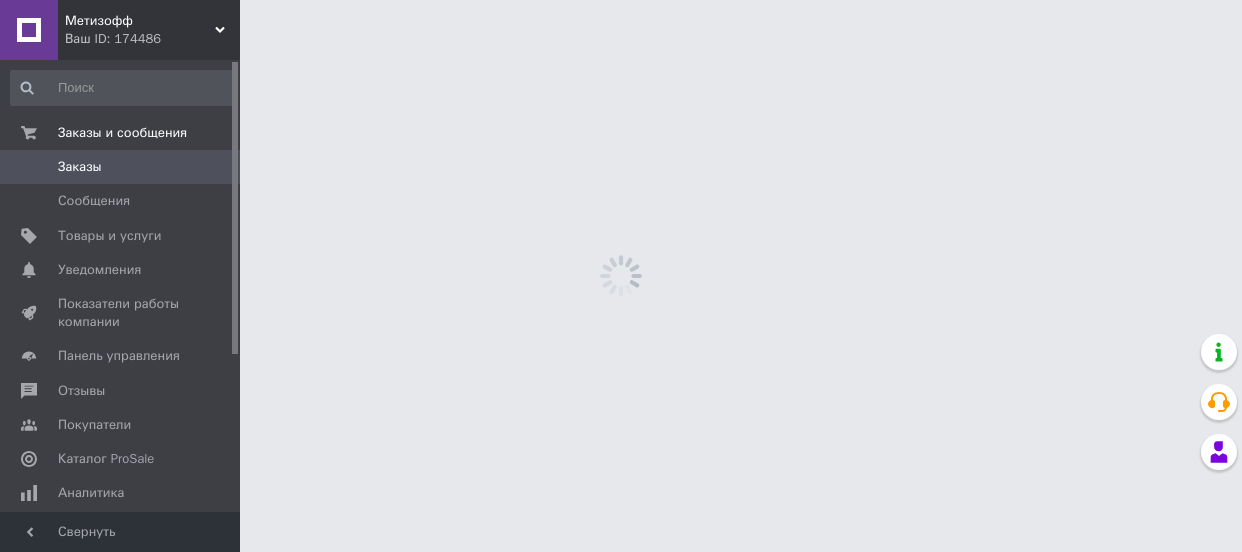 scroll, scrollTop: 0, scrollLeft: 0, axis: both 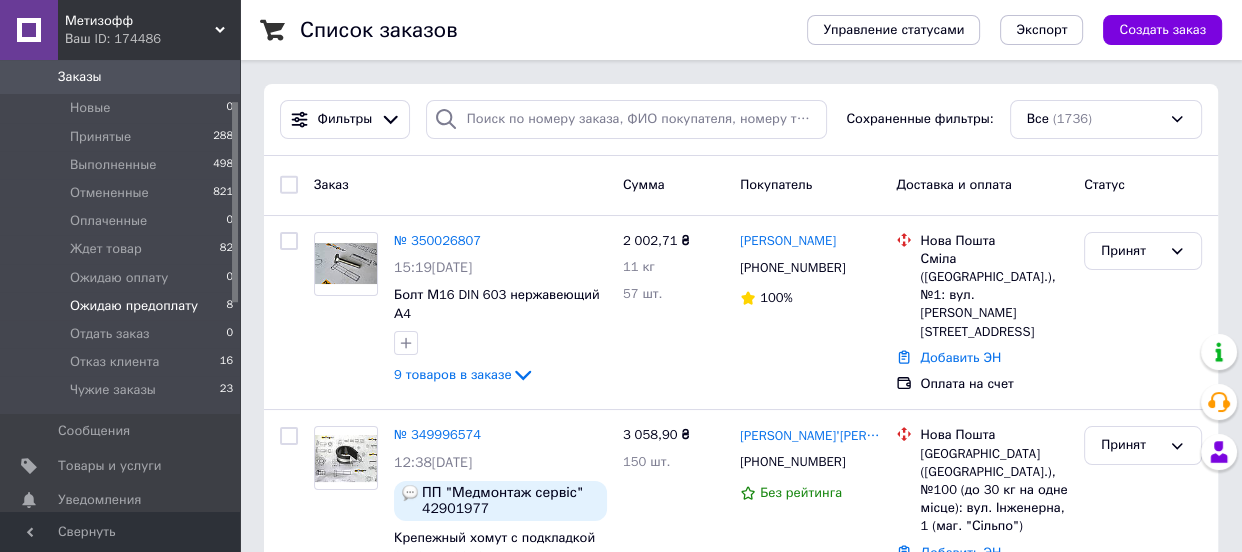 click on "Ожидаю предоплату" at bounding box center (134, 306) 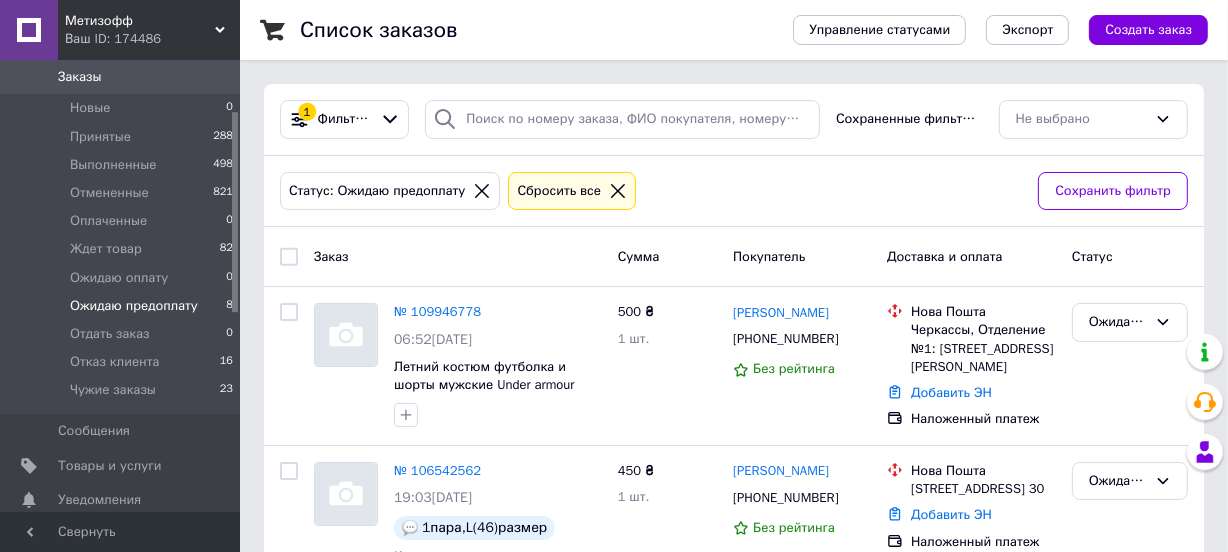 scroll, scrollTop: 272, scrollLeft: 0, axis: vertical 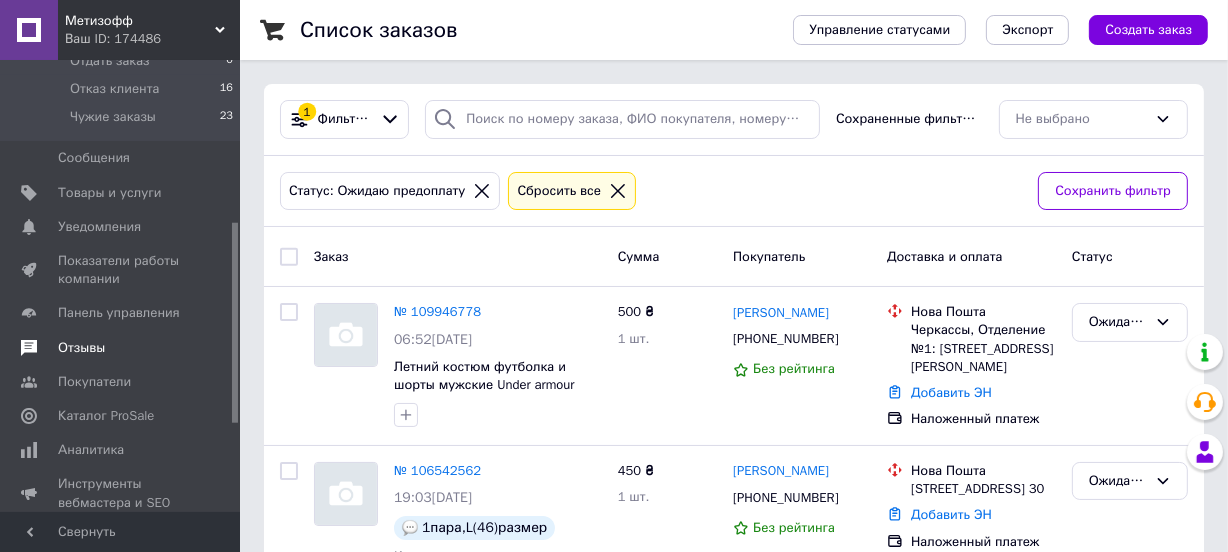 click on "Отзывы" at bounding box center [81, 348] 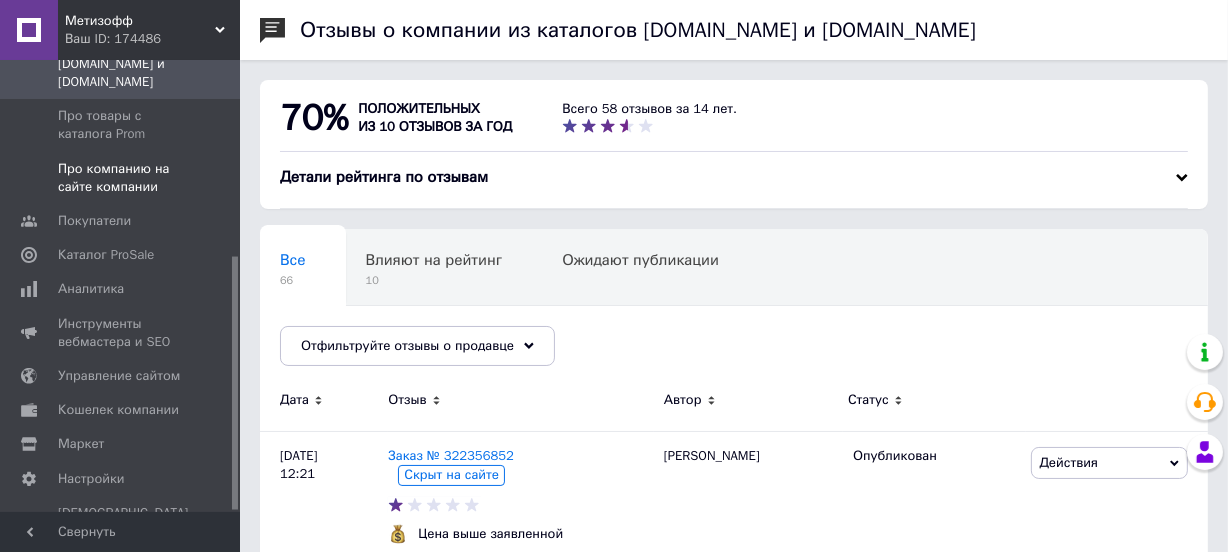click on "Про компанию на сайте компании" at bounding box center [121, 178] 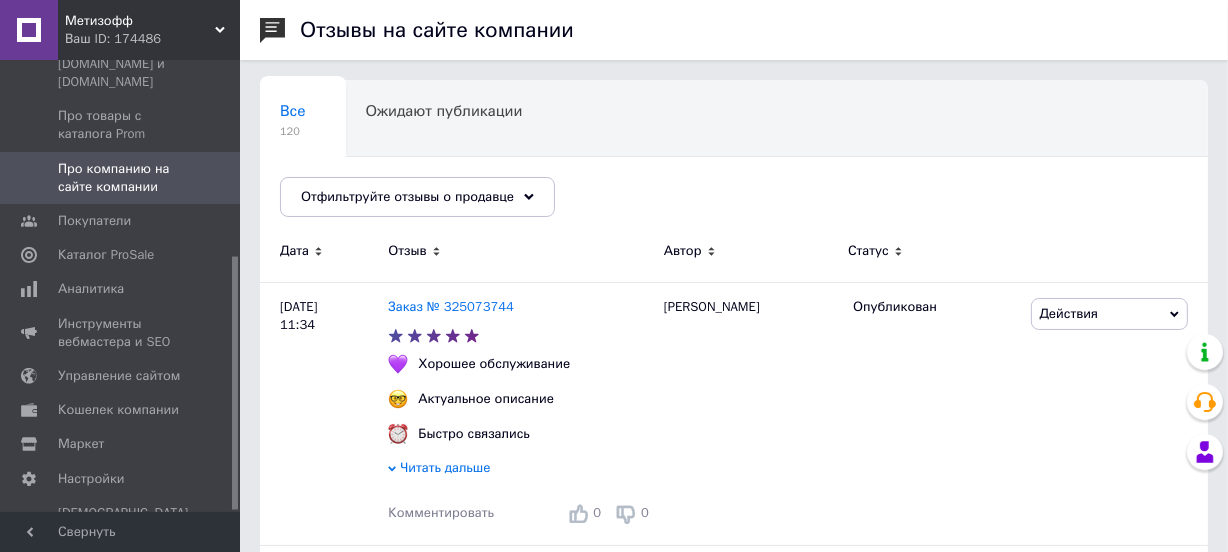 click on "Метизофф" at bounding box center (140, 21) 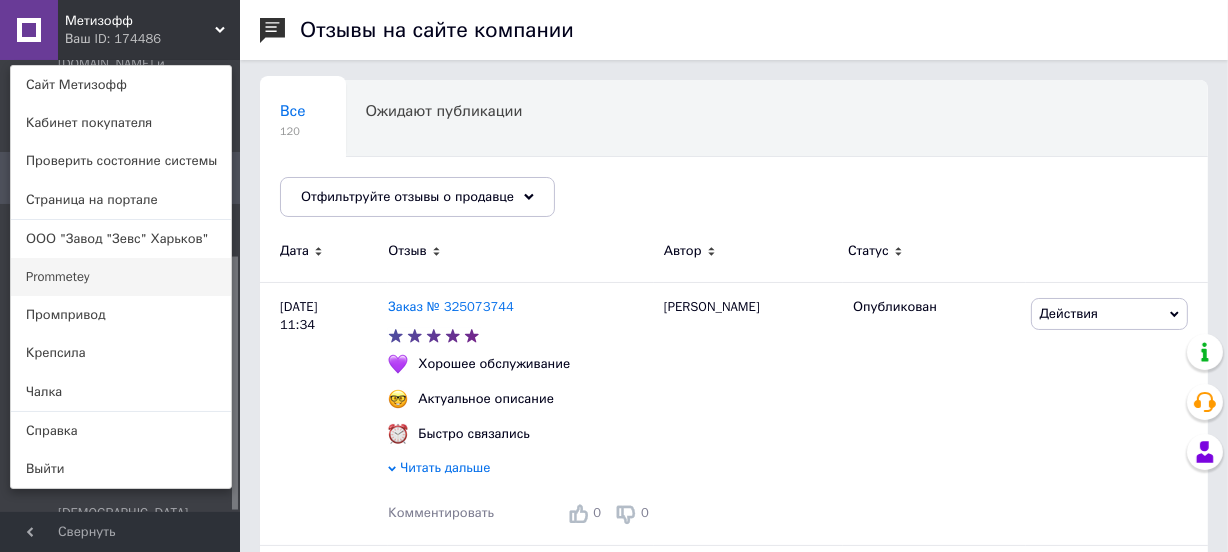 click on "Prommetey" at bounding box center (121, 277) 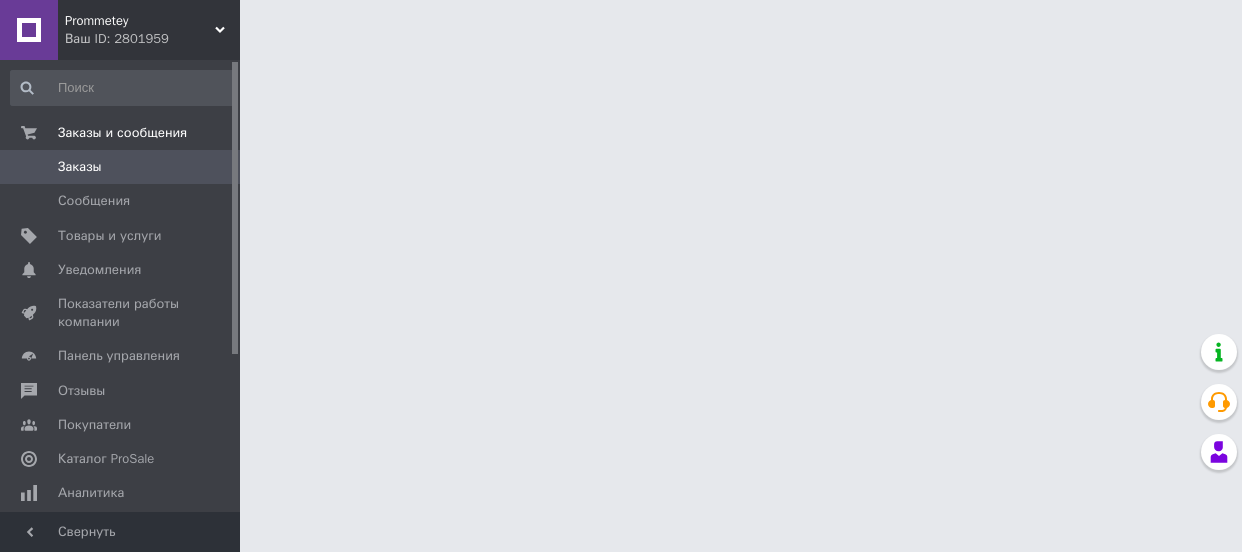 scroll, scrollTop: 0, scrollLeft: 0, axis: both 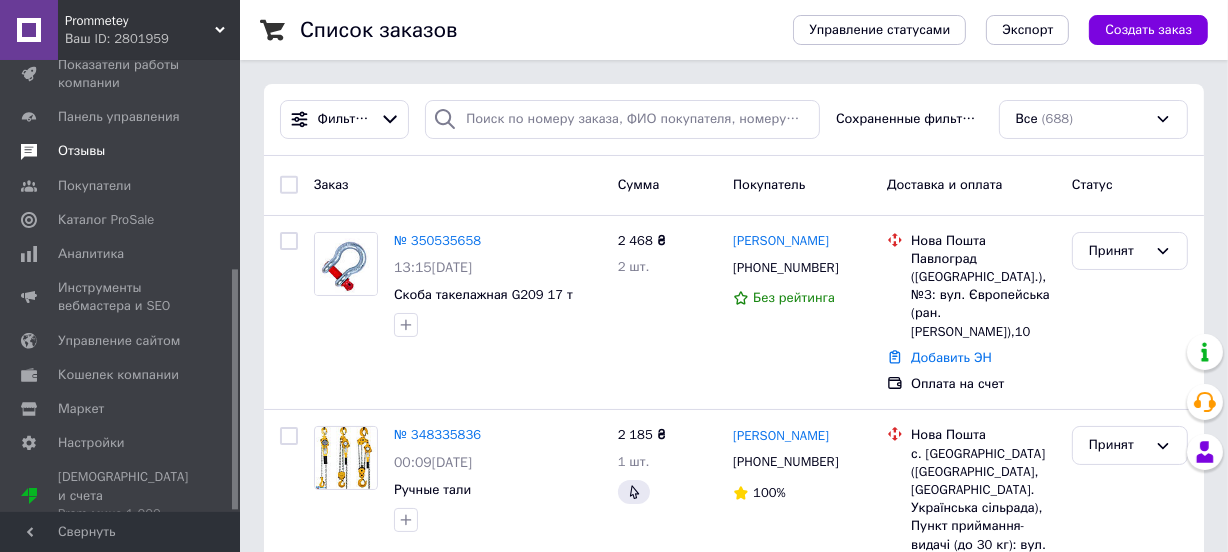 click on "Отзывы" at bounding box center (81, 151) 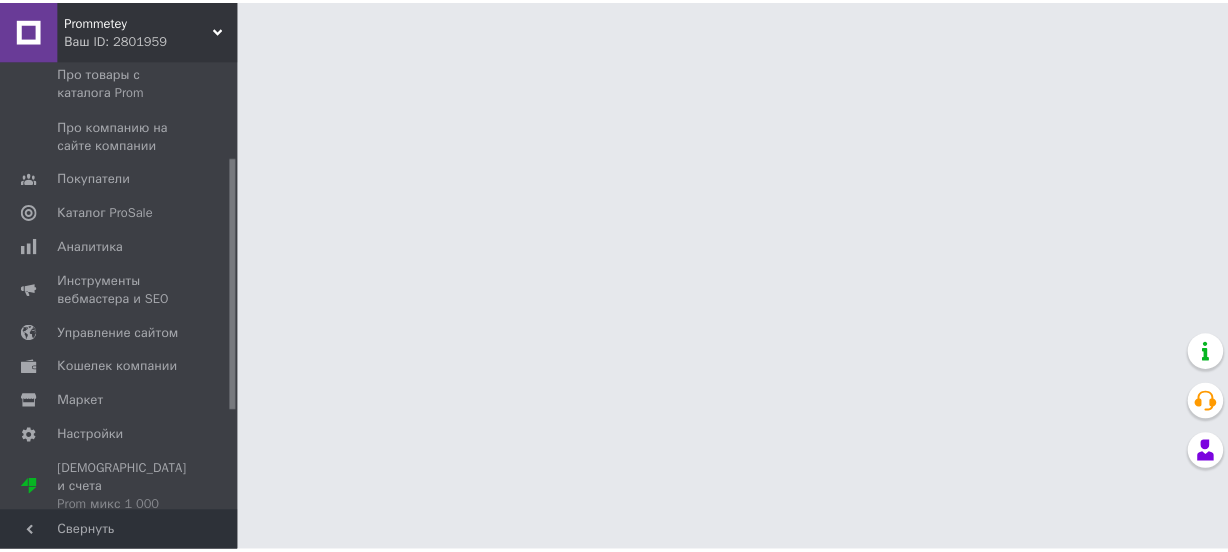 scroll, scrollTop: 170, scrollLeft: 0, axis: vertical 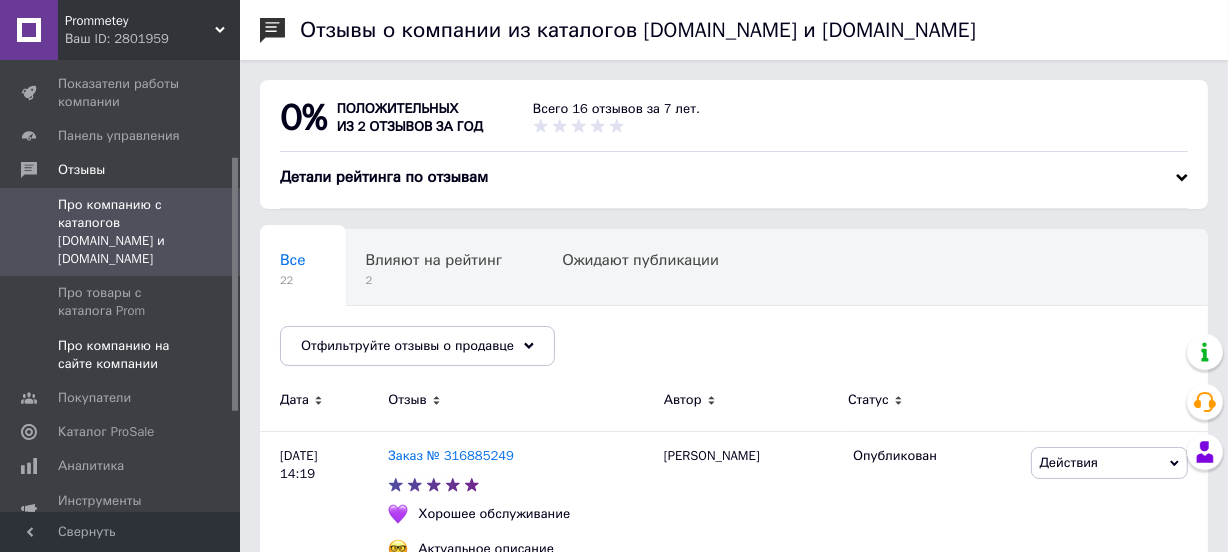 click on "Про компанию на сайте компании" at bounding box center [121, 355] 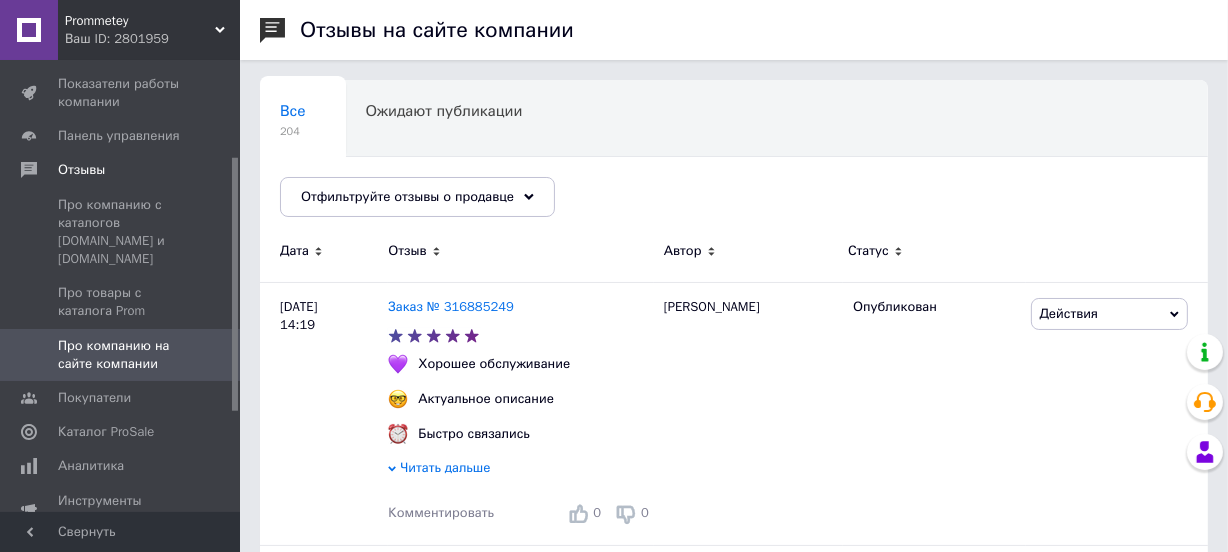 click on "Prommetey" at bounding box center [140, 21] 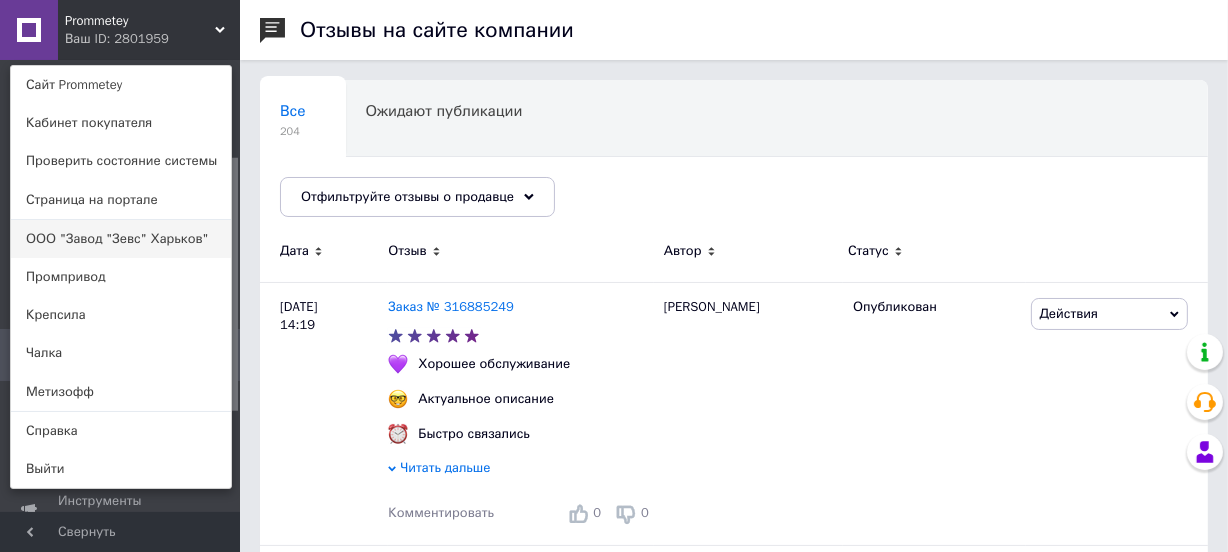 click on "ООО "Завод "Зевс" Харьков"" at bounding box center (121, 239) 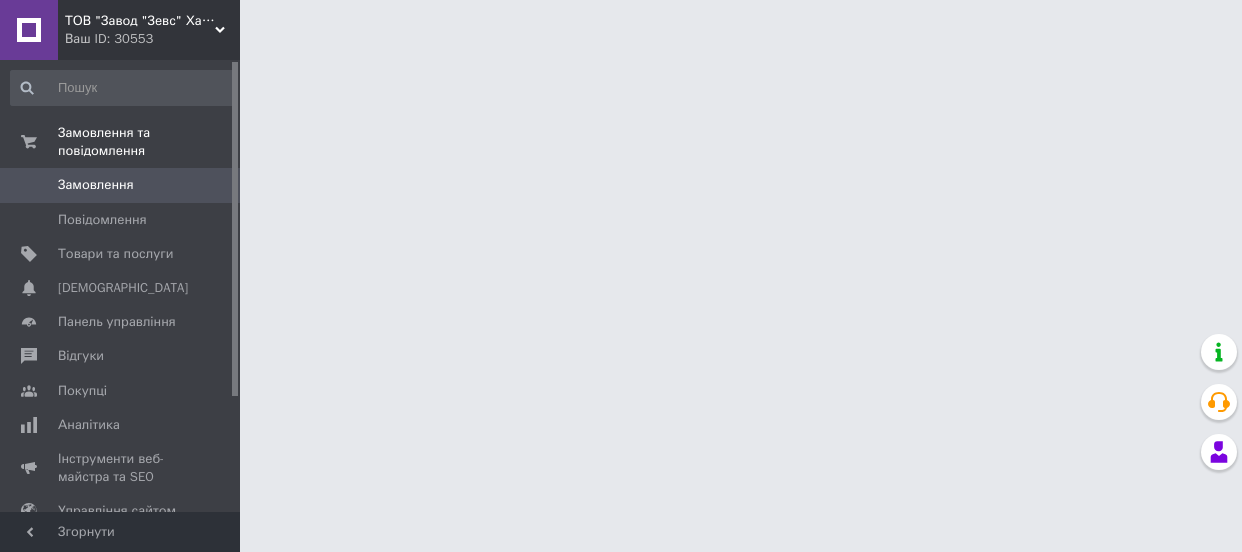 scroll, scrollTop: 0, scrollLeft: 0, axis: both 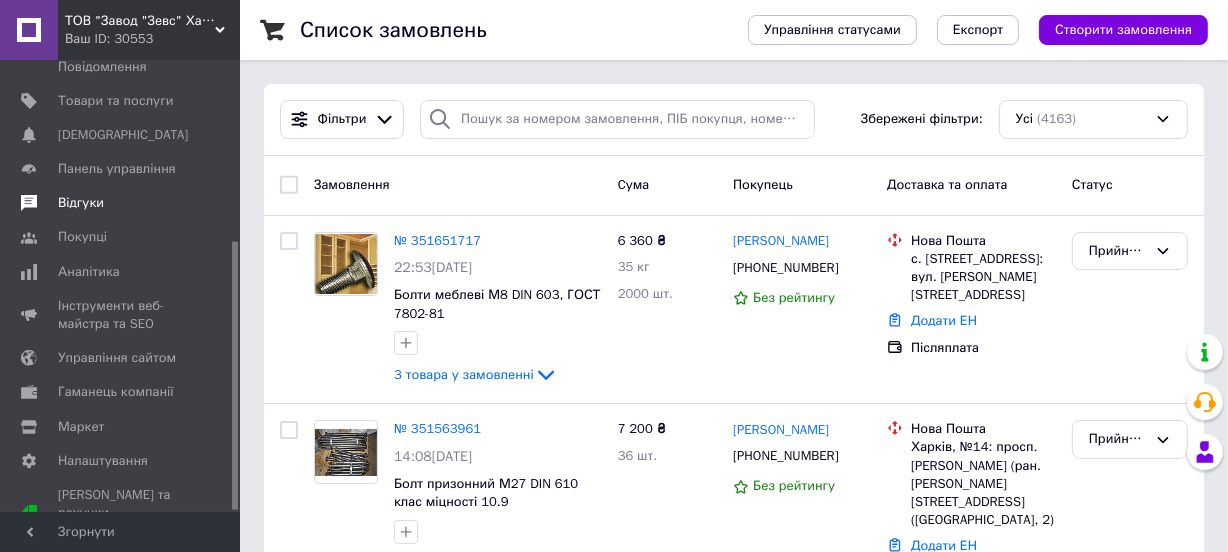 click on "Відгуки" at bounding box center (81, 203) 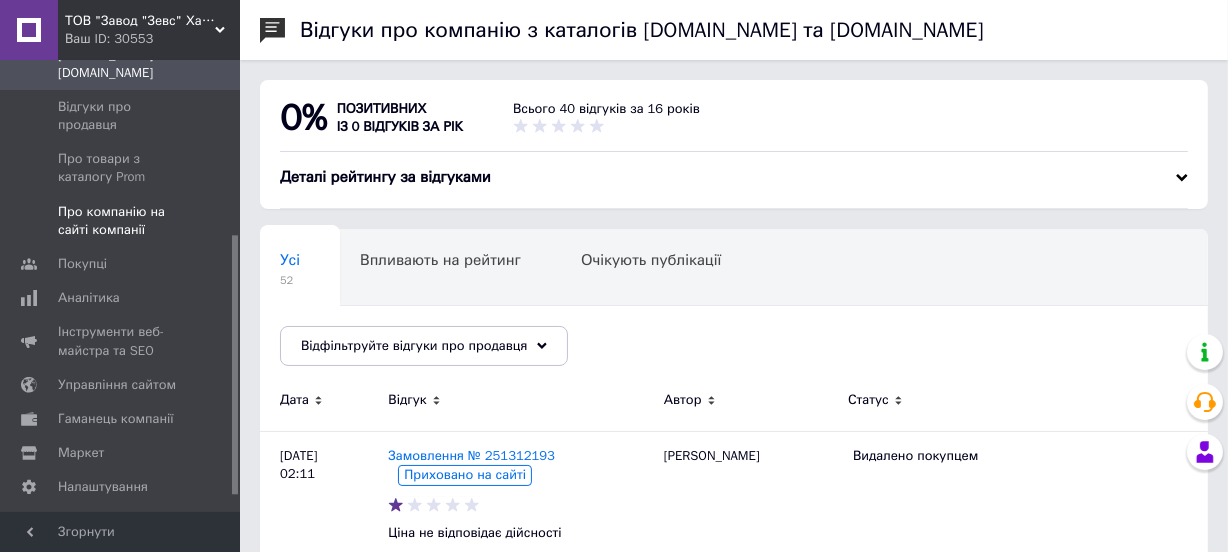 click on "Про компанію на сайті компанії" at bounding box center (121, 221) 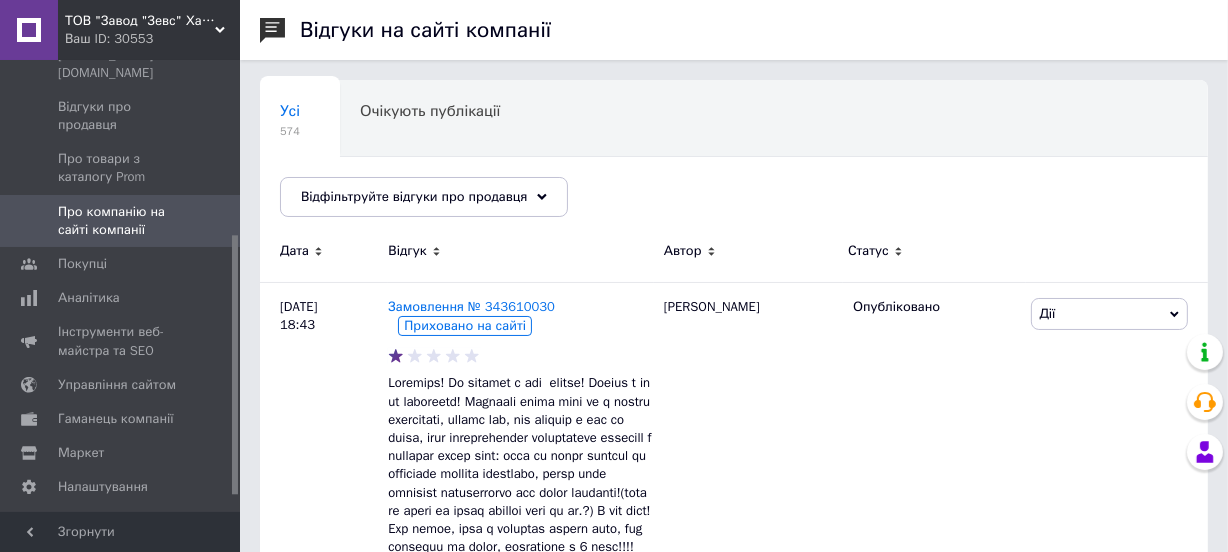click on "Ваш ID: 30553" at bounding box center [152, 39] 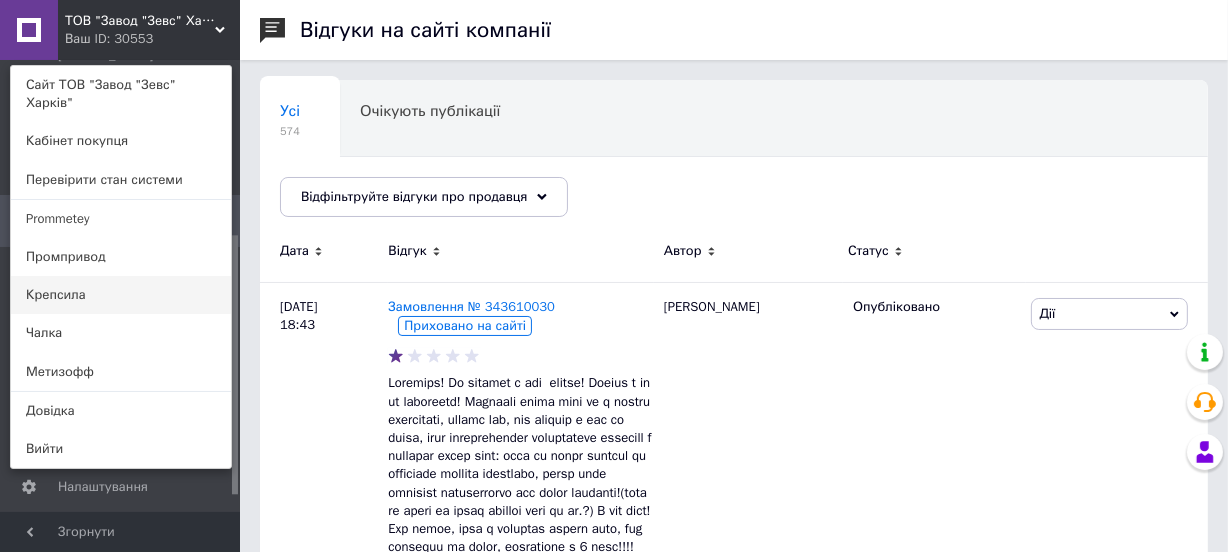 click on "Крепсила" at bounding box center [121, 295] 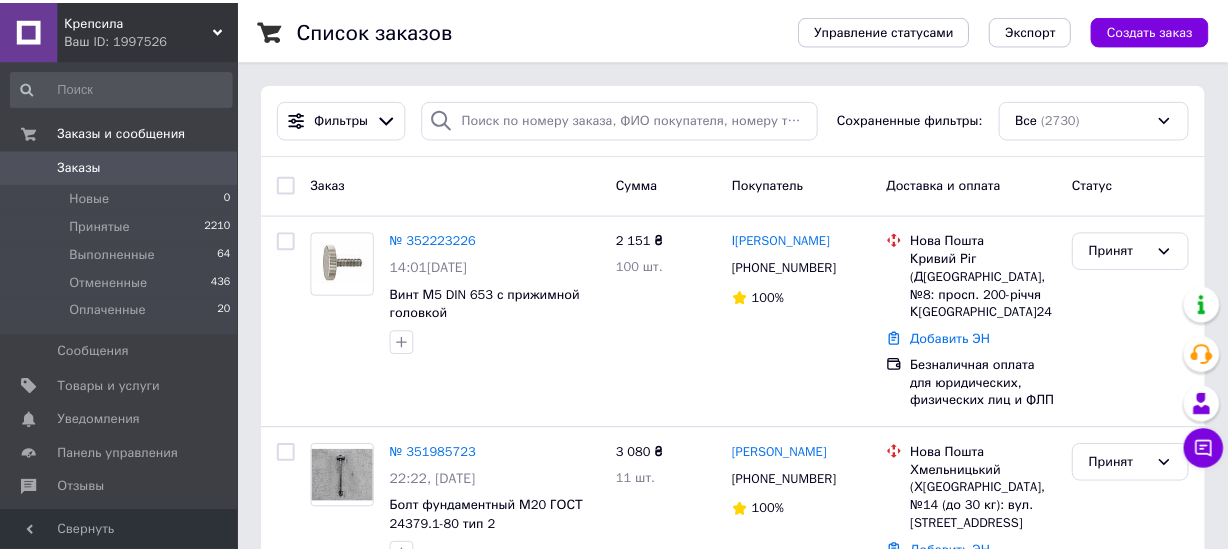 scroll, scrollTop: 0, scrollLeft: 0, axis: both 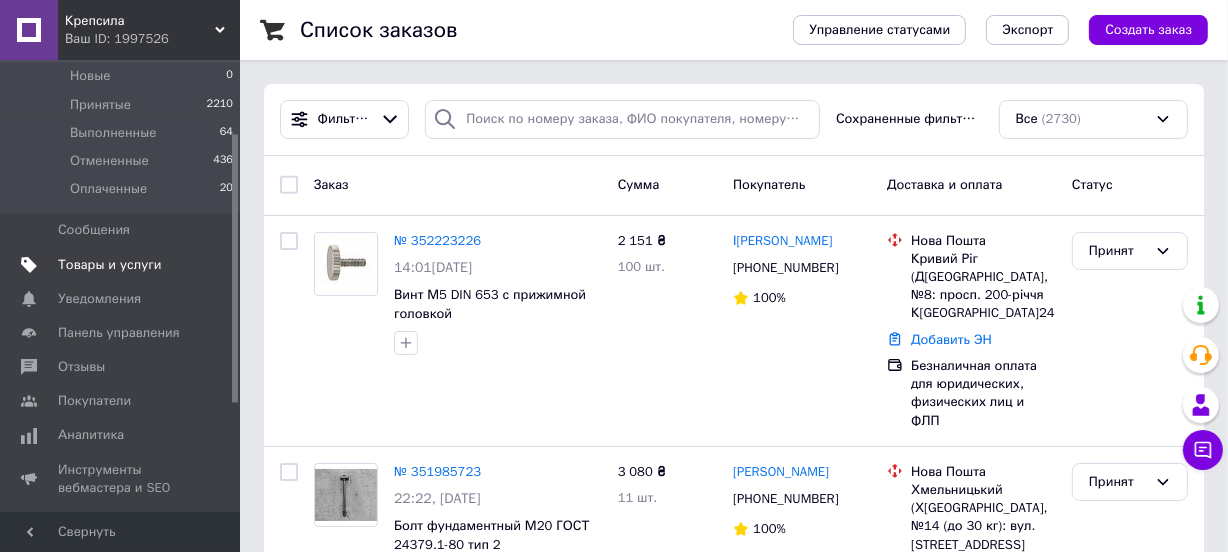 click on "Товары и услуги" at bounding box center (110, 265) 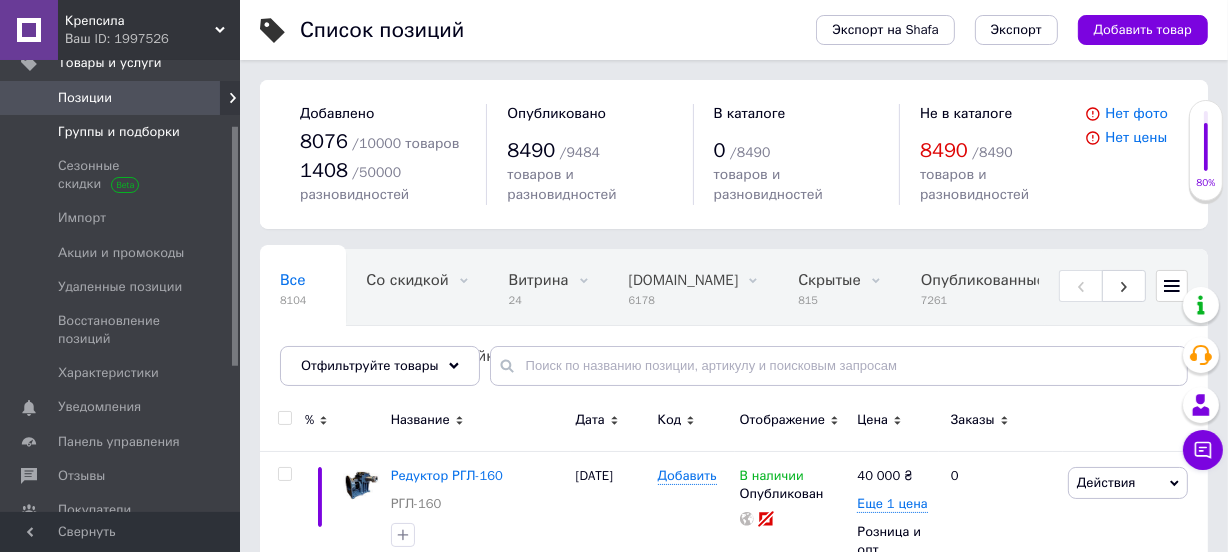 click on "Группы и подборки" at bounding box center [122, 132] 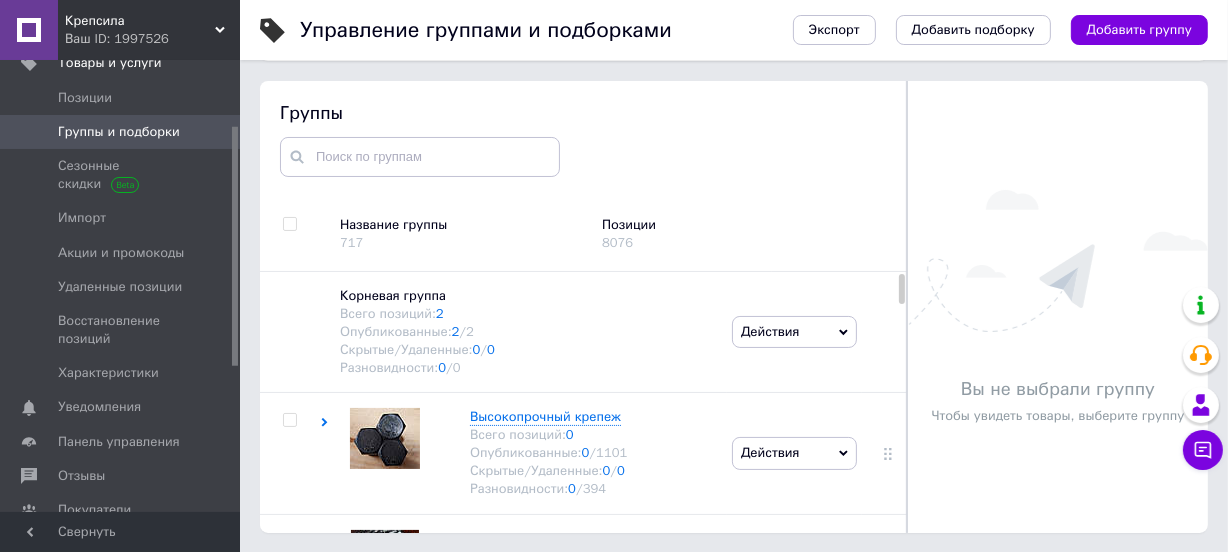 scroll, scrollTop: 113, scrollLeft: 0, axis: vertical 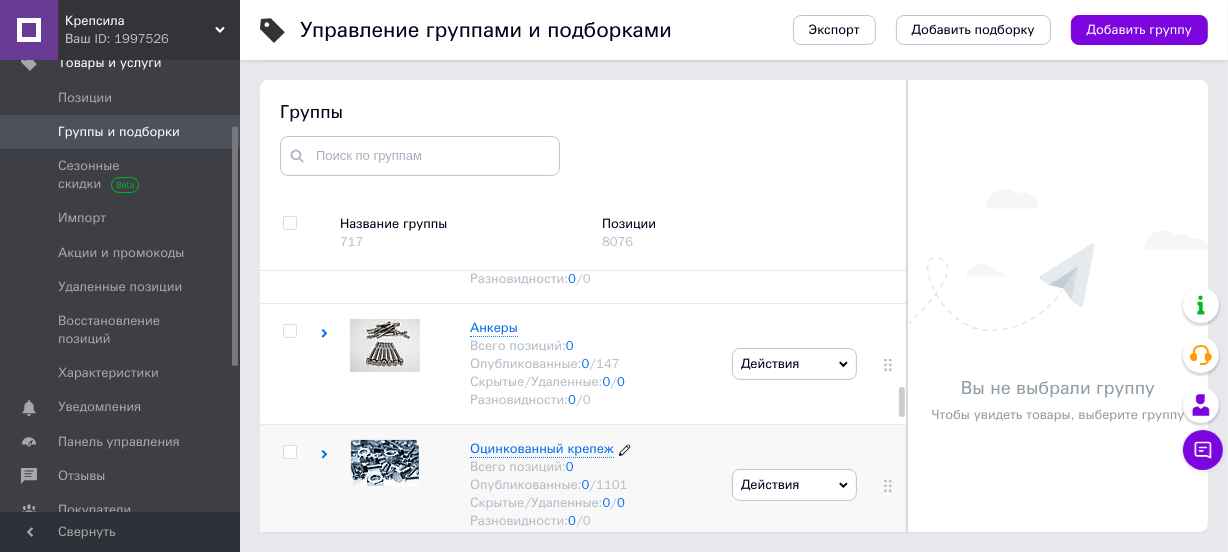 click on "Оцинкованный крепеж" at bounding box center [542, 448] 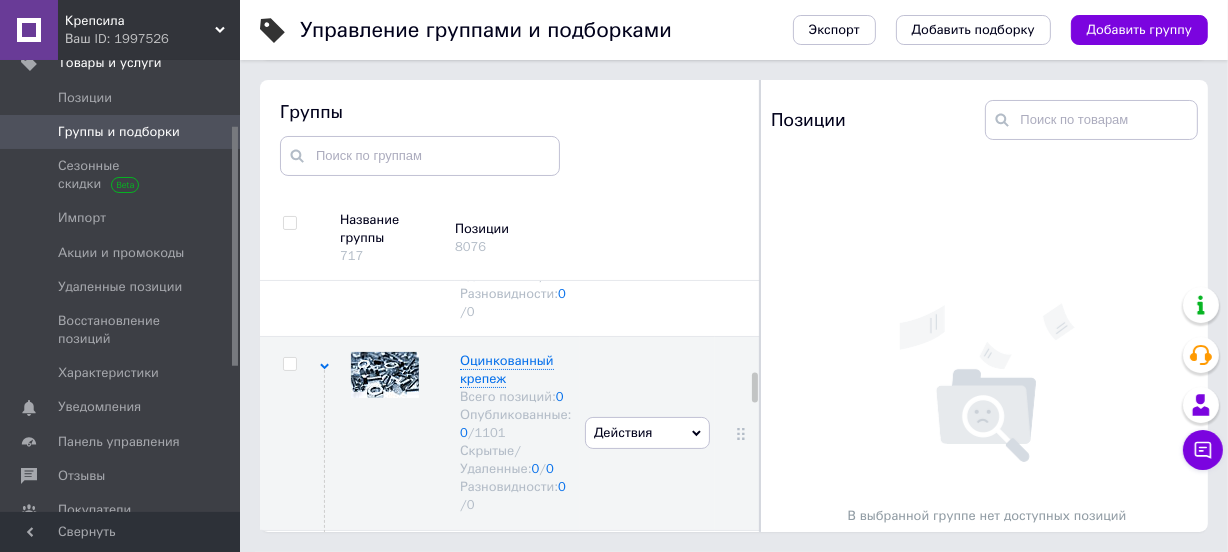 scroll, scrollTop: 2388, scrollLeft: 0, axis: vertical 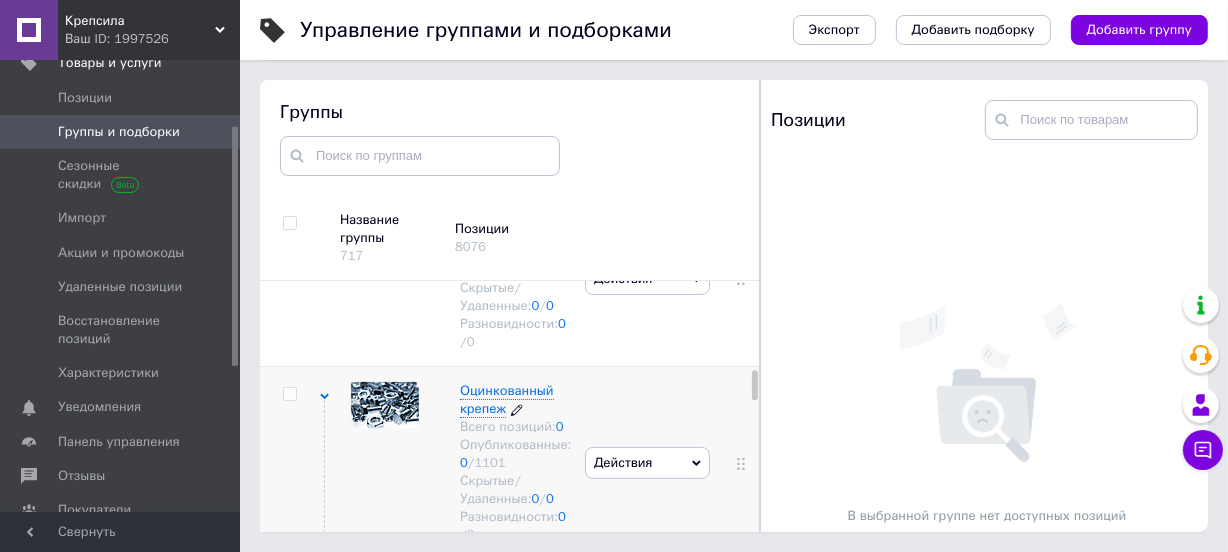 click on "Оцинкованный крепеж" at bounding box center [507, 399] 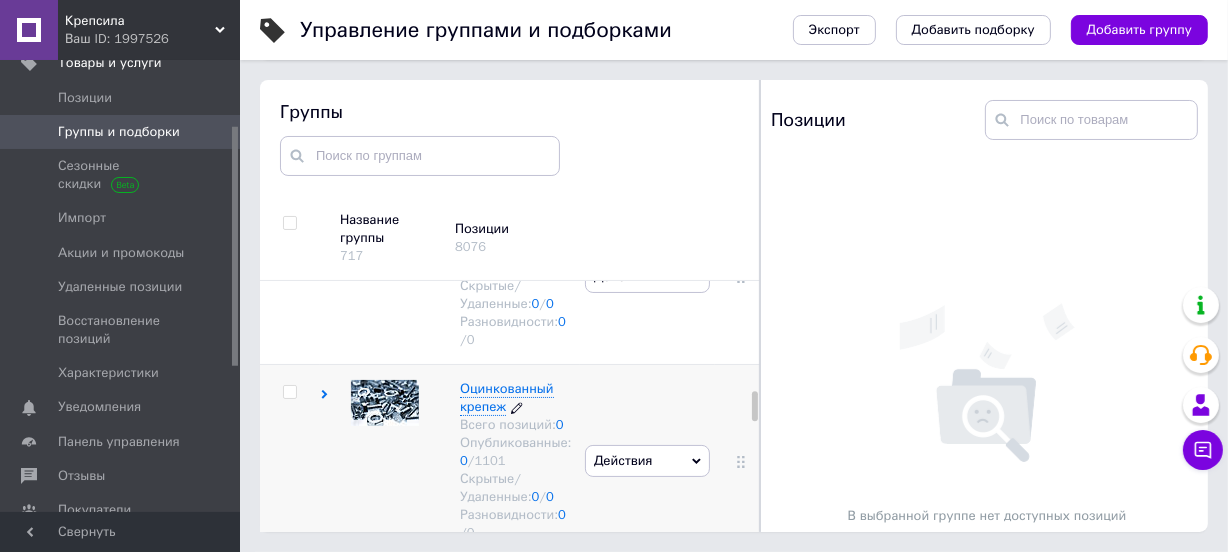 scroll, scrollTop: 2388, scrollLeft: 0, axis: vertical 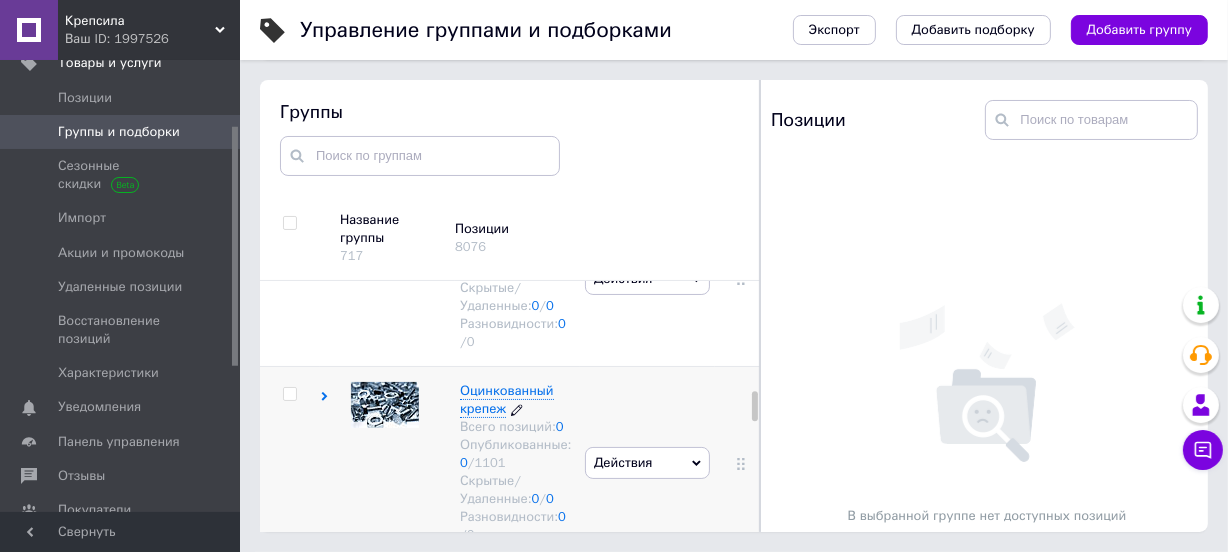 click on "Оцинкованный крепеж" at bounding box center (507, 399) 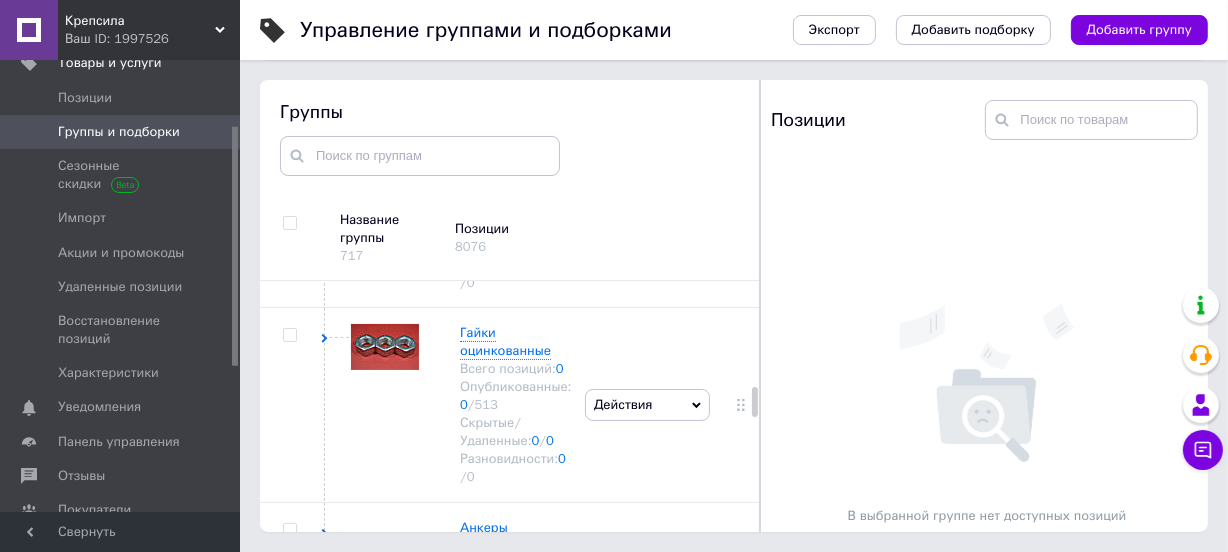 scroll, scrollTop: 2842, scrollLeft: 0, axis: vertical 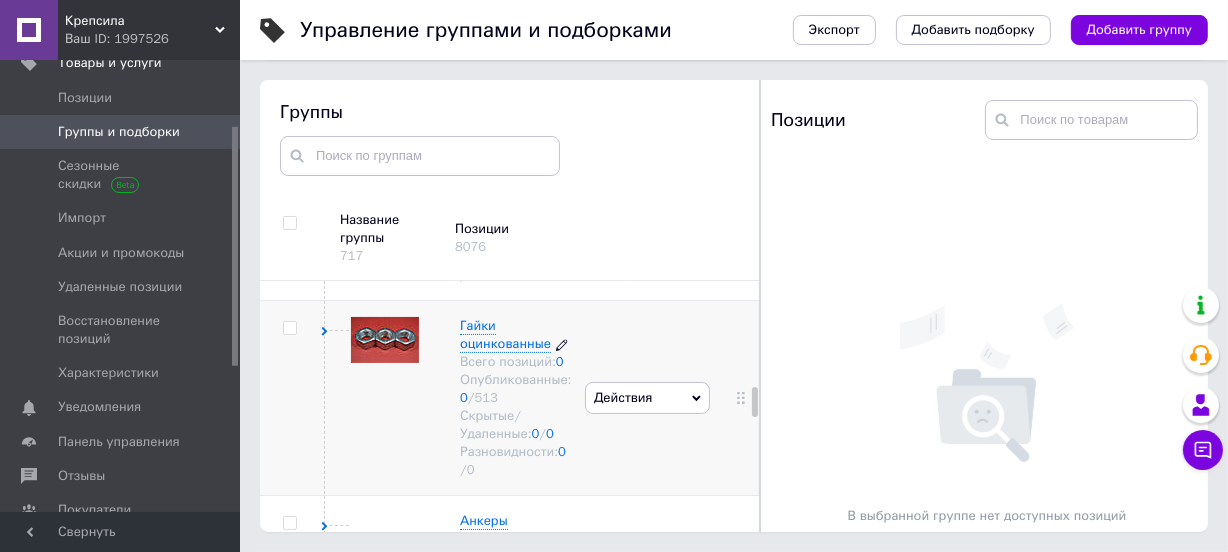click on "Гайки оцинкованные" at bounding box center (505, 334) 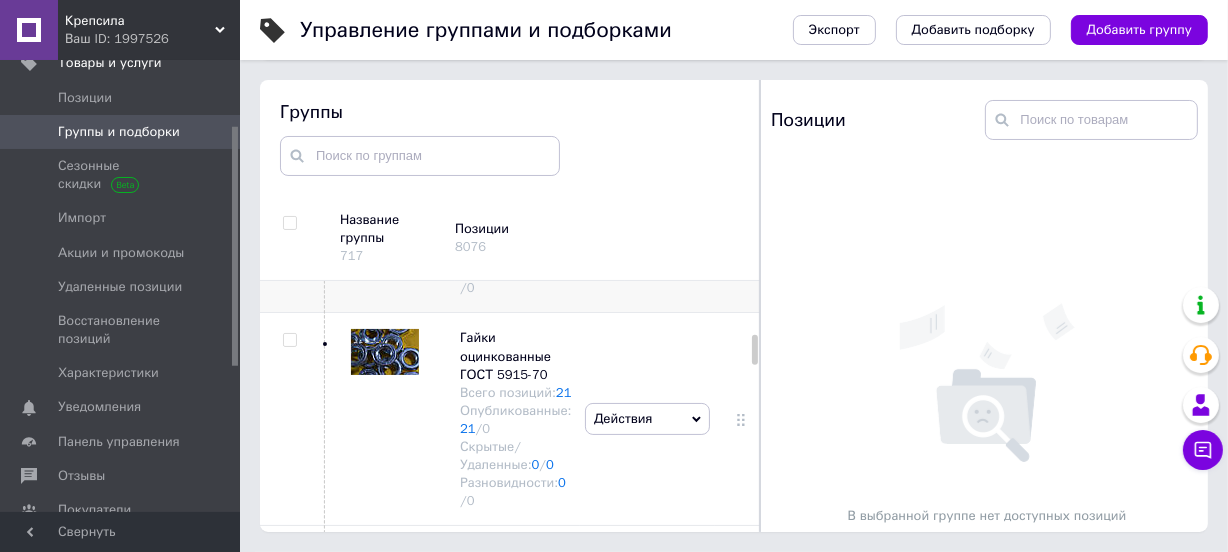 scroll, scrollTop: 3206, scrollLeft: 0, axis: vertical 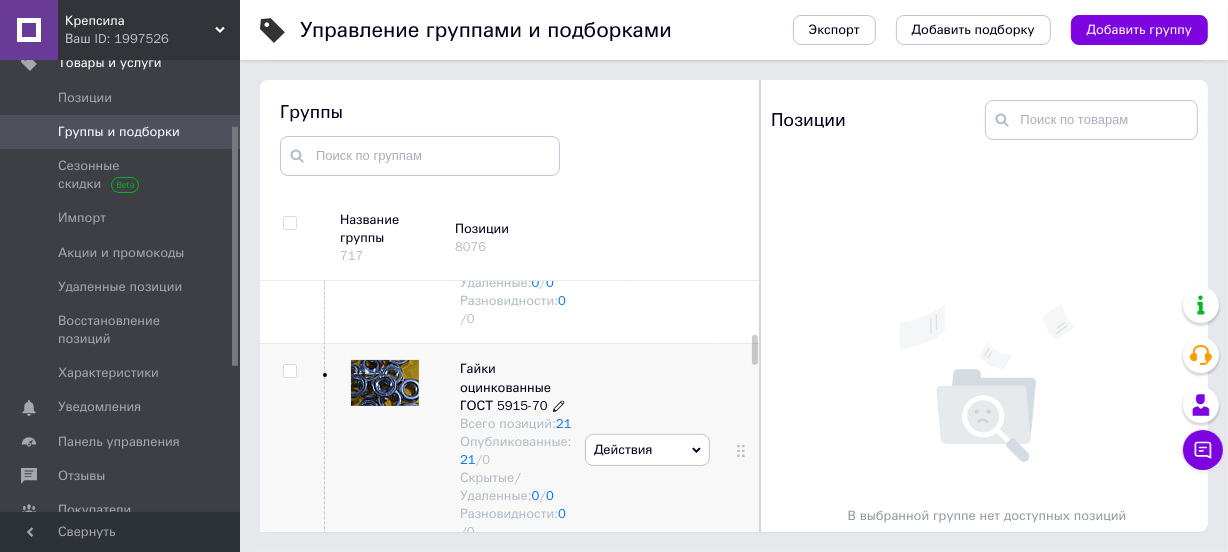 click on "Гайки оцинкованные ГОСТ 5915-70" at bounding box center [505, 386] 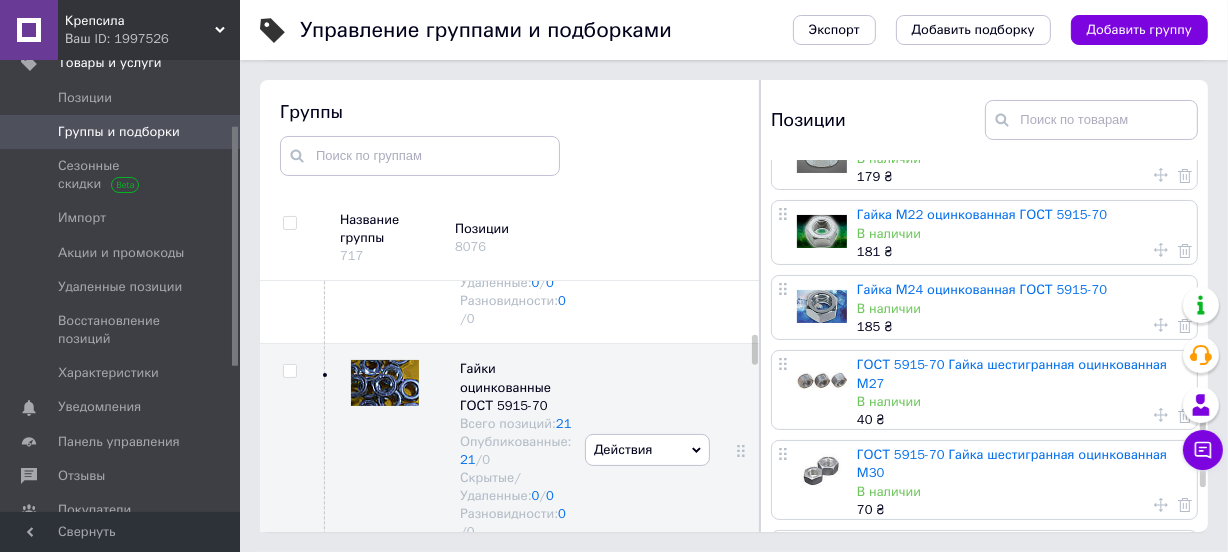scroll, scrollTop: 1009, scrollLeft: 0, axis: vertical 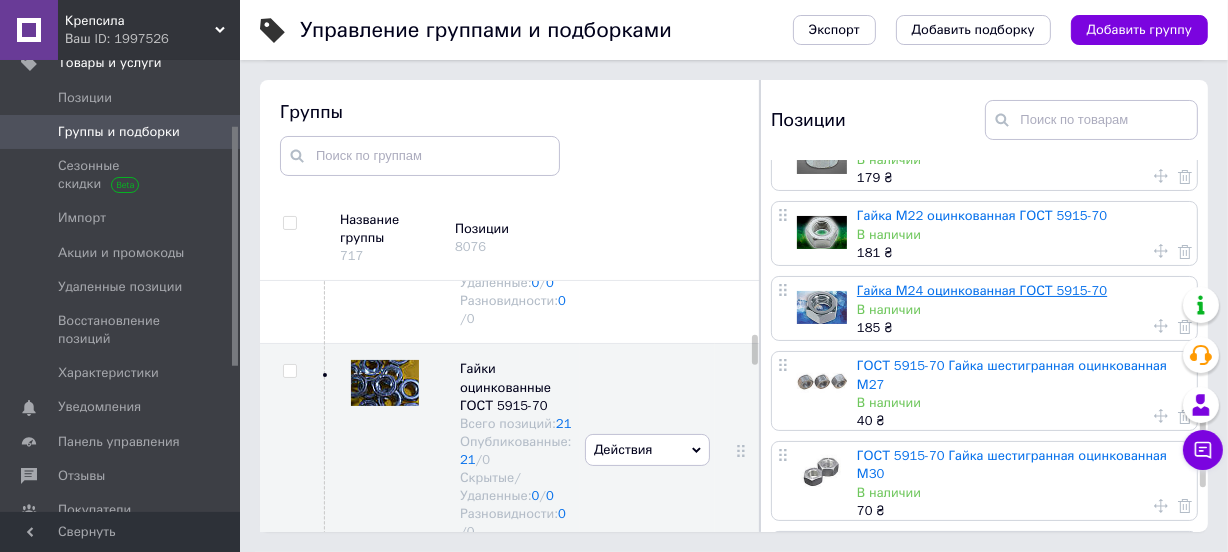 click on "Гайка М24 оцинкованная ГОСТ 5915-70" at bounding box center (982, 290) 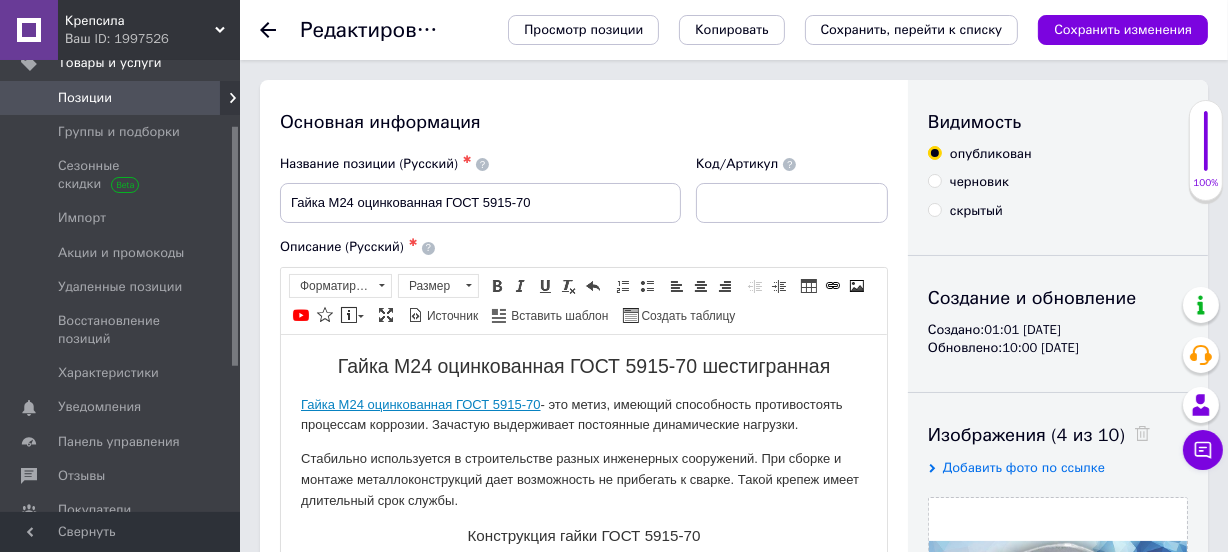 scroll, scrollTop: 0, scrollLeft: 0, axis: both 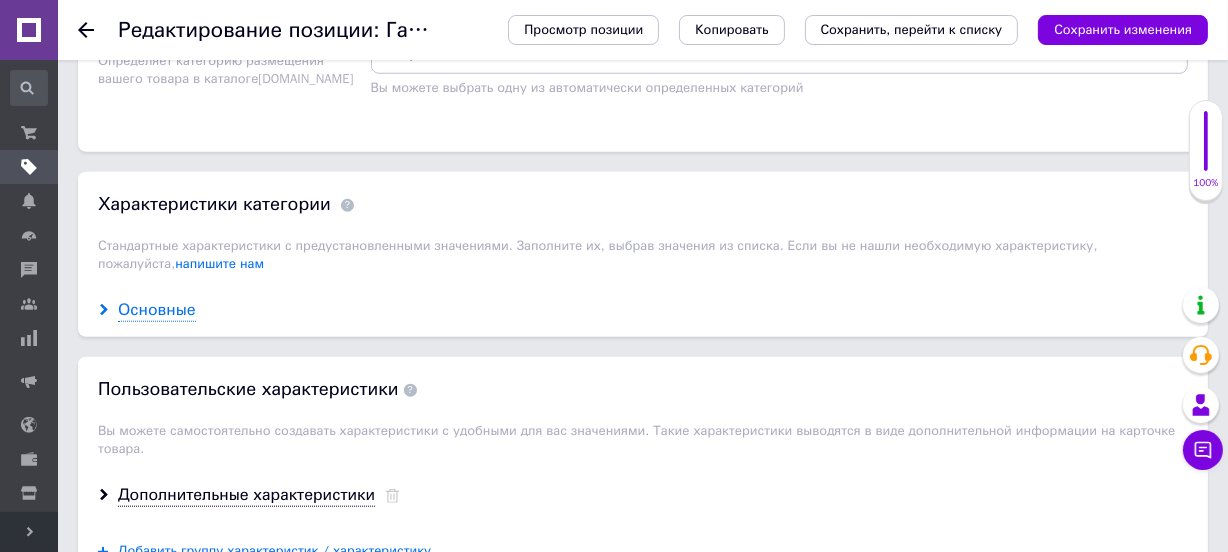 click on "Основные" at bounding box center (157, 310) 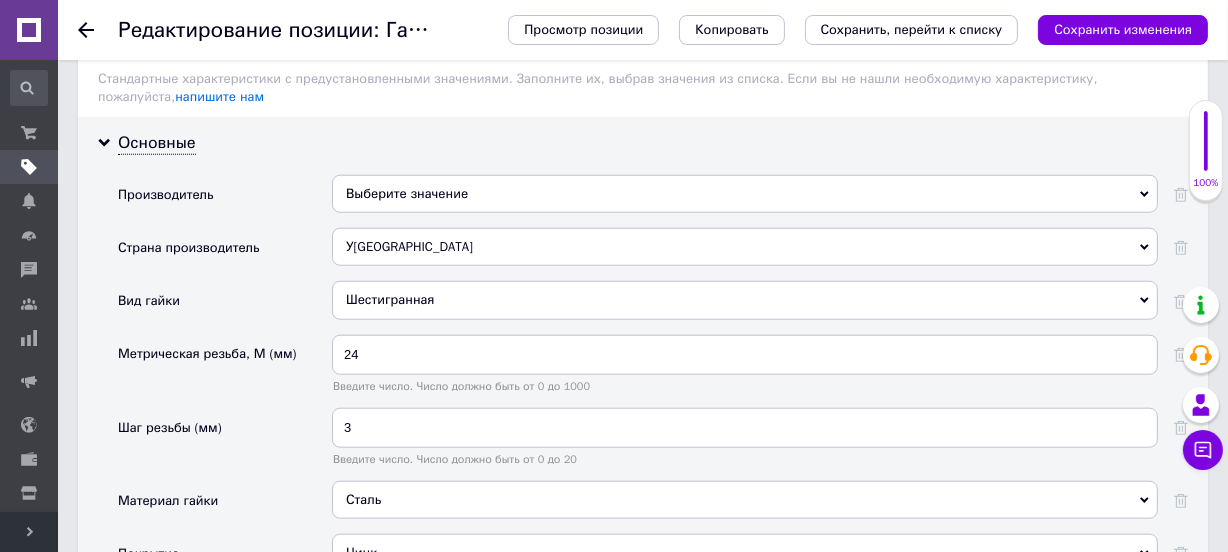 scroll, scrollTop: 1727, scrollLeft: 0, axis: vertical 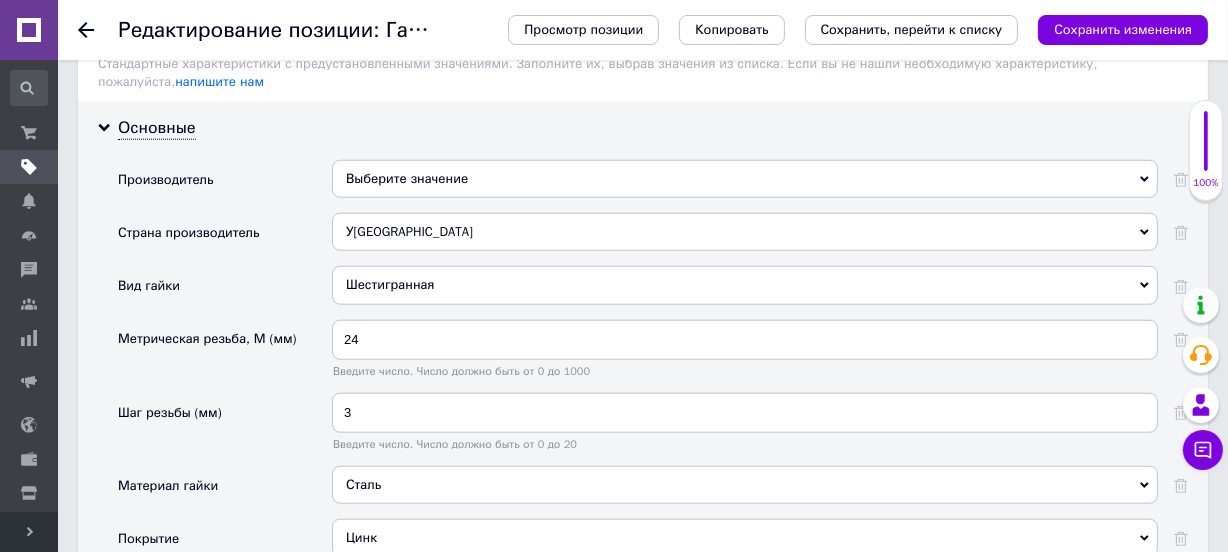 click on "Выберите значение" at bounding box center [745, 179] 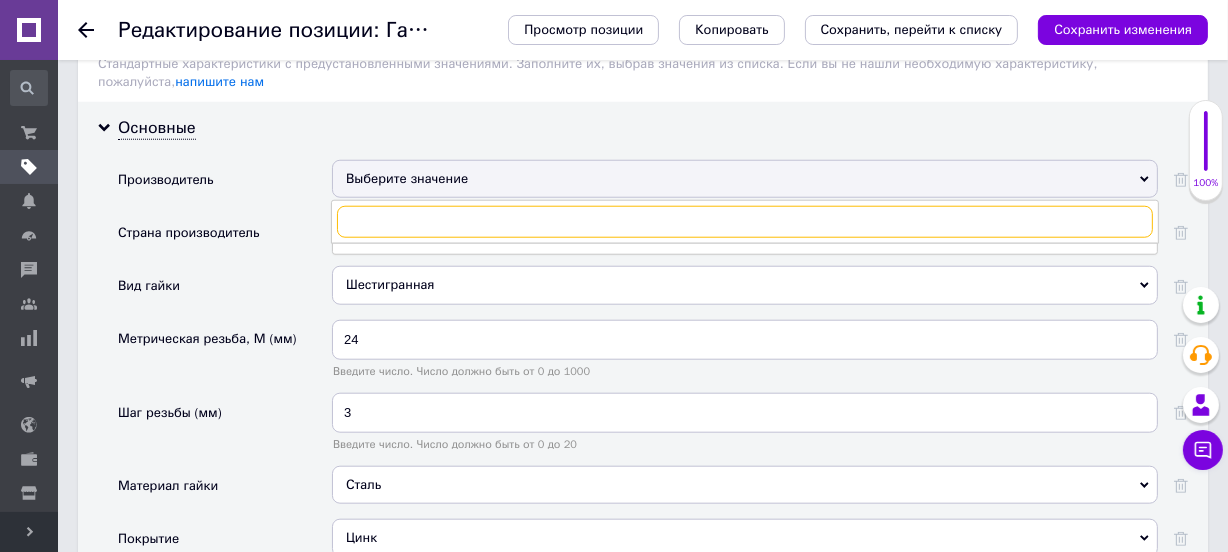 click at bounding box center (745, 222) 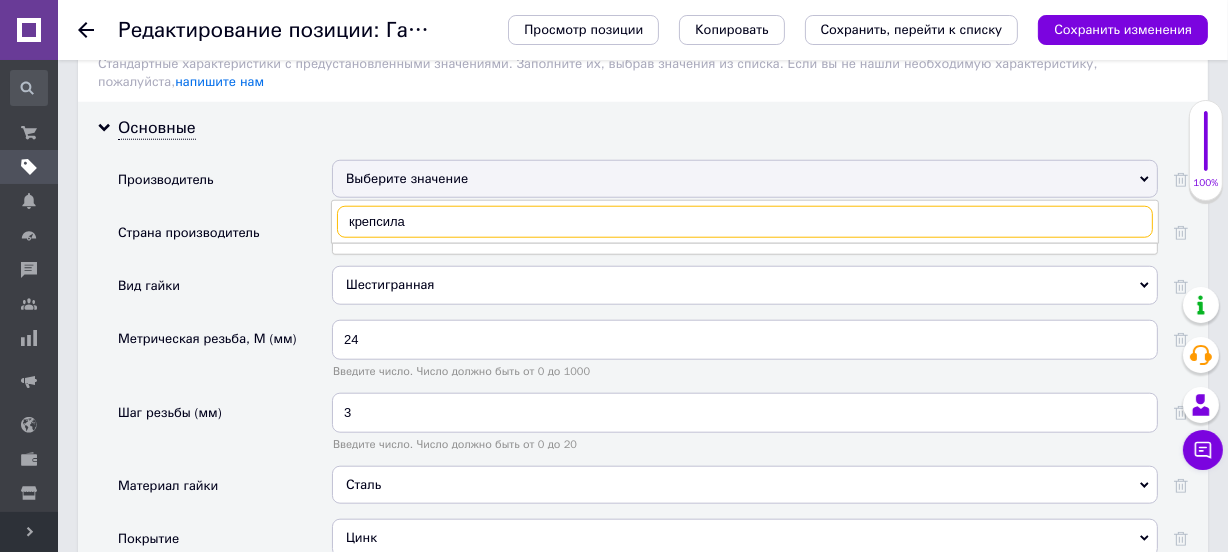 type on "крепсила" 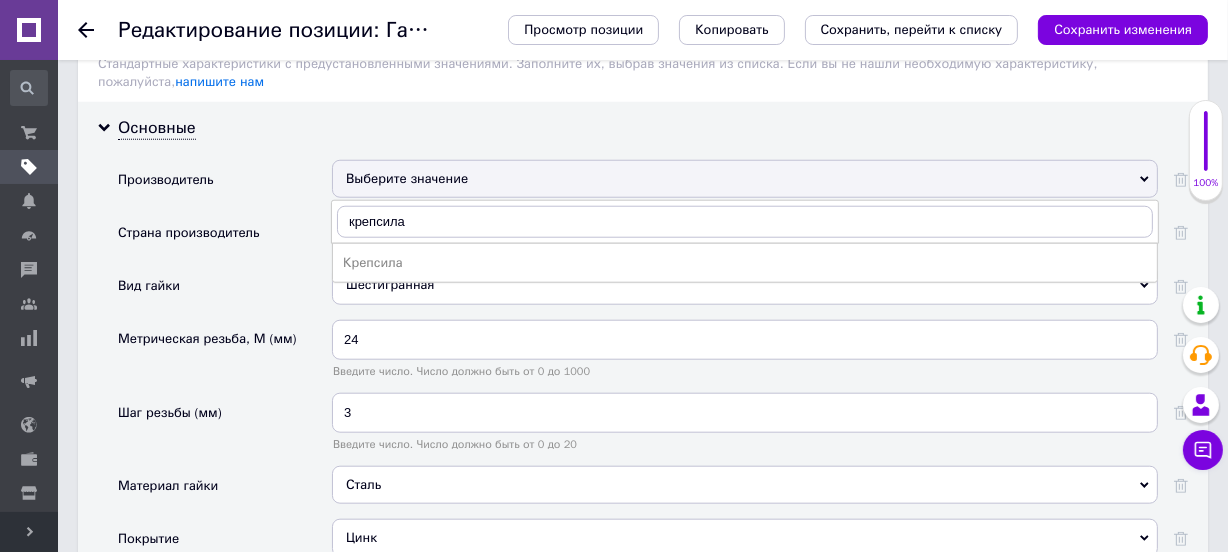 click on "Крепсила" at bounding box center (745, 263) 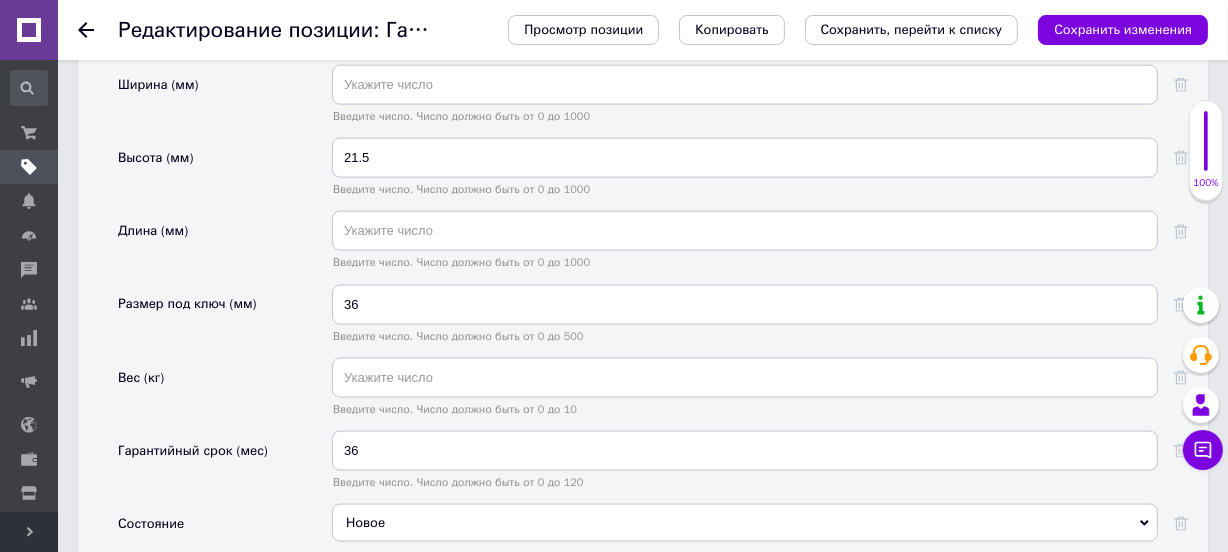 scroll, scrollTop: 2545, scrollLeft: 0, axis: vertical 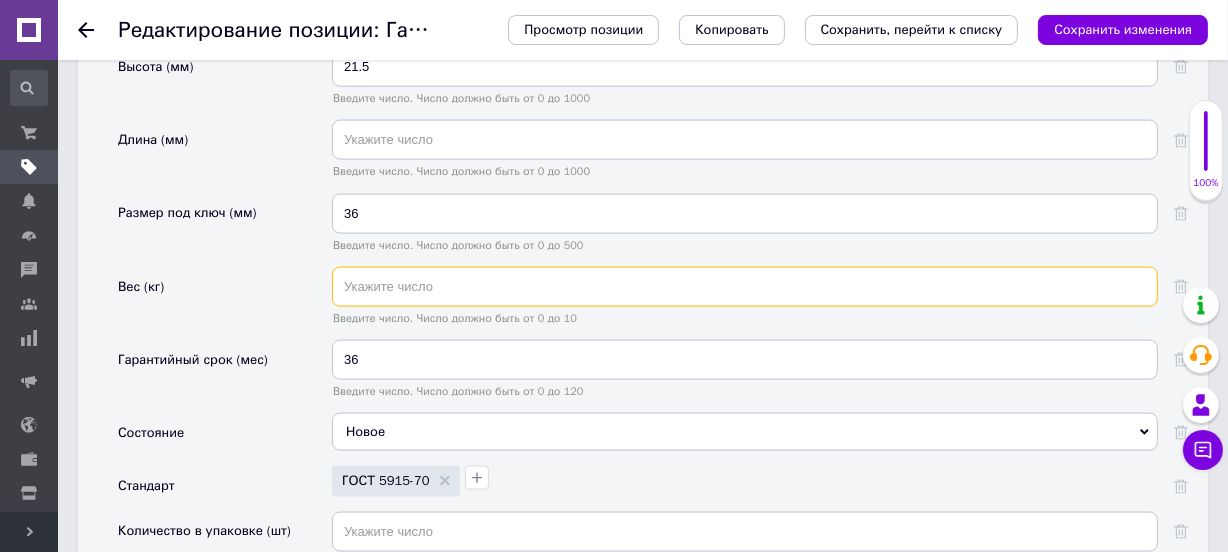 click at bounding box center [745, 287] 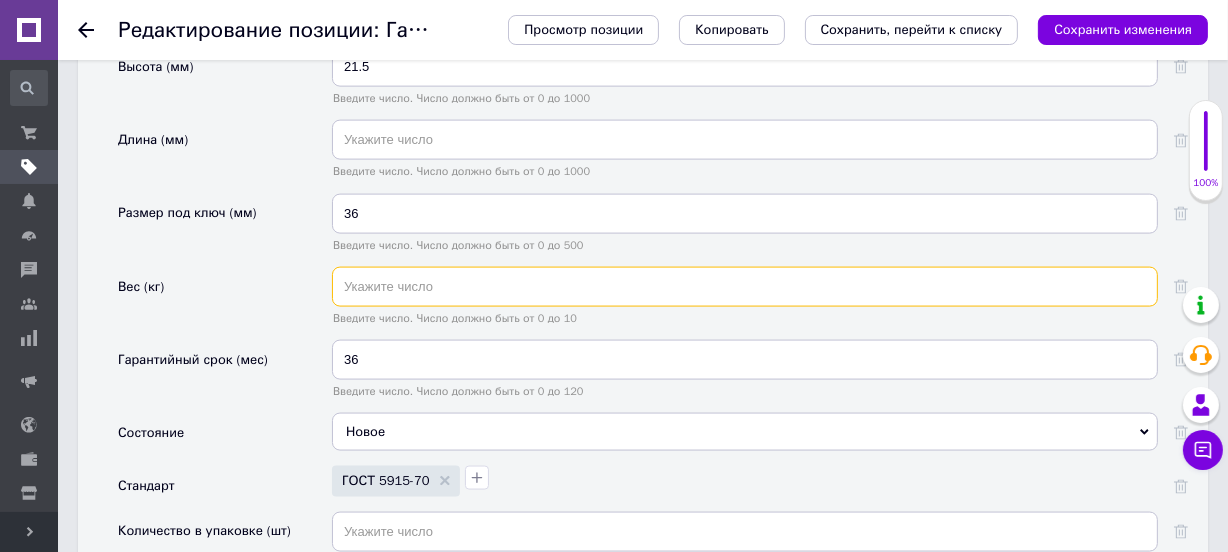click at bounding box center [745, 287] 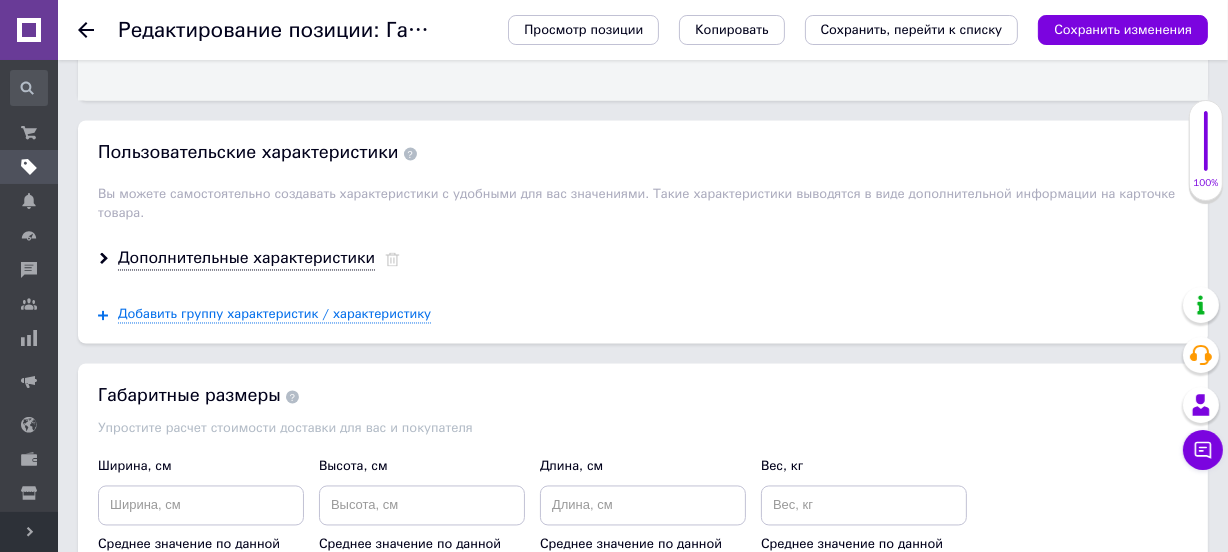 scroll, scrollTop: 3272, scrollLeft: 0, axis: vertical 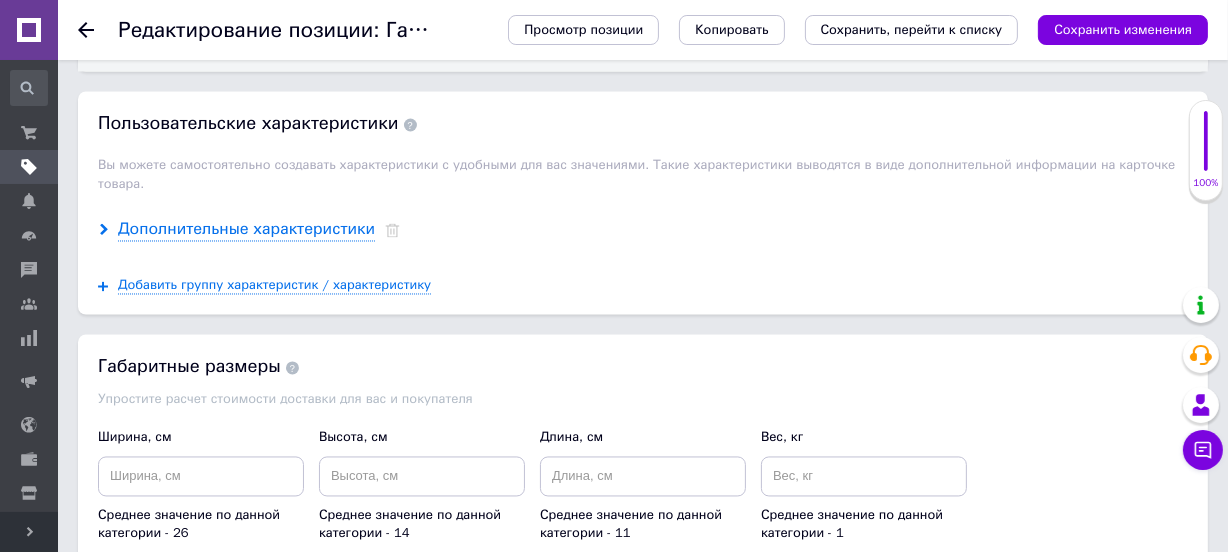 type on "0.09" 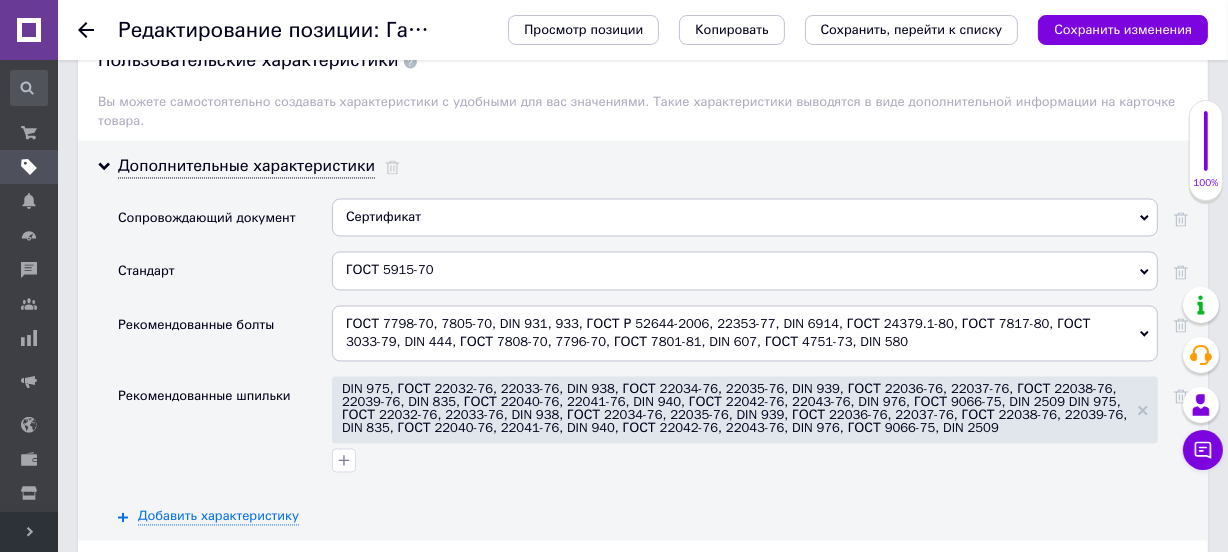 scroll, scrollTop: 3363, scrollLeft: 0, axis: vertical 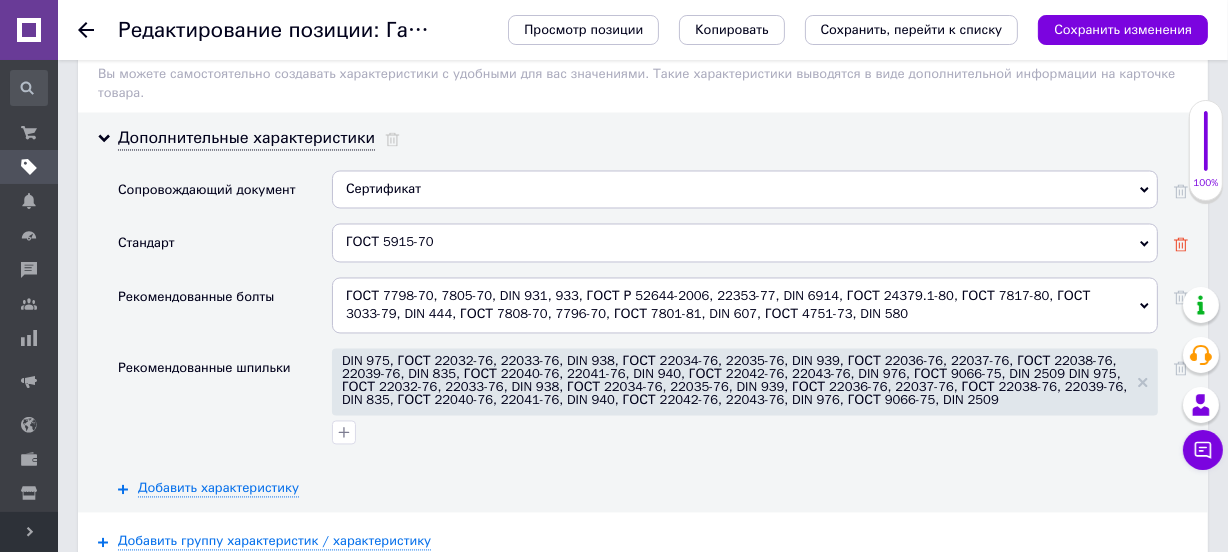 click 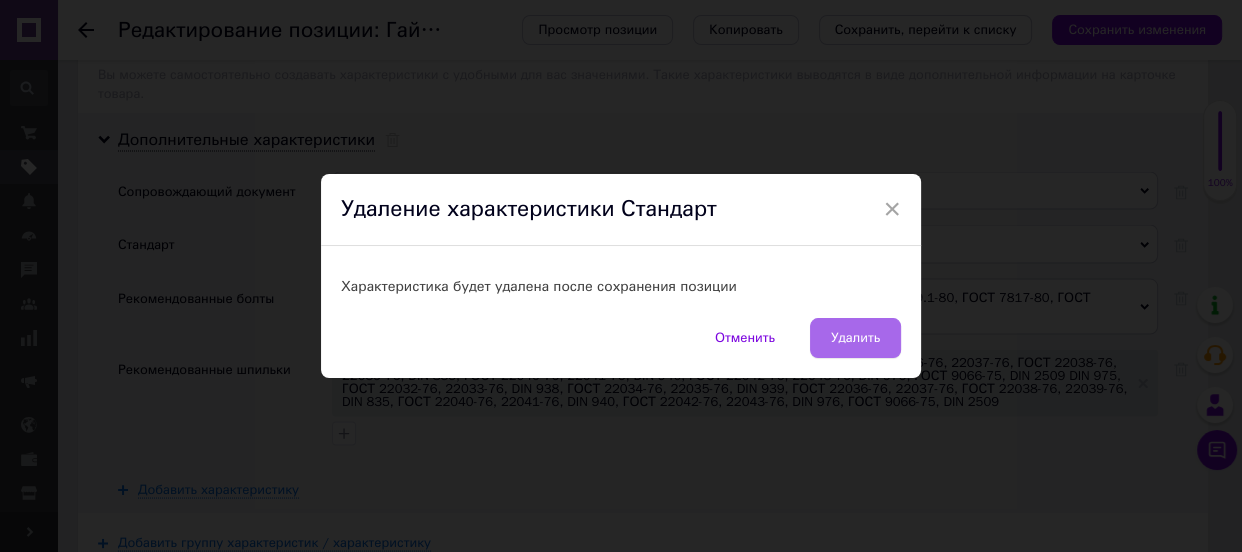 click on "Удалить" at bounding box center [855, 338] 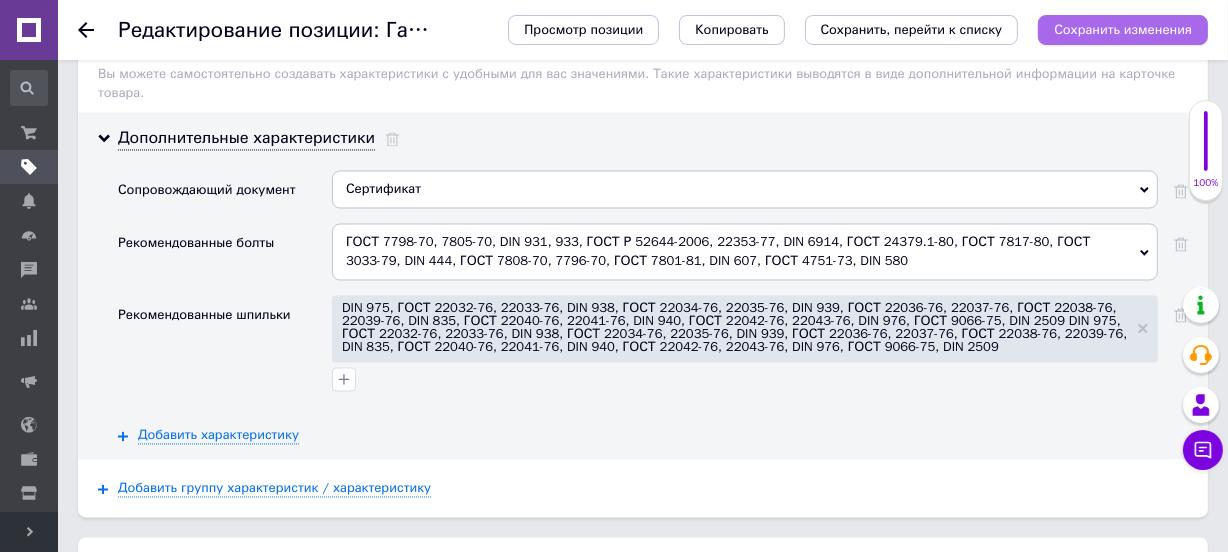 click on "Сохранить изменения" at bounding box center (1123, 29) 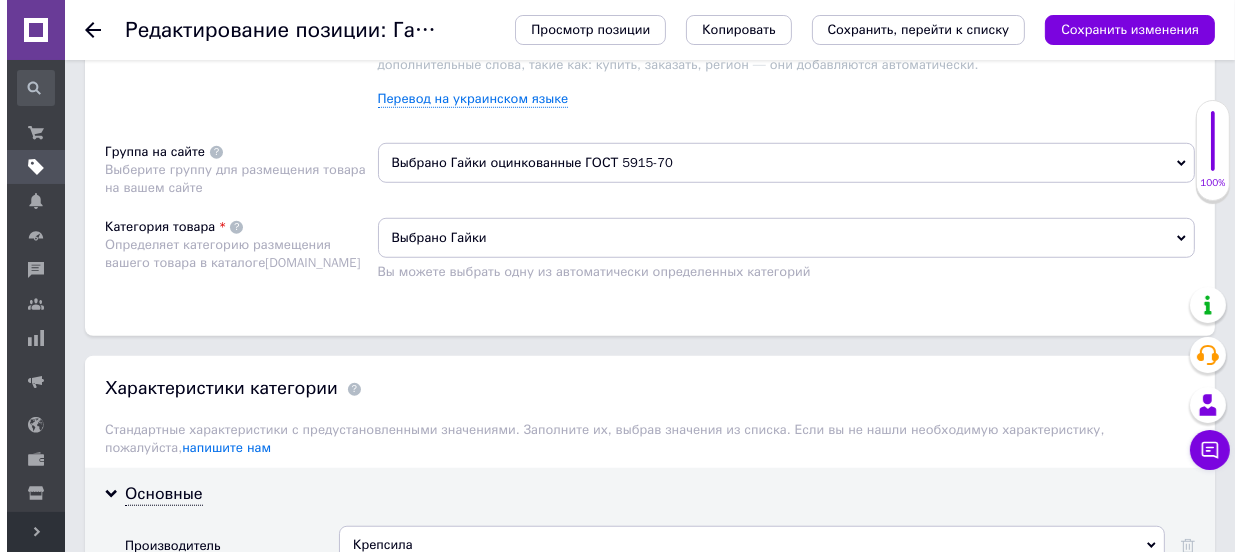 scroll, scrollTop: 1090, scrollLeft: 0, axis: vertical 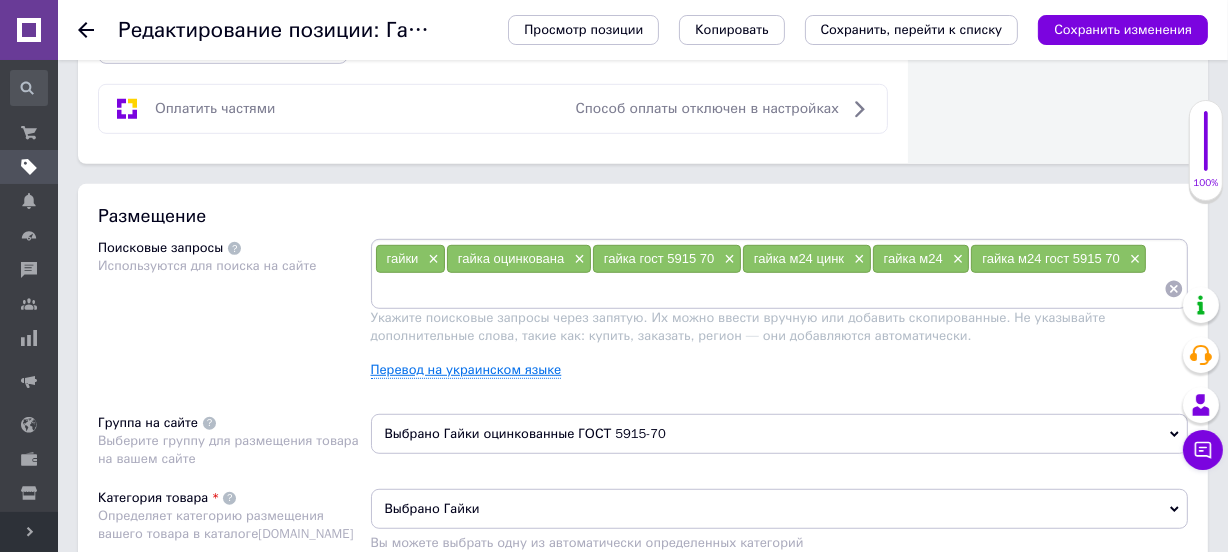 click on "Перевод на украинском языке" at bounding box center [466, 370] 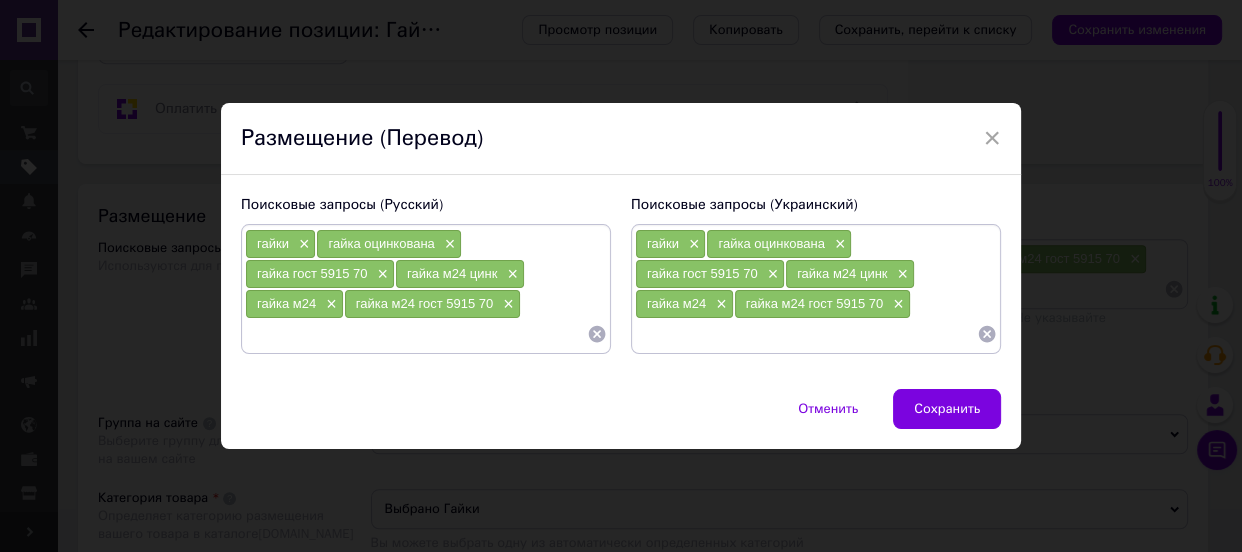 click 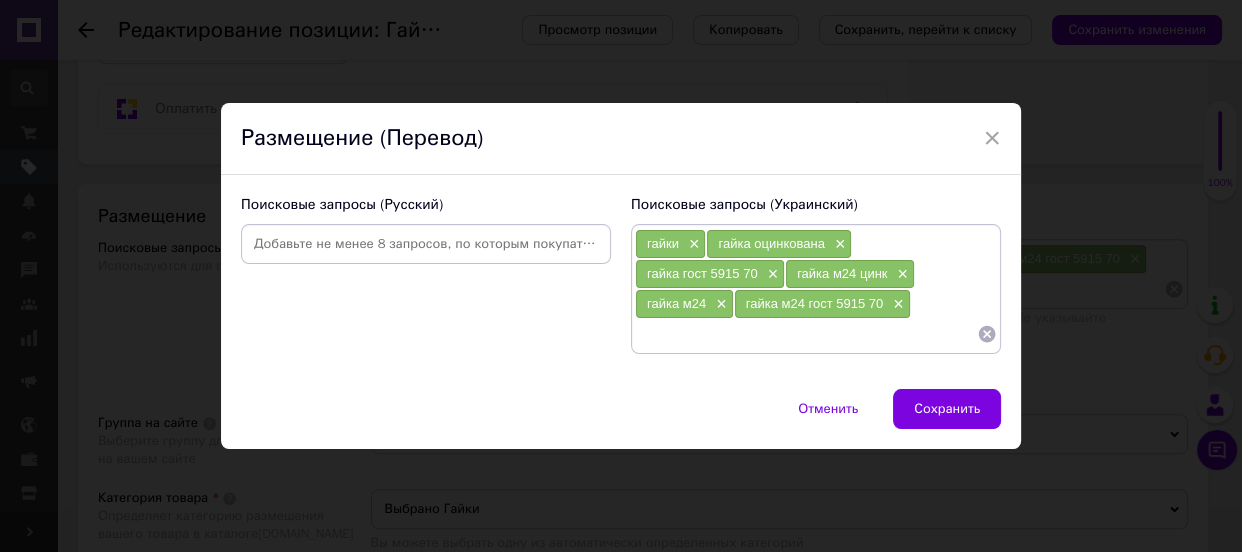 click 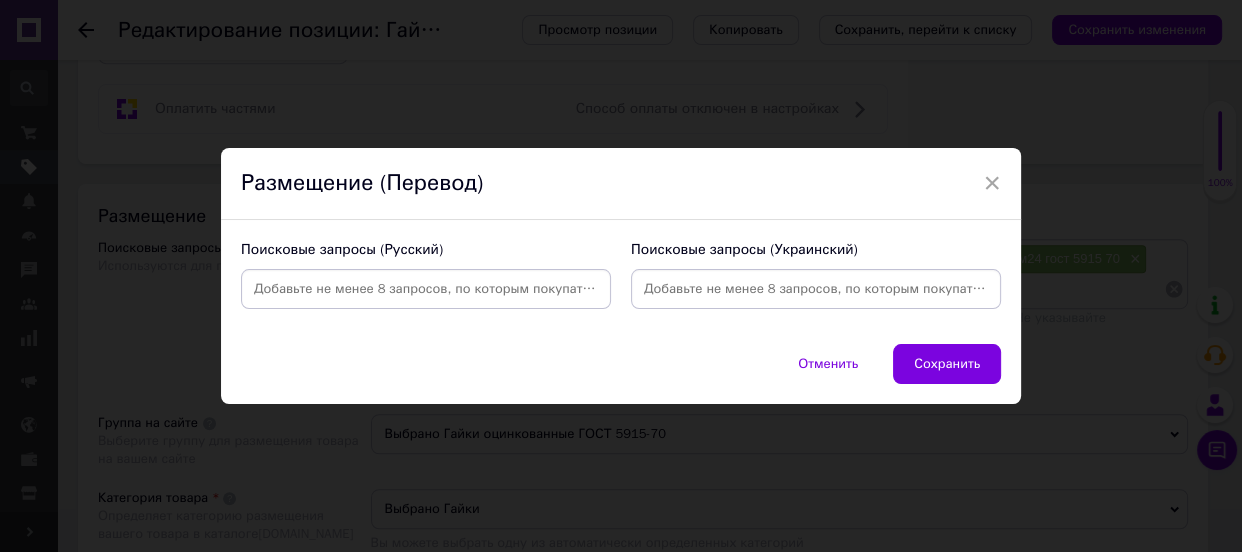 click at bounding box center [816, 289] 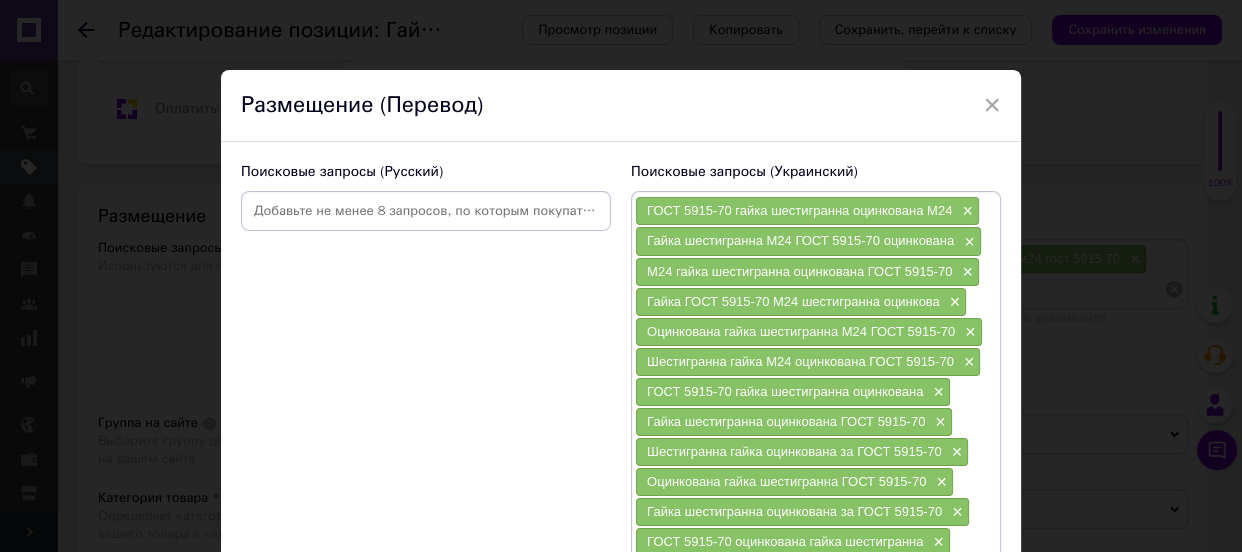 click at bounding box center [426, 211] 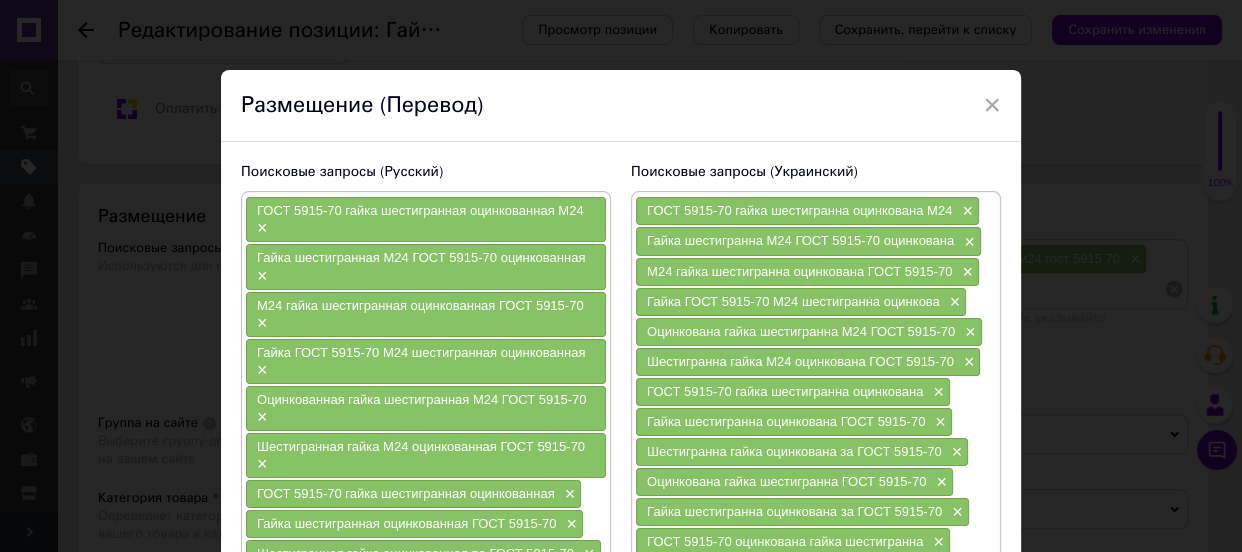 scroll, scrollTop: 181, scrollLeft: 0, axis: vertical 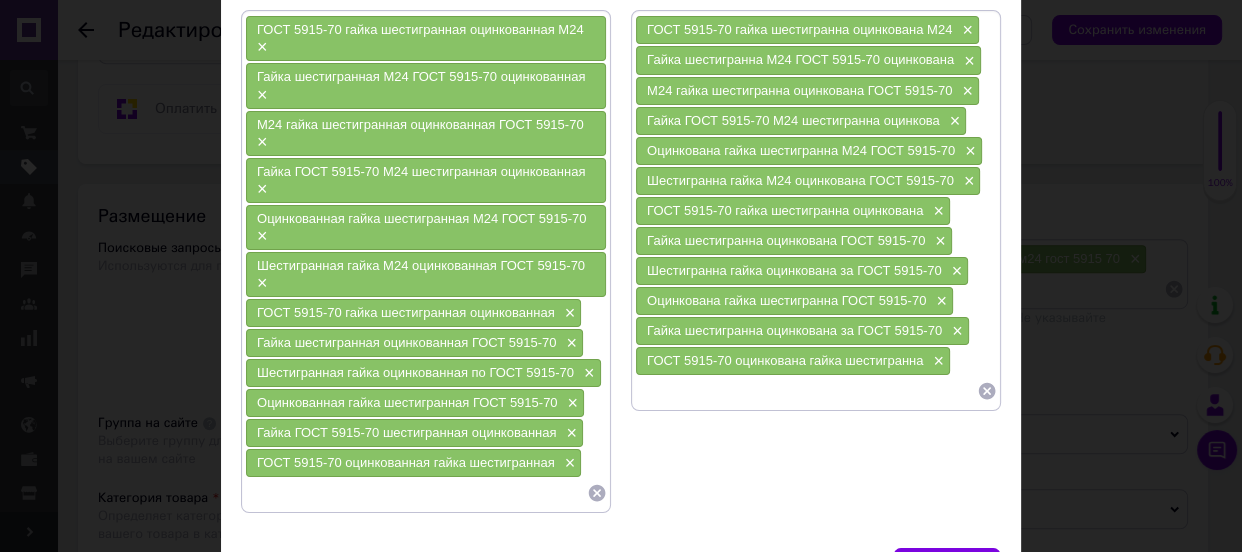 click 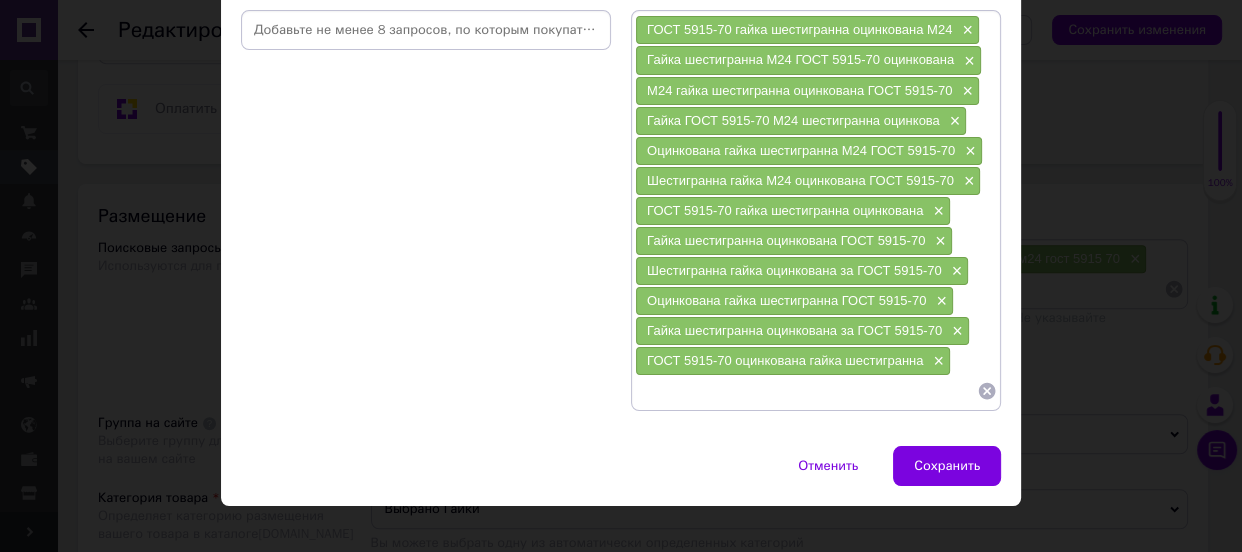 click at bounding box center [426, 30] 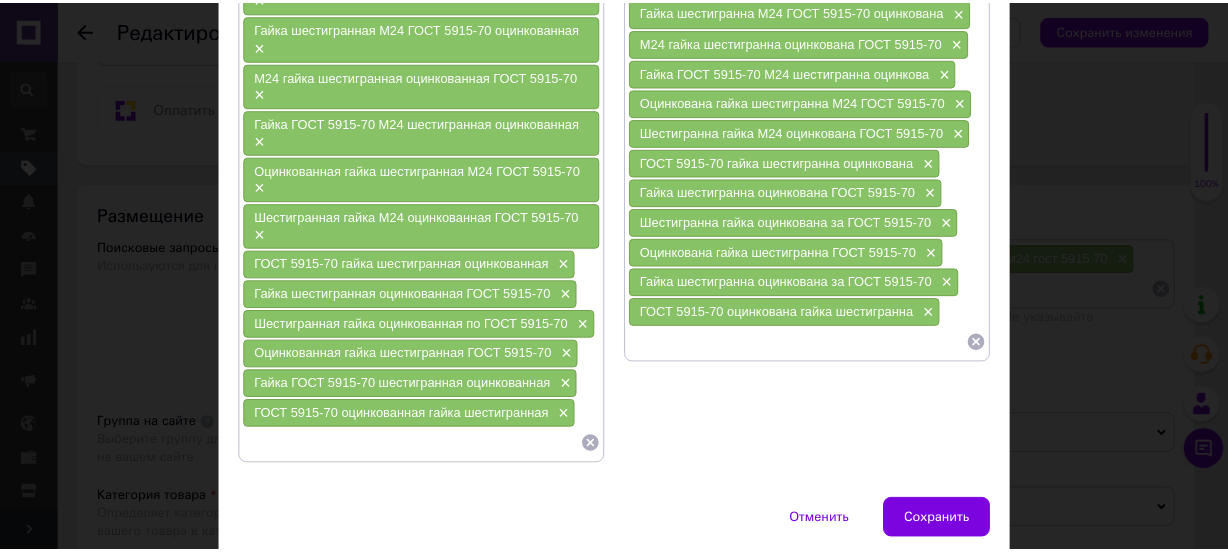 scroll, scrollTop: 272, scrollLeft: 0, axis: vertical 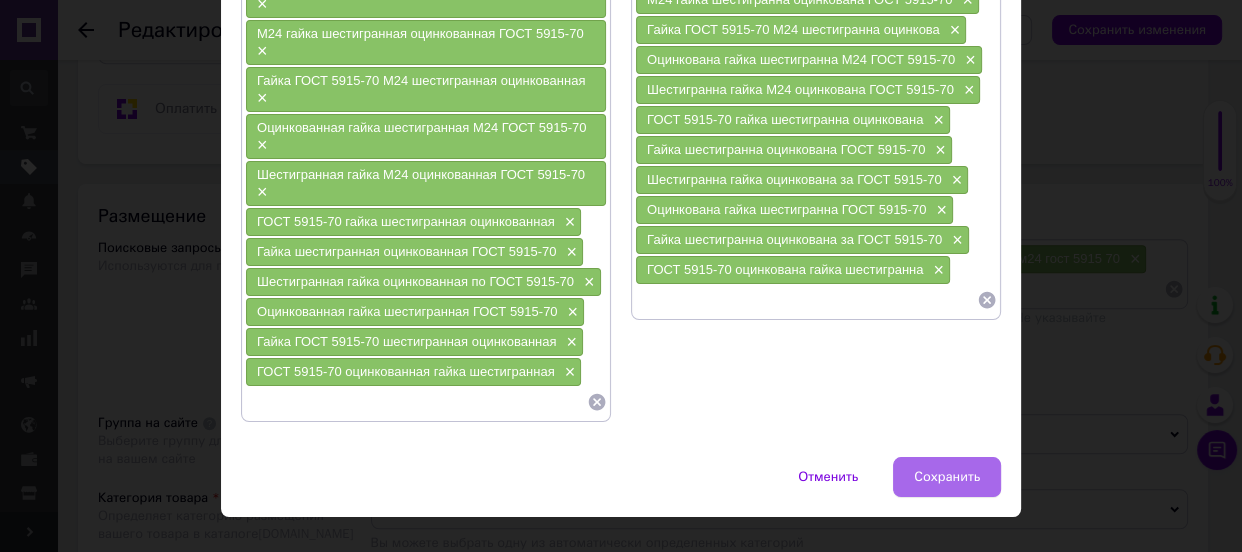 click on "Сохранить" at bounding box center (947, 477) 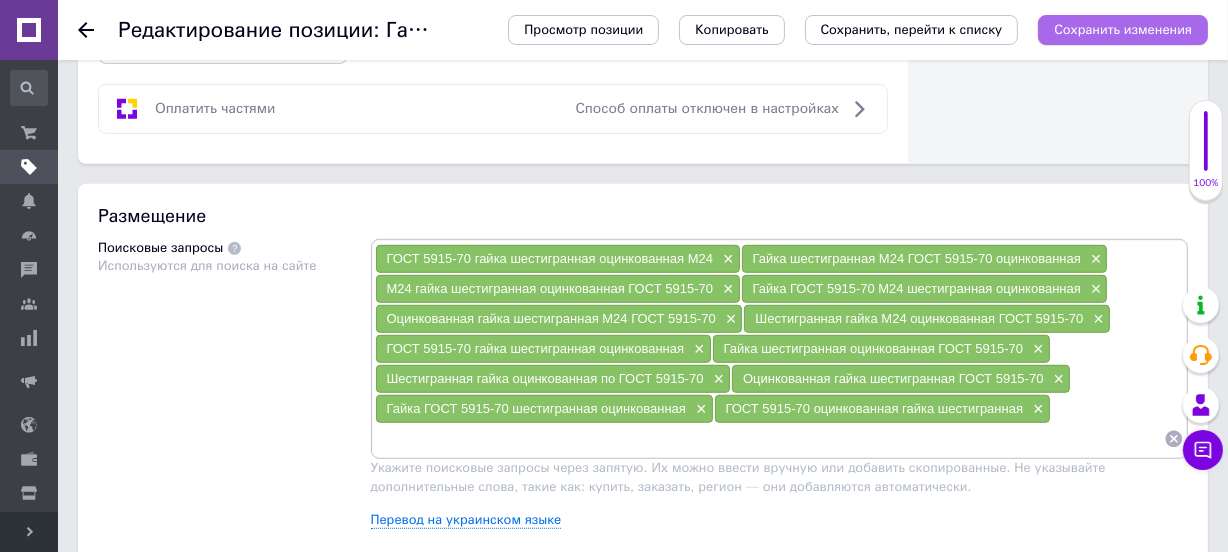 click on "Сохранить изменения" at bounding box center [1123, 30] 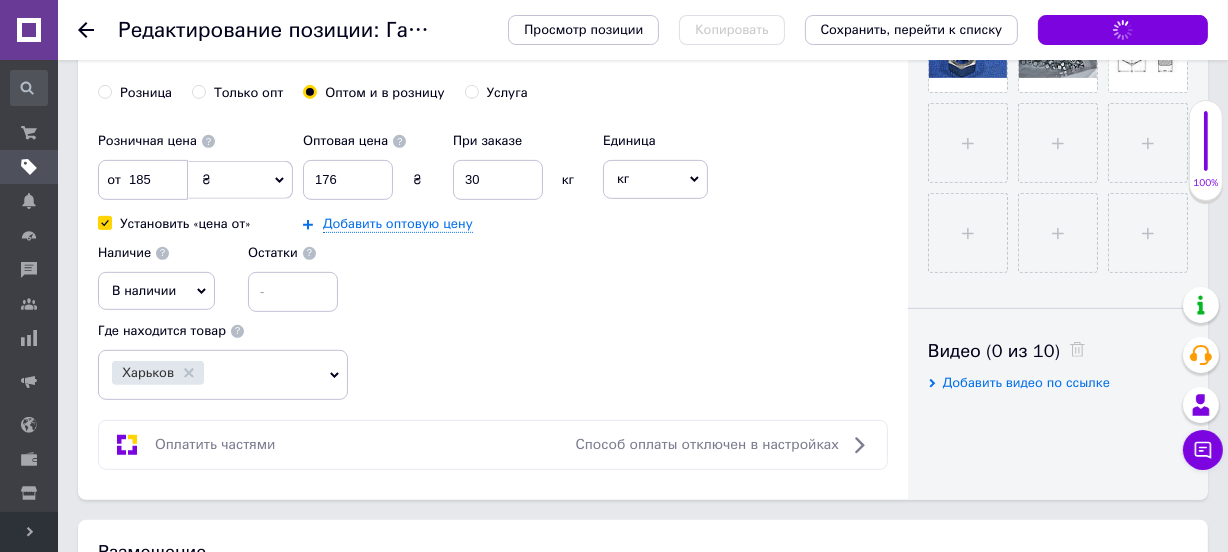 scroll, scrollTop: 636, scrollLeft: 0, axis: vertical 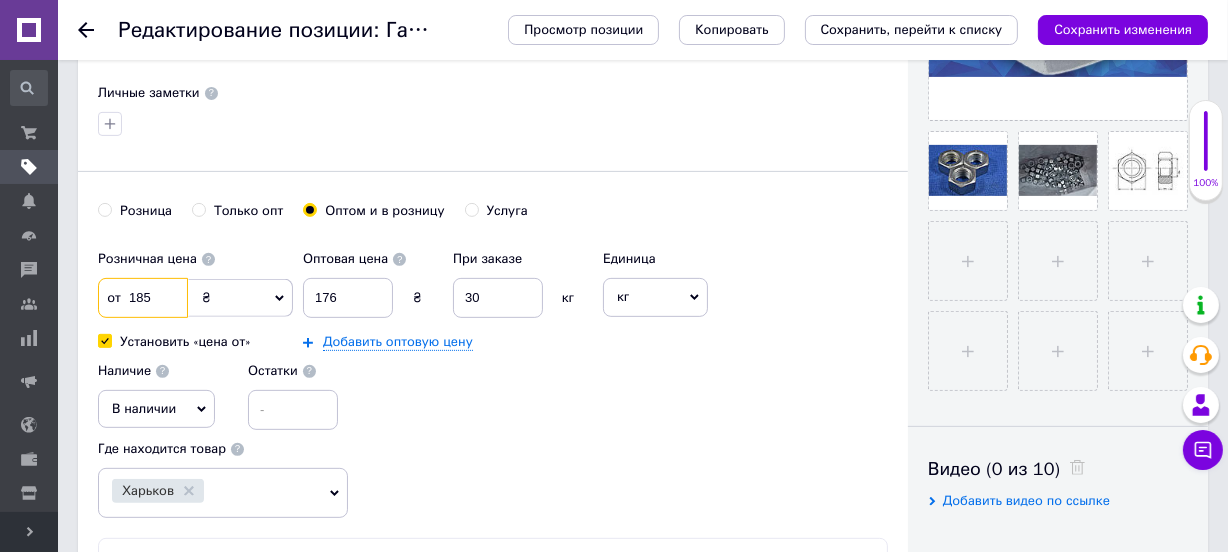 click on "185" at bounding box center (143, 298) 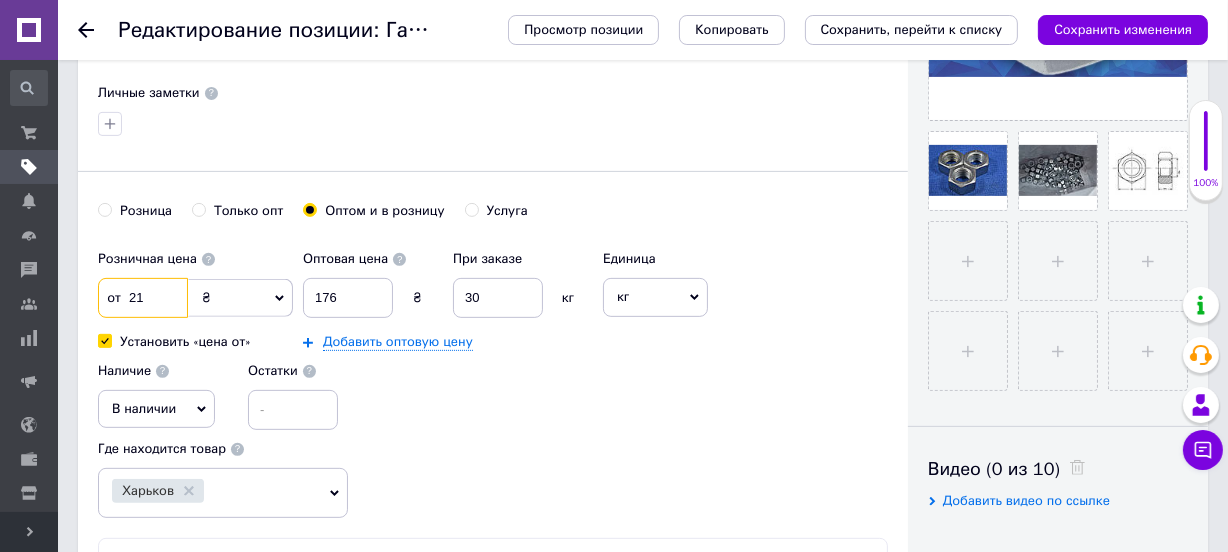 click on "21" at bounding box center (143, 298) 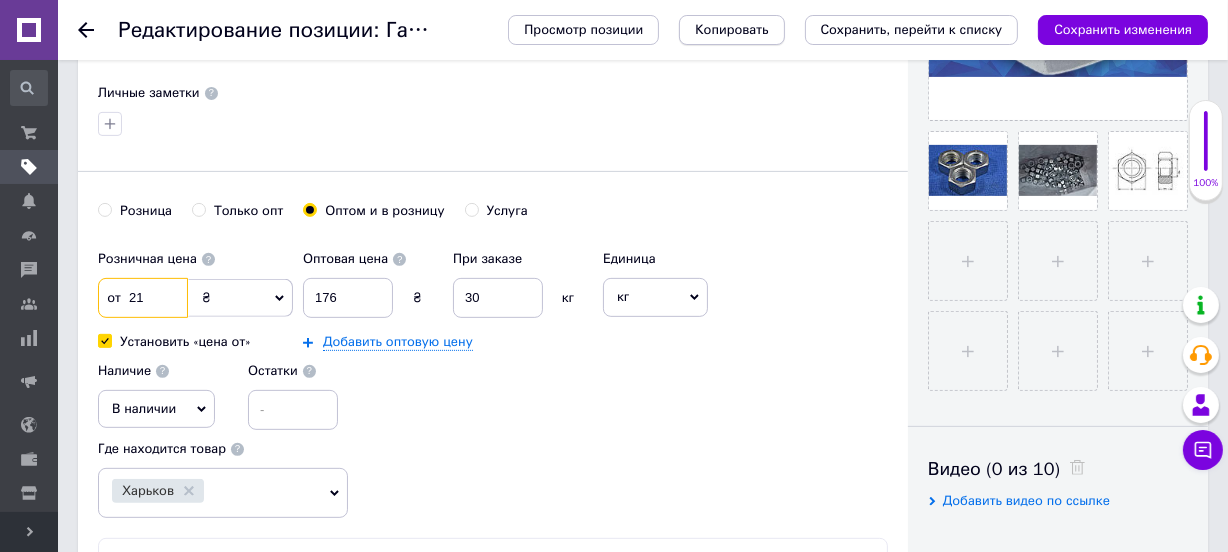 type on "21" 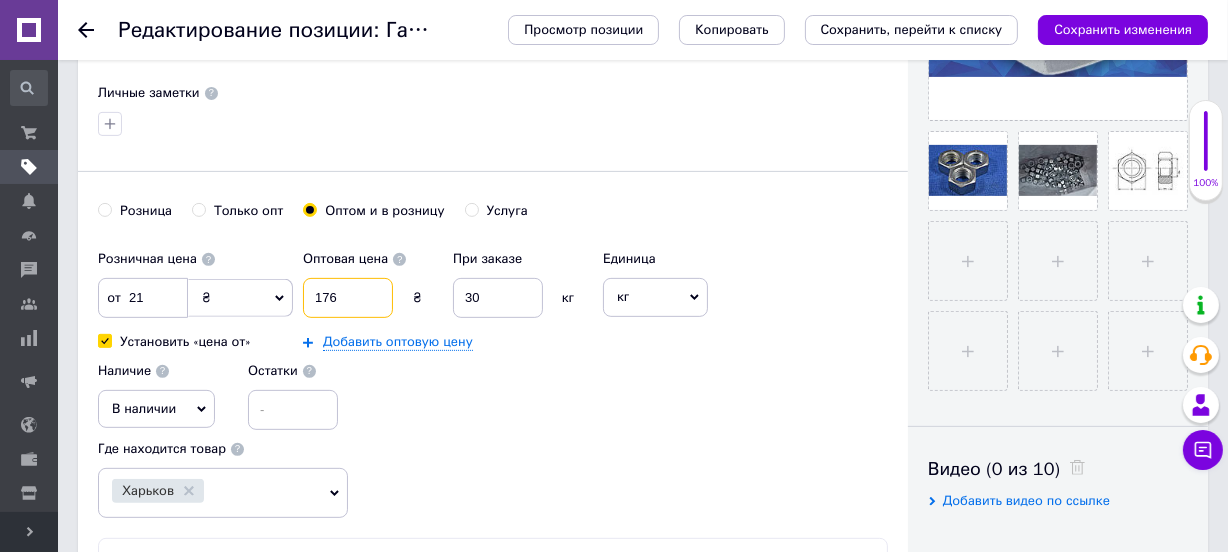 click on "176" at bounding box center (348, 298) 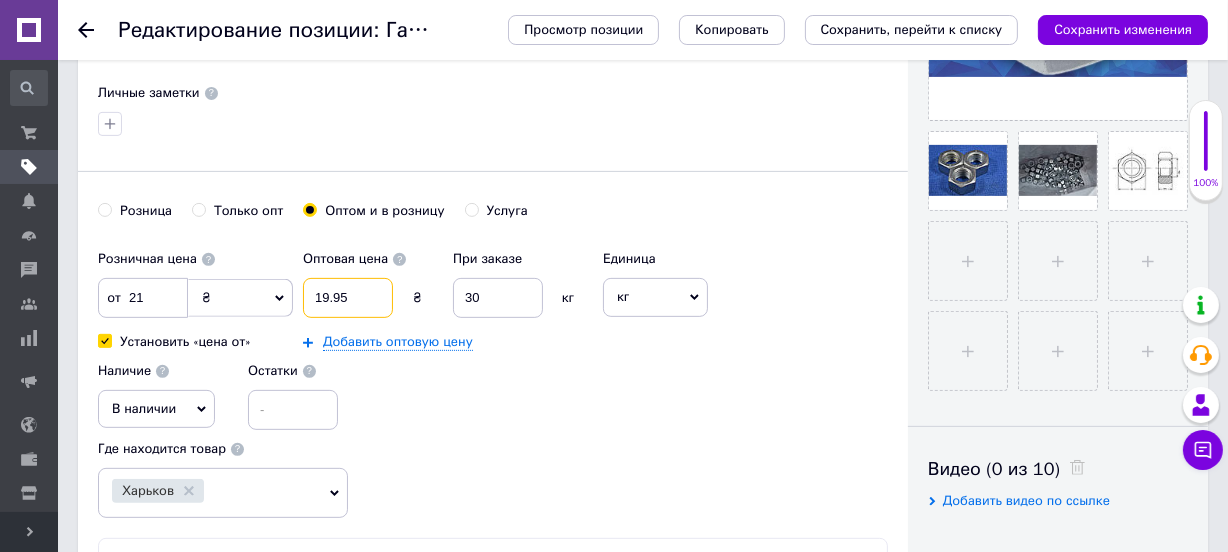 type on "19.95" 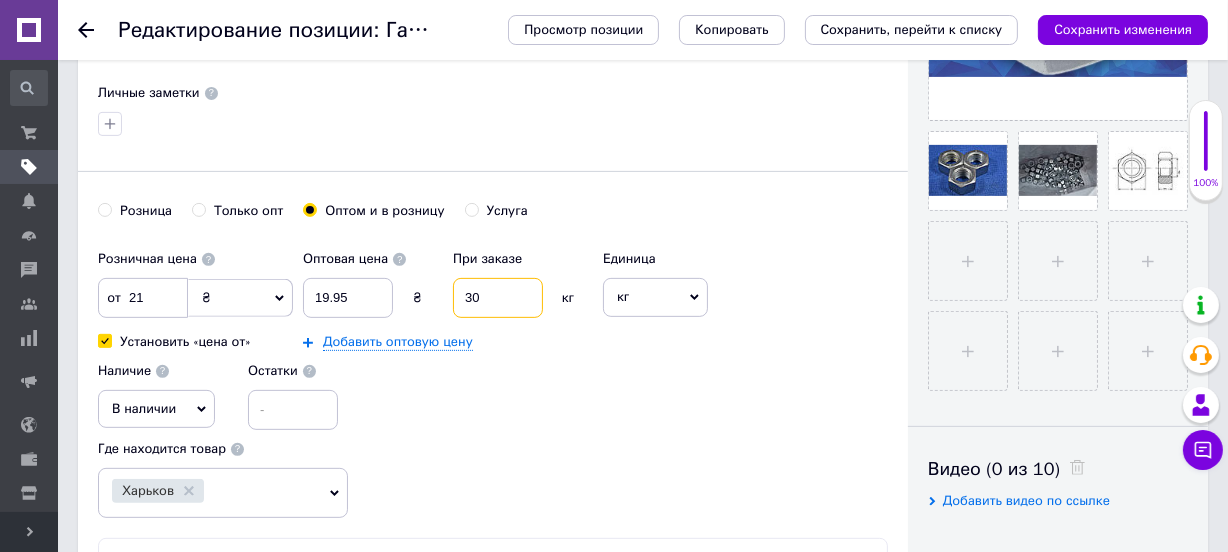 click on "30" at bounding box center [498, 298] 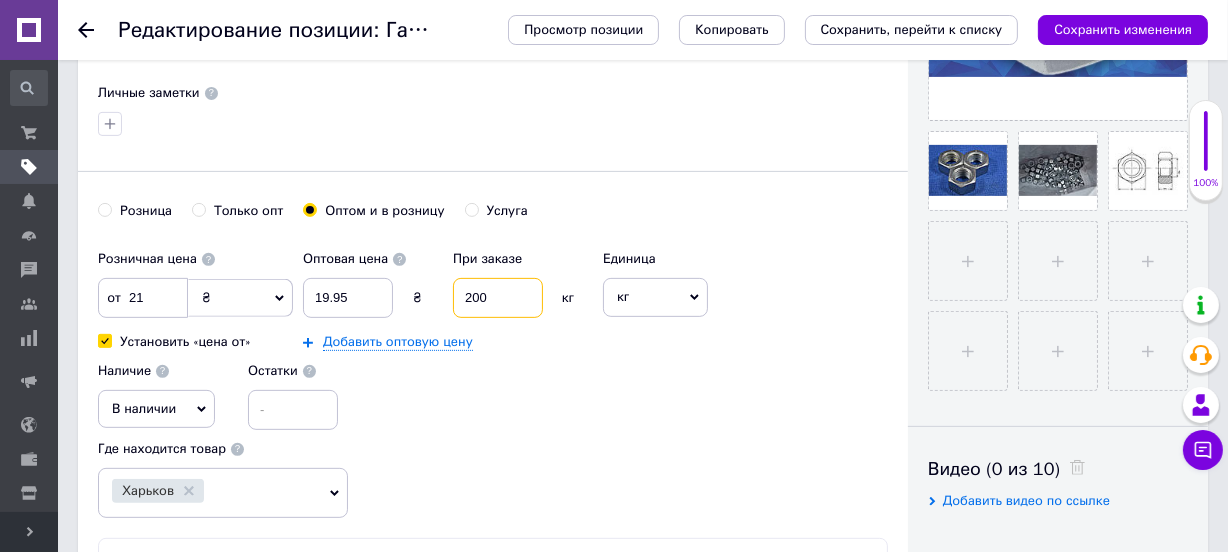 type on "200" 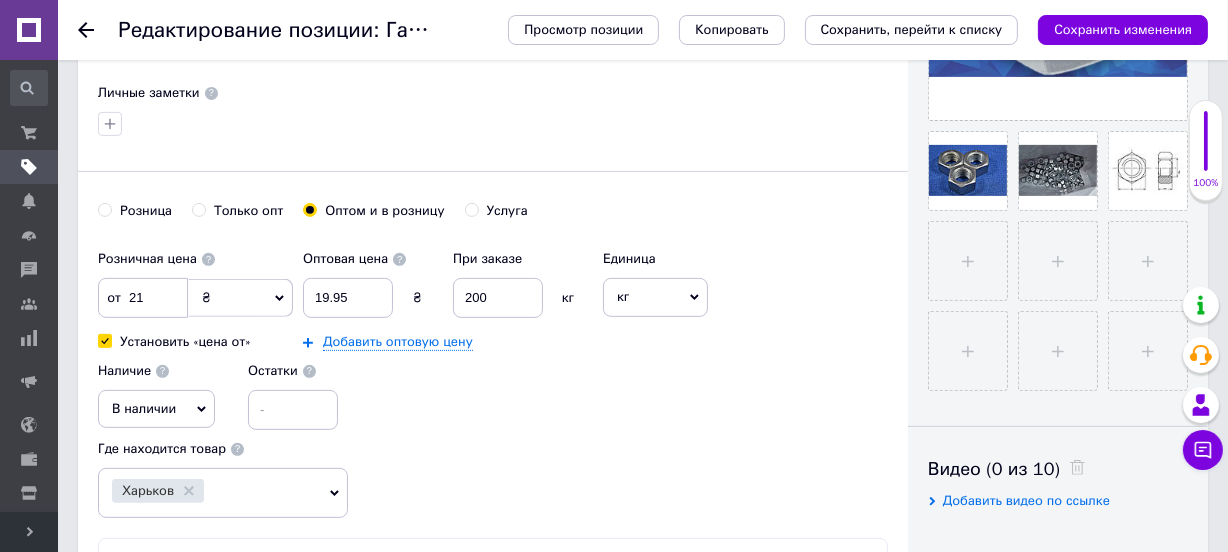 click on "кг" at bounding box center (655, 297) 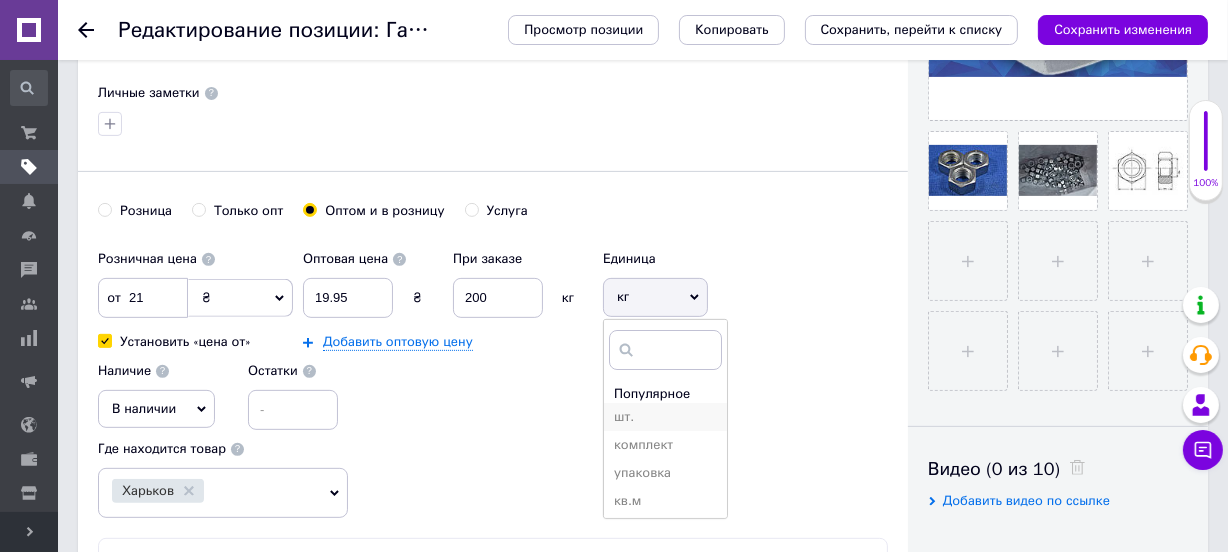 click on "шт." at bounding box center (665, 417) 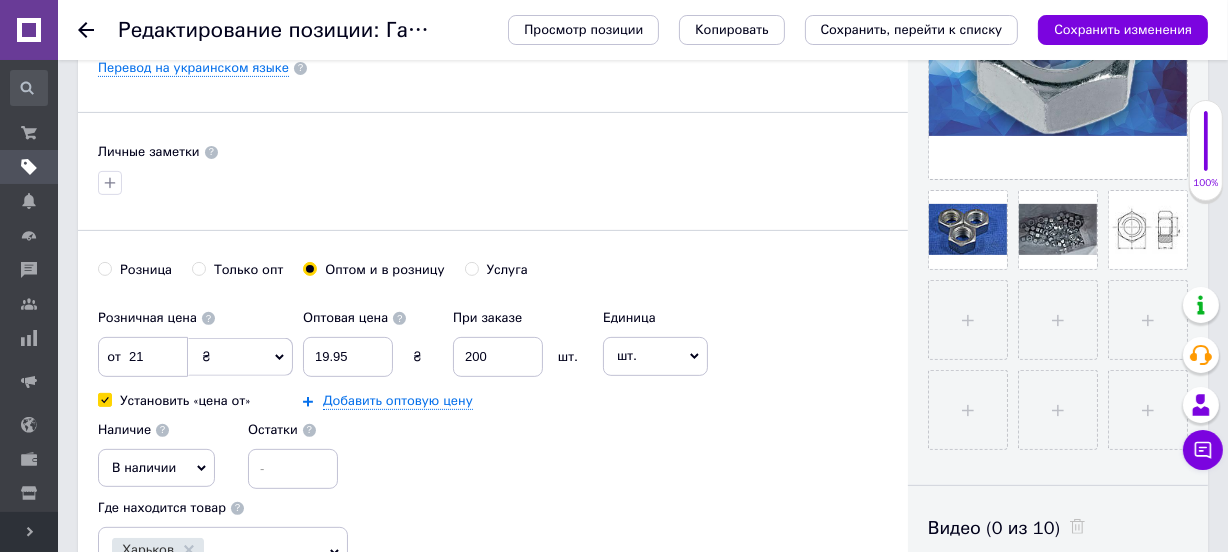scroll, scrollTop: 545, scrollLeft: 0, axis: vertical 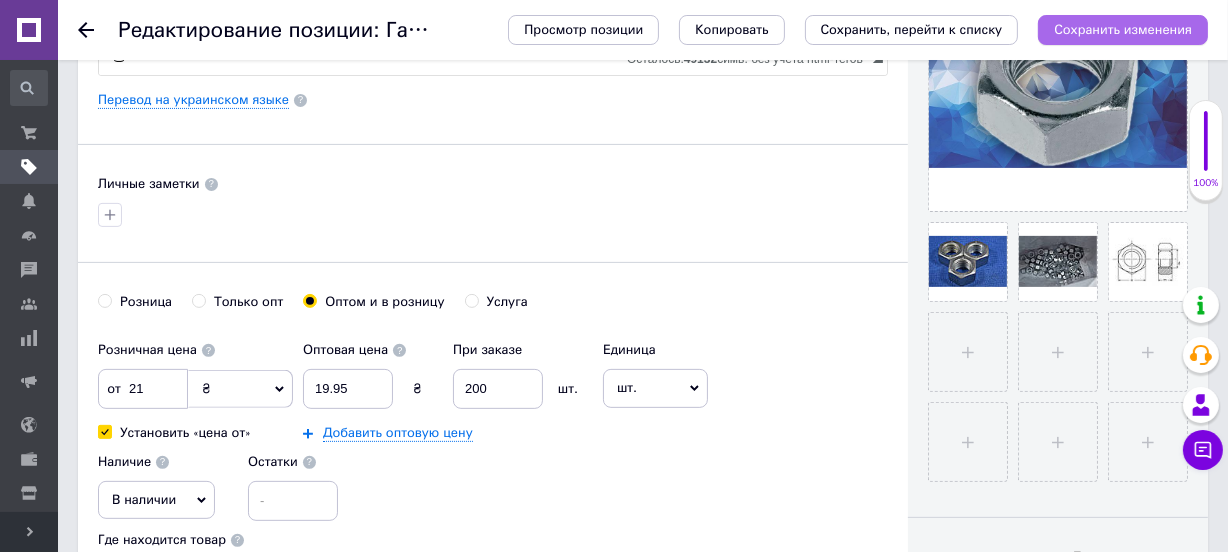 click on "Сохранить изменения" at bounding box center [1123, 29] 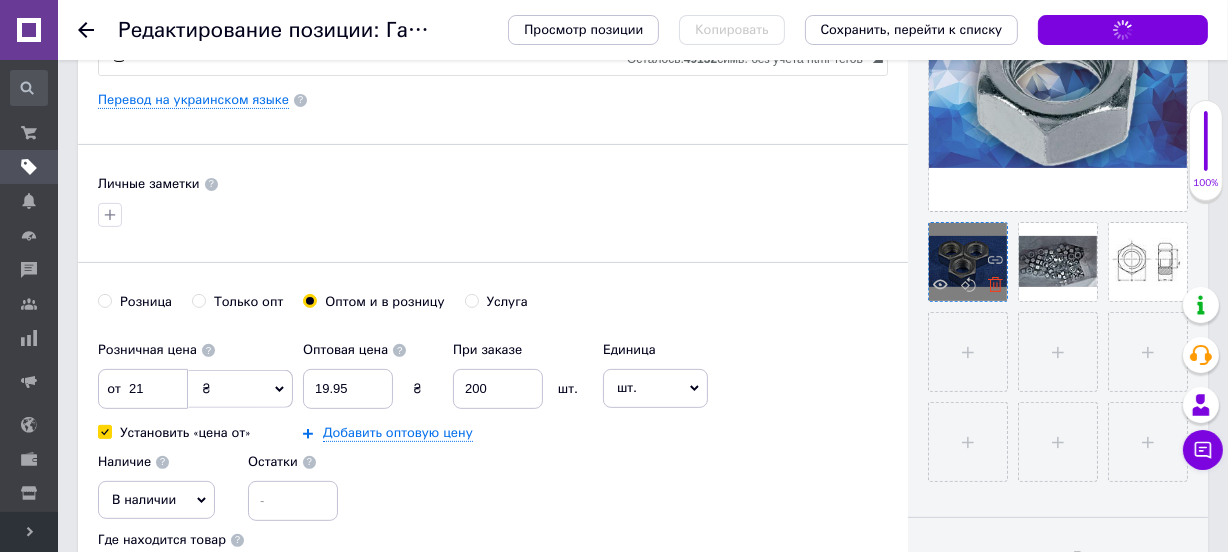 click 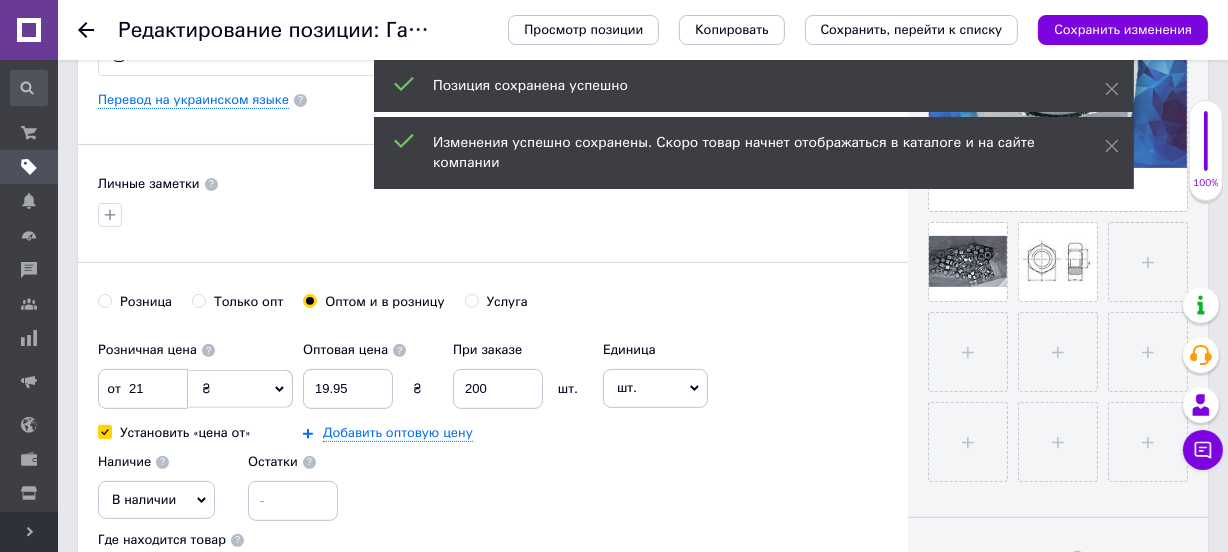 click 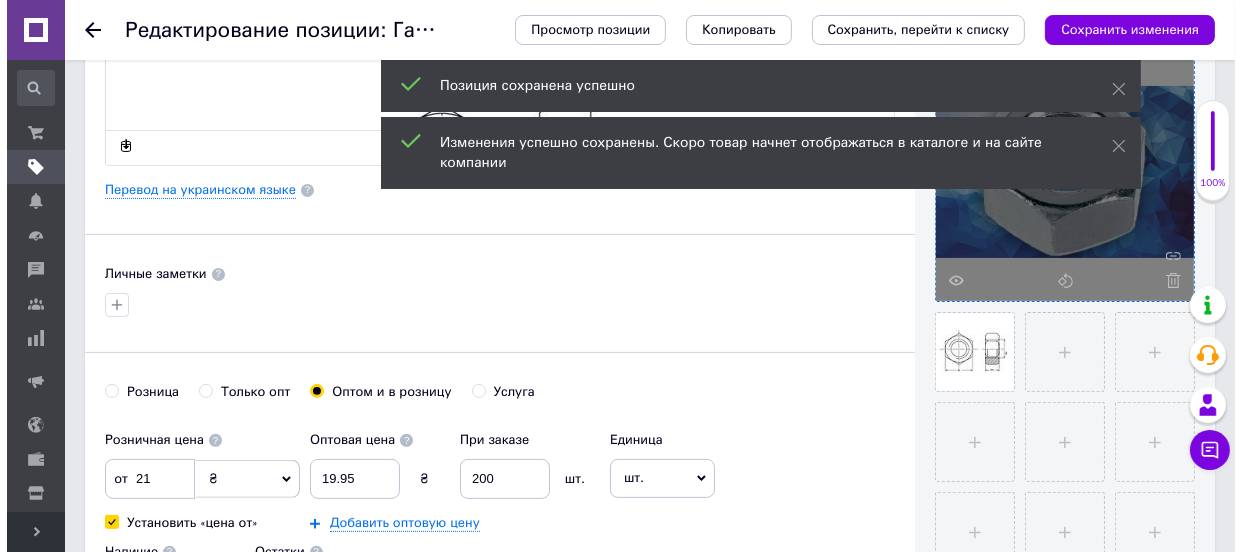 scroll, scrollTop: 454, scrollLeft: 0, axis: vertical 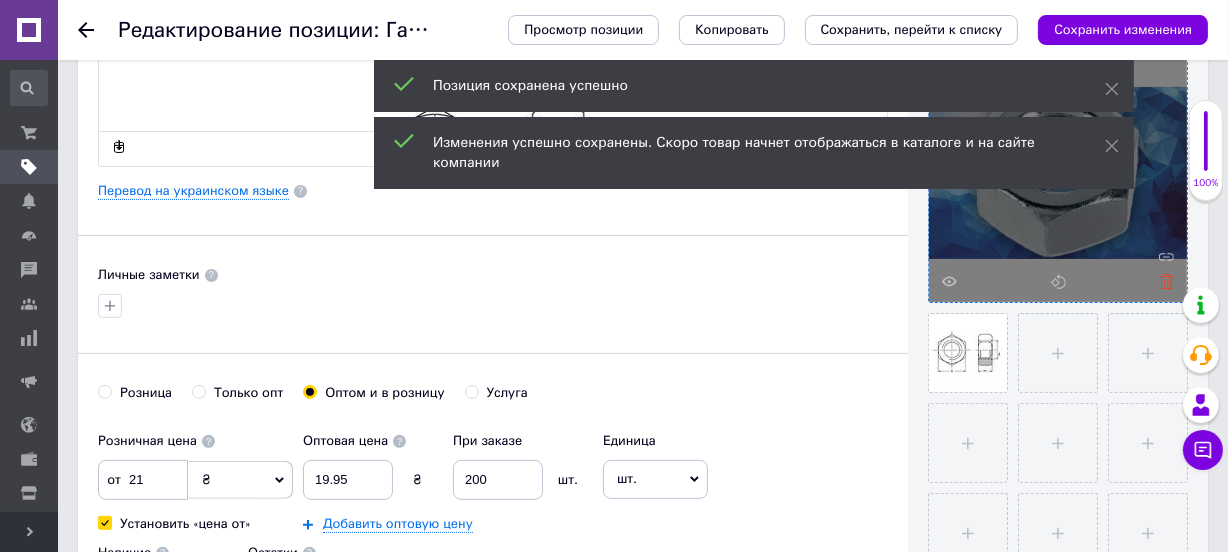 click 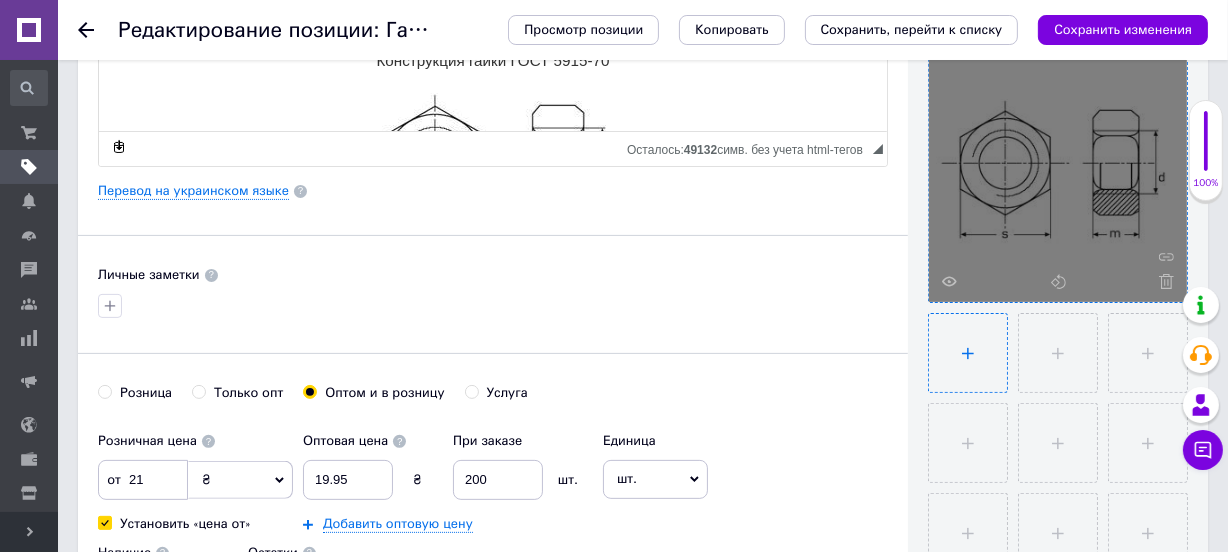 click at bounding box center (968, 353) 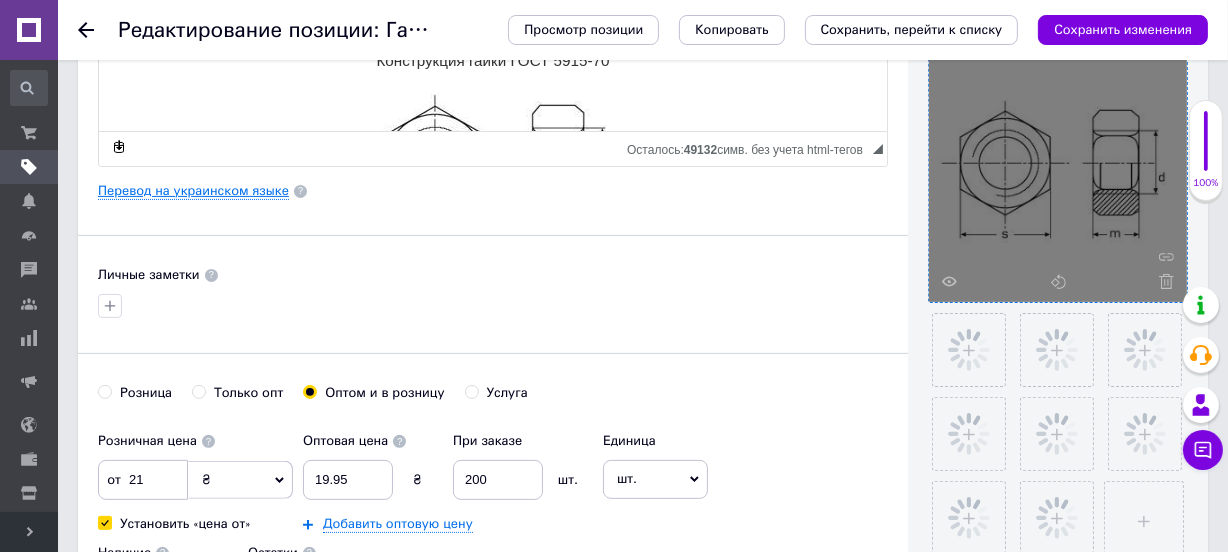 click on "Перевод на украинском языке" at bounding box center [193, 191] 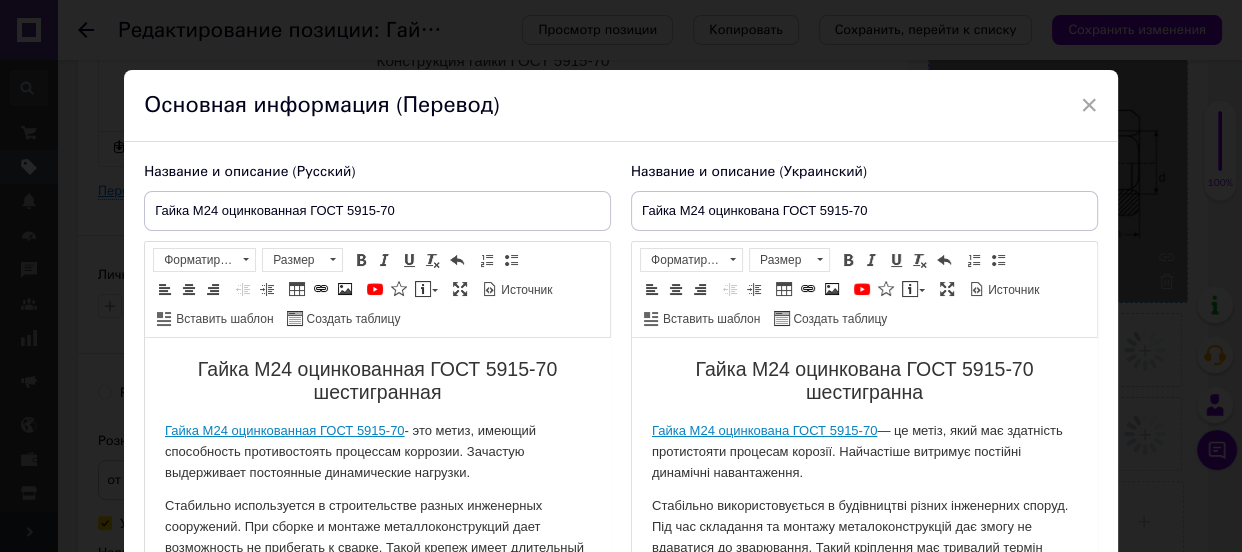 scroll, scrollTop: 0, scrollLeft: 0, axis: both 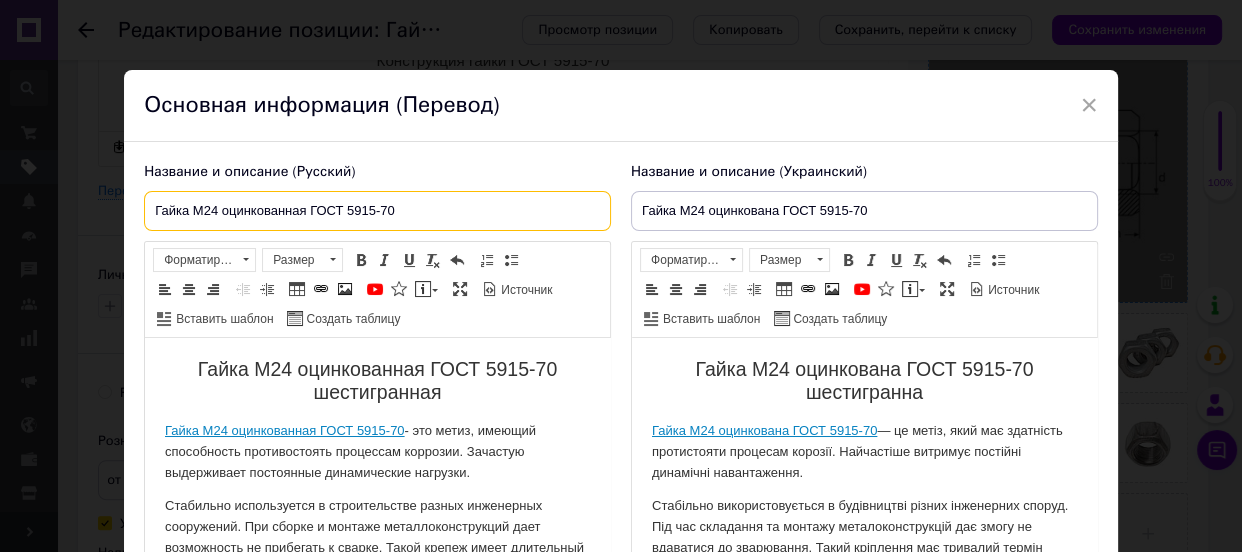 click on "Гайка М24 оцинкованная ГОСТ 5915-70" at bounding box center [377, 211] 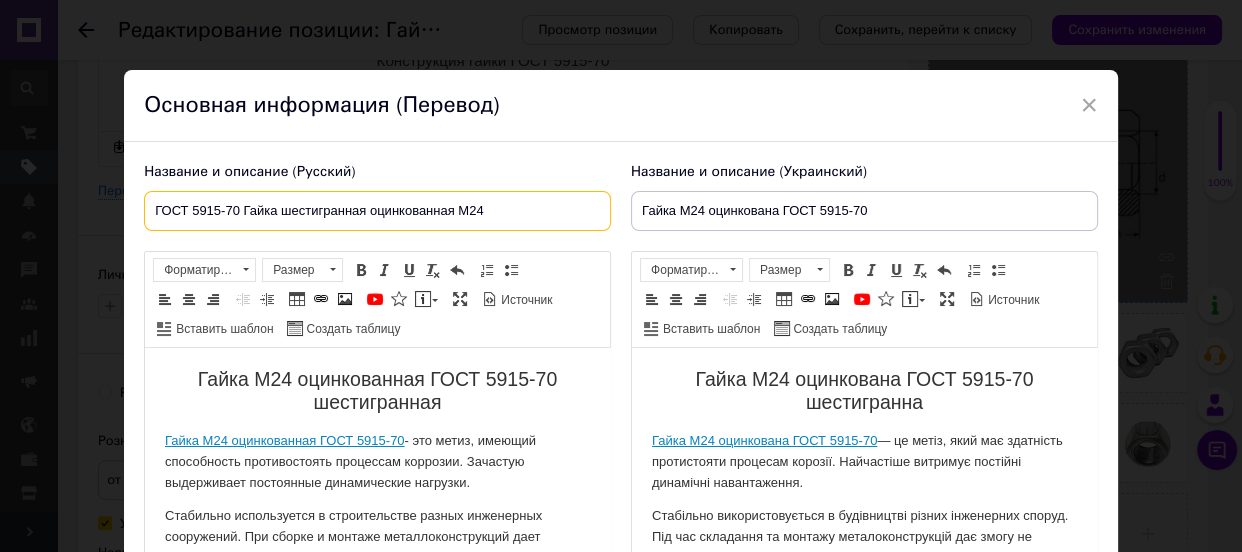 type on "ГОСТ 5915-70 Гайка шестигранная оцинкованная М24" 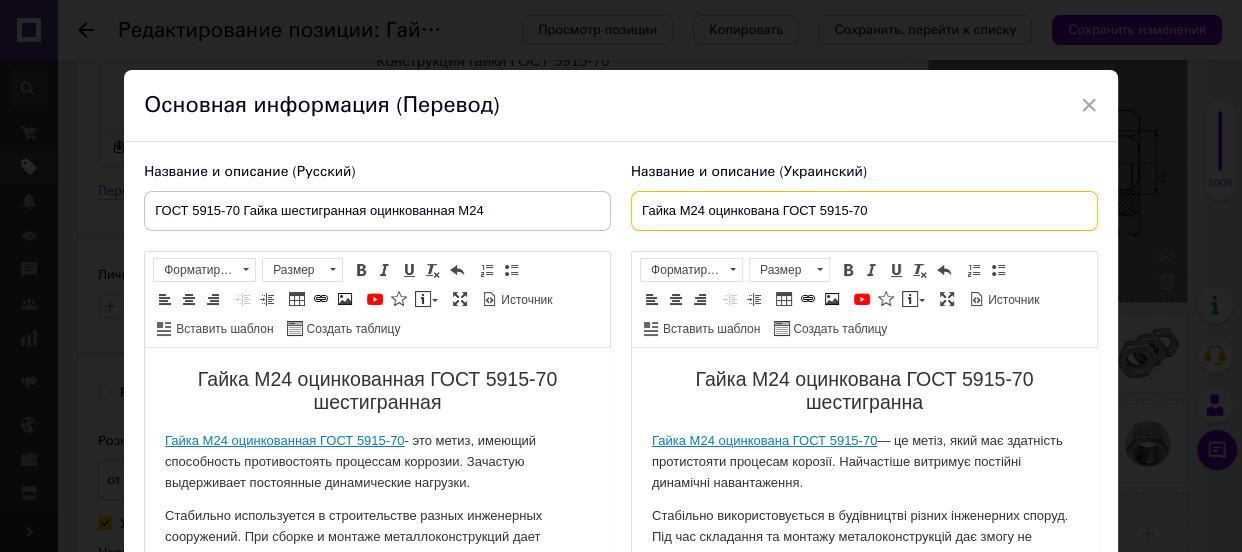click on "Гайка М24 оцинкована ГОСТ 5915-70" at bounding box center (864, 211) 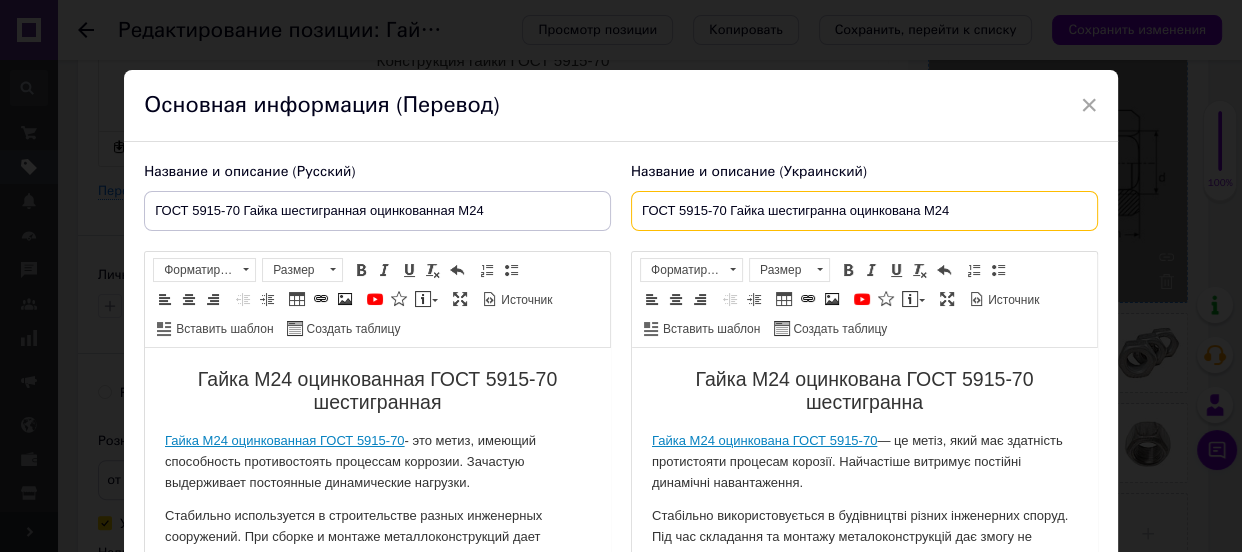 type on "ГОСТ 5915-70 Гайка шестигранна оцинкована М24" 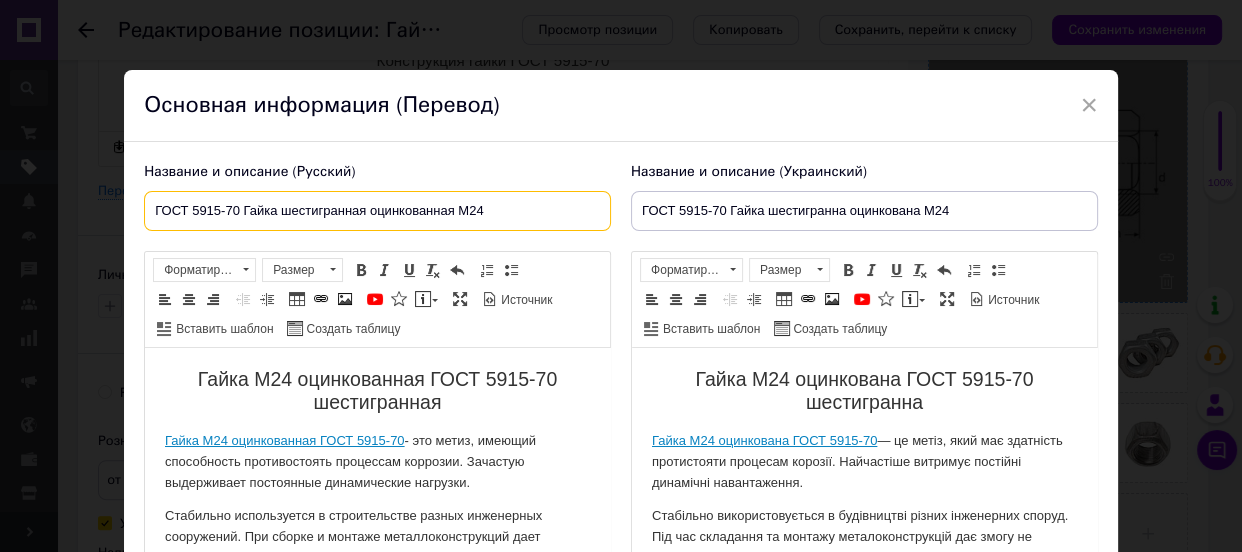 click on "ГОСТ 5915-70 Гайка шестигранная оцинкованная М24" at bounding box center (377, 211) 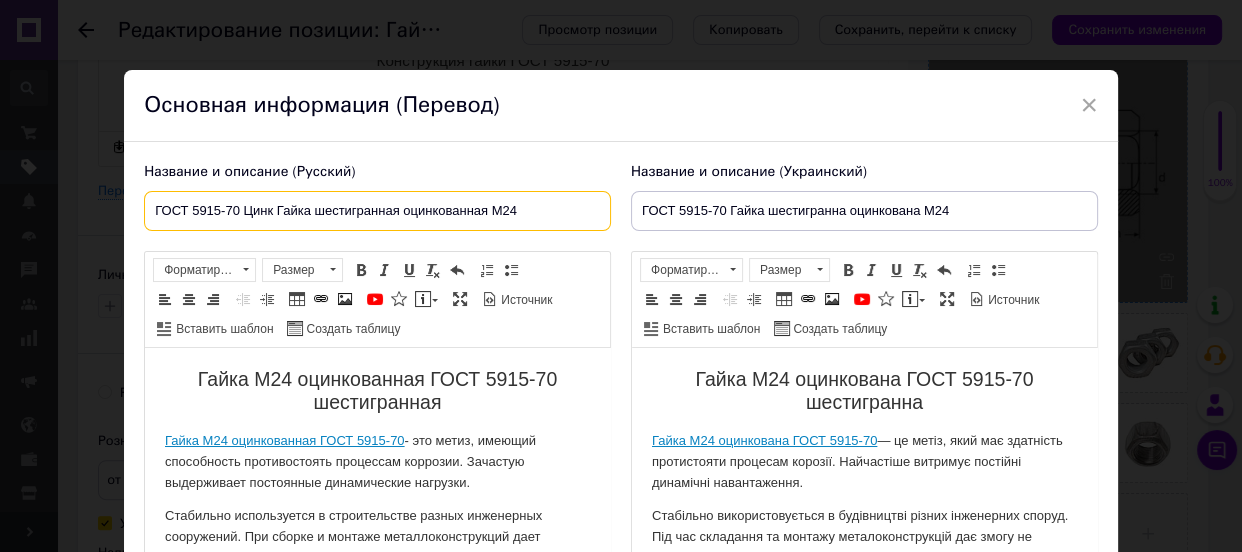 type on "ГОСТ 5915-70 Цинк Гайка шестигранная оцинкованная М24" 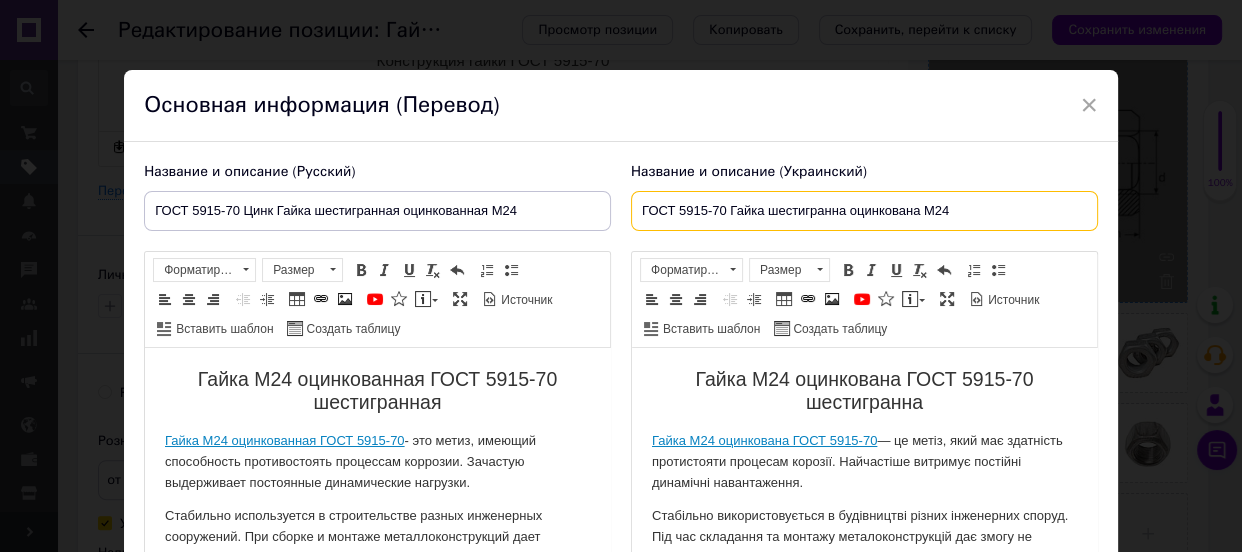 click on "ГОСТ 5915-70 Гайка шестигранна оцинкована М24" at bounding box center [864, 211] 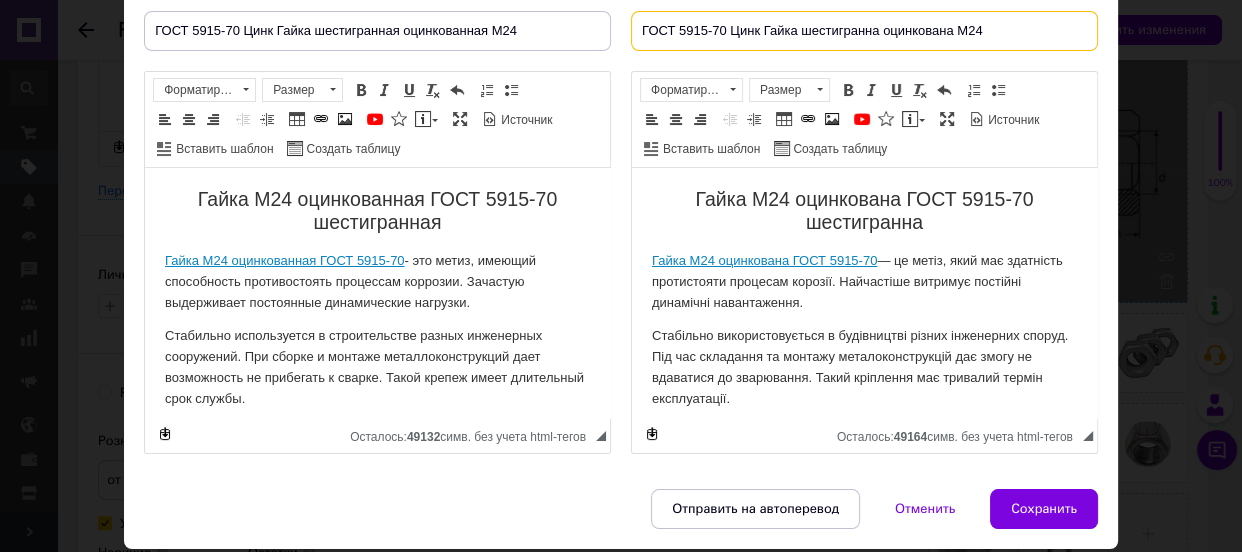 scroll, scrollTop: 181, scrollLeft: 0, axis: vertical 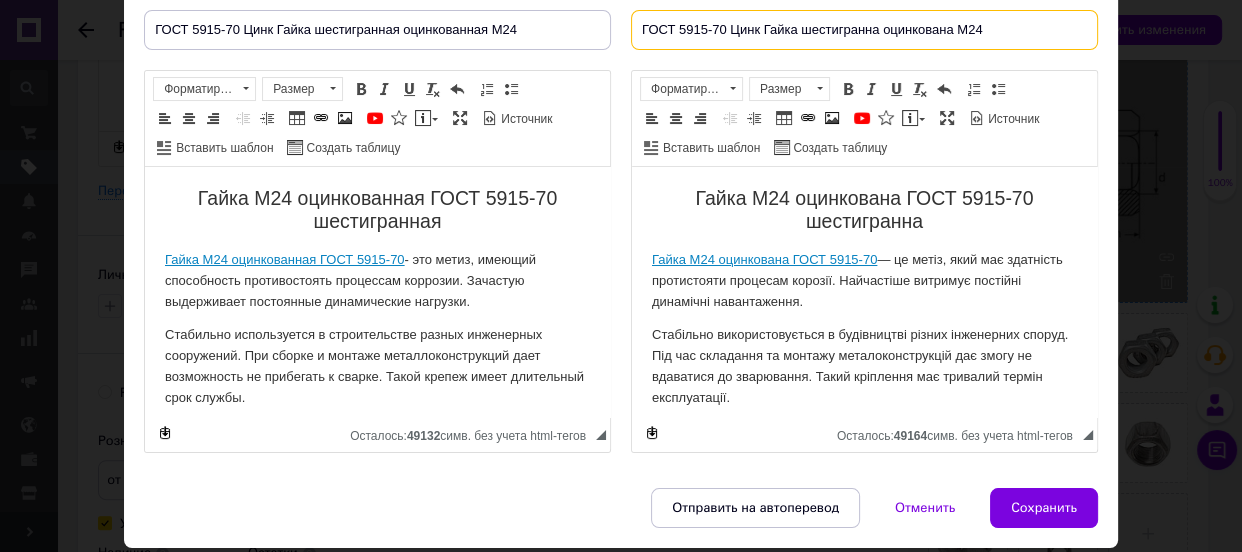 type on "ГОСТ 5915-70 Цинк Гайка шестигранна оцинкована М24" 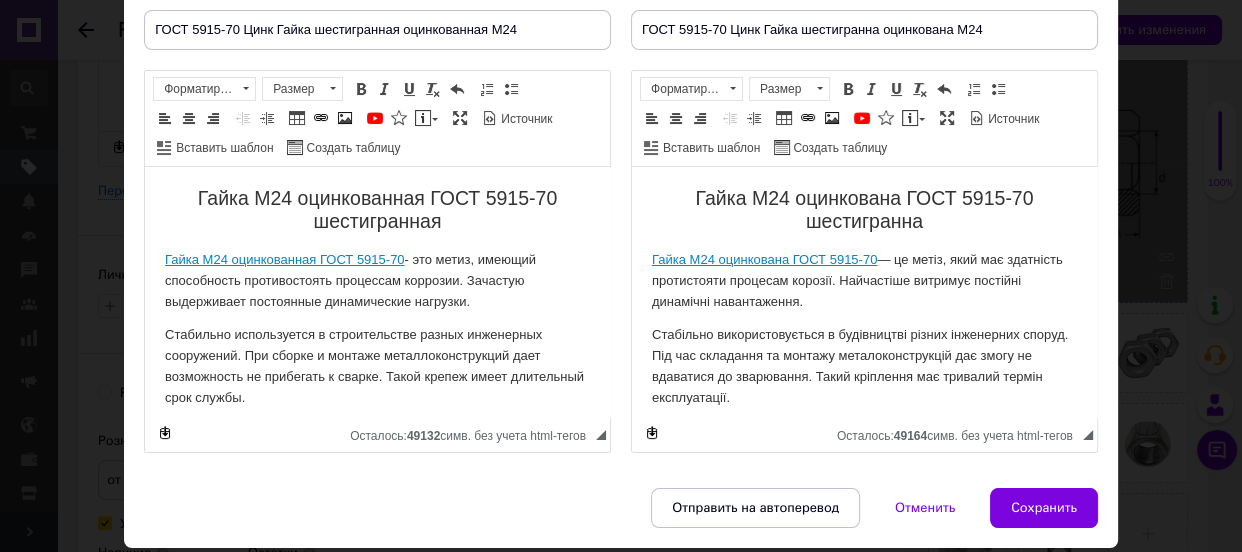 click on "Гайка М24 оцинкованная ГОСТ 5915-70 шестигранная" at bounding box center (377, 210) 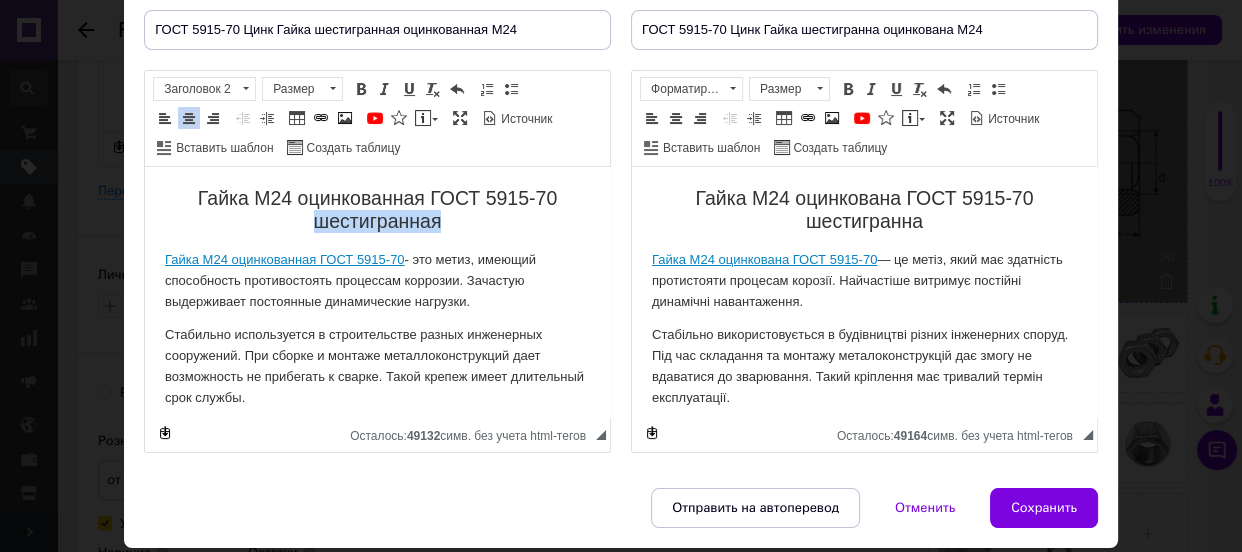click on "Гайка М24 оцинкованная ГОСТ 5915-70 шестигранная" at bounding box center [377, 210] 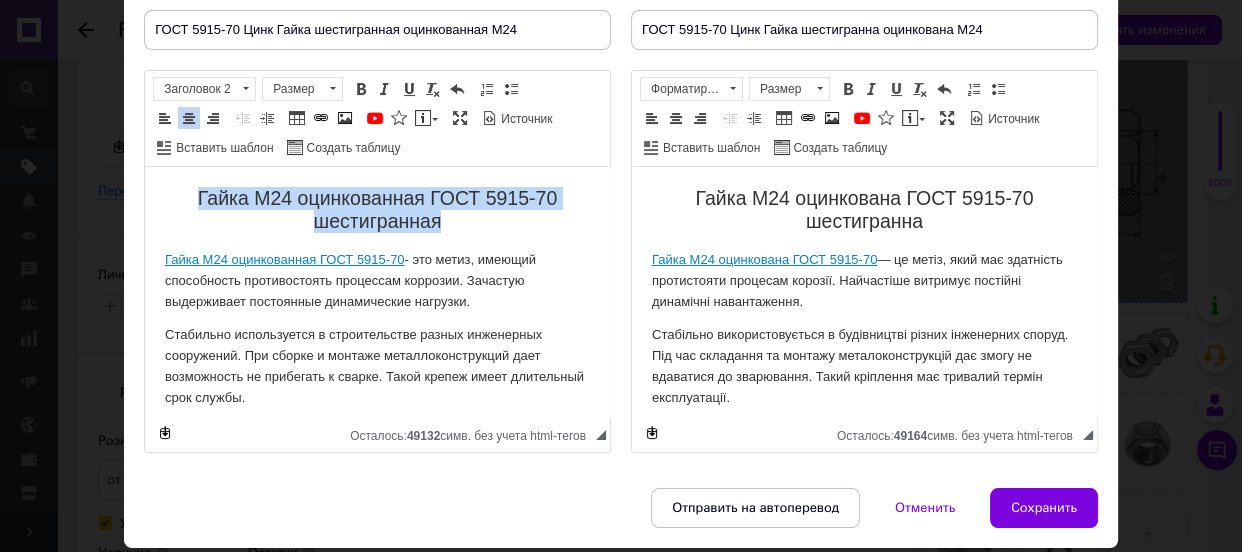 click on "Гайка М24 оцинкованная ГОСТ 5915-70 шестигранная" at bounding box center (377, 210) 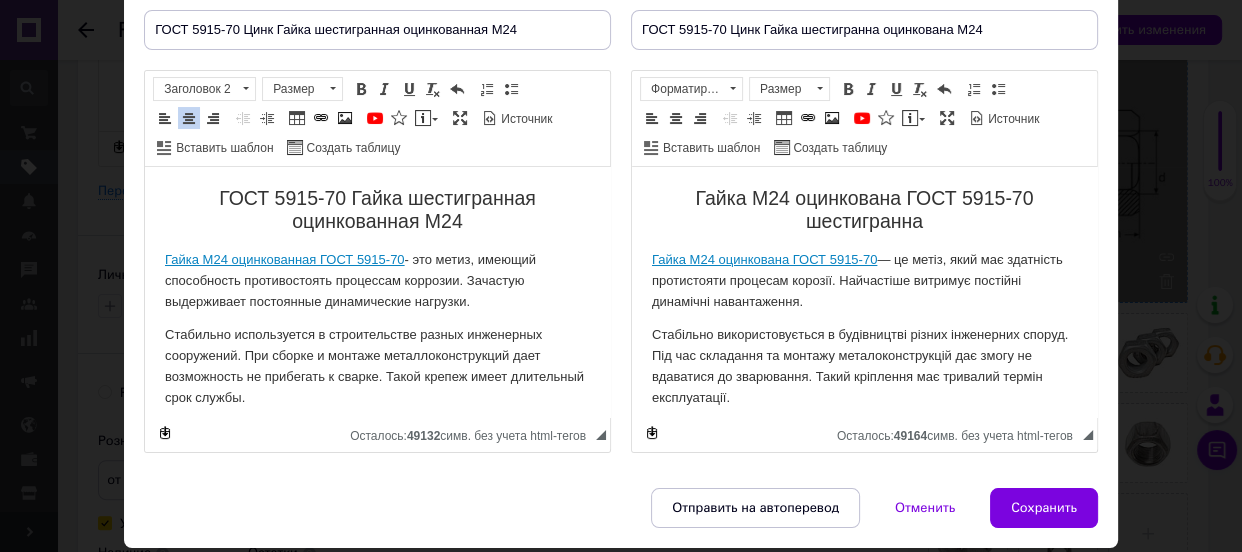 click on "Гайка М24 оцинкована ГОСТ 5915-70 шестигранна" at bounding box center (864, 210) 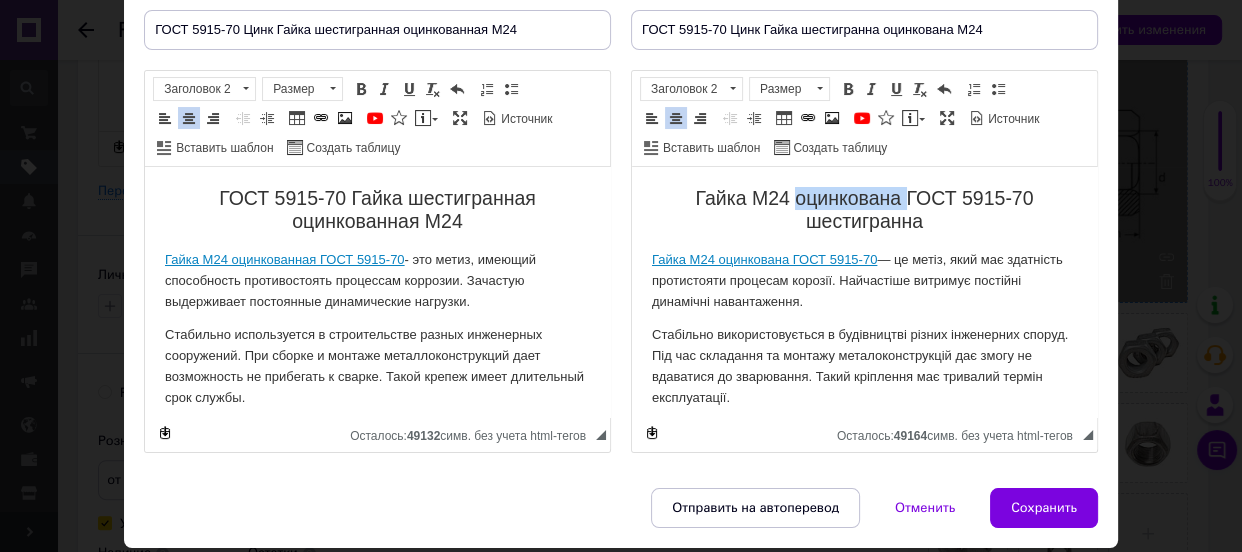 click on "Гайка М24 оцинкована ГОСТ 5915-70 шестигранна" at bounding box center (864, 210) 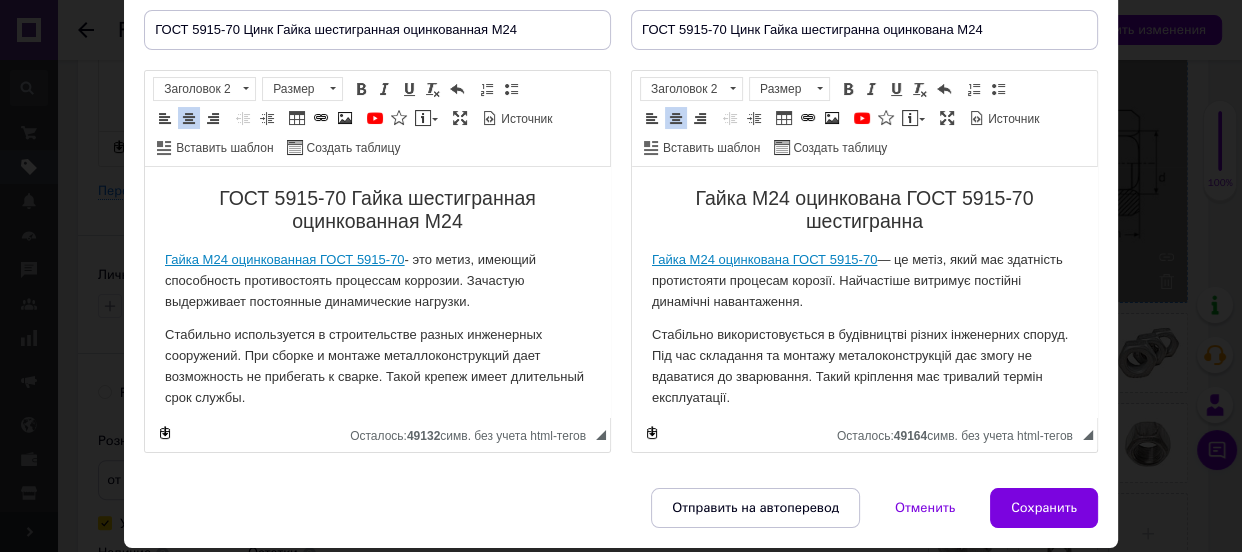 click on "Гайка М24 оцинкована ГОСТ 5915-70 шестигранна" at bounding box center (864, 210) 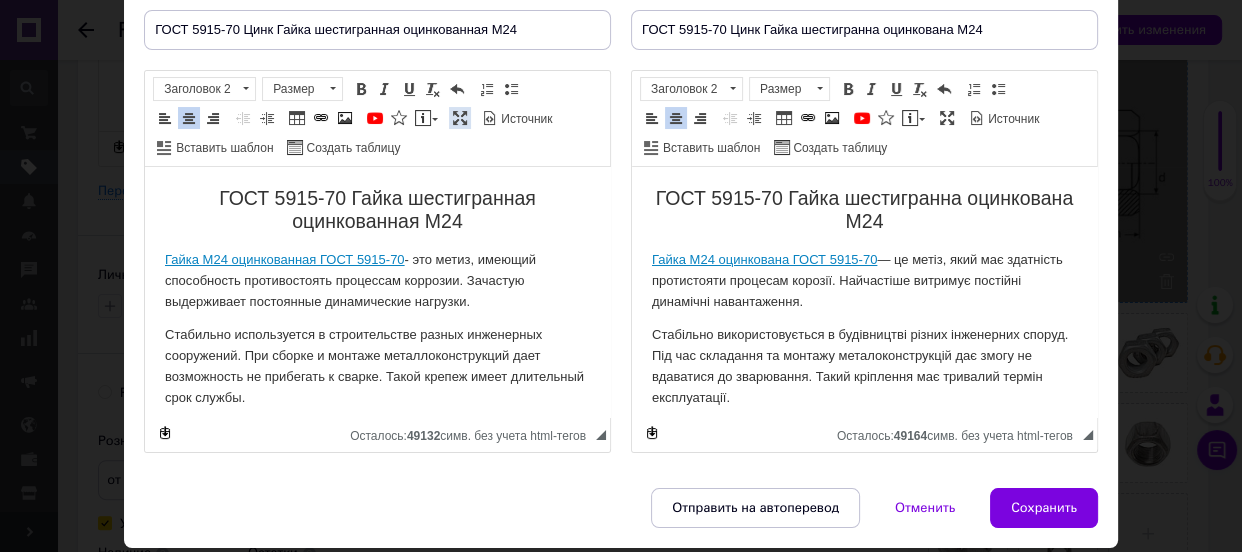 click at bounding box center [460, 118] 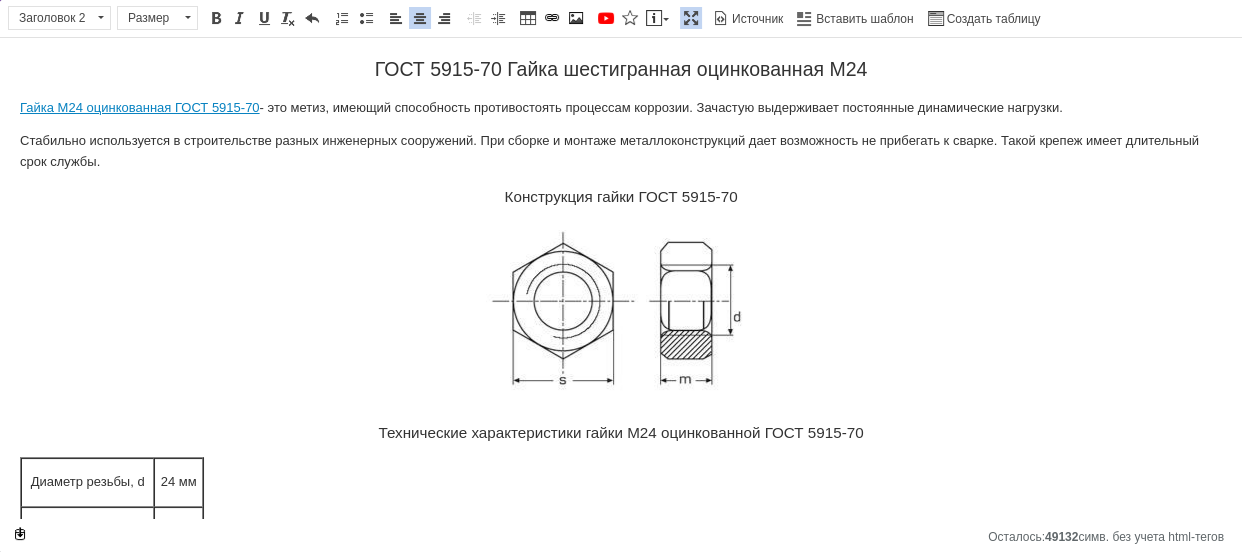 scroll, scrollTop: 0, scrollLeft: 0, axis: both 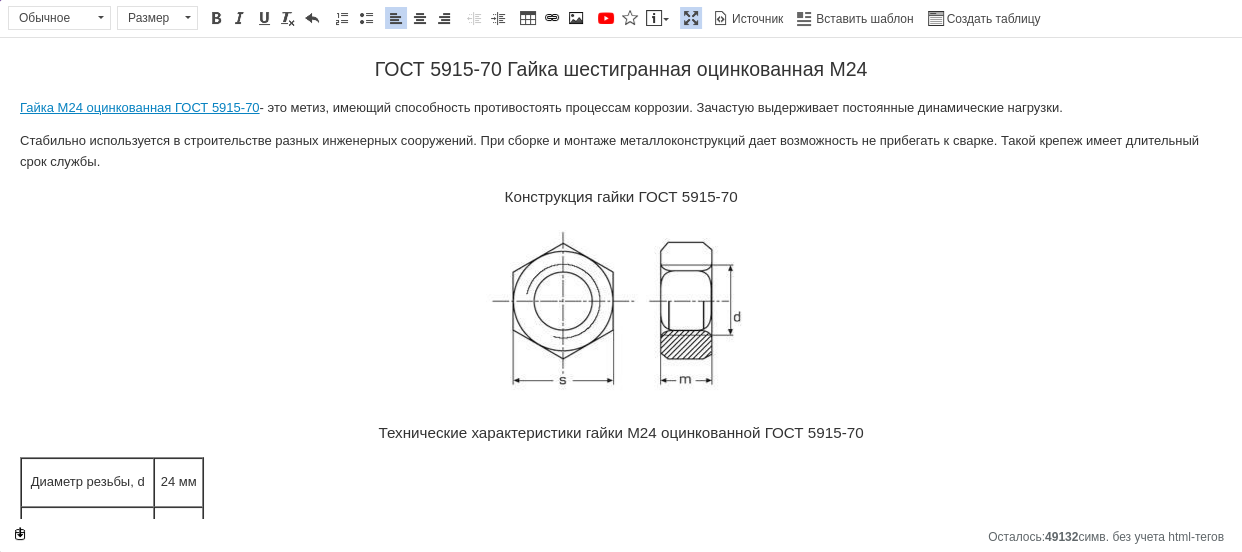 click on "ГОСТ 5915-70 Гайка шестигранная оцинкованная М24 Гайка М24 оцинкованная ГОСТ 5915-70  - это метиз, имеющий способность противостоять процессам коррозии. Зачастую выдерживает постоянные динамические нагрузки. Стабильно используется в строительстве разных инженерных сооружений. При сборке и монтаже металлоконструкций дает возможность не прибегать к сварке. Такой крепеж имеет длительный срок службы. Конструкция гайки ГОСТ 5915-70  Технические характеристики гайки М24 оцинкованной ГОСТ 5915-70 Диаметр резьбы, d  24 мм Шаг резьбы, P 3.0 мм Размер «под ключ», s 36 мм Высота, m" at bounding box center (621, 1052) 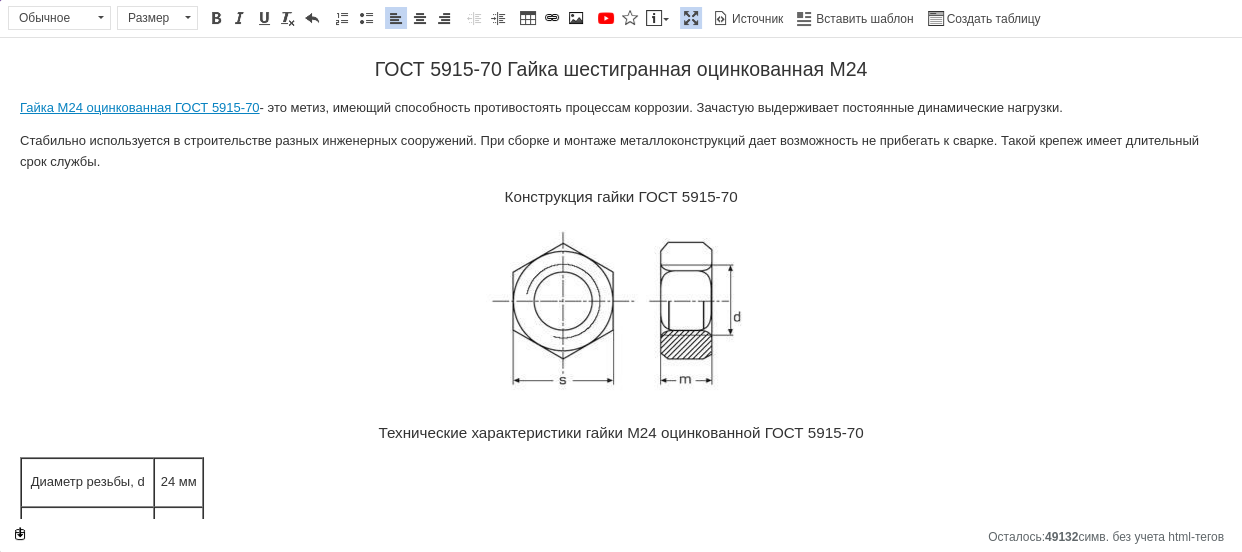 click on "Гайка М24 оцинкованная ГОСТ 5915-70  - это метиз, имеющий способность противостоять процессам коррозии. Зачастую выдерживает постоянные динамические нагрузки." at bounding box center [621, 108] 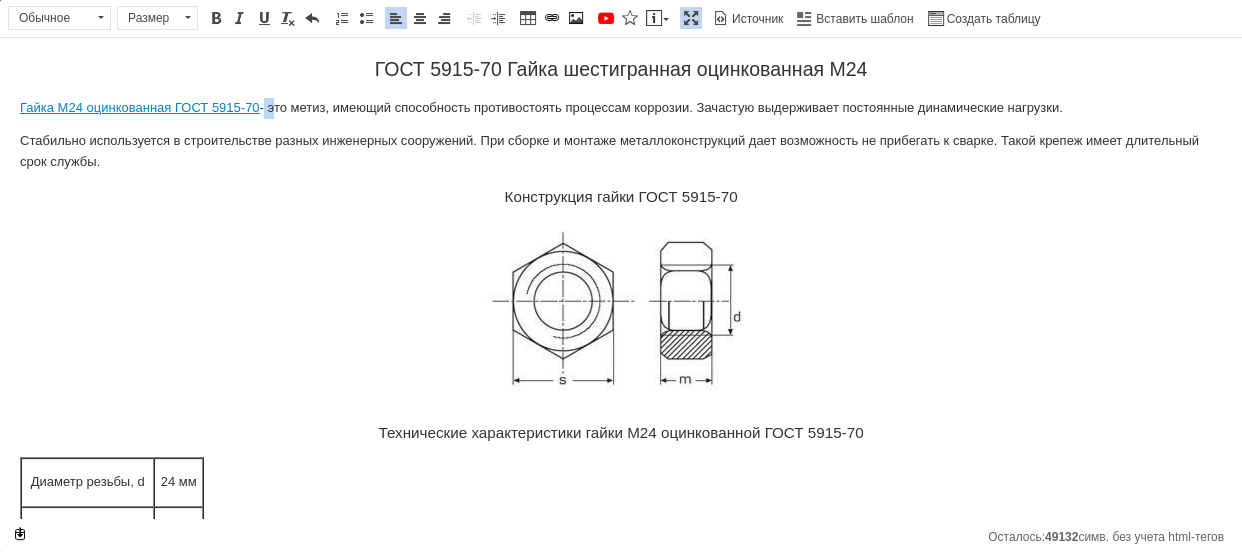 click on "Гайка М24 оцинкованная ГОСТ 5915-70  - это метиз, имеющий способность противостоять процессам коррозии. Зачастую выдерживает постоянные динамические нагрузки." at bounding box center (621, 108) 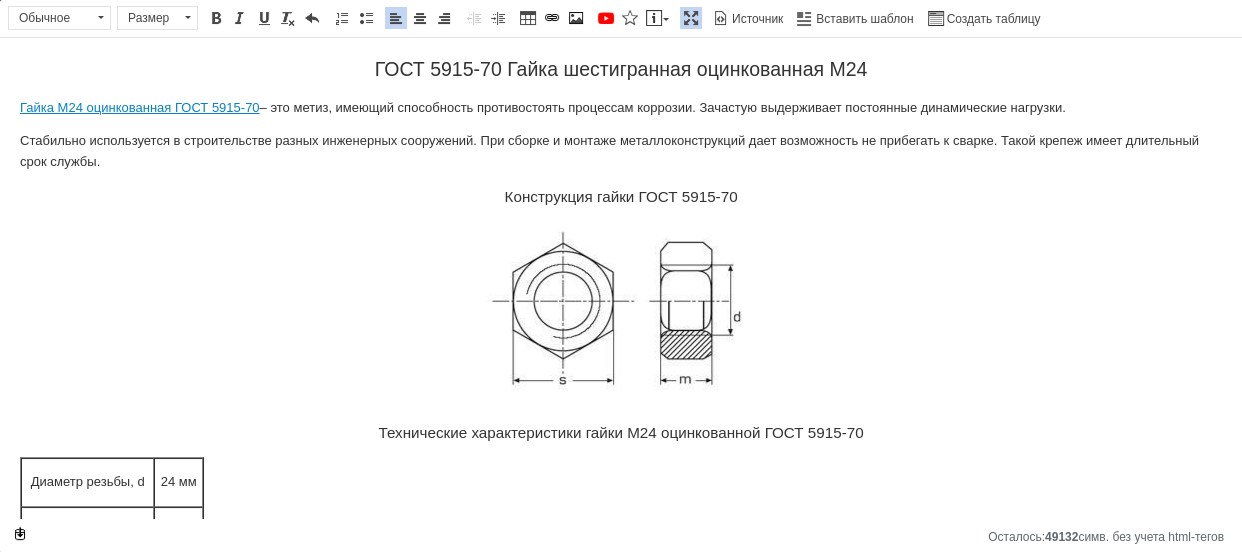 click on "Гайка М24 оцинкованная ГОСТ 5915-70  – это метиз, имеющий способность противостоять процессам коррозии. Зачастую выдерживает постоянные динамические нагрузки." at bounding box center [621, 108] 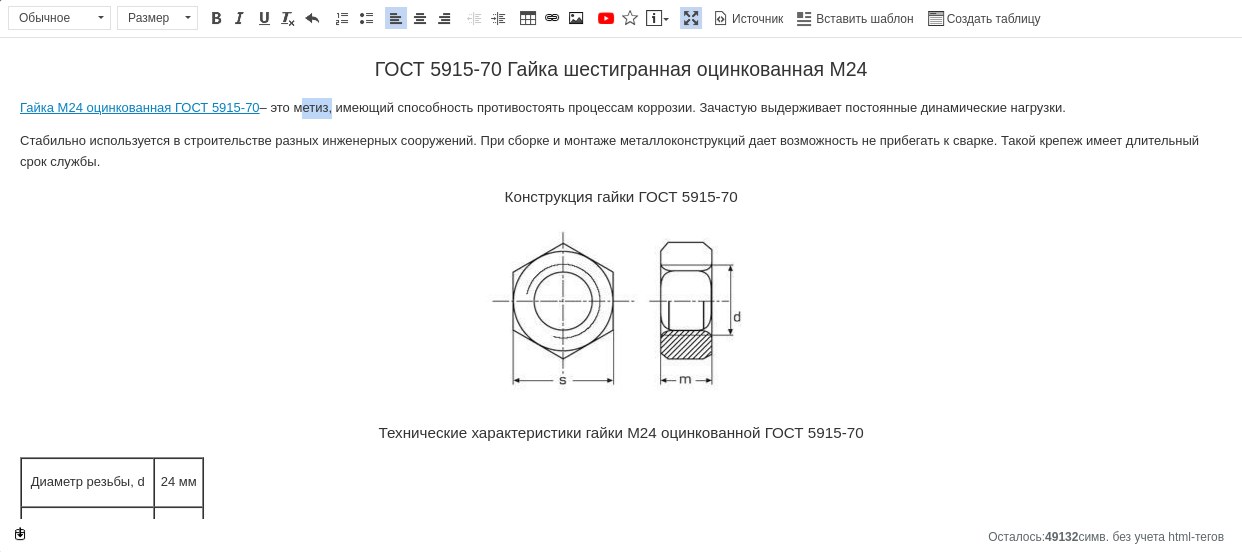 click on "Гайка М24 оцинкованная ГОСТ 5915-70  – это метиз, имеющий способность противостоять процессам коррозии. Зачастую выдерживает постоянные динамические нагрузки." at bounding box center [621, 108] 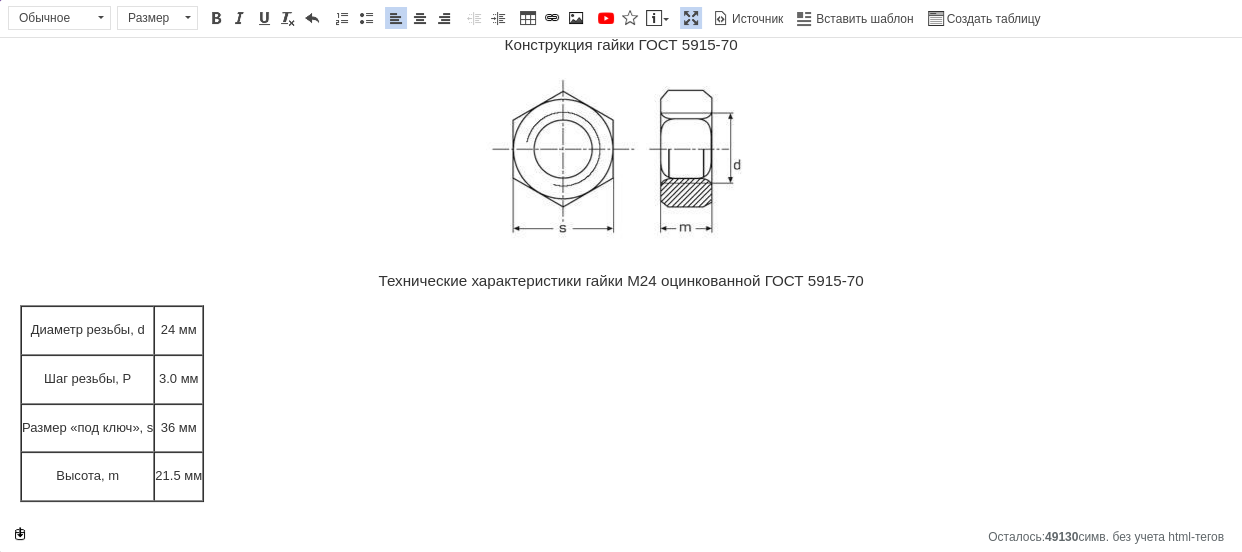 scroll, scrollTop: 181, scrollLeft: 0, axis: vertical 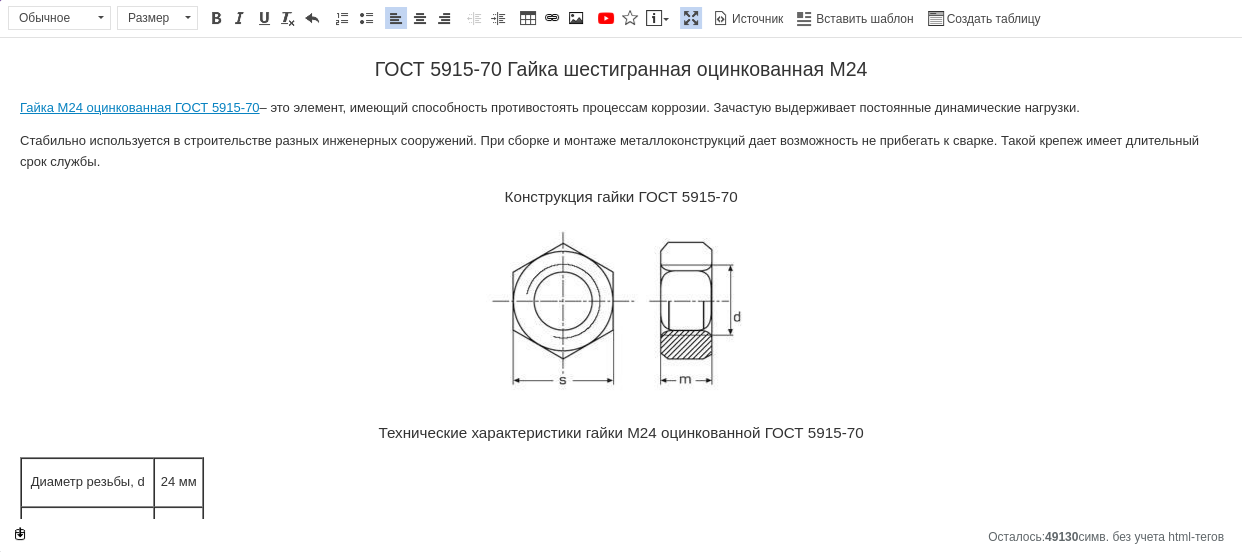 click on "Конструкция гайки ГОСТ 5915-70" at bounding box center (621, 197) 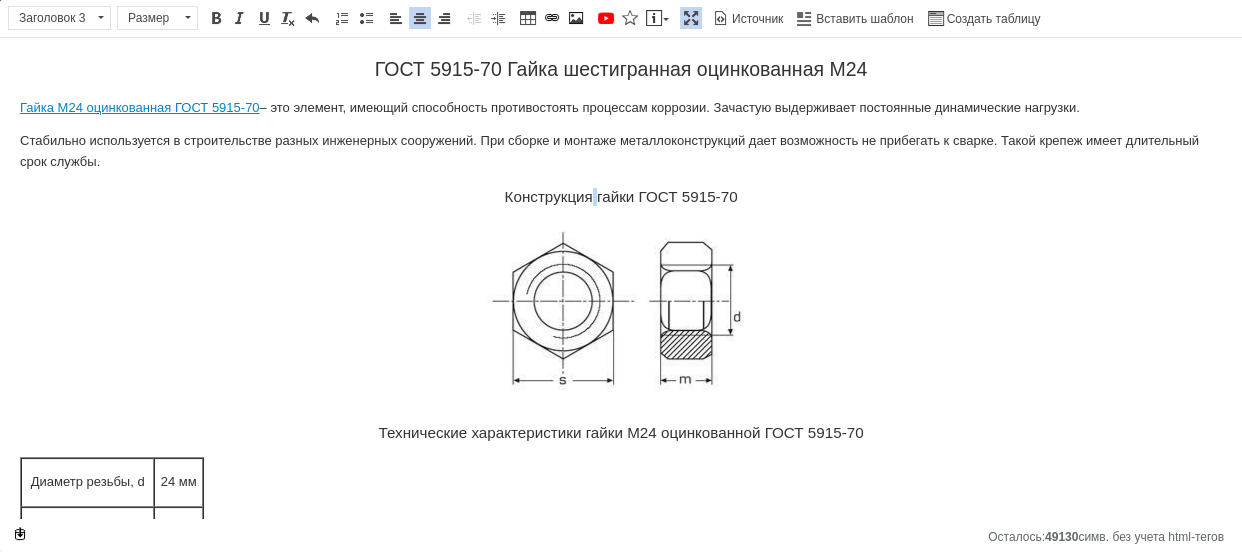 click on "Конструкция гайки ГОСТ 5915-70" at bounding box center [621, 197] 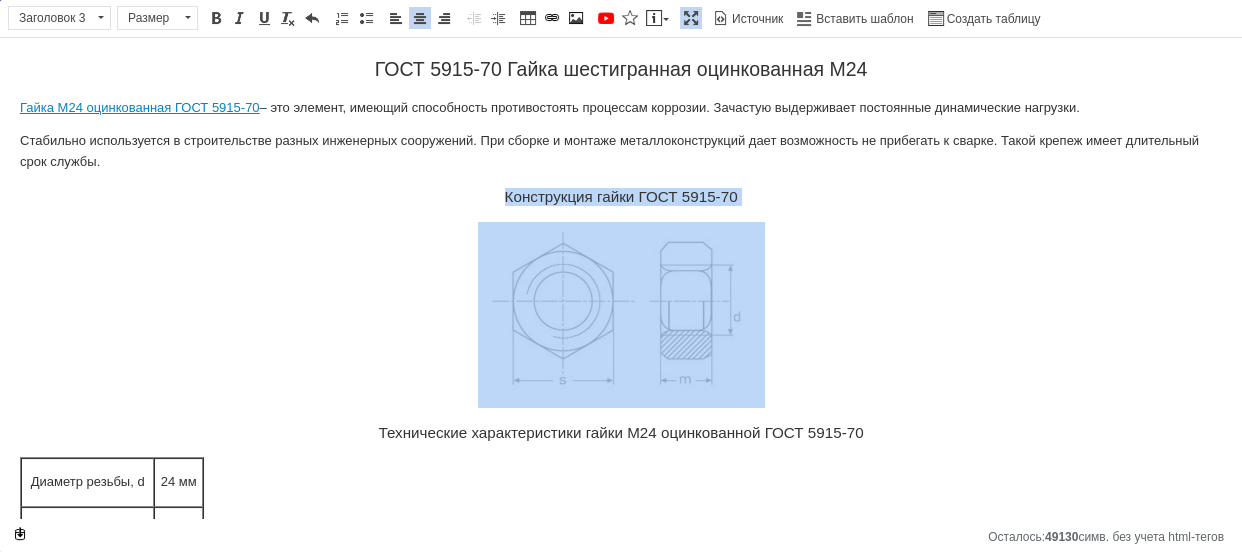 click on "Конструкция гайки ГОСТ 5915-70" at bounding box center (621, 197) 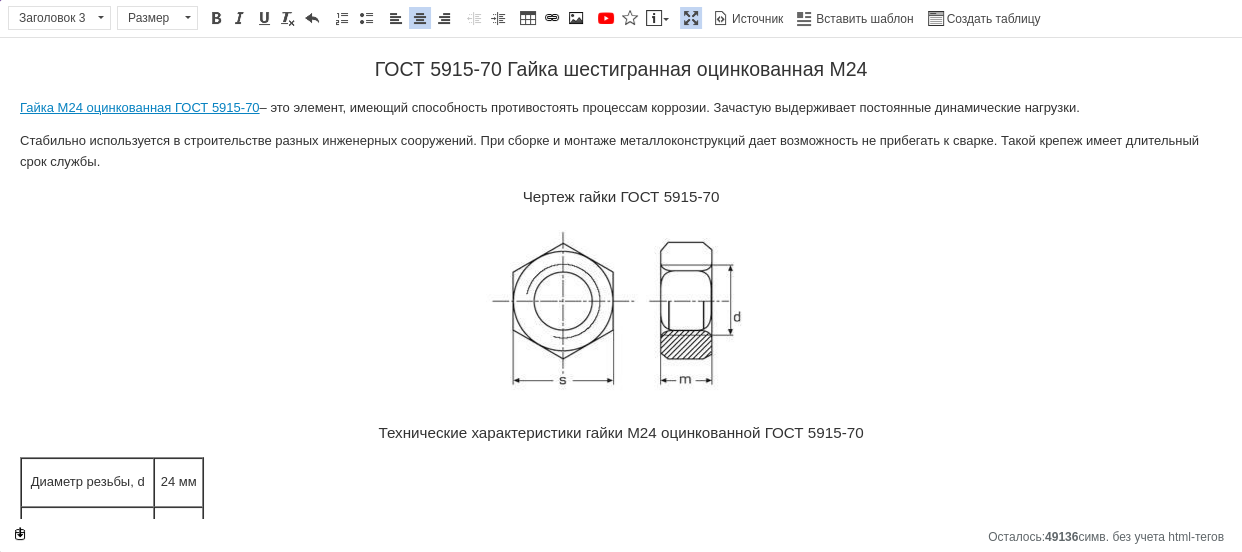 click on "Технические характеристики гайки М24 оцинкованной ГОСТ 5915-70" at bounding box center [621, 433] 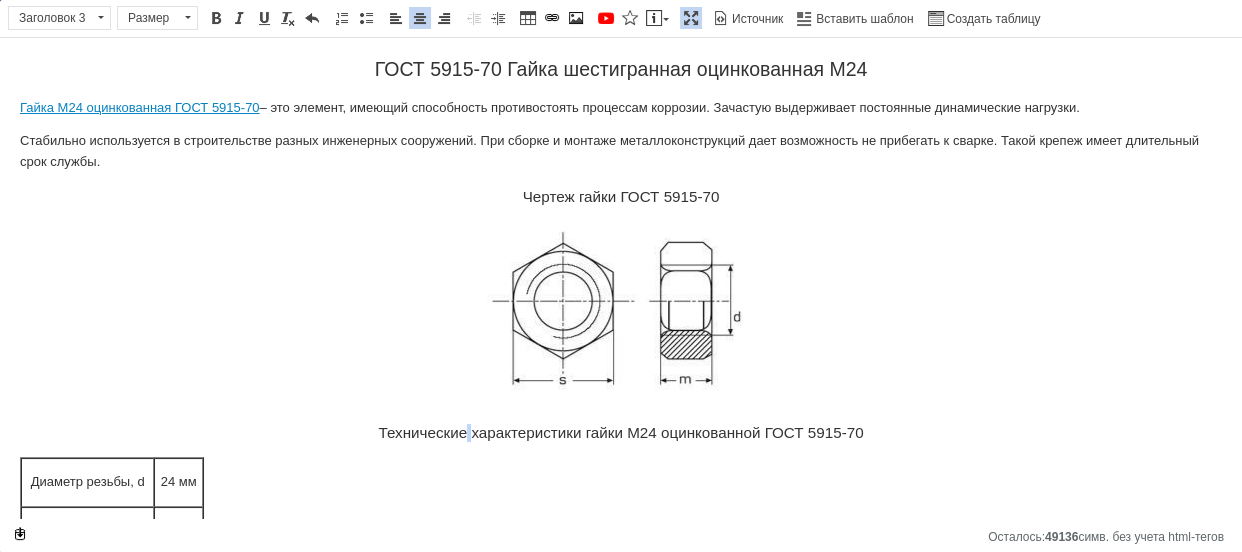 click on "Технические характеристики гайки М24 оцинкованной ГОСТ 5915-70" at bounding box center [621, 433] 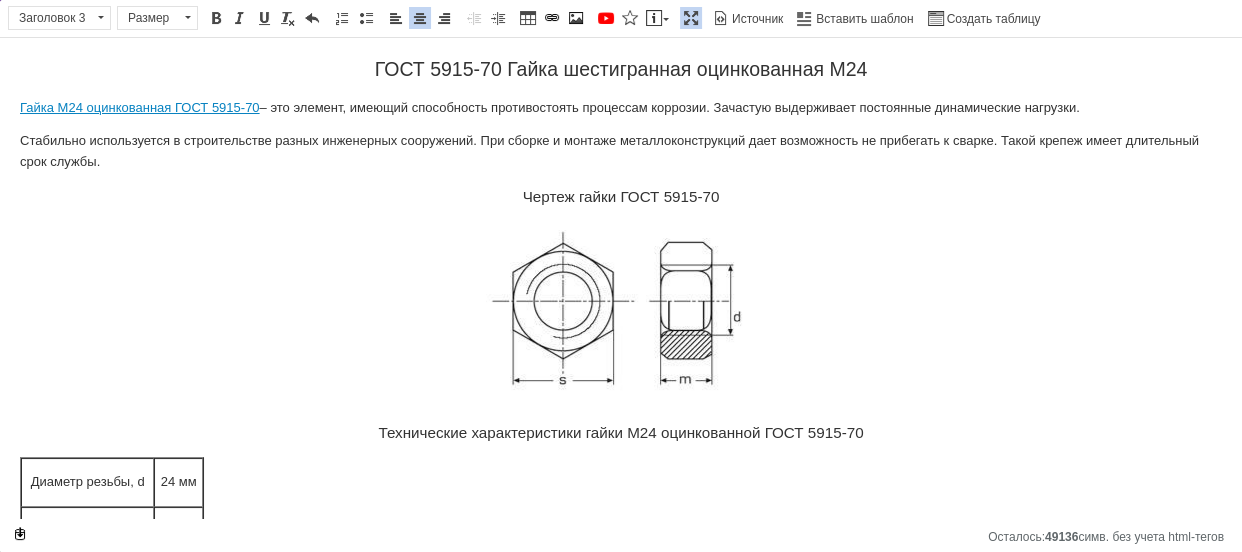 click on "Технические характеристики гайки М24 оцинкованной ГОСТ 5915-70" at bounding box center [621, 433] 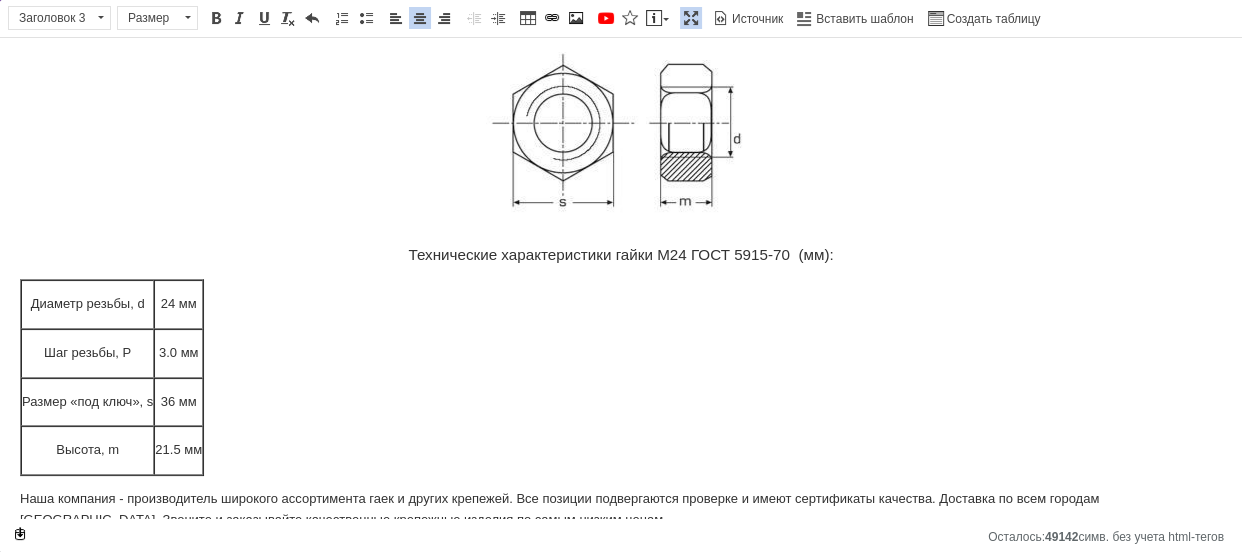 scroll, scrollTop: 181, scrollLeft: 0, axis: vertical 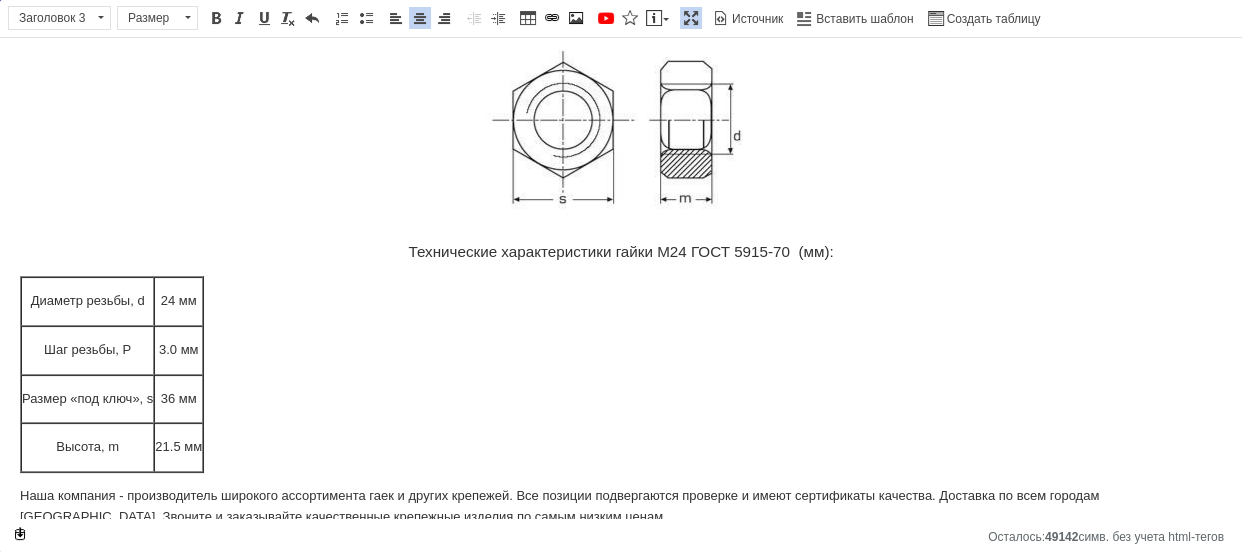 click on "24 мм" at bounding box center [178, 301] 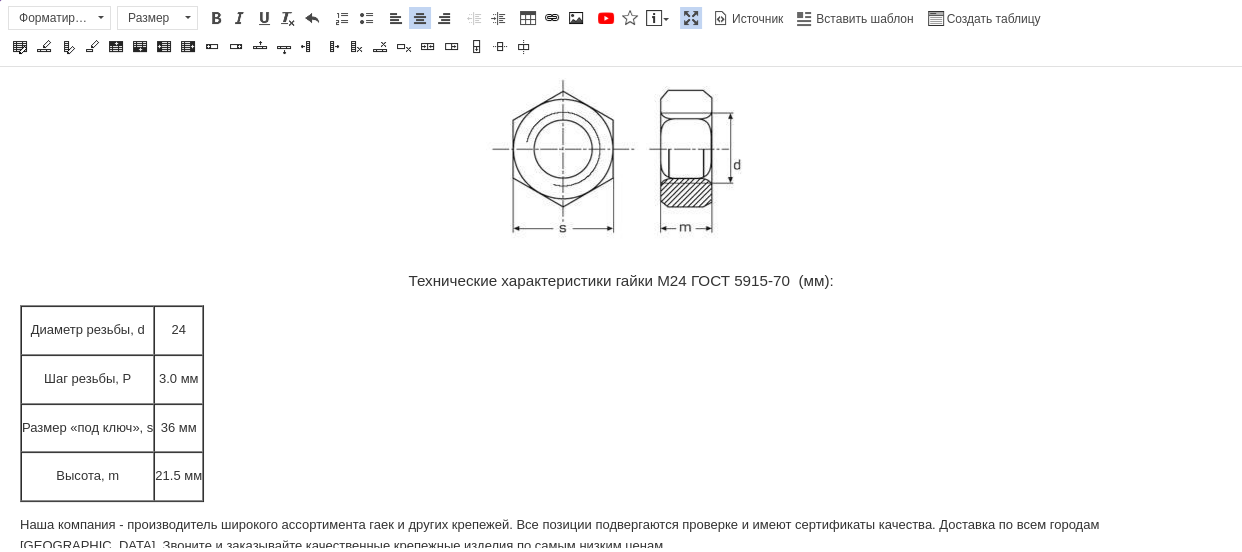 click on "3.0 мм" at bounding box center [178, 379] 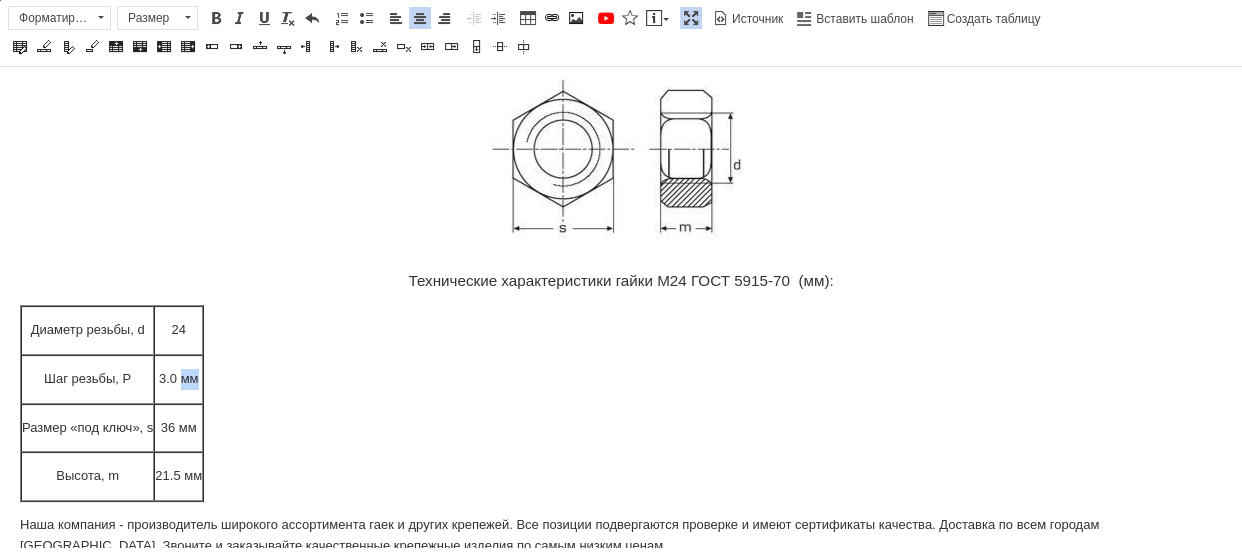 click on "3.0 мм" at bounding box center (178, 379) 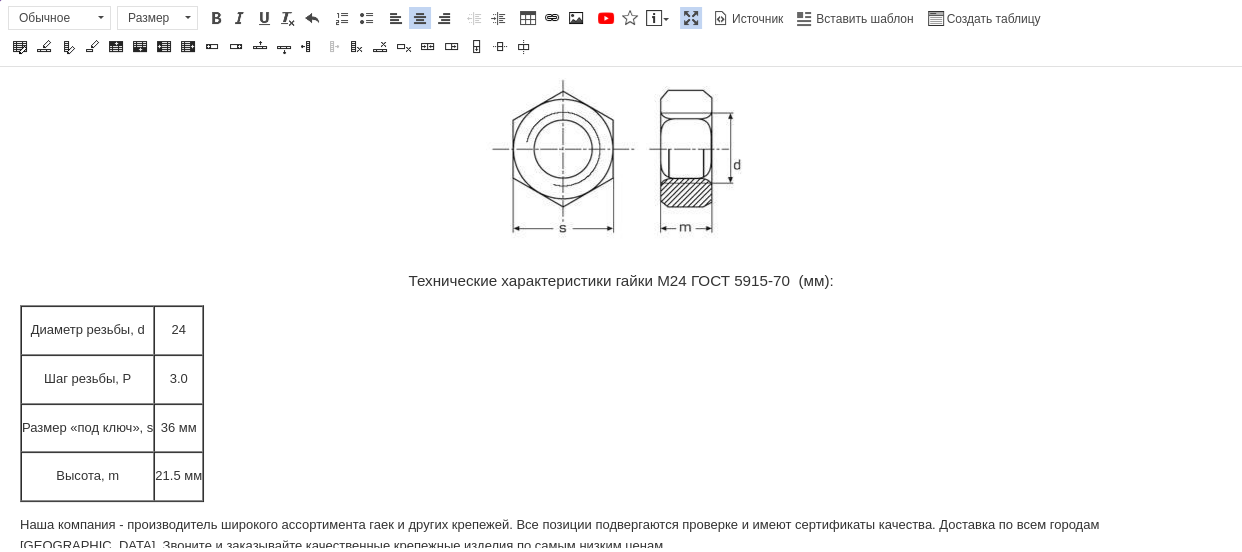 click on "36 мм" at bounding box center (178, 428) 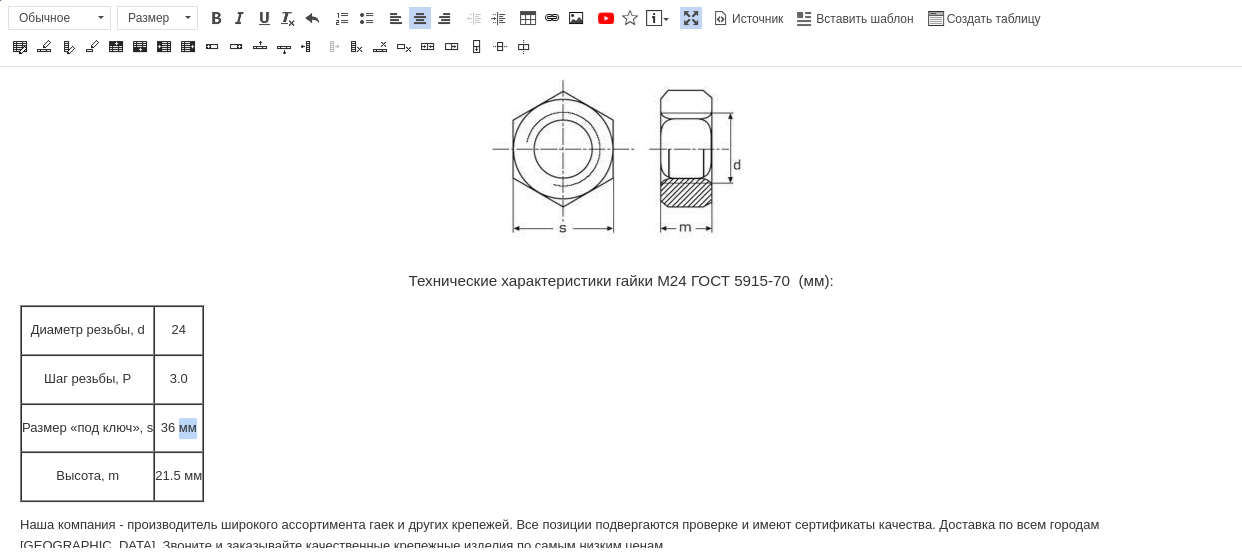 click on "36 мм" at bounding box center [178, 428] 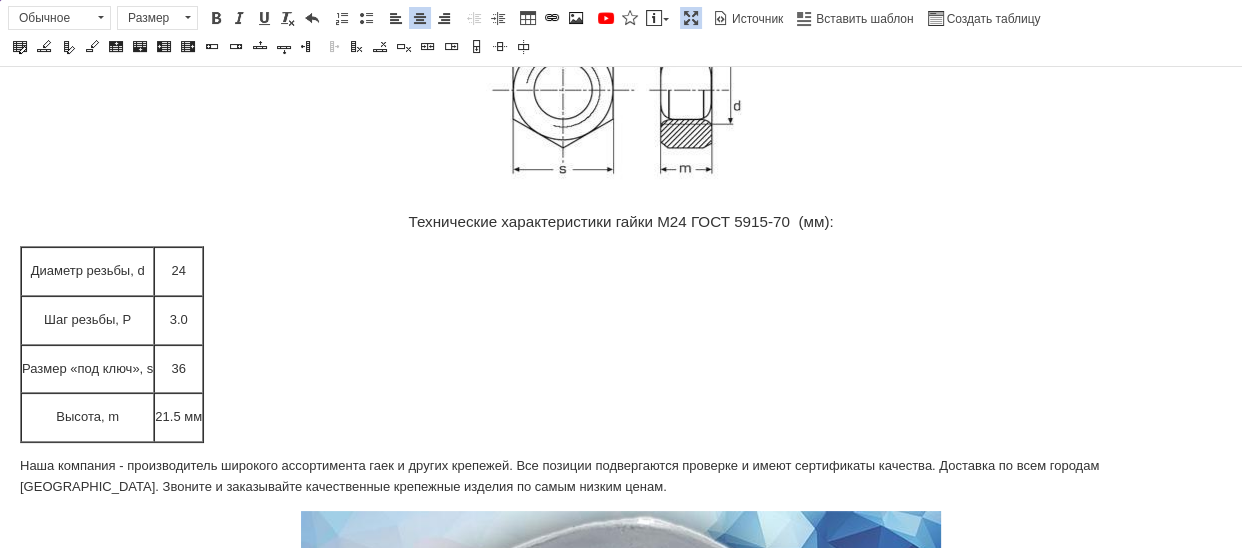 scroll, scrollTop: 272, scrollLeft: 0, axis: vertical 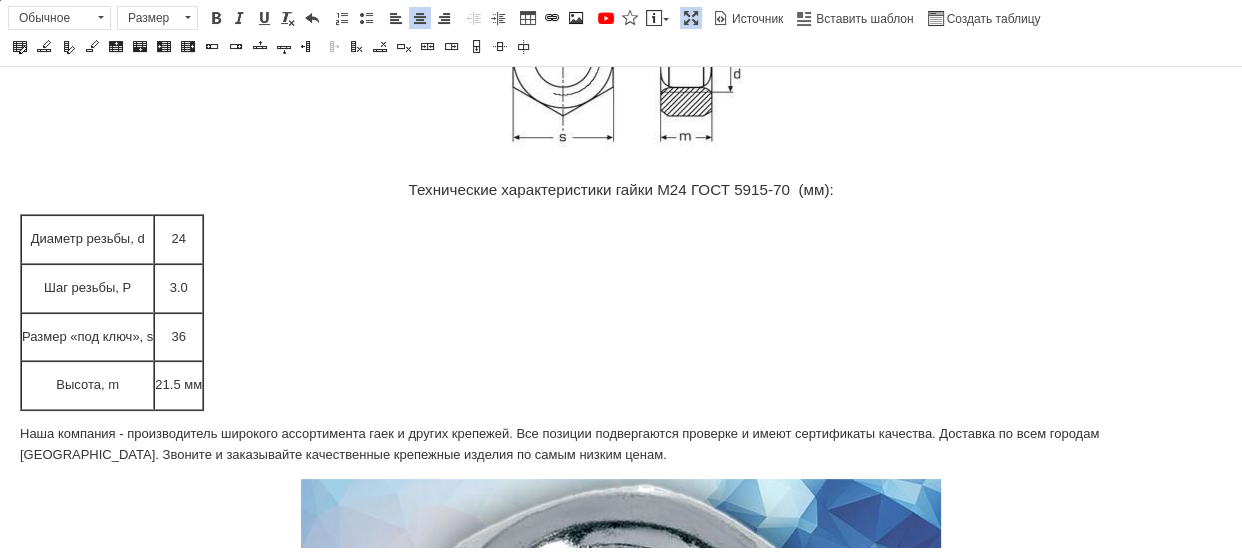 click on "21.5 мм" at bounding box center [178, 385] 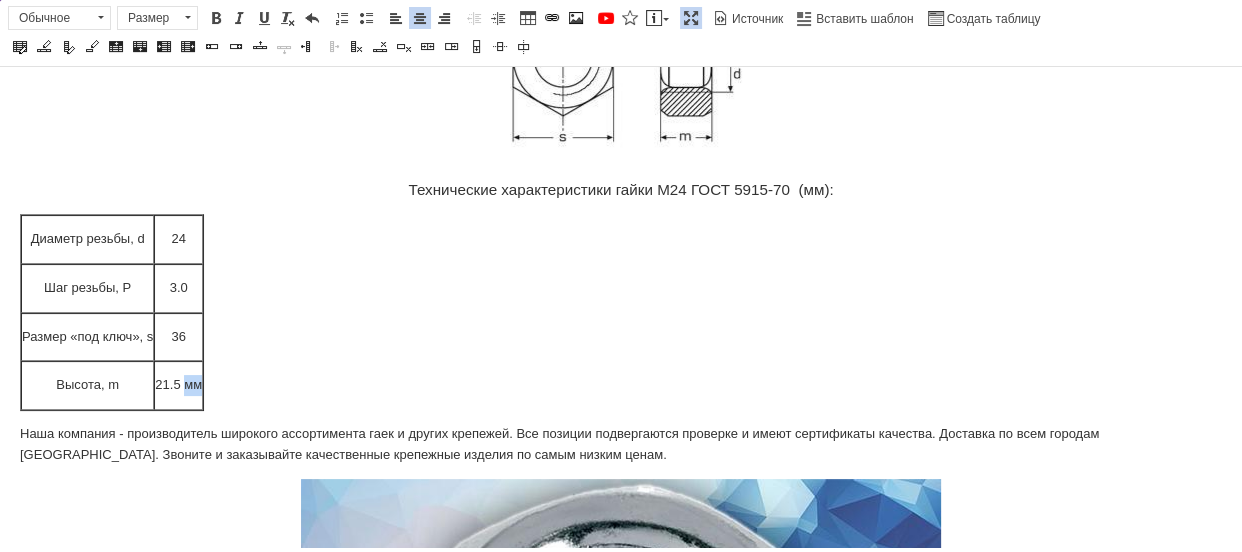 click on "21.5 мм" at bounding box center (178, 385) 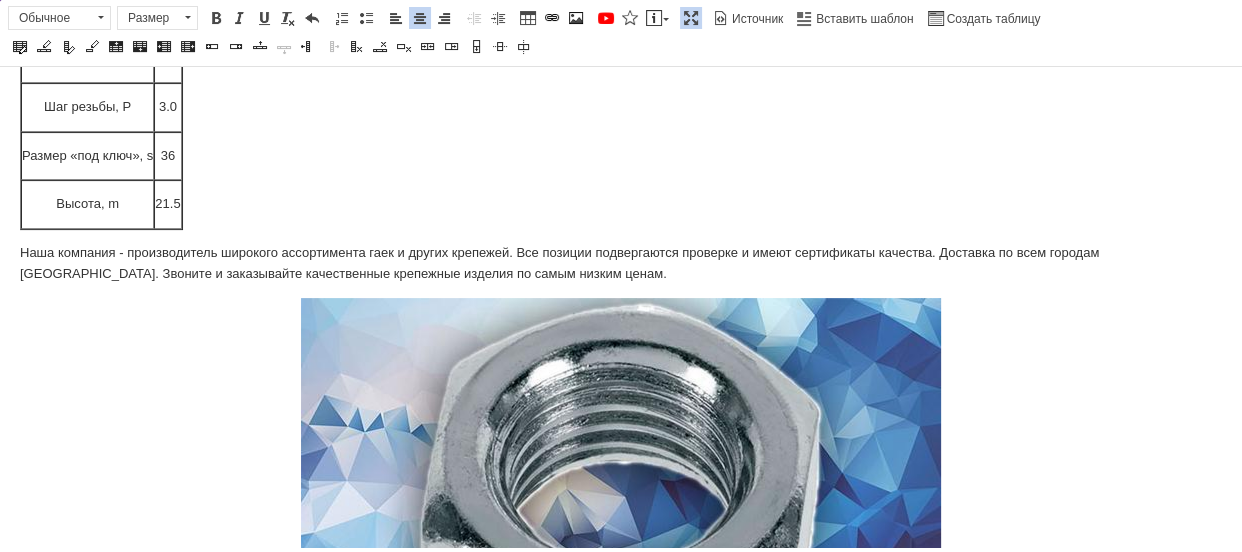 scroll, scrollTop: 454, scrollLeft: 0, axis: vertical 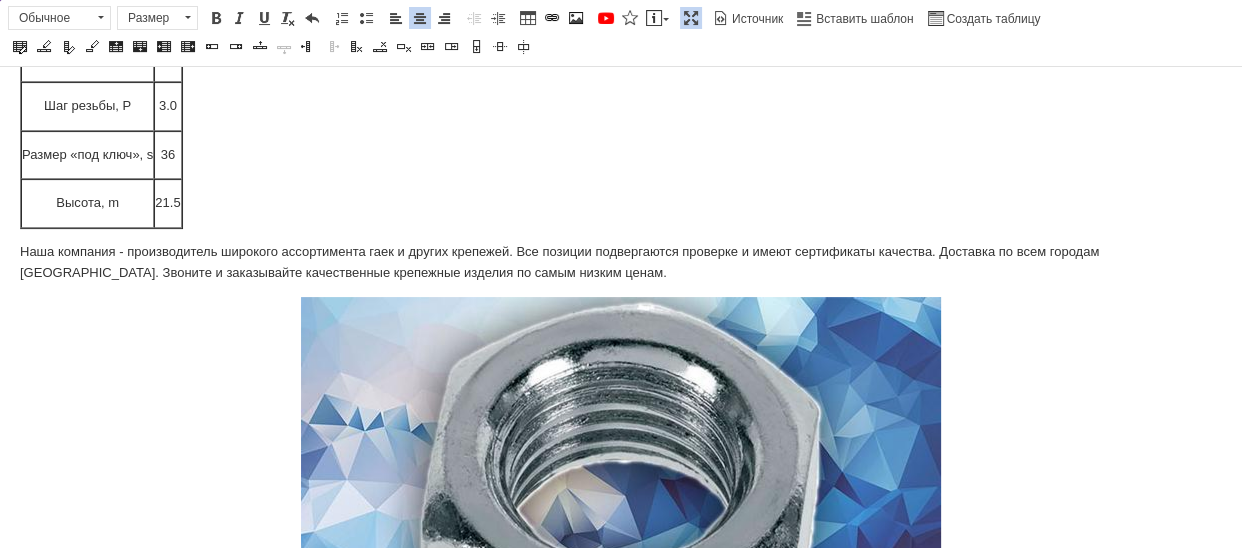 click on "Наша компания - производитель широкого ассортимента гаек и других крепежей. Все позиции подвергаются проверке и имеют сертификаты качества. Доставка по всем городам [GEOGRAPHIC_DATA]. Звоните и заказывайте качественные крепежные изделия по самым низким ценам." at bounding box center (621, 263) 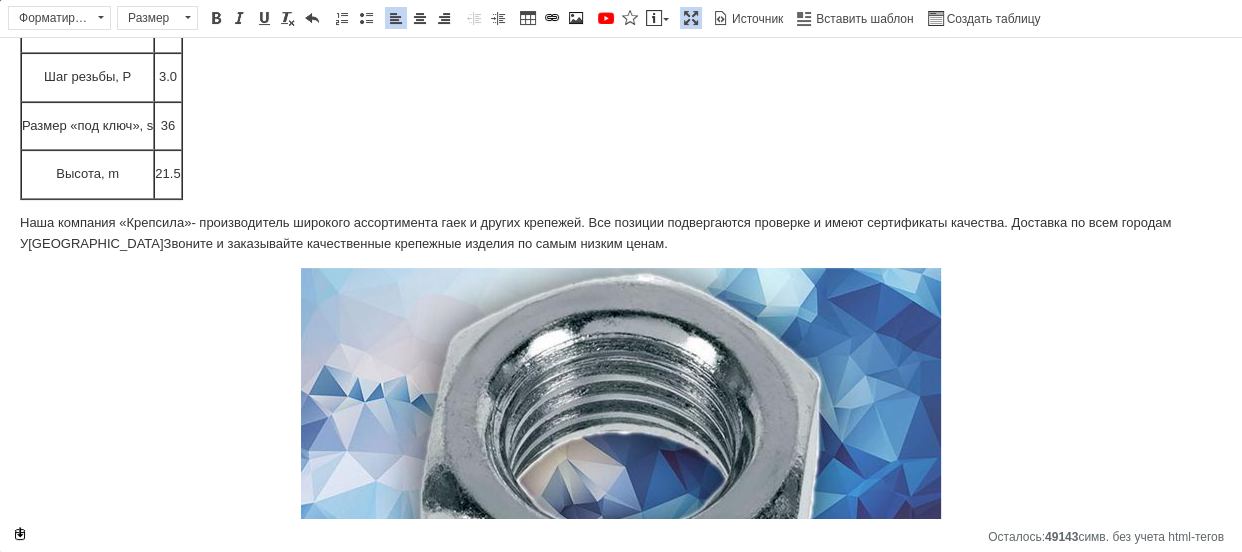 click on "Наша компания «Крепсила»  - производитель широкого ассортимента гаек и других крепежей. Все позиции подвергаются проверке и имеют сертификаты качества. Доставка по всем городам У[GEOGRAPHIC_DATA]Звоните и заказывайте качественные крепежные изделия по самым низким ценам." at bounding box center [621, 234] 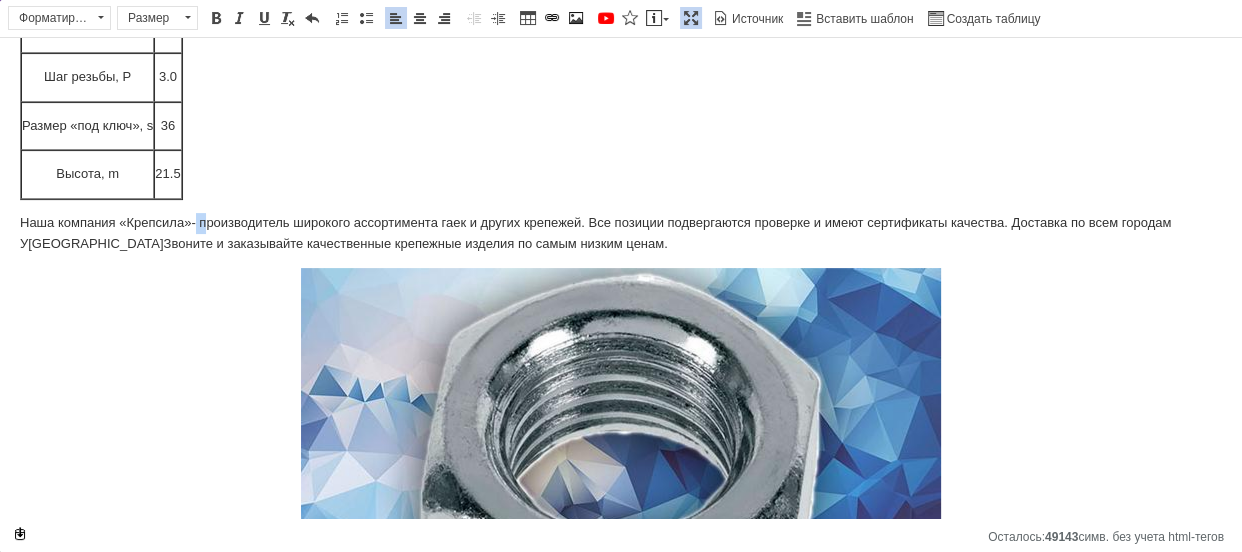 click on "Наша компания «Крепсила»  - производитель широкого ассортимента гаек и других крепежей. Все позиции подвергаются проверке и имеют сертификаты качества. Доставка по всем городам У[GEOGRAPHIC_DATA]Звоните и заказывайте качественные крепежные изделия по самым низким ценам." at bounding box center [621, 234] 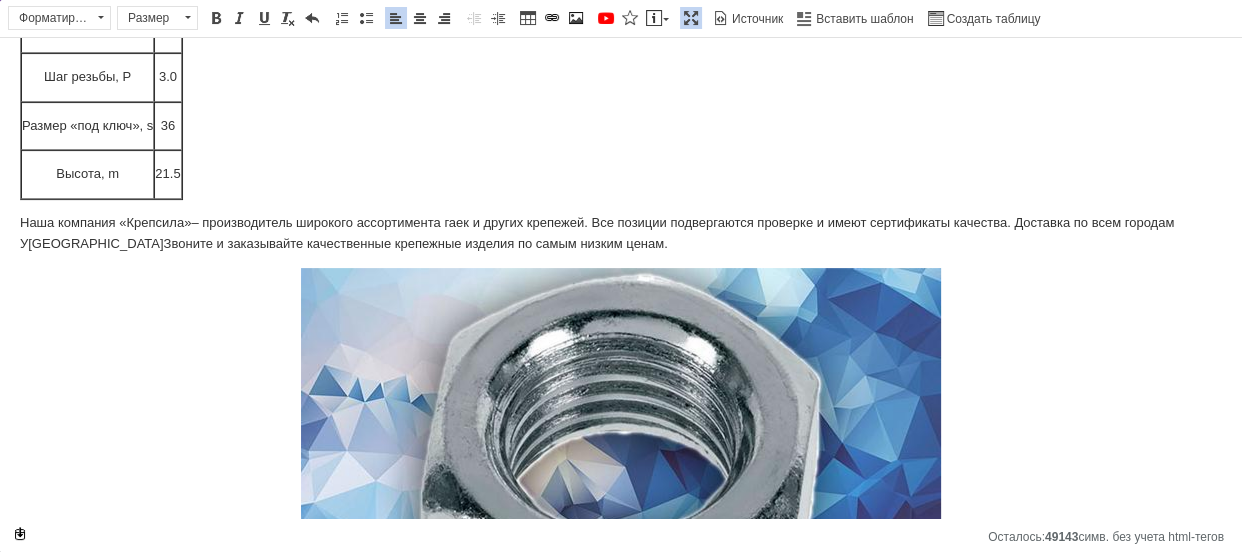 click on "Наша компания «Крепсила»  – производитель широкого ассортимента гаек и других крепежей. Все позиции подвергаются проверке и имеют сертификаты качества. Доставка по всем городам У[GEOGRAPHIC_DATA]Звоните и заказывайте качественные крепежные изделия по самым низким ценам." at bounding box center [621, 234] 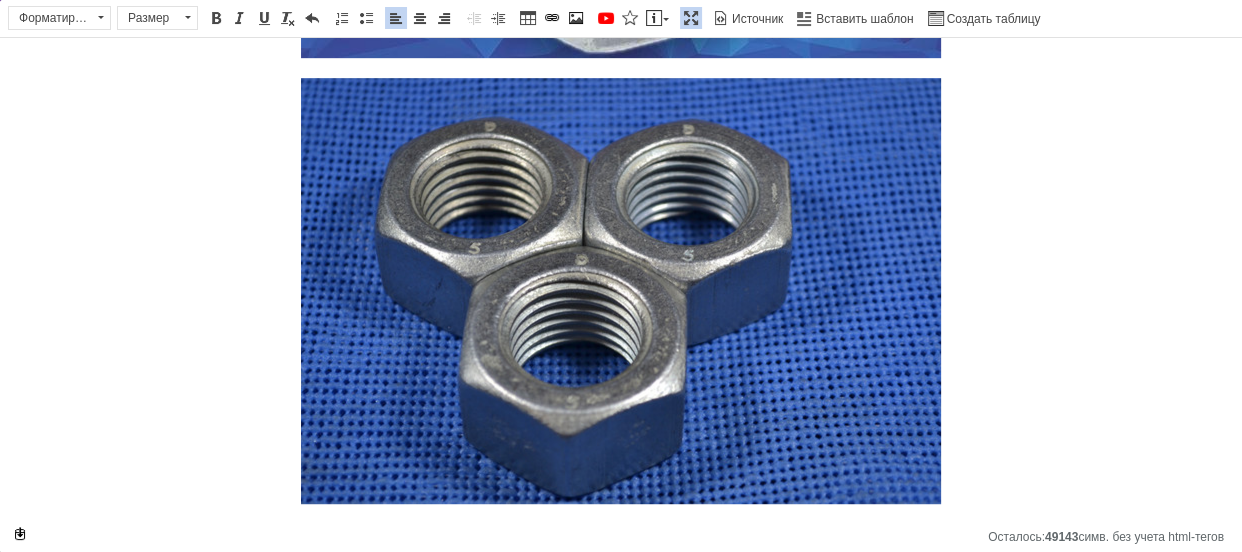 scroll, scrollTop: 1545, scrollLeft: 0, axis: vertical 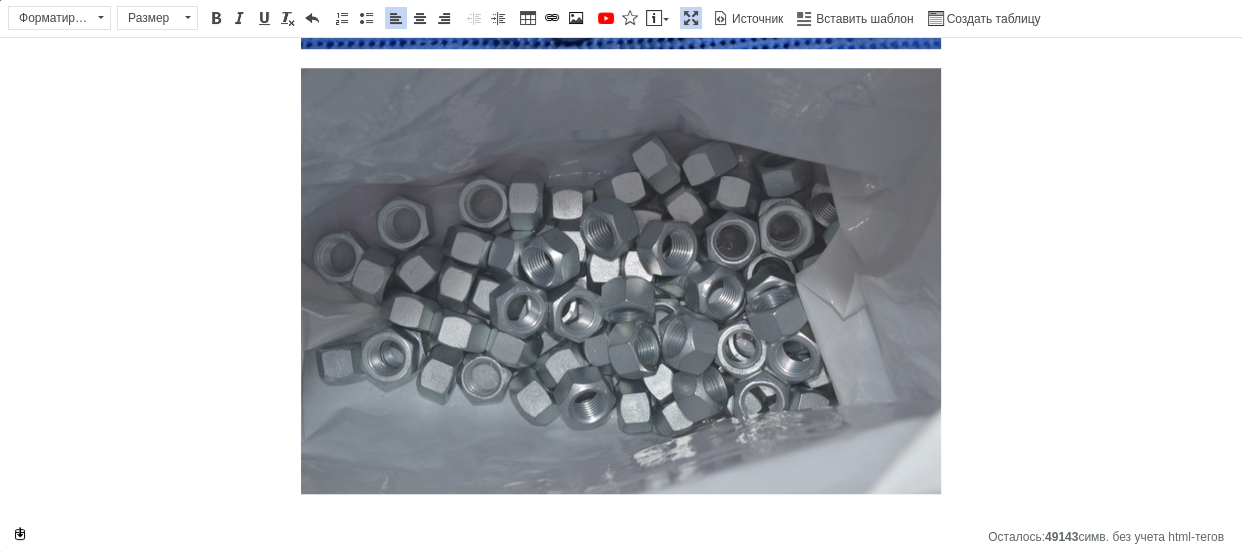 click at bounding box center [621, 281] 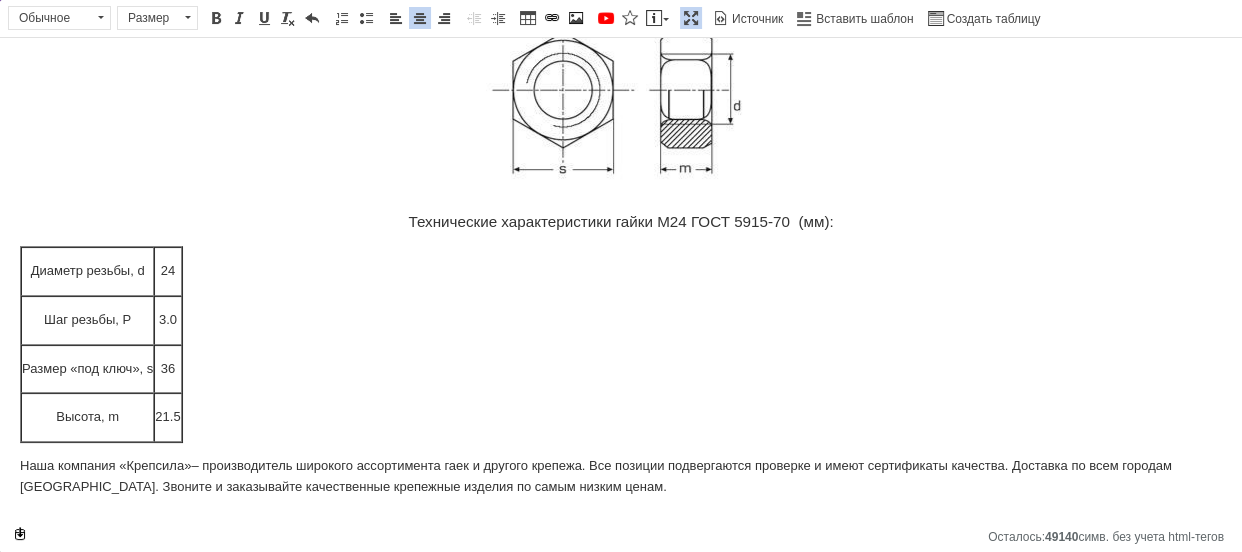 scroll, scrollTop: 209, scrollLeft: 0, axis: vertical 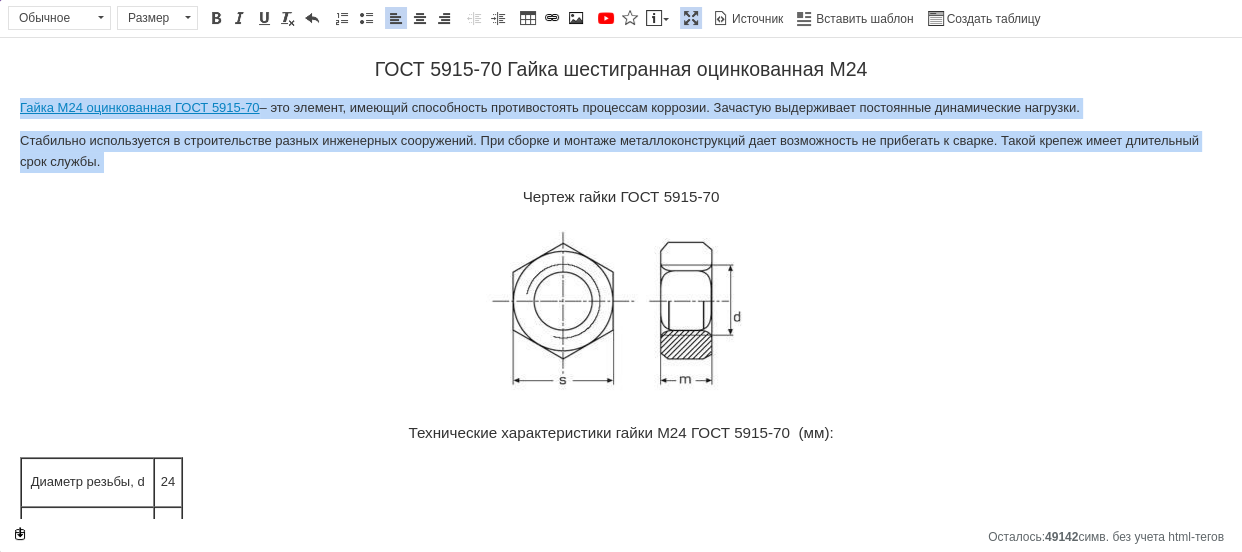 drag, startPoint x: 0, startPoint y: 93, endPoint x: 150, endPoint y: 179, distance: 172.9046 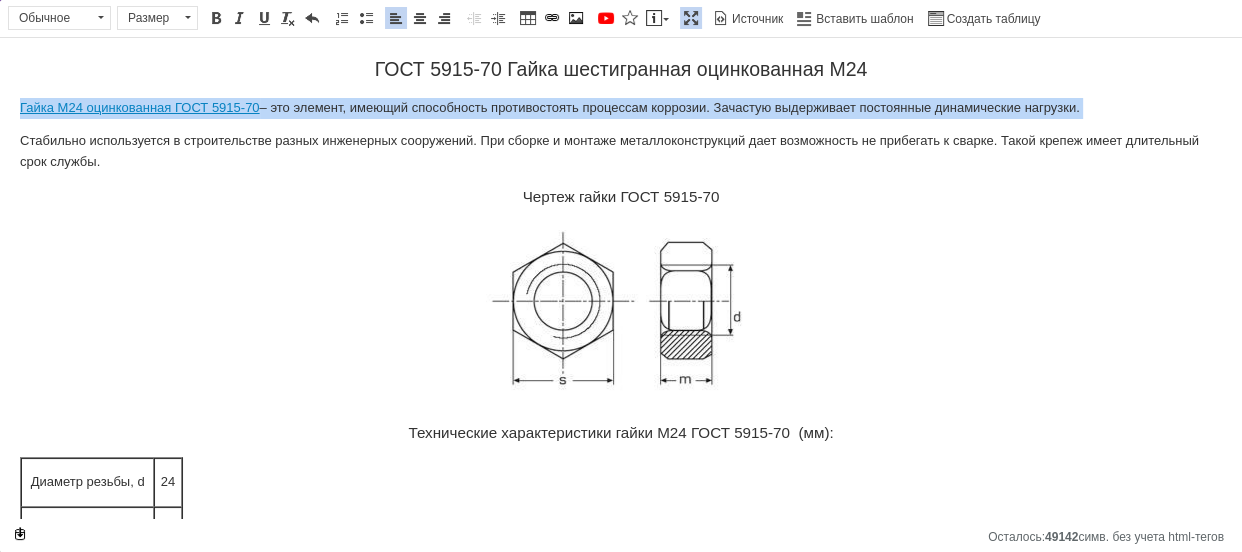 copy on "Гайка М24 оцинкованная ГОСТ 5915-70  – это элемент, имеющий способность противостоять процессам коррозии. Зачастую выдерживает постоянные динамические нагрузки." 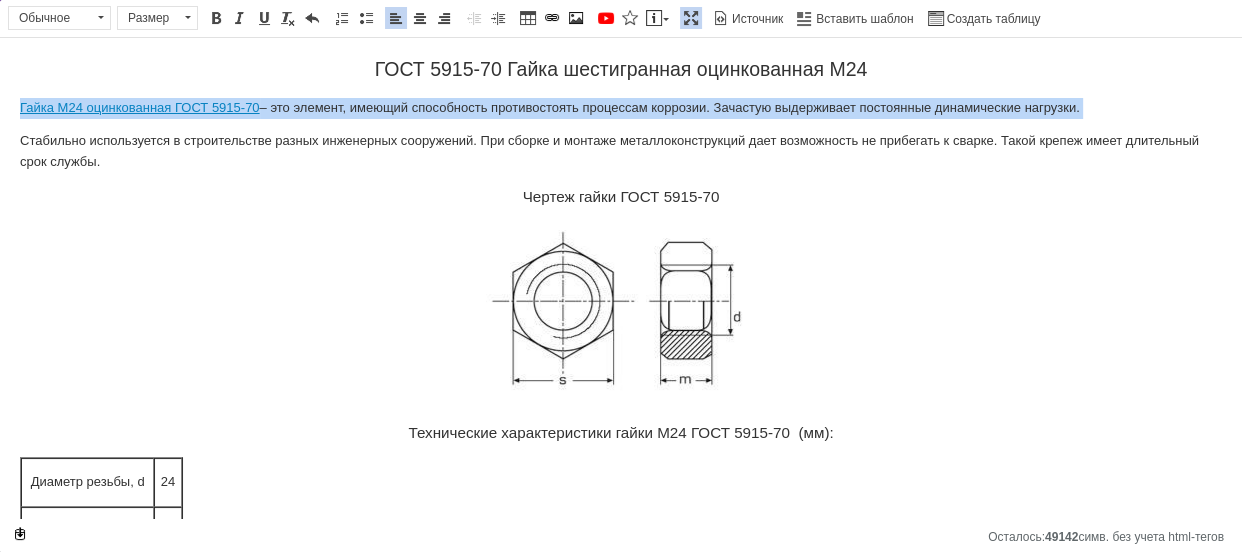 click at bounding box center (691, 18) 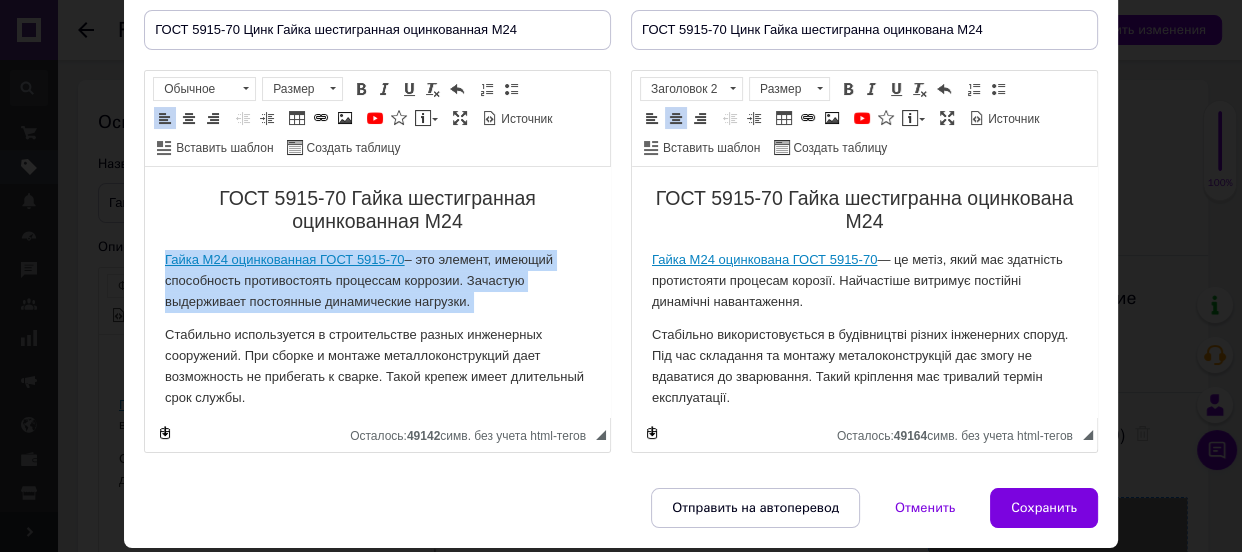 scroll, scrollTop: 454, scrollLeft: 0, axis: vertical 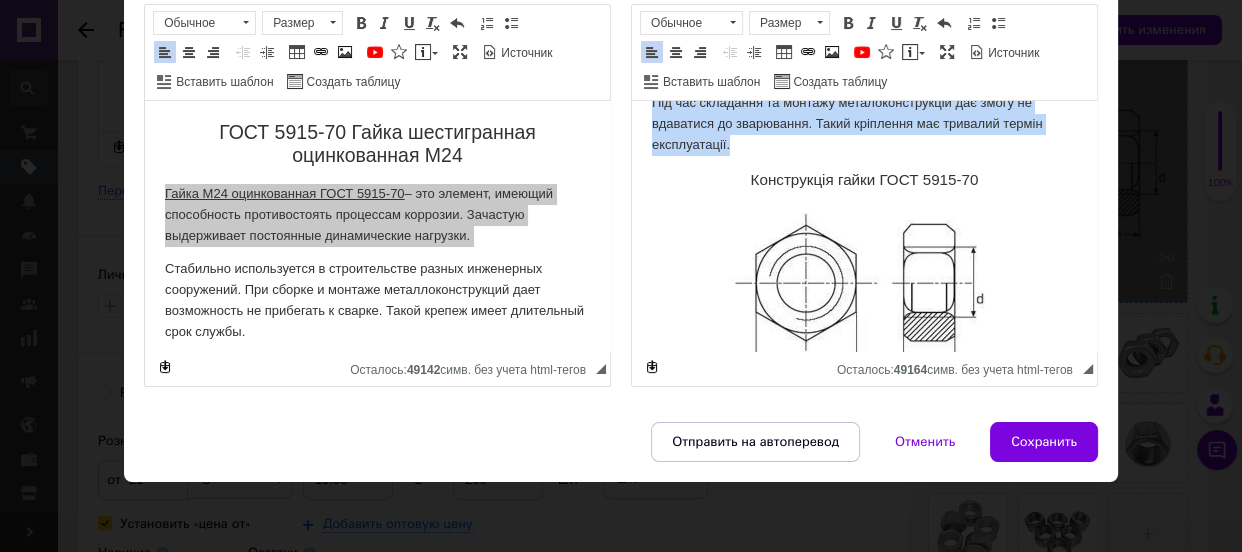 drag, startPoint x: 633, startPoint y: 184, endPoint x: 937, endPoint y: 146, distance: 306.36578 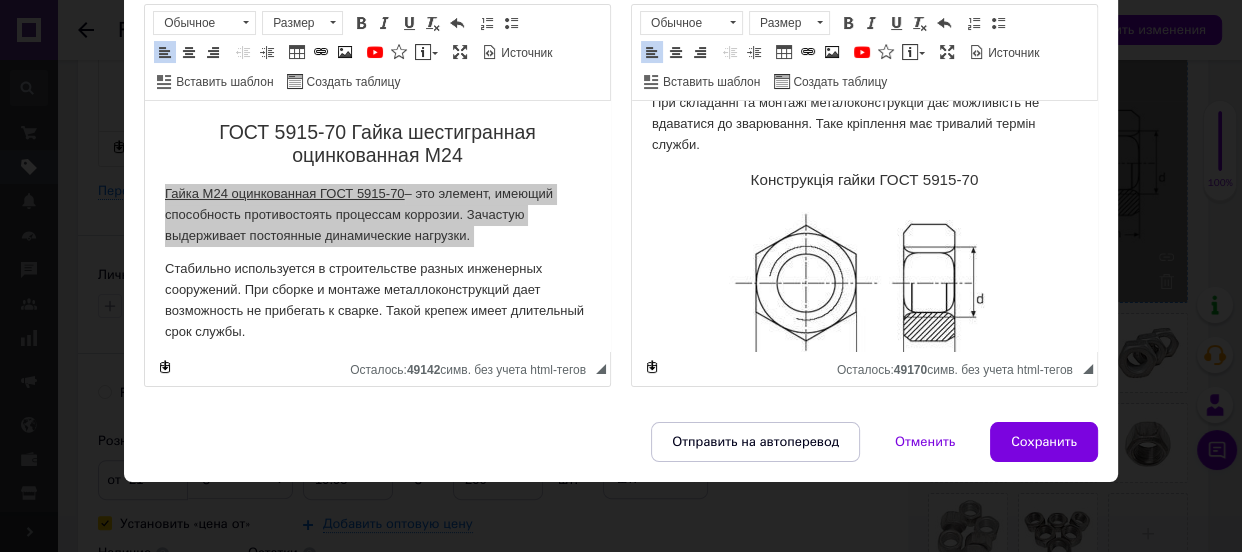 scroll, scrollTop: 181, scrollLeft: 0, axis: vertical 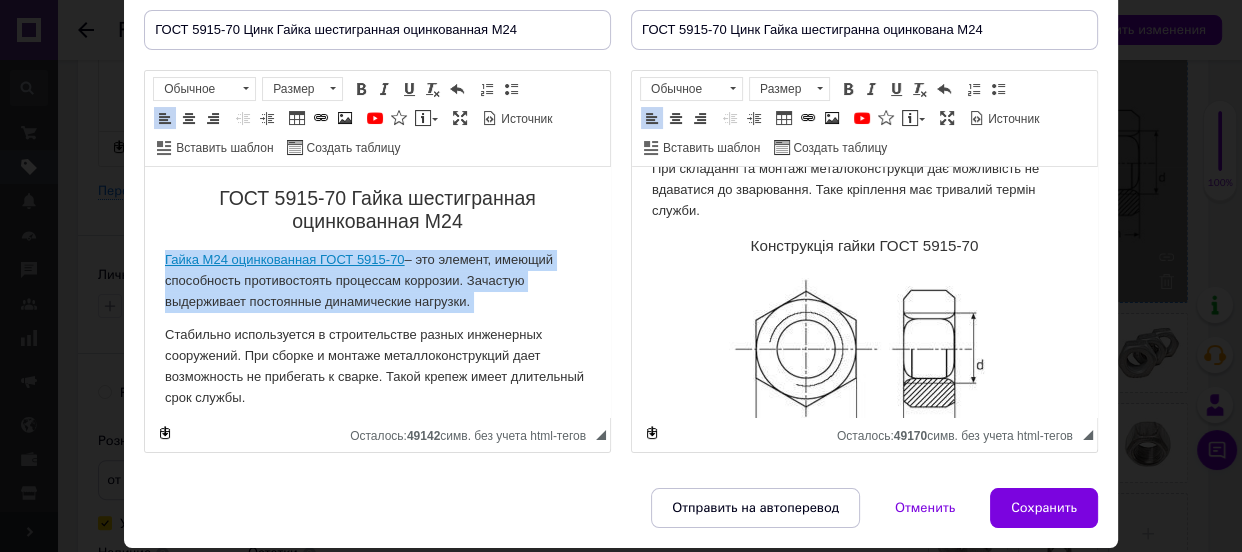 click on "Гайка М24 оцинкованная ГОСТ 5915-70  – это элемент, имеющий способность противостоять процессам коррозии. Зачастую выдерживает постоянные динамические нагрузки." at bounding box center (377, 281) 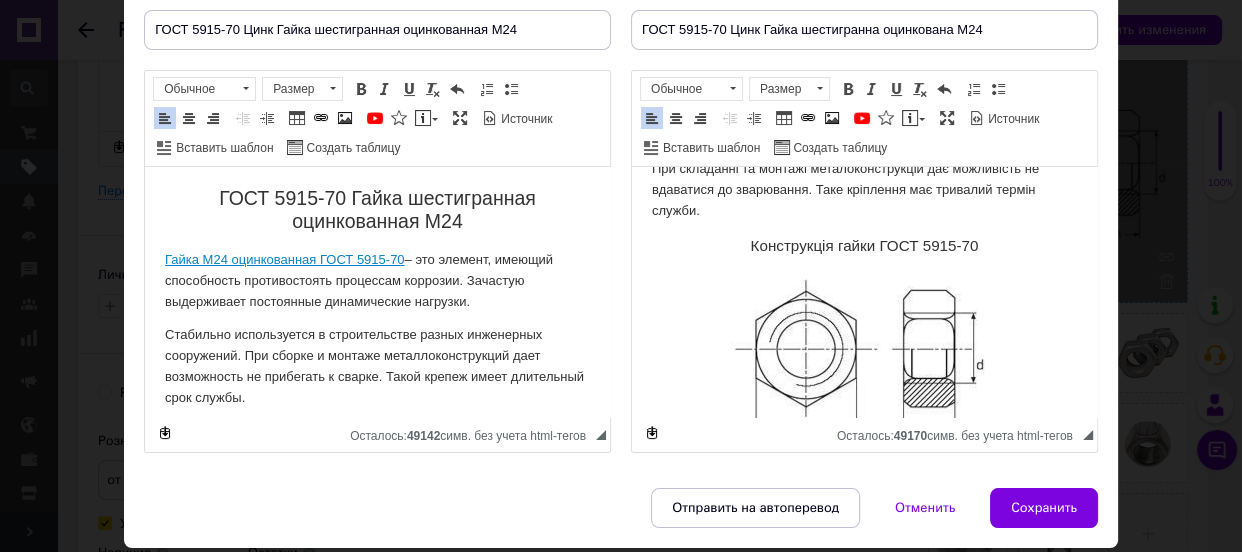 click on "Гайка М24 оцинкованная ГОСТ 5915-70" at bounding box center [285, 259] 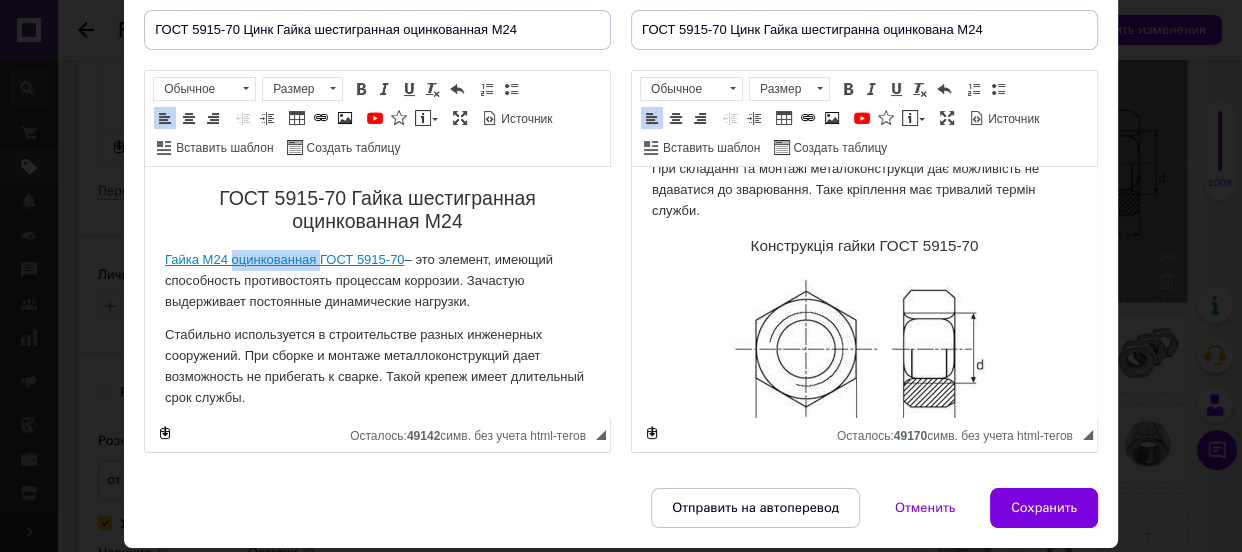 click on "Гайка М24 оцинкованная ГОСТ 5915-70" at bounding box center [285, 259] 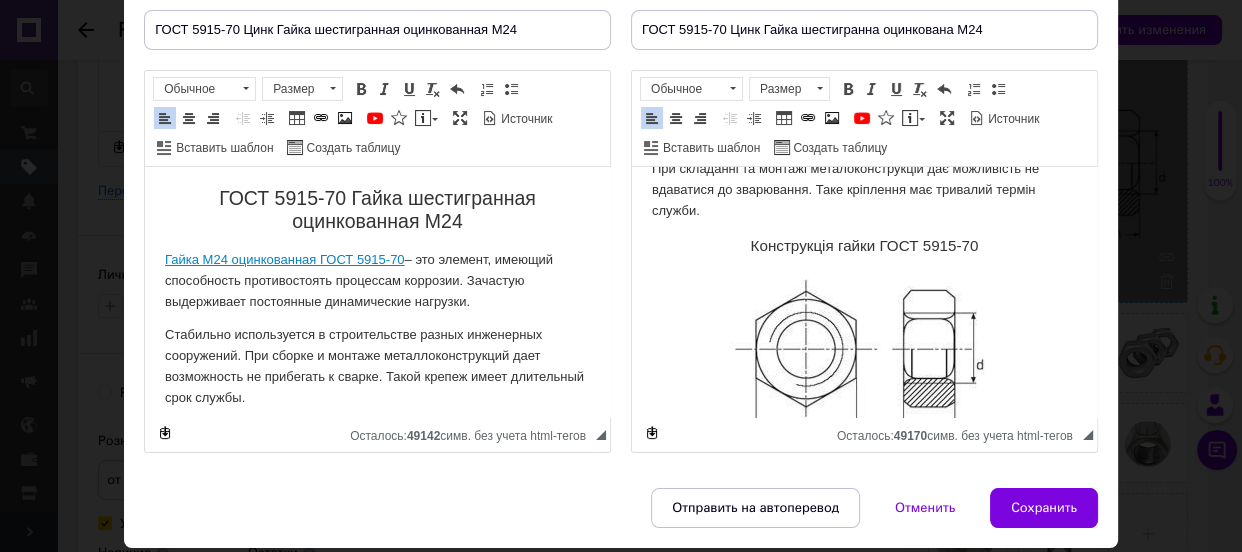 select on "https://" 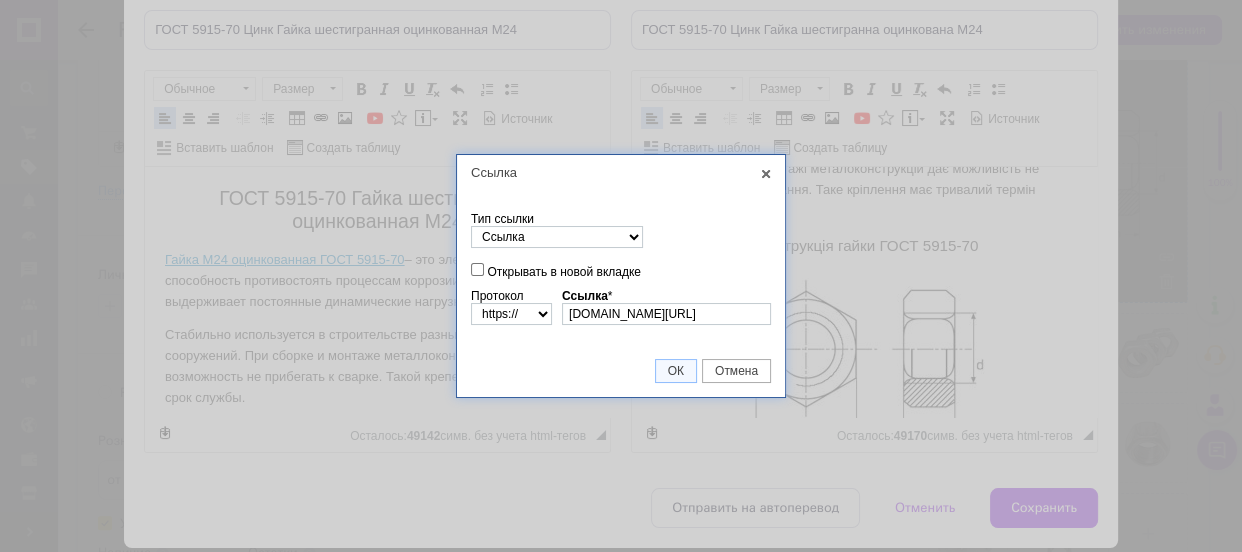 scroll, scrollTop: 0, scrollLeft: 87, axis: horizontal 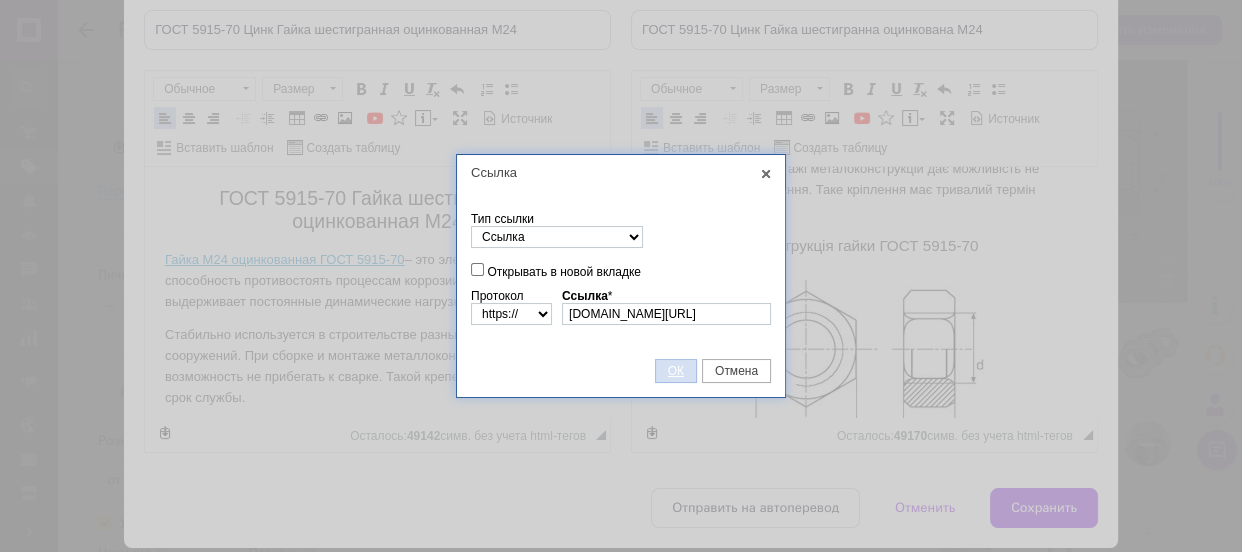 click on "ОК" at bounding box center [676, 371] 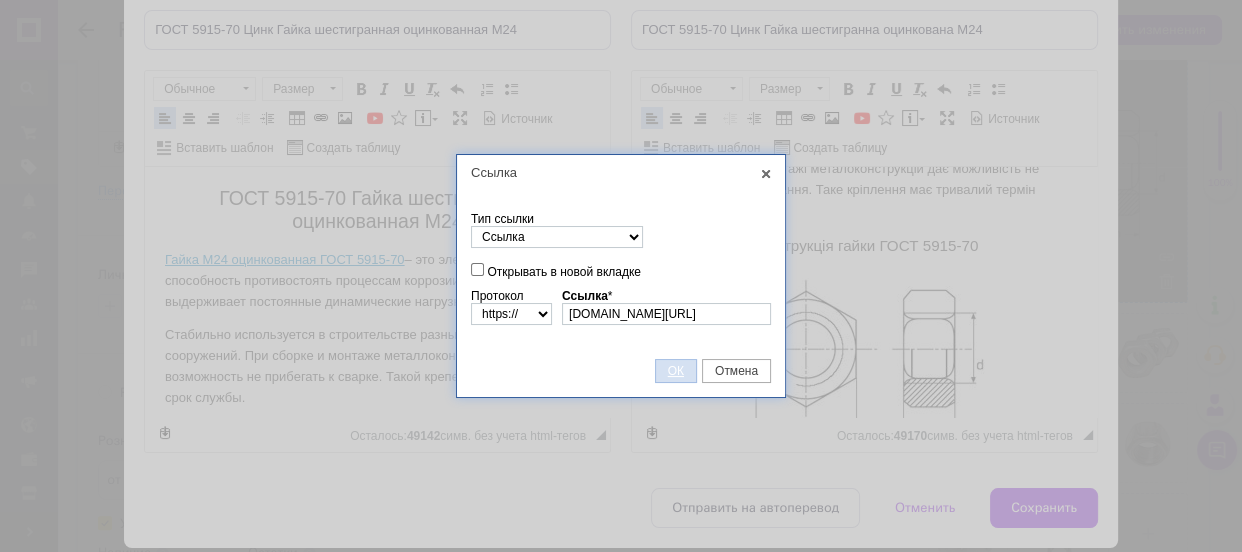 scroll, scrollTop: 0, scrollLeft: 0, axis: both 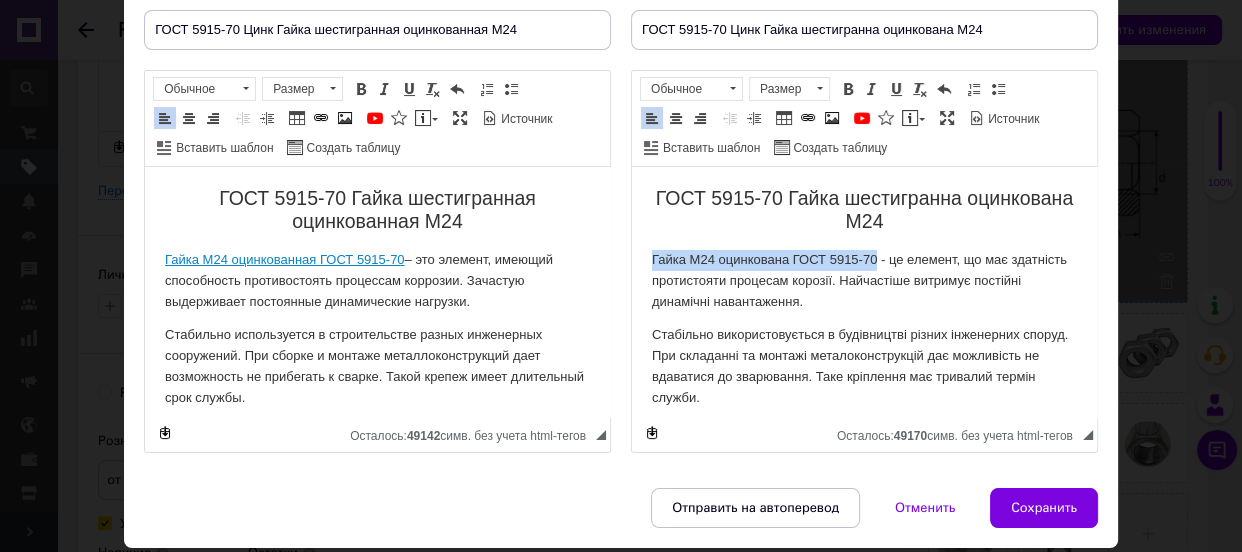 drag, startPoint x: 643, startPoint y: 254, endPoint x: 876, endPoint y: 254, distance: 233 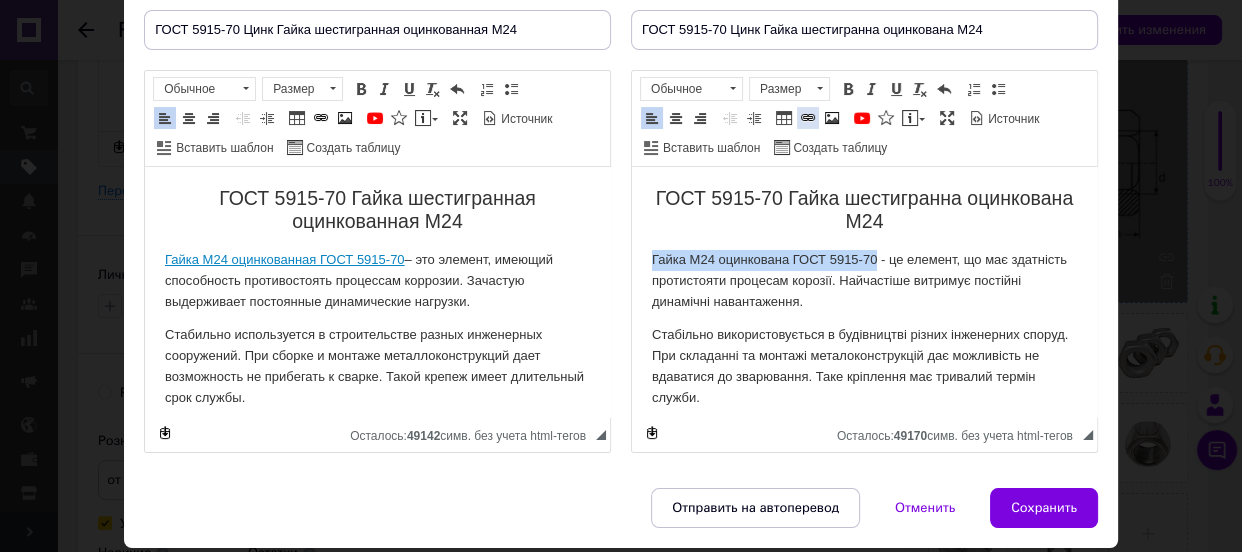 click at bounding box center (808, 118) 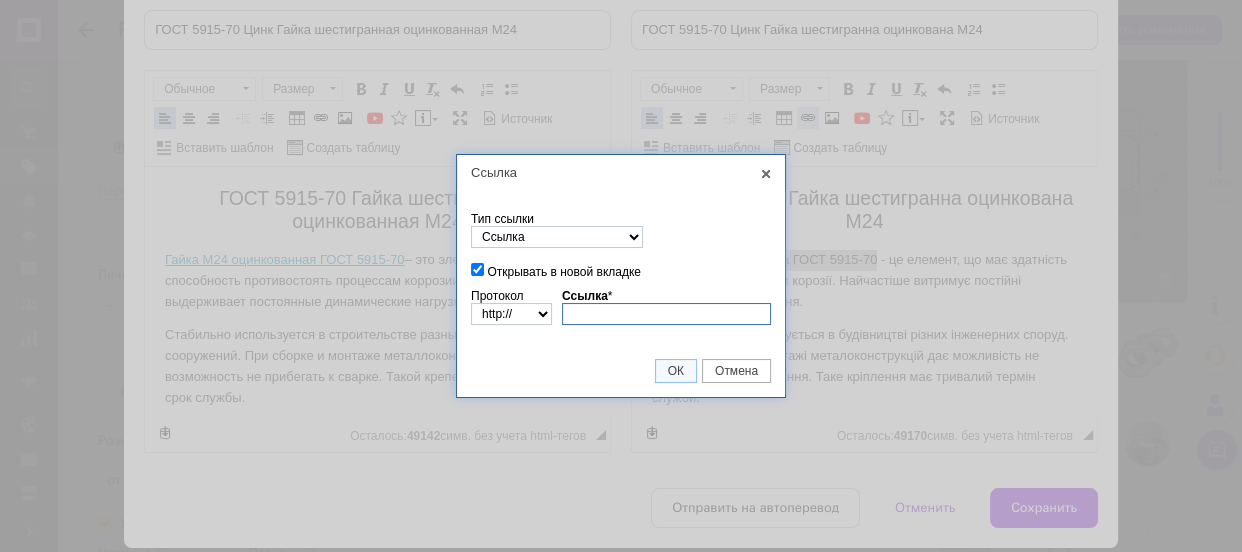 paste on "[DOMAIN_NAME][URL]" 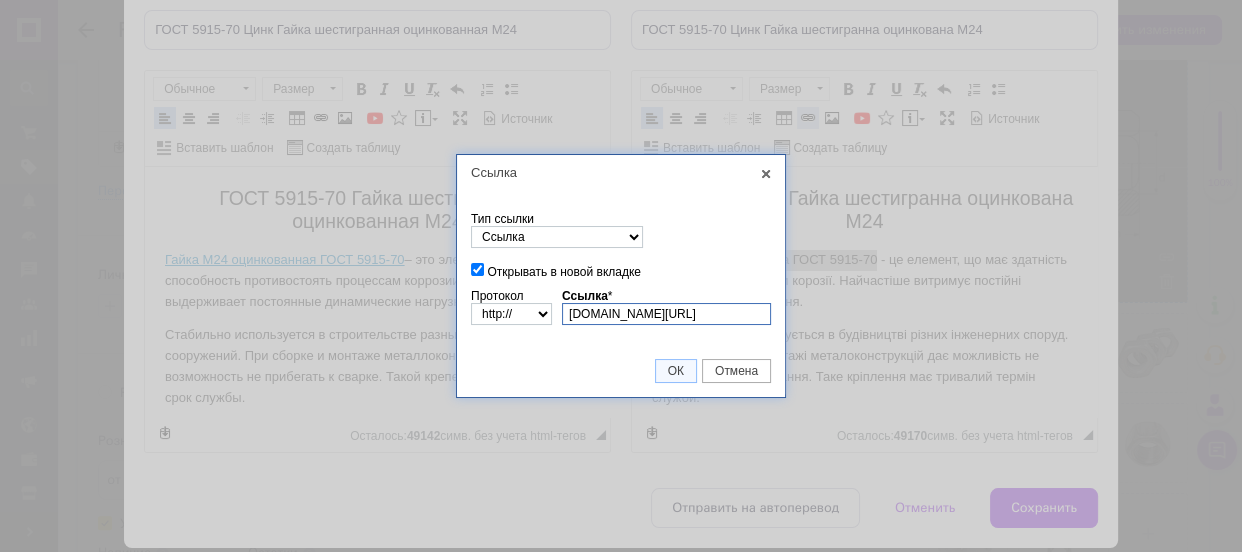 scroll, scrollTop: 0, scrollLeft: 87, axis: horizontal 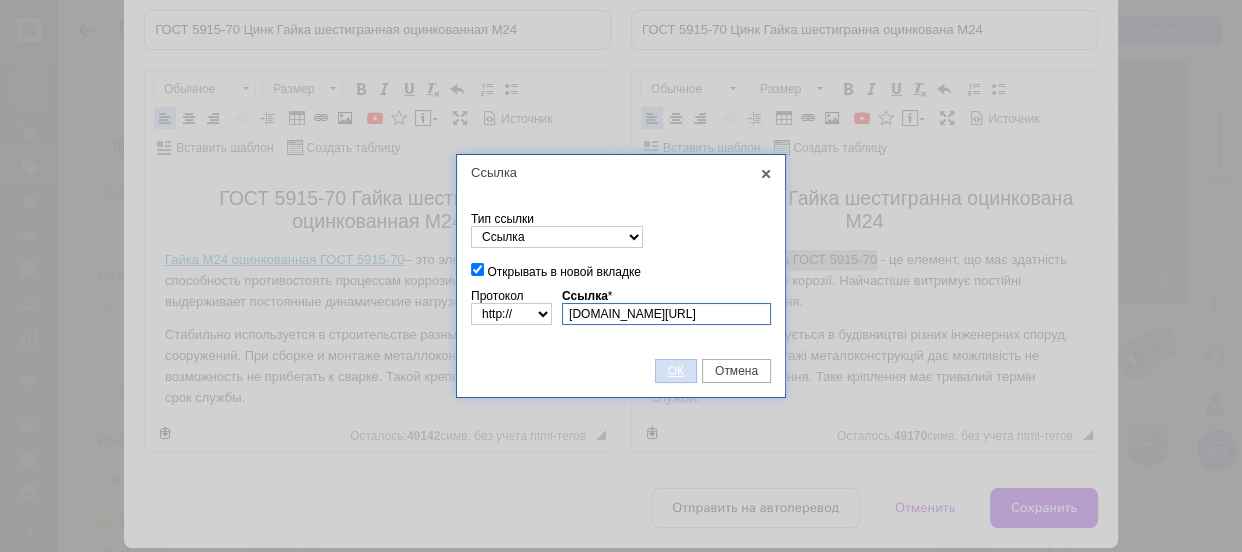 type on "[DOMAIN_NAME][URL]" 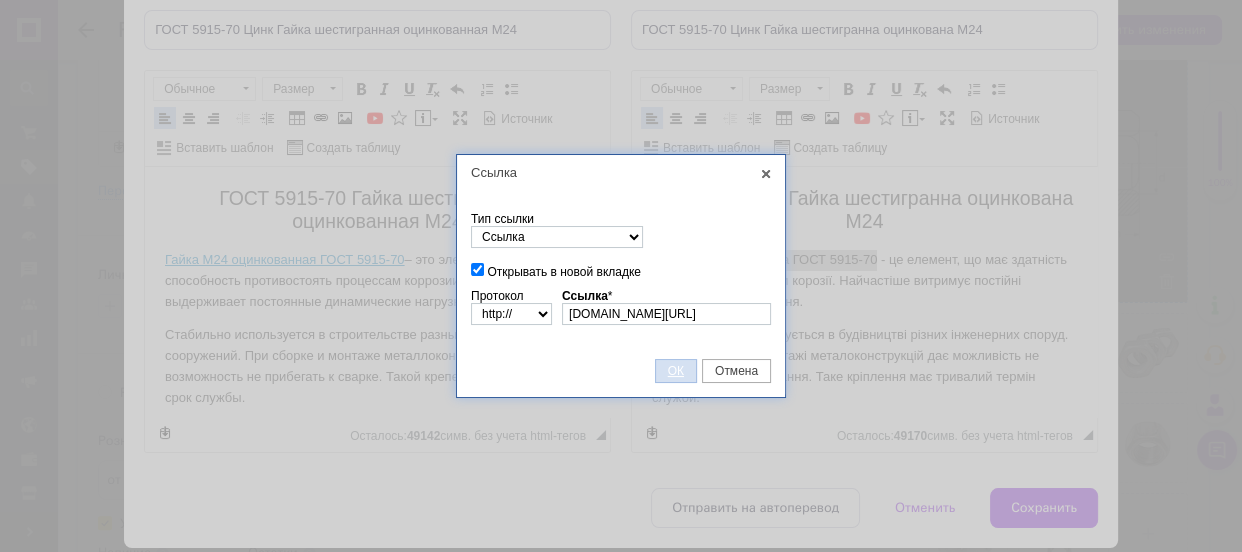 drag, startPoint x: 670, startPoint y: 373, endPoint x: 225, endPoint y: 156, distance: 495.0899 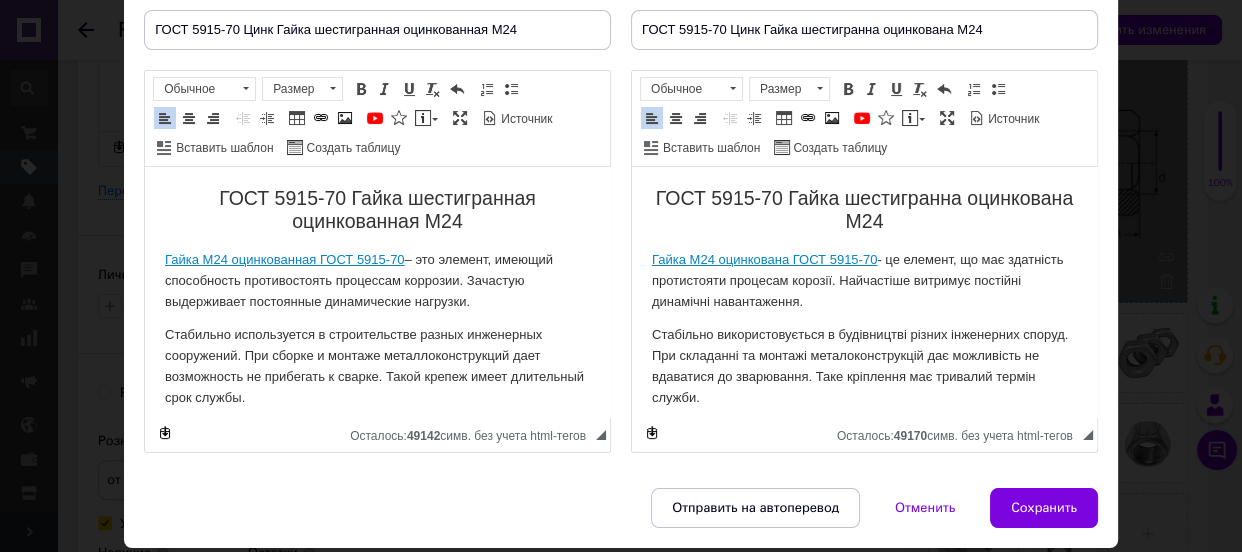 scroll, scrollTop: 0, scrollLeft: 0, axis: both 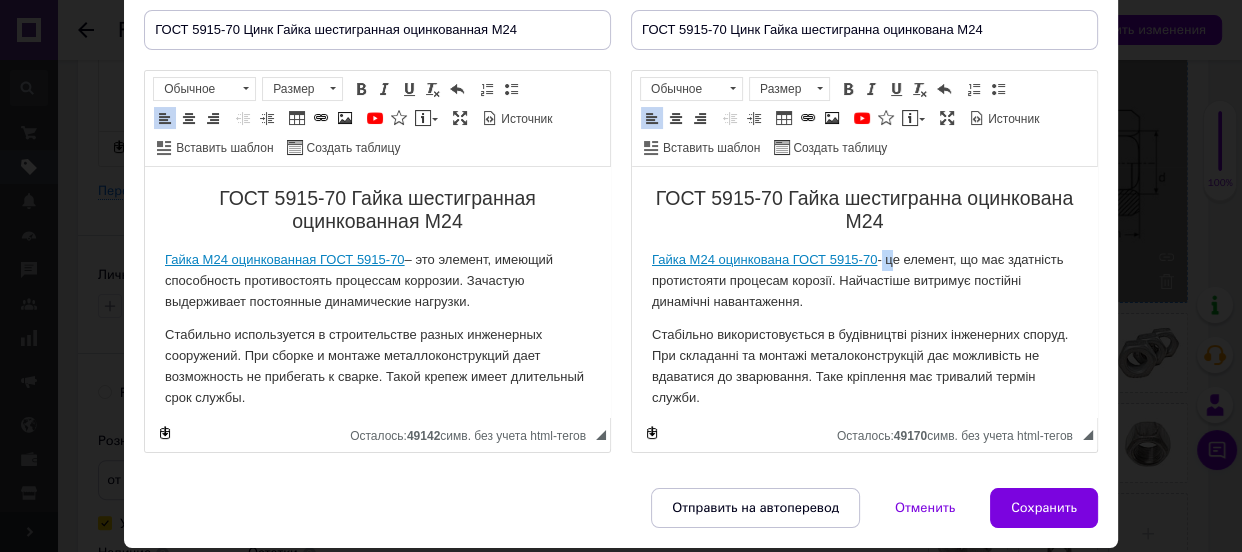 click on "Гайка М24 оцинкована ГОСТ 5915-70  - це елемент, що має здатність протистояти процесам корозії. Найчастіше витримує постійні динамічні навантаження." at bounding box center (864, 281) 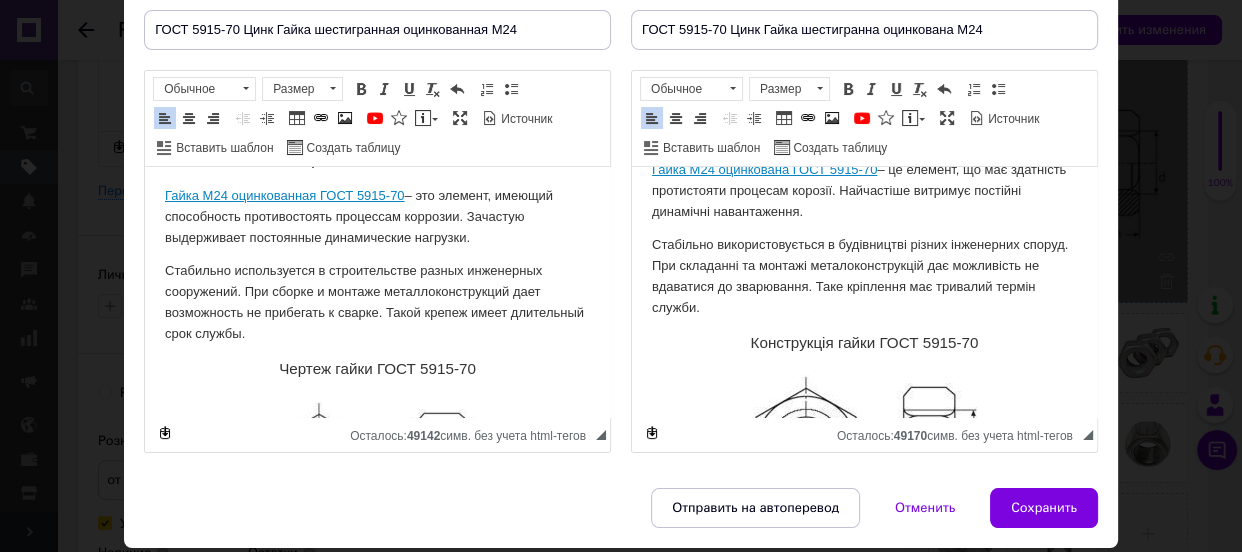 scroll, scrollTop: 181, scrollLeft: 0, axis: vertical 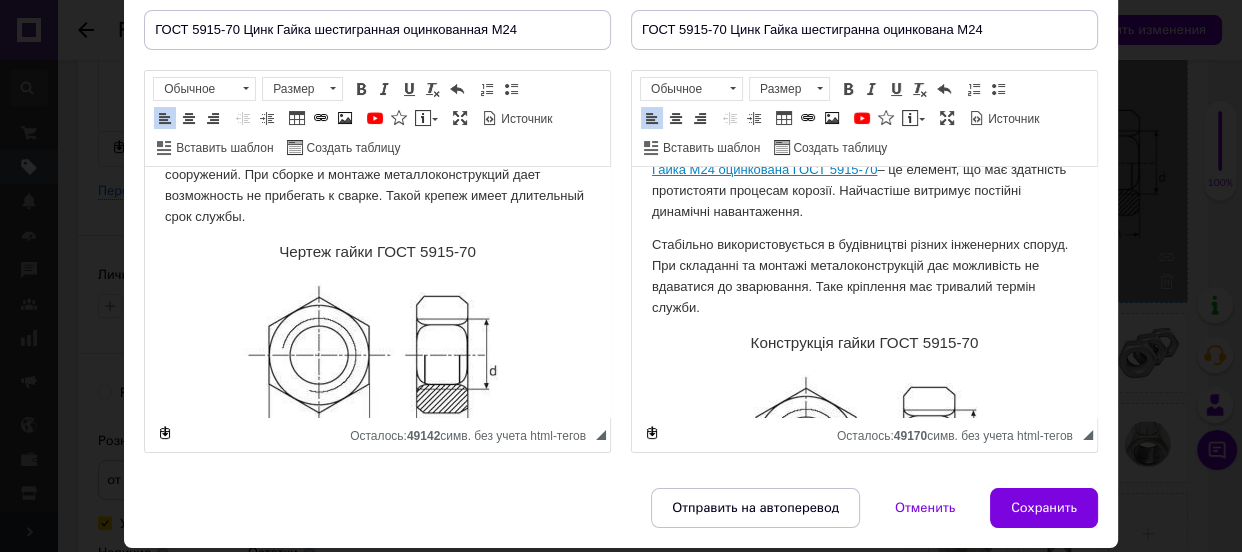 click on "Конструкція гайки ГОСТ 5915-70" at bounding box center (864, 343) 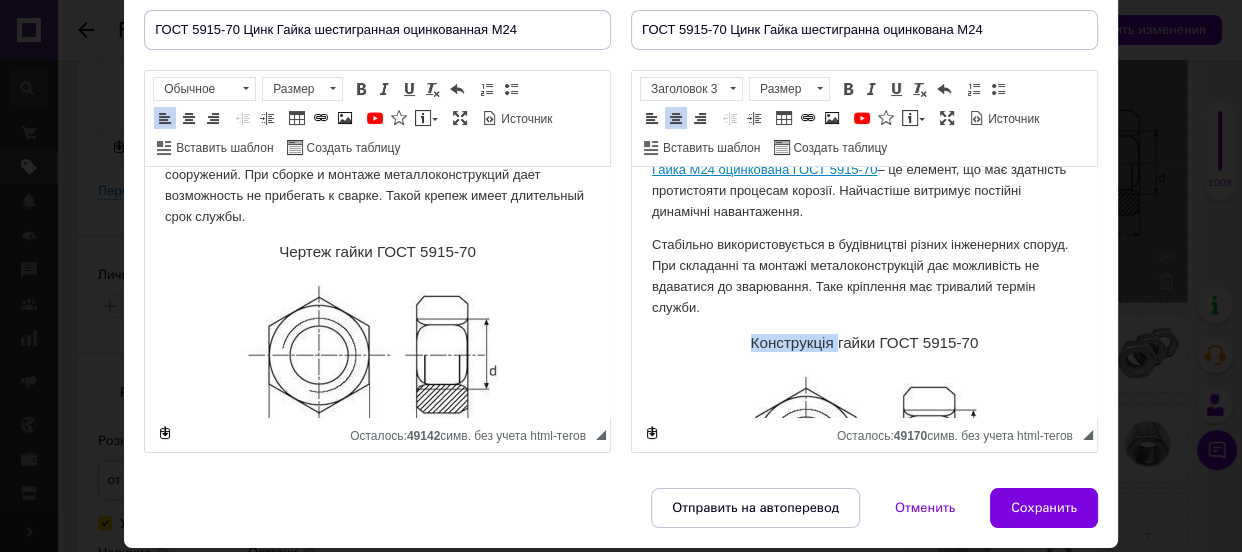 click on "Конструкція гайки ГОСТ 5915-70" at bounding box center [864, 343] 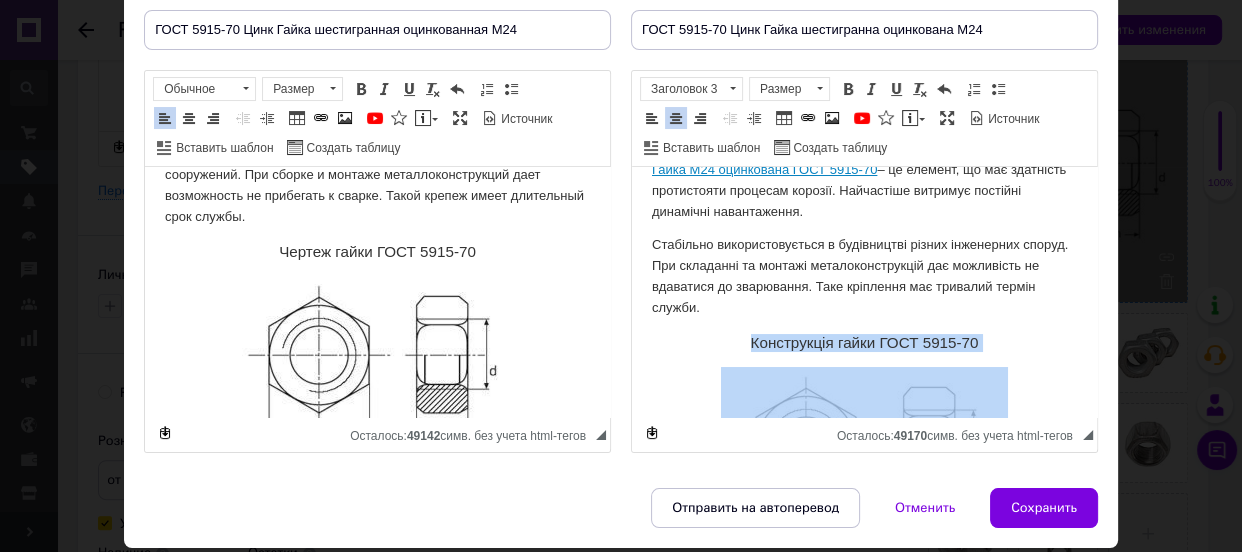 click on "Конструкція гайки ГОСТ 5915-70" at bounding box center [864, 343] 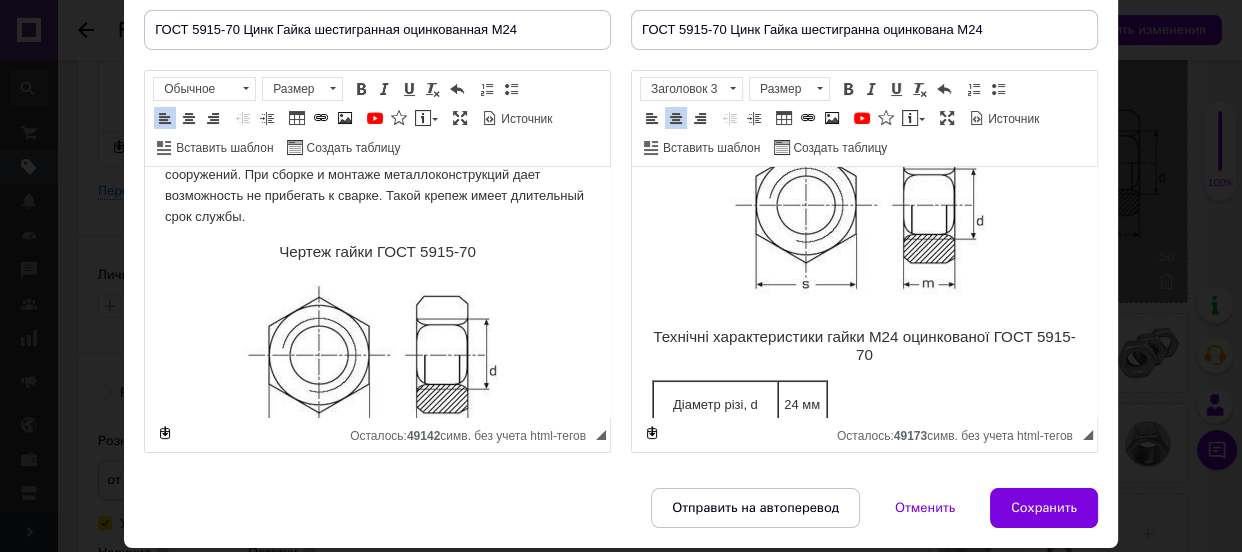 scroll, scrollTop: 363, scrollLeft: 0, axis: vertical 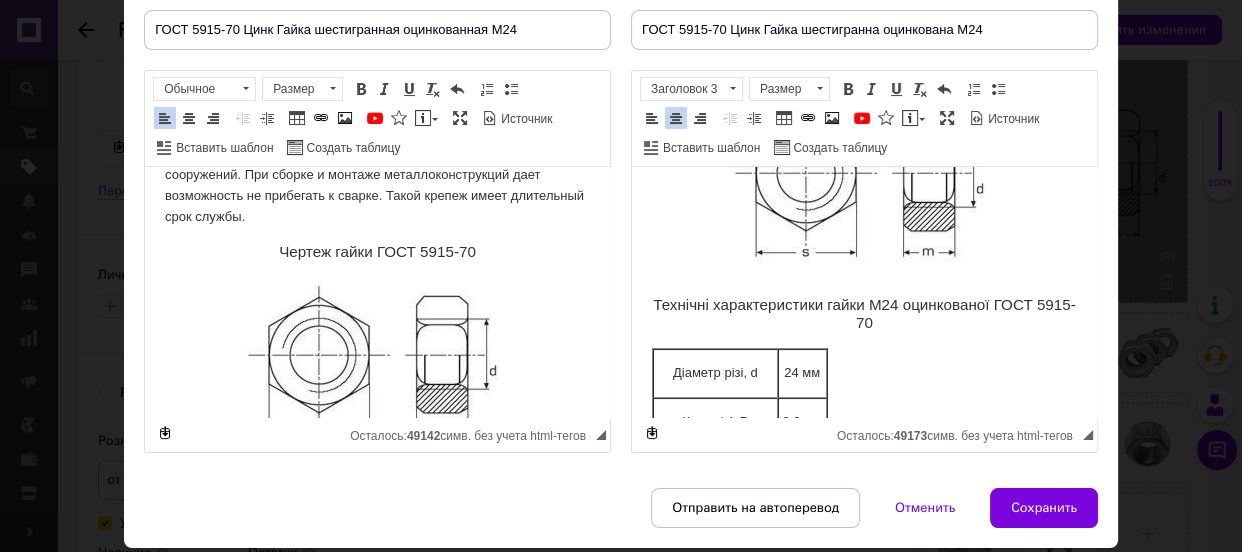 click on "ГОСТ 5915-70 Гайка шестигранна оцинкована М24 Гайка М24 оцинкована ГОСТ 5915-70  – це елемент, що має здатність протистояти процесам корозії. Найчастіше витримує постійні динамічні навантаження. Стабільно використовується в будівництві різних інженерних споруд. При складанні та монтажі металоконструкцій дає можливість не вдаватися до зварювання. Таке кріплення має тривалий термін служби. Креслення гайки ГОСТ 5915-70 Технічні характеристики гайки М24 оцинкованої ГОСТ 5915-70 Діаметр різі, d  24 мм Крок різі, P 3.0 мм Розмір «під ключ», s 36 мм Висота, m 21.5 мм" at bounding box center [864, 901] 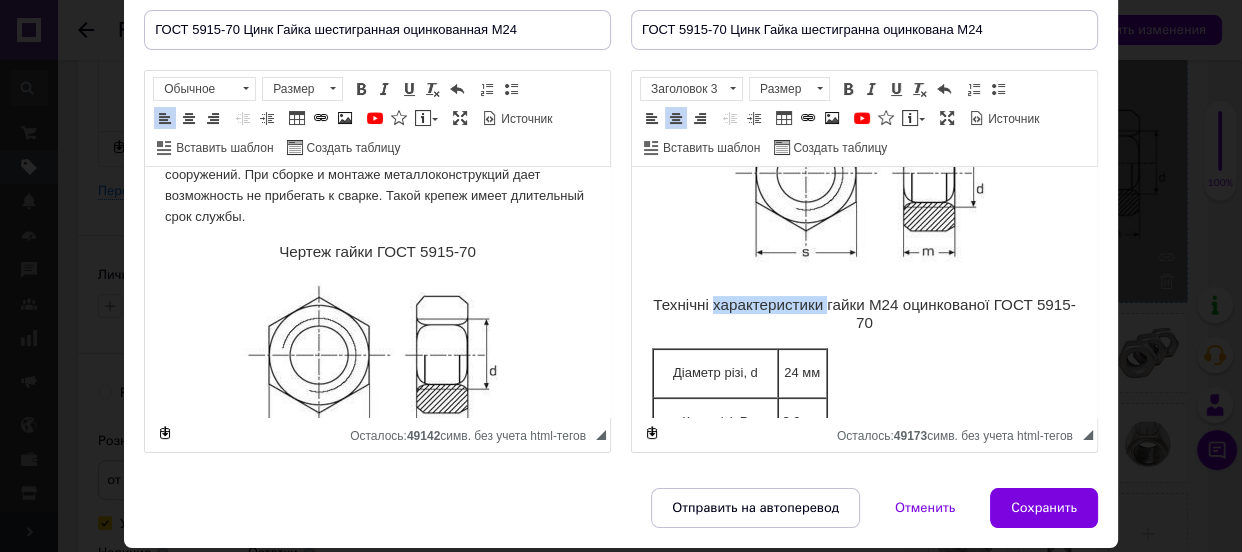 click on "ГОСТ 5915-70 Гайка шестигранна оцинкована М24 Гайка М24 оцинкована ГОСТ 5915-70  – це елемент, що має здатність протистояти процесам корозії. Найчастіше витримує постійні динамічні навантаження. Стабільно використовується в будівництві різних інженерних споруд. При складанні та монтажі металоконструкцій дає можливість не вдаватися до зварювання. Таке кріплення має тривалий термін служби. Креслення гайки ГОСТ 5915-70 Технічні характеристики гайки М24 оцинкованої ГОСТ 5915-70 Діаметр різі, d  24 мм Крок різі, P 3.0 мм Розмір «під ключ», s 36 мм Висота, m 21.5 мм" at bounding box center (864, 901) 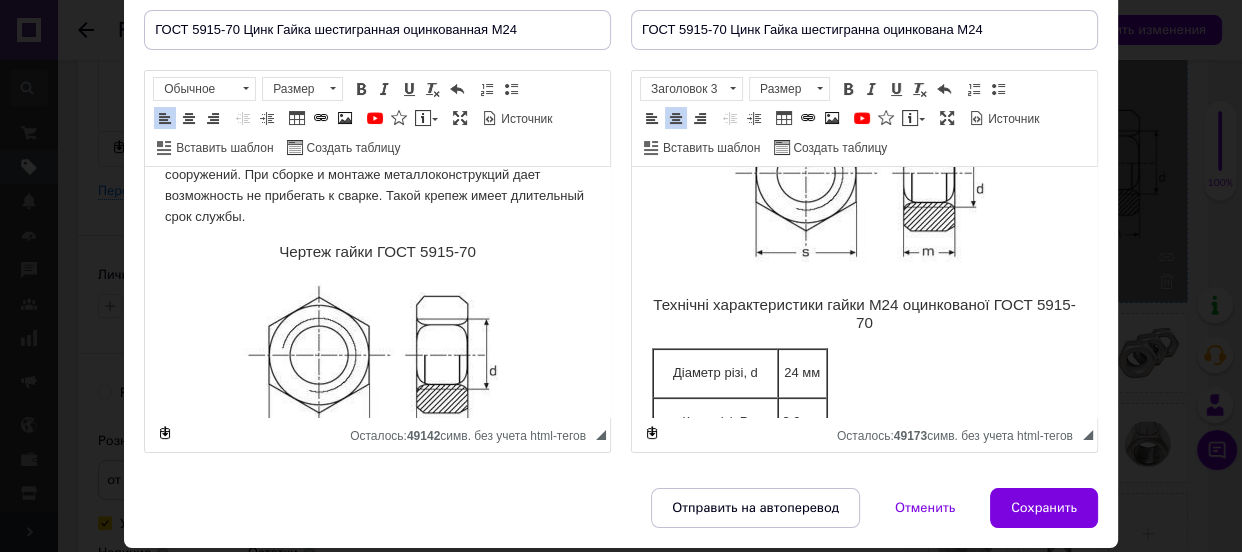 click on "ГОСТ 5915-70 Гайка шестигранна оцинкована М24 Гайка М24 оцинкована ГОСТ 5915-70  – це елемент, що має здатність протистояти процесам корозії. Найчастіше витримує постійні динамічні навантаження. Стабільно використовується в будівництві різних інженерних споруд. При складанні та монтажі металоконструкцій дає можливість не вдаватися до зварювання. Таке кріплення має тривалий термін служби. Креслення гайки ГОСТ 5915-70 Технічні характеристики гайки М24 оцинкованої ГОСТ 5915-70 Діаметр різі, d  24 мм Крок різі, P 3.0 мм Розмір «під ключ», s 36 мм Висота, m 21.5 мм" at bounding box center [864, 901] 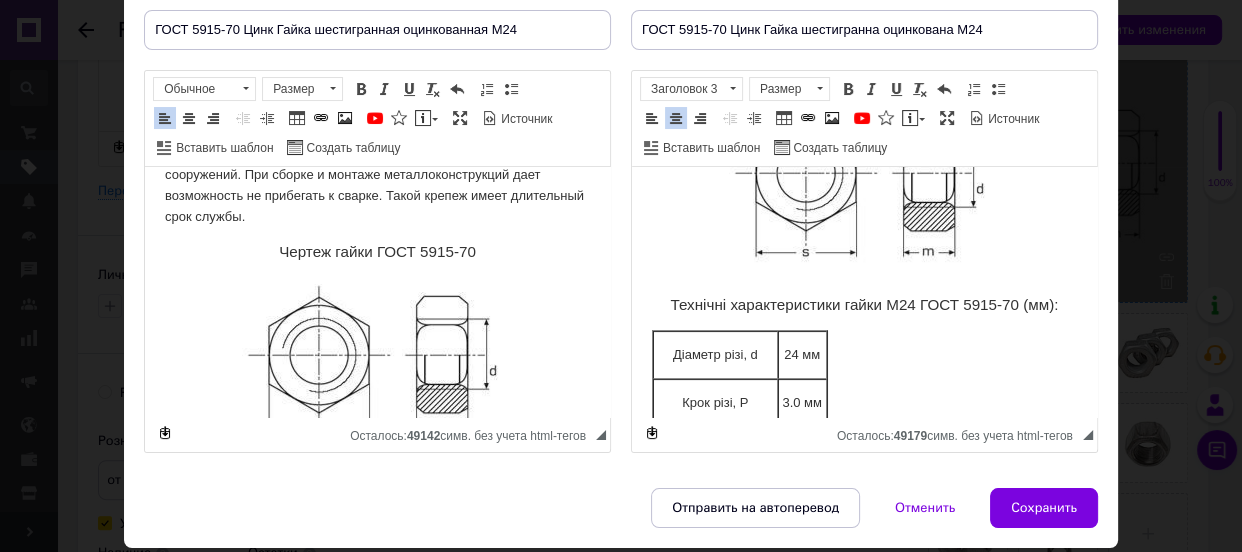 scroll, scrollTop: 454, scrollLeft: 0, axis: vertical 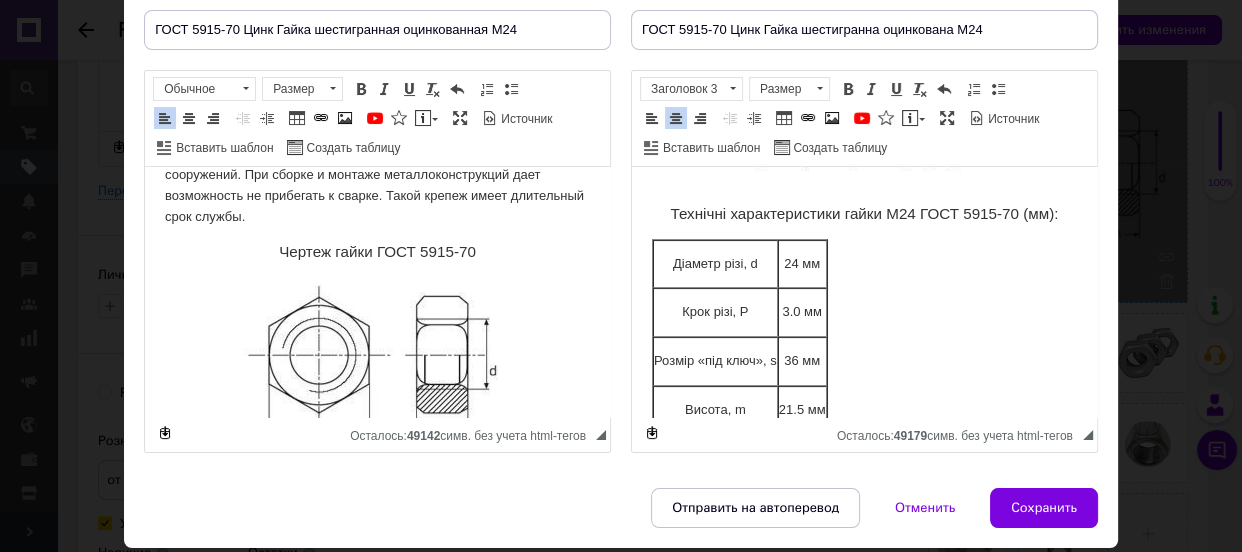 click on "24 мм" at bounding box center (802, 264) 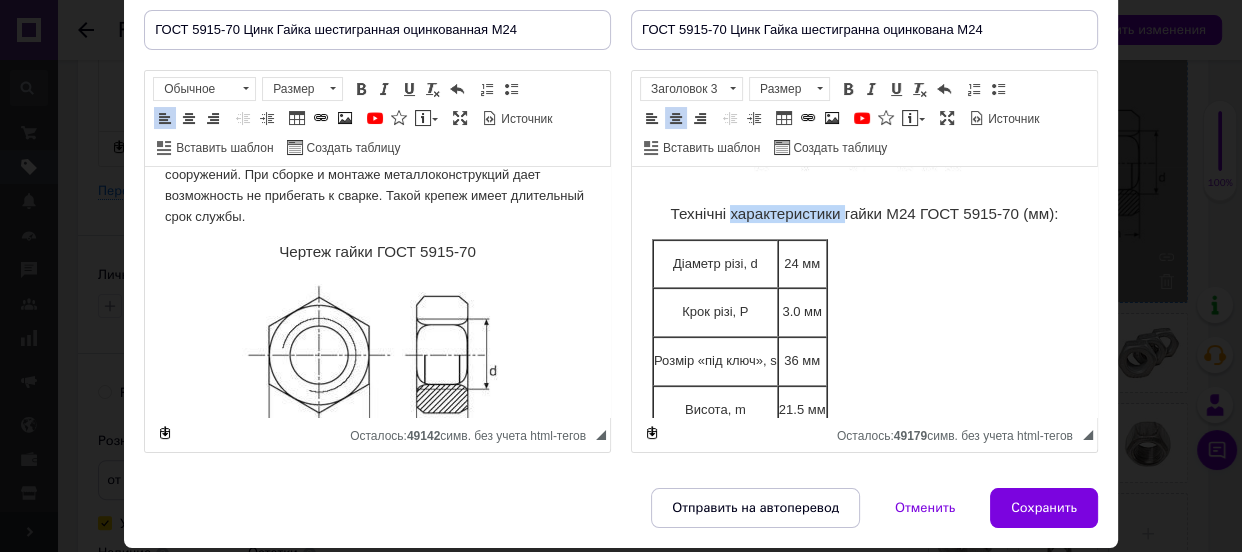 click on "Технічні характеристики гайки М24 ГОСТ 5915-70 (мм):" at bounding box center (864, 214) 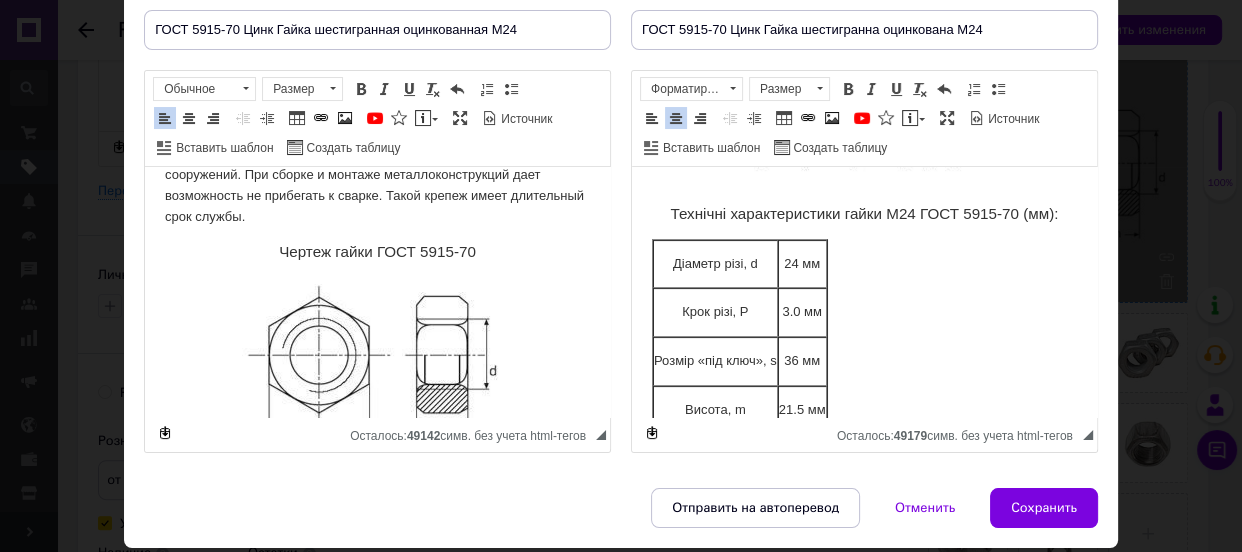 click on "24 мм" at bounding box center (802, 264) 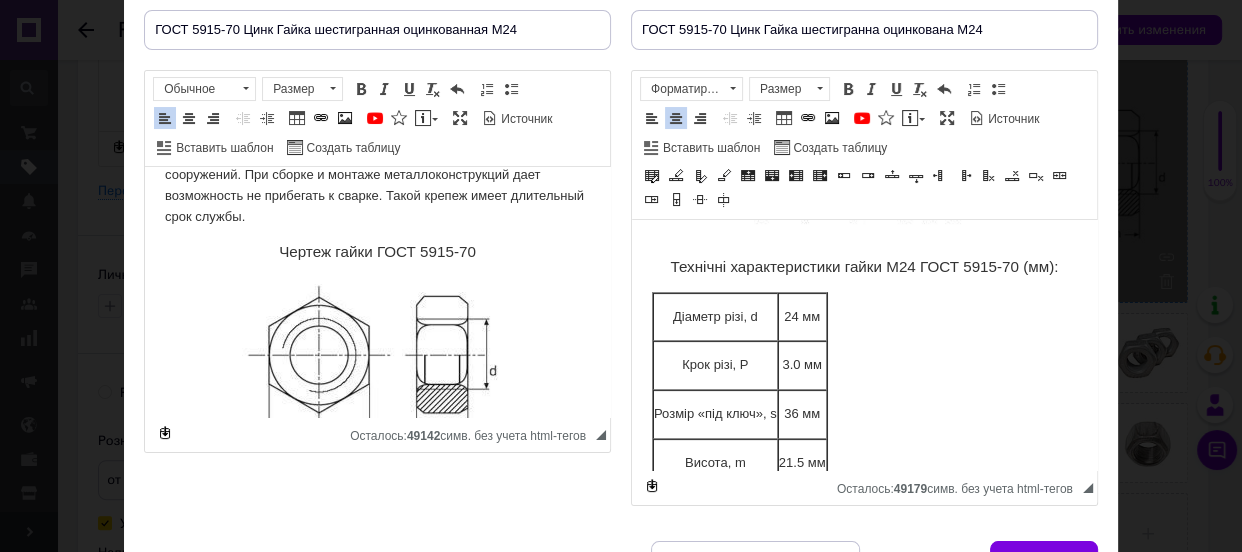 click on "24 мм" at bounding box center (802, 317) 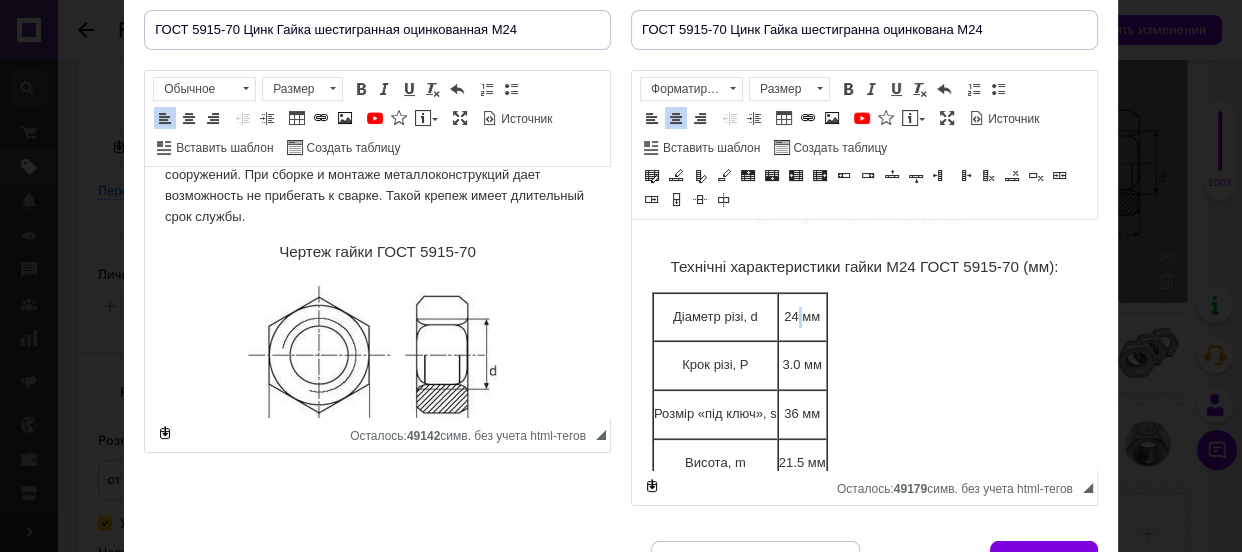click on "24 мм" at bounding box center [802, 317] 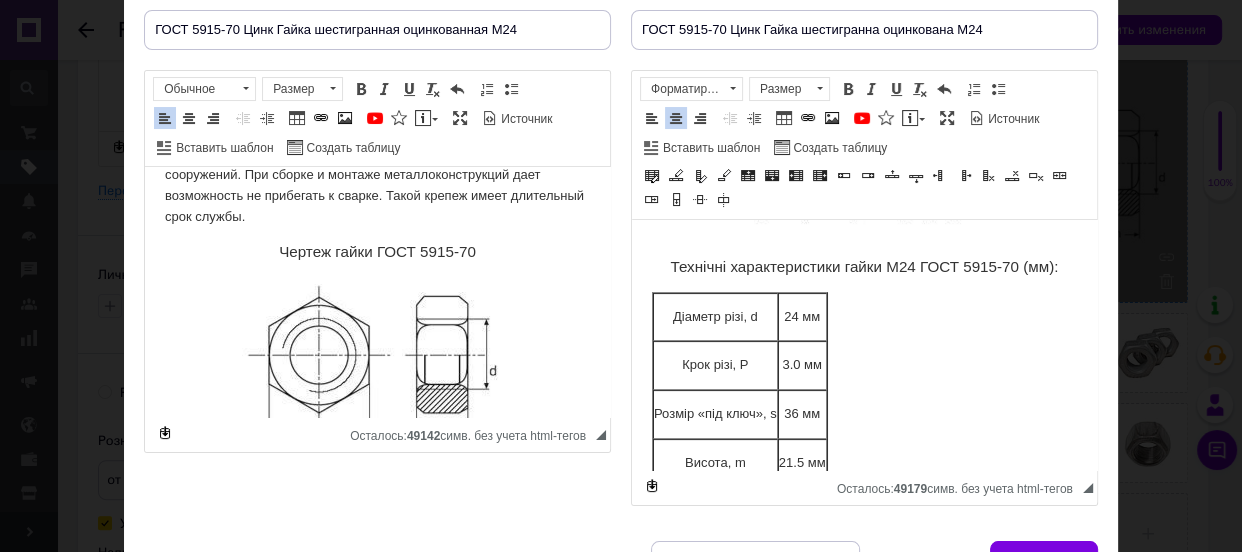 click on "24 мм" at bounding box center [802, 317] 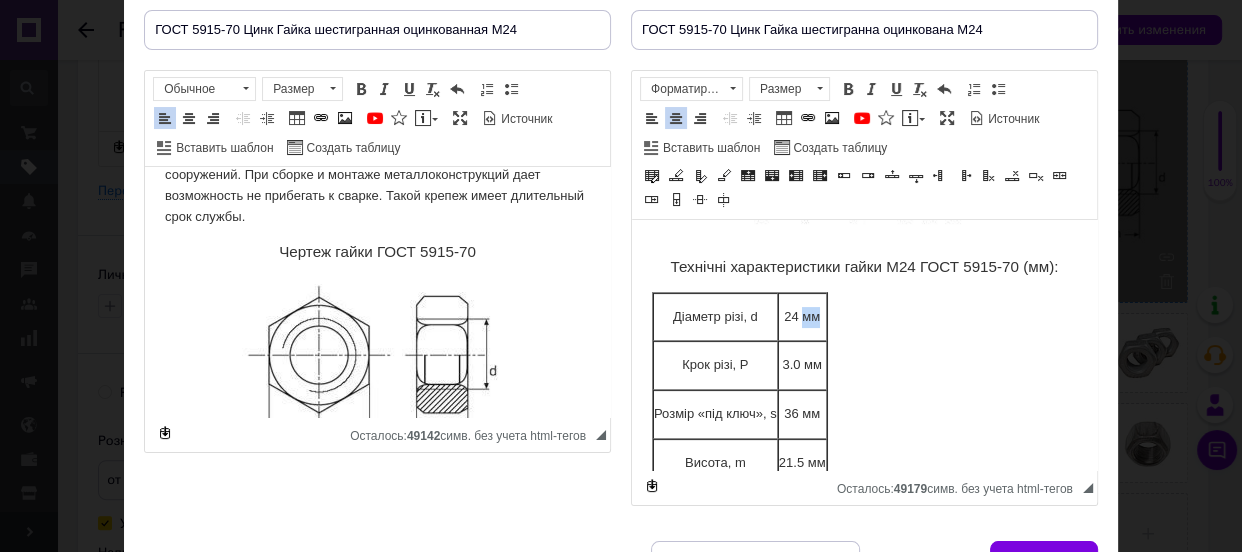 click on "24 мм" at bounding box center [802, 317] 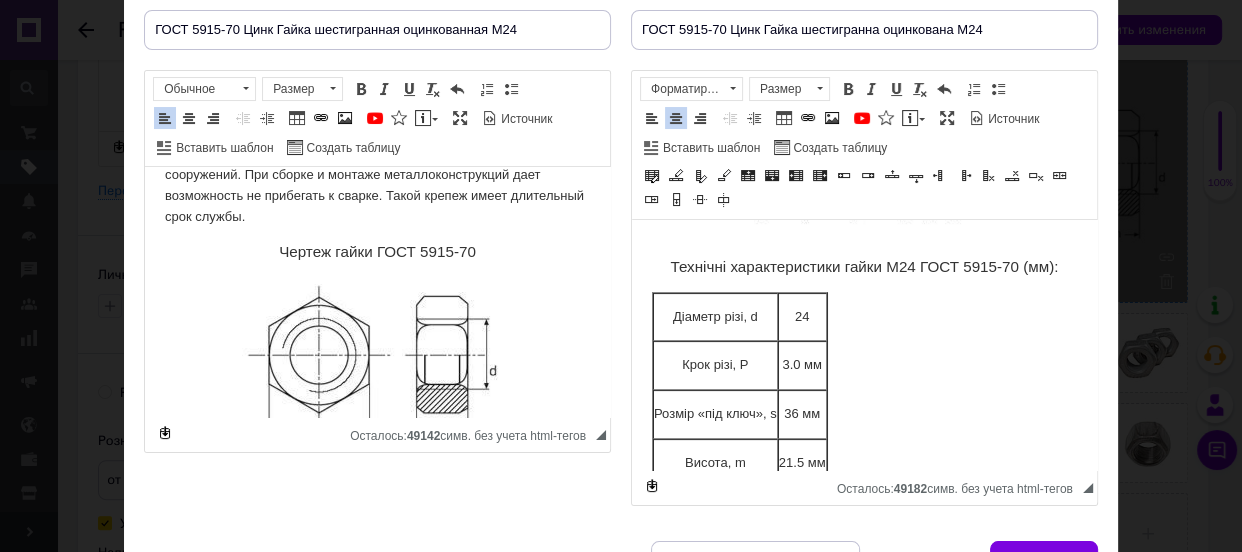 click on "3.0 мм" at bounding box center [802, 365] 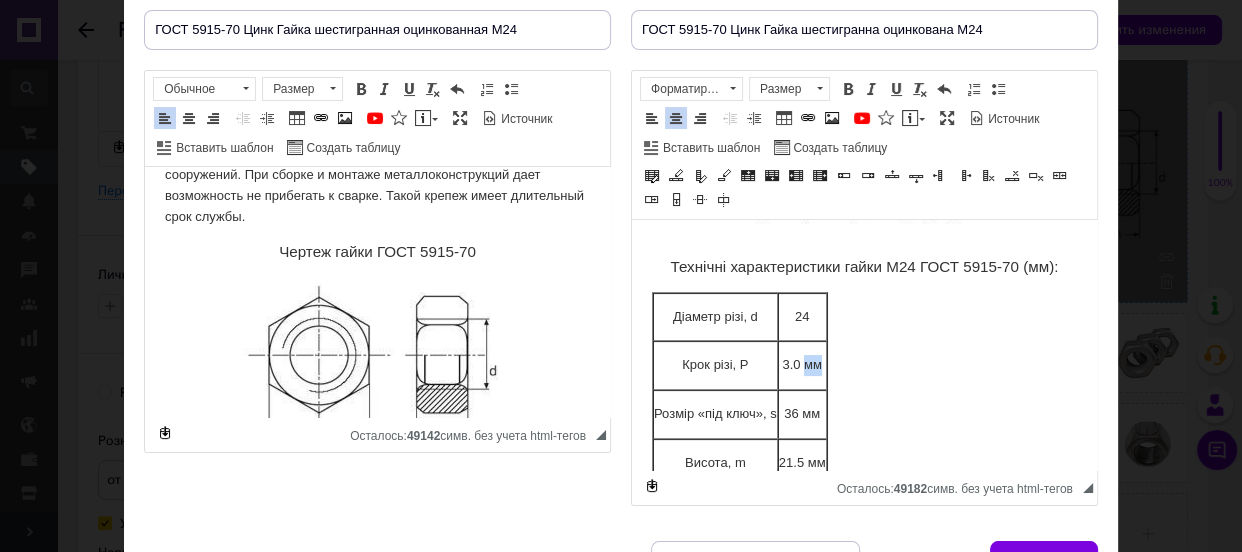 click on "3.0 мм" at bounding box center (802, 365) 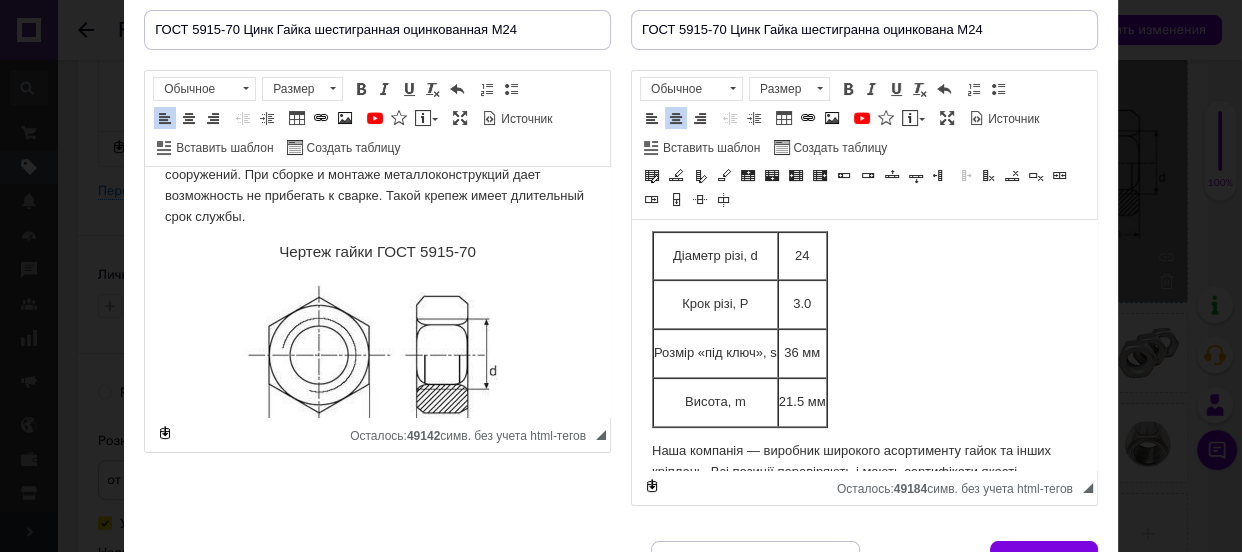 scroll, scrollTop: 545, scrollLeft: 0, axis: vertical 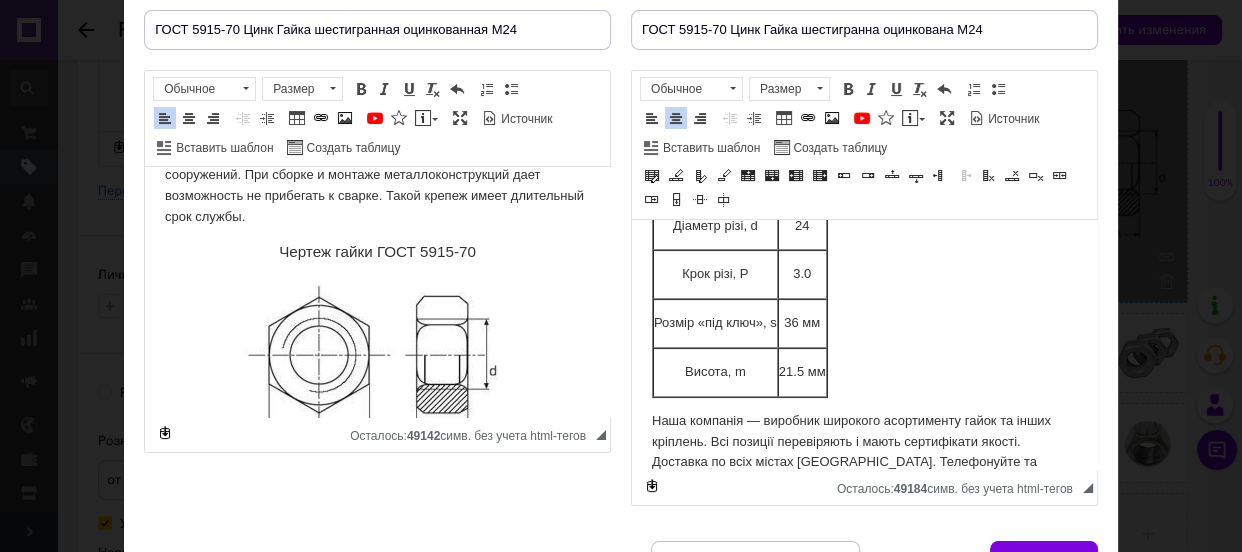 click on "36 мм" at bounding box center (802, 323) 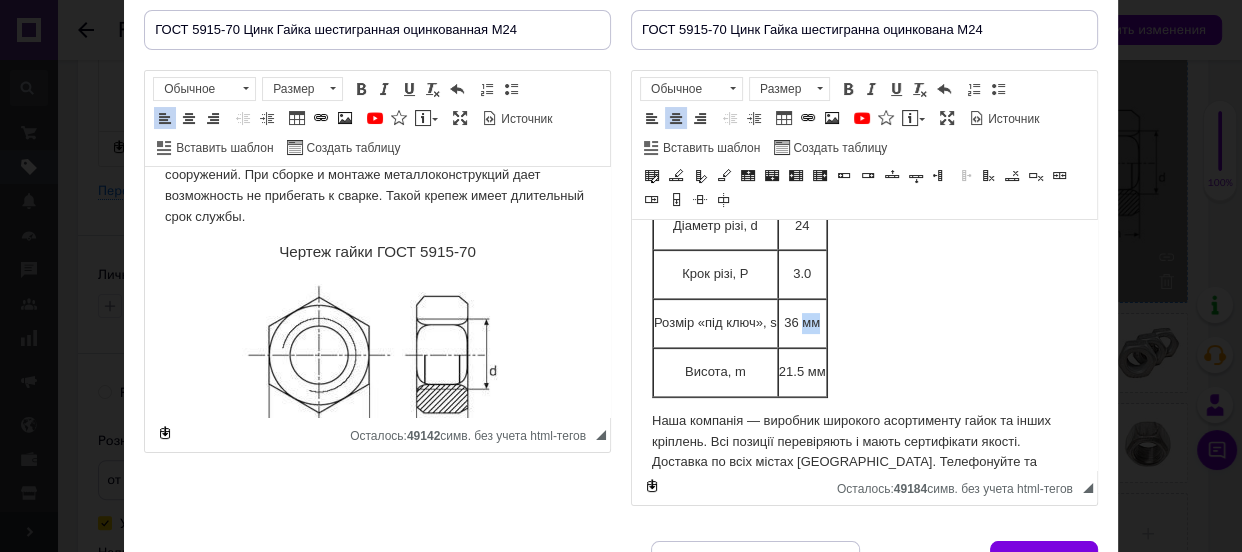 click on "36 мм" at bounding box center [802, 323] 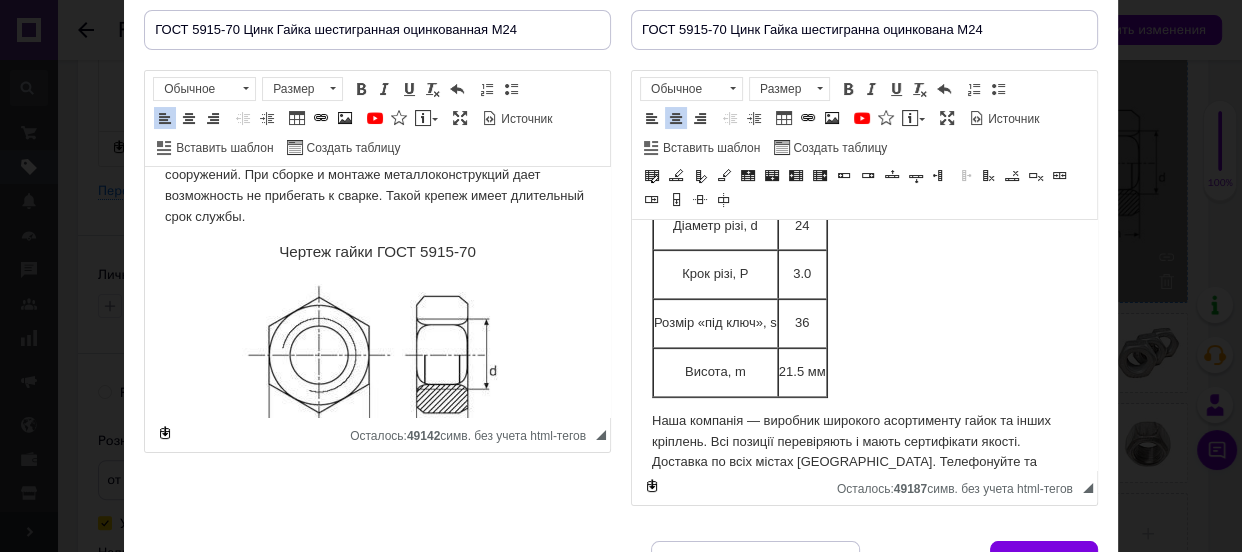 click on "21.5 мм" at bounding box center (802, 372) 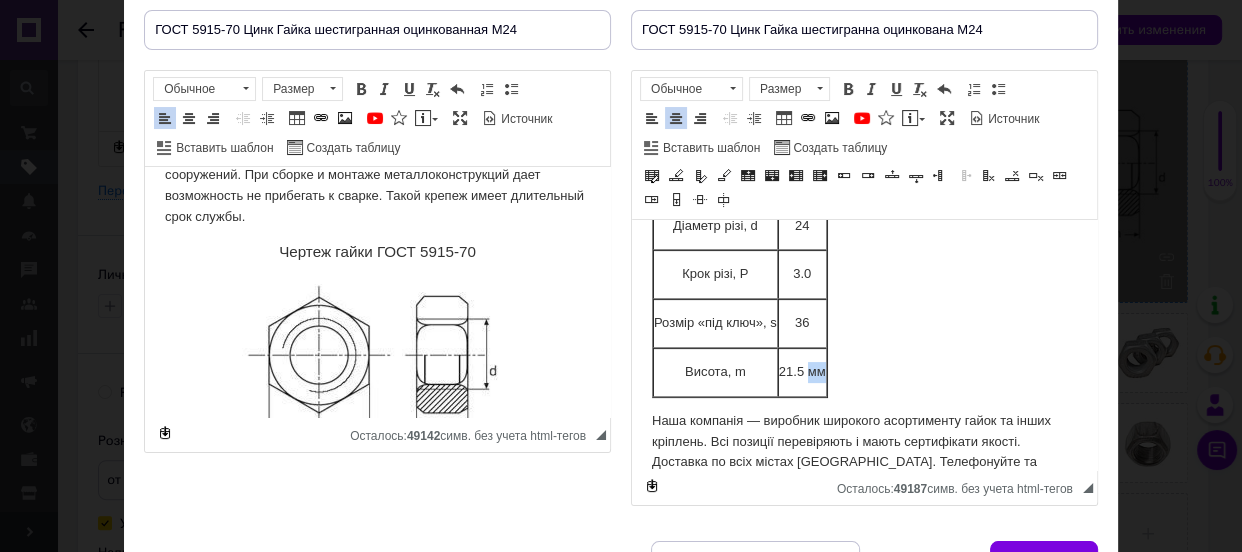 click on "21.5 мм" at bounding box center [802, 372] 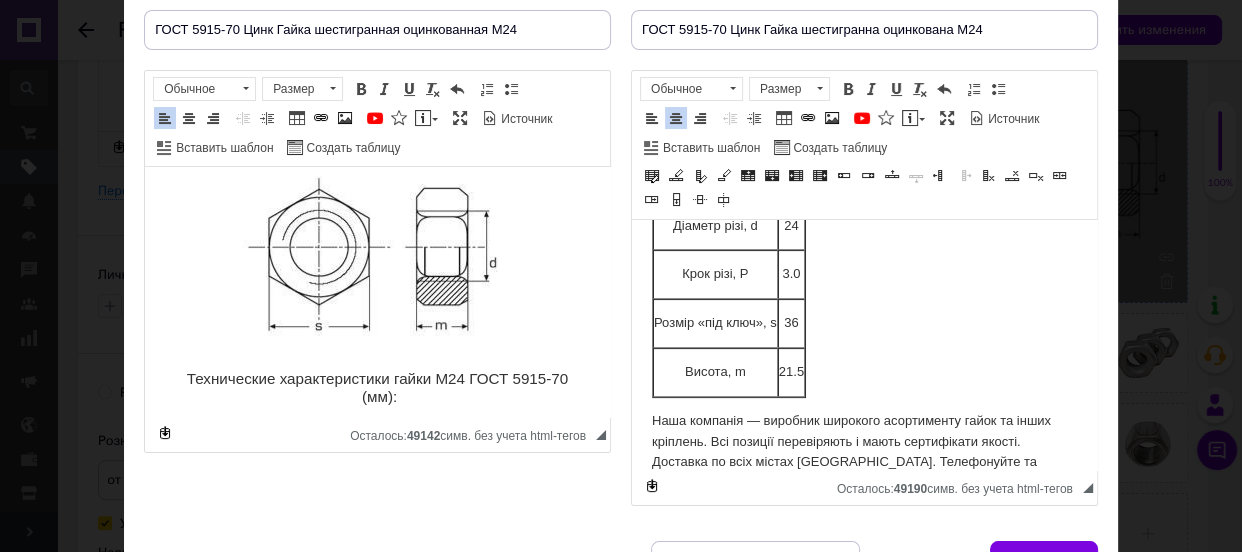 scroll, scrollTop: 454, scrollLeft: 0, axis: vertical 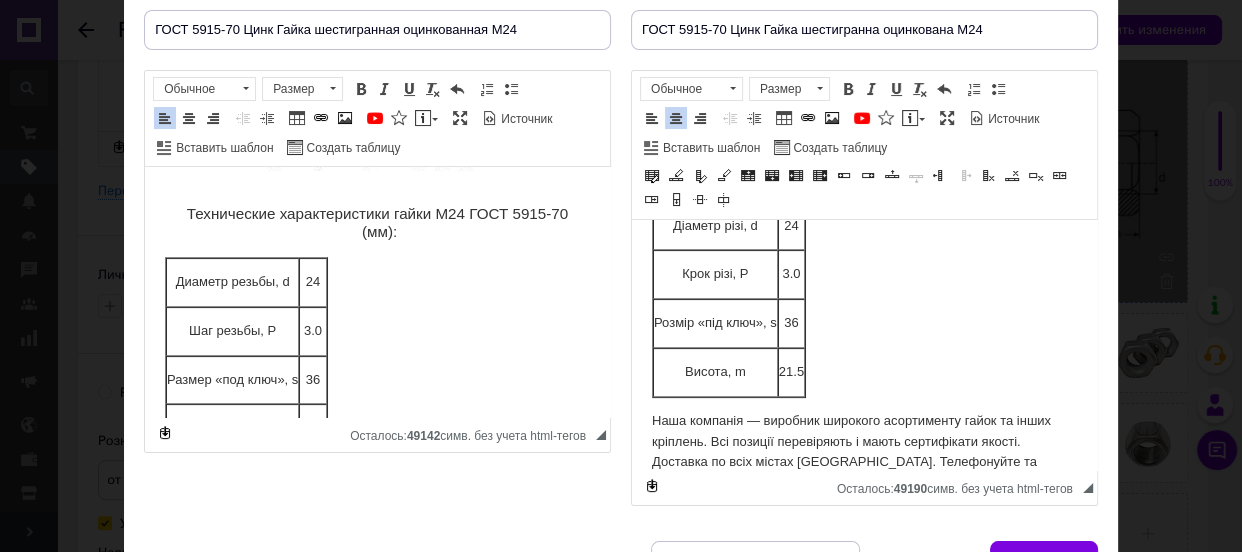 click on "Диаметр резьбы, d" at bounding box center (232, 282) 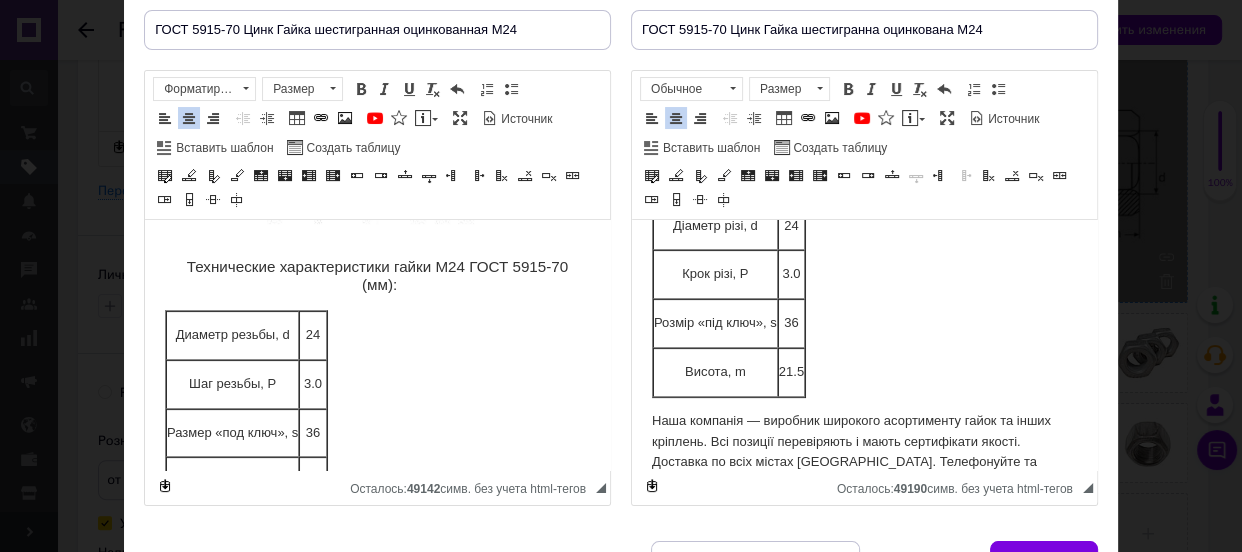 click on "Диаметр резьбы, d" at bounding box center [232, 335] 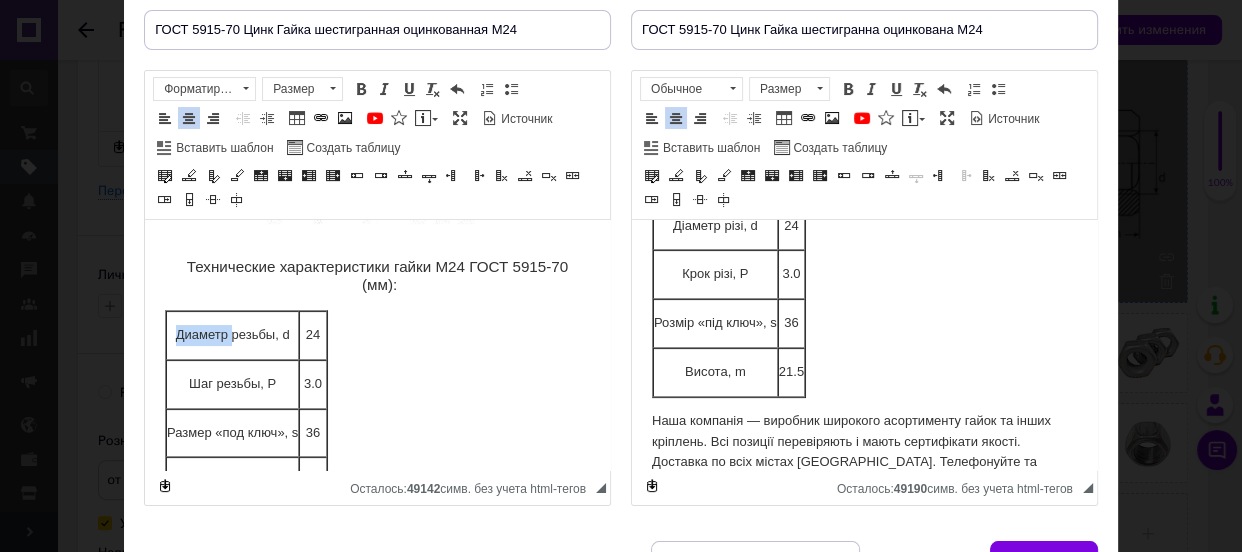 click on "Диаметр резьбы, d" at bounding box center [232, 335] 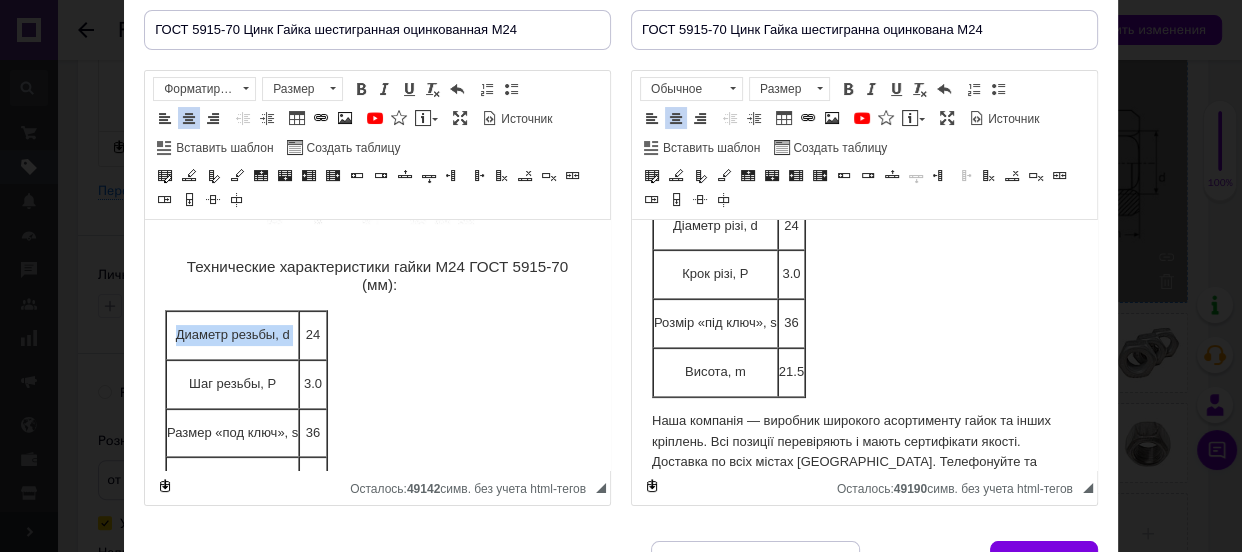 click on "Диаметр резьбы, d" at bounding box center (232, 335) 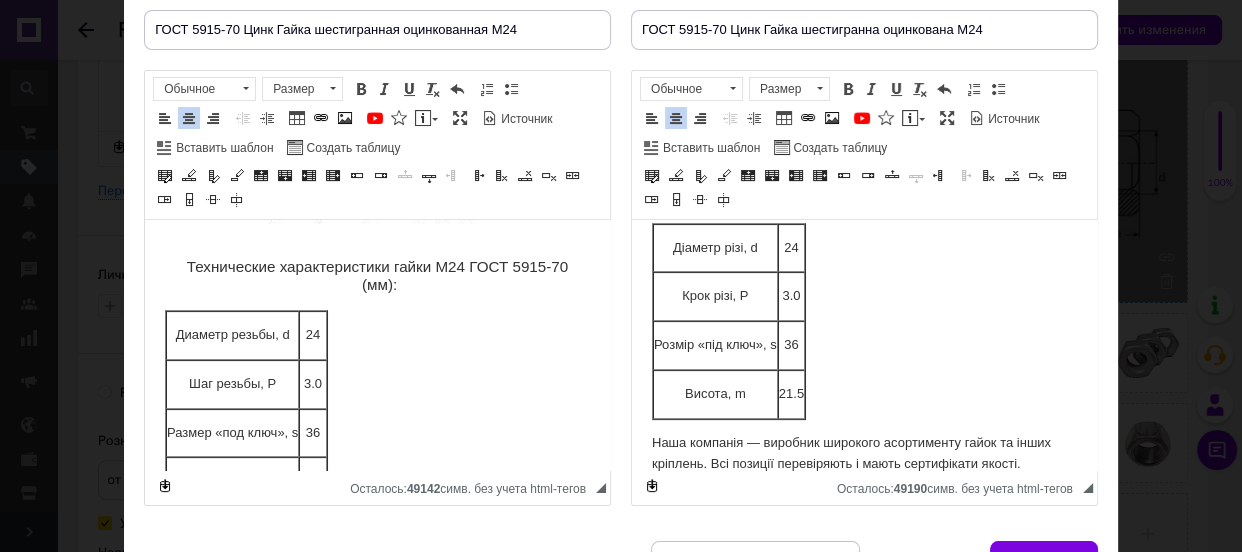 scroll, scrollTop: 454, scrollLeft: 0, axis: vertical 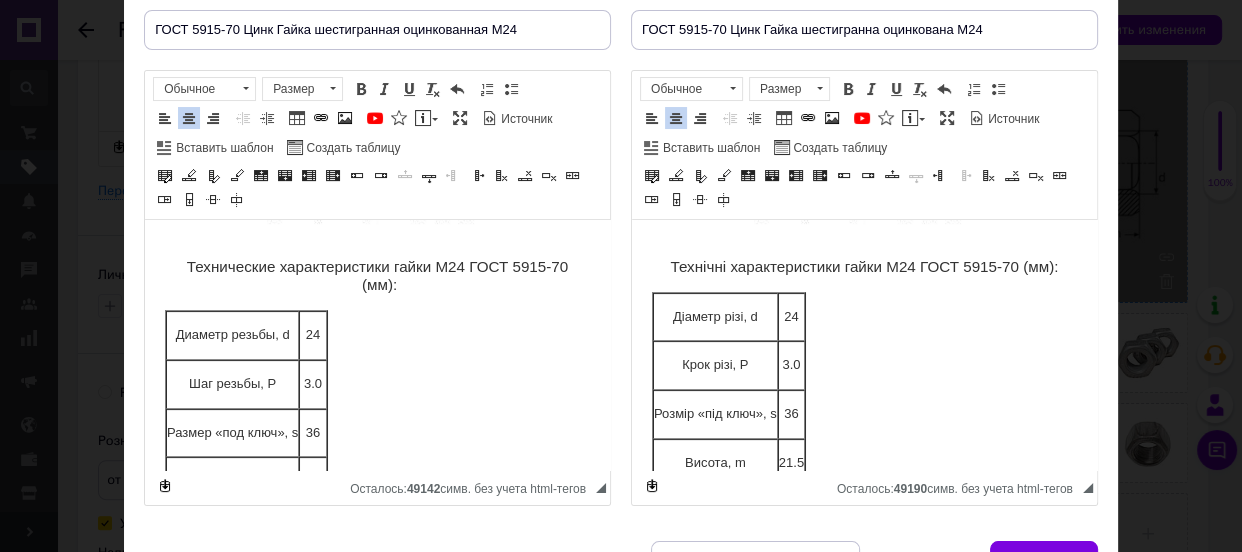 click on "Діаметр різі, d" at bounding box center [715, 317] 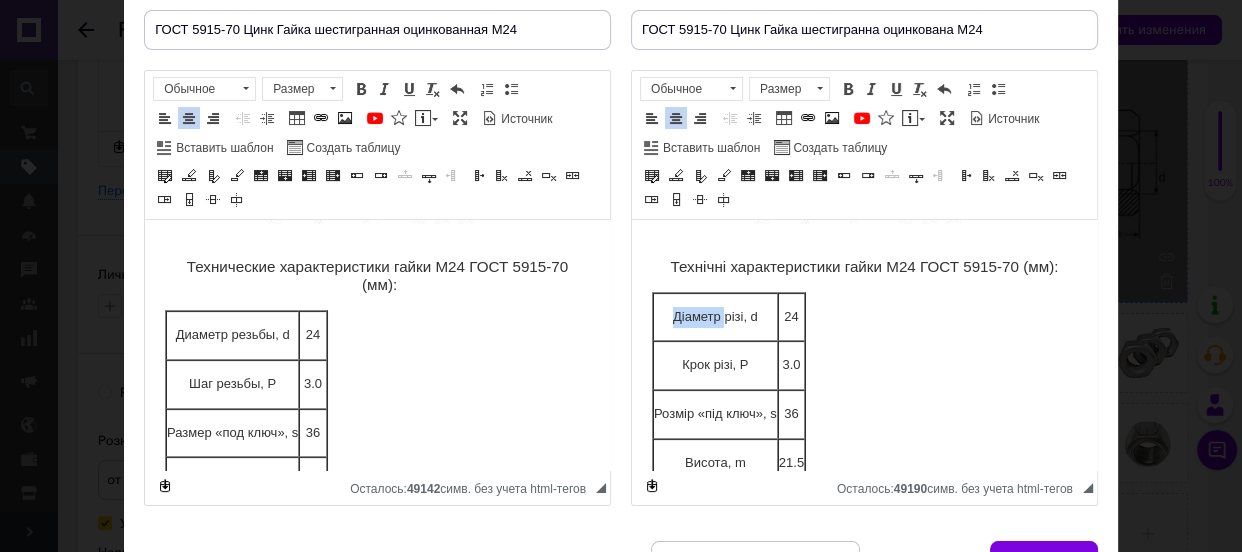 click on "Діаметр різі, d" at bounding box center (715, 317) 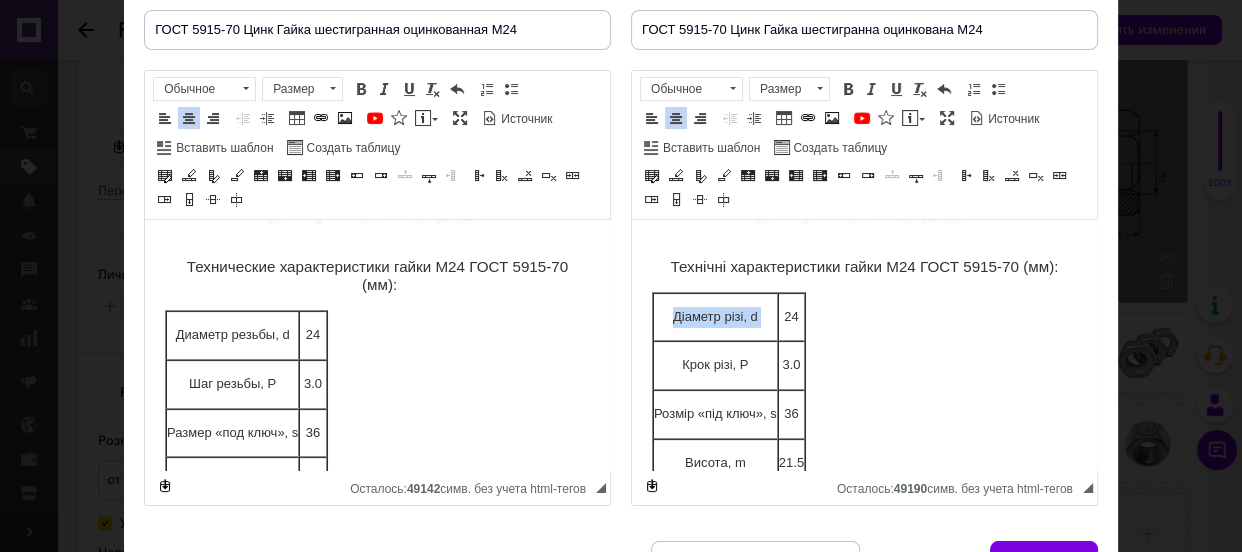 click on "Діаметр різі, d" at bounding box center (715, 317) 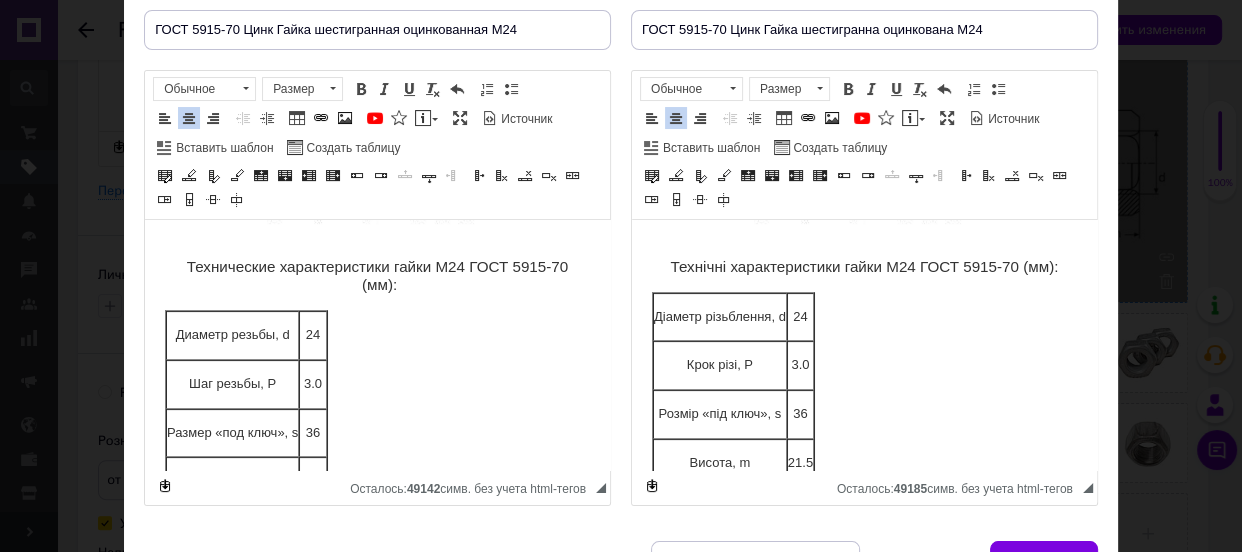 click on "Шаг резьбы, P" at bounding box center (232, 384) 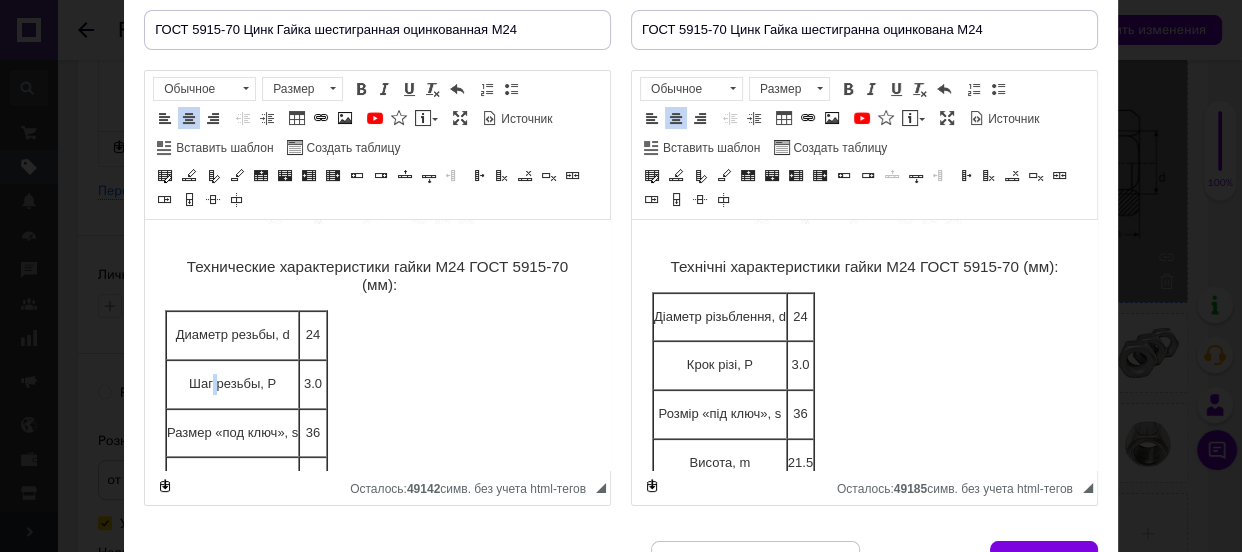click on "Шаг резьбы, P" at bounding box center [232, 384] 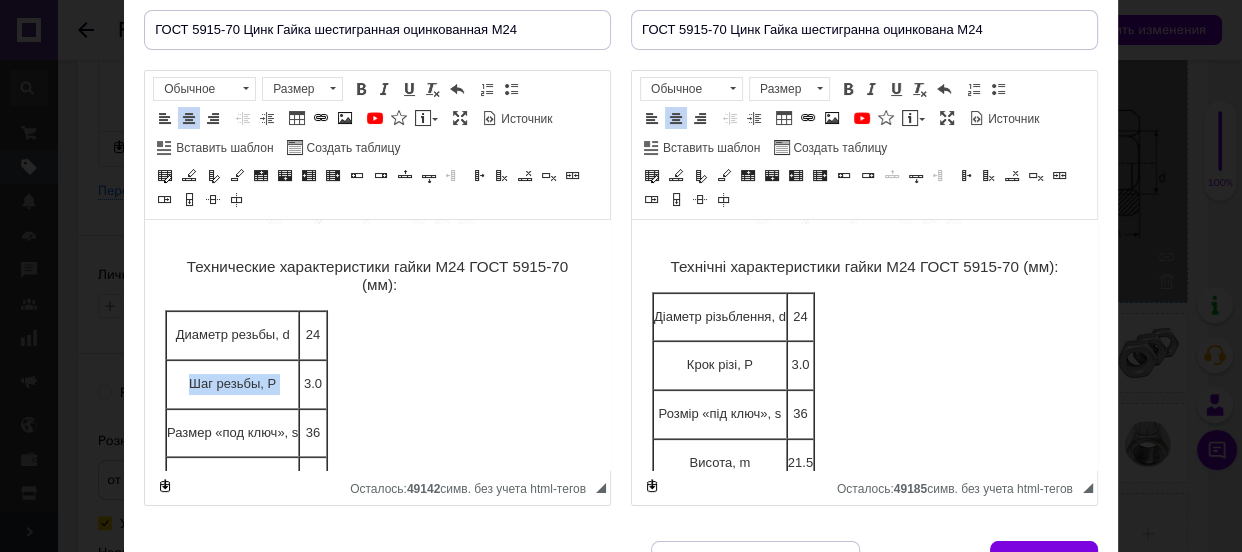 click on "Шаг резьбы, P" at bounding box center [232, 384] 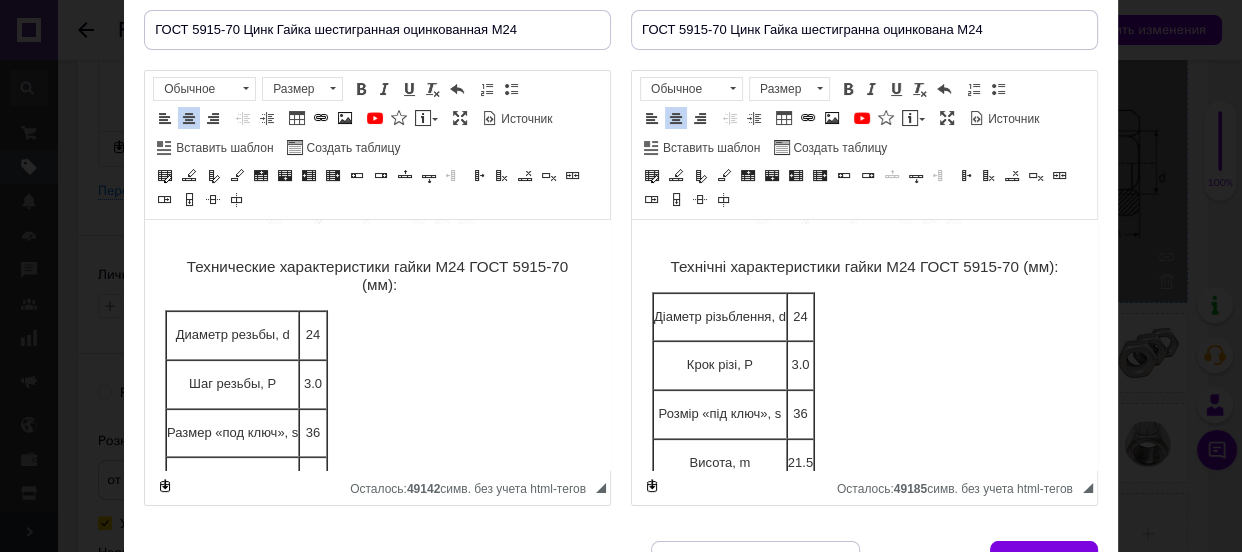 click on "Крок різі, P" at bounding box center (720, 365) 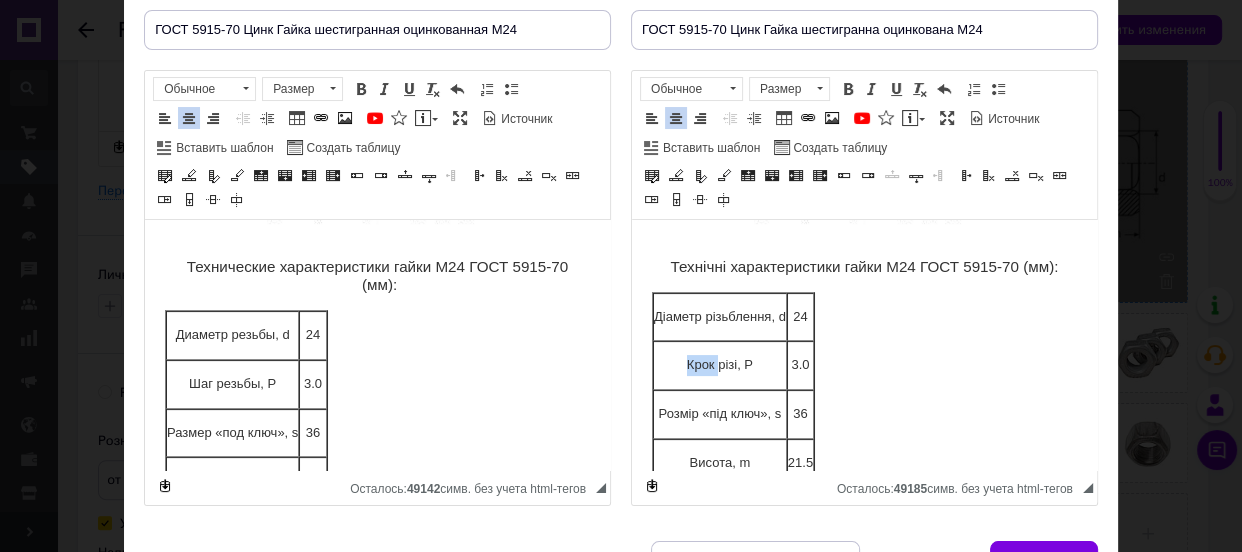 click on "Крок різі, P" at bounding box center [720, 365] 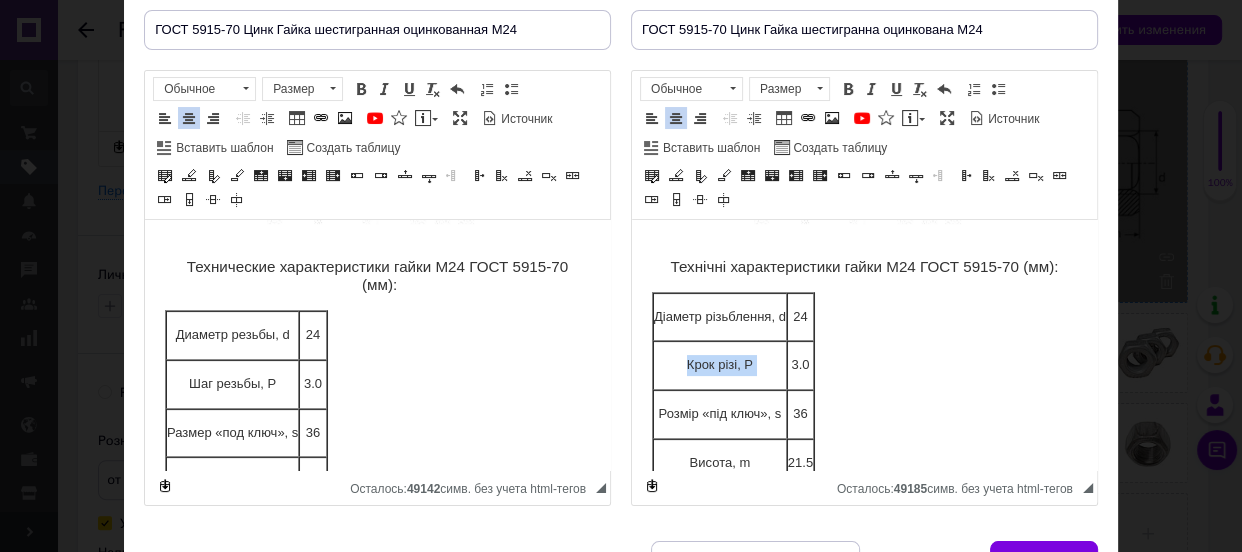 click on "Крок різі, P" at bounding box center [720, 365] 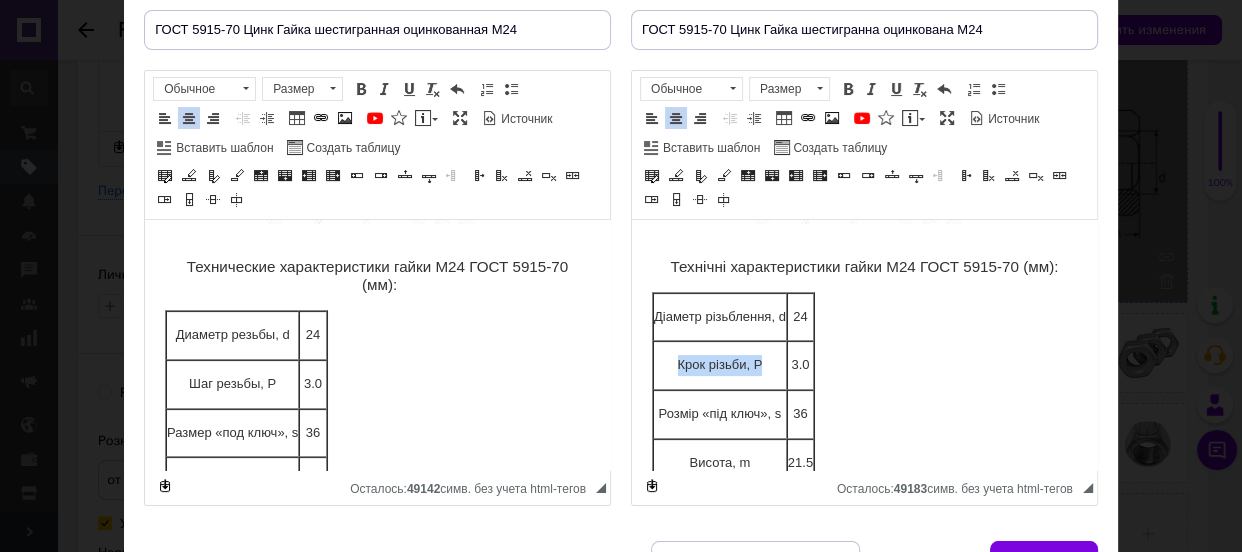 drag, startPoint x: 661, startPoint y: 359, endPoint x: 766, endPoint y: 358, distance: 105.00476 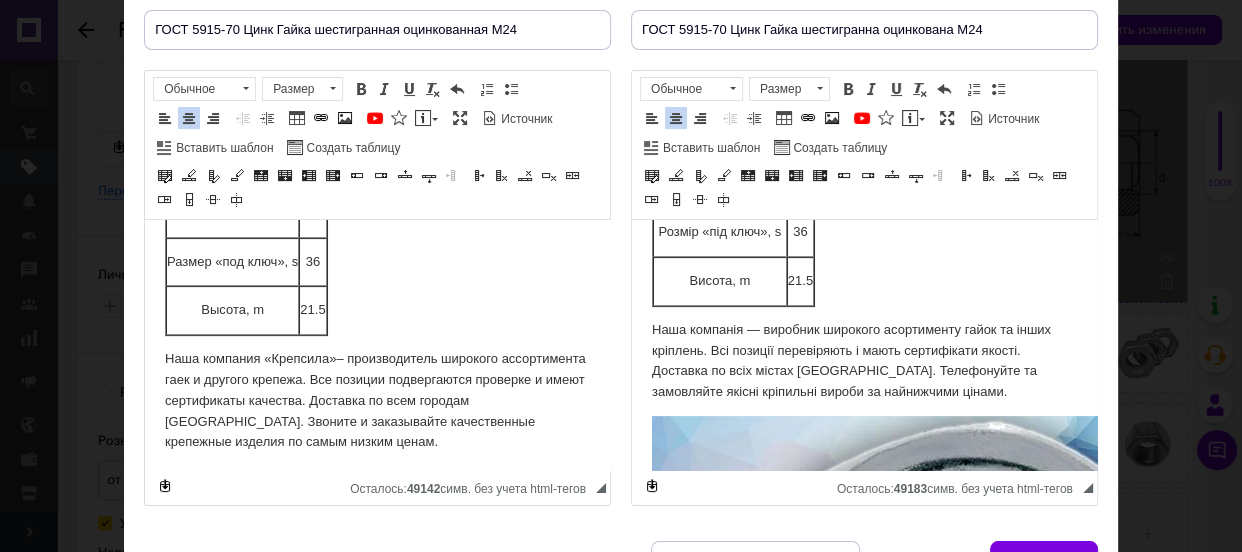 scroll, scrollTop: 626, scrollLeft: 0, axis: vertical 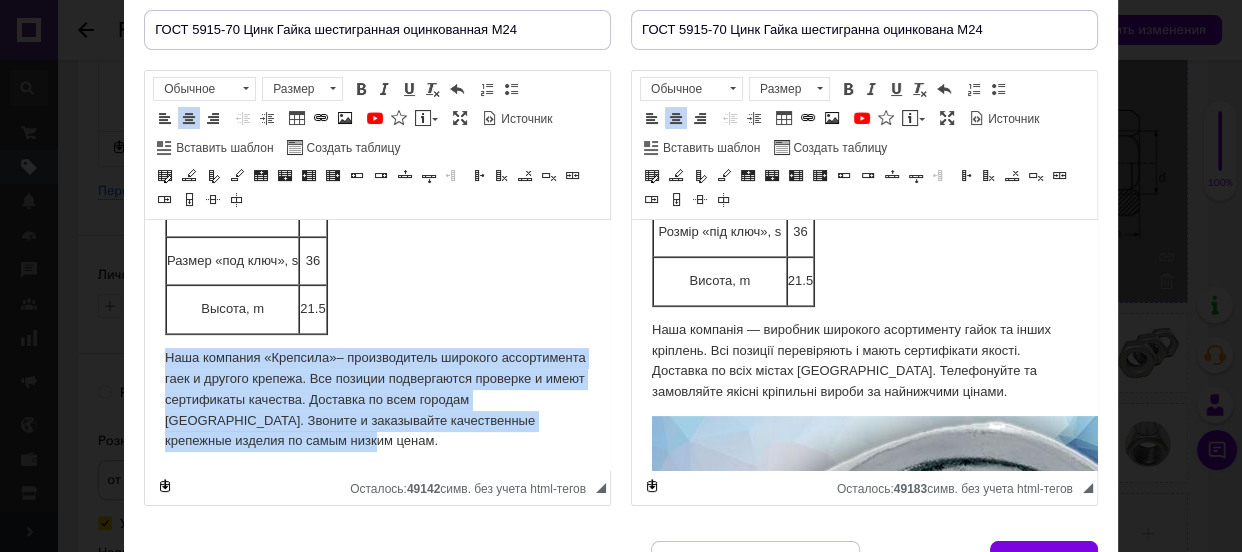 drag, startPoint x: 169, startPoint y: 350, endPoint x: 517, endPoint y: 434, distance: 357.99442 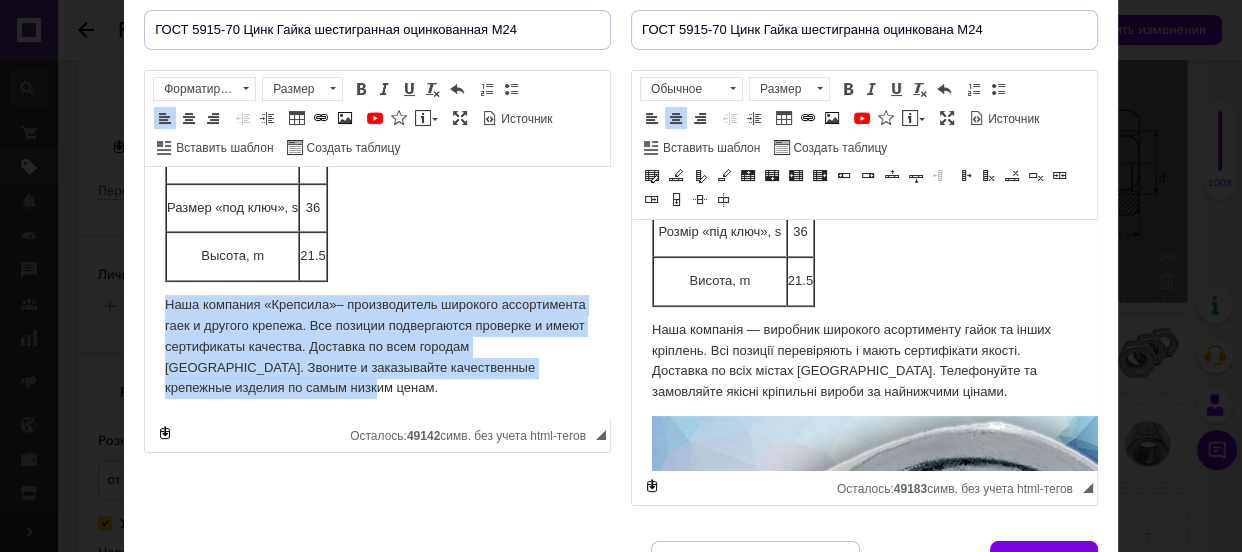 copy on "Наша компания «Крепсила»  – производитель широкого ассортимента гаек и другого крепежа. Все позиции подвергаются проверке и имеют сертификаты качества. Доставка по всем городам У[GEOGRAPHIC_DATA]Звоните и заказывайте качественные крепежные изделия по самым низким ценам." 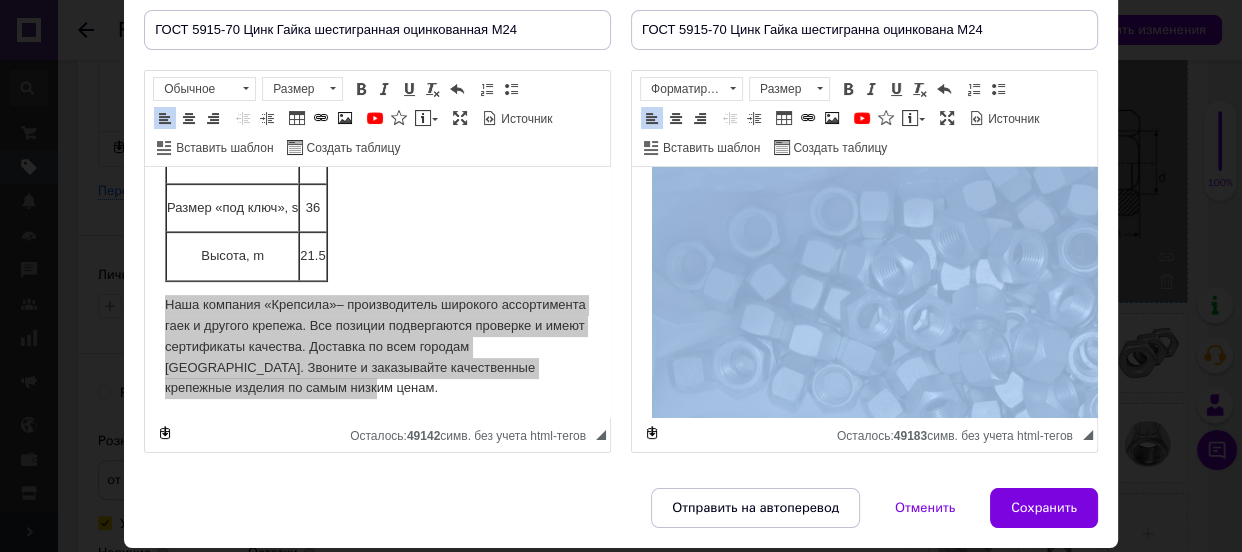 scroll, scrollTop: 1937, scrollLeft: 0, axis: vertical 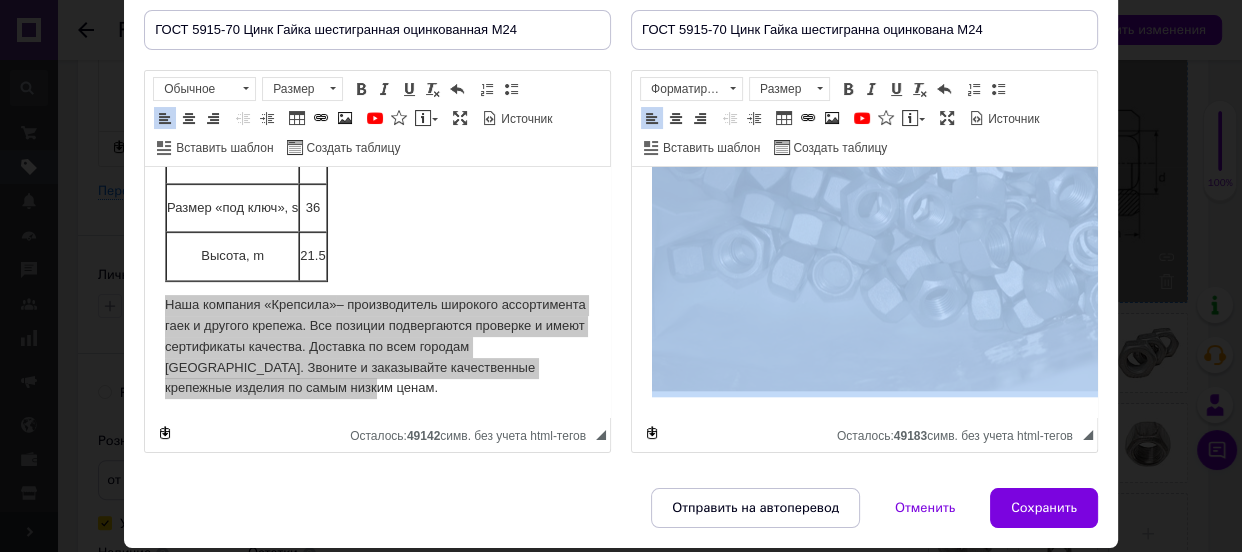 drag, startPoint x: 642, startPoint y: 271, endPoint x: 891, endPoint y: 369, distance: 267.5911 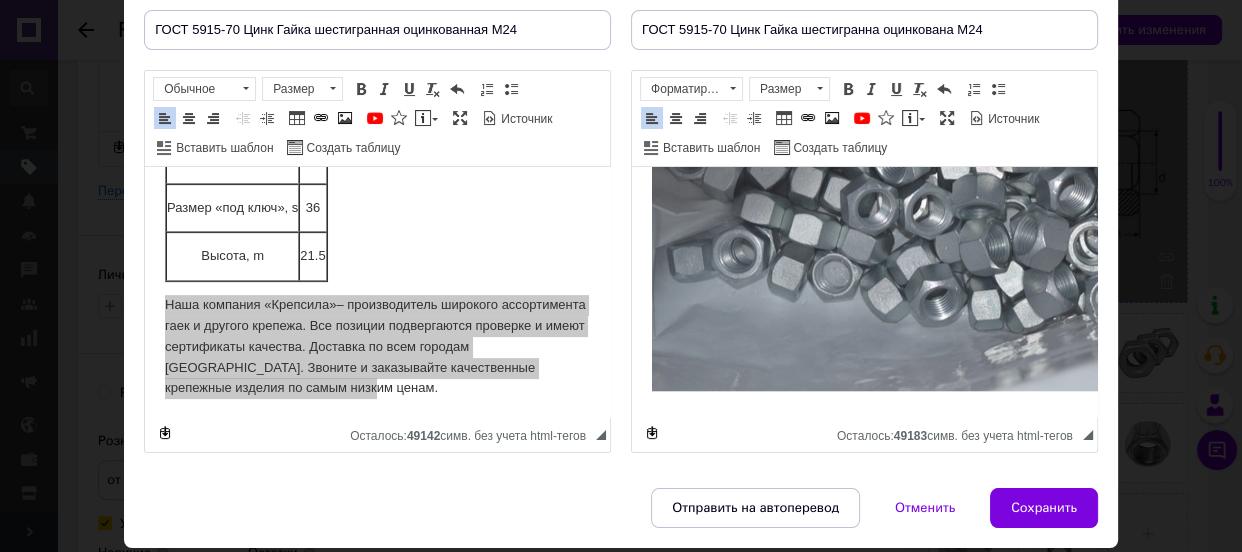 scroll, scrollTop: 820, scrollLeft: 0, axis: vertical 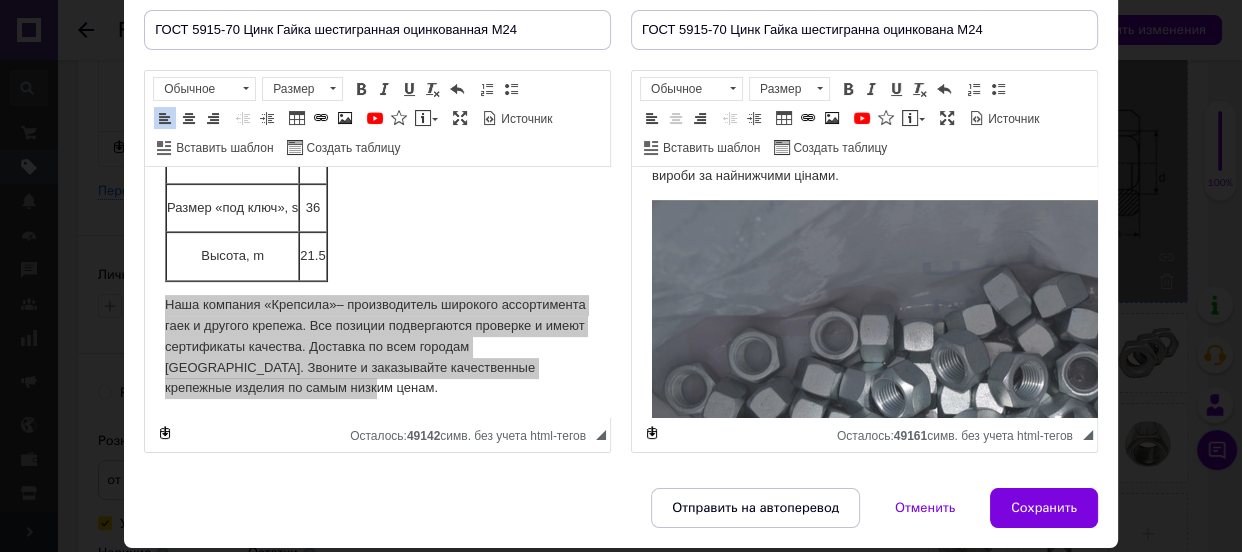 click at bounding box center (972, 413) 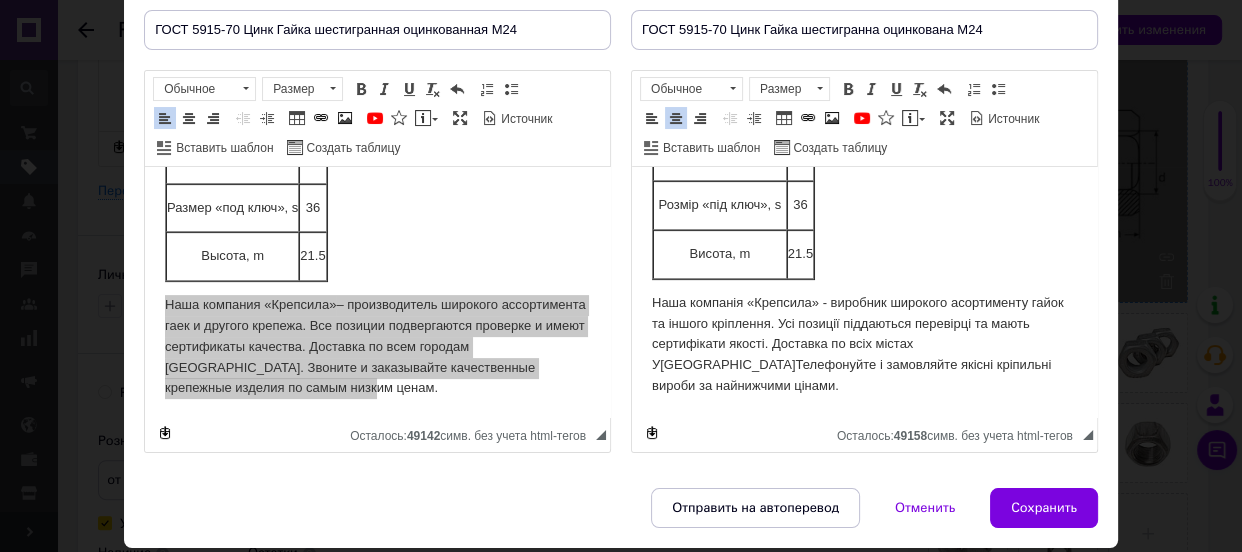 scroll, scrollTop: 608, scrollLeft: 0, axis: vertical 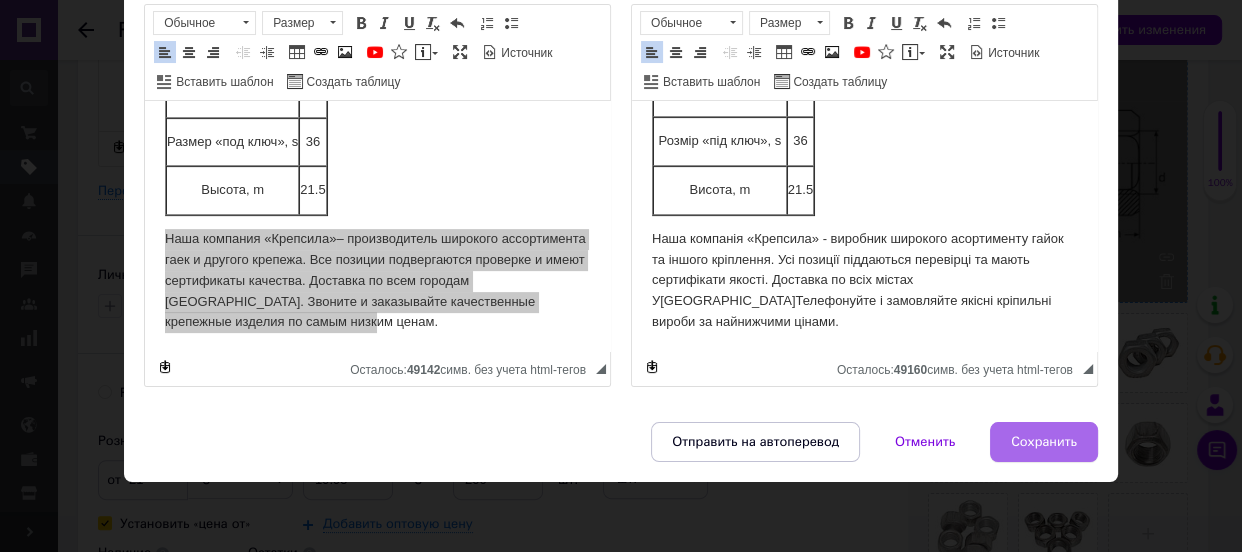 click on "Сохранить" at bounding box center (1044, 442) 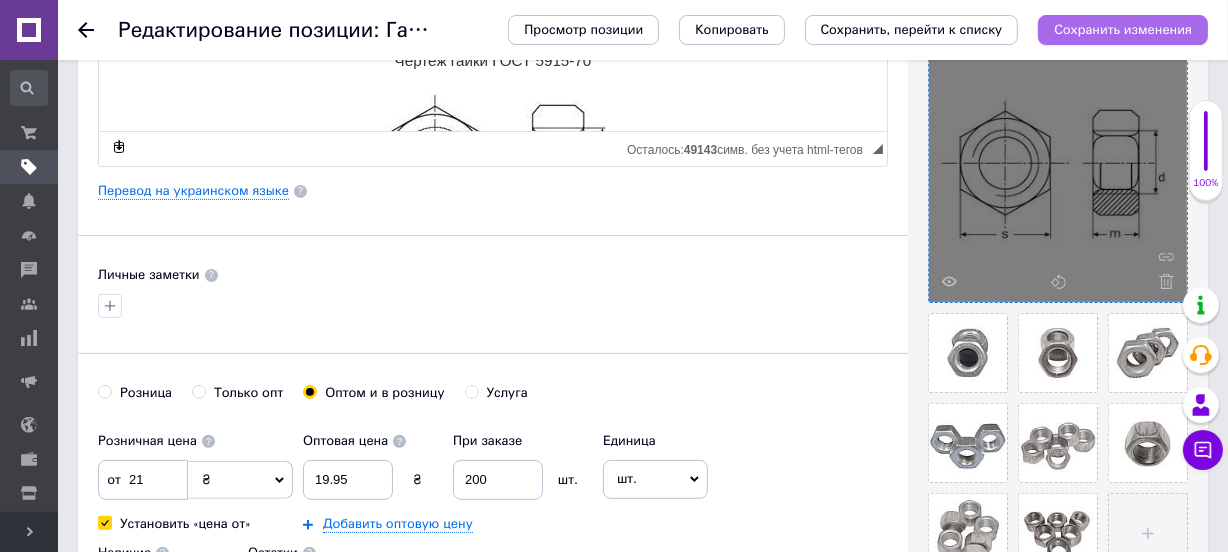 click on "Сохранить изменения" at bounding box center [1123, 29] 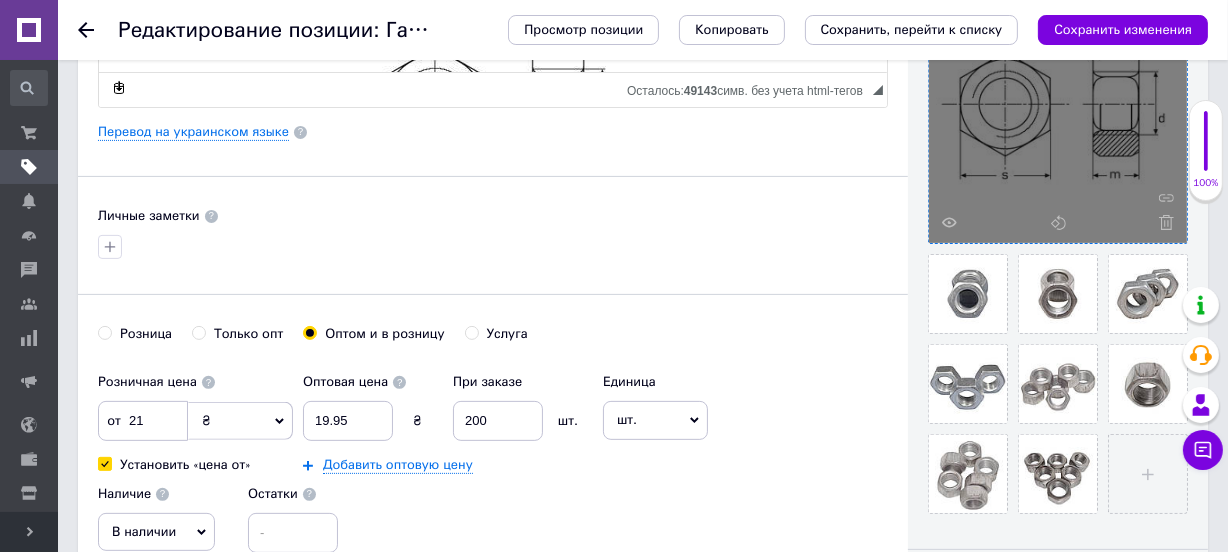scroll, scrollTop: 545, scrollLeft: 0, axis: vertical 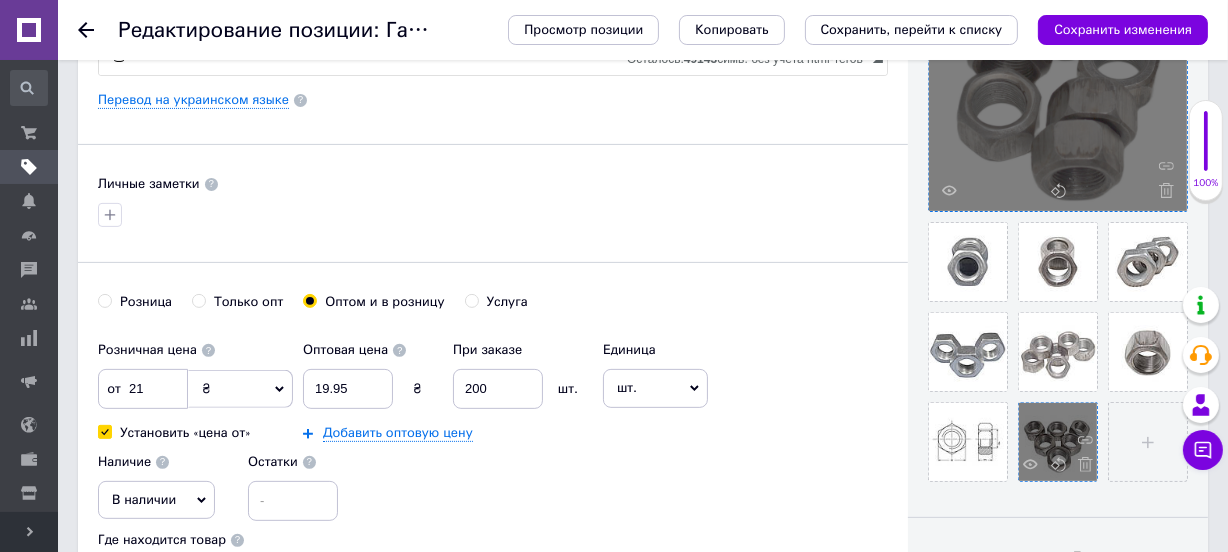 click at bounding box center (1080, 467) 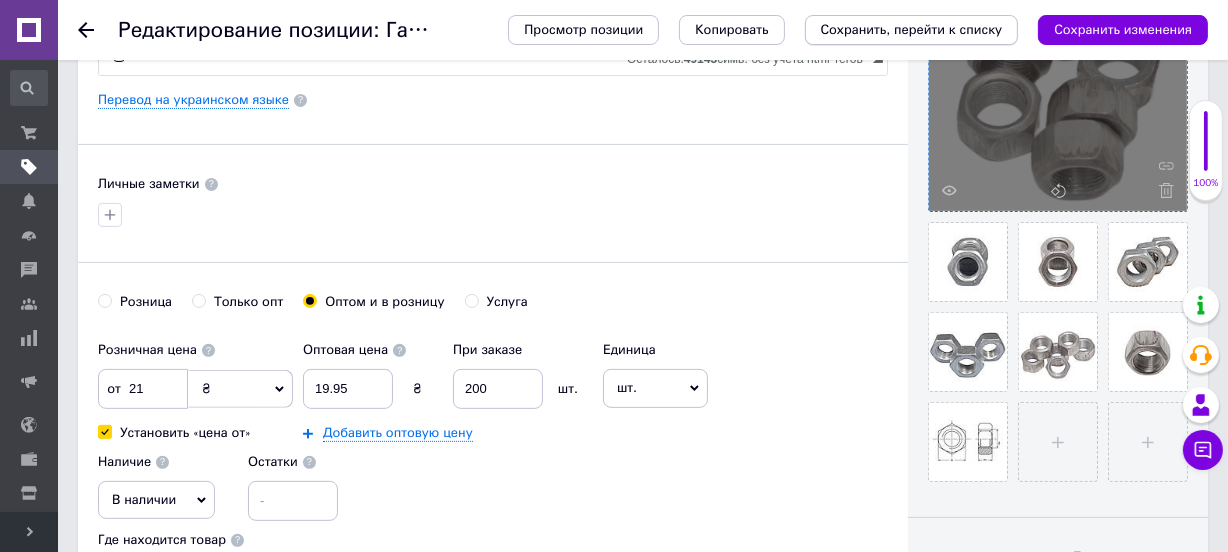 click on "Сохранить, перейти к списку" at bounding box center [912, 29] 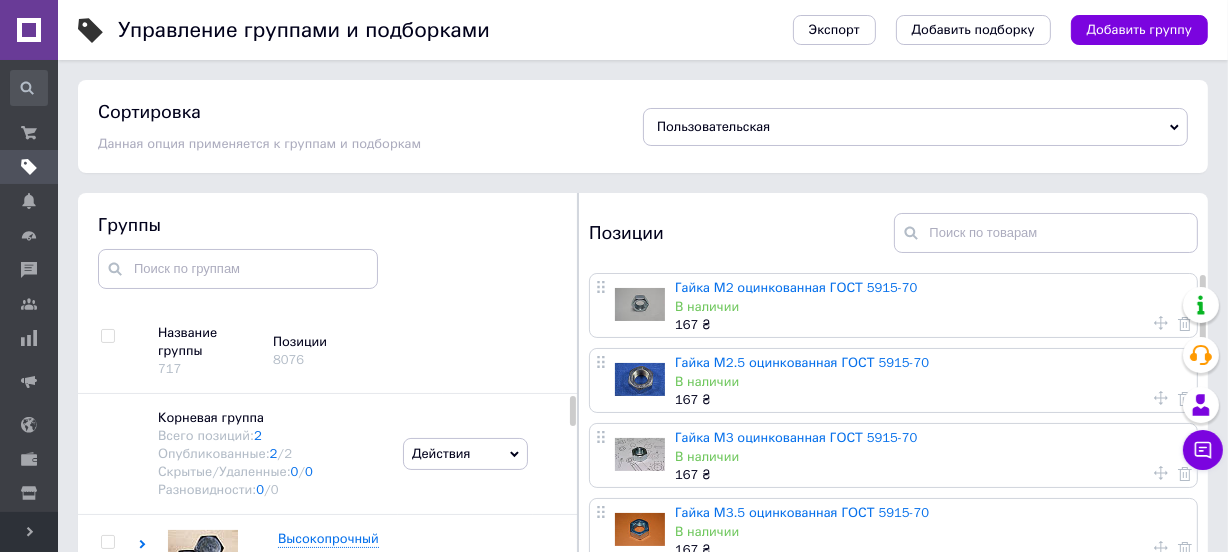 scroll, scrollTop: 113, scrollLeft: 0, axis: vertical 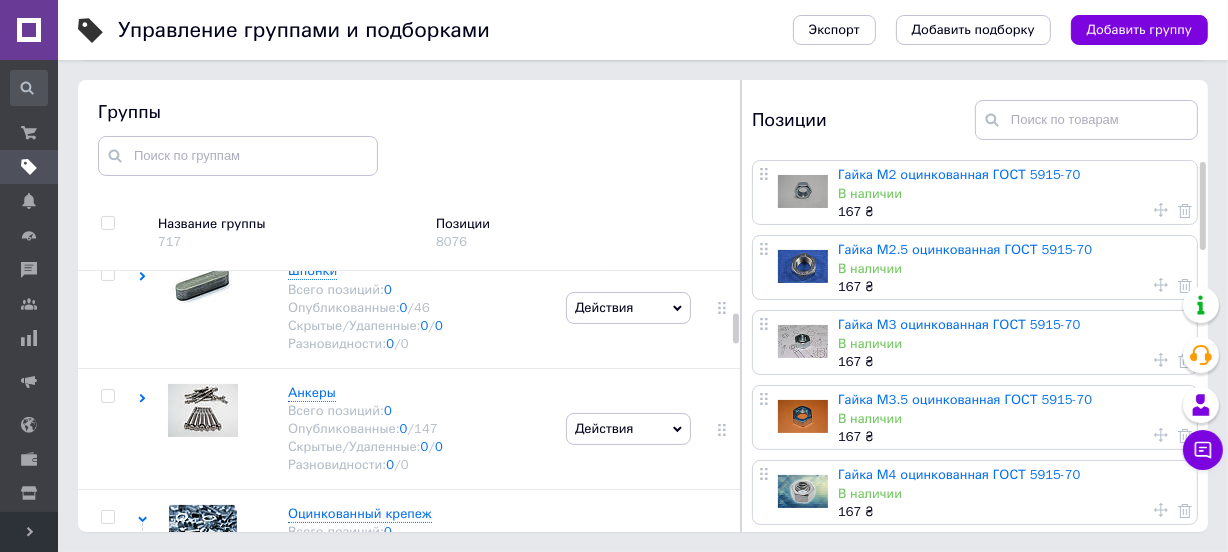 drag, startPoint x: 577, startPoint y: 312, endPoint x: 741, endPoint y: 323, distance: 164.36848 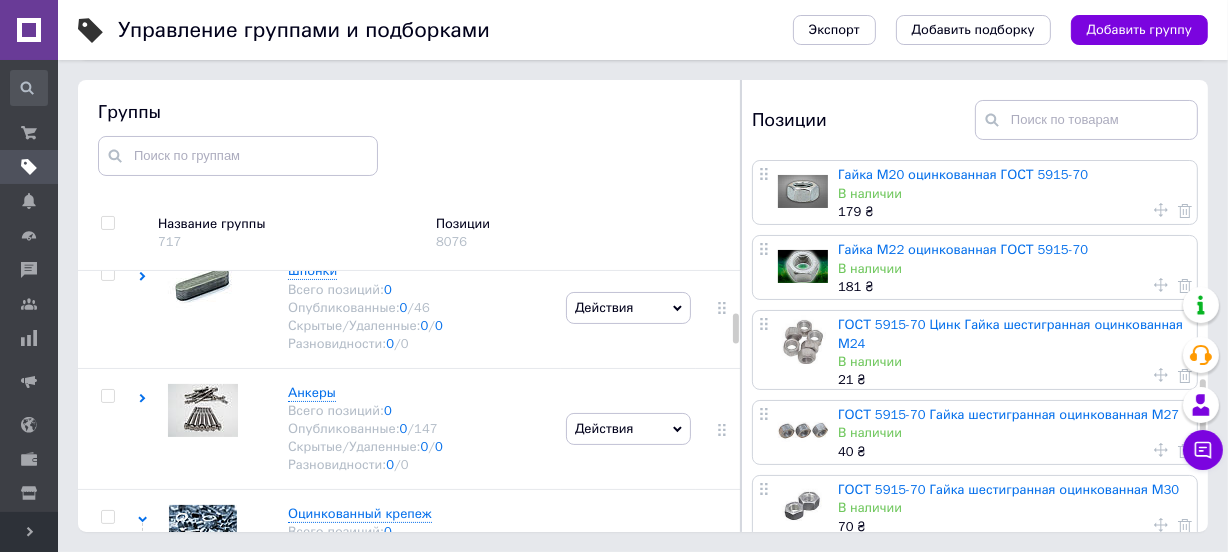 scroll, scrollTop: 931, scrollLeft: 0, axis: vertical 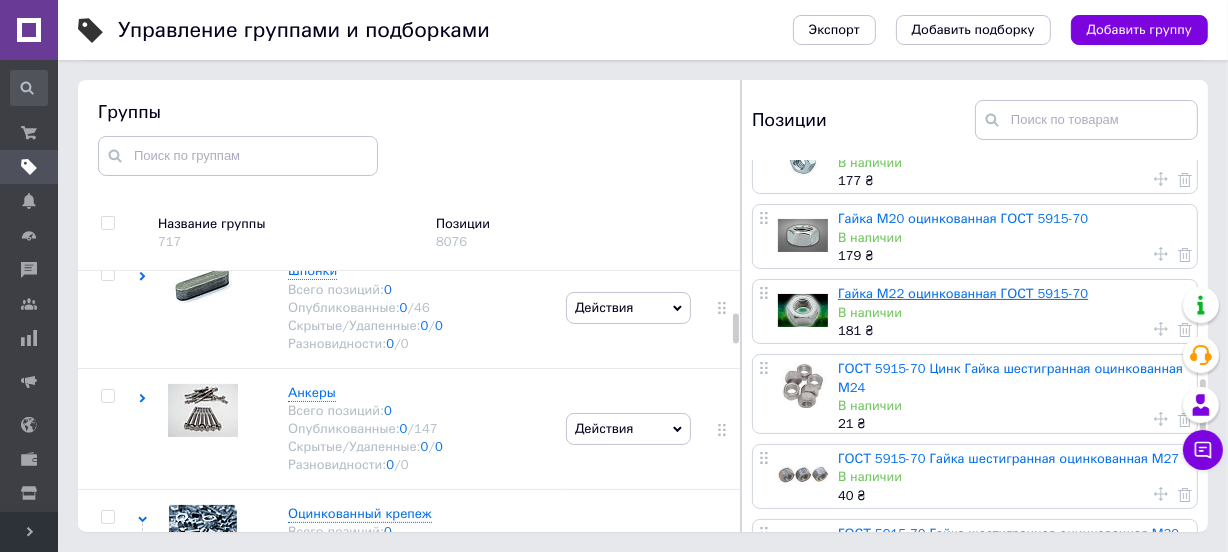 click on "Гайка М22 оцинкованная ГОСТ 5915-70" at bounding box center (963, 293) 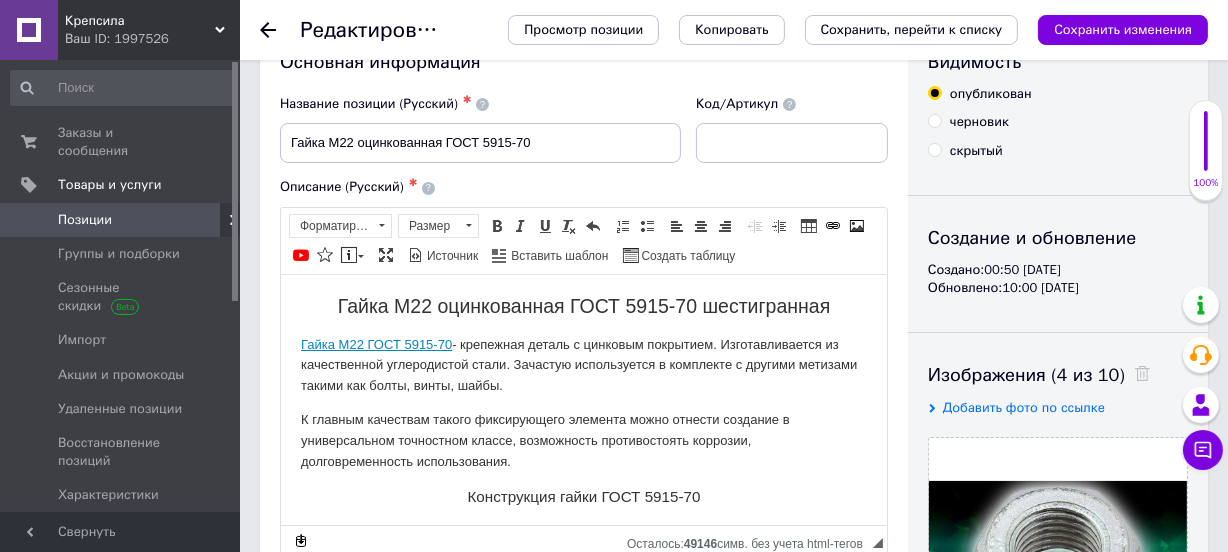 scroll, scrollTop: 90, scrollLeft: 0, axis: vertical 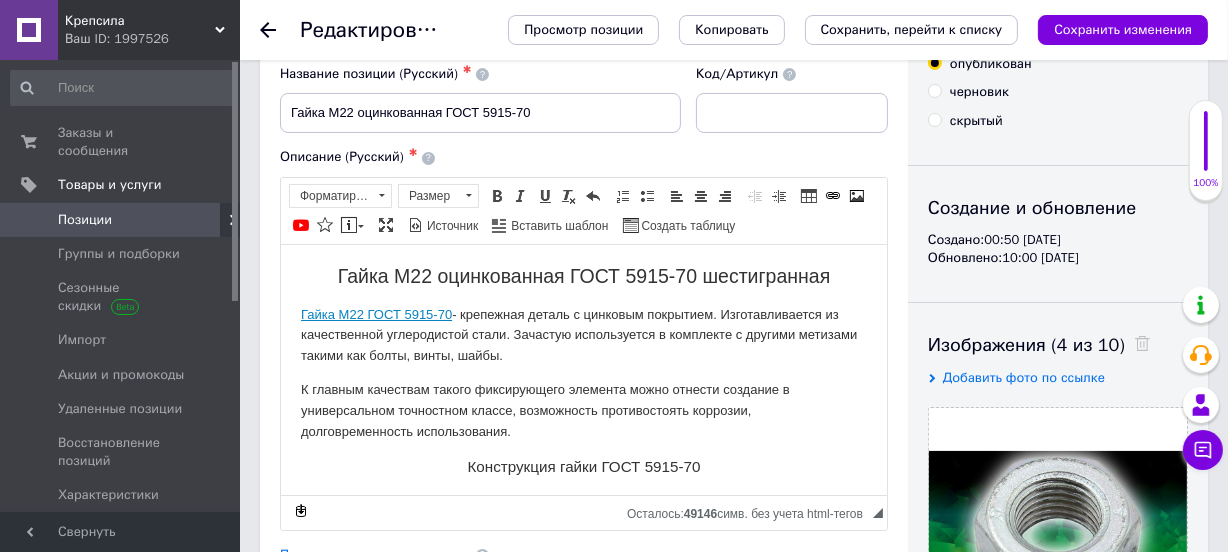 click on "Свернуть" at bounding box center (120, 532) 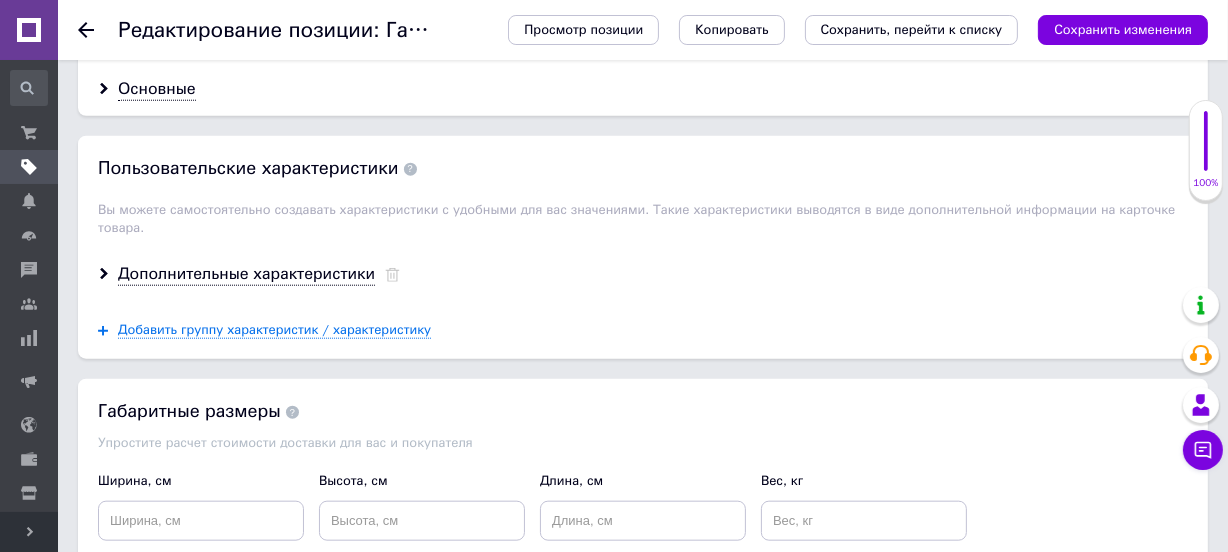 scroll, scrollTop: 1727, scrollLeft: 0, axis: vertical 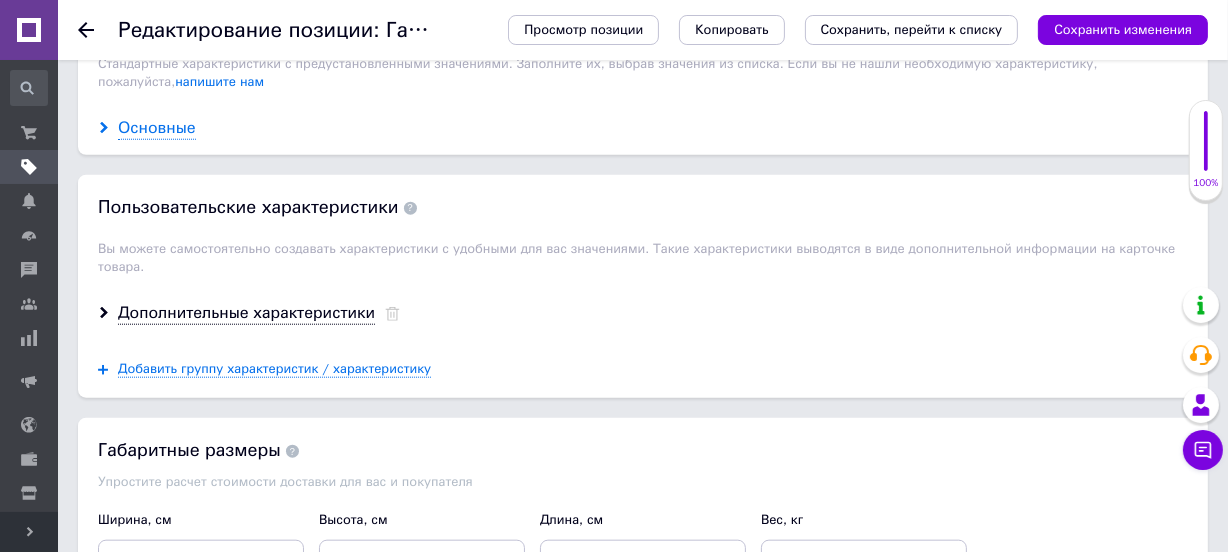 click on "Основные" at bounding box center [157, 128] 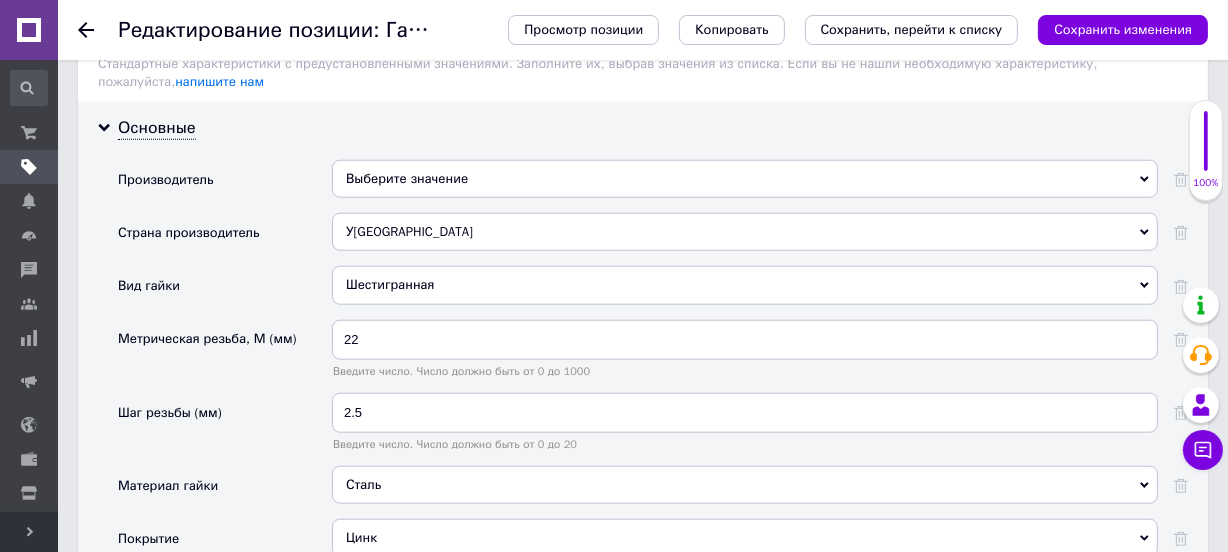 click on "Выберите значение" at bounding box center [745, 179] 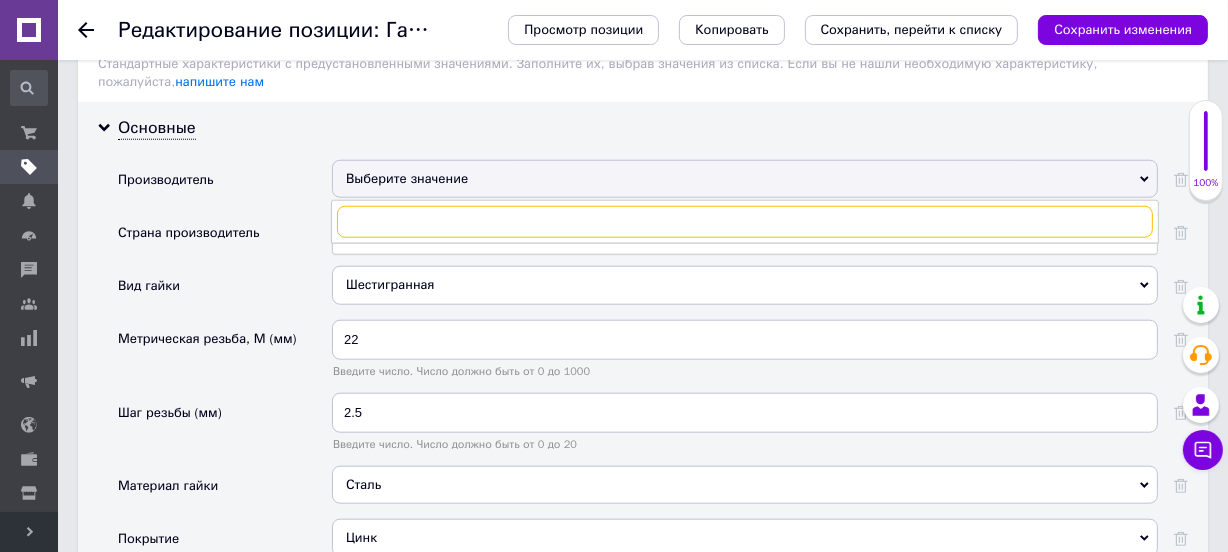 click at bounding box center [745, 222] 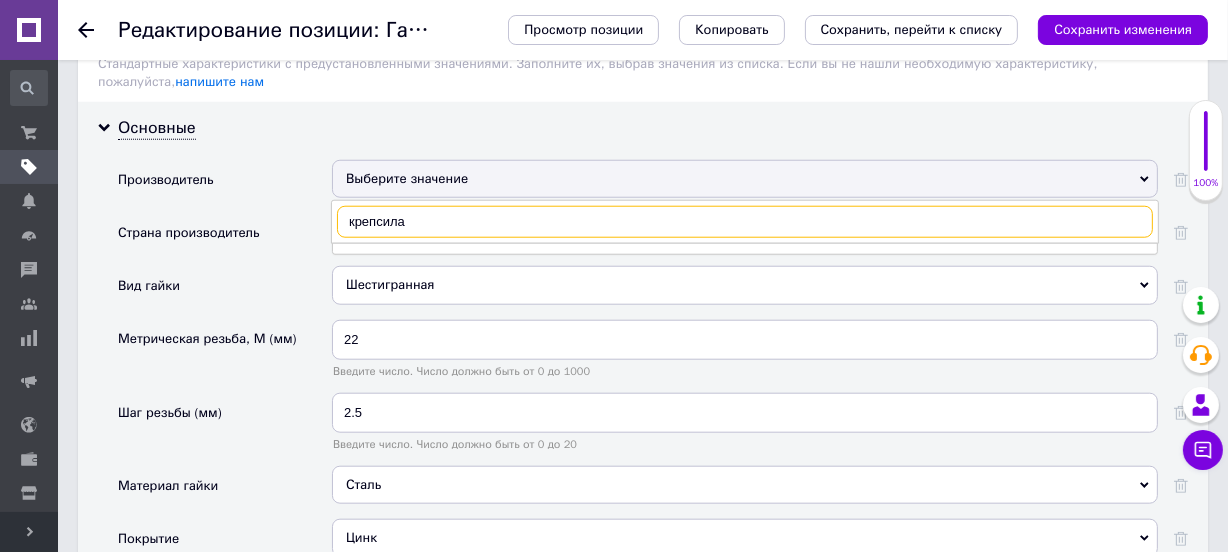 type on "крепсила" 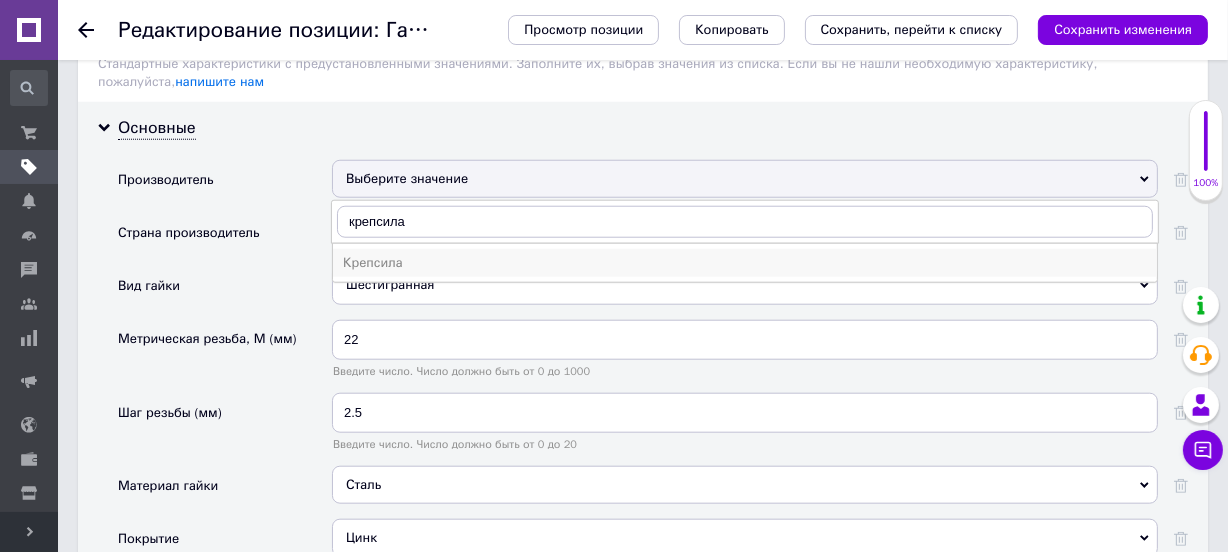 click on "Крепсила" at bounding box center [745, 263] 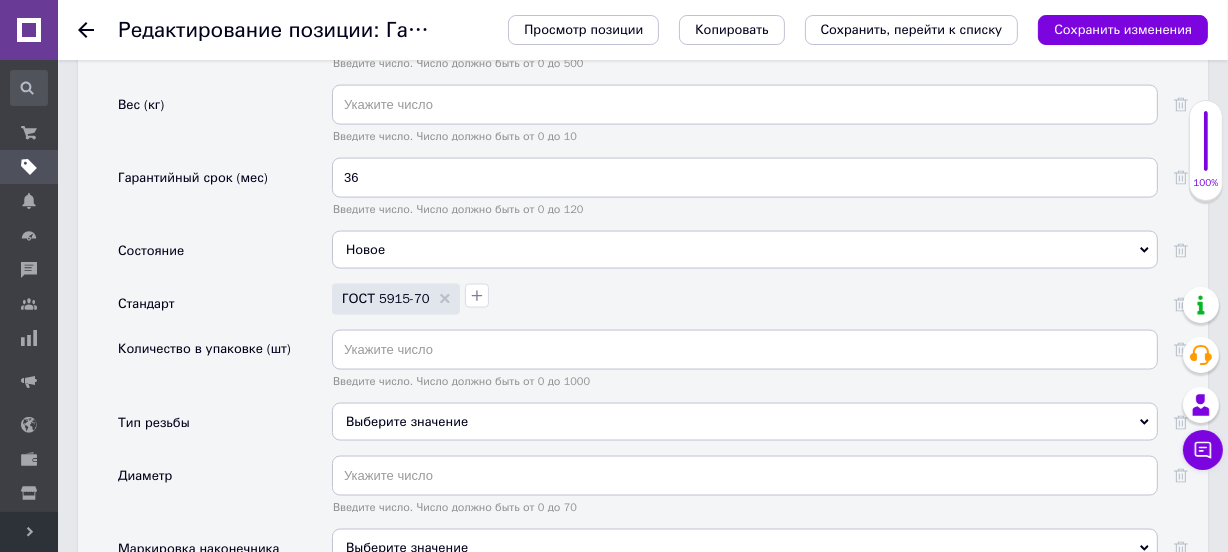 scroll, scrollTop: 2636, scrollLeft: 0, axis: vertical 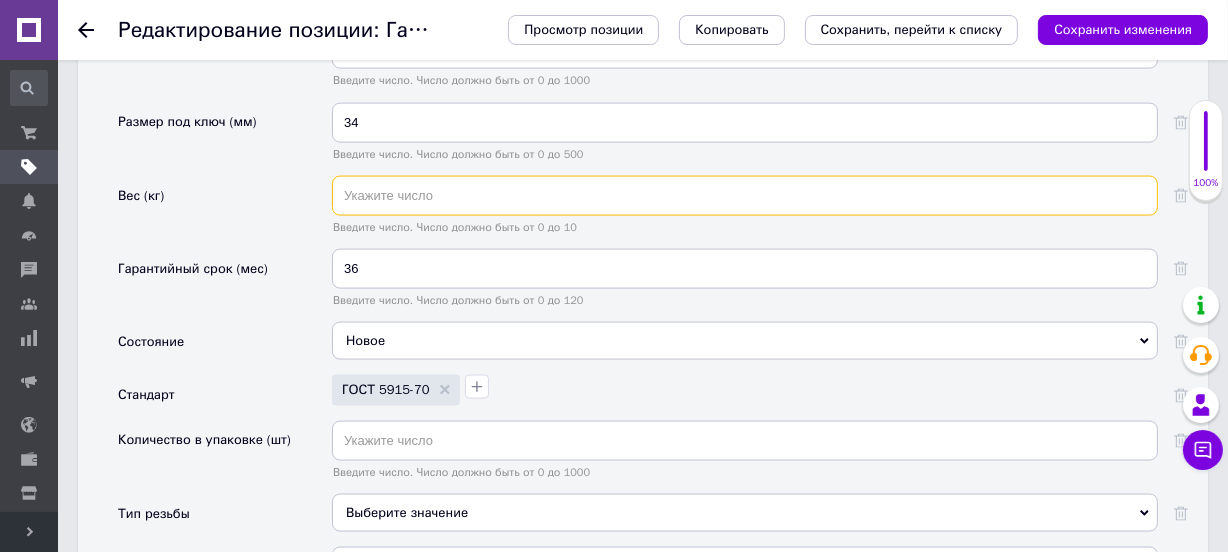 click at bounding box center (745, 196) 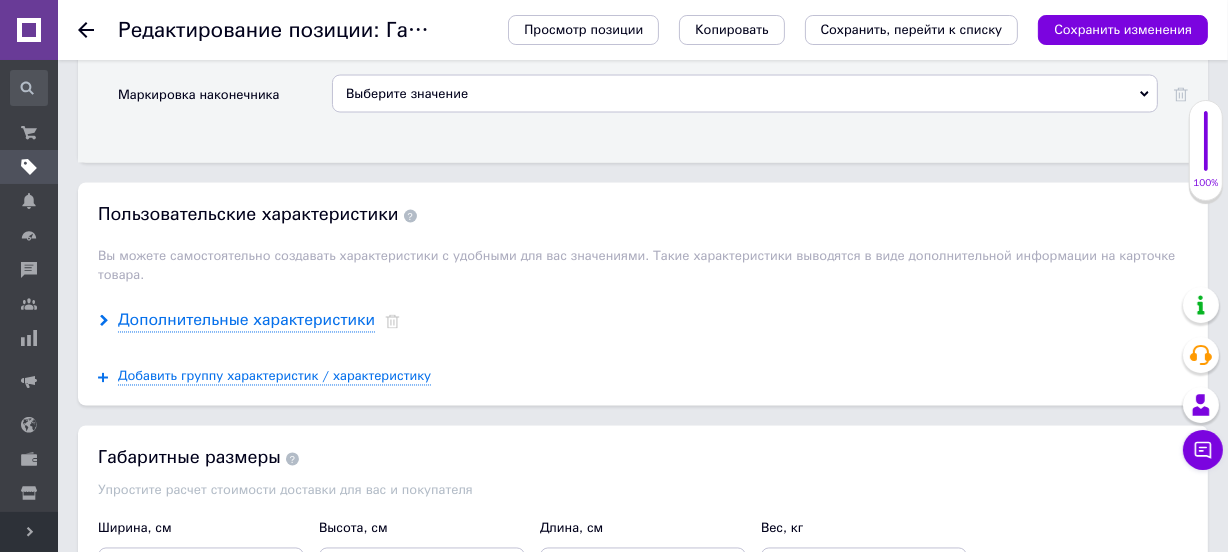 click on "Дополнительные характеристики" at bounding box center [246, 321] 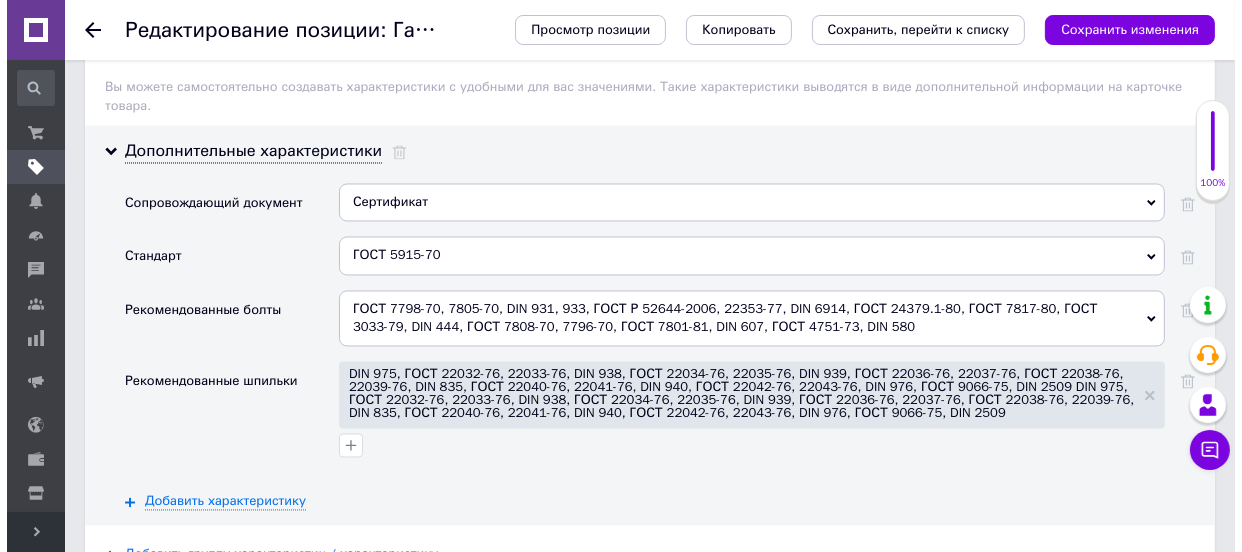 scroll, scrollTop: 3363, scrollLeft: 0, axis: vertical 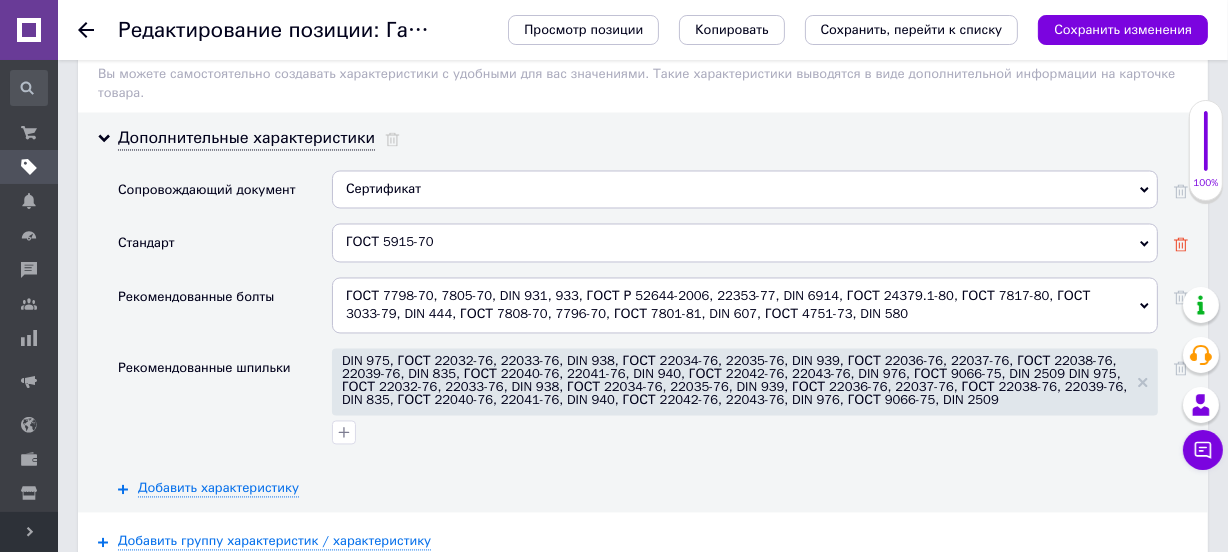 click 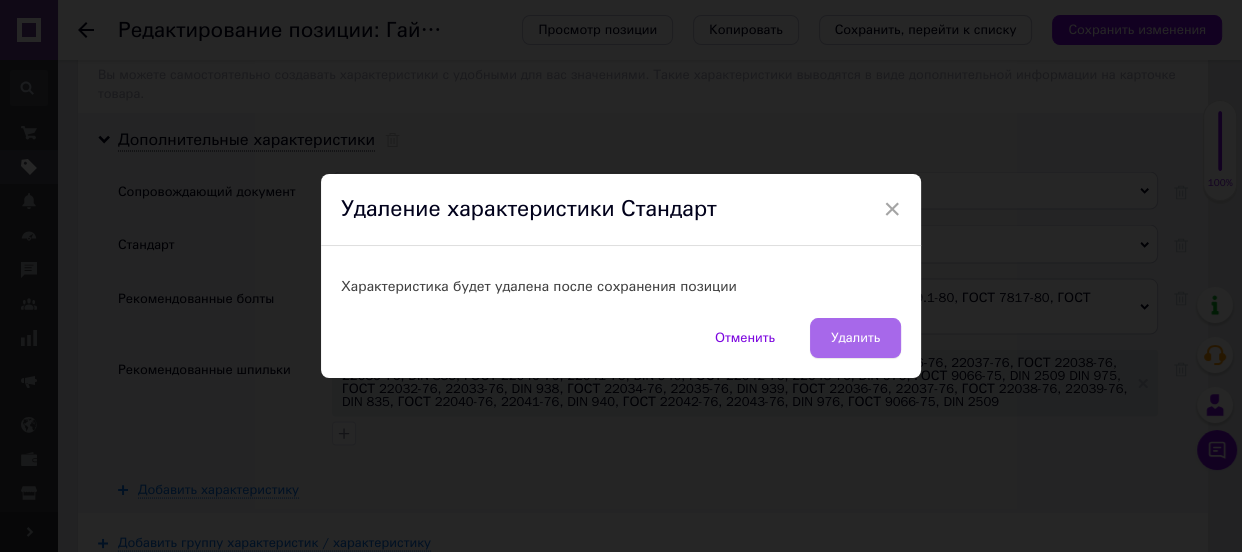 click on "Удалить" at bounding box center (855, 338) 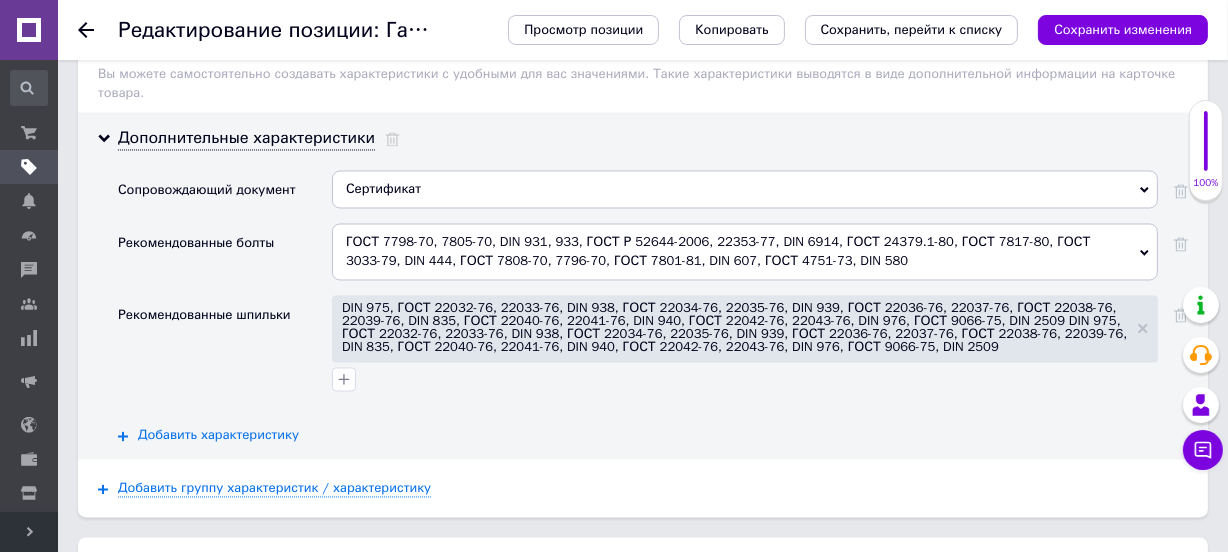 click on "Добавить характеристику" at bounding box center [218, 436] 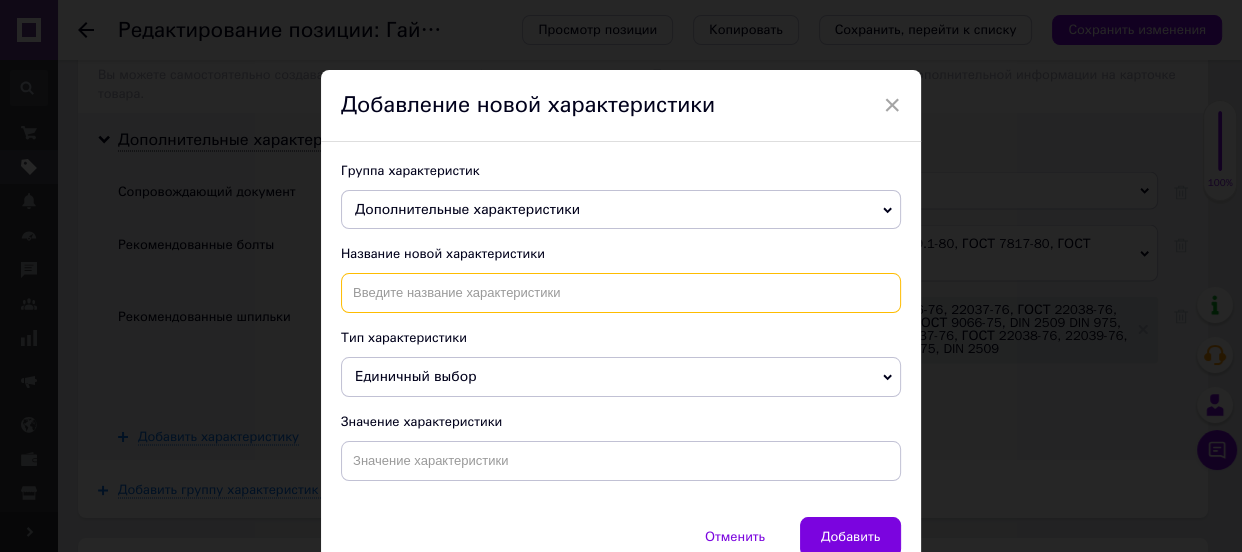 click at bounding box center [621, 293] 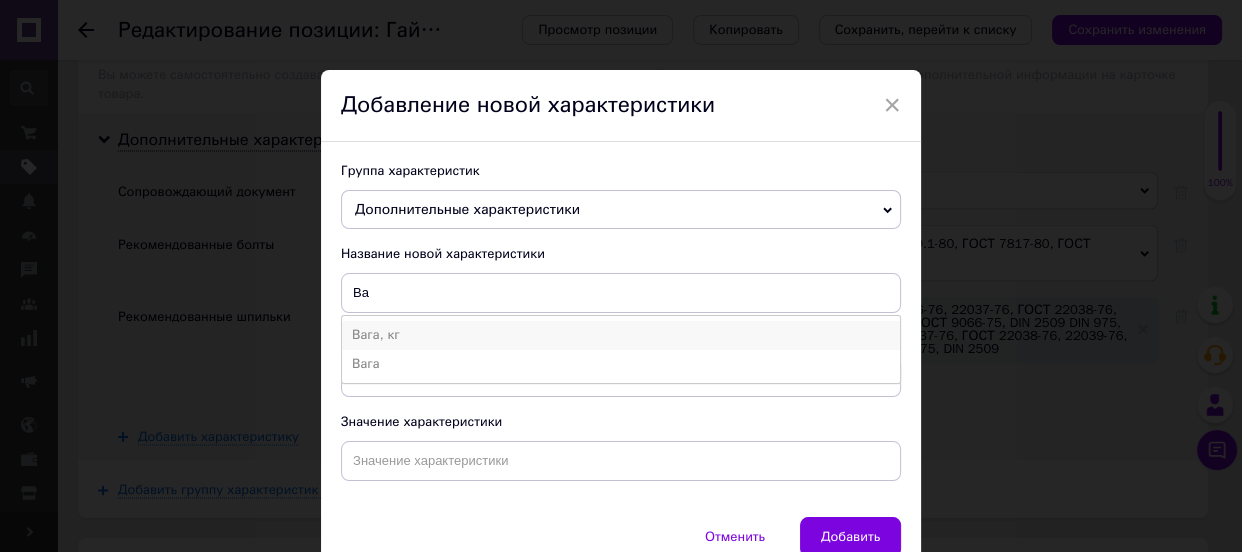 click on "Вага, кг" at bounding box center [621, 335] 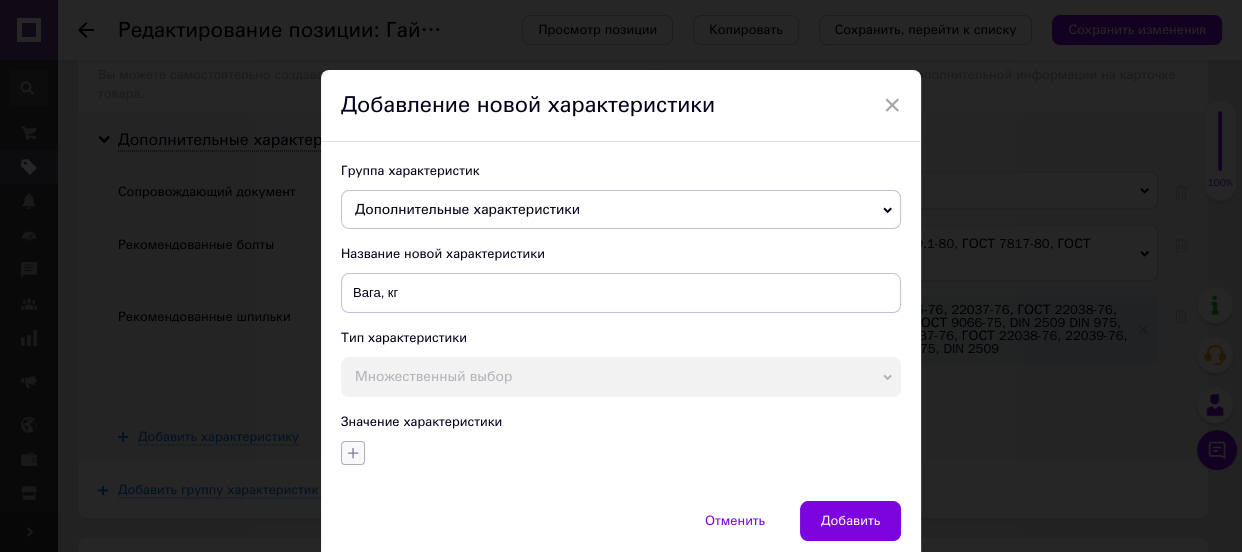 click 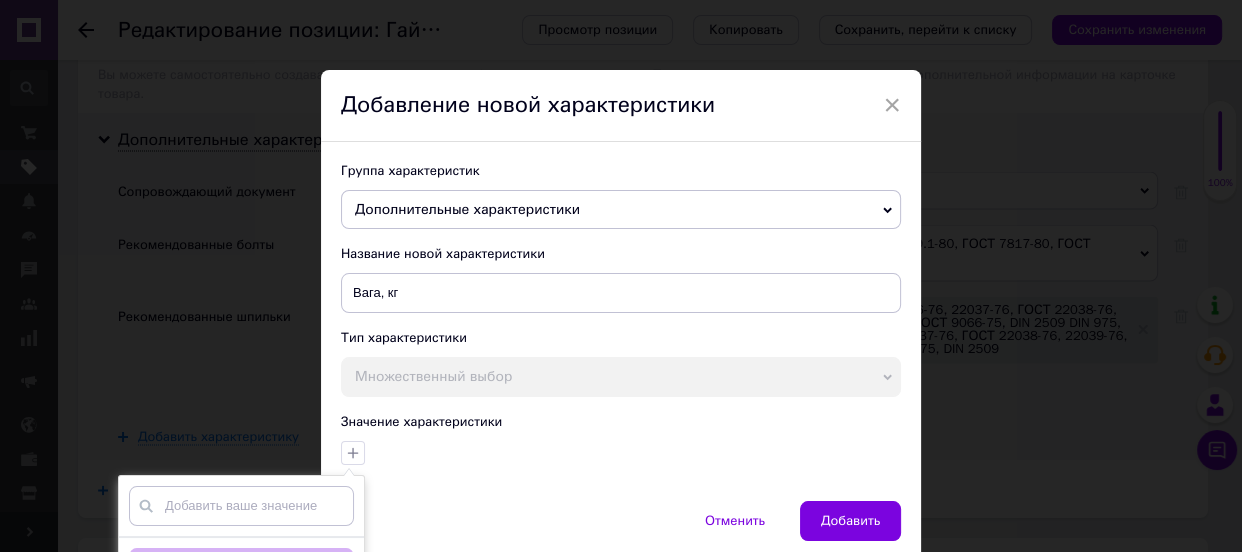 type on "0.0639" 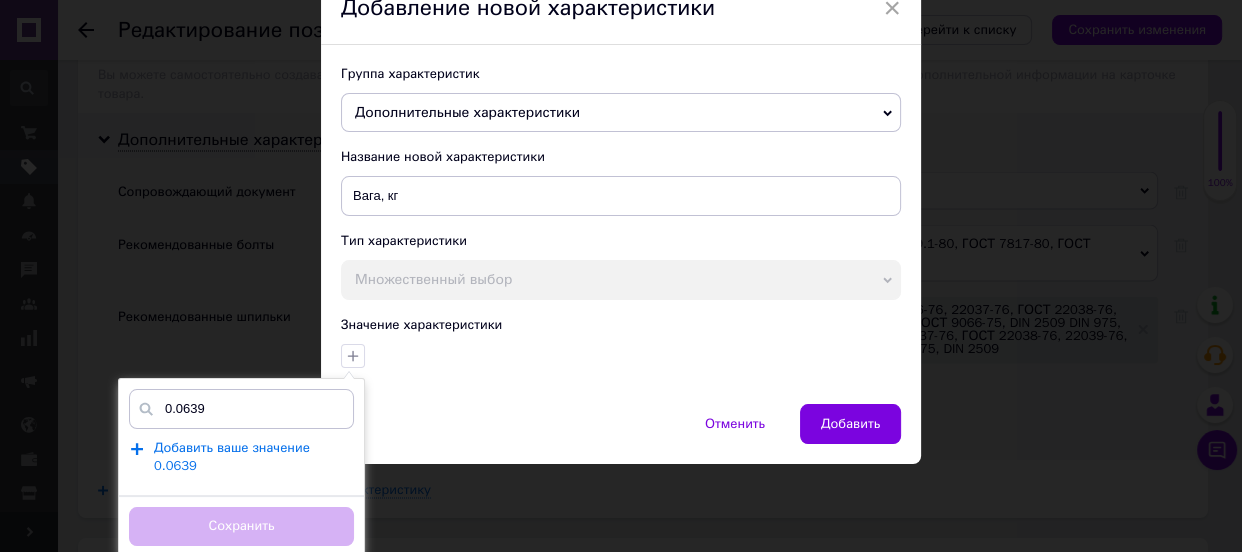 scroll, scrollTop: 98, scrollLeft: 0, axis: vertical 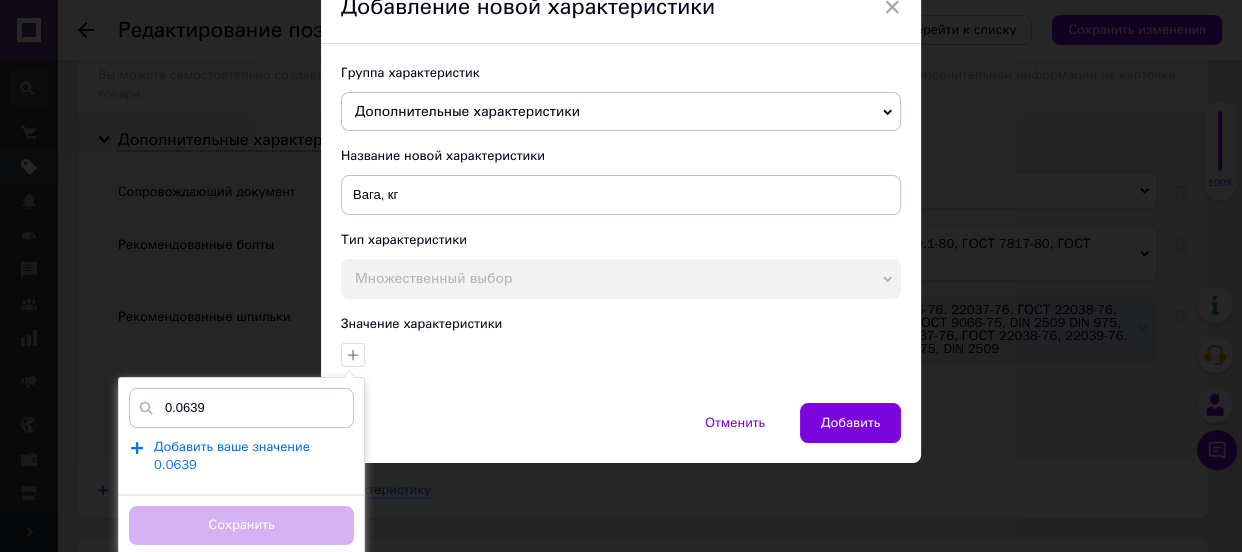 type 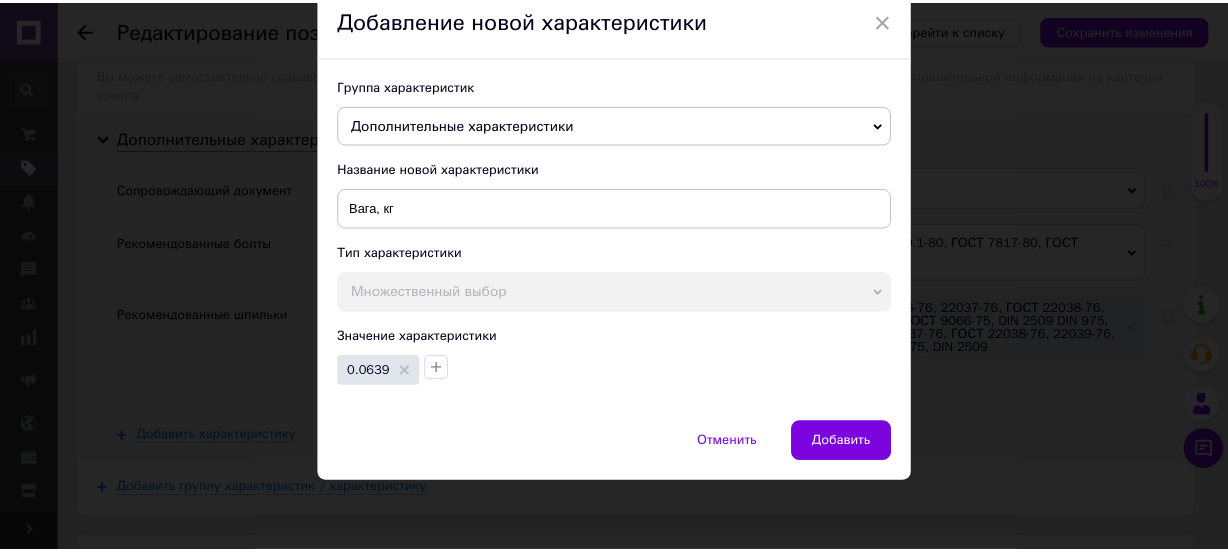 scroll, scrollTop: 81, scrollLeft: 0, axis: vertical 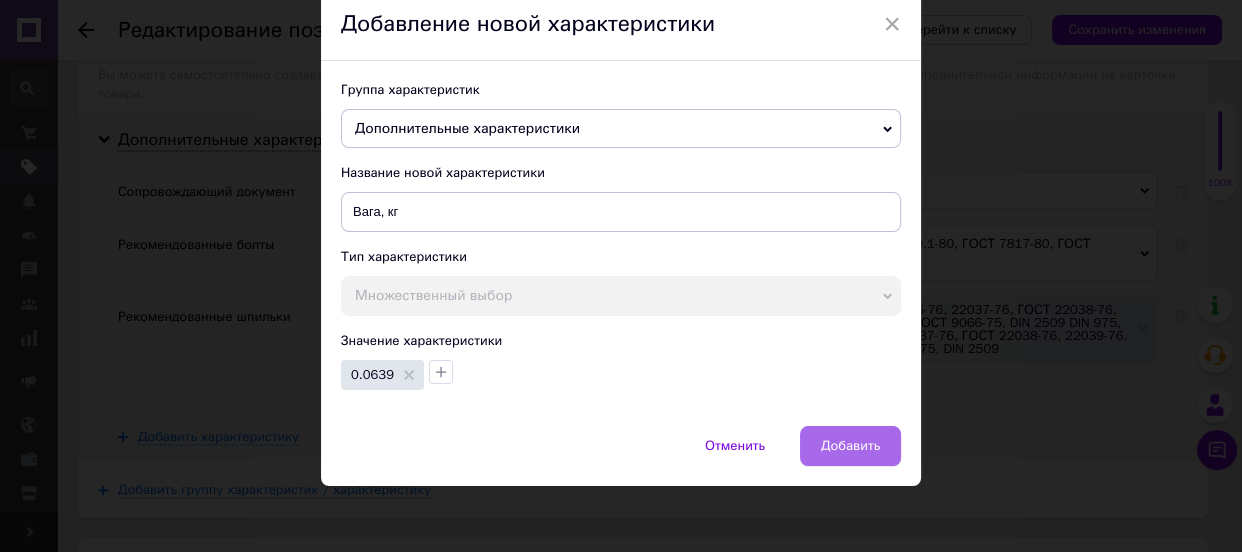 click on "Добавить" at bounding box center (850, 446) 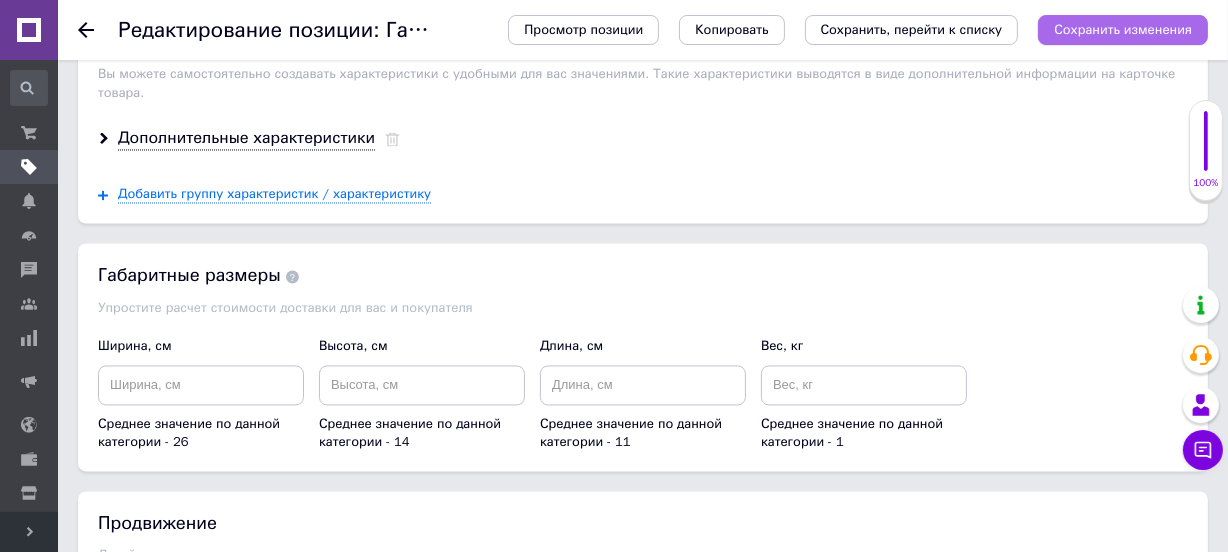 click on "Сохранить изменения" at bounding box center [1123, 29] 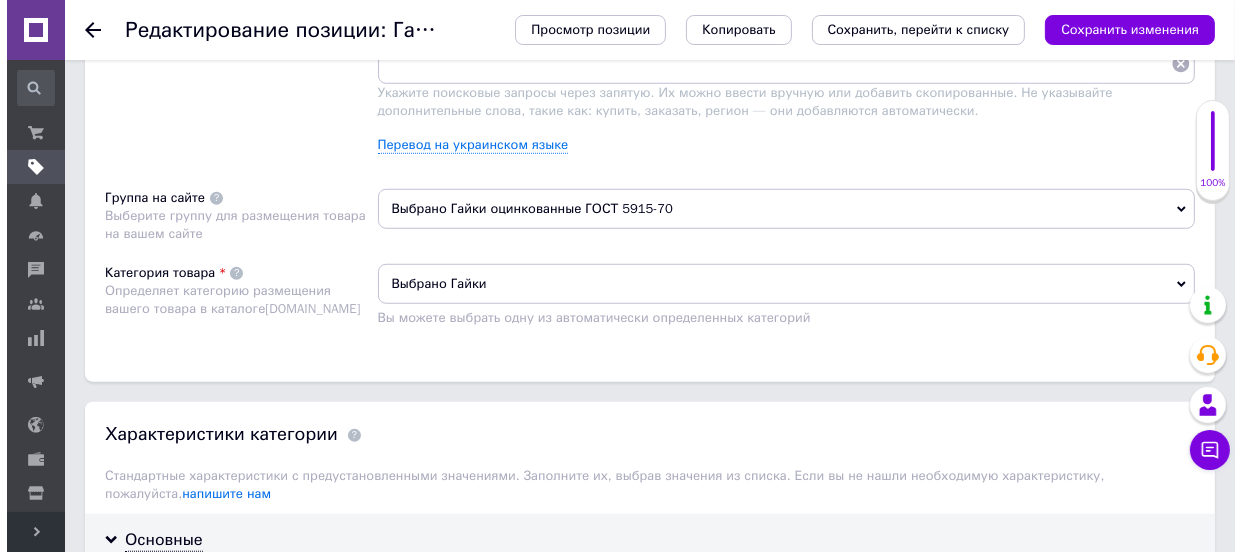 scroll, scrollTop: 1090, scrollLeft: 0, axis: vertical 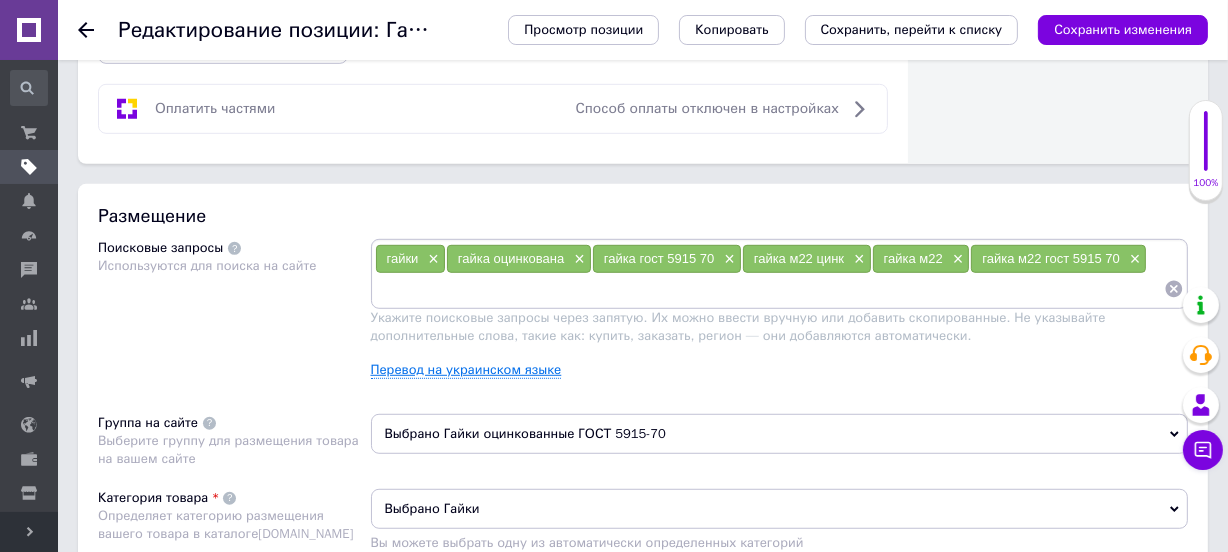 click on "Перевод на украинском языке" at bounding box center (466, 370) 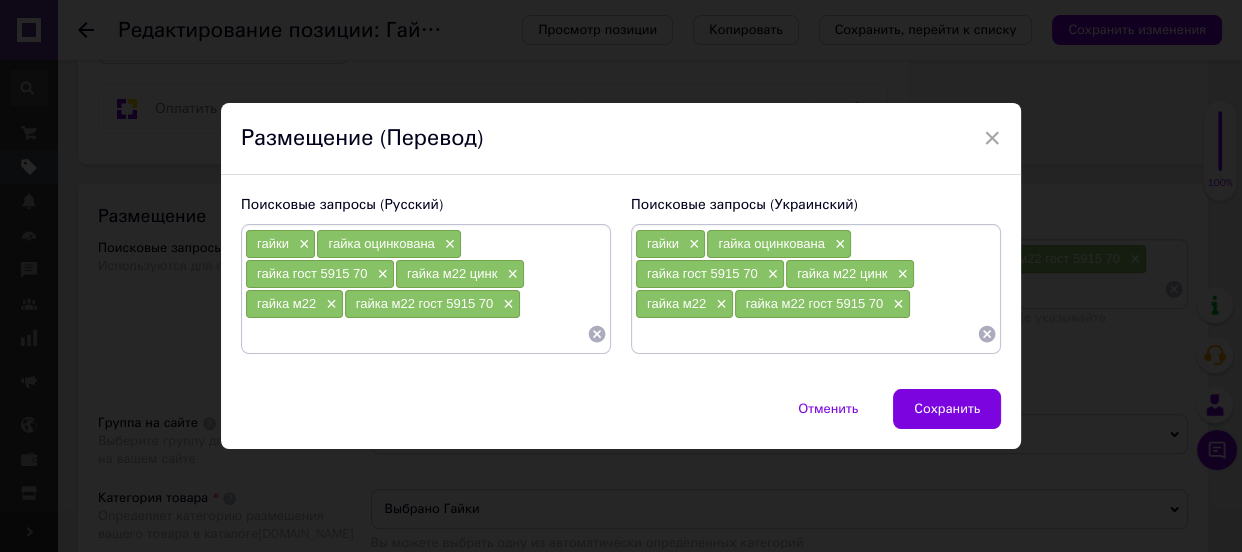 click 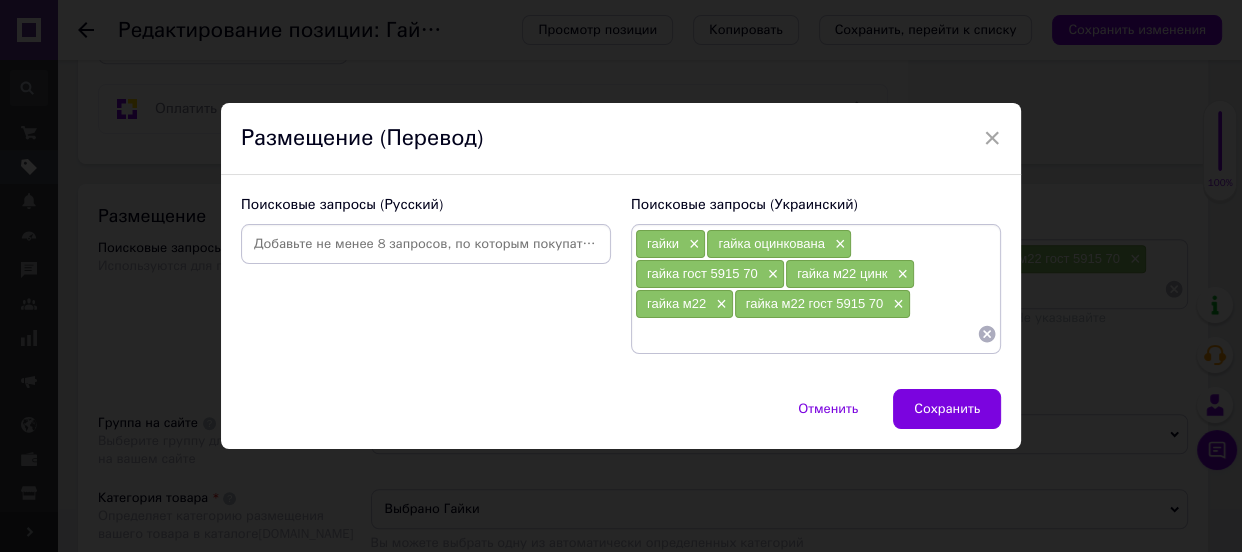click 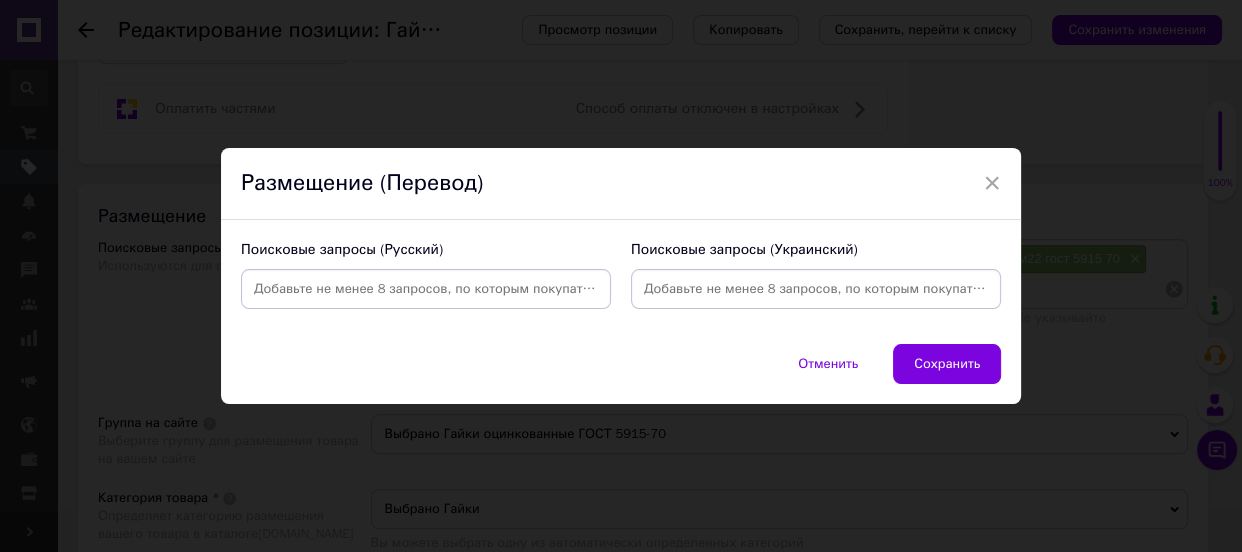 click at bounding box center [816, 289] 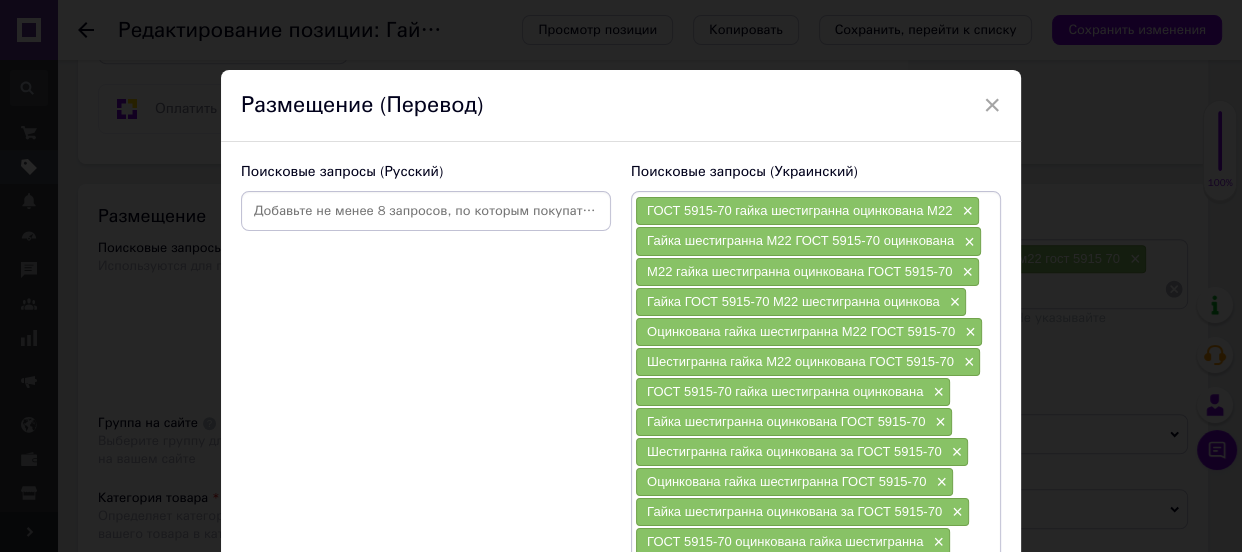 click at bounding box center [426, 211] 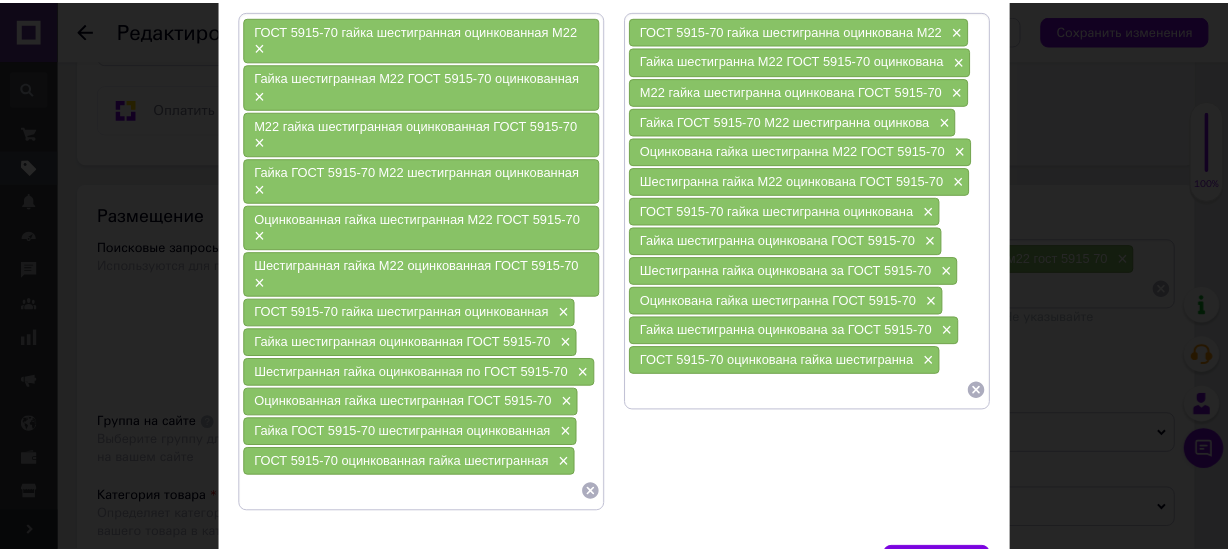 scroll, scrollTop: 272, scrollLeft: 0, axis: vertical 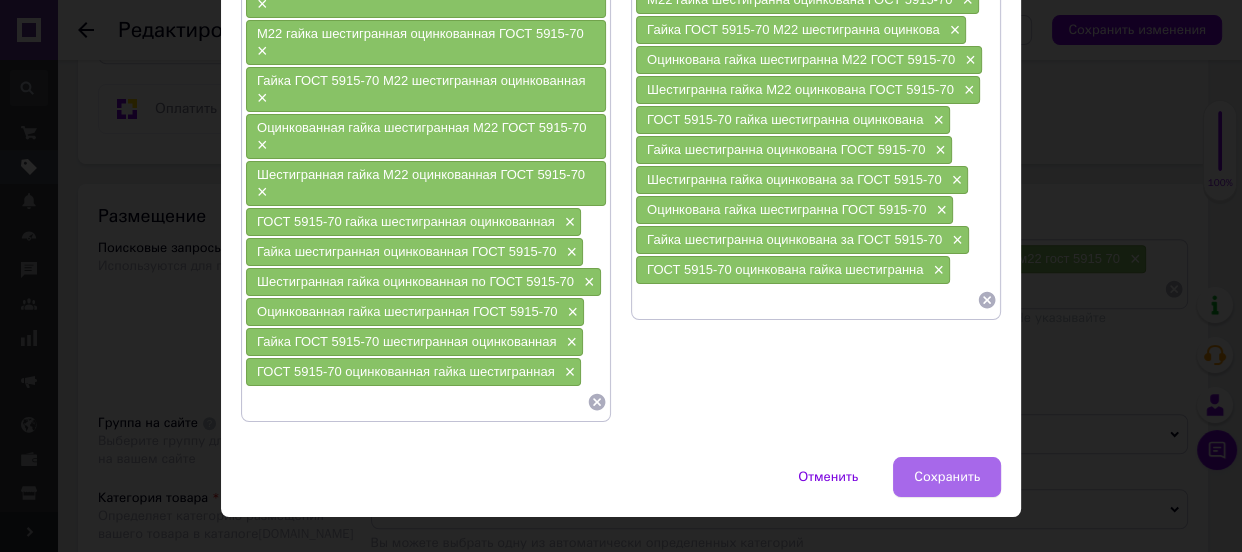 click on "Сохранить" at bounding box center [947, 477] 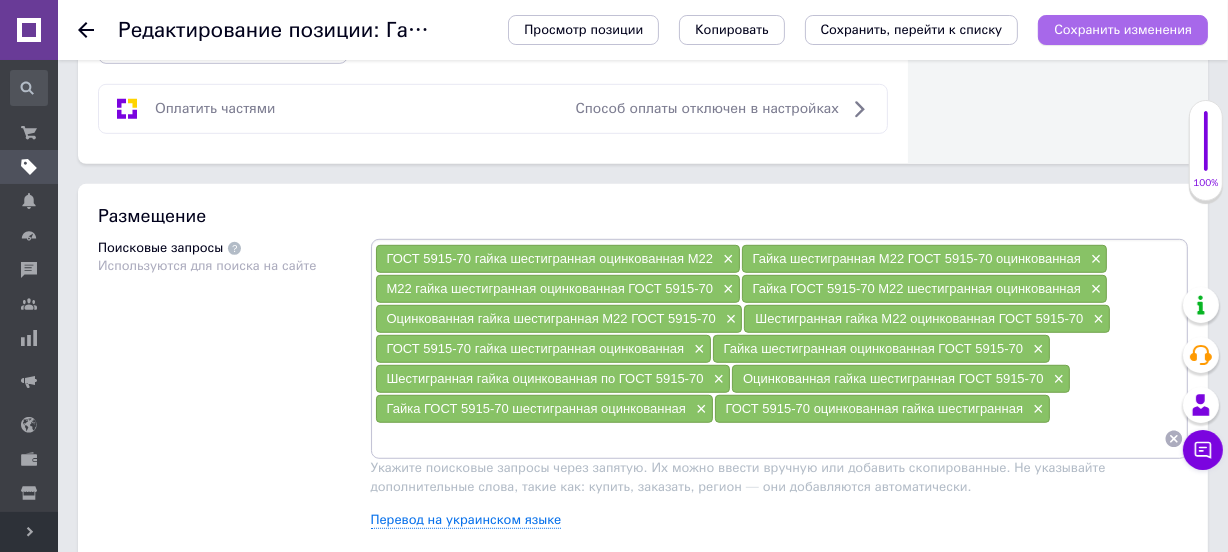 click on "Сохранить изменения" at bounding box center (1123, 29) 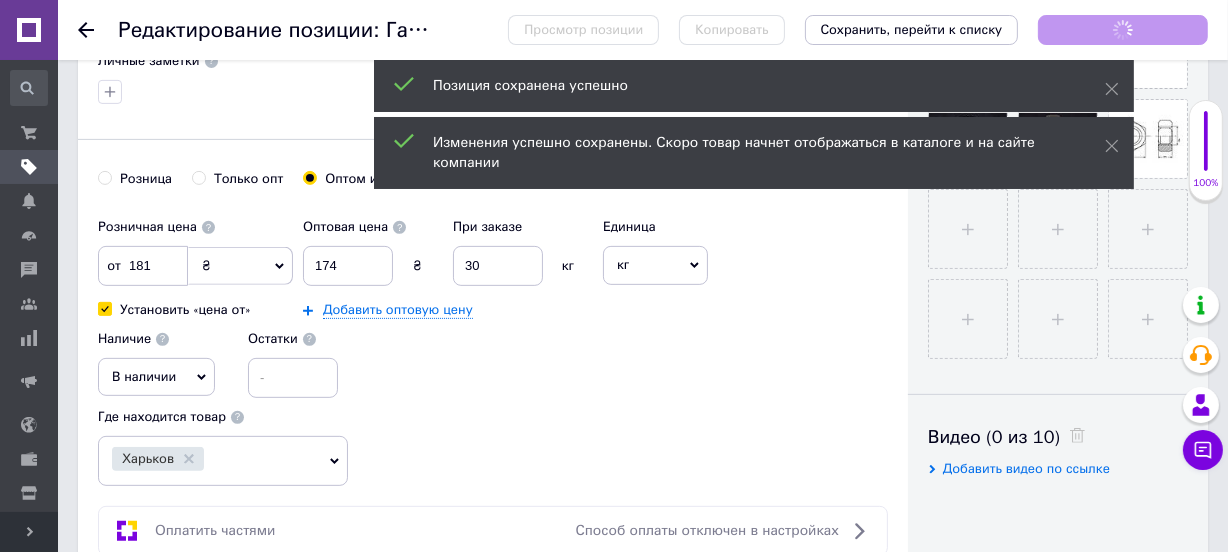 scroll, scrollTop: 636, scrollLeft: 0, axis: vertical 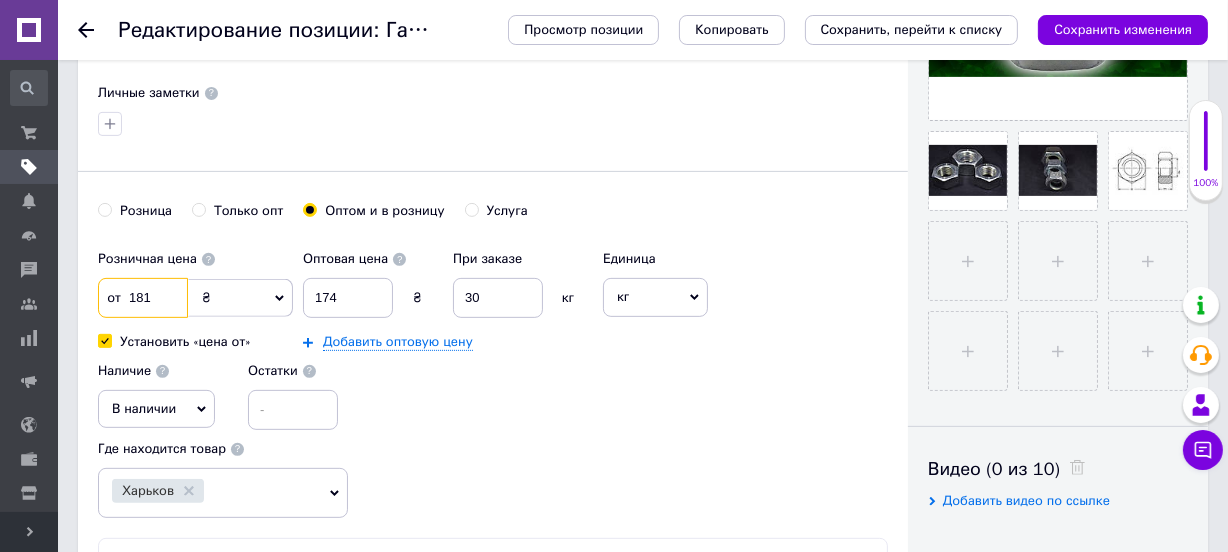 click on "181" at bounding box center [143, 298] 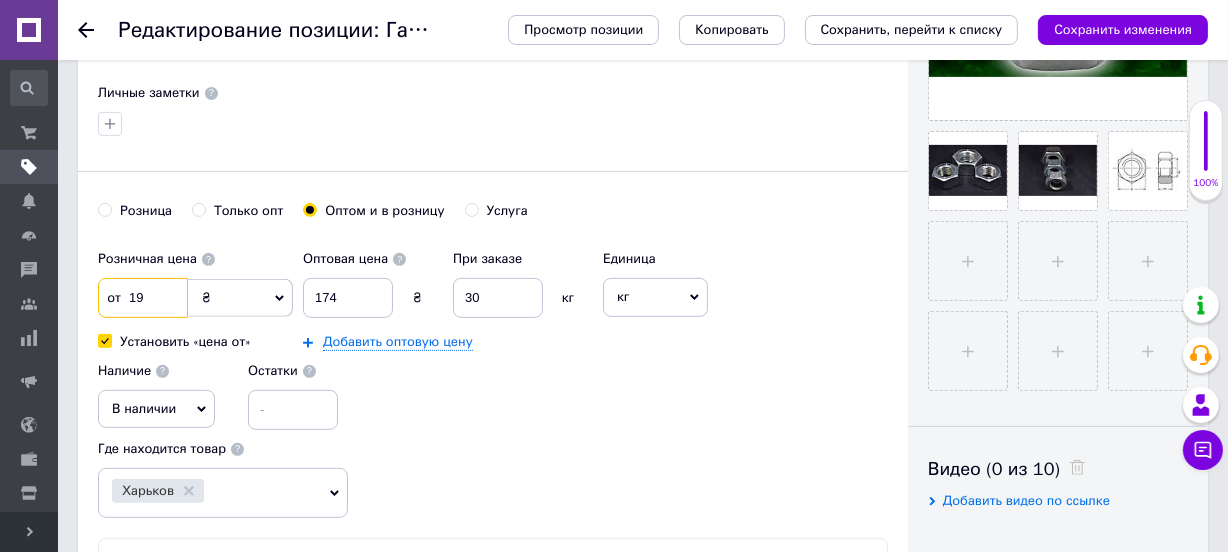 click on "19" at bounding box center (143, 298) 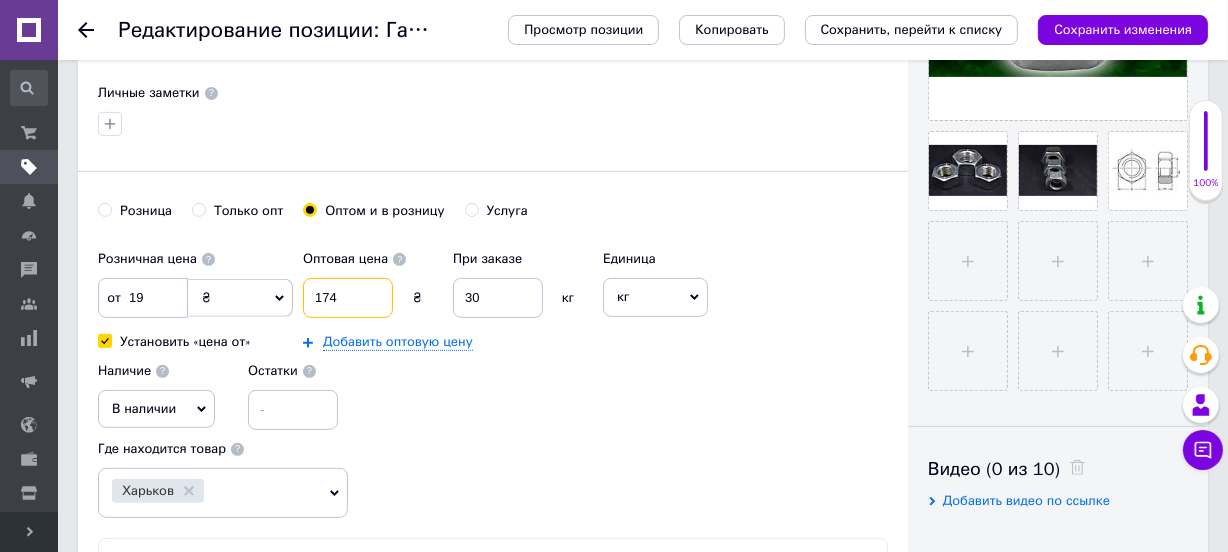 click on "174" at bounding box center [348, 298] 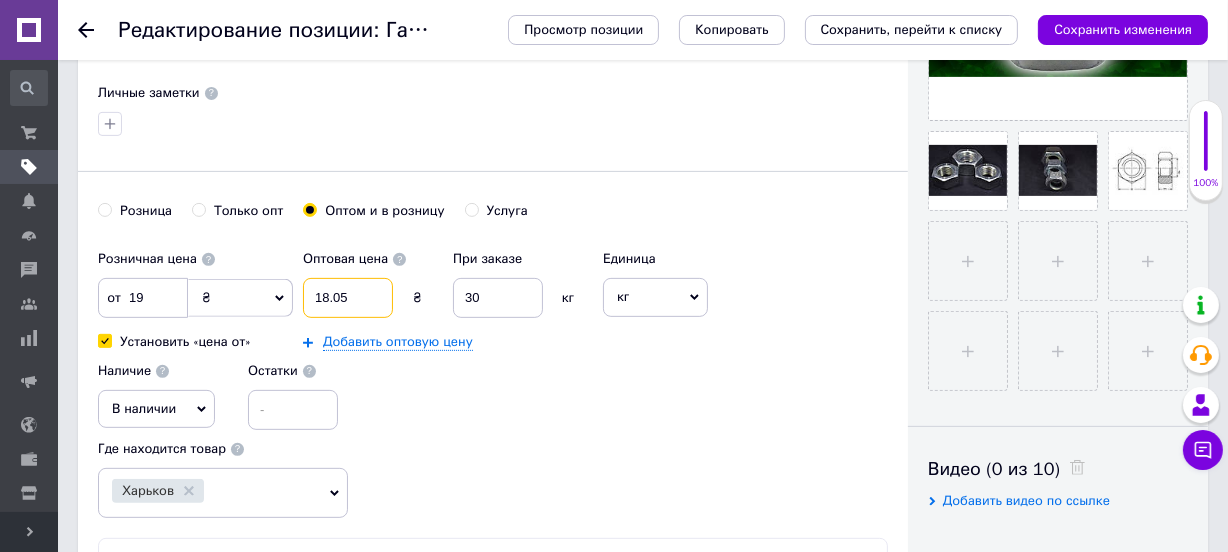 type on "18.05" 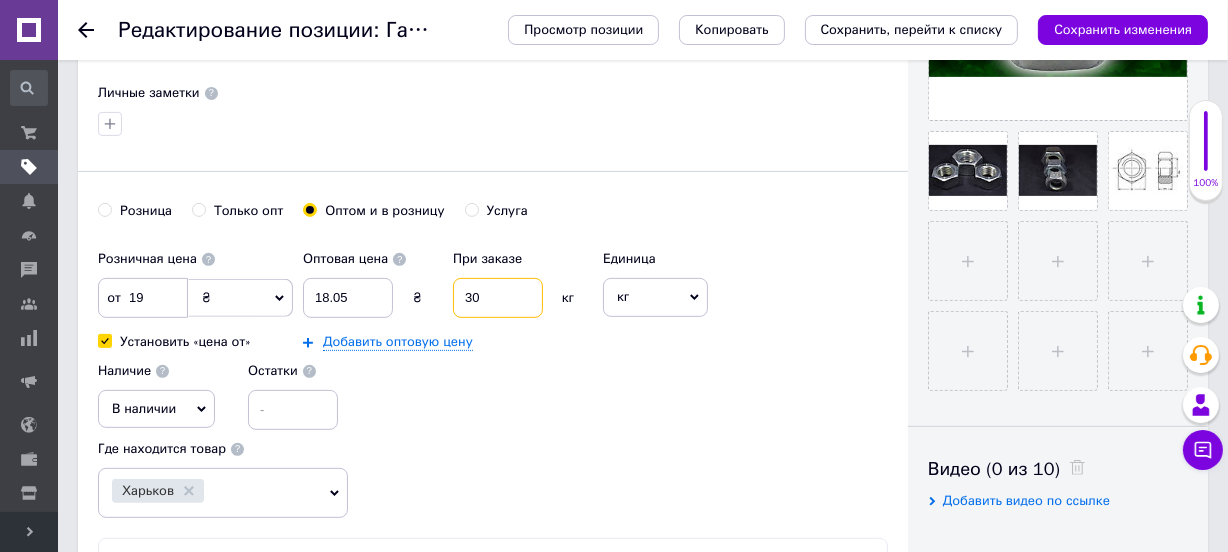 click on "30" at bounding box center [498, 298] 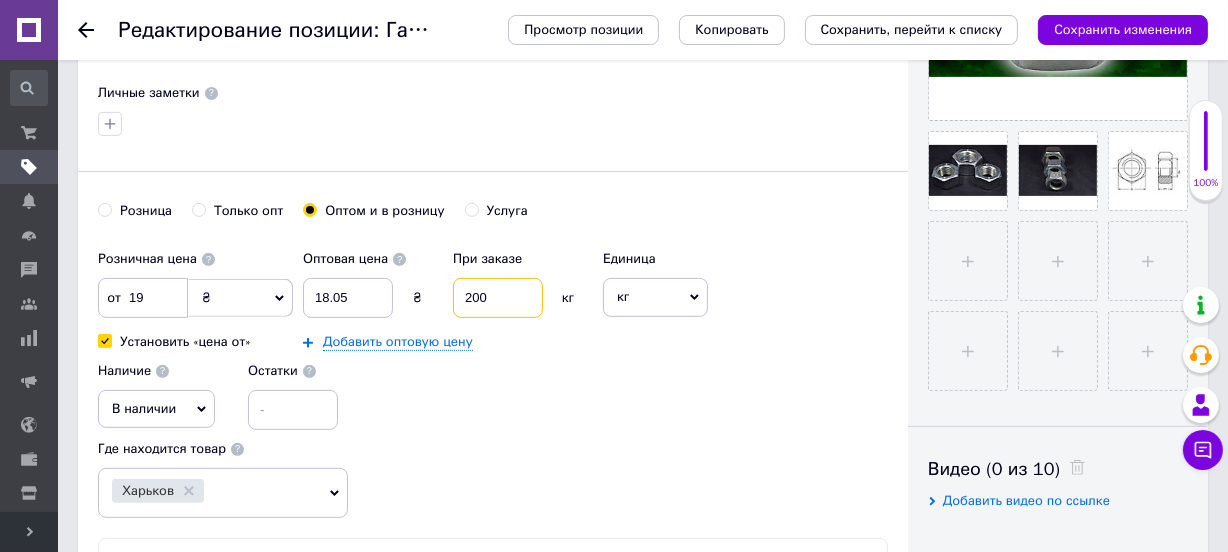 type on "200" 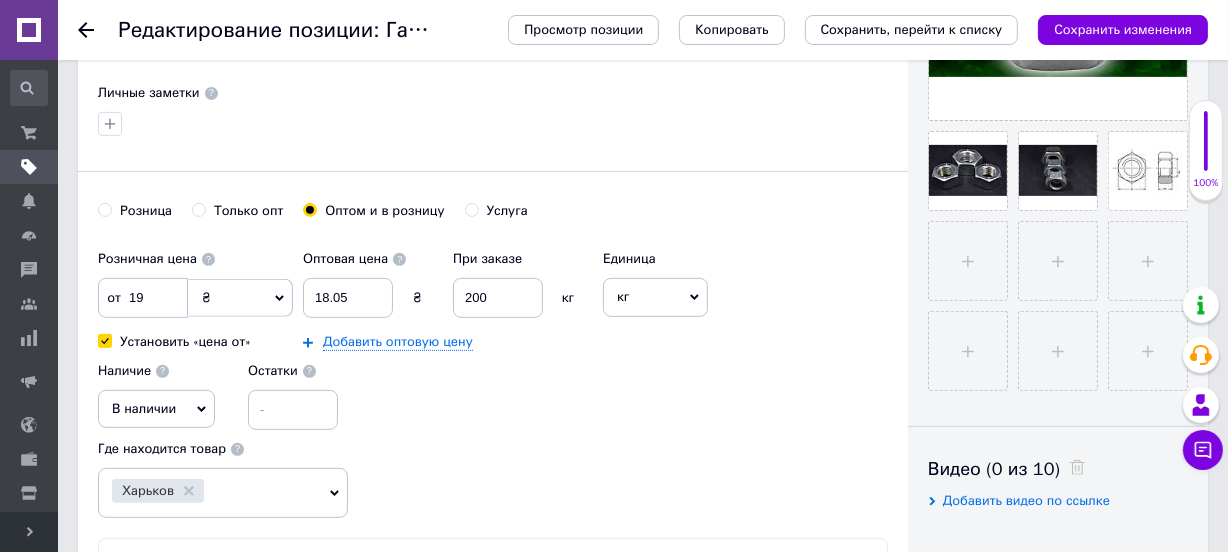click on "кг" at bounding box center (655, 297) 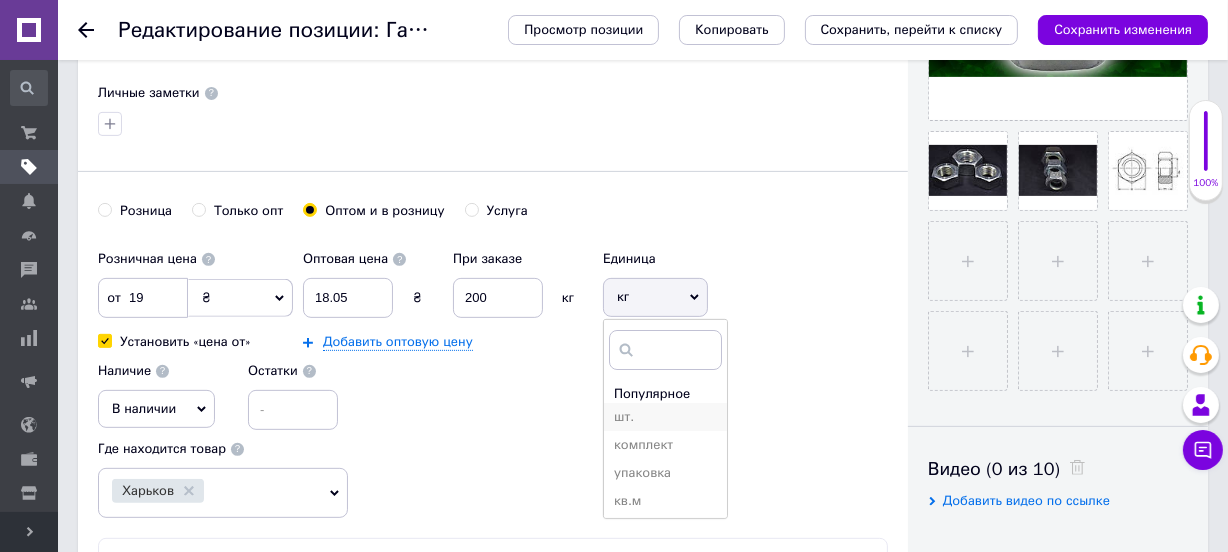 click on "шт." at bounding box center (665, 417) 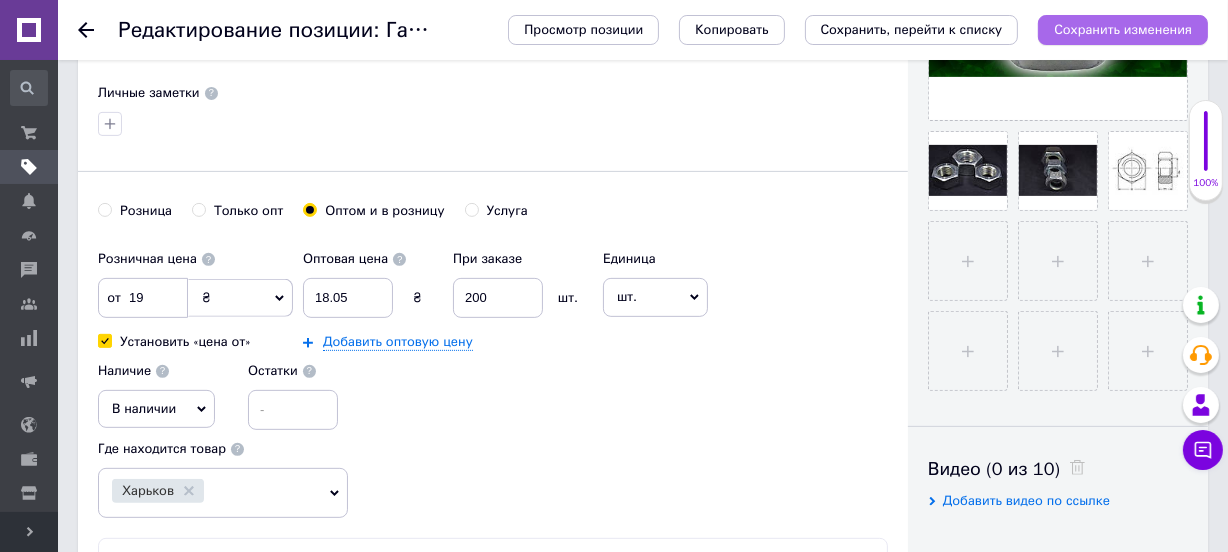 click on "Сохранить изменения" at bounding box center (1123, 29) 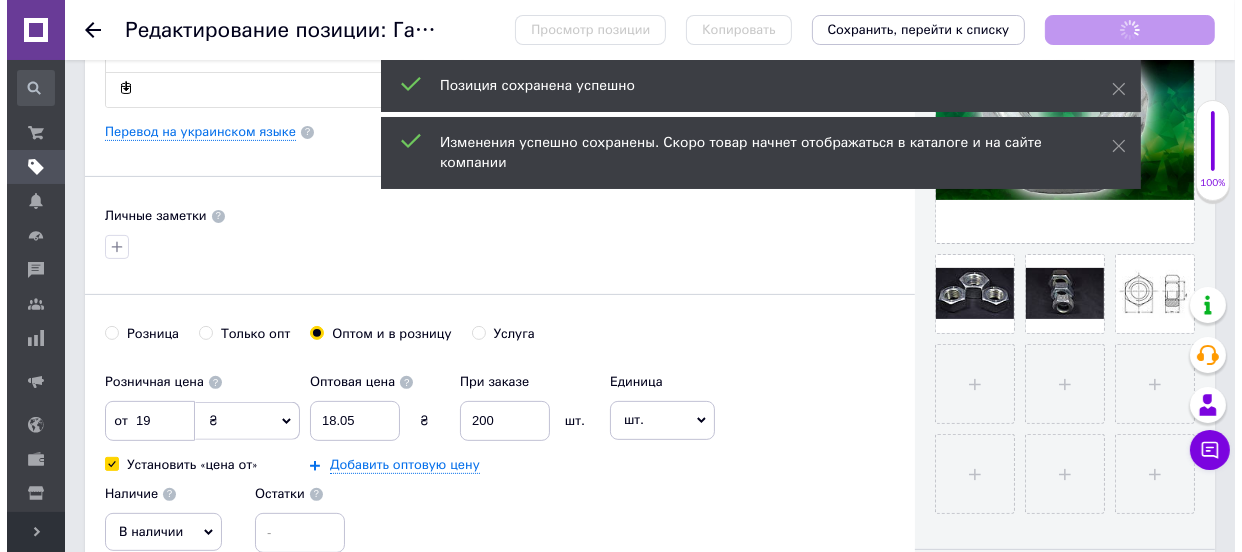 scroll, scrollTop: 545, scrollLeft: 0, axis: vertical 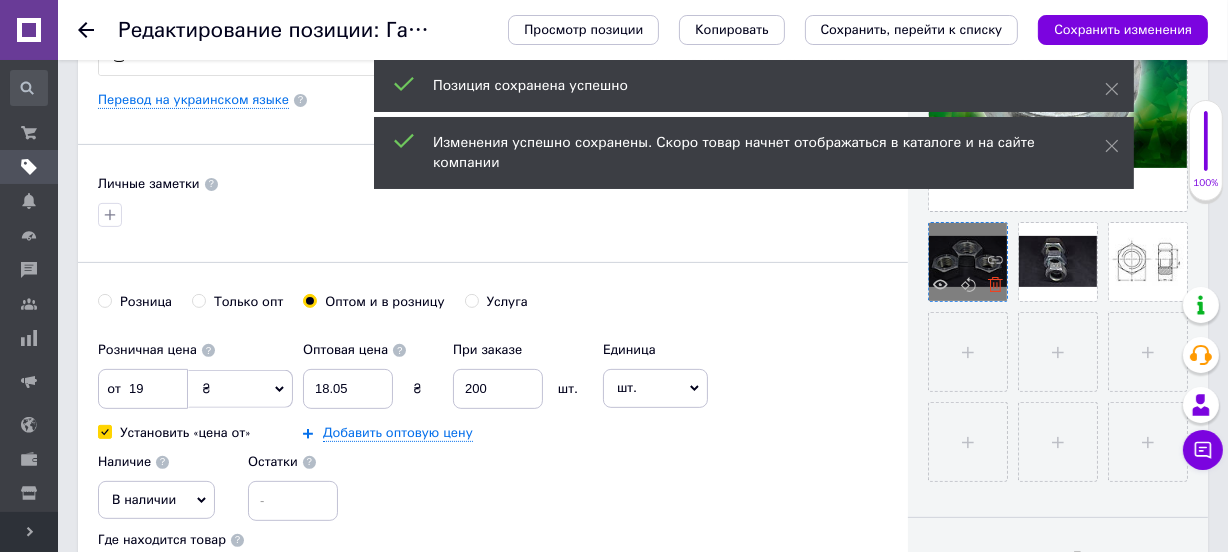 click 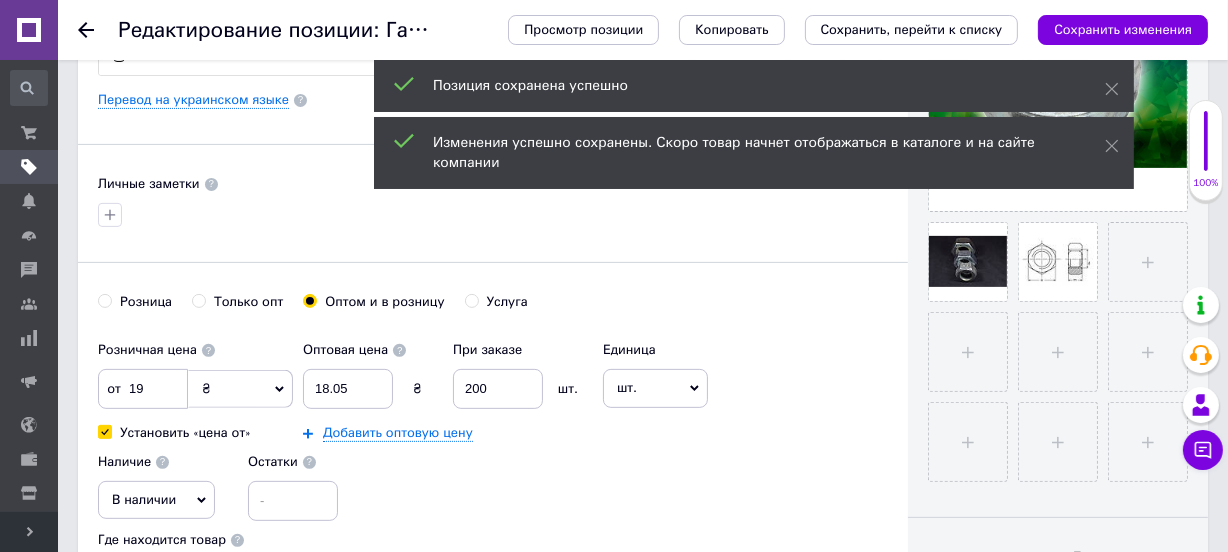 click 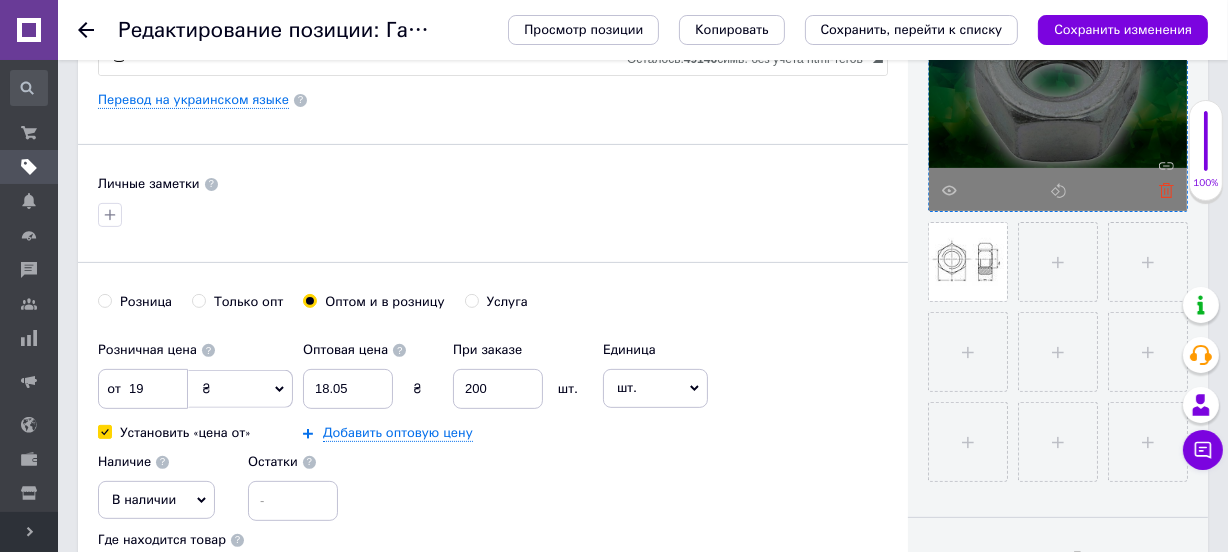 click 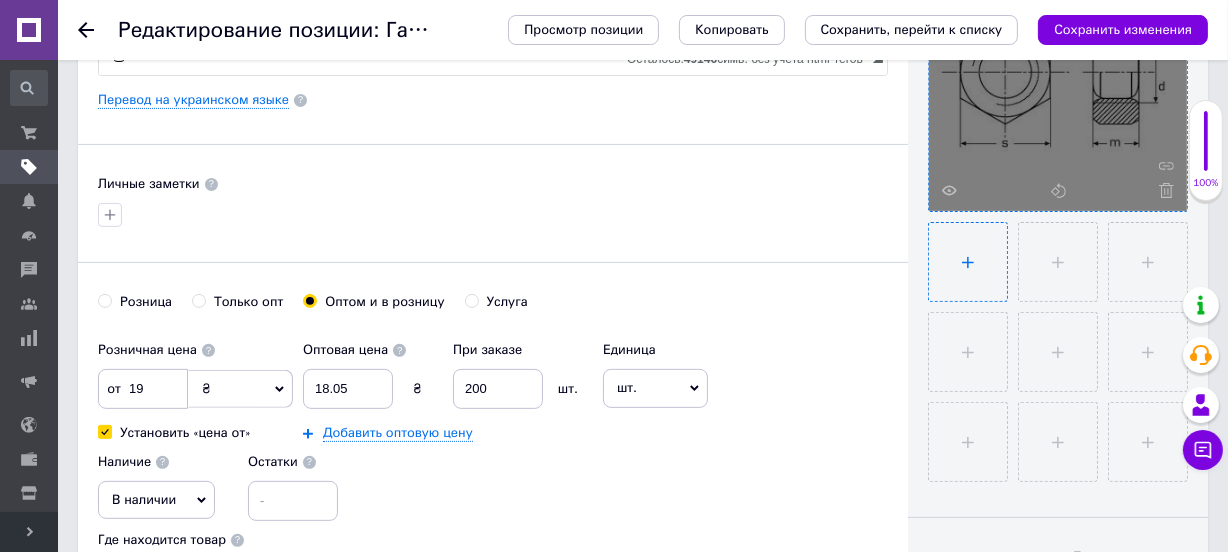 click at bounding box center (968, 262) 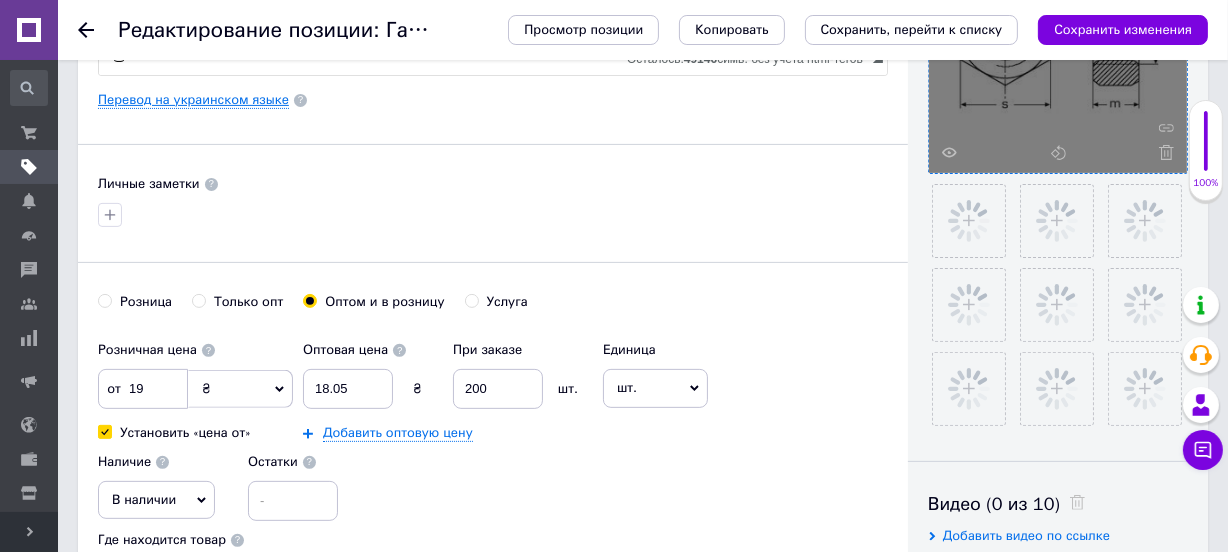 click on "Перевод на украинском языке" at bounding box center [193, 100] 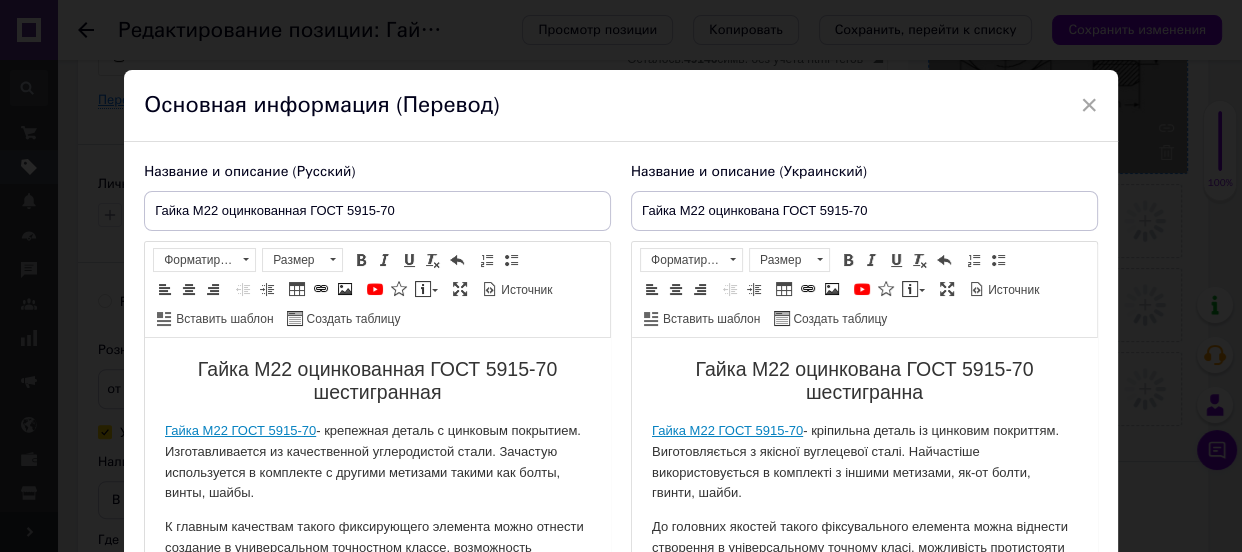 scroll, scrollTop: 0, scrollLeft: 0, axis: both 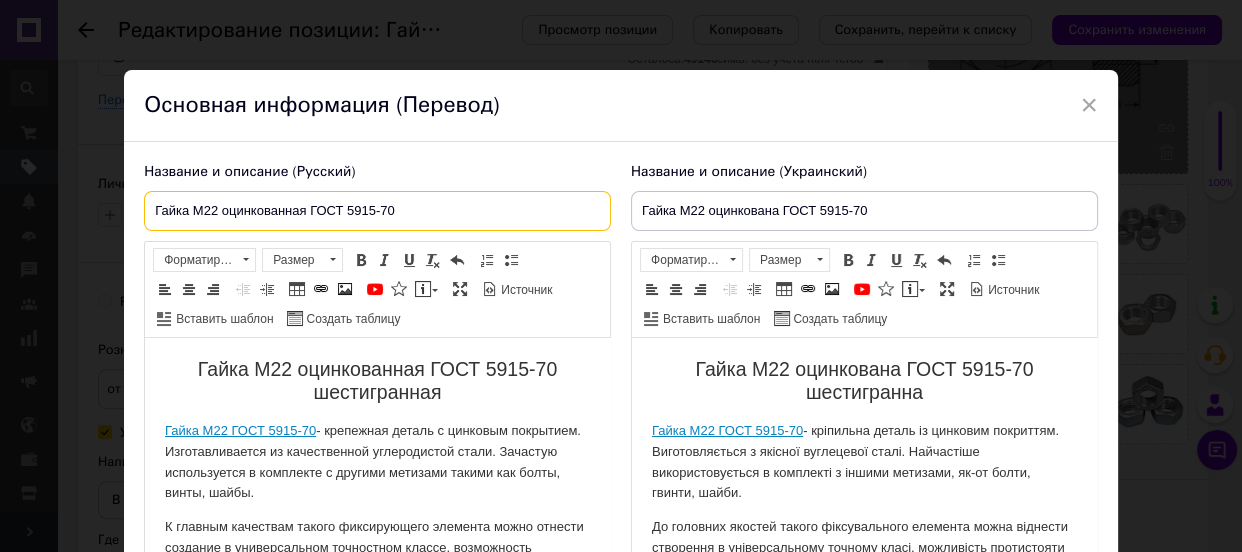 click on "Гайка М22 оцинкованная ГОСТ 5915-70" at bounding box center (377, 211) 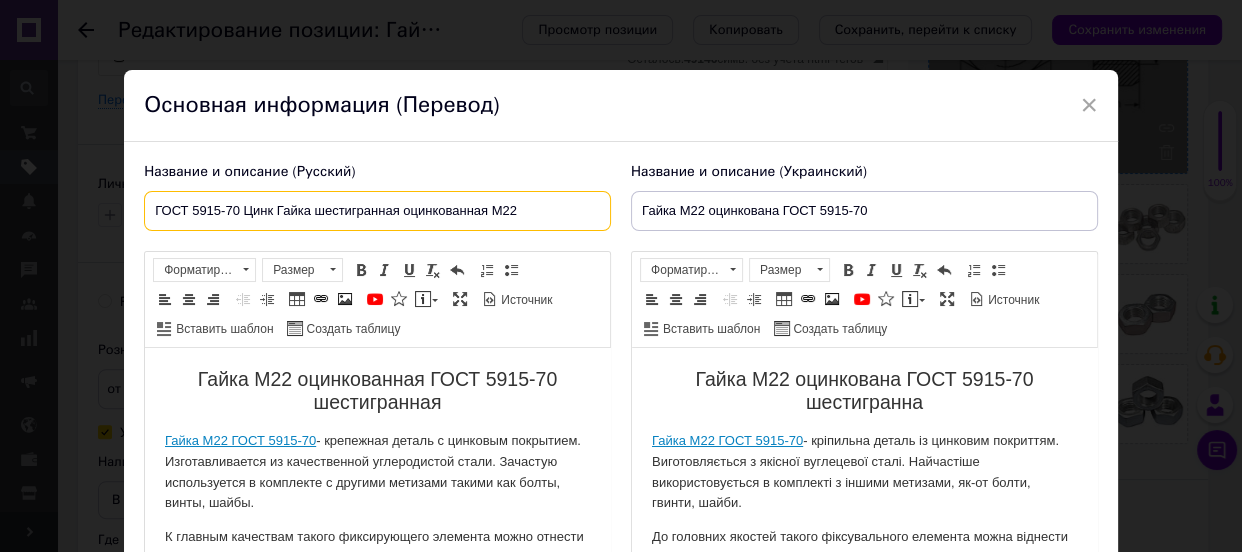 type on "ГОСТ 5915-70 Цинк Гайка шестигранная оцинкованная М22" 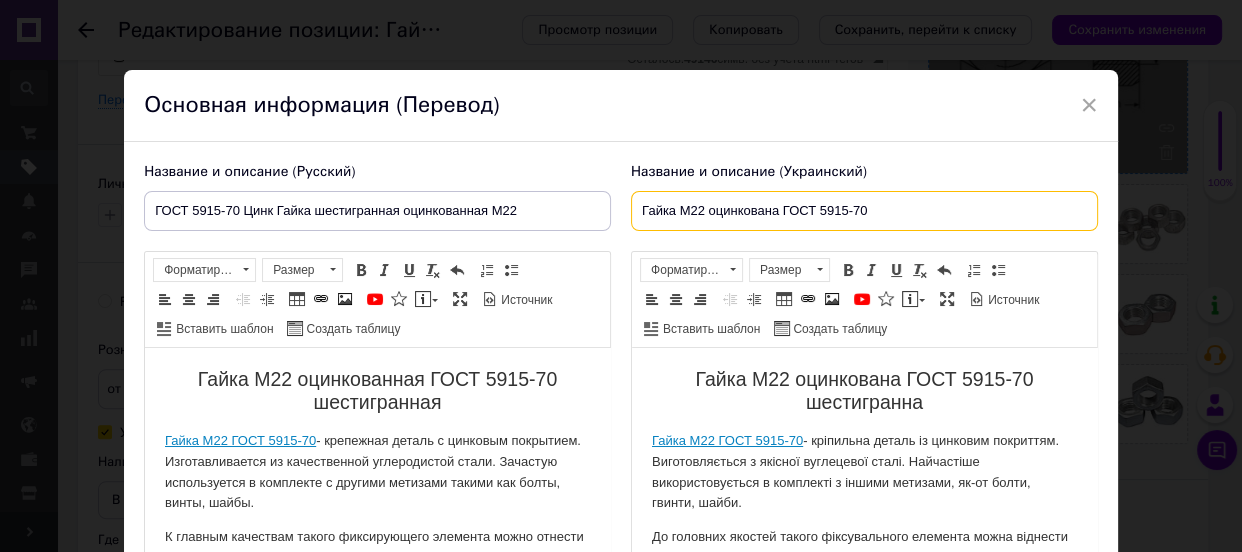 click on "Гайка М22 оцинкована ГОСТ 5915-70" at bounding box center [864, 211] 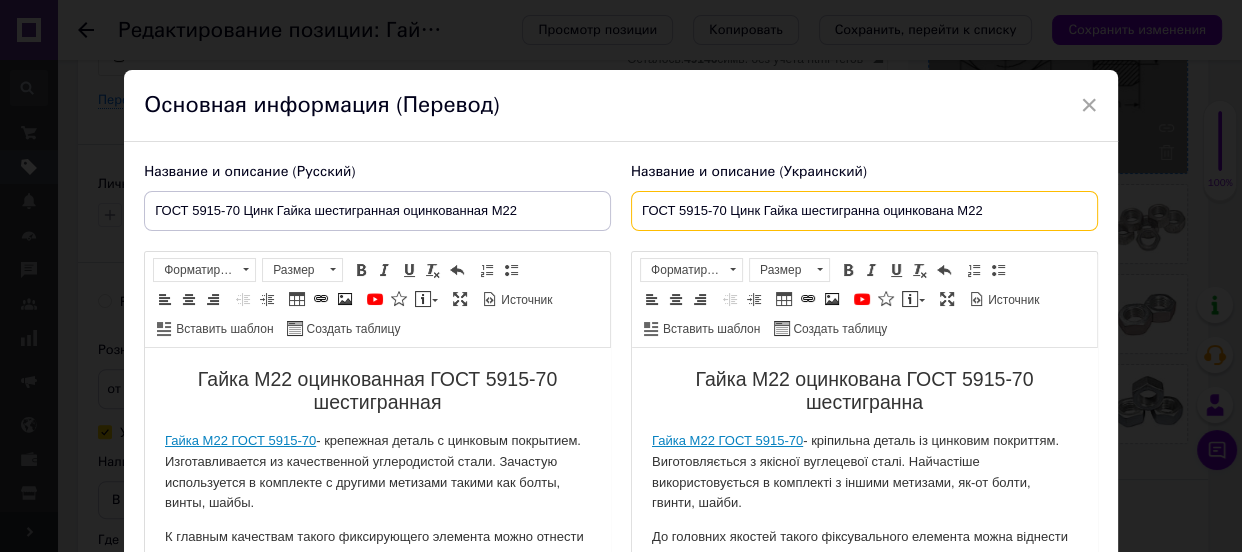 type on "ГОСТ 5915-70 Цинк Гайка шестигранна оцинкована М22" 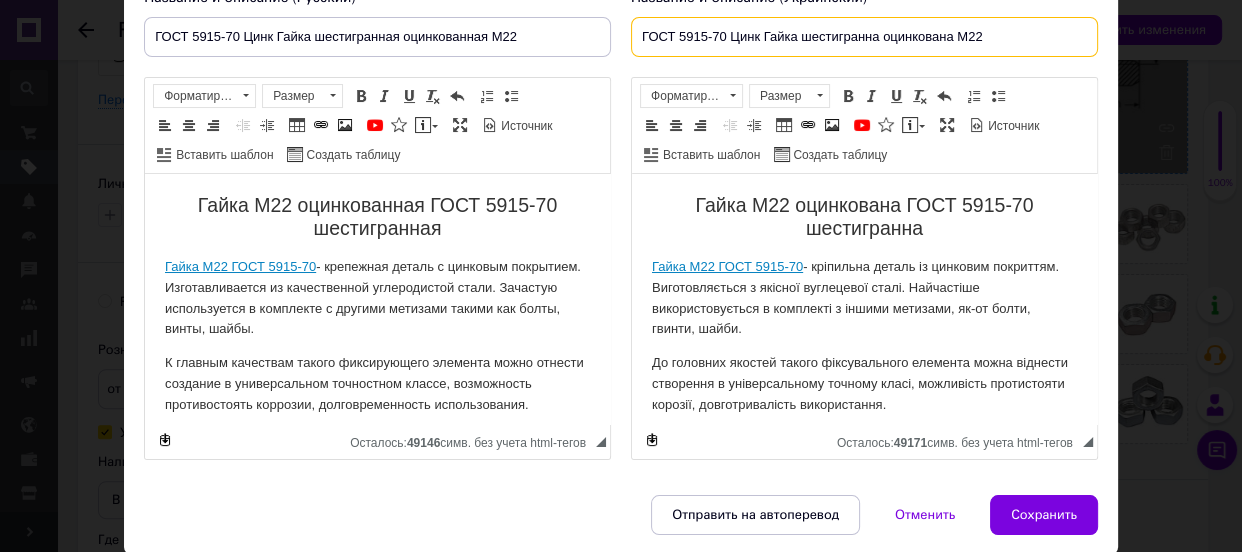 scroll, scrollTop: 181, scrollLeft: 0, axis: vertical 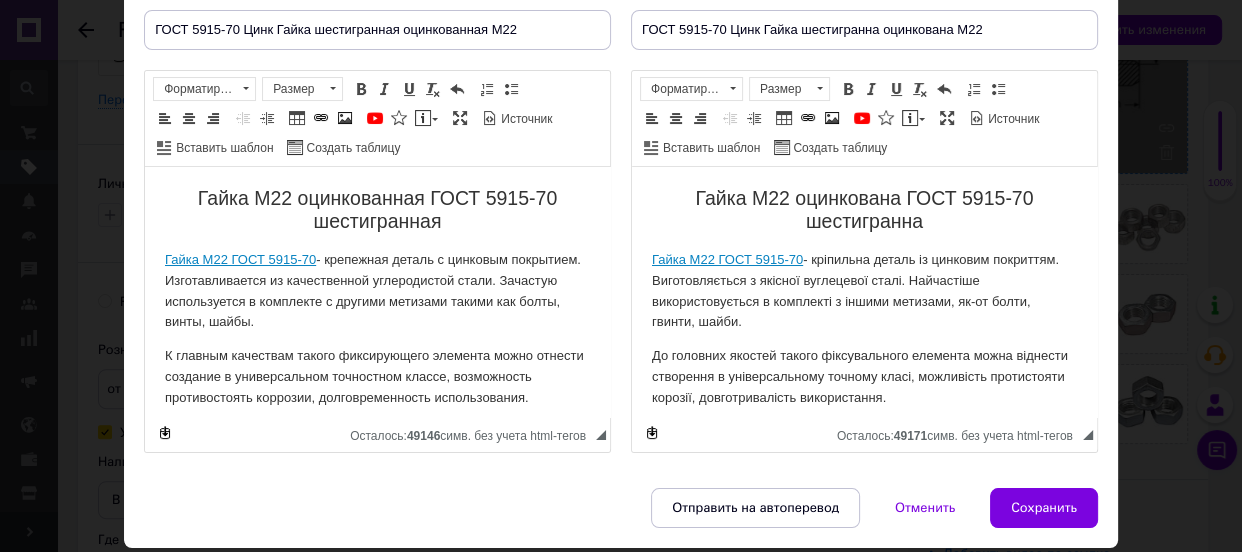click on "Гайка М22 оцинкованная ГОСТ 5915-70 шестигранная" at bounding box center (377, 210) 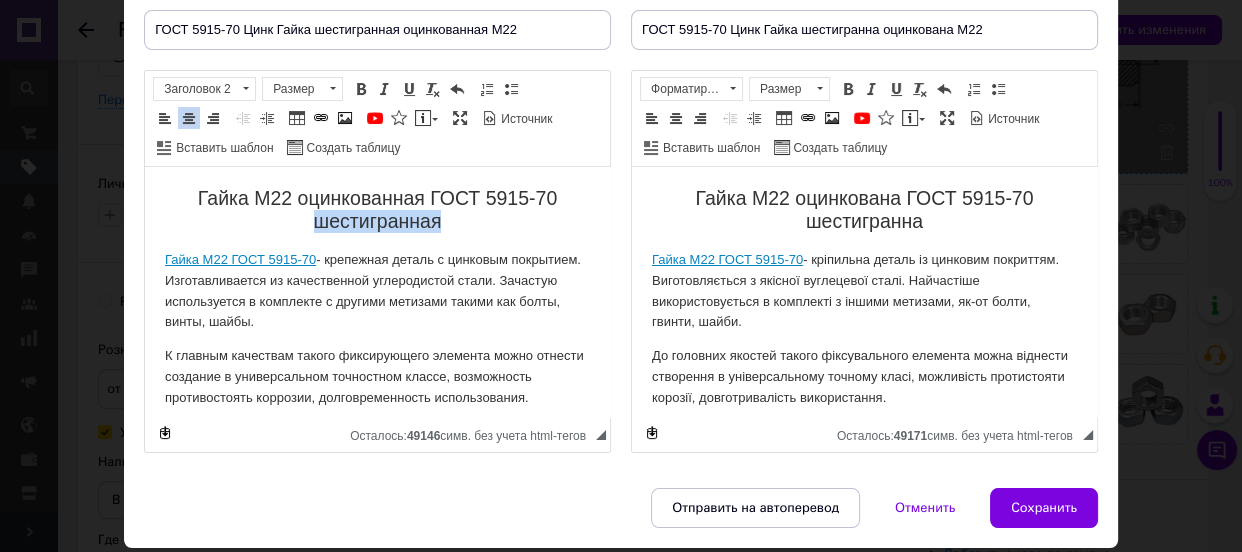 click on "Гайка М22 оцинкованная ГОСТ 5915-70 шестигранная" at bounding box center [377, 210] 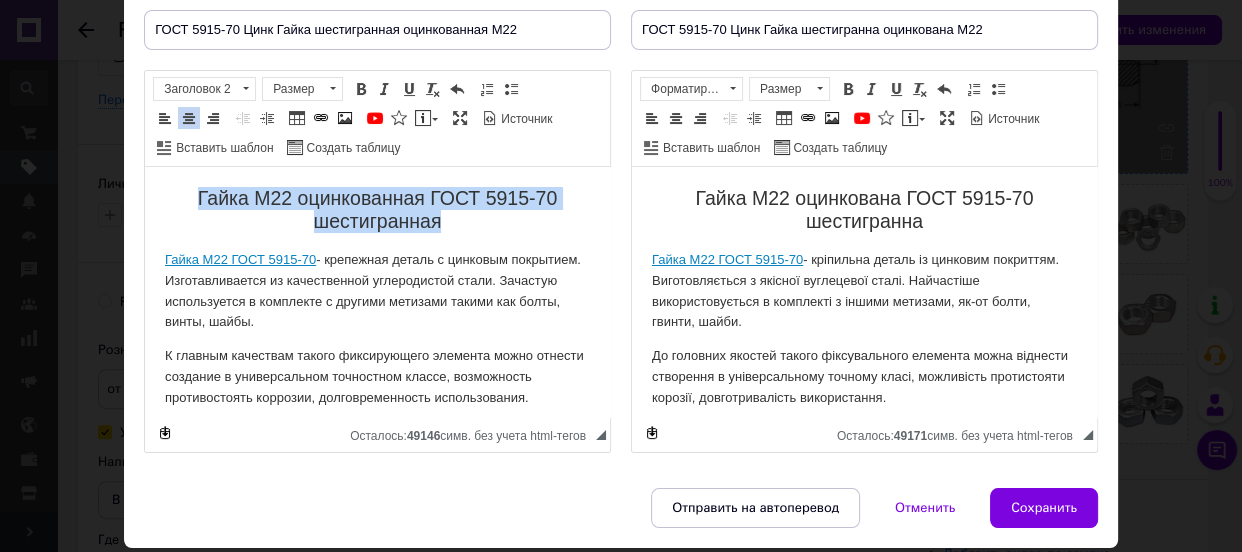 click on "Гайка М22 оцинкованная ГОСТ 5915-70 шестигранная" at bounding box center [377, 210] 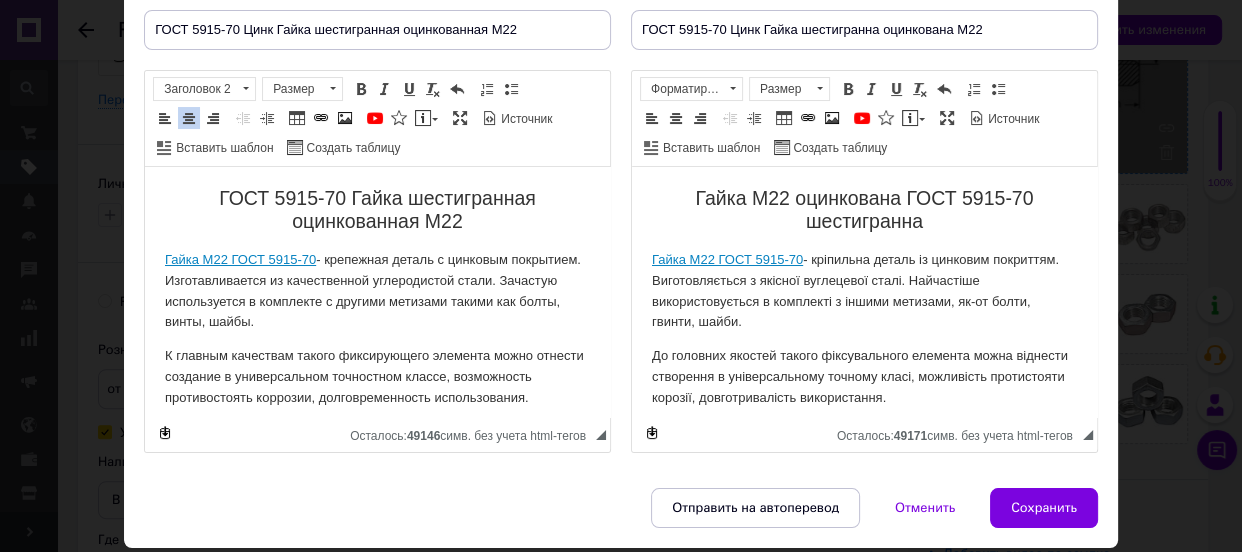 click on "Гайка М22 оцинкована ГОСТ 5915-70 шестигранна" at bounding box center (864, 210) 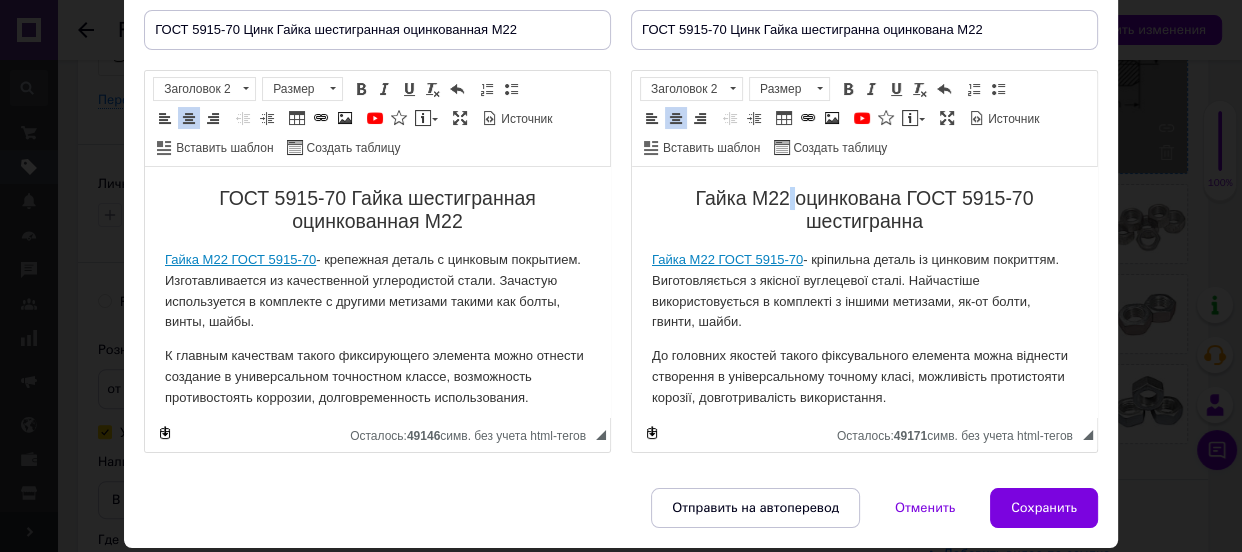 click on "Гайка М22 оцинкована ГОСТ 5915-70 шестигранна" at bounding box center (864, 210) 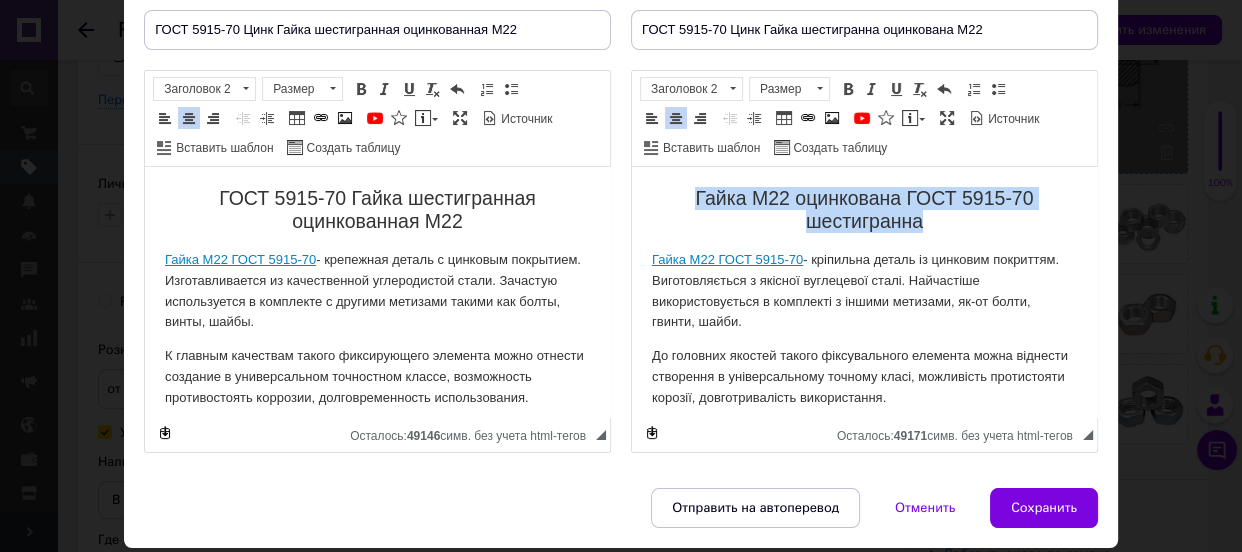 click on "Гайка М22 оцинкована ГОСТ 5915-70 шестигранна" at bounding box center (864, 210) 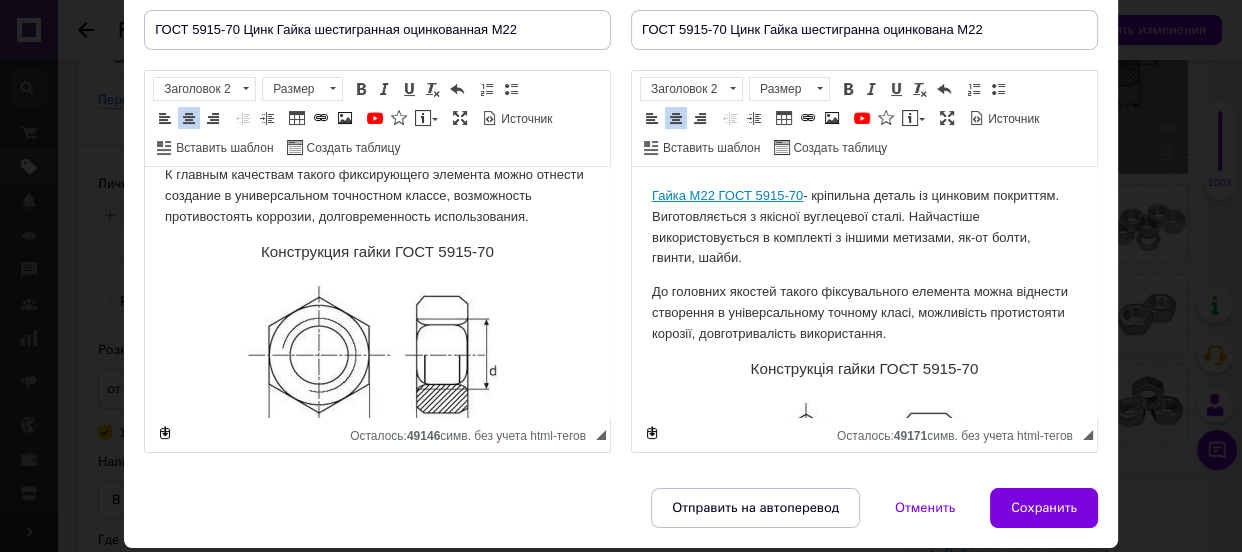 scroll, scrollTop: 181, scrollLeft: 0, axis: vertical 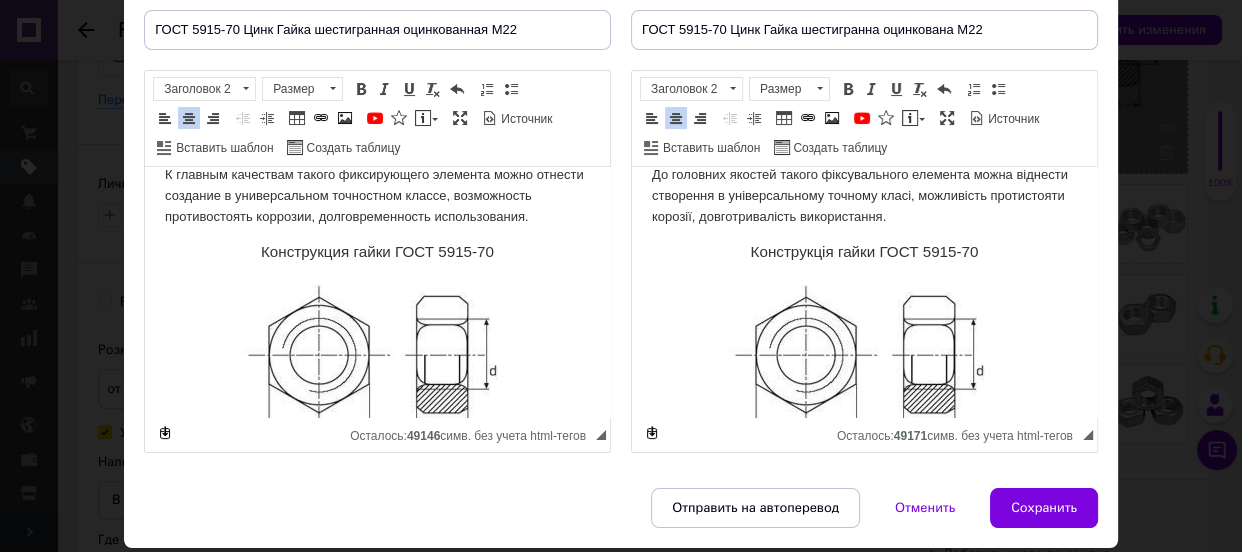 click on "Конструкция гайки ГОСТ 5915-70" at bounding box center [377, 252] 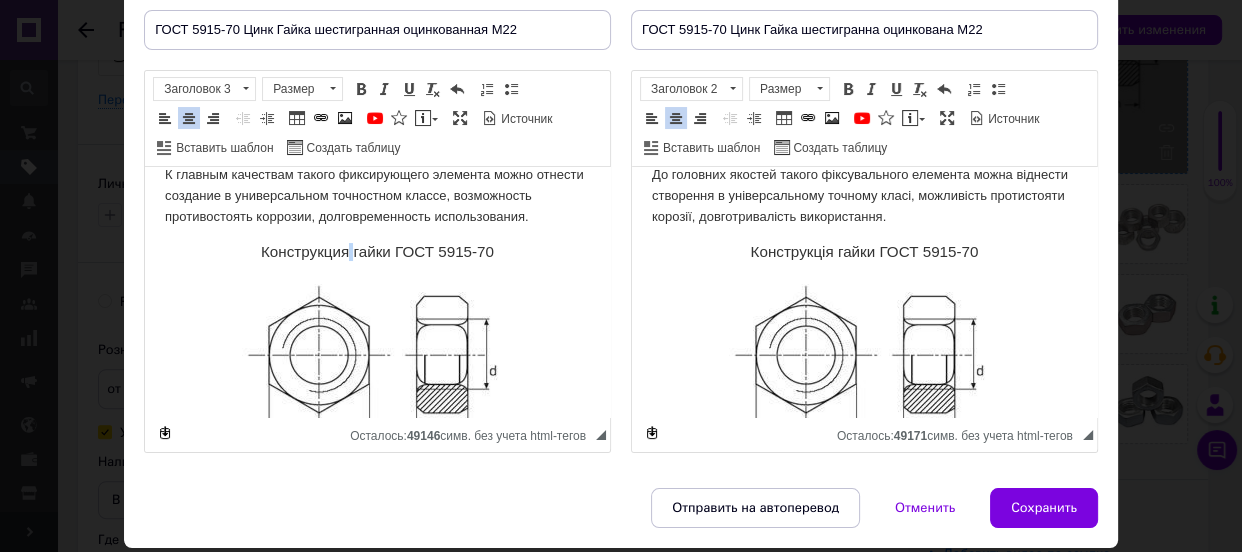 click on "Конструкция гайки ГОСТ 5915-70" at bounding box center [377, 252] 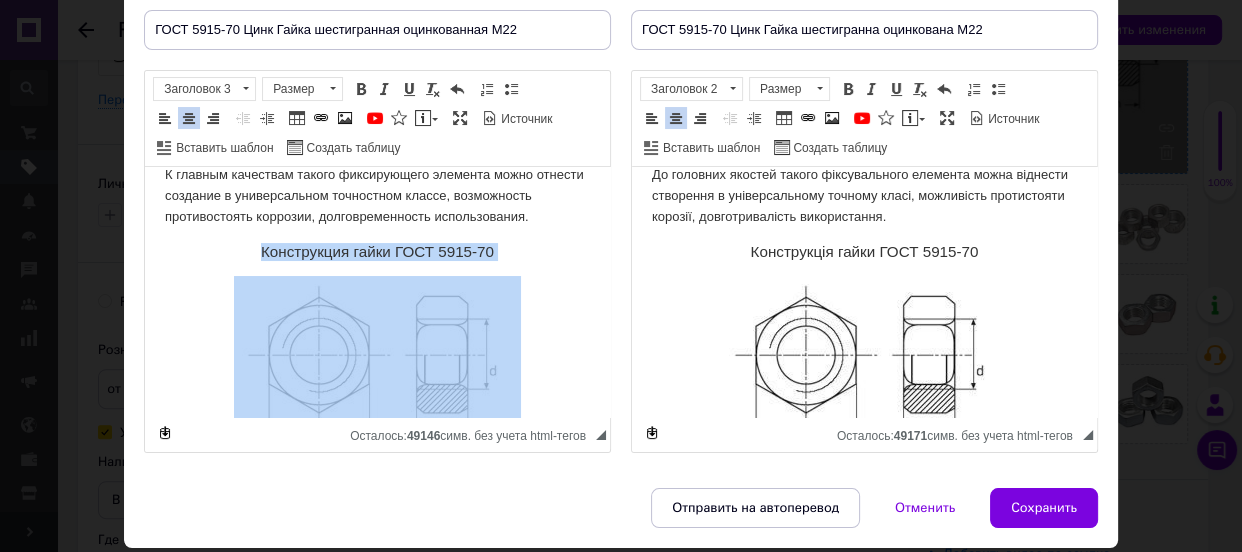 click on "Конструкция гайки ГОСТ 5915-70" at bounding box center (377, 252) 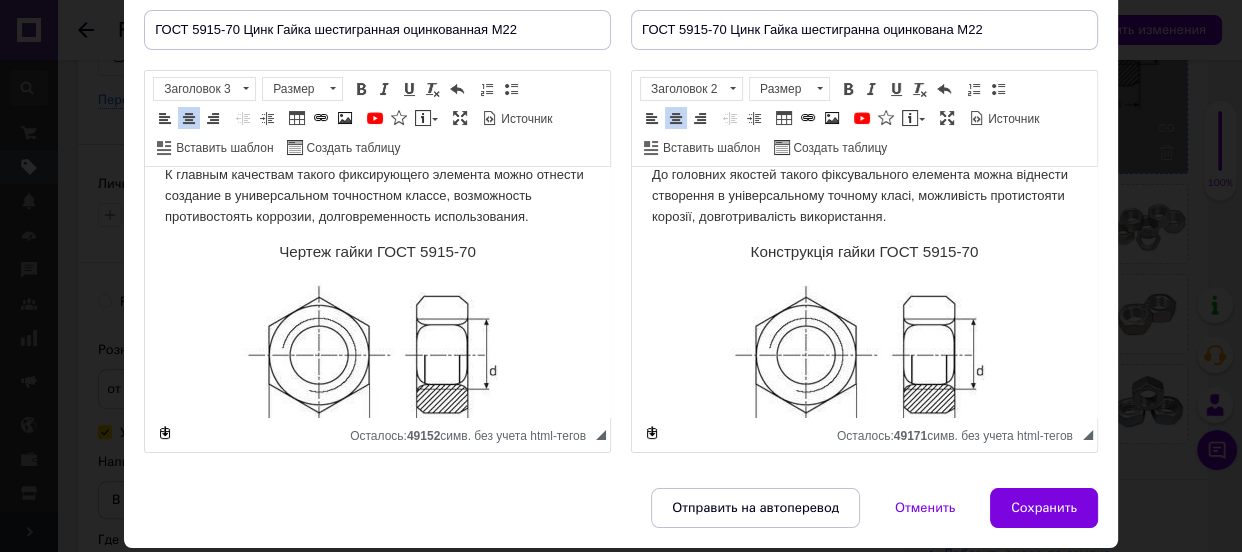 click on "ГОСТ 5915-70 Гайка шестигранна оцинкована М22 Гайка М22 ГОСТ 5915-70  - кріпильна деталь із цинковим покриттям. Виготовляється з якісної вуглецевої сталі. Найчастіше використовується в комплекті з іншими метизами, як-от болти, гвинти, шайби. До головних якостей такого фіксувального елемента можна віднести створення в універсальному точному класі, можливість протистояти корозії, довготривалість використання. Конструкція гайки ГОСТ 5915-70  Технічні характеристики гайки М22 оцинкованої ГОСТ 5915-70 Діаметр різі, d  22 мм Крок різі, P 2.5 мм Розмір «під ключ», s 34 мм 19.8 мм" at bounding box center (864, 1093) 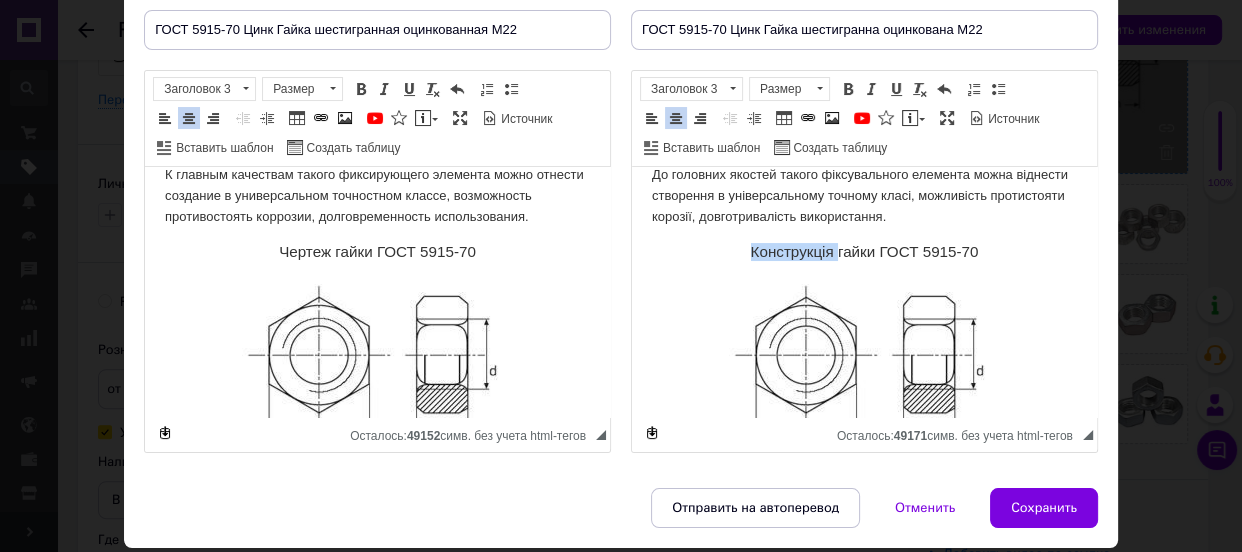 click on "ГОСТ 5915-70 Гайка шестигранна оцинкована М22 Гайка М22 ГОСТ 5915-70  - кріпильна деталь із цинковим покриттям. Виготовляється з якісної вуглецевої сталі. Найчастіше використовується в комплекті з іншими метизами, як-от болти, гвинти, шайби. До головних якостей такого фіксувального елемента можна віднести створення в універсальному точному класі, можливість протистояти корозії, довготривалість використання. Конструкція гайки ГОСТ 5915-70  Технічні характеристики гайки М22 оцинкованої ГОСТ 5915-70 Діаметр різі, d  22 мм Крок різі, P 2.5 мм Розмір «під ключ», s 34 мм 19.8 мм" at bounding box center [864, 1093] 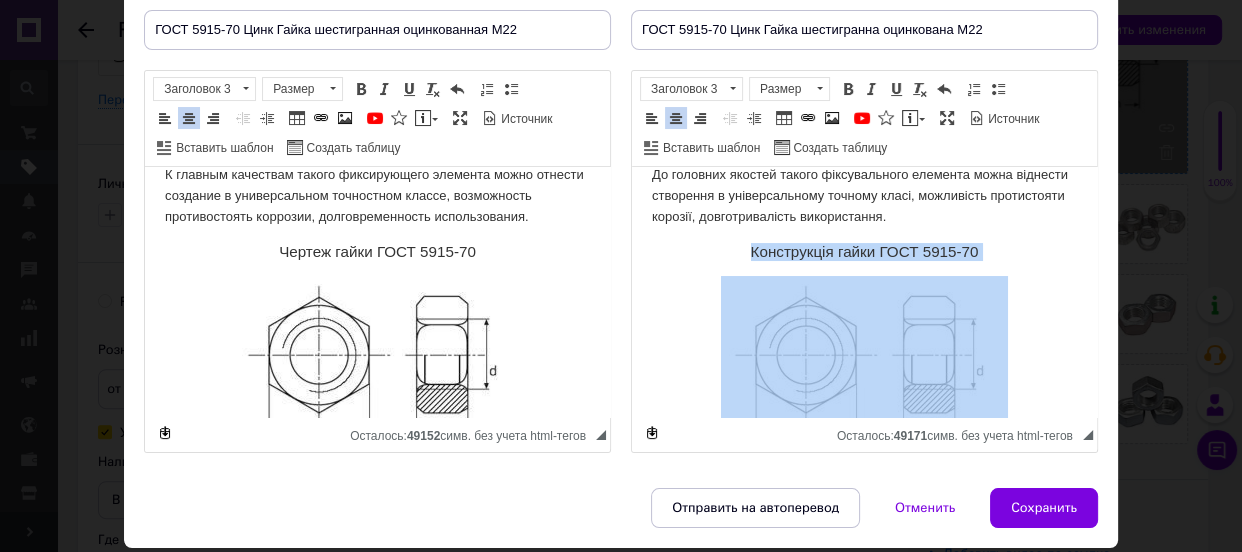 click on "ГОСТ 5915-70 Гайка шестигранна оцинкована М22 Гайка М22 ГОСТ 5915-70  - кріпильна деталь із цинковим покриттям. Виготовляється з якісної вуглецевої сталі. Найчастіше використовується в комплекті з іншими метизами, як-от болти, гвинти, шайби. До головних якостей такого фіксувального елемента можна віднести створення в універсальному точному класі, можливість протистояти корозії, довготривалість використання. Конструкція гайки ГОСТ 5915-70  Технічні характеристики гайки М22 оцинкованої ГОСТ 5915-70 Діаметр різі, d  22 мм Крок різі, P 2.5 мм Розмір «під ключ», s 34 мм 19.8 мм" at bounding box center [864, 1093] 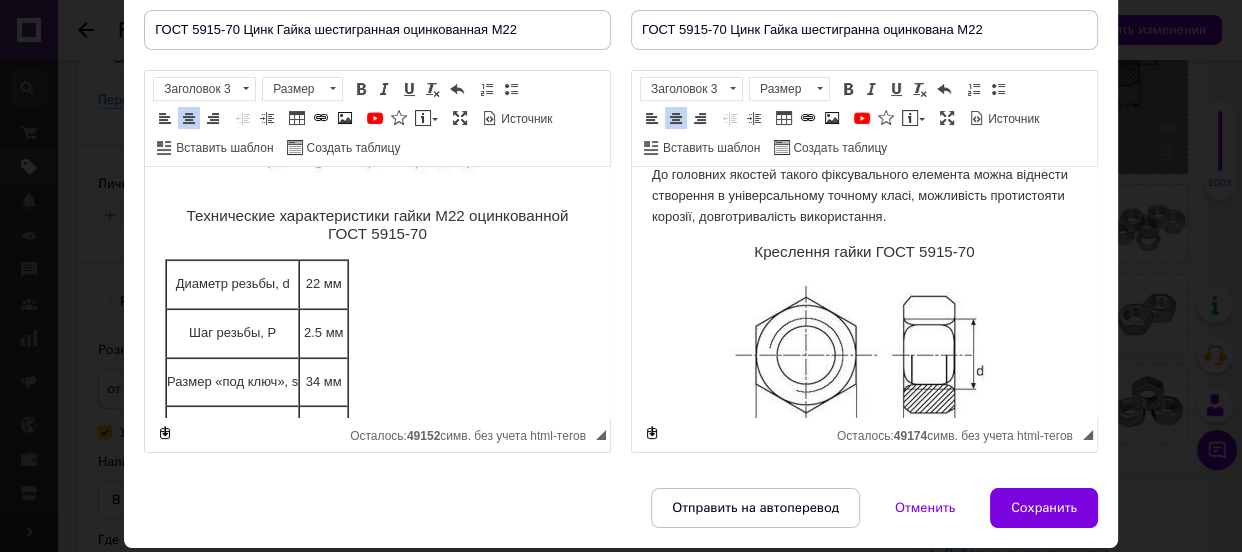 scroll, scrollTop: 454, scrollLeft: 0, axis: vertical 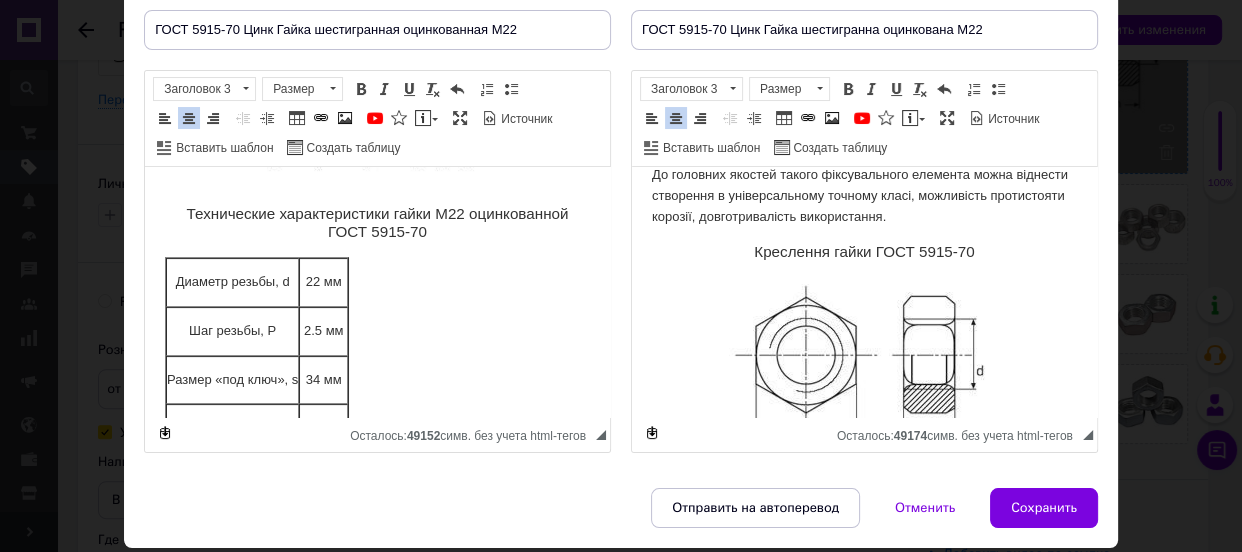 click on "Технические характеристики гайки М22 оцинкованной ГОСТ 5915-70" at bounding box center (377, 223) 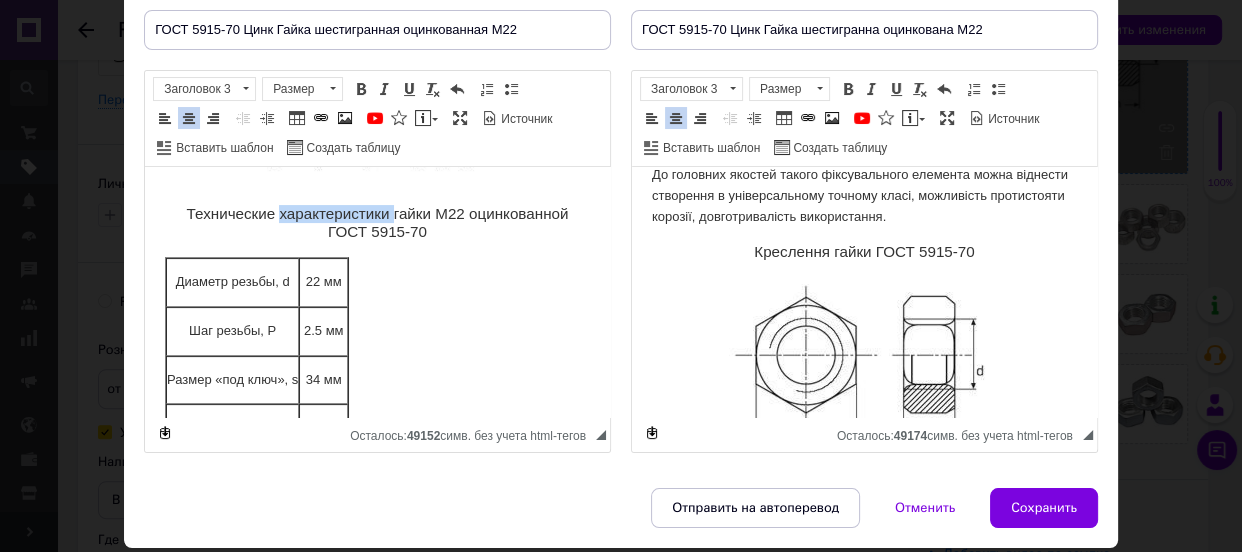 click on "Технические характеристики гайки М22 оцинкованной ГОСТ 5915-70" at bounding box center [377, 223] 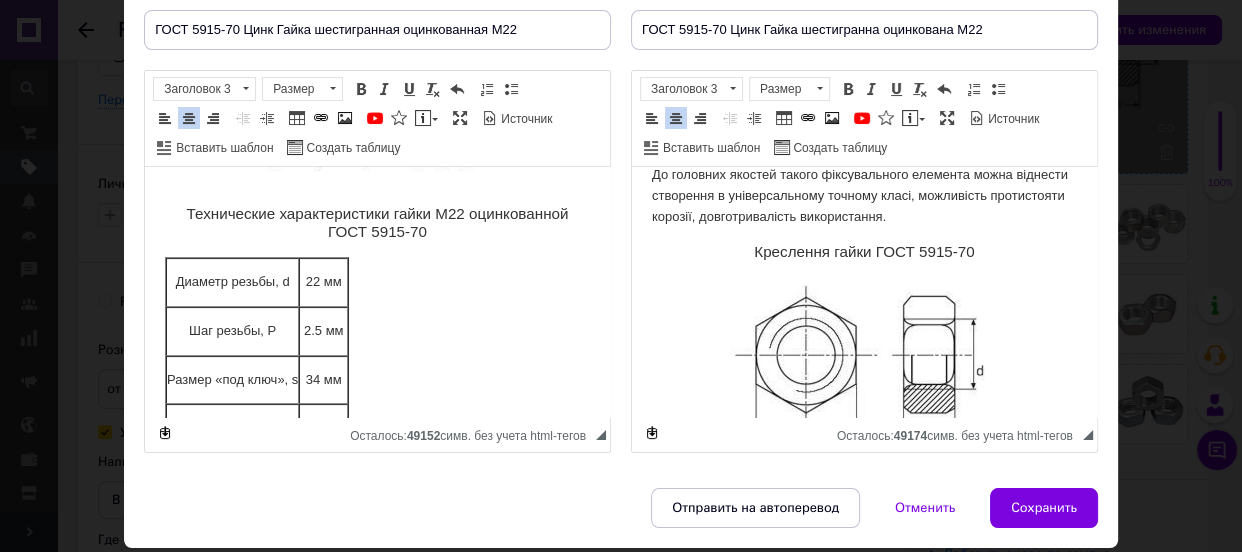 click on "Технические характеристики гайки М22 оцинкованной ГОСТ 5915-70" at bounding box center (377, 223) 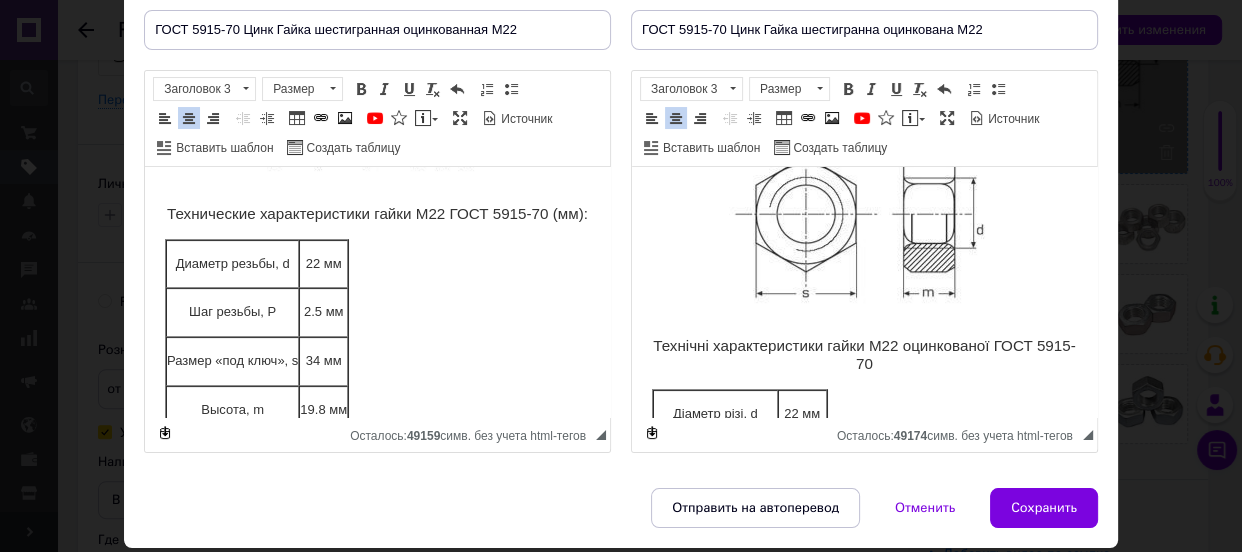 scroll, scrollTop: 363, scrollLeft: 0, axis: vertical 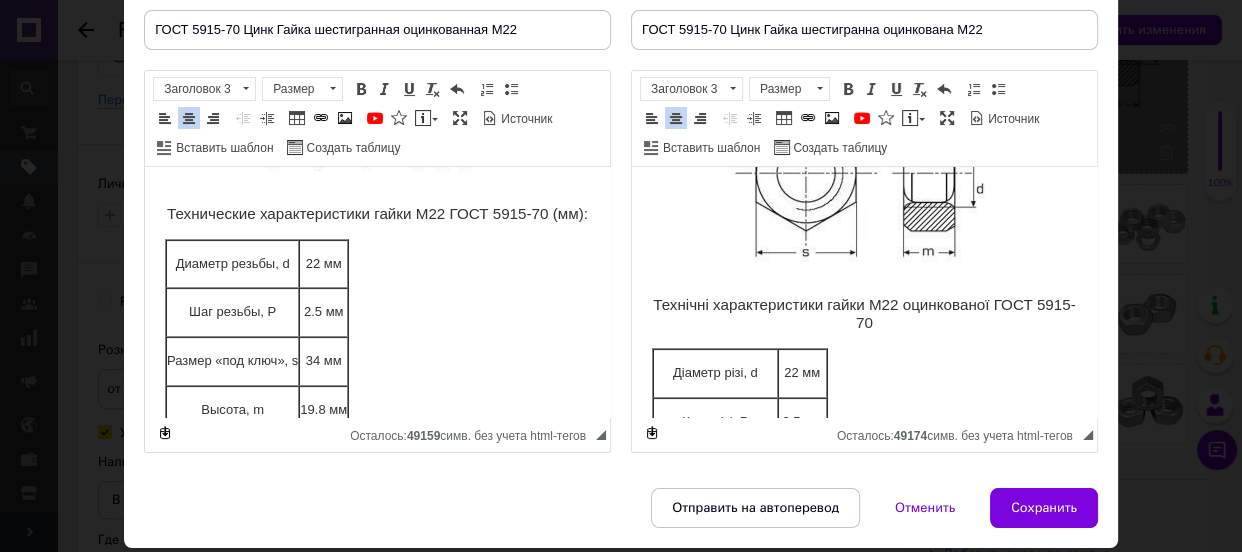 click on "Технічні характеристики гайки М22 оцинкованої ГОСТ 5915-70" at bounding box center (864, 314) 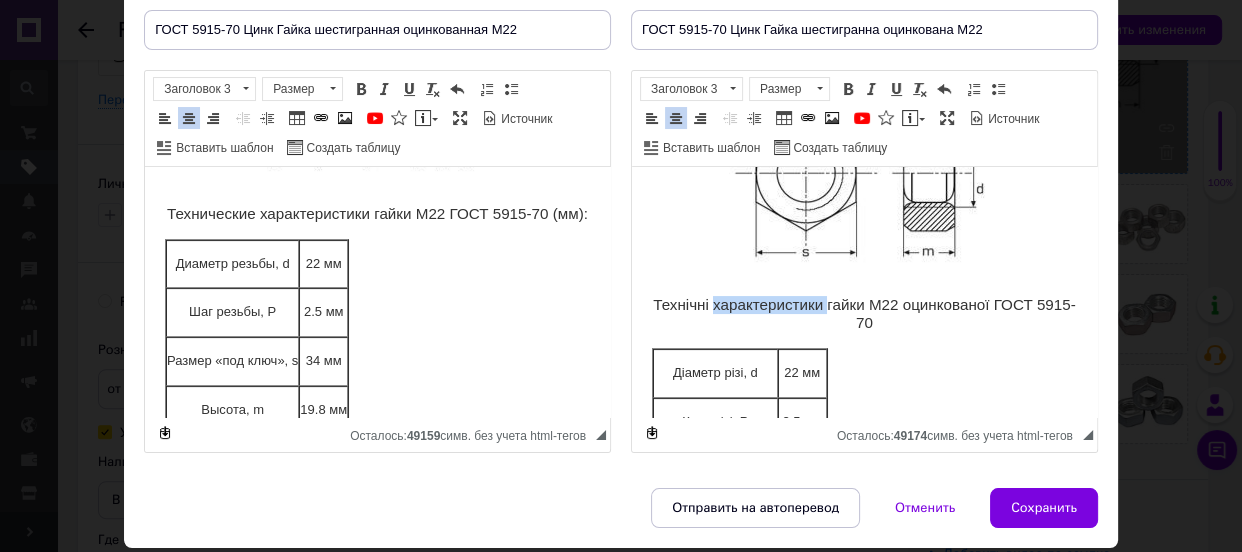 click on "Технічні характеристики гайки М22 оцинкованої ГОСТ 5915-70" at bounding box center [864, 314] 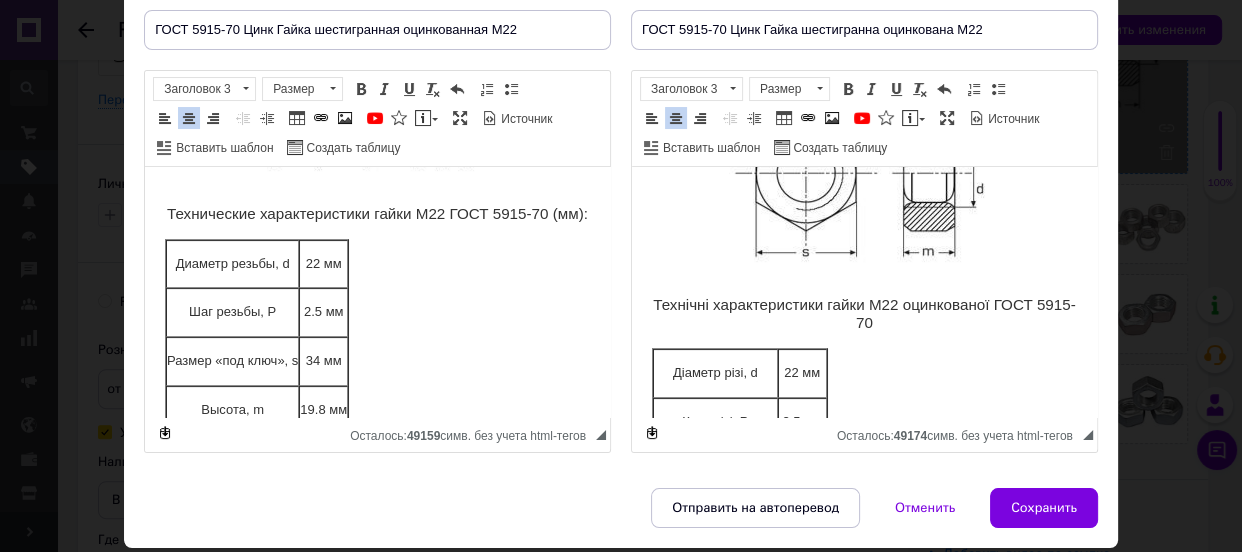 click on "Технічні характеристики гайки М22 оцинкованої ГОСТ 5915-70" at bounding box center [864, 314] 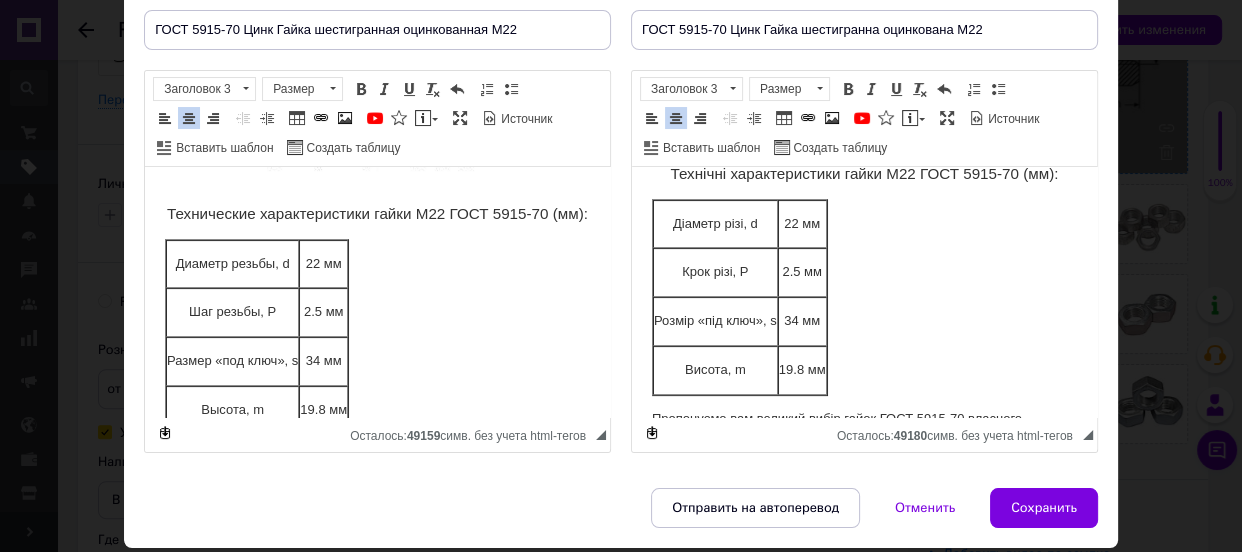 scroll, scrollTop: 454, scrollLeft: 0, axis: vertical 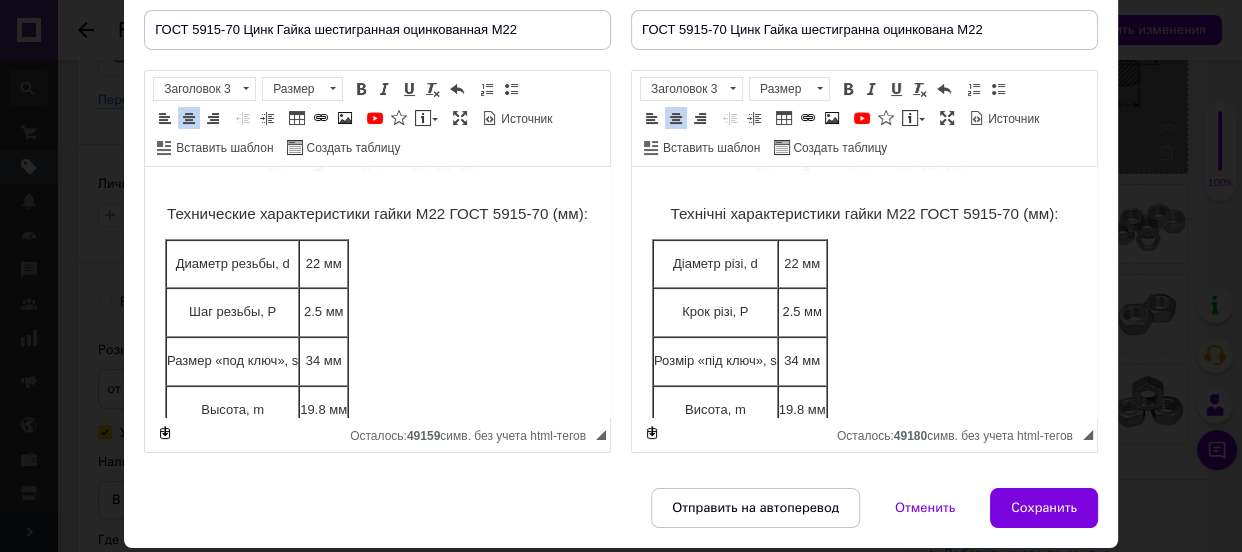 click on "Діаметр різі, d" at bounding box center (715, 264) 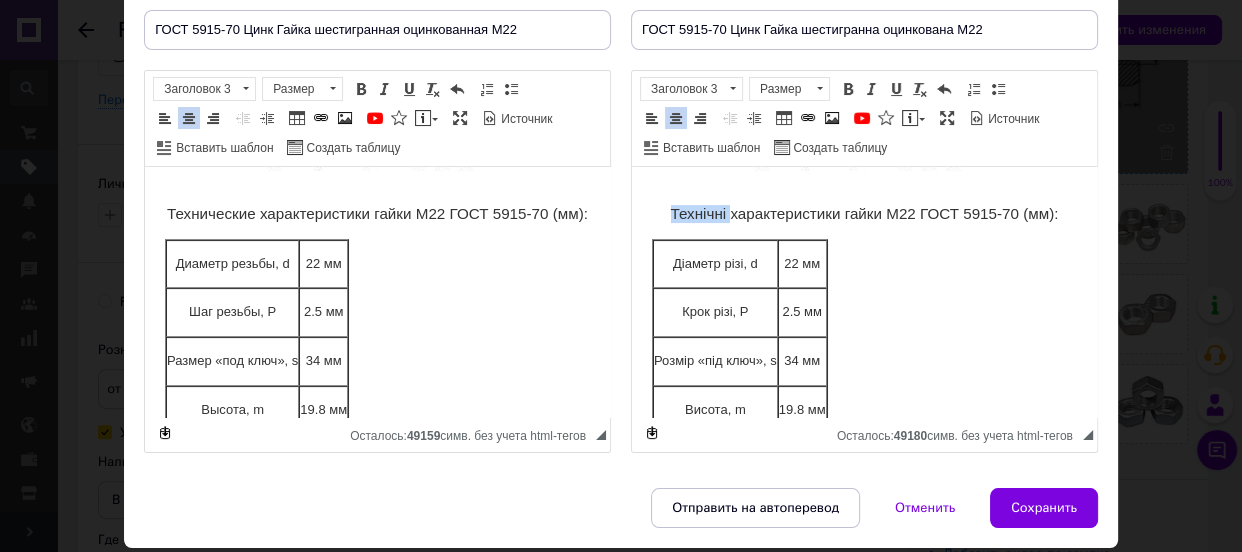 click on "Технічні характеристики гайки М22 ГОСТ 5915-70 (мм):" at bounding box center (864, 214) 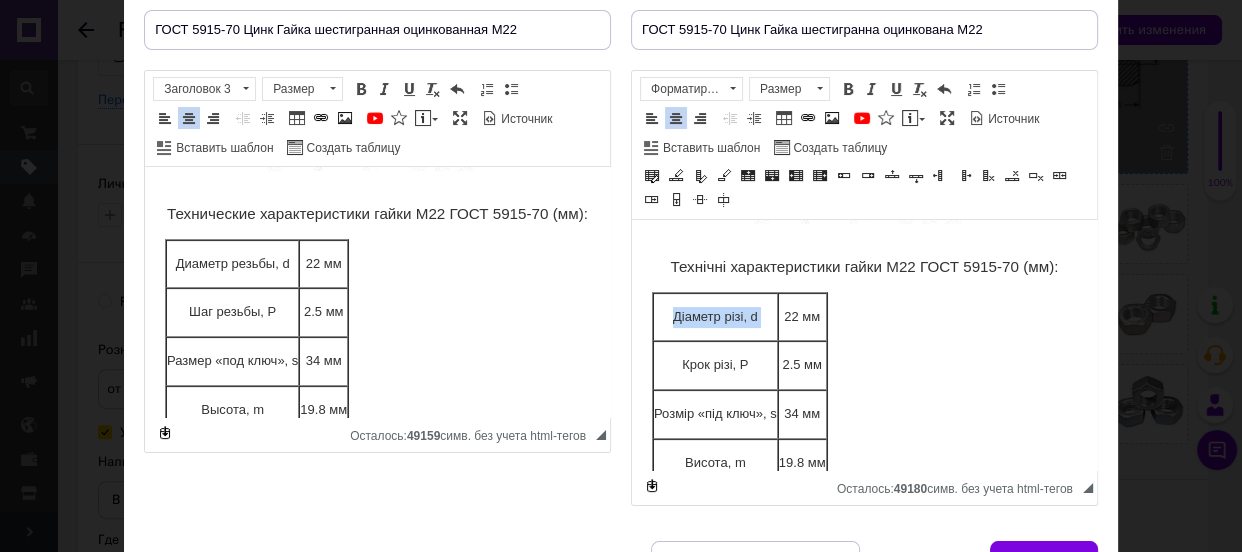 click on "Діаметр різі, d" at bounding box center [715, 317] 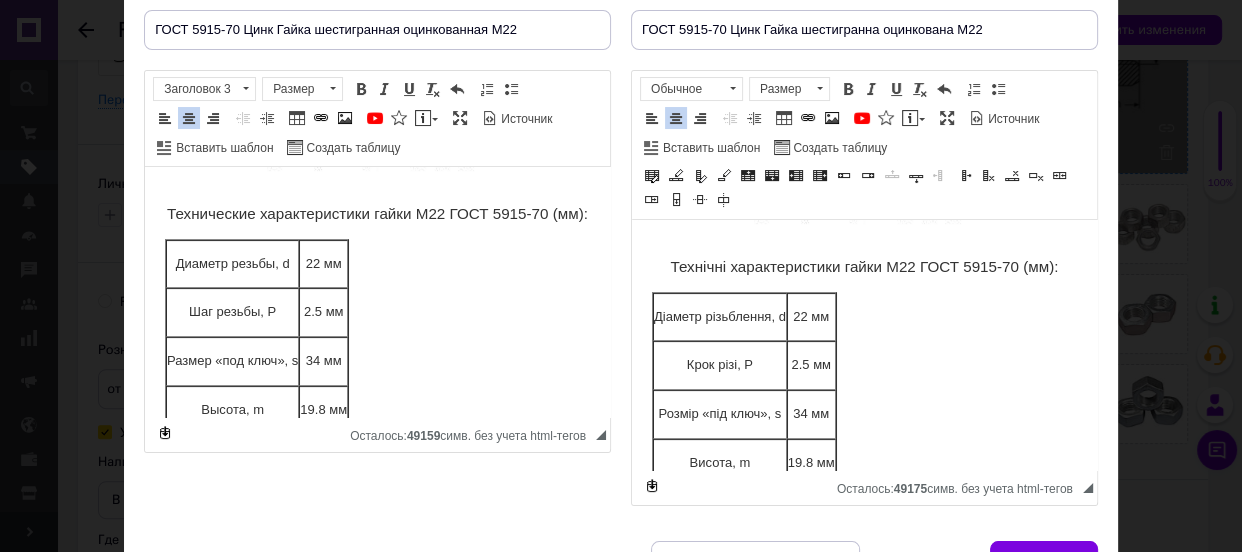click on "Крок різі, P" at bounding box center [720, 365] 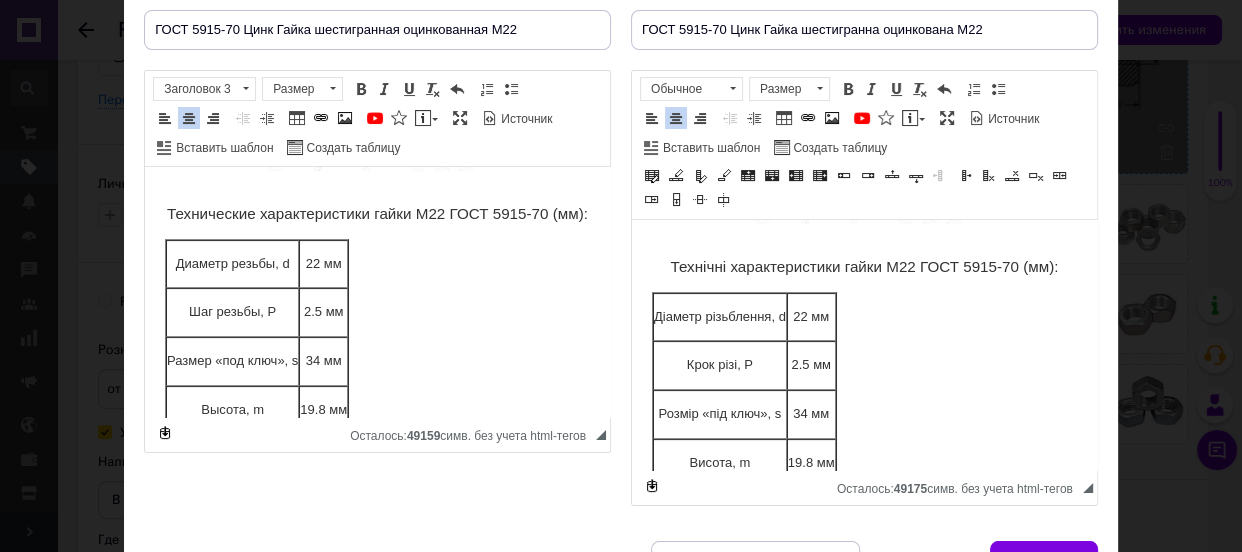 click on "Крок різі, P" at bounding box center (720, 365) 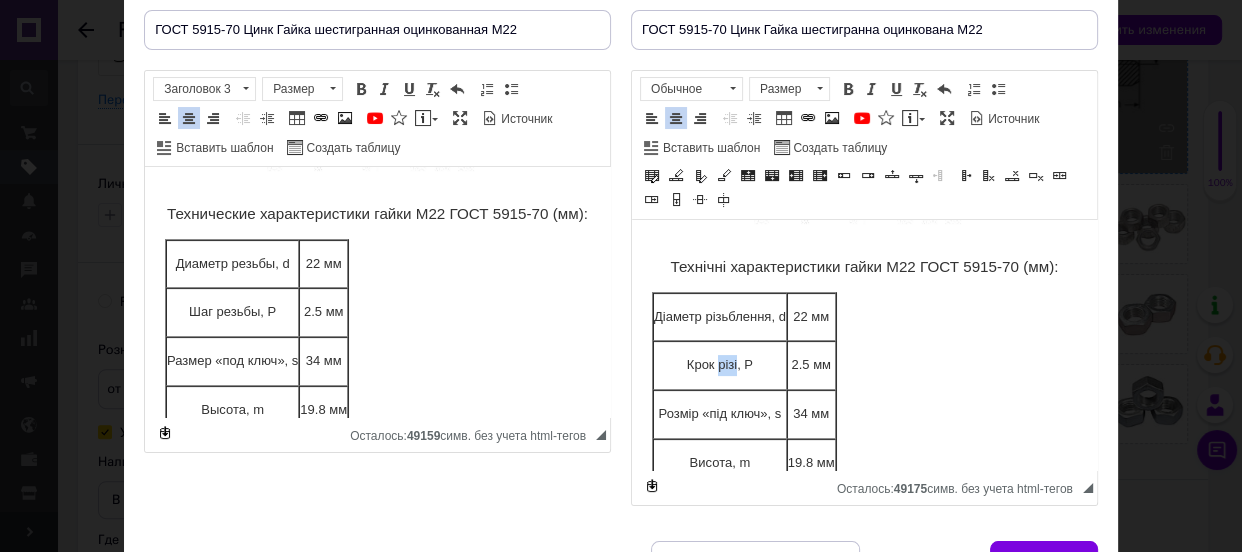 click on "Крок різі, P" at bounding box center (720, 365) 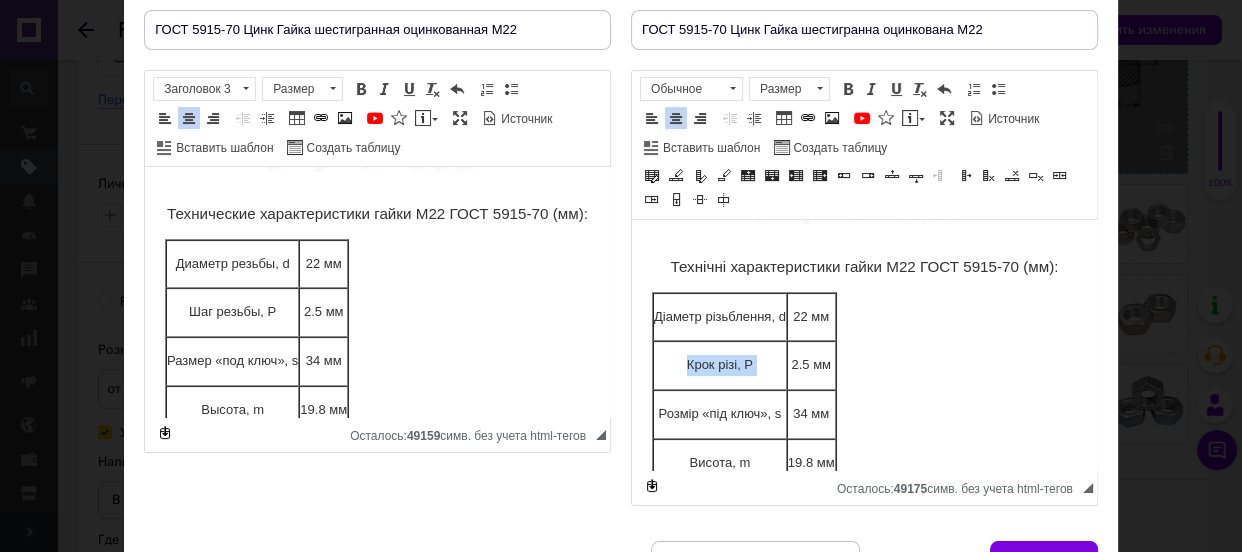 click on "Крок різі, P" at bounding box center (720, 365) 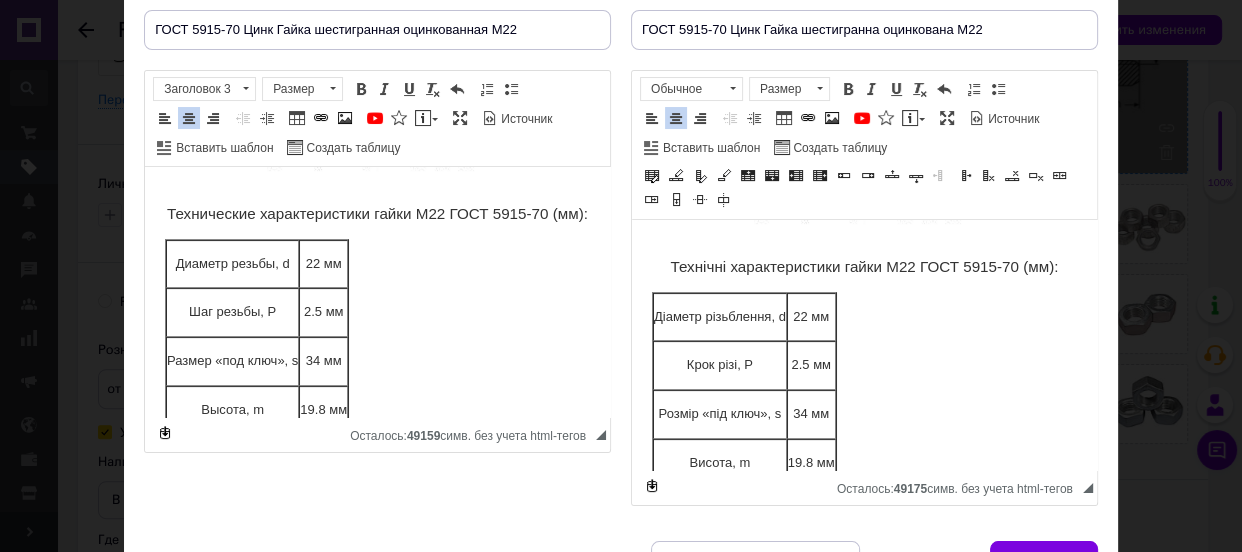 paste 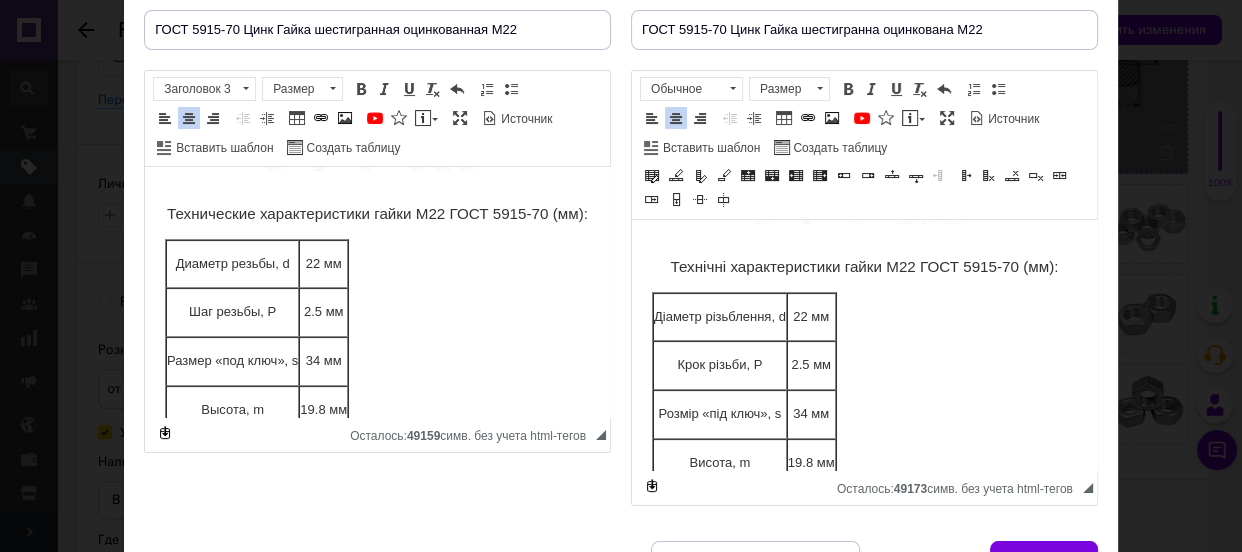 click on "22 мм" at bounding box center [811, 317] 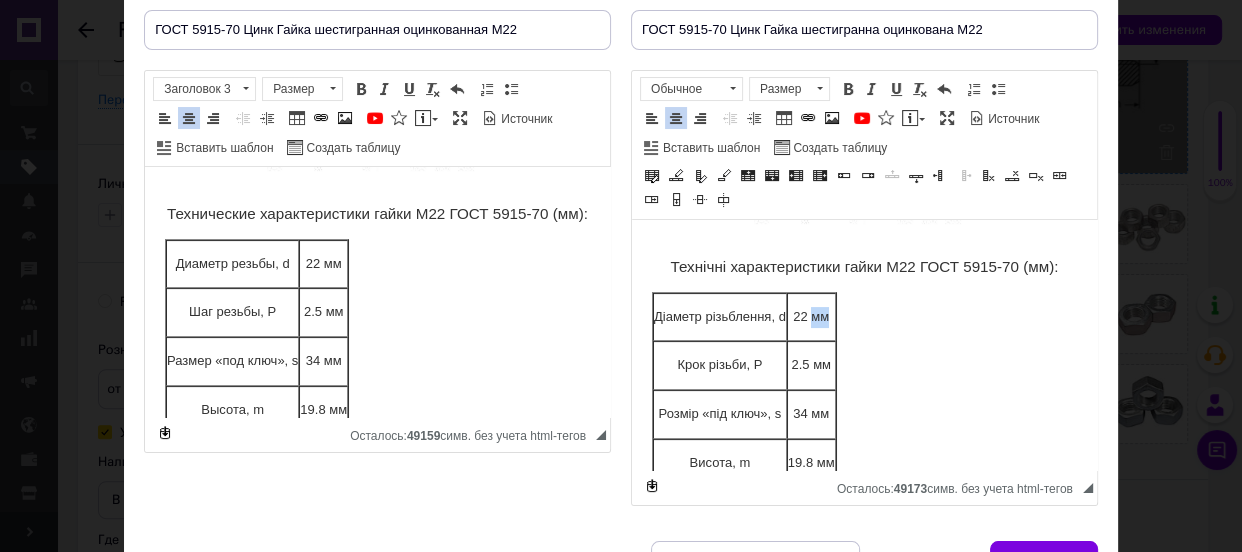click on "22 мм" at bounding box center [811, 317] 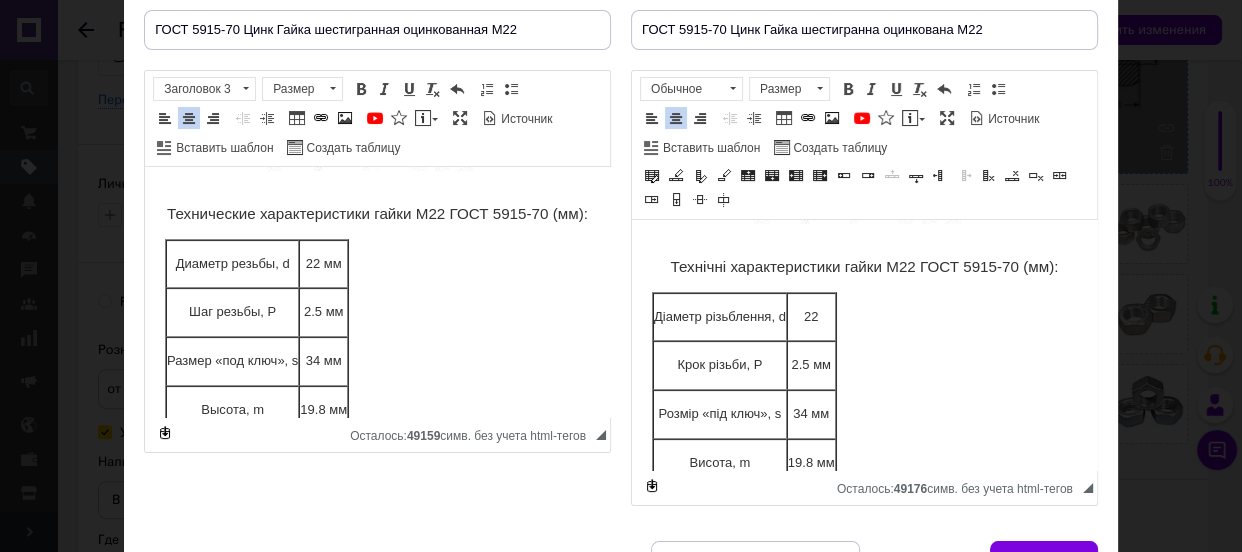 click on "2.5 мм" at bounding box center (811, 365) 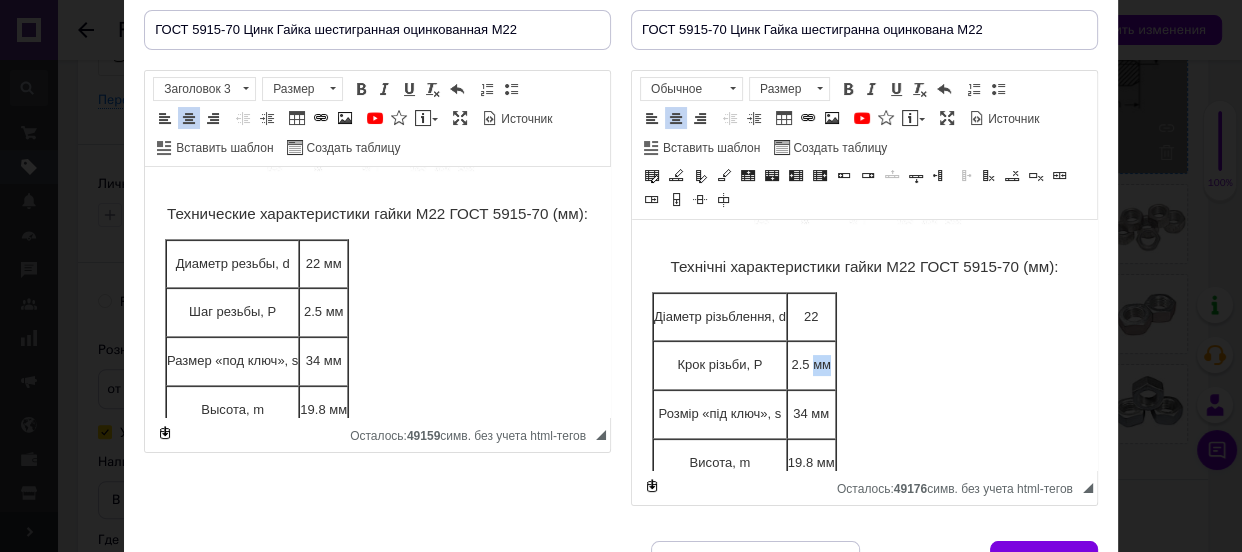 click on "2.5 мм" at bounding box center (811, 365) 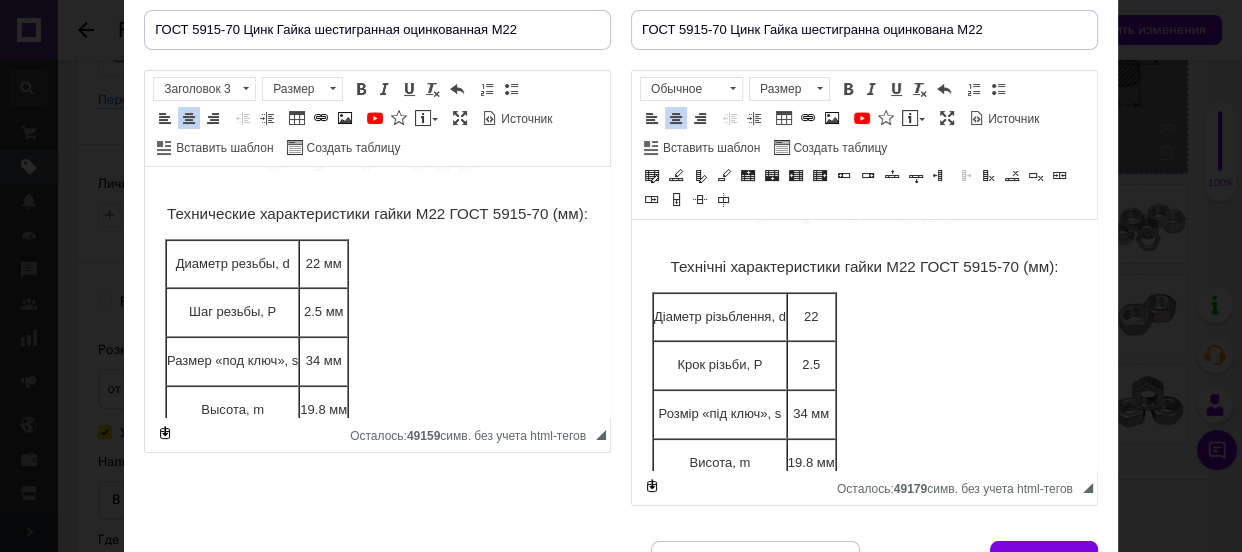 click on "34 мм" at bounding box center (811, 414) 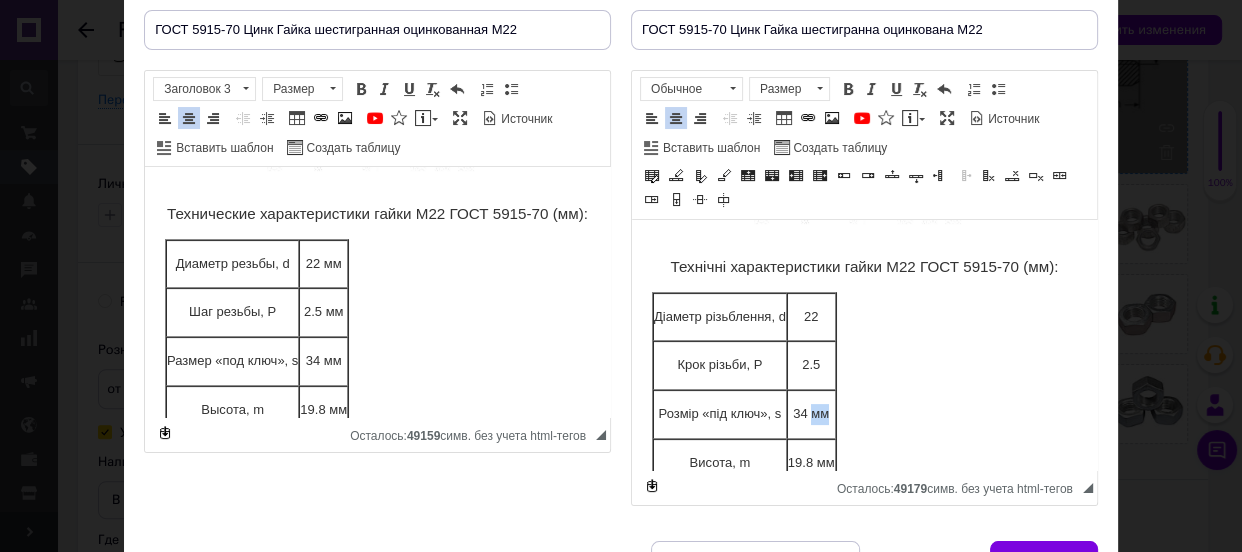 click on "34 мм" at bounding box center [811, 414] 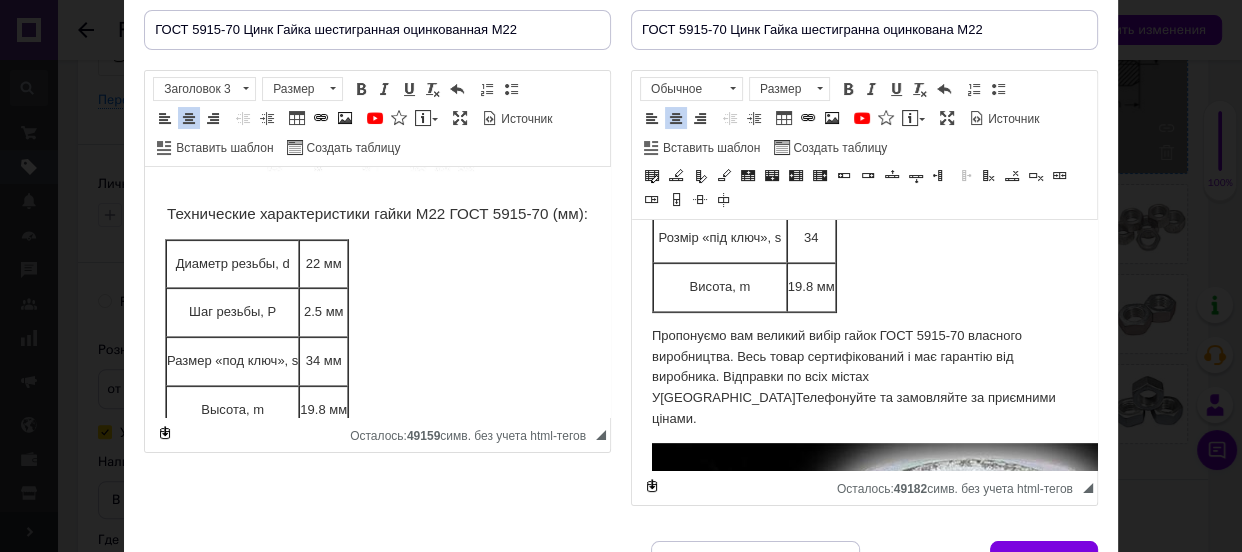 scroll, scrollTop: 636, scrollLeft: 0, axis: vertical 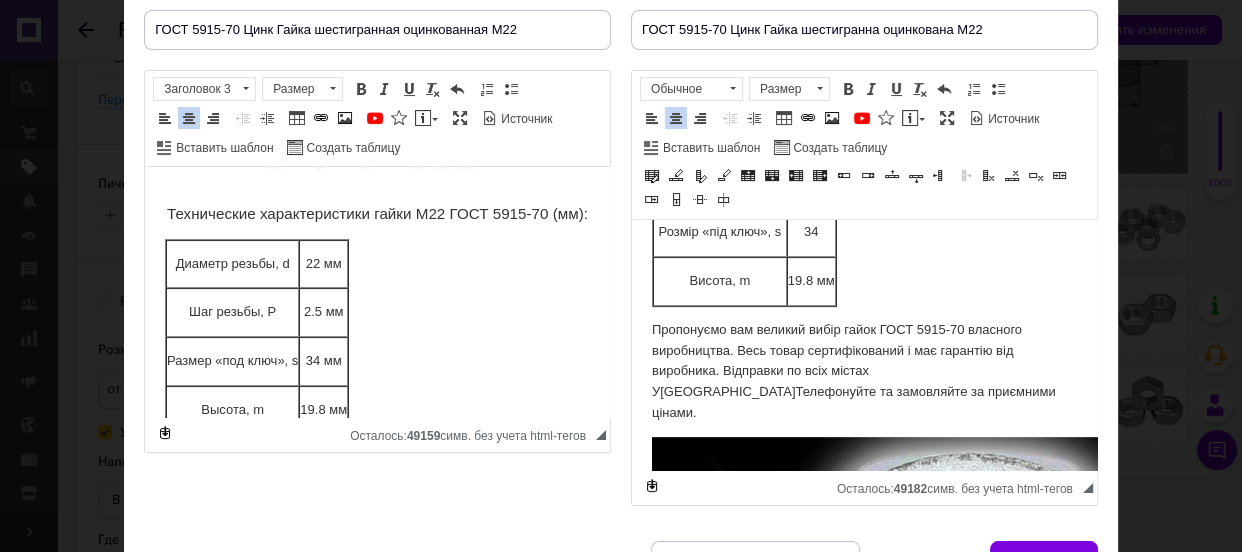 click on "19.8 мм" at bounding box center [811, 281] 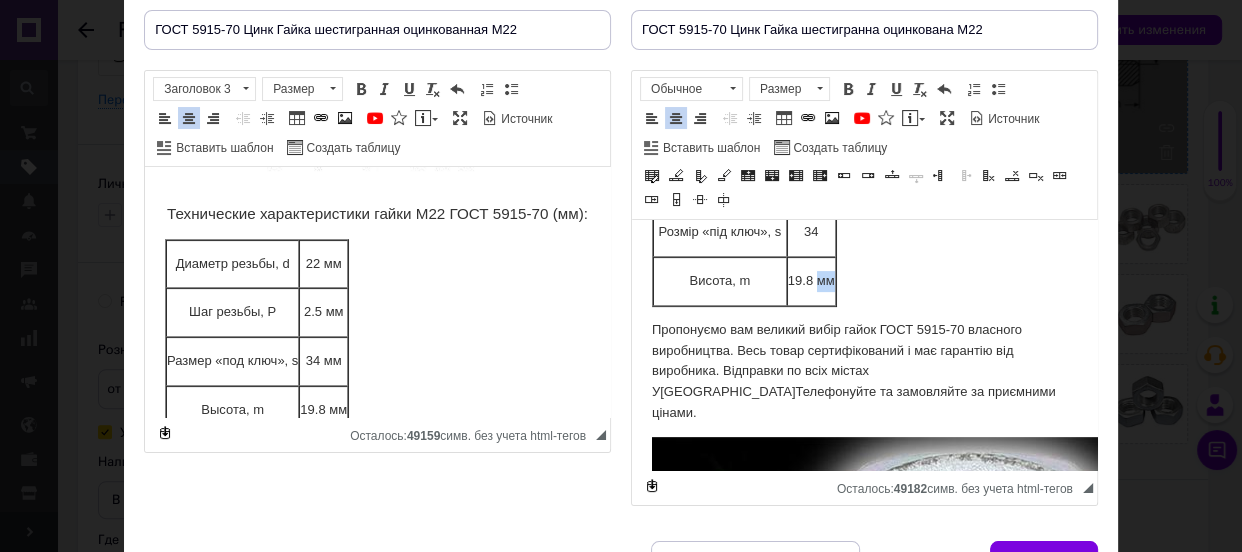 click on "19.8 мм" at bounding box center (811, 281) 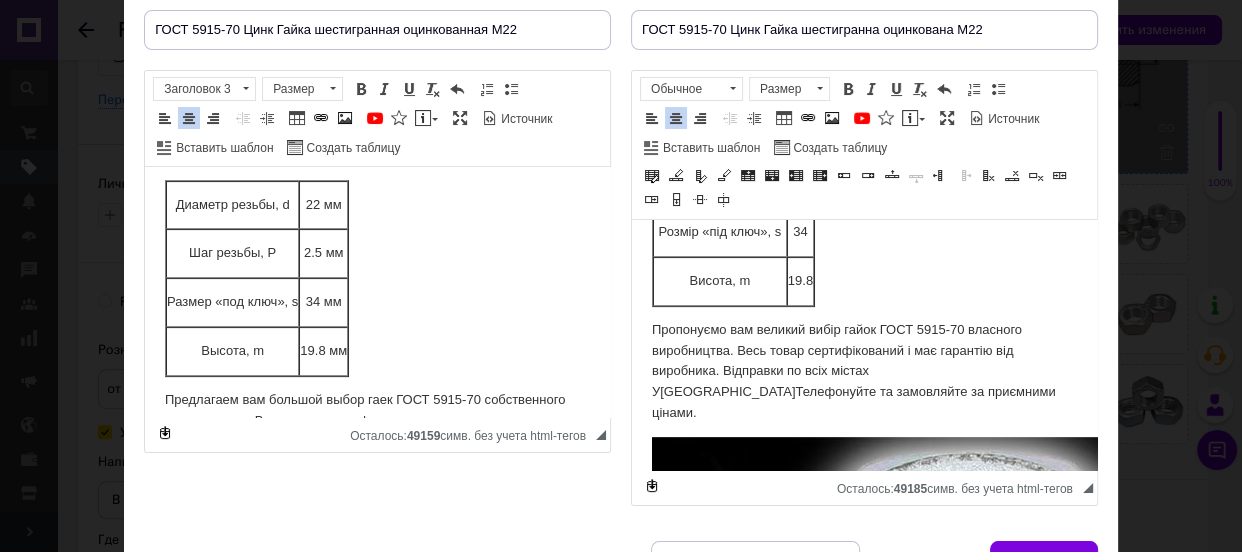 scroll, scrollTop: 545, scrollLeft: 0, axis: vertical 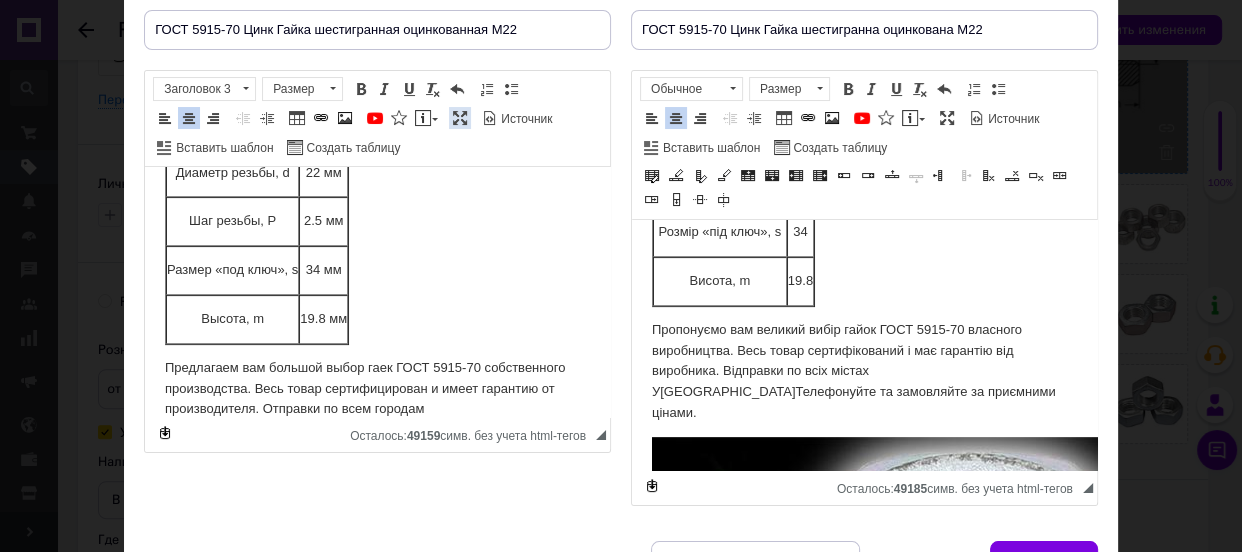 click at bounding box center (460, 118) 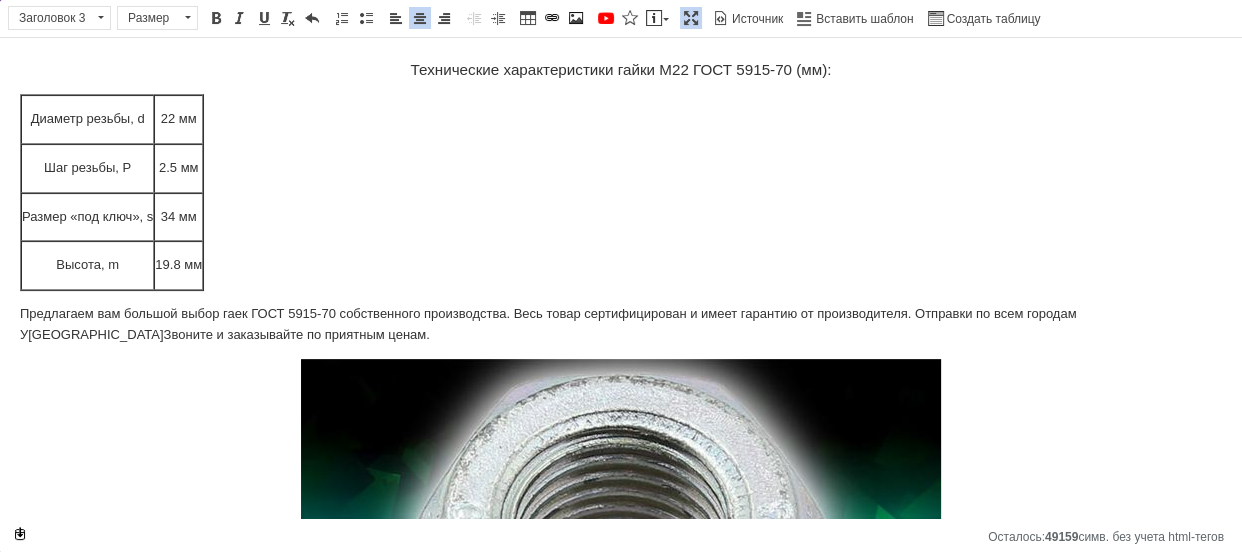 scroll, scrollTop: 454, scrollLeft: 0, axis: vertical 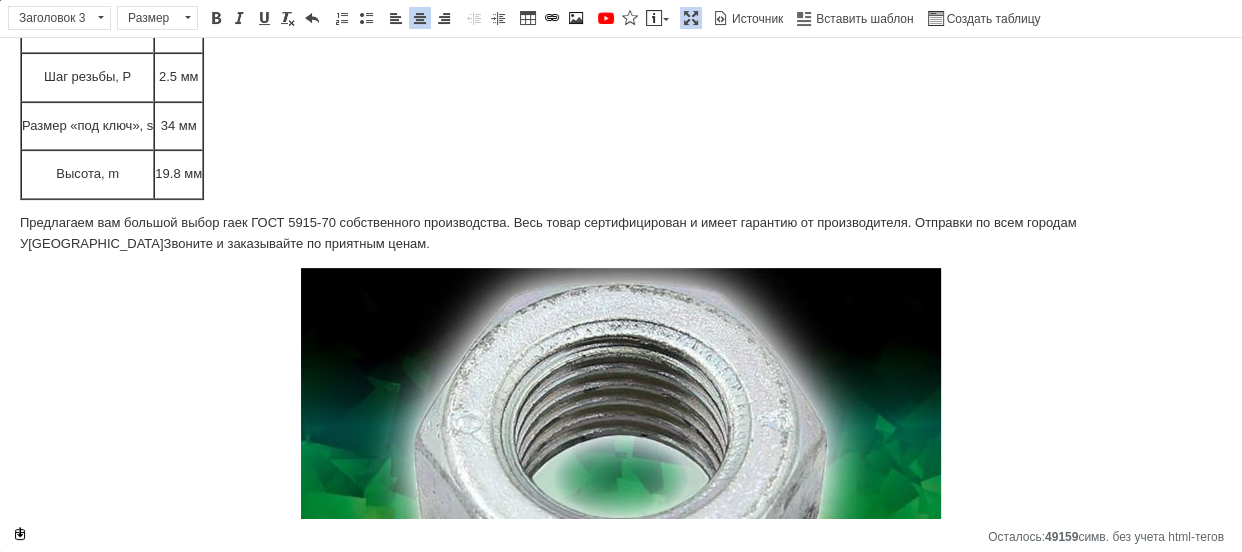 click on "Предлагаем вам большой выбор гаек ГОСТ 5915-70 собственного производства. Весь товар сертифицирован и имеет гарантию от производителя. Отправки по всем городам У[GEOGRAPHIC_DATA]Звоните и заказывайте по приятным ценам." at bounding box center [621, 234] 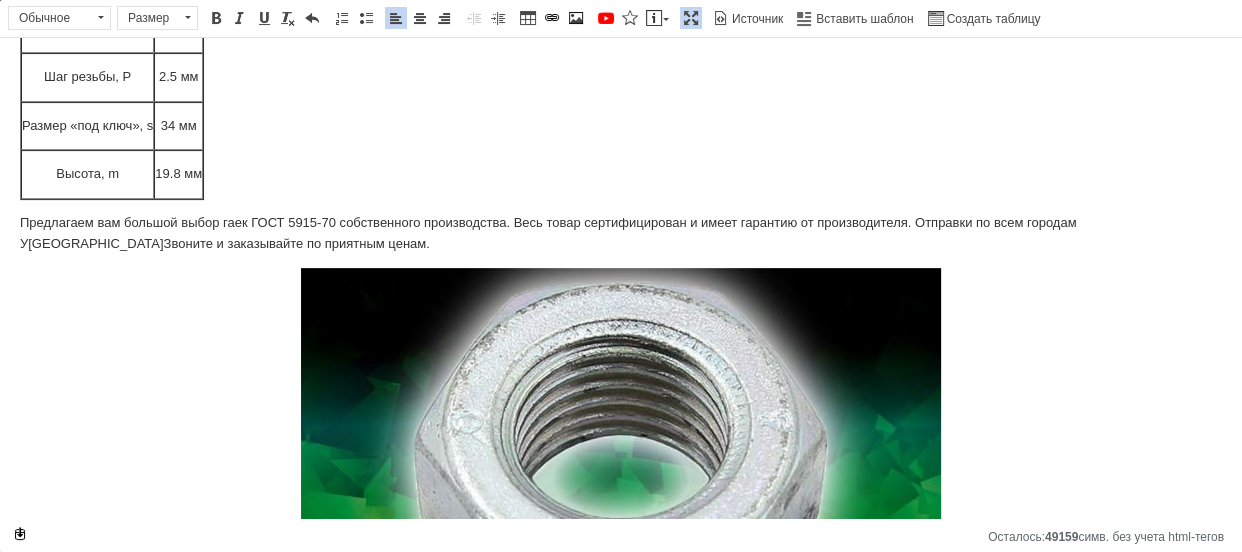 type 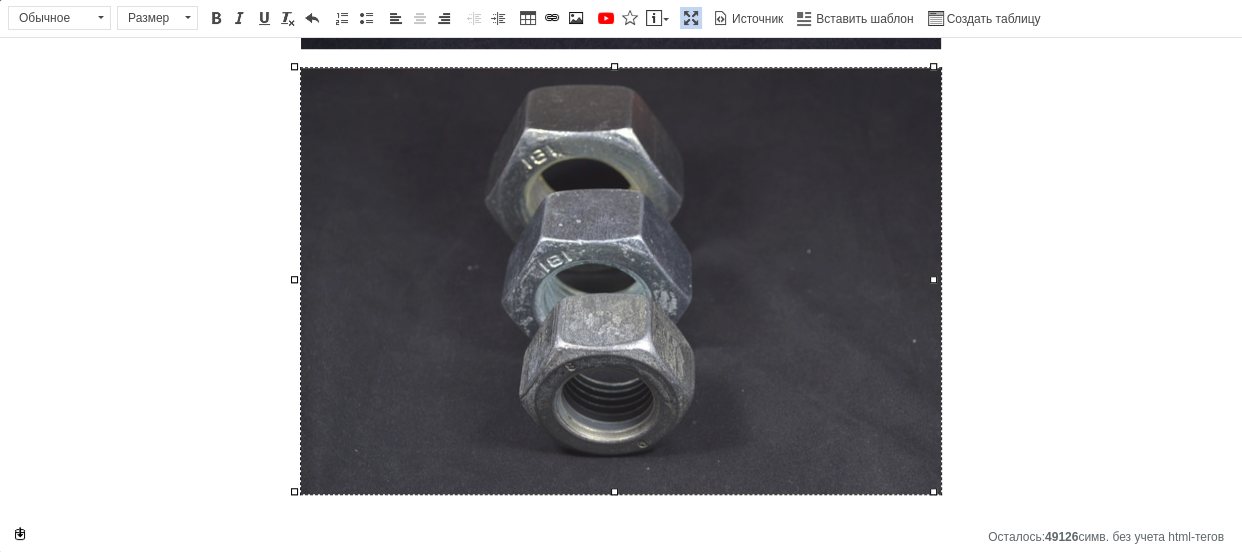 click at bounding box center (621, 281) 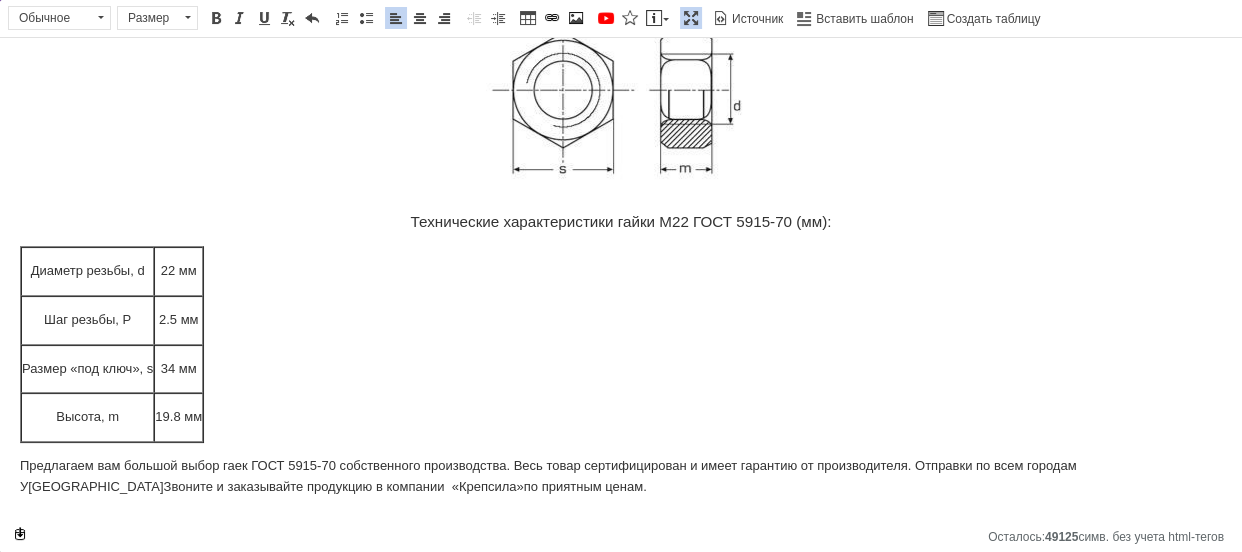 scroll, scrollTop: 209, scrollLeft: 0, axis: vertical 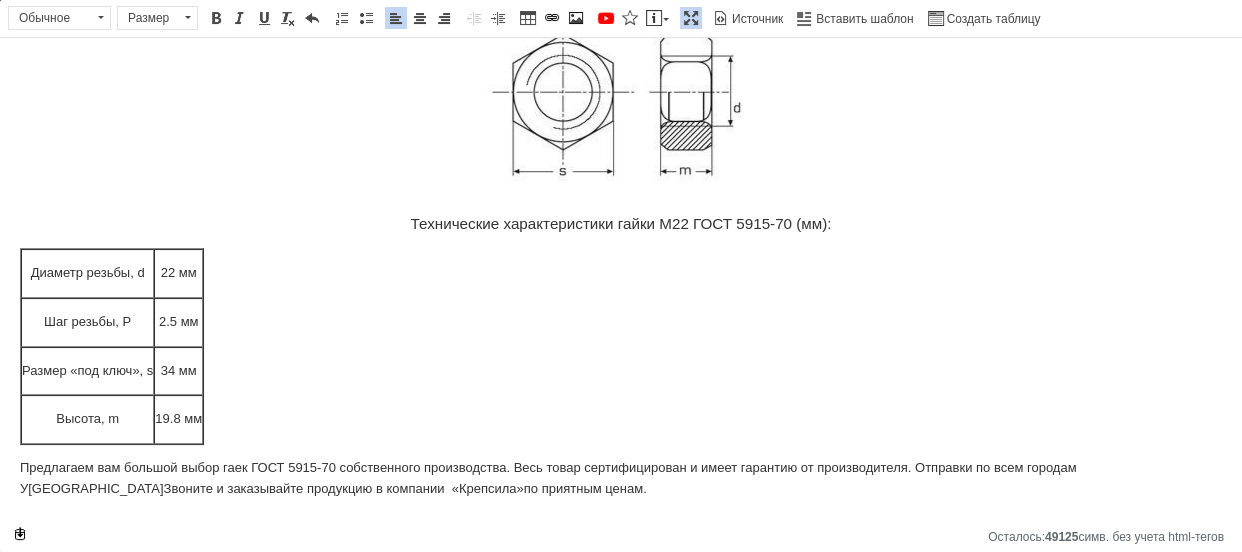 click on "19.8 мм" at bounding box center [178, 419] 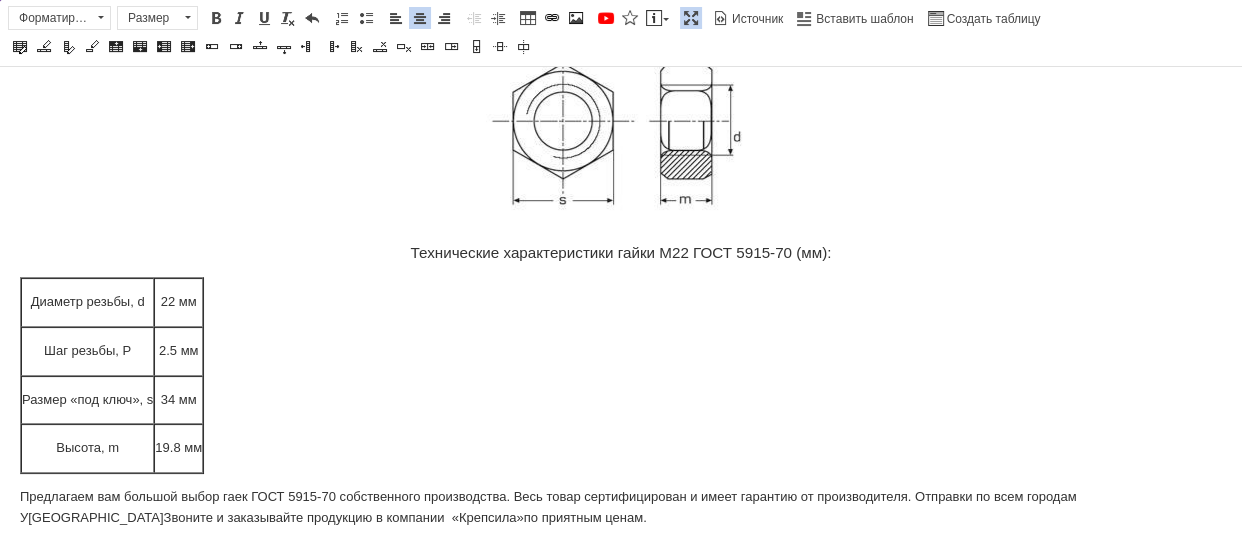 click on "19.8 мм" at bounding box center [178, 448] 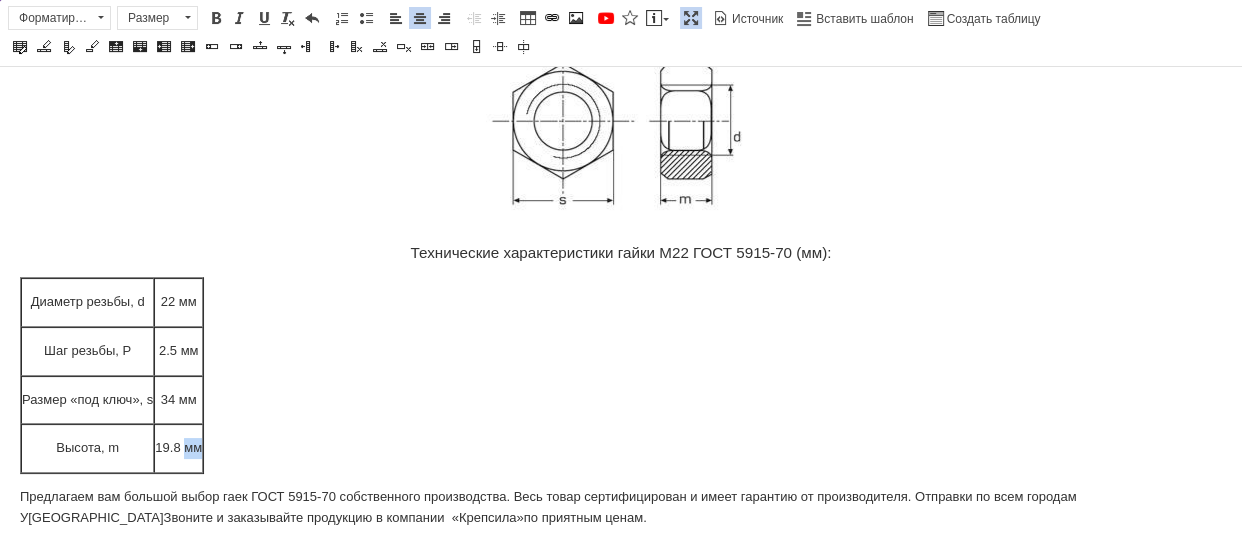 click on "19.8 мм" at bounding box center (178, 448) 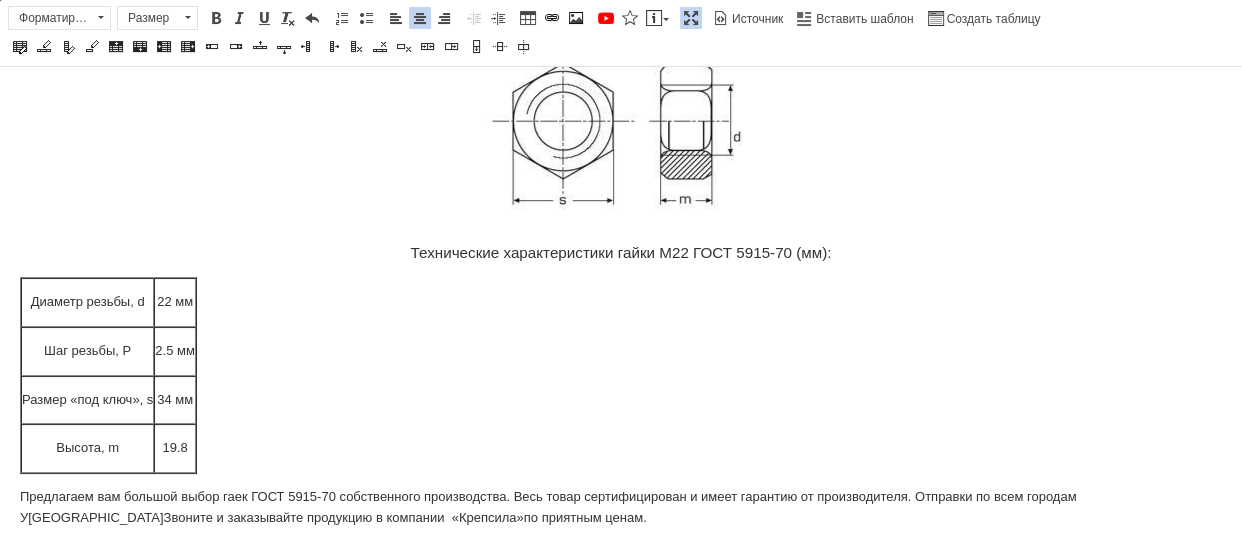 click on "34 мм" at bounding box center (175, 400) 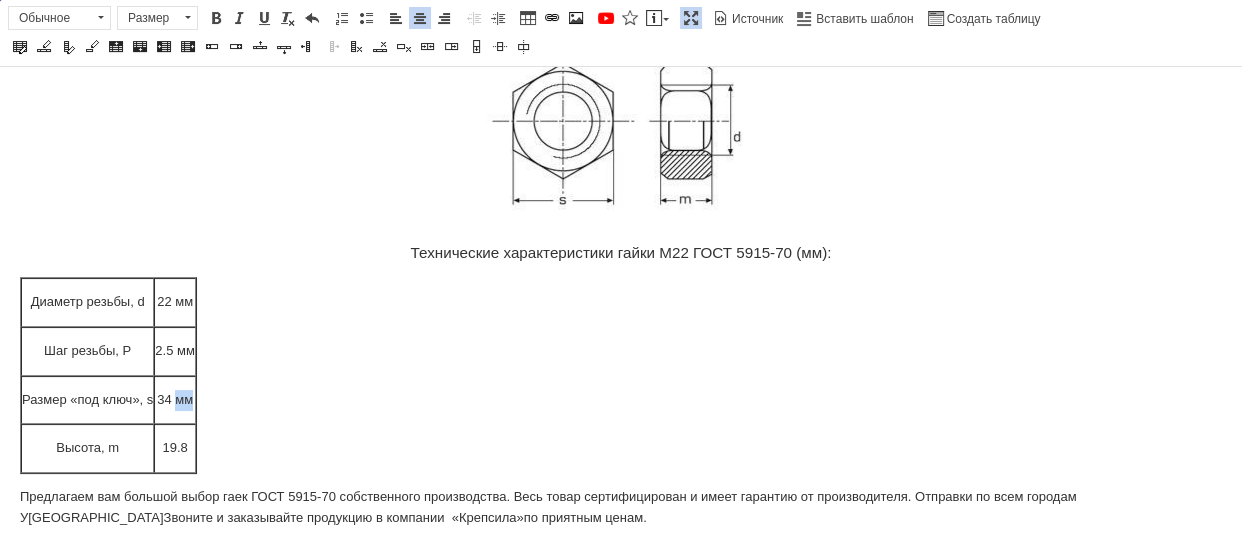 click on "34 мм" at bounding box center [175, 400] 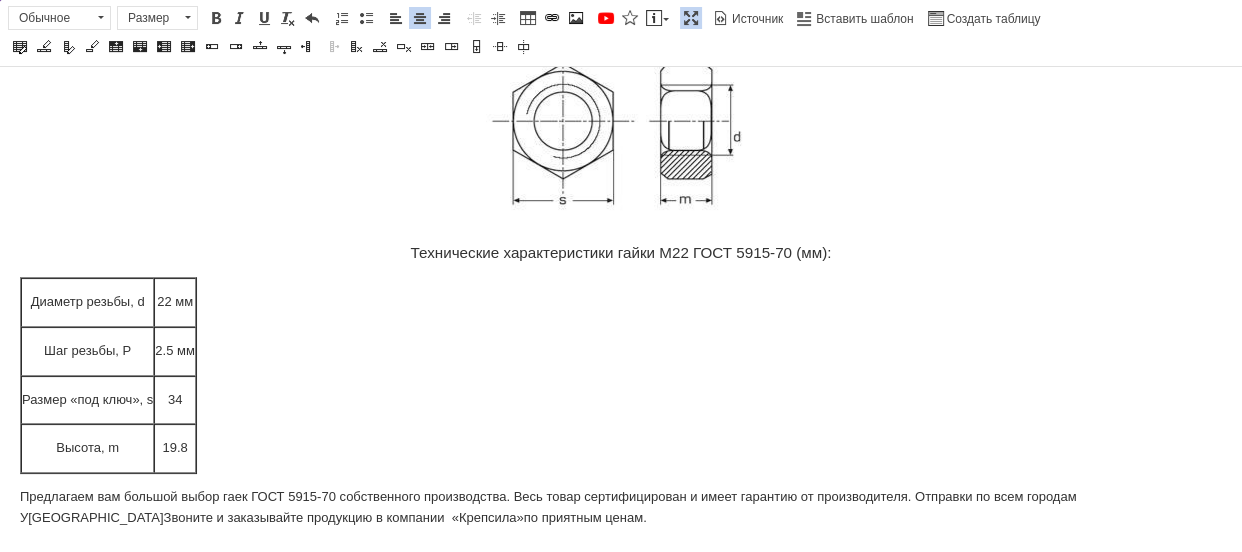 click on "2.5 мм" at bounding box center [175, 351] 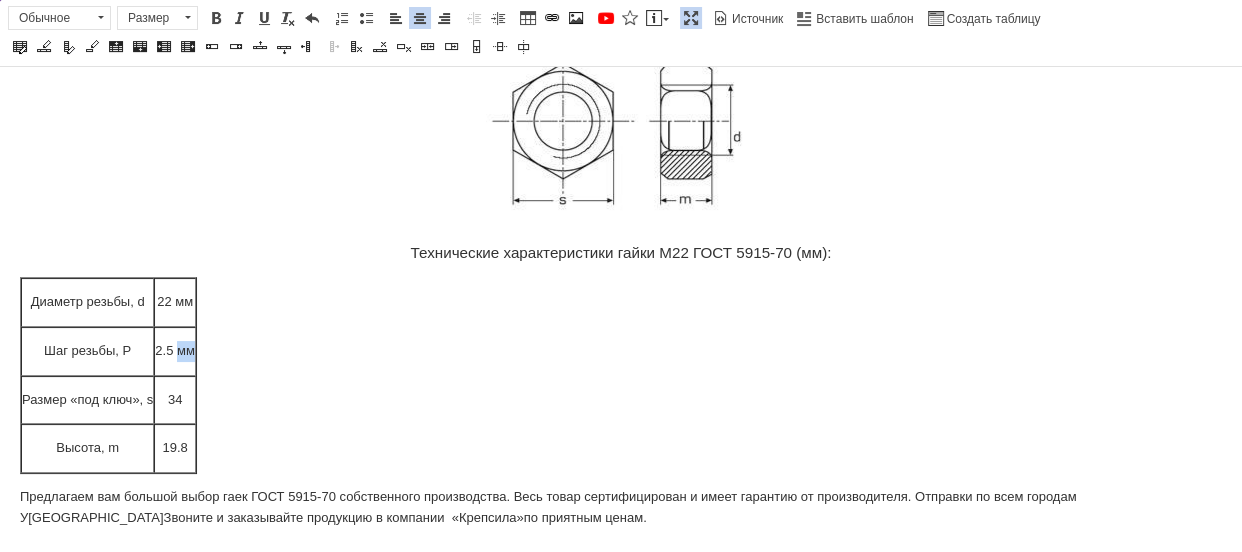click on "2.5 мм" at bounding box center [175, 351] 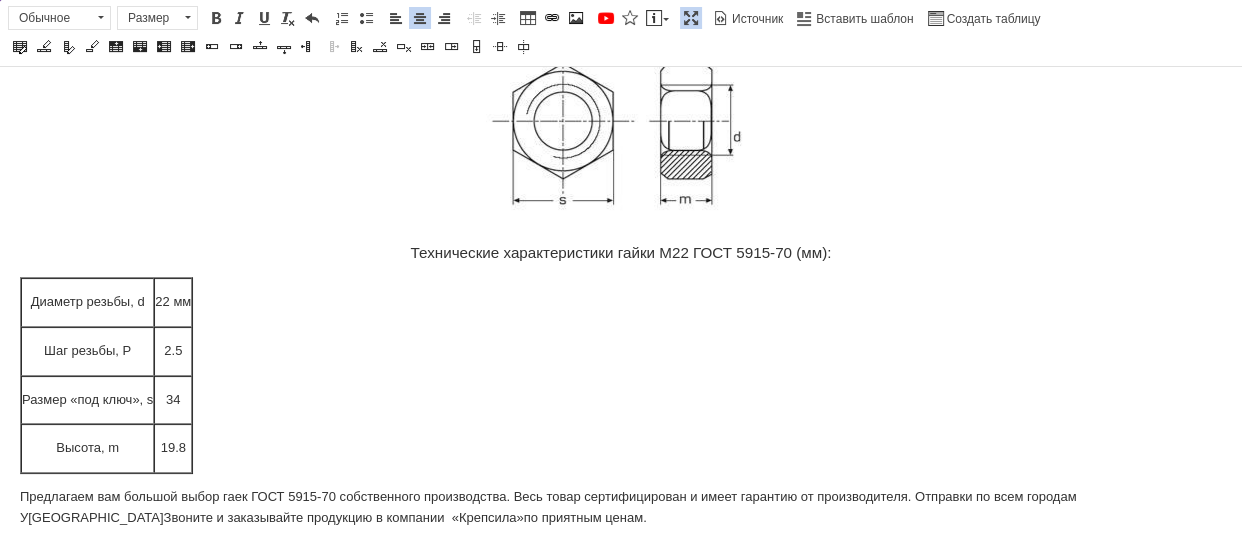 click on "22 мм" at bounding box center (173, 302) 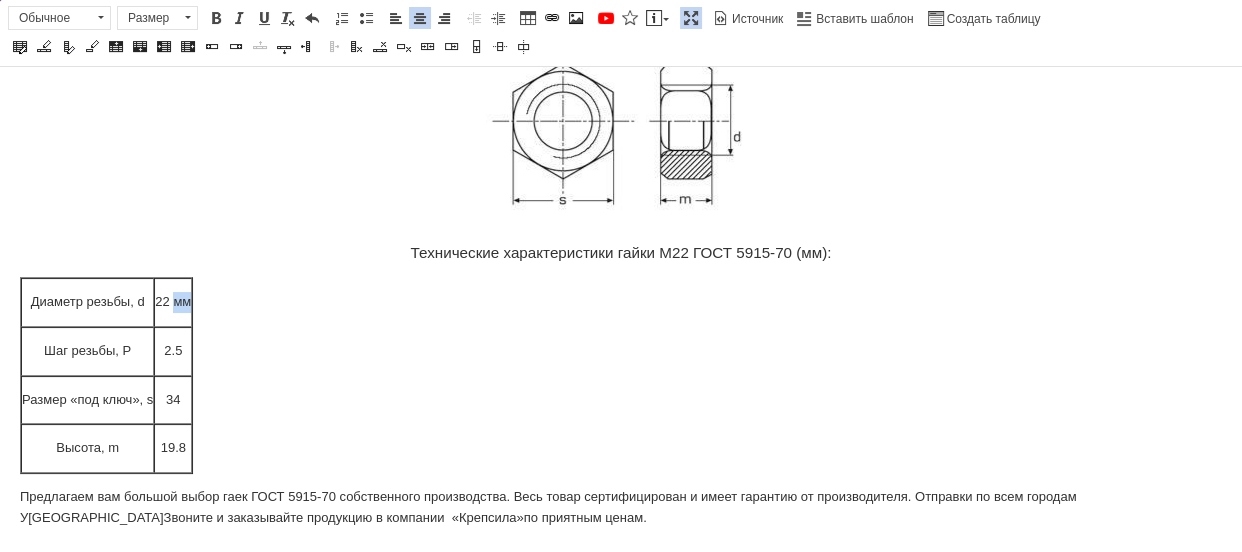 click on "22 мм" at bounding box center (173, 302) 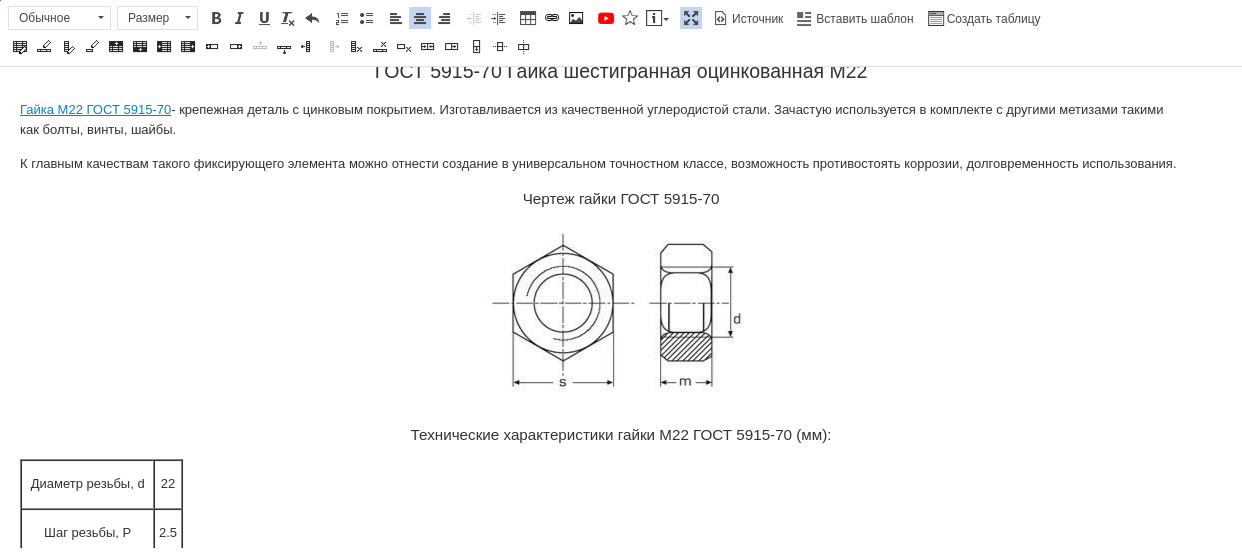 scroll, scrollTop: 0, scrollLeft: 0, axis: both 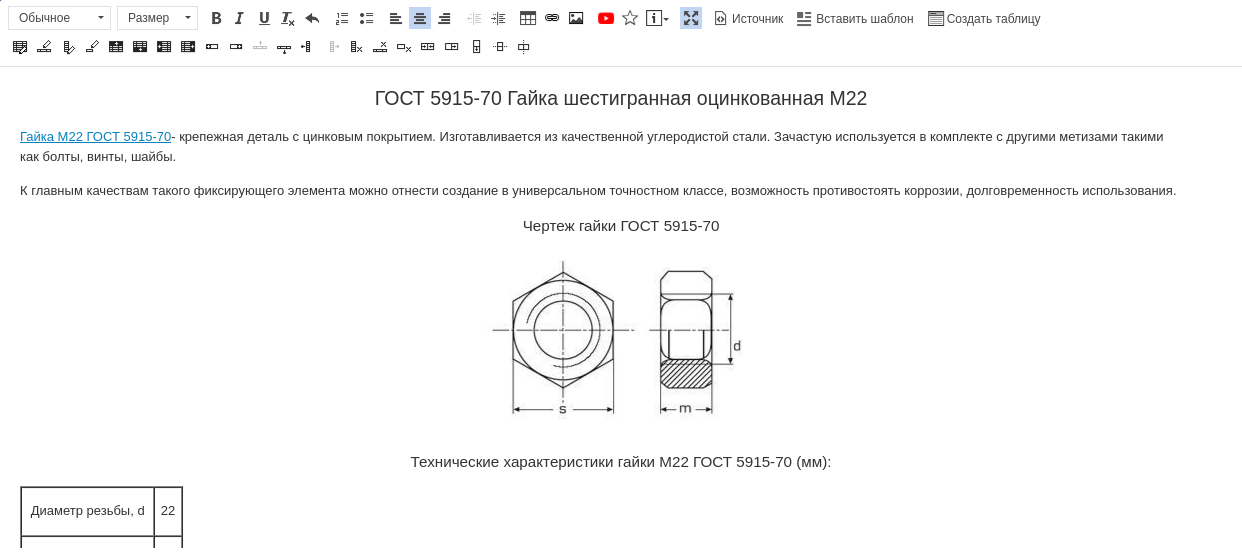 click on "Гайка М22 ГОСТ 5915-70  - крепежная деталь с цинковым покрытием. Изготавливается из качественной углеродистой стали. Зачастую используется в комплекте с другими метизами такими как болты, винты, шайбы." at bounding box center (621, 148) 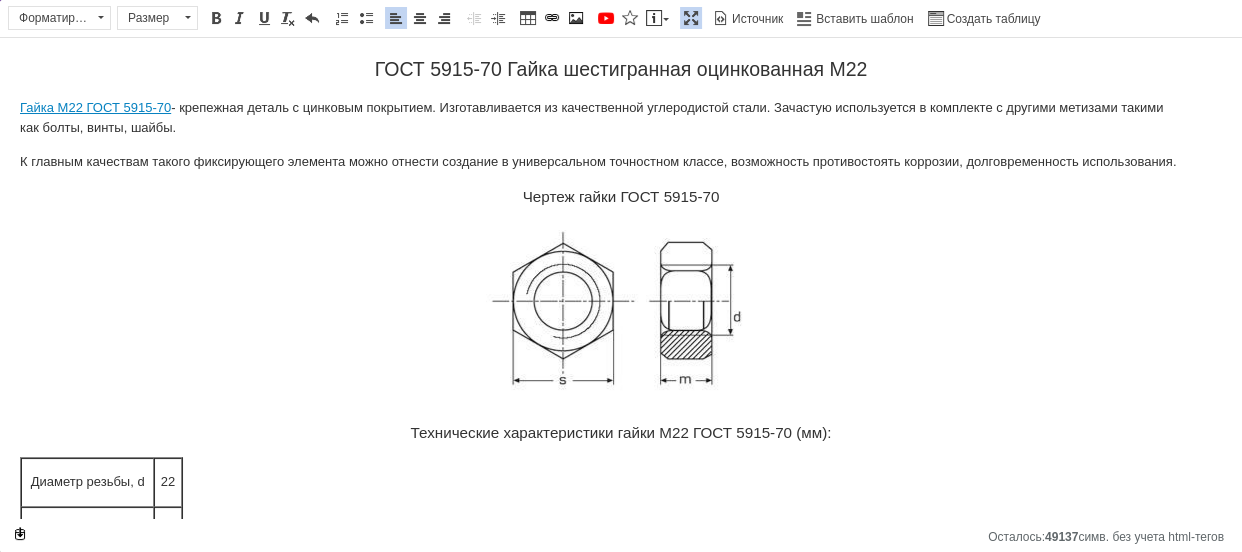click on "Гайка М22 ГОСТ 5915-70  - крепежная деталь с цинковым покрытием. Изготавливается из качественной углеродистой стали. Зачастую используется в комплекте с другими метизами такими как болты, винты, шайбы." at bounding box center (621, 119) 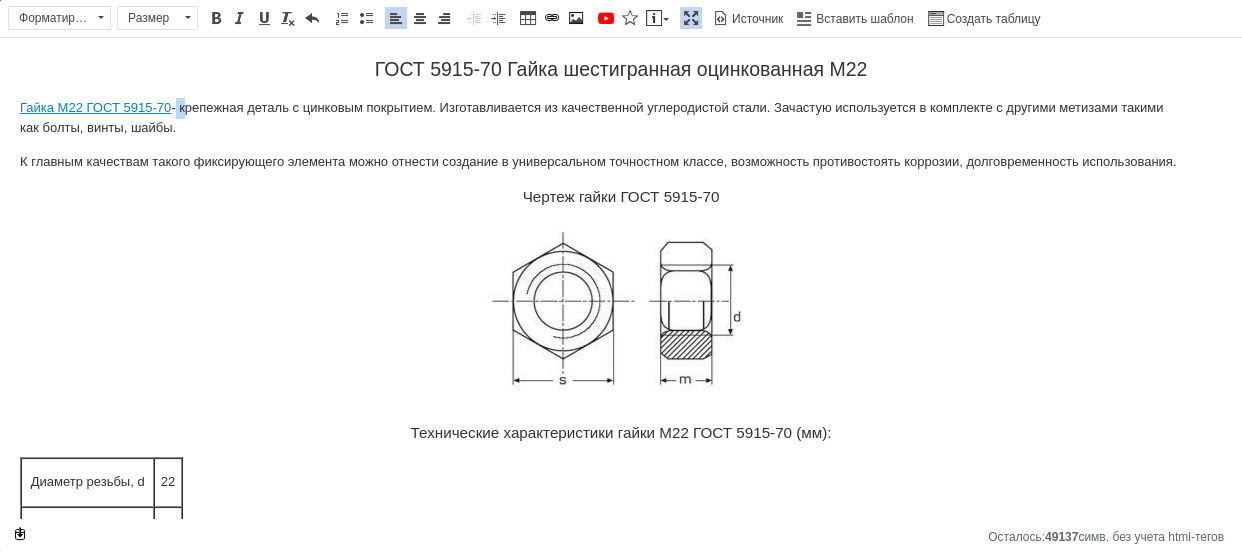 click on "Гайка М22 ГОСТ 5915-70  - крепежная деталь с цинковым покрытием. Изготавливается из качественной углеродистой стали. Зачастую используется в комплекте с другими метизами такими как болты, винты, шайбы." at bounding box center (621, 119) 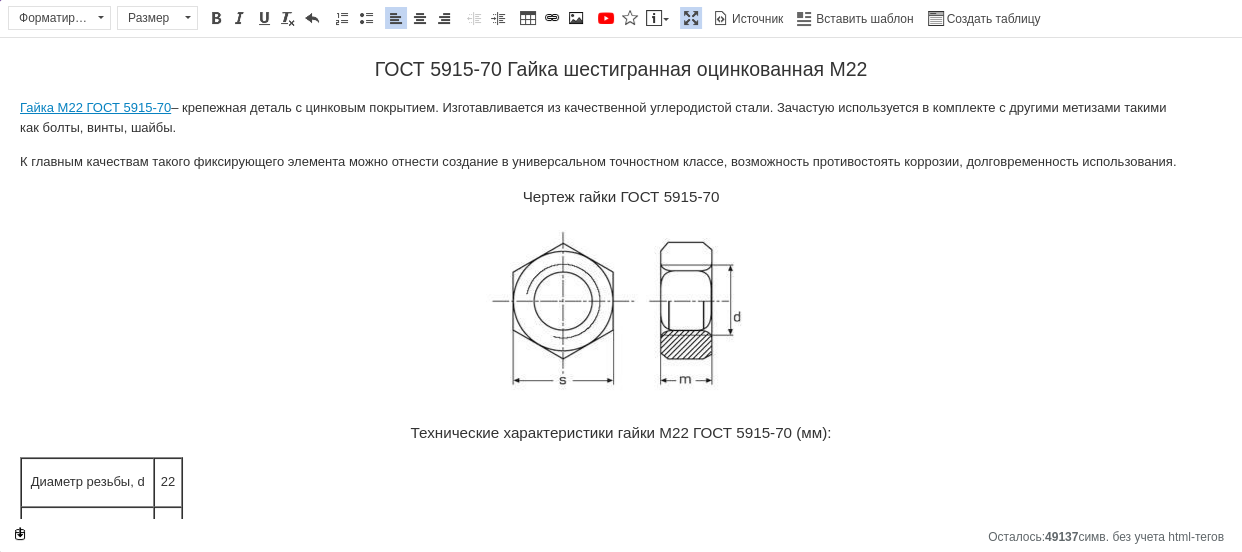 click on "Гайка М22 ГОСТ 5915-70  – крепежная деталь с цинковым покрытием. Изготавливается из качественной углеродистой стали. Зачастую используется в комплекте с другими метизами такими как болты, винты, шайбы." at bounding box center (621, 119) 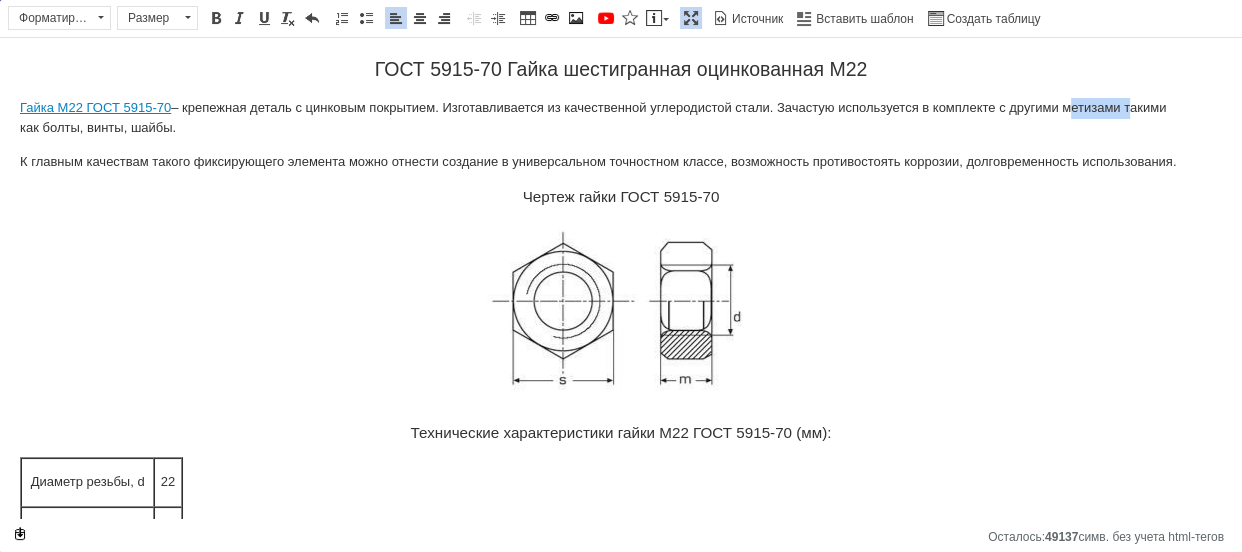 click on "Гайка М22 ГОСТ 5915-70  – крепежная деталь с цинковым покрытием. Изготавливается из качественной углеродистой стали. Зачастую используется в комплекте с другими метизами такими как болты, винты, шайбы." at bounding box center (621, 119) 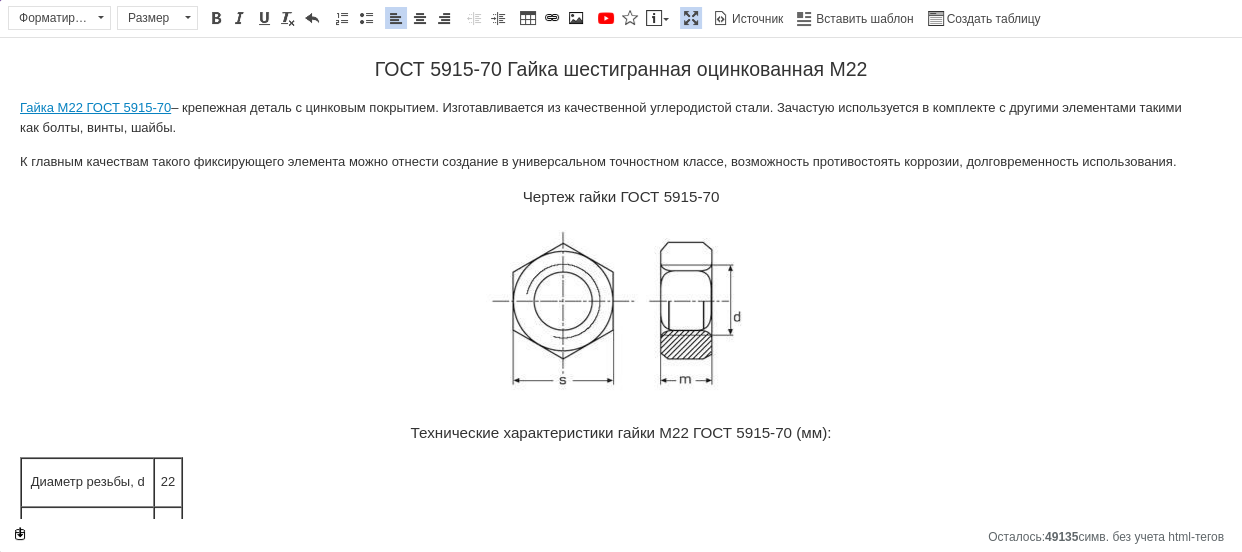 click on "К главным качествам такого фиксирующего элемента можно отнести создание в универсальном точностном классе, возможность противостоять коррозии, долговременность использования." at bounding box center [621, 162] 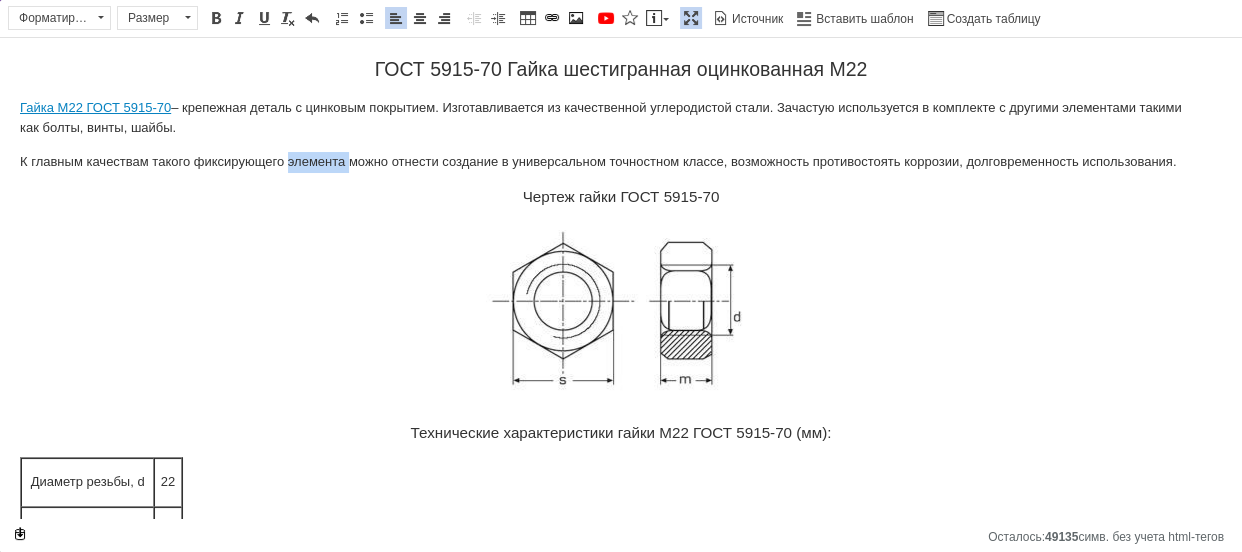 click on "К главным качествам такого фиксирующего элемента можно отнести создание в универсальном точностном классе, возможность противостоять коррозии, долговременность использования." at bounding box center [621, 162] 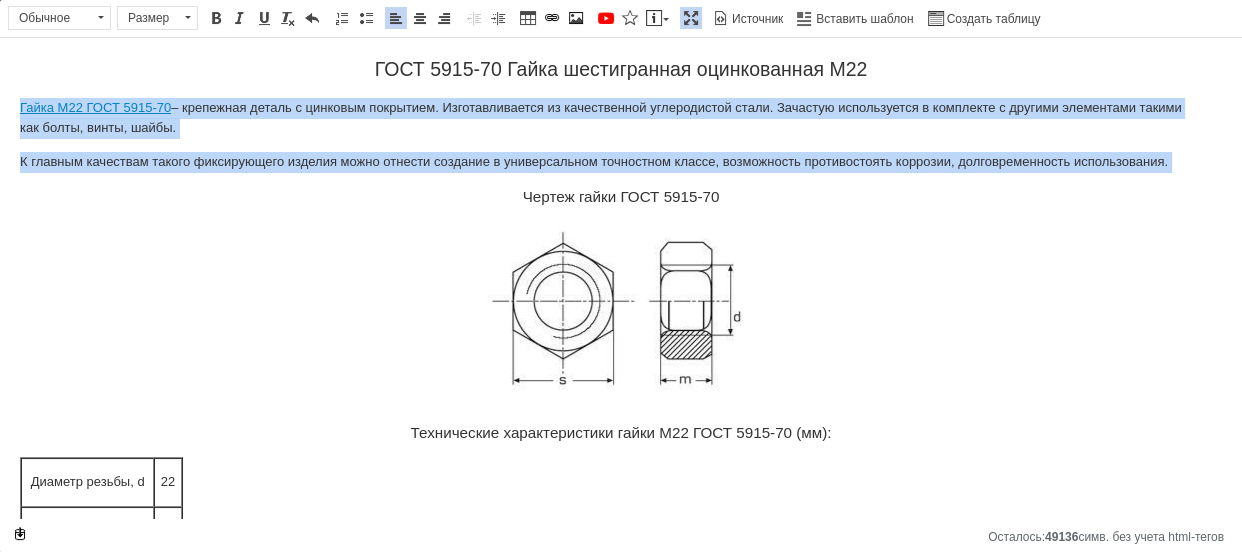 drag, startPoint x: 0, startPoint y: 107, endPoint x: 228, endPoint y: 183, distance: 240.3331 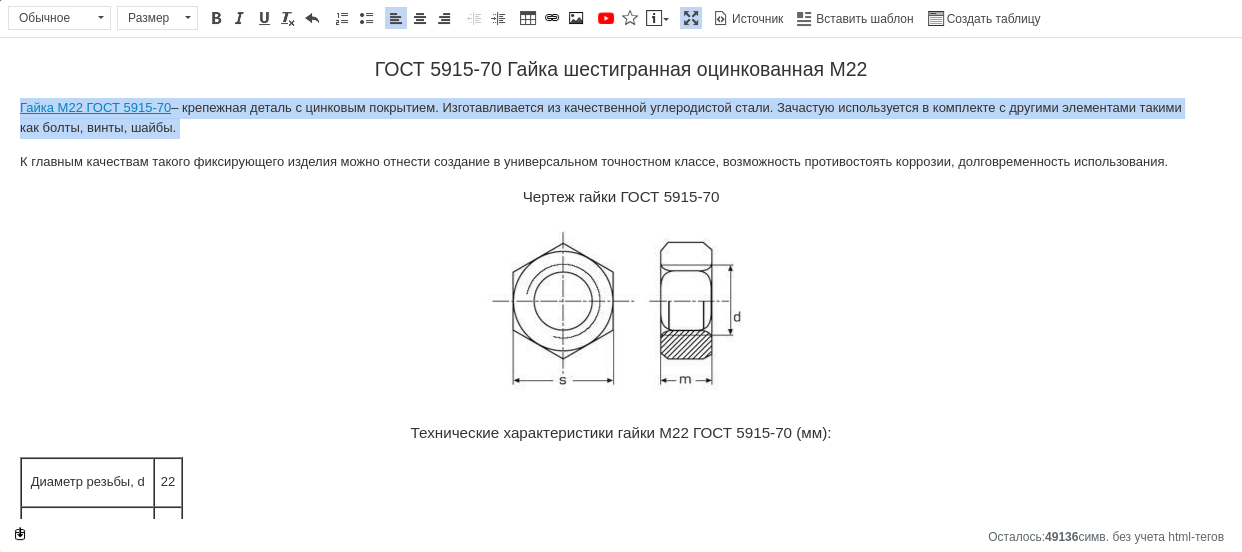 copy on "Гайка М22 ГОСТ 5915-70  – крепежная деталь с цинковым покрытием. Изготавливается из качественной углеродистой стали. Зачастую используется в комплекте с другими элементами такими как болты, винты, шайбы." 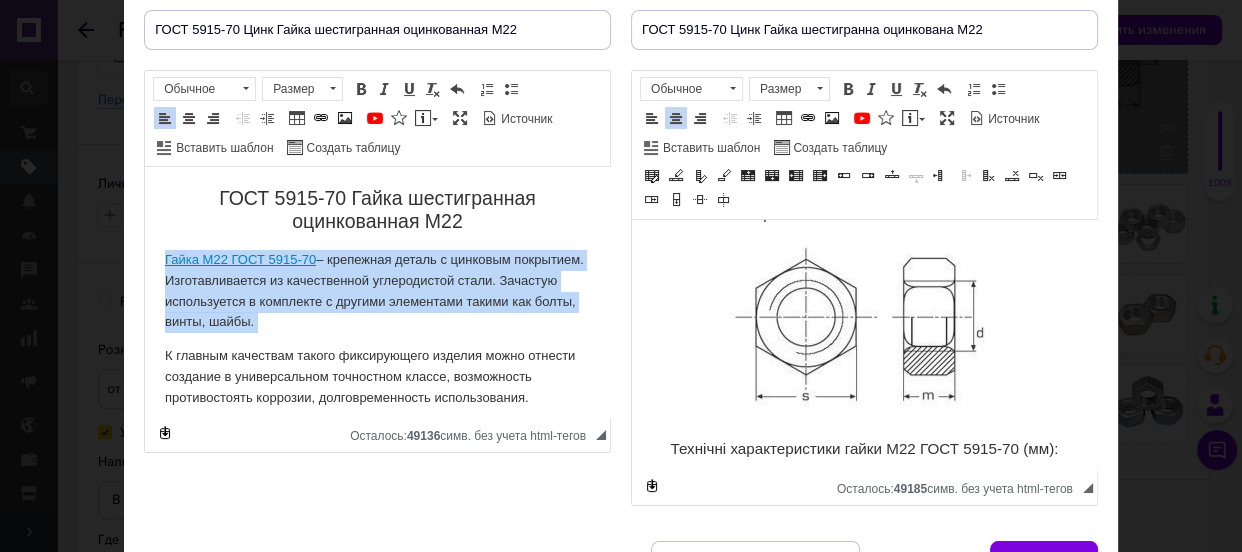 scroll, scrollTop: 0, scrollLeft: 0, axis: both 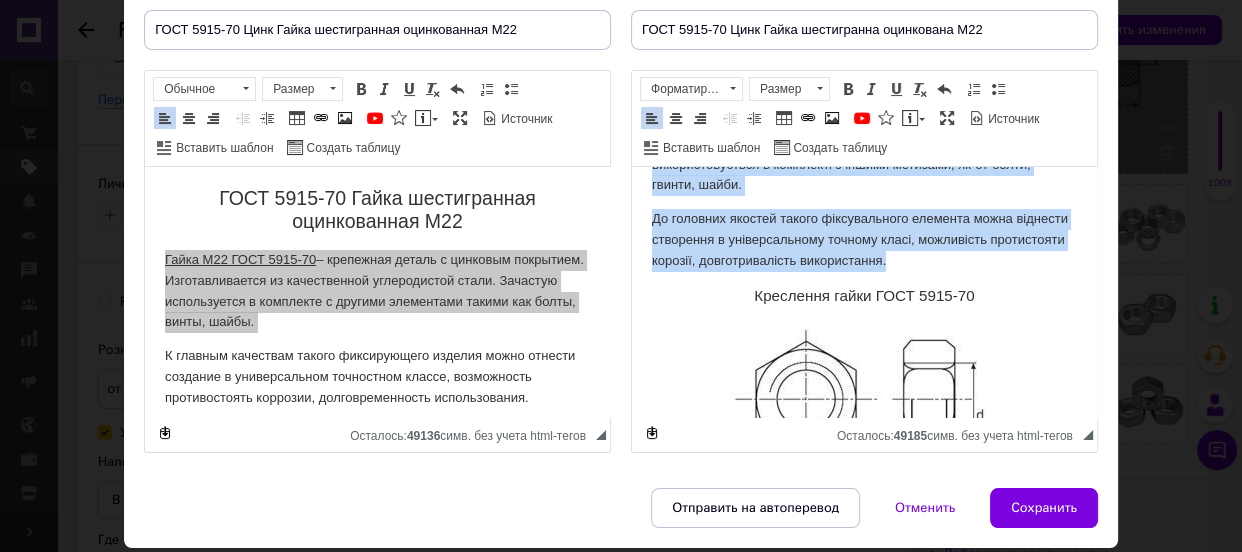 drag, startPoint x: 648, startPoint y: 249, endPoint x: 980, endPoint y: 256, distance: 332.0738 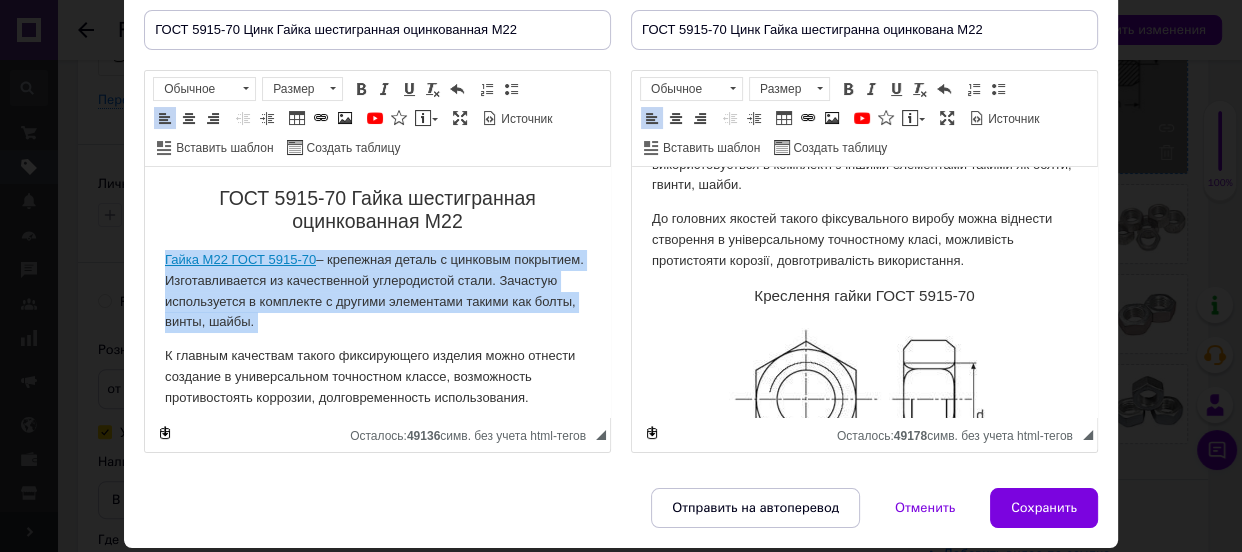 click on "Гайка М22 ГОСТ 5915-70  – крепежная деталь с цинковым покрытием. Изготавливается из качественной углеродистой стали. Зачастую используется в комплекте с другими элементами такими как болты, винты, шайбы." at bounding box center [377, 291] 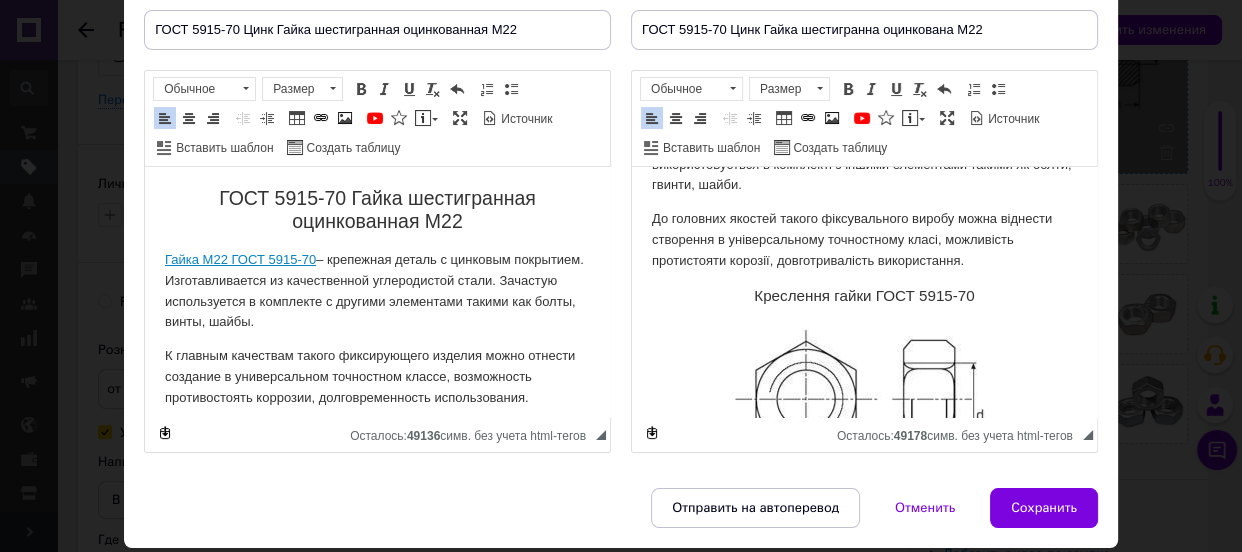 click on "ГОСТ 5915-70 Гайка шестигранная оцинкованная М22 Гайка М22 ГОСТ 5915-70  – крепежная деталь с цинковым покрытием. Изготавливается из качественной углеродистой стали. Зачастую используется в комплекте с другими элементами такими как болты, винты, шайбы. К главным качествам такого фиксирующего изделия можно отнести создание в универсальном точностном классе, возможность противостоять коррозии, долговременность использования. Чертеж гайки ГОСТ 5915-70 Технические характеристики гайки М22 ГОСТ 5915-70 (мм): Диаметр резьбы, d  22 Шаг резьбы, P 2.5 Размер «под ключ», s 34 19.8" at bounding box center (377, 597) 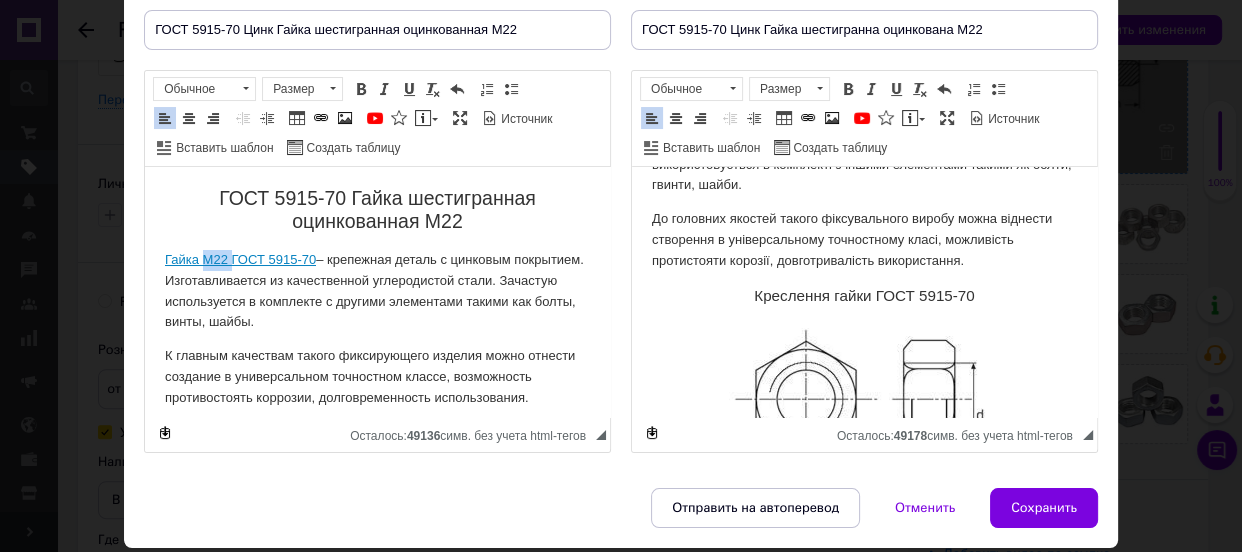 click on "ГОСТ 5915-70 Гайка шестигранная оцинкованная М22 Гайка М22 ГОСТ 5915-70  – крепежная деталь с цинковым покрытием. Изготавливается из качественной углеродистой стали. Зачастую используется в комплекте с другими элементами такими как болты, винты, шайбы. К главным качествам такого фиксирующего изделия можно отнести создание в универсальном точностном классе, возможность противостоять коррозии, долговременность использования. Чертеж гайки ГОСТ 5915-70 Технические характеристики гайки М22 ГОСТ 5915-70 (мм): Диаметр резьбы, d  22 Шаг резьбы, P 2.5 Размер «под ключ», s 34 19.8" at bounding box center [377, 597] 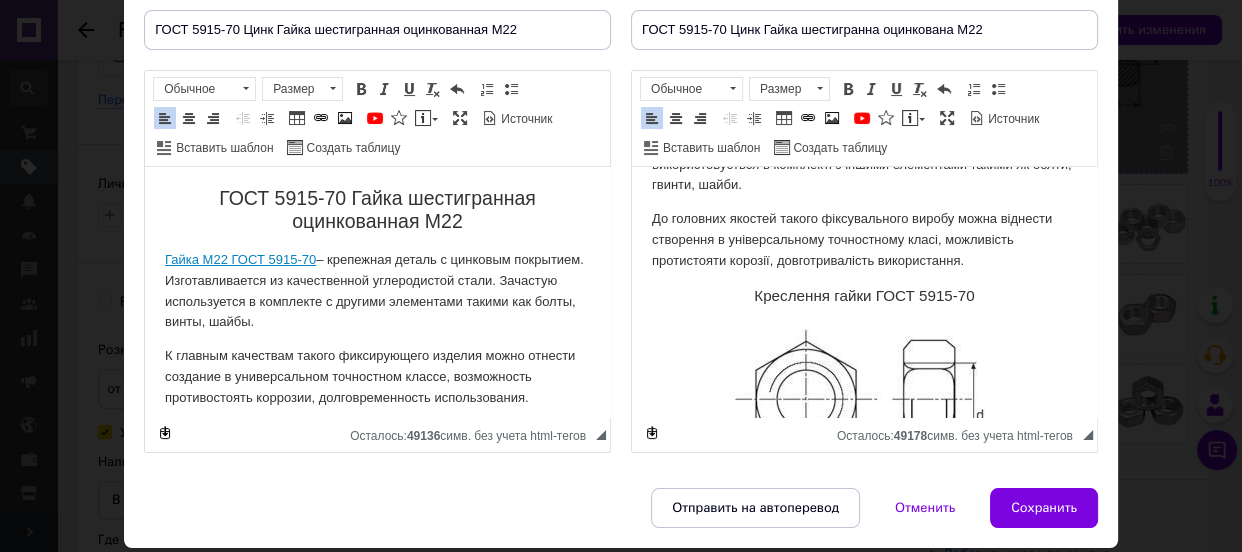select on "https://" 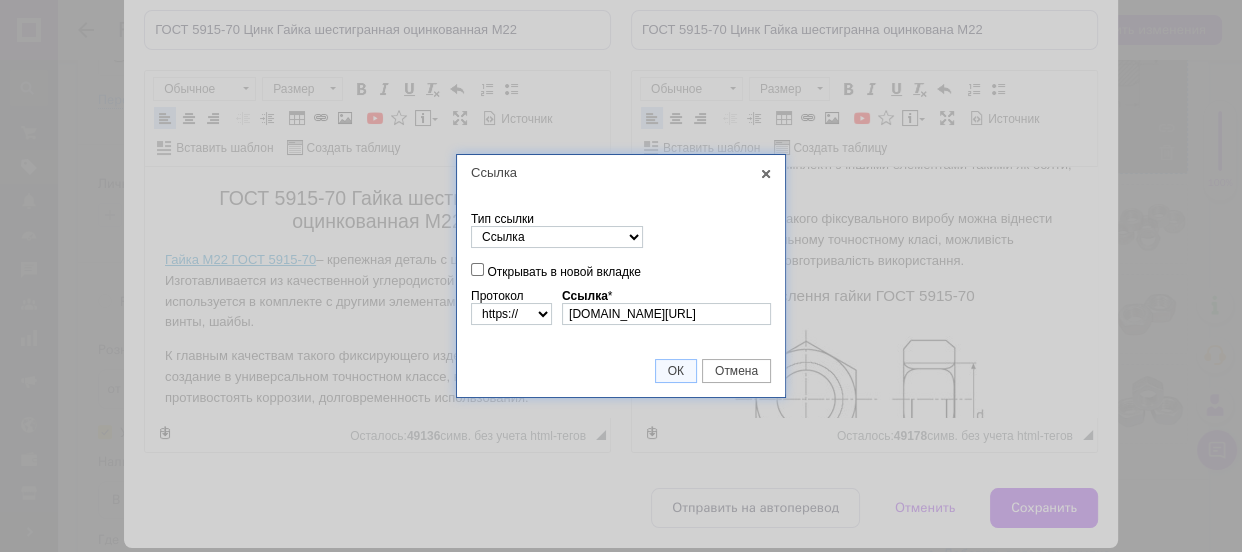 scroll, scrollTop: 0, scrollLeft: 87, axis: horizontal 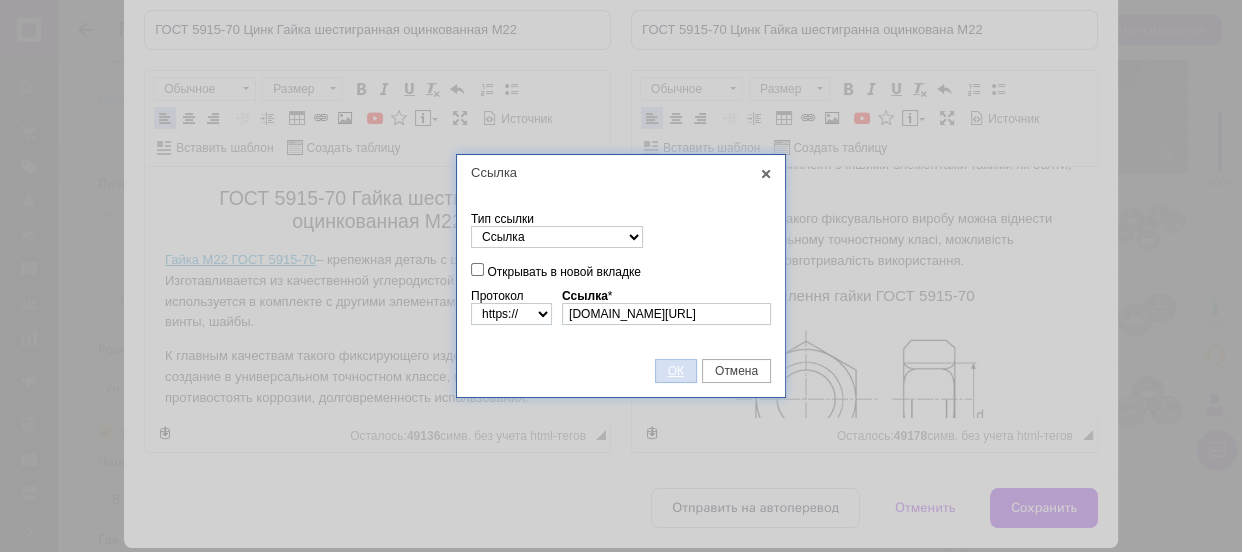 drag, startPoint x: 670, startPoint y: 361, endPoint x: 41, endPoint y: 166, distance: 658.5332 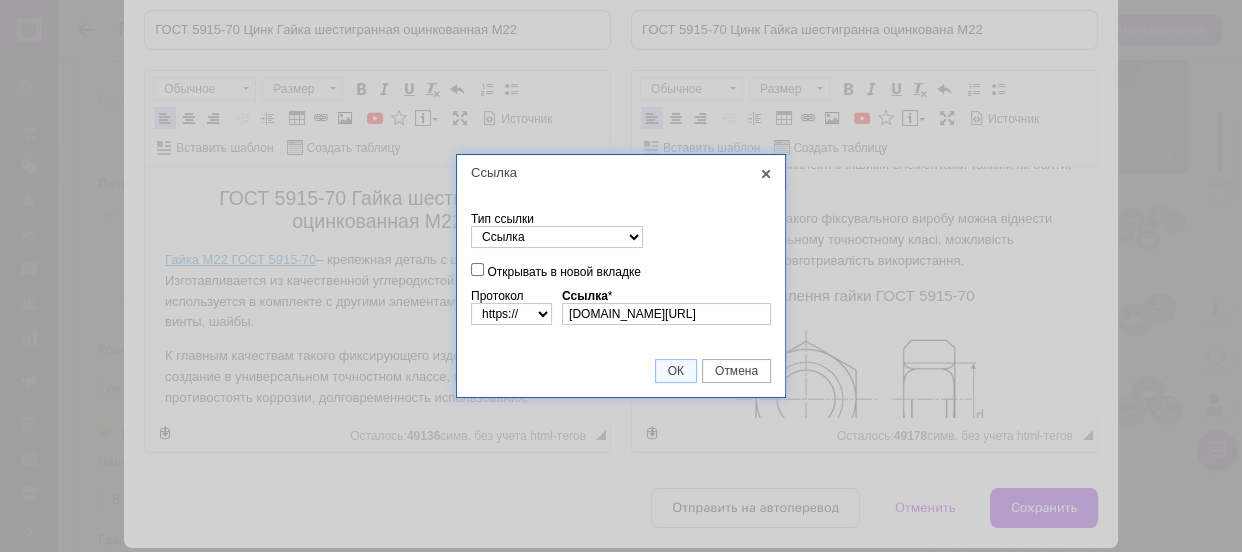 scroll, scrollTop: 0, scrollLeft: 0, axis: both 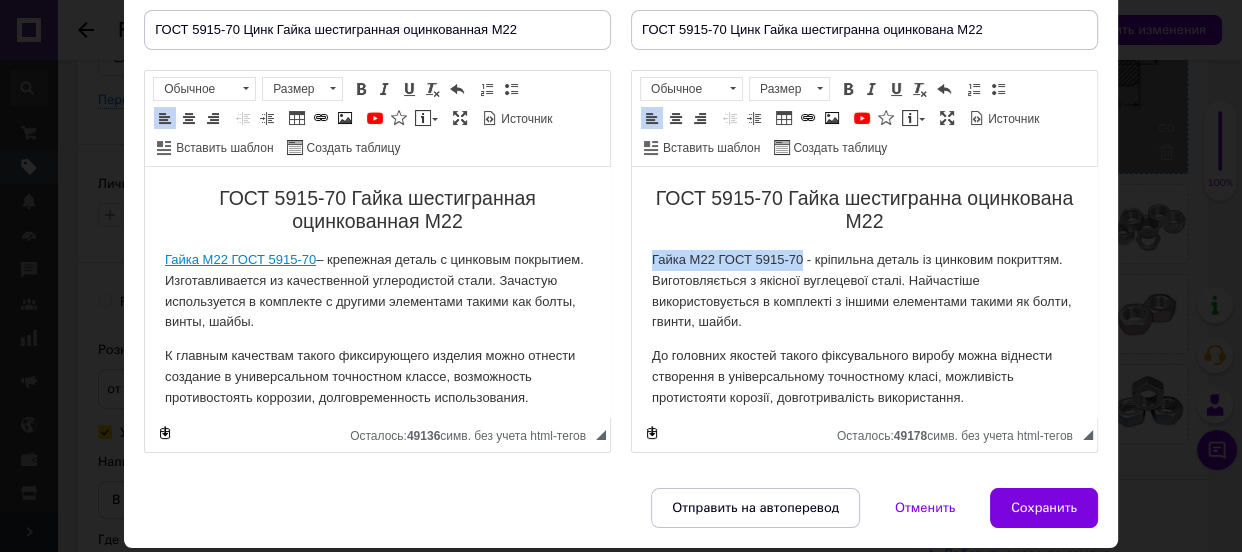 drag, startPoint x: 646, startPoint y: 257, endPoint x: 803, endPoint y: 254, distance: 157.02866 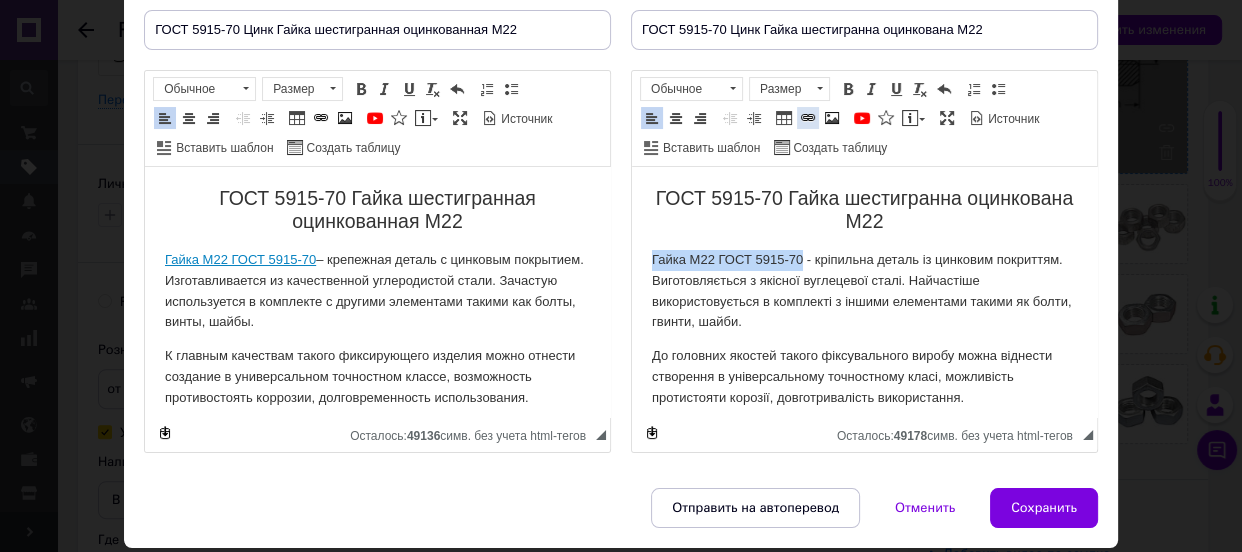 click at bounding box center [808, 118] 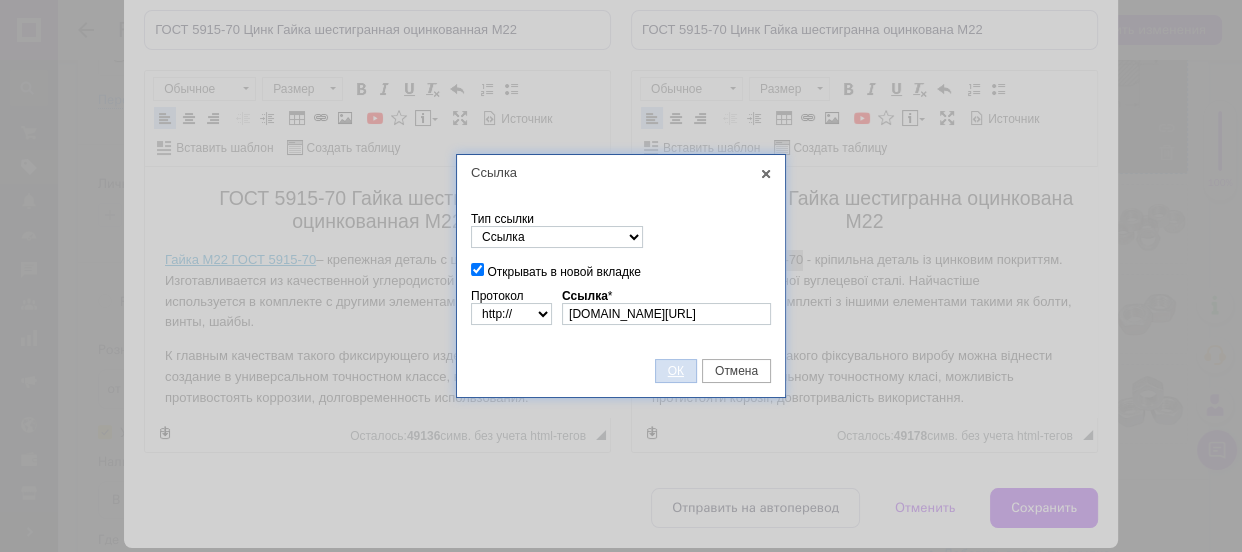 scroll, scrollTop: 0, scrollLeft: 87, axis: horizontal 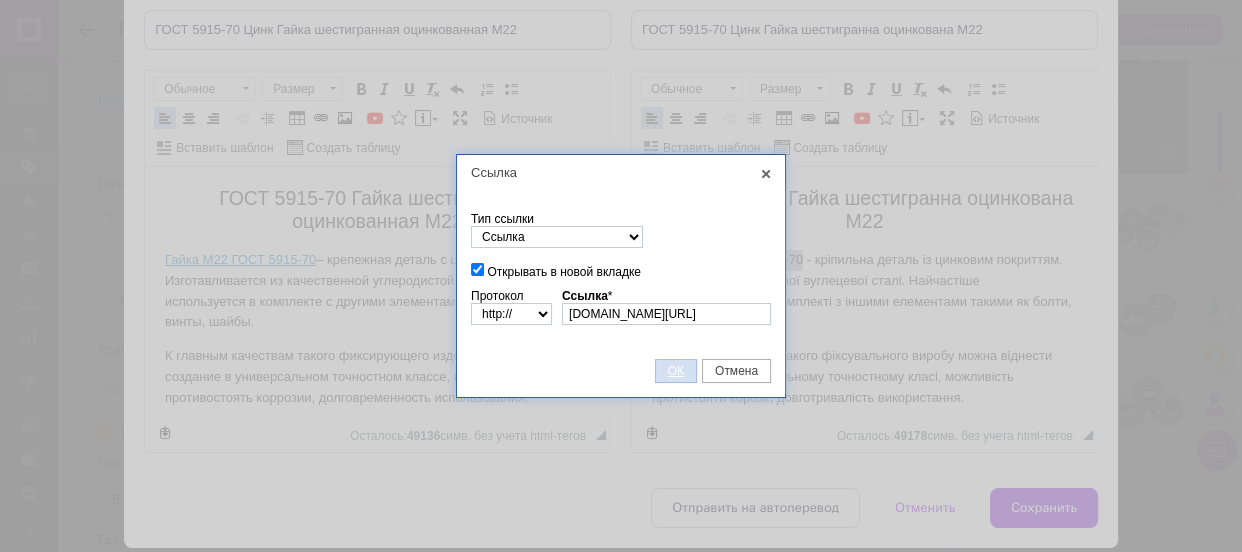type on "[DOMAIN_NAME][URL]" 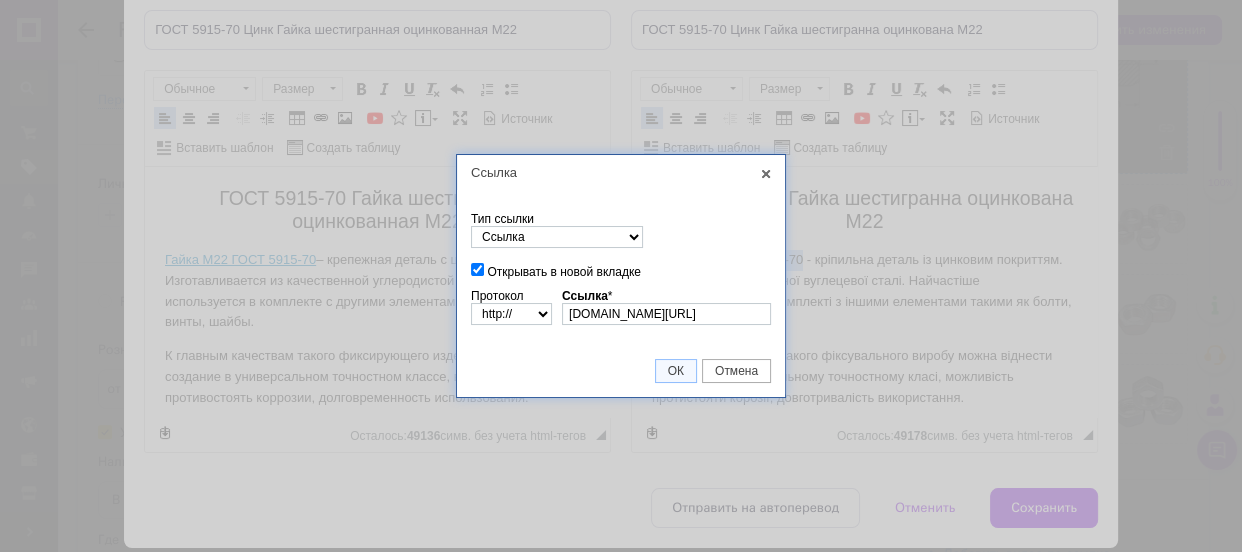 scroll, scrollTop: 0, scrollLeft: 0, axis: both 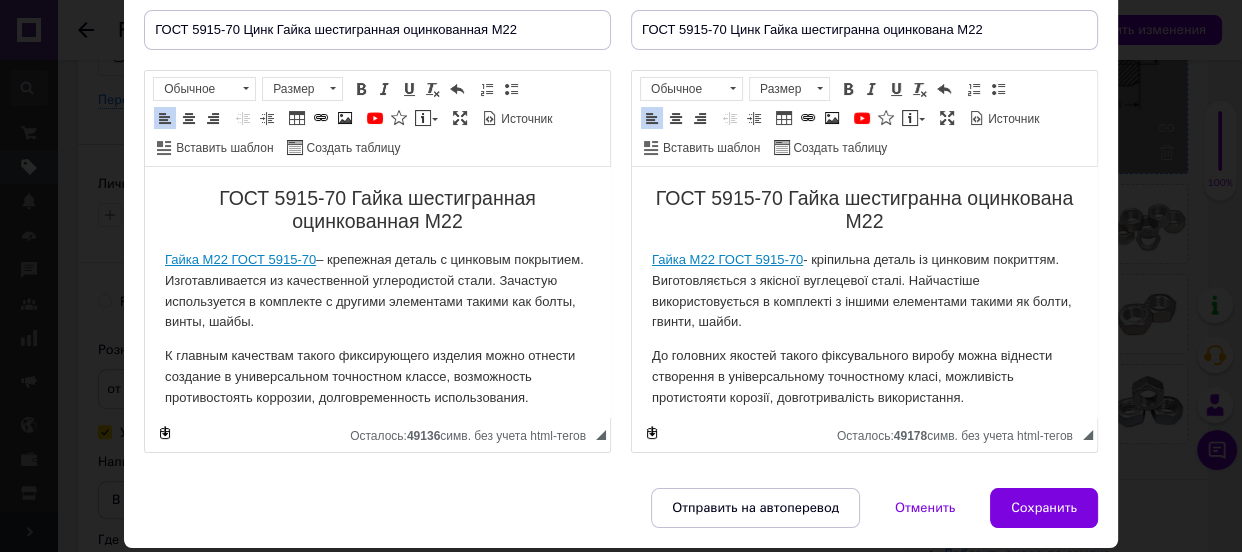 click on "Гайка М22 ГОСТ 5915-70  - кріпильна деталь із цинковим покриттям. Виготовляється з якісної вуглецевої сталі. Найчастіше використовується в комплекті з іншими елементами такими як болти, гвинти, шайби." at bounding box center (864, 291) 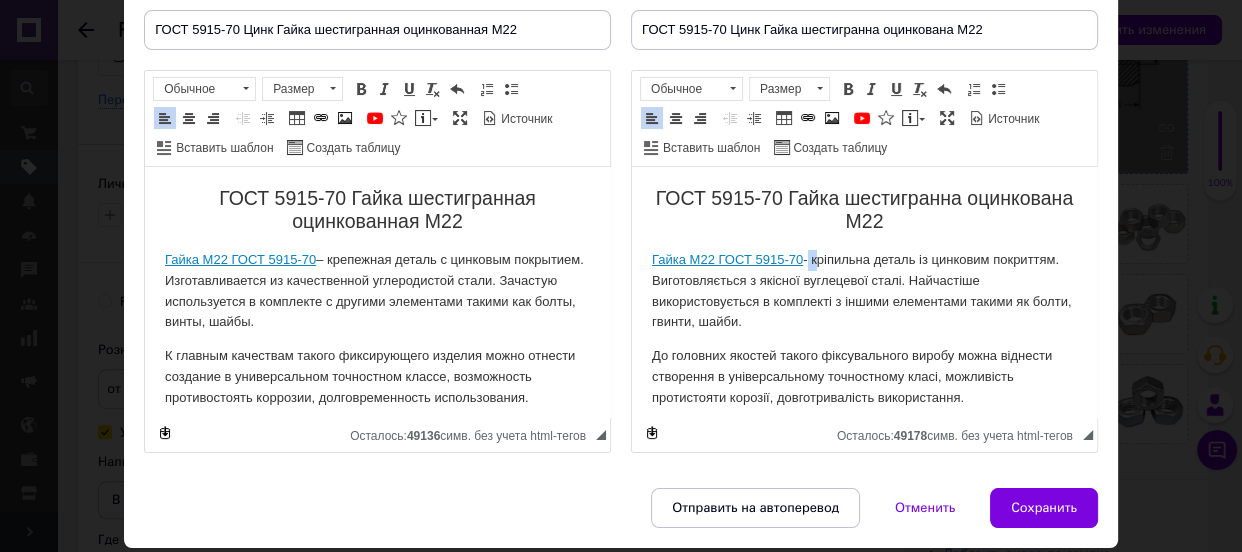 click on "Гайка М22 ГОСТ 5915-70  - кріпильна деталь із цинковим покриттям. Виготовляється з якісної вуглецевої сталі. Найчастіше використовується в комплекті з іншими елементами такими як болти, гвинти, шайби." at bounding box center (864, 291) 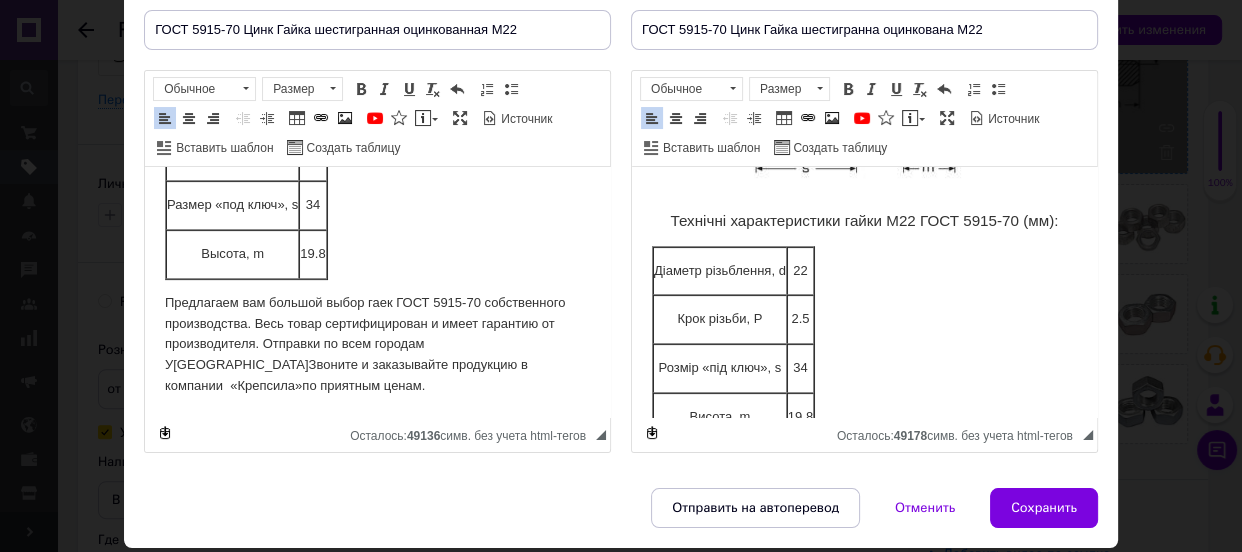 scroll, scrollTop: 454, scrollLeft: 0, axis: vertical 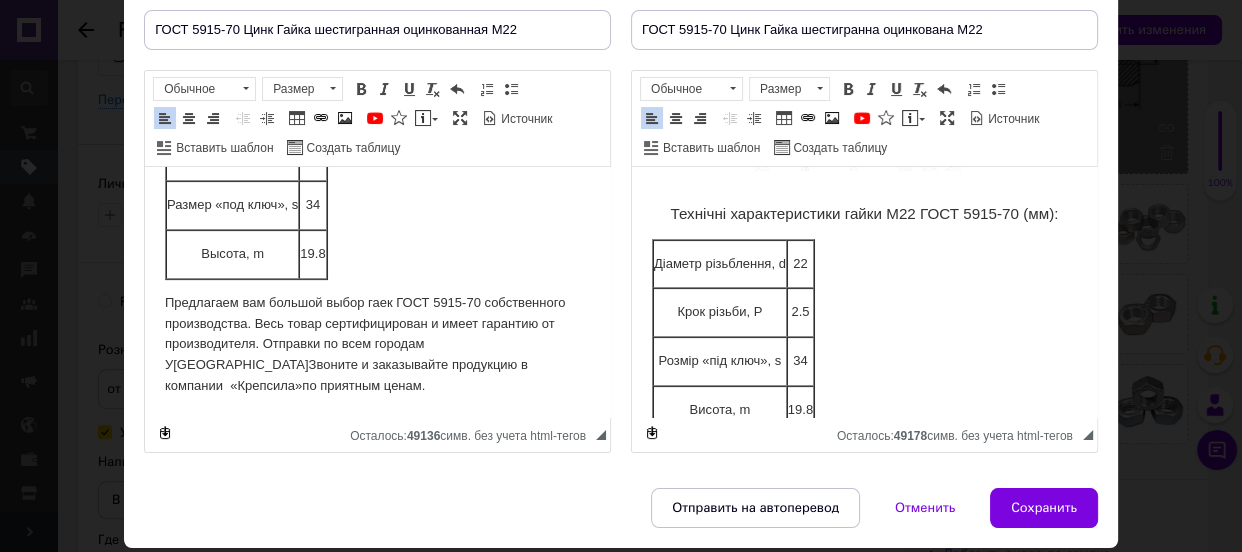 drag, startPoint x: 159, startPoint y: 300, endPoint x: 285, endPoint y: 380, distance: 149.25146 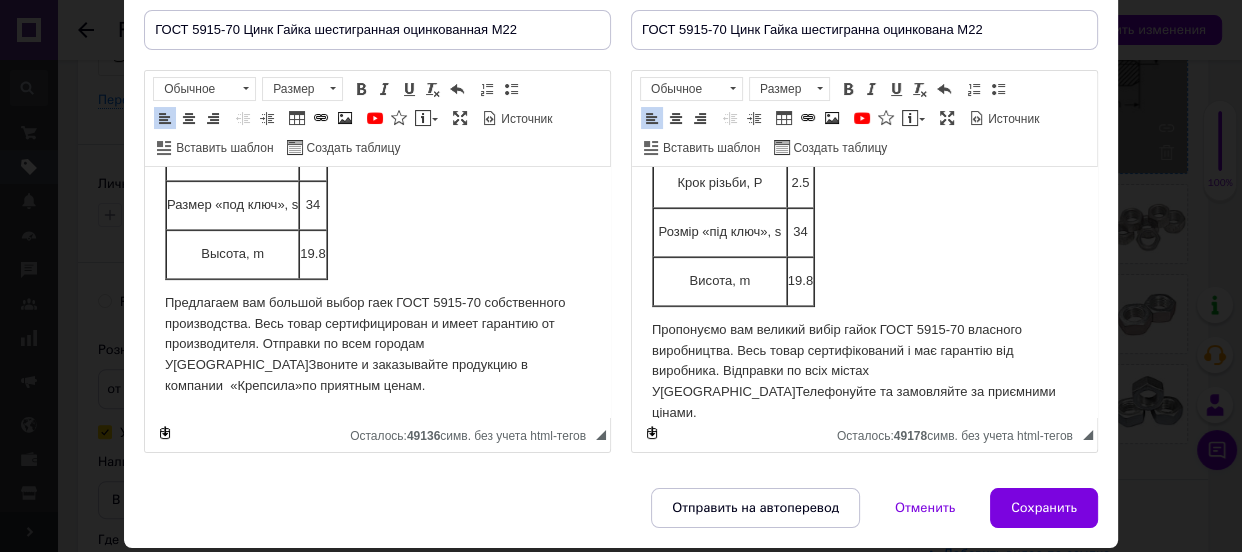 scroll, scrollTop: 636, scrollLeft: 0, axis: vertical 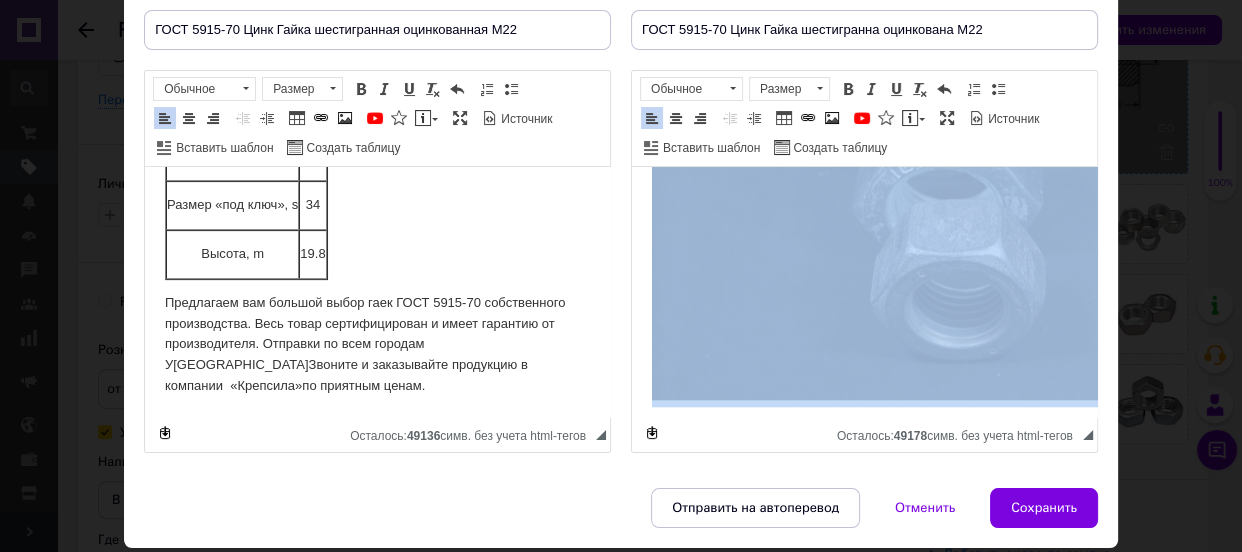 drag, startPoint x: 648, startPoint y: 271, endPoint x: 950, endPoint y: 347, distance: 311.4161 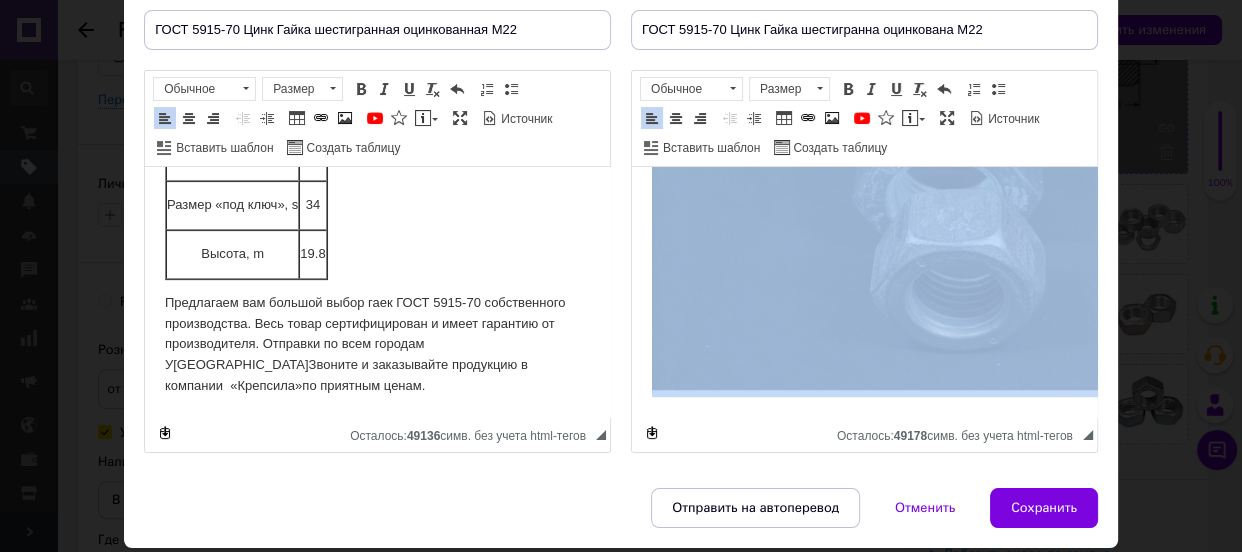 scroll, scrollTop: 820, scrollLeft: 0, axis: vertical 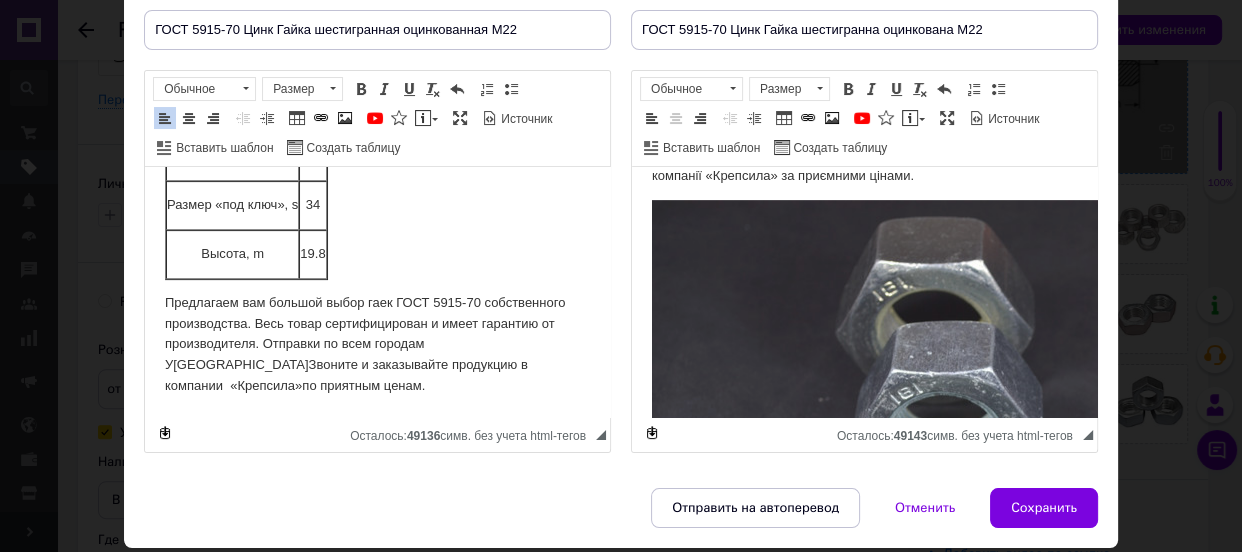 click at bounding box center [972, 413] 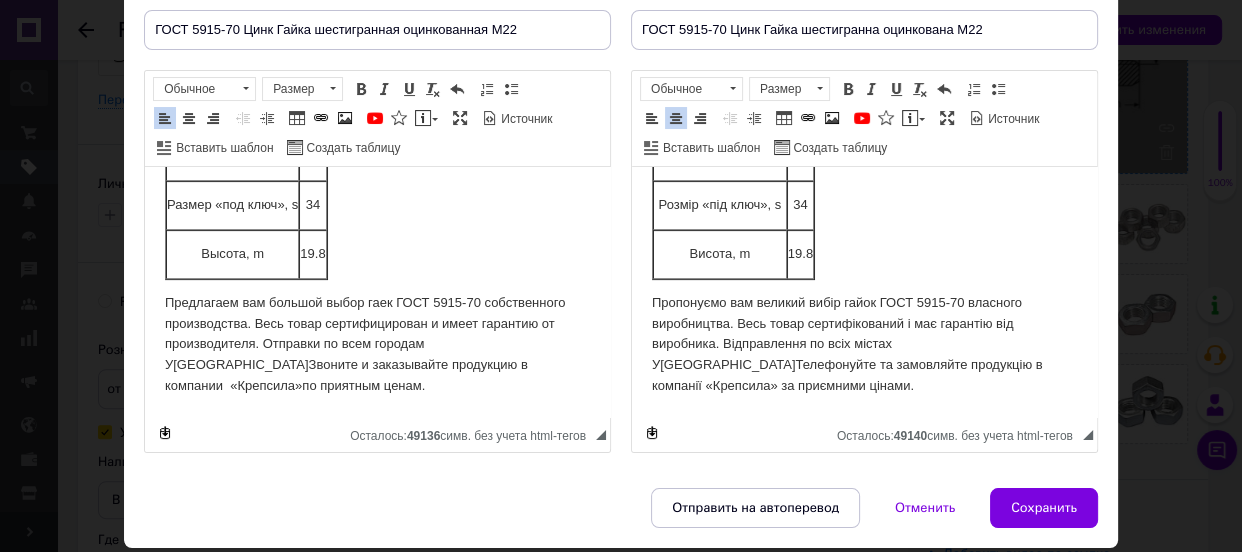 scroll, scrollTop: 608, scrollLeft: 0, axis: vertical 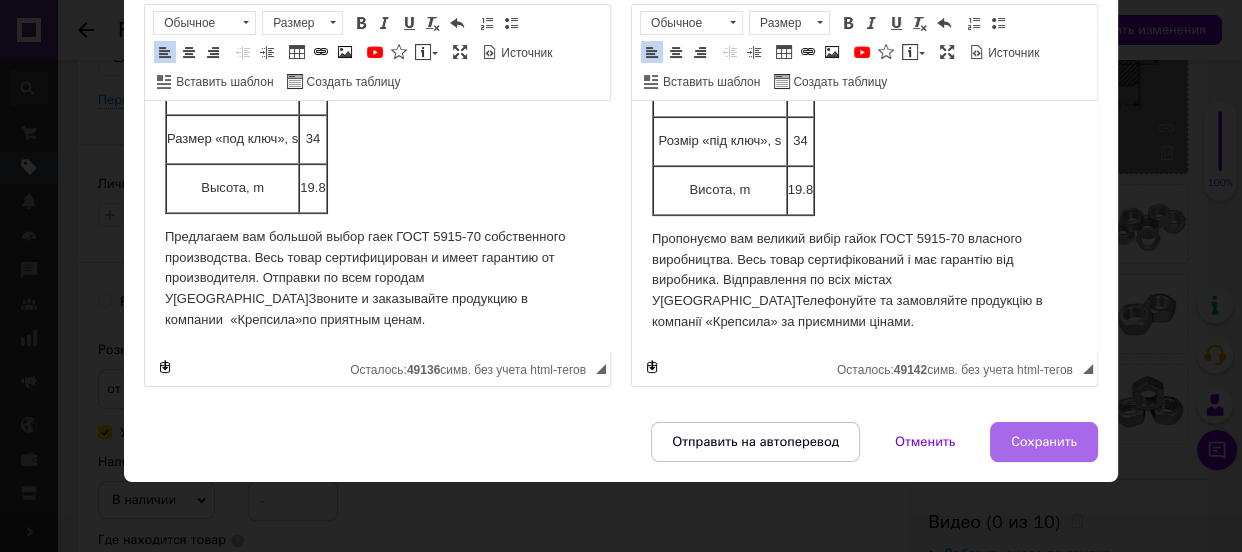 click on "Сохранить" at bounding box center (1044, 442) 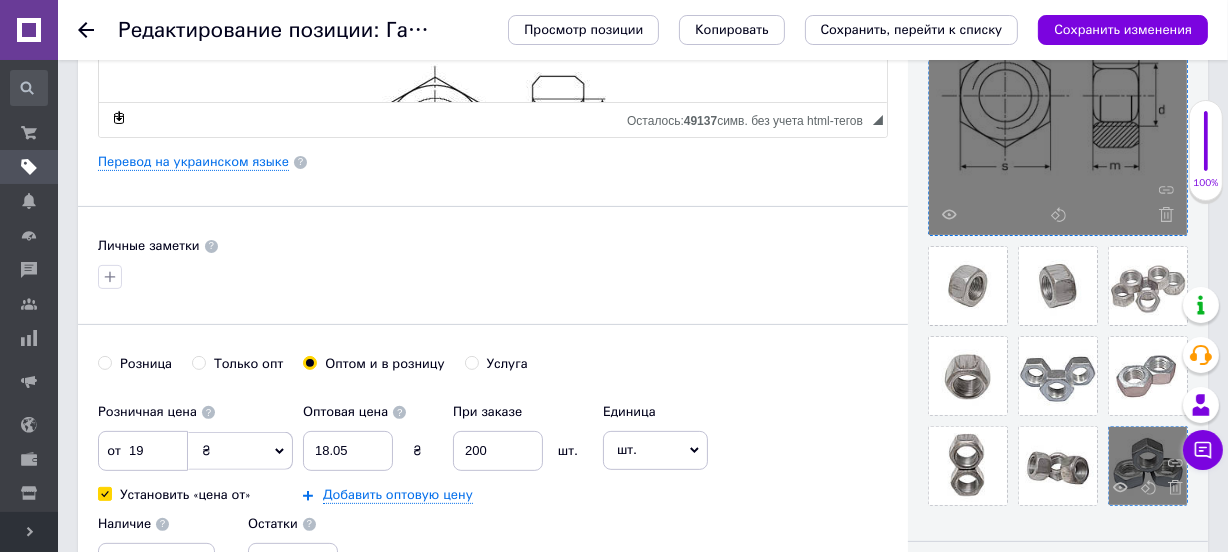 scroll, scrollTop: 454, scrollLeft: 0, axis: vertical 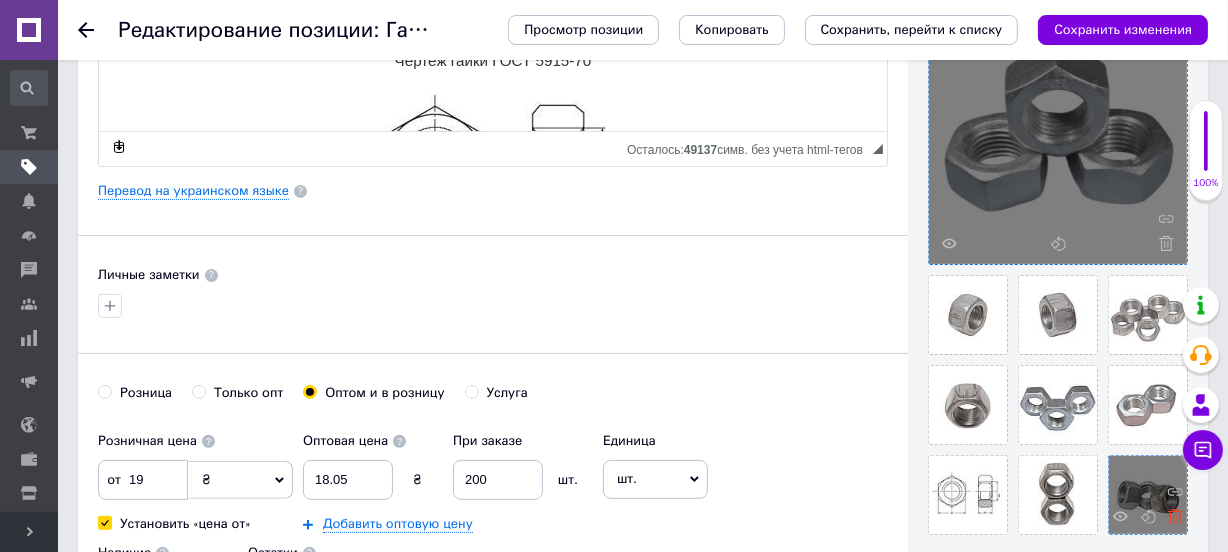 click 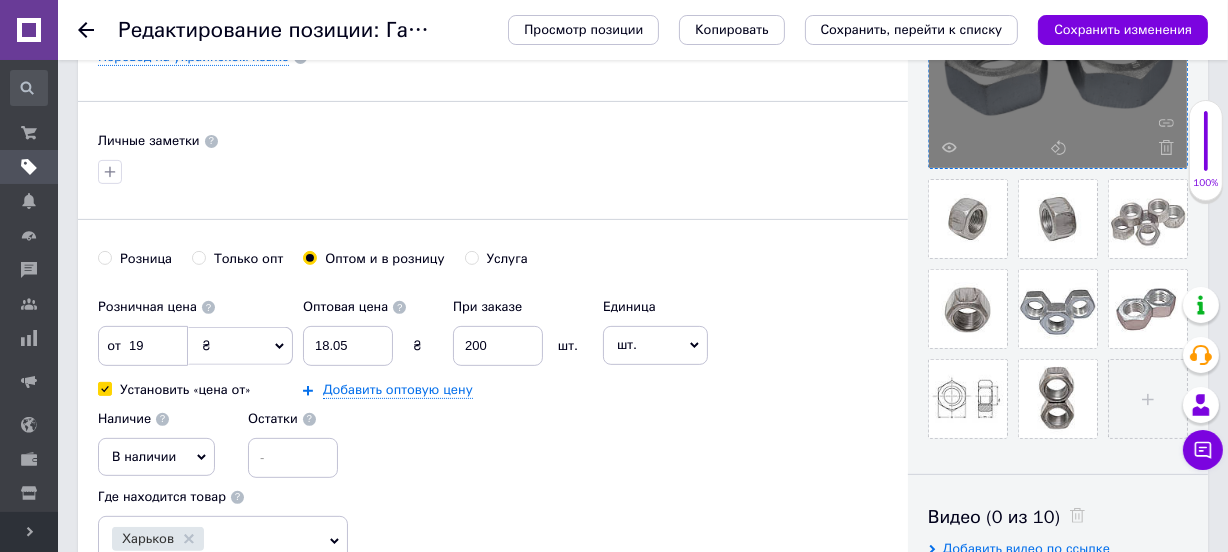 scroll, scrollTop: 636, scrollLeft: 0, axis: vertical 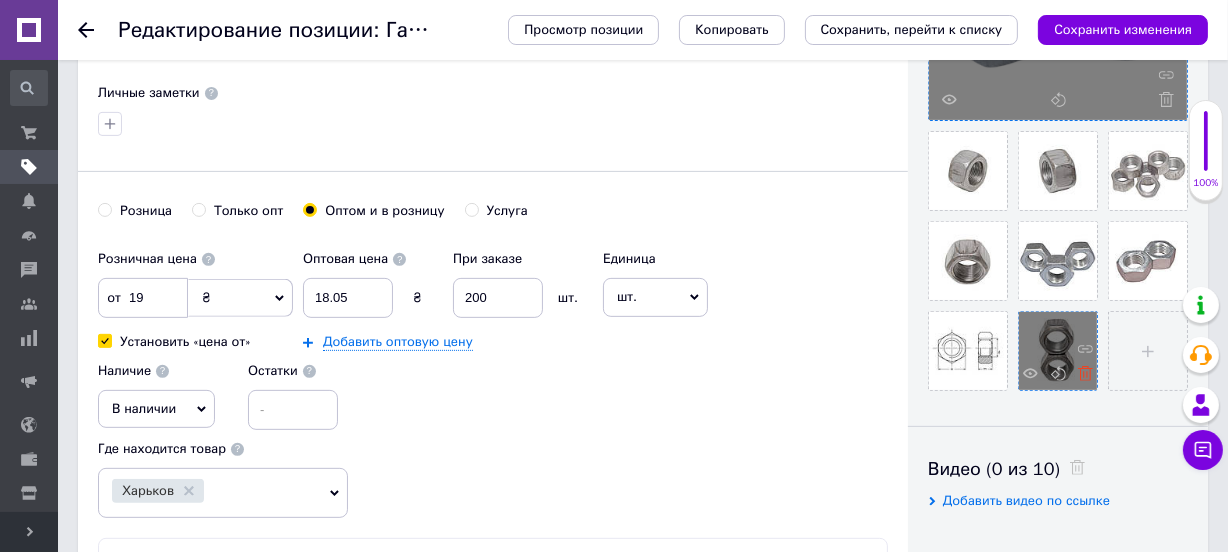click 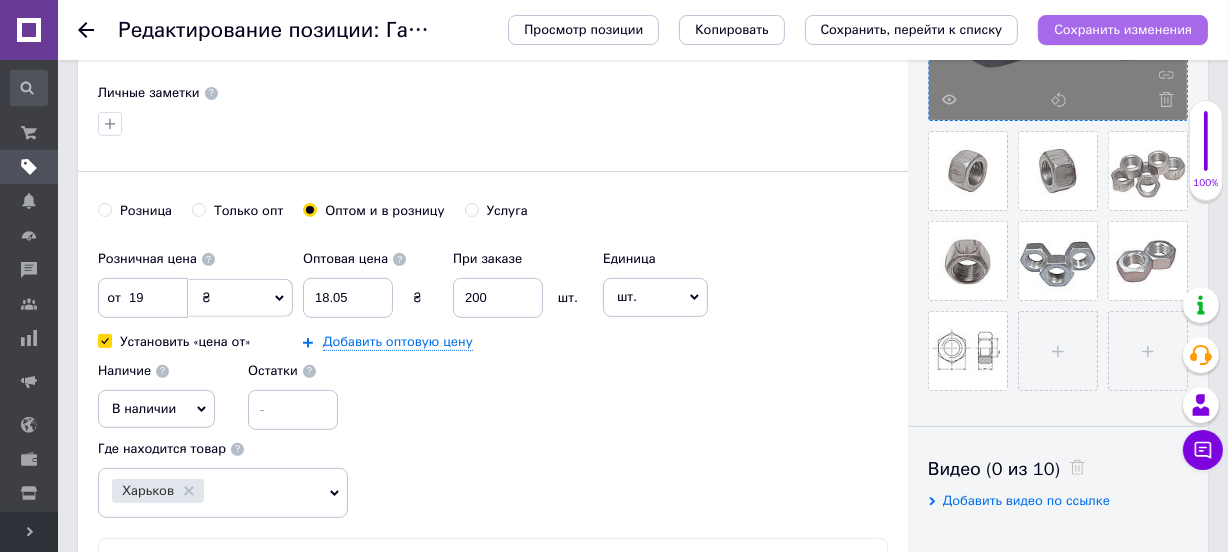 click on "Сохранить изменения" at bounding box center (1123, 30) 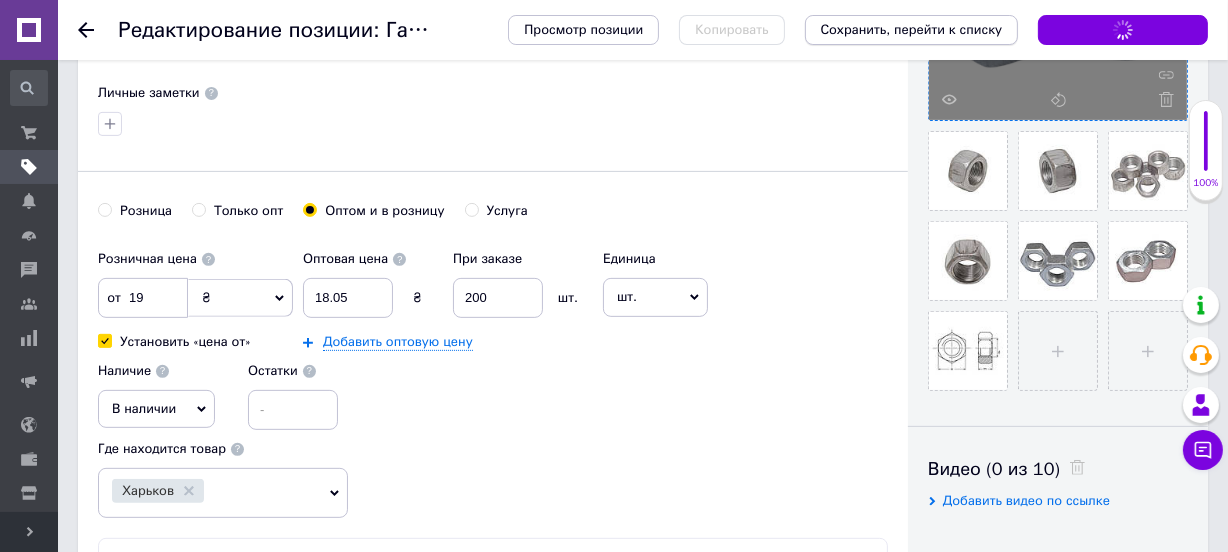 click on "Сохранить, перейти к списку" at bounding box center (912, 29) 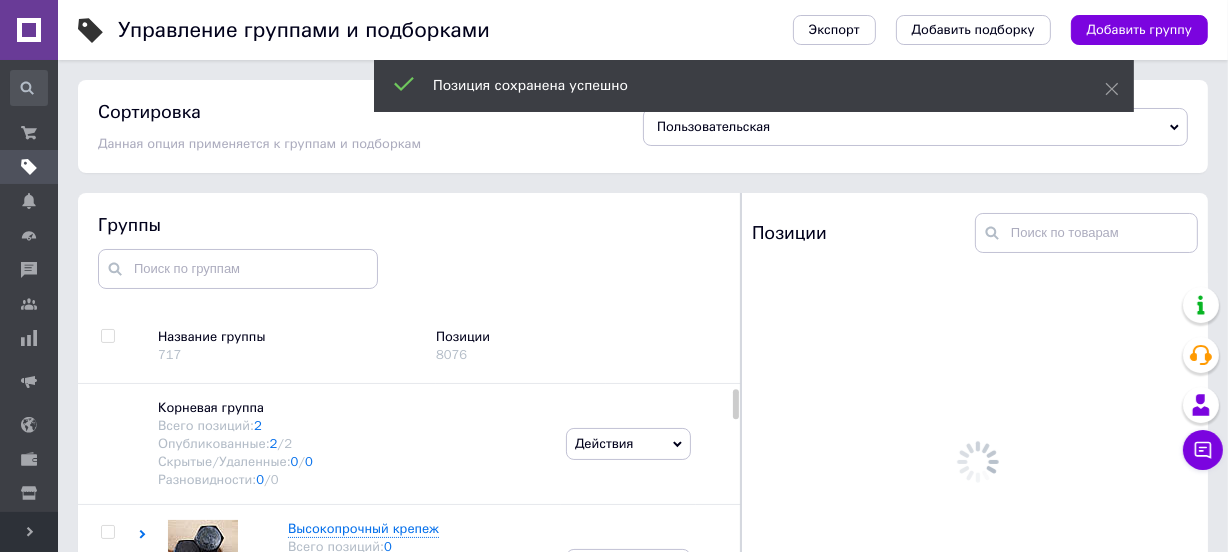 scroll, scrollTop: 113, scrollLeft: 0, axis: vertical 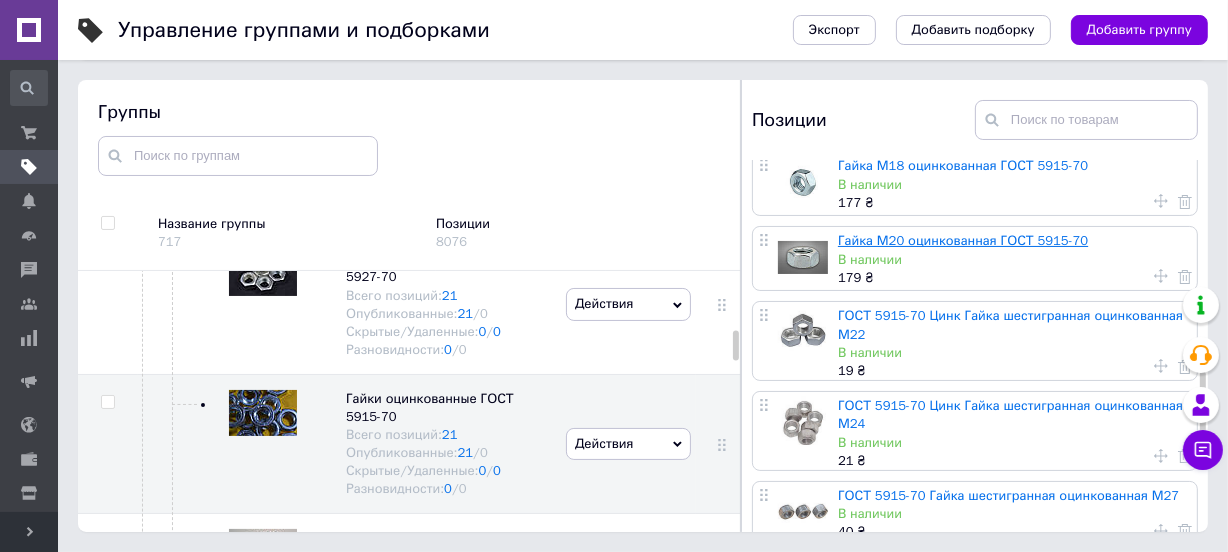 click on "Гайка М20 оцинкованная ГОСТ 5915-70" at bounding box center [963, 240] 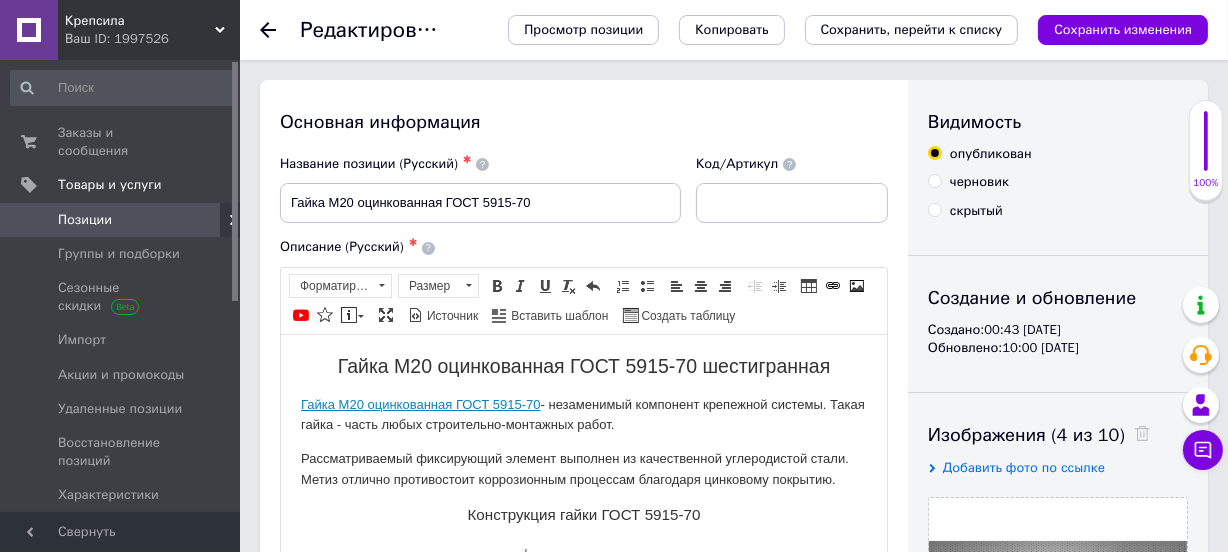 scroll, scrollTop: 181, scrollLeft: 0, axis: vertical 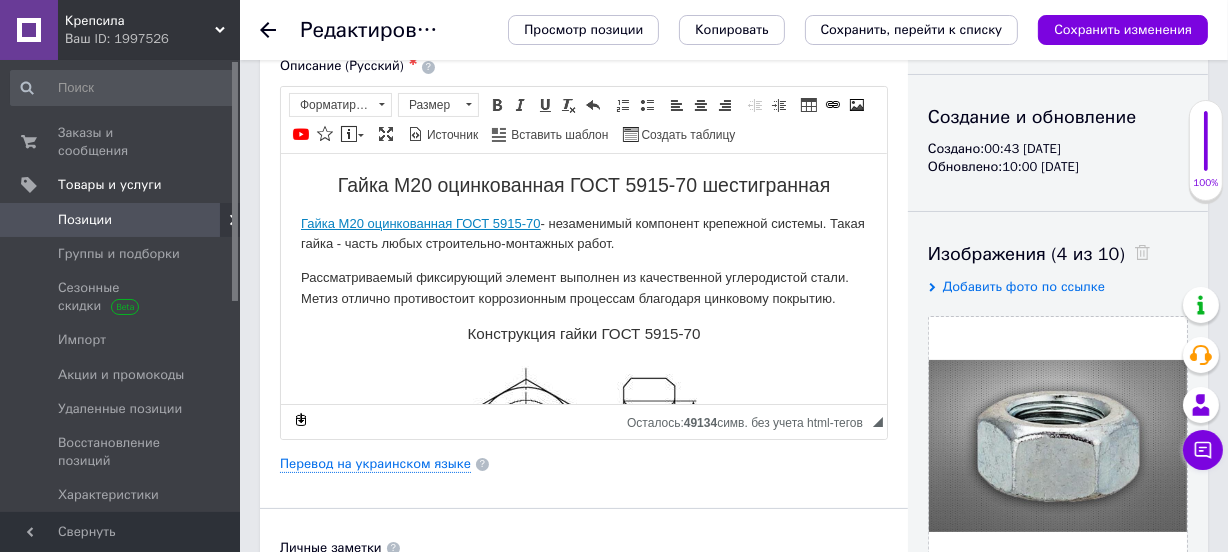 click on "Свернуть" at bounding box center [120, 532] 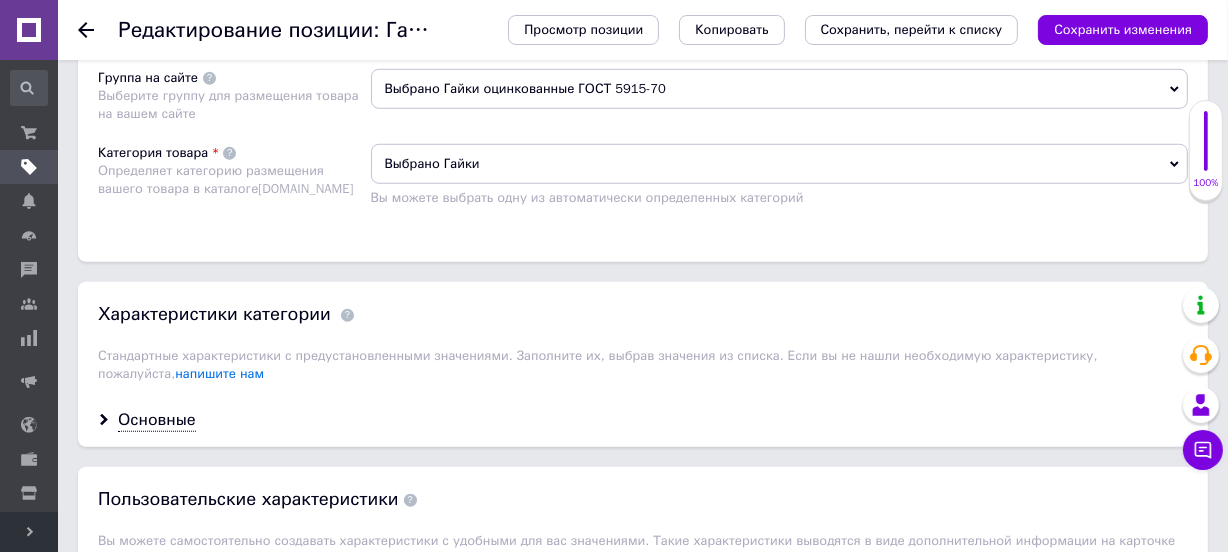 scroll, scrollTop: 1545, scrollLeft: 0, axis: vertical 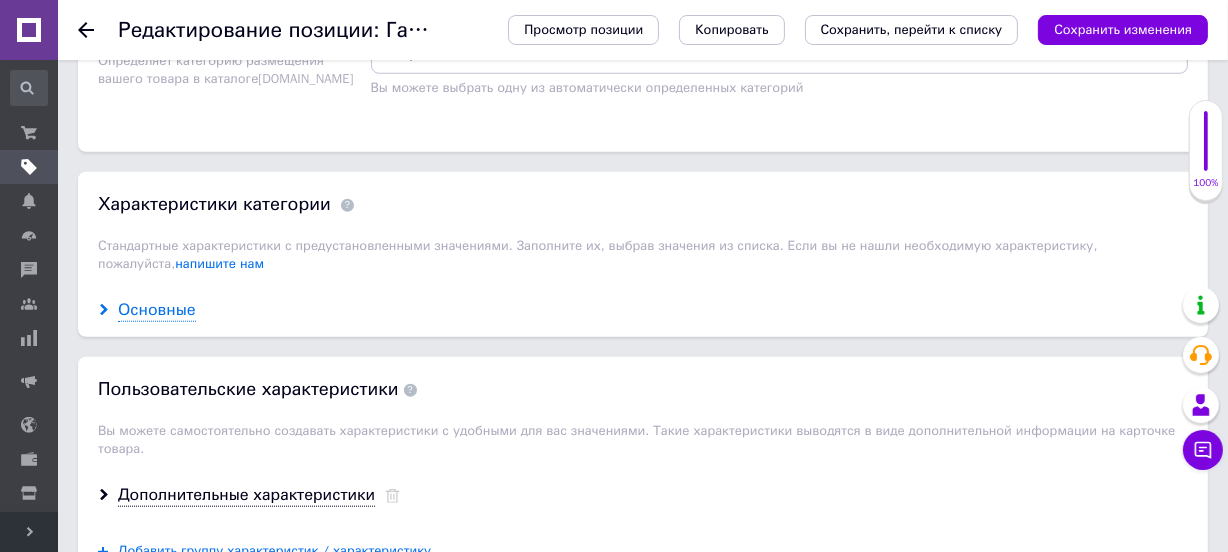click on "Основные" at bounding box center (157, 310) 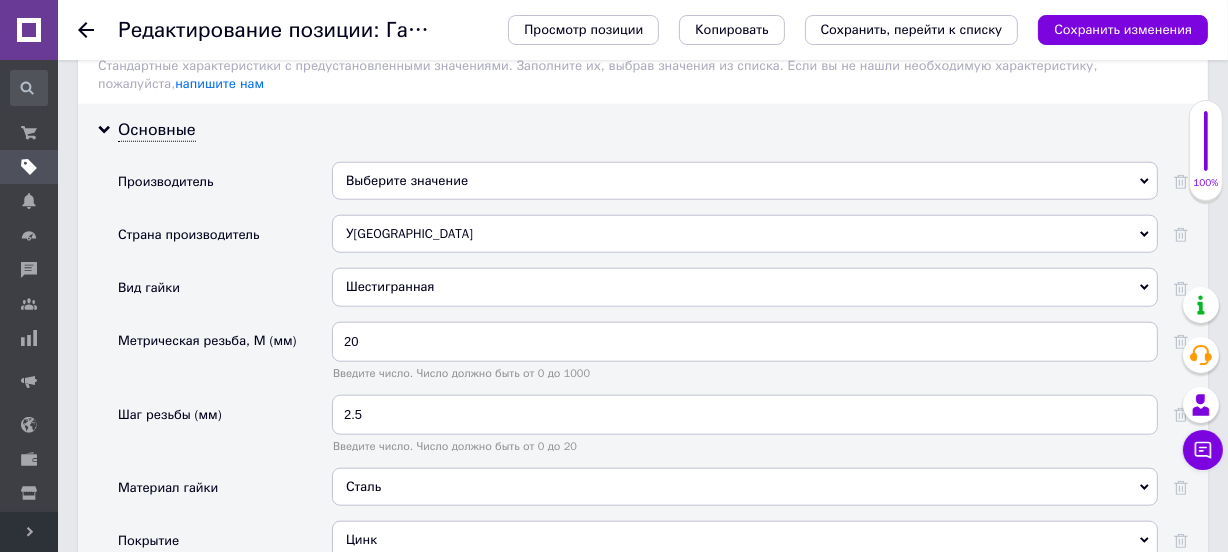 scroll, scrollTop: 1727, scrollLeft: 0, axis: vertical 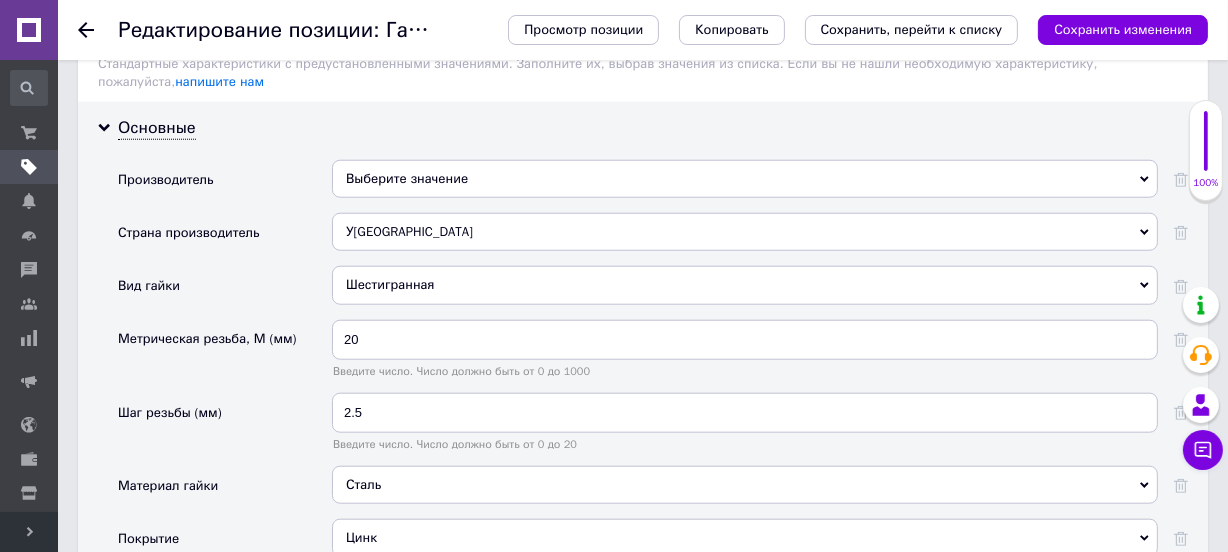 click on "Выберите значение" at bounding box center [745, 179] 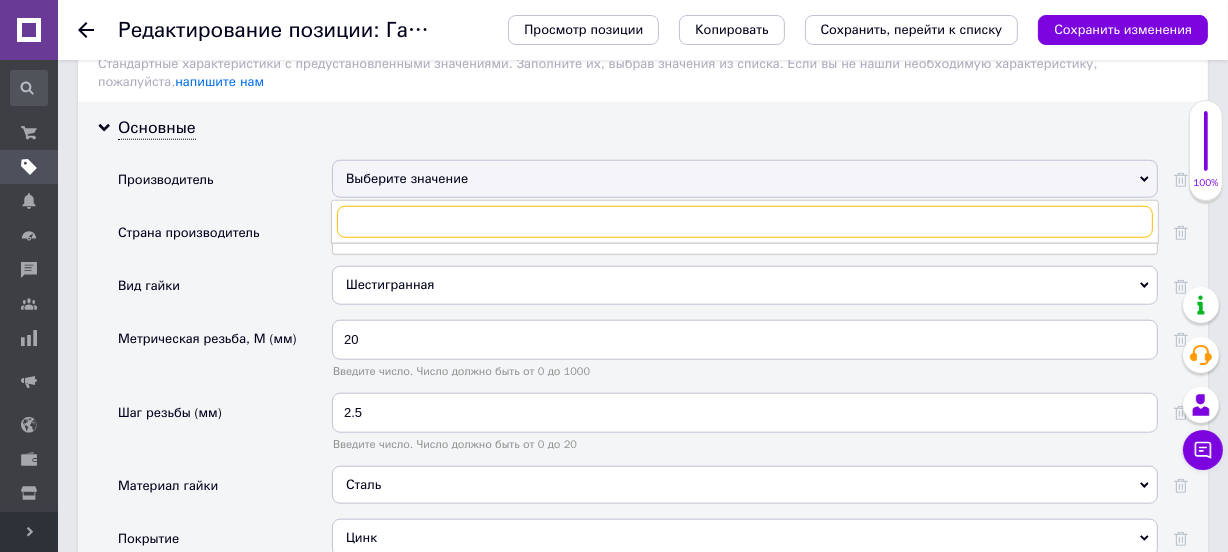click at bounding box center [745, 222] 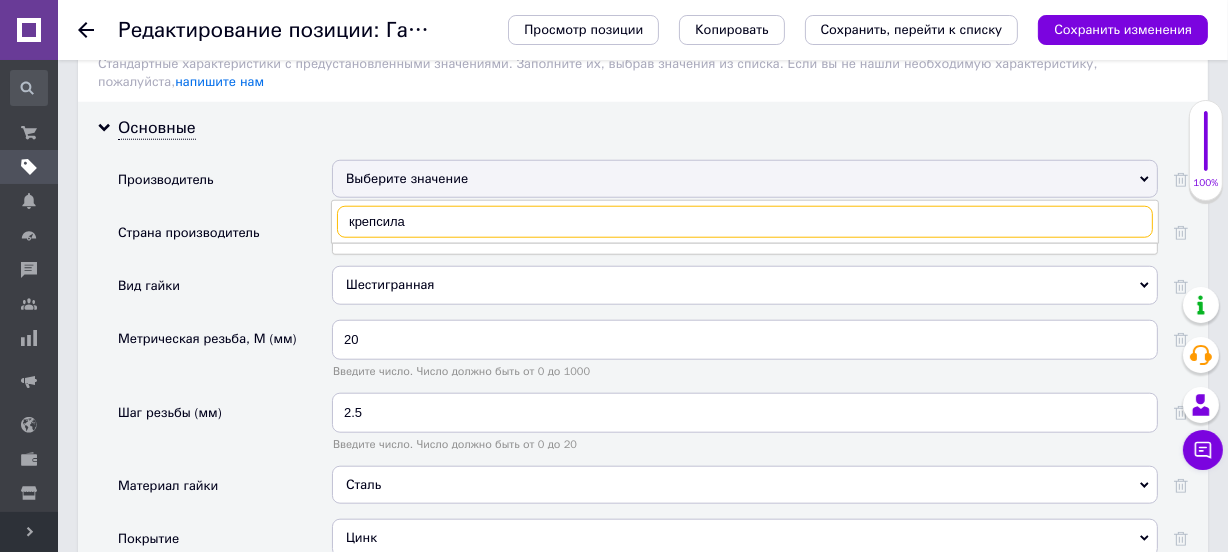 type on "крепсила" 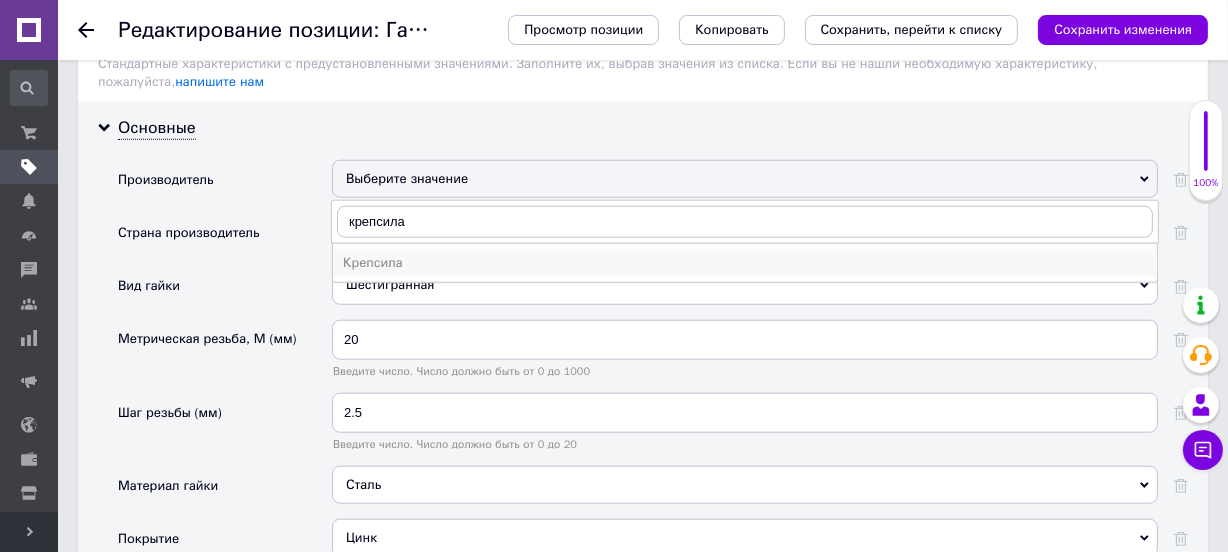 click on "Крепсила" at bounding box center [745, 263] 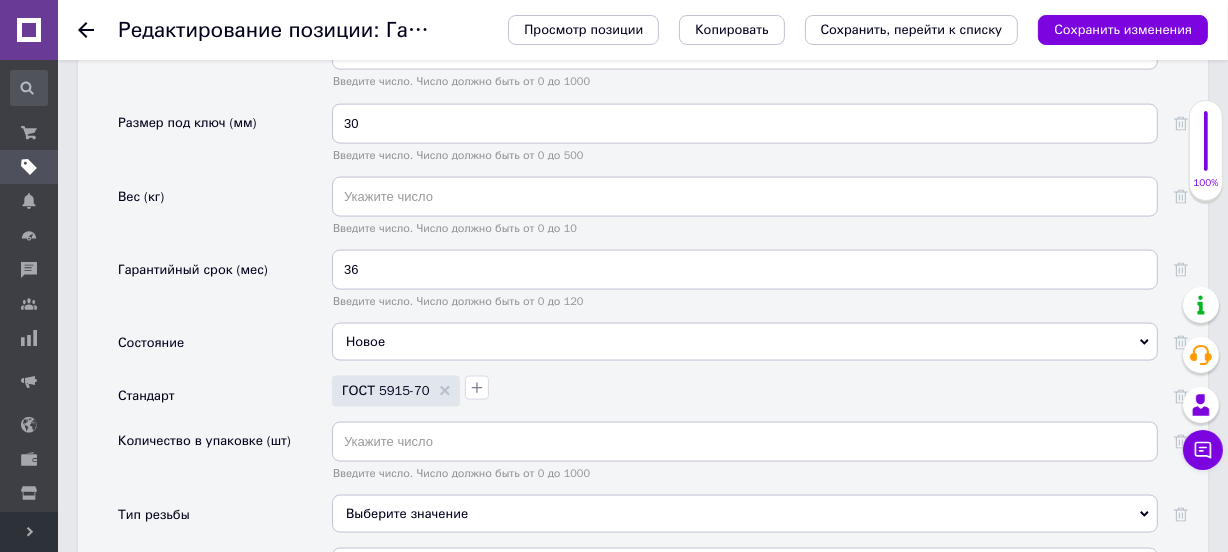 scroll, scrollTop: 2636, scrollLeft: 0, axis: vertical 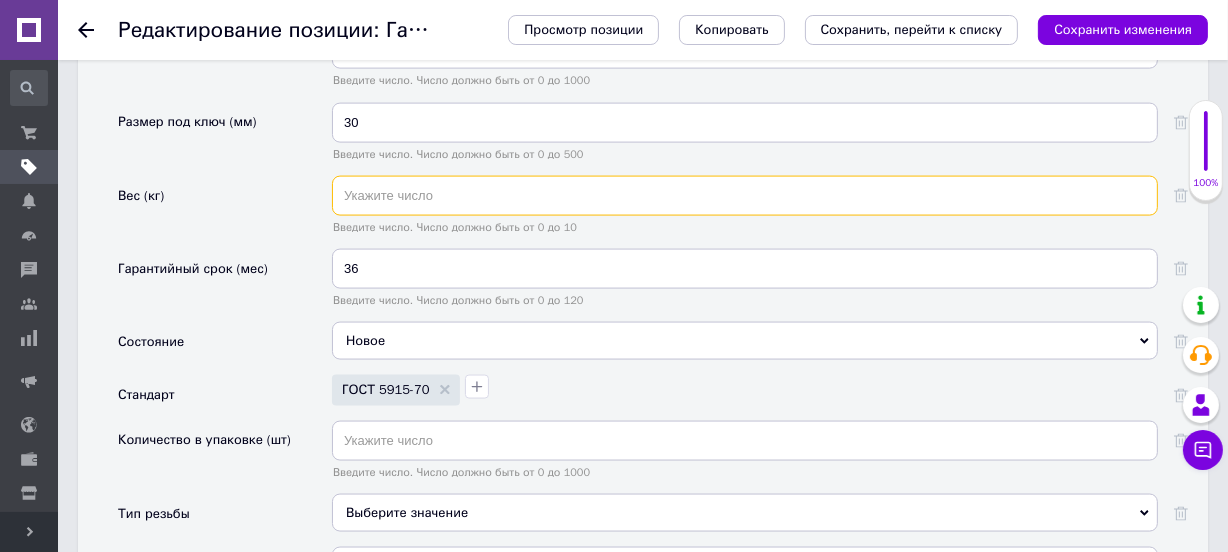 click at bounding box center [745, 196] 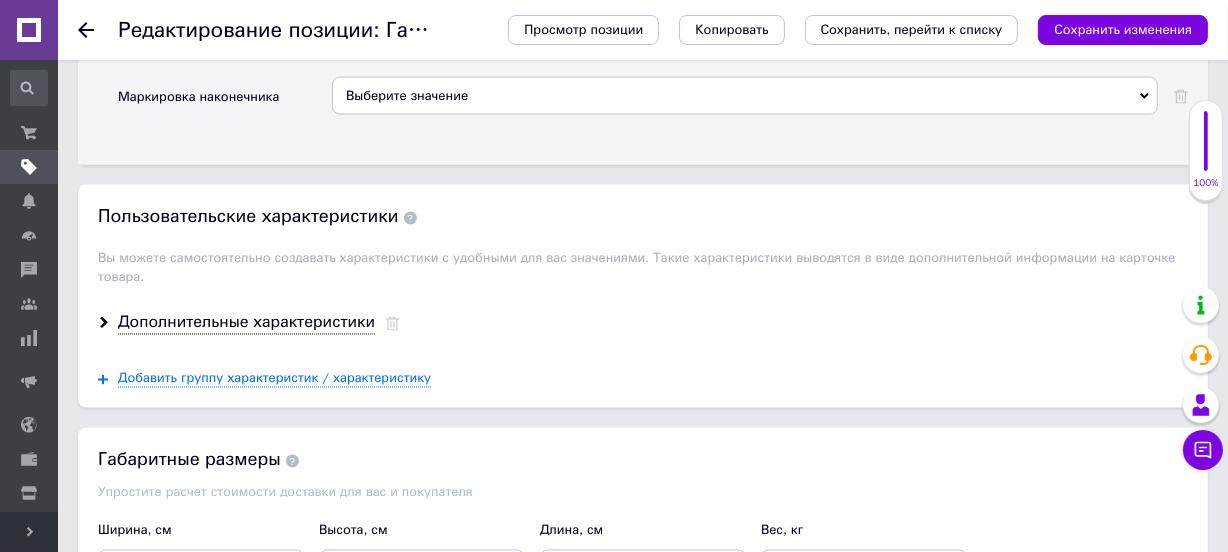 scroll, scrollTop: 3272, scrollLeft: 0, axis: vertical 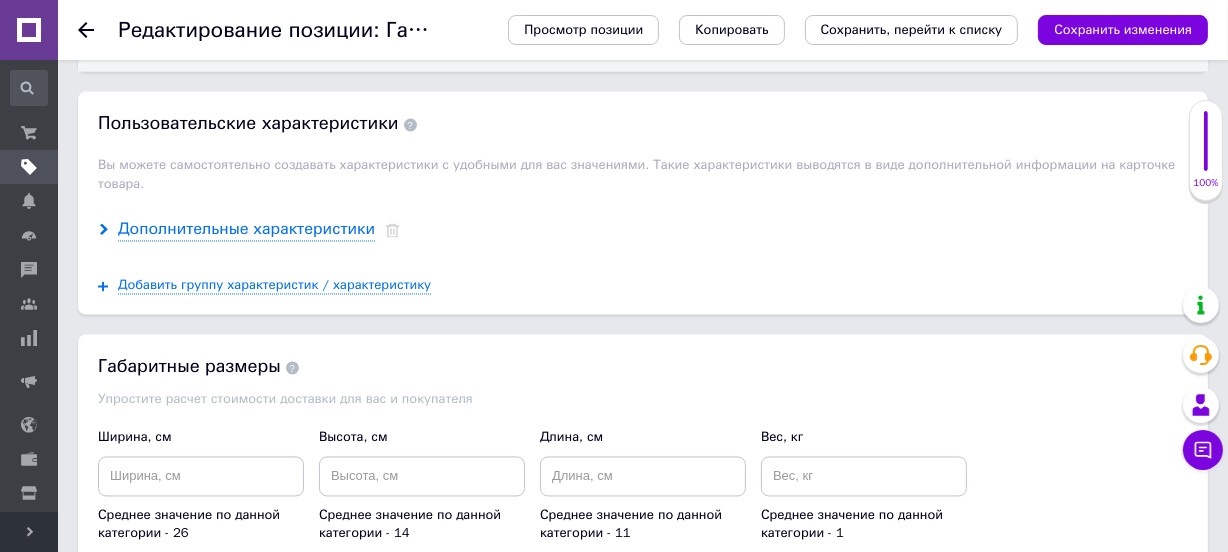 click on "Дополнительные характеристики" at bounding box center (246, 230) 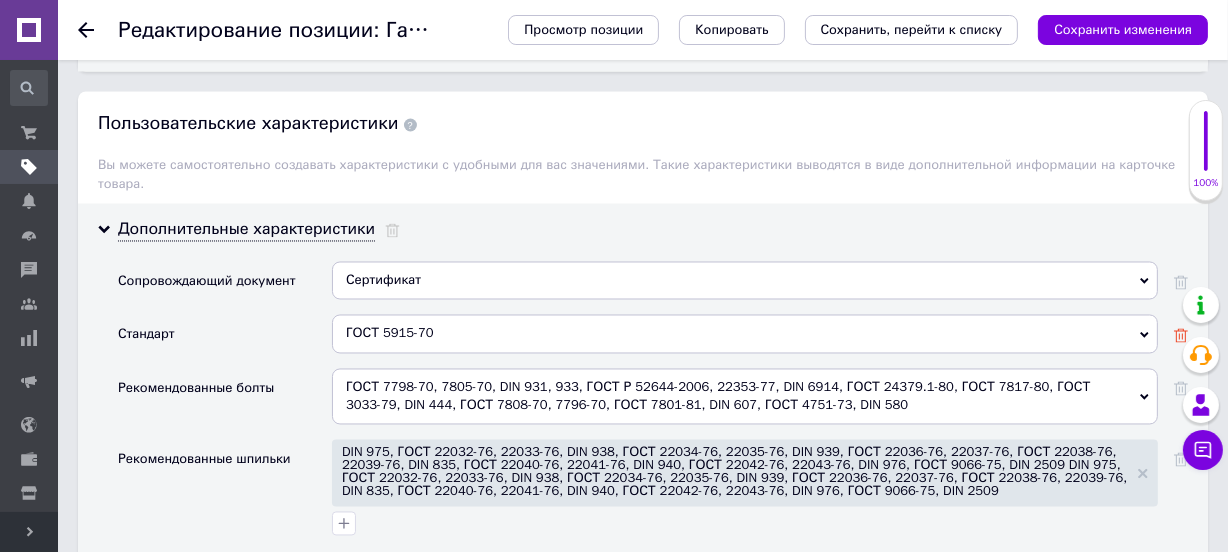 scroll, scrollTop: 3363, scrollLeft: 0, axis: vertical 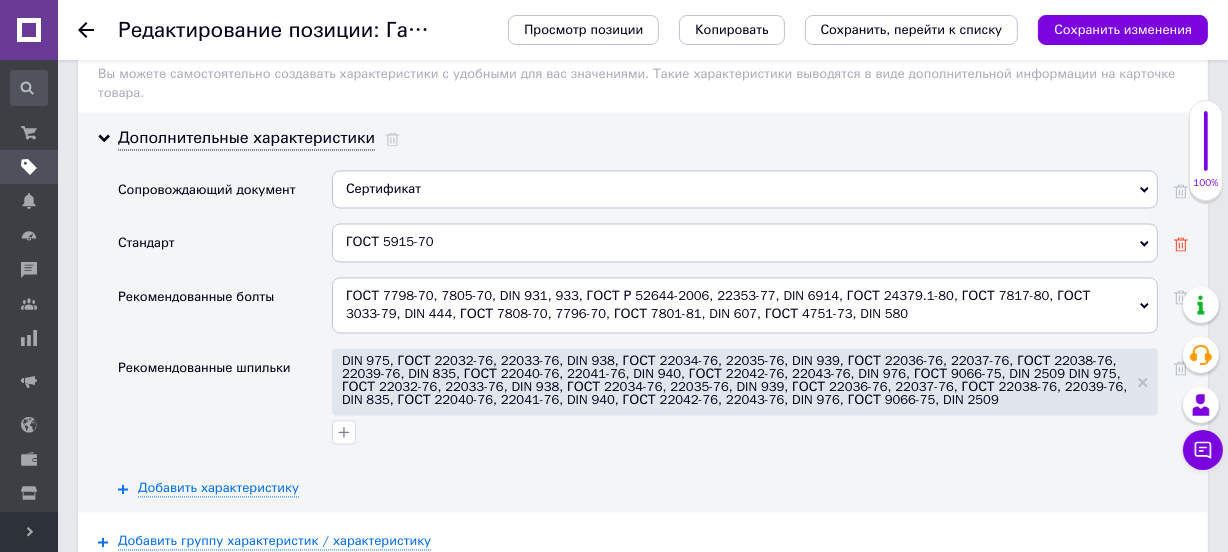 click 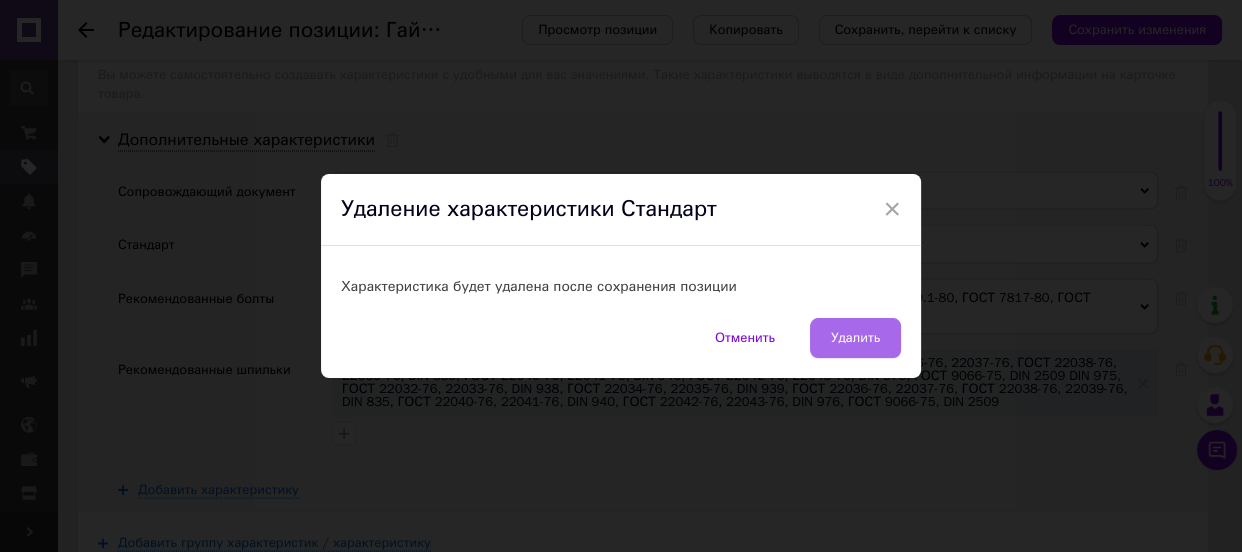 click on "Удалить" at bounding box center (855, 338) 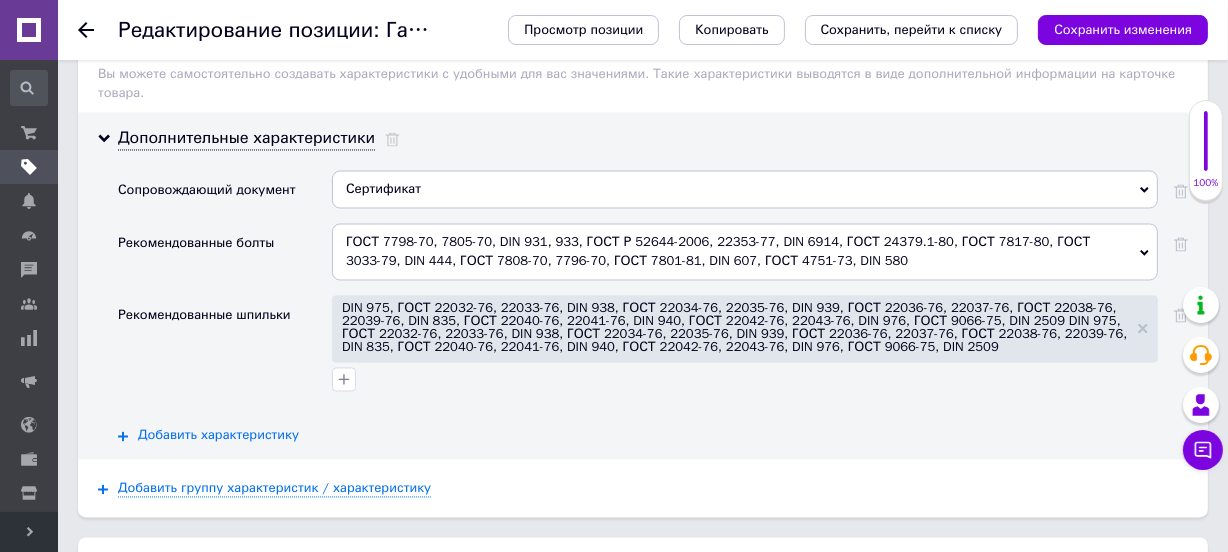 click on "Добавить характеристику" at bounding box center [218, 436] 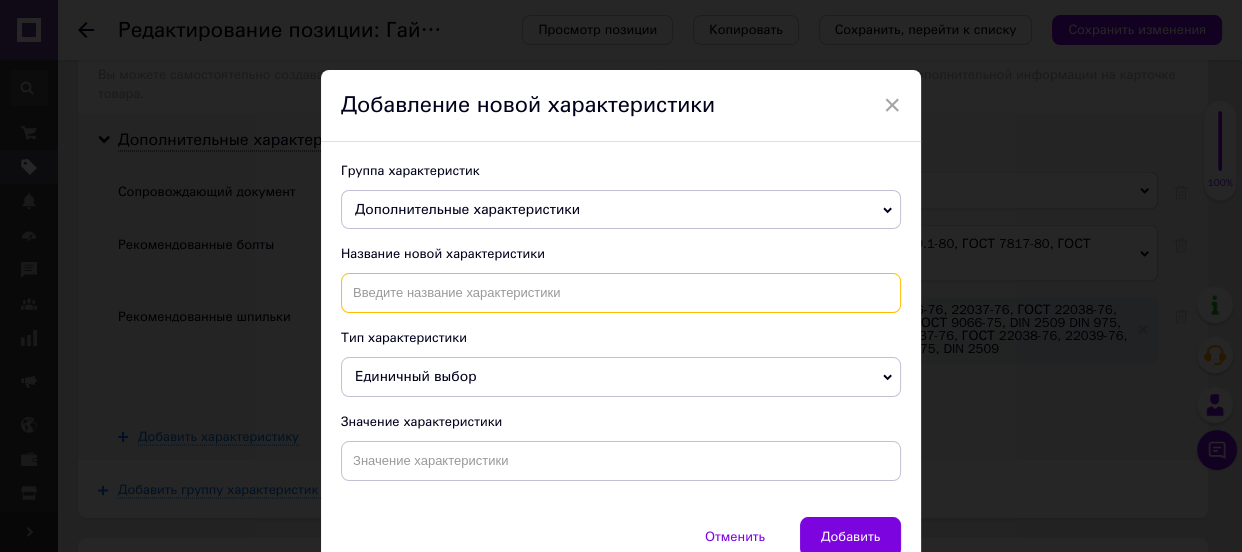 click at bounding box center [621, 293] 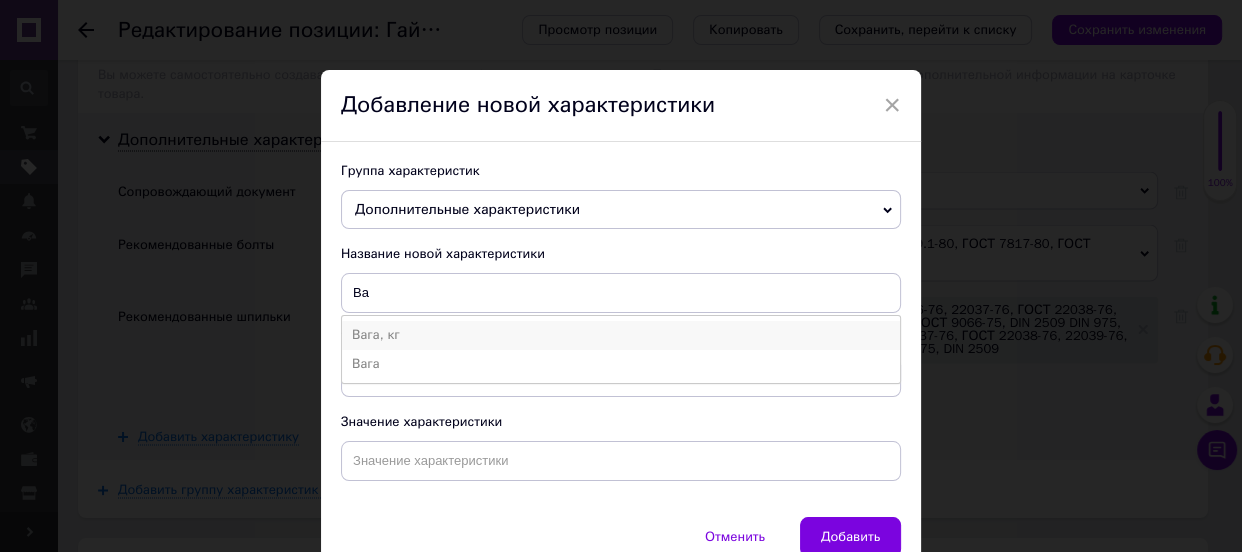 click on "Вага, кг" at bounding box center [621, 335] 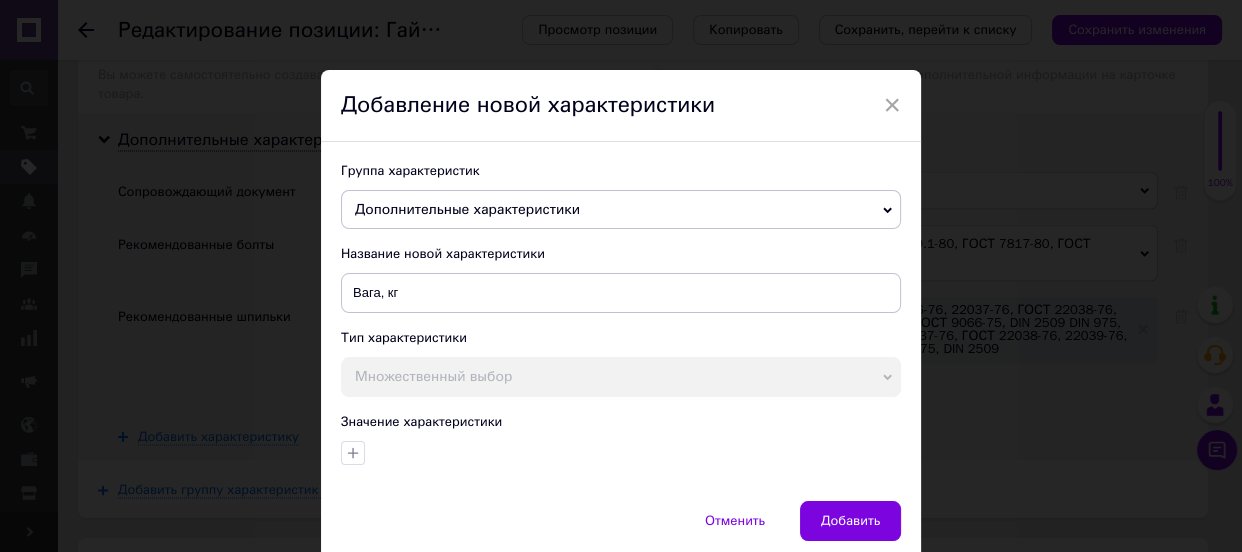 click on "Группа характеристик Дополнительные характеристики Новая группа характеристик Основные болты Пользовательские характеристики Дополнительные хараетеристики Основные атрибуты Стандарты Дополнительные характеристики  Габаритные размеры длина штифта Длина штифта Довжина штіфта Вага Название новой характеристики Вага, кг Тип характеристики Множественный выбор Единичный выбор Число Значение характеристики" at bounding box center [621, 321] 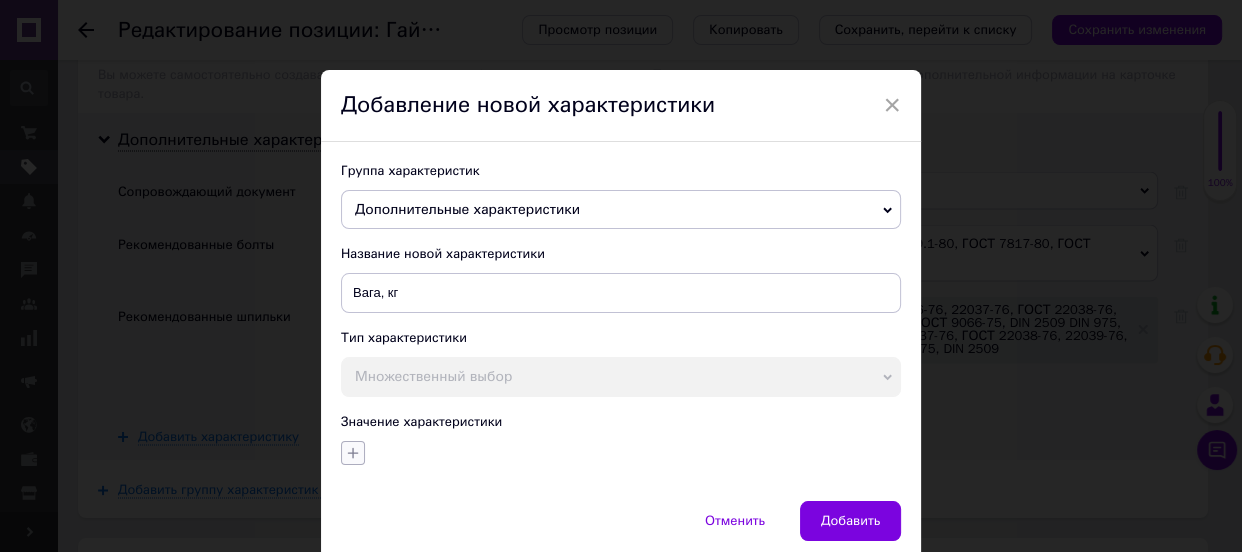 click 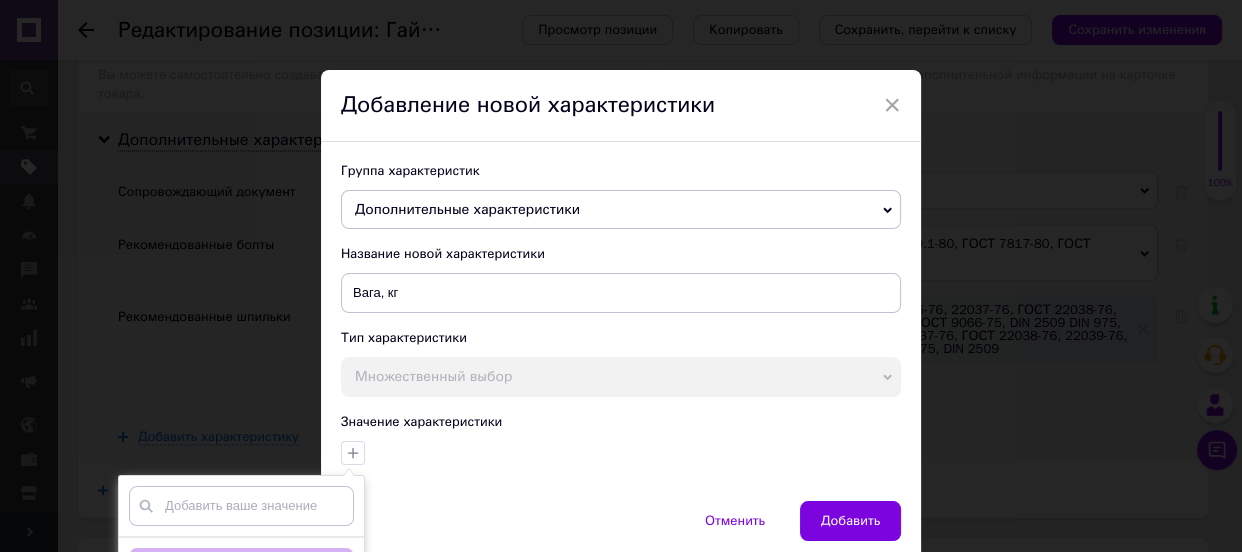 click at bounding box center [241, 506] 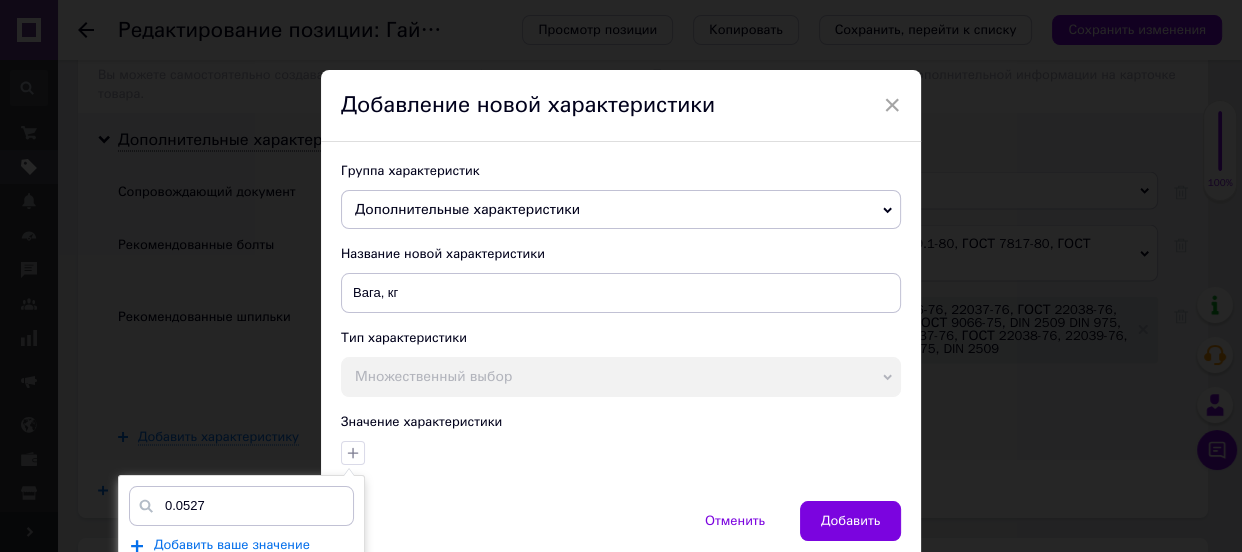 type 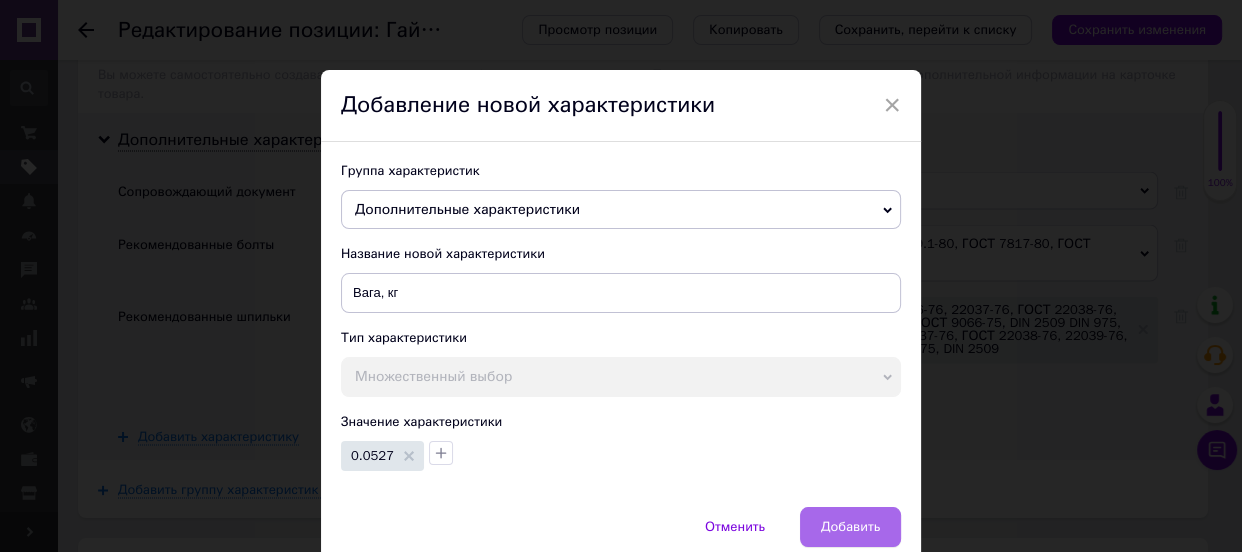click on "Добавить" at bounding box center (850, 527) 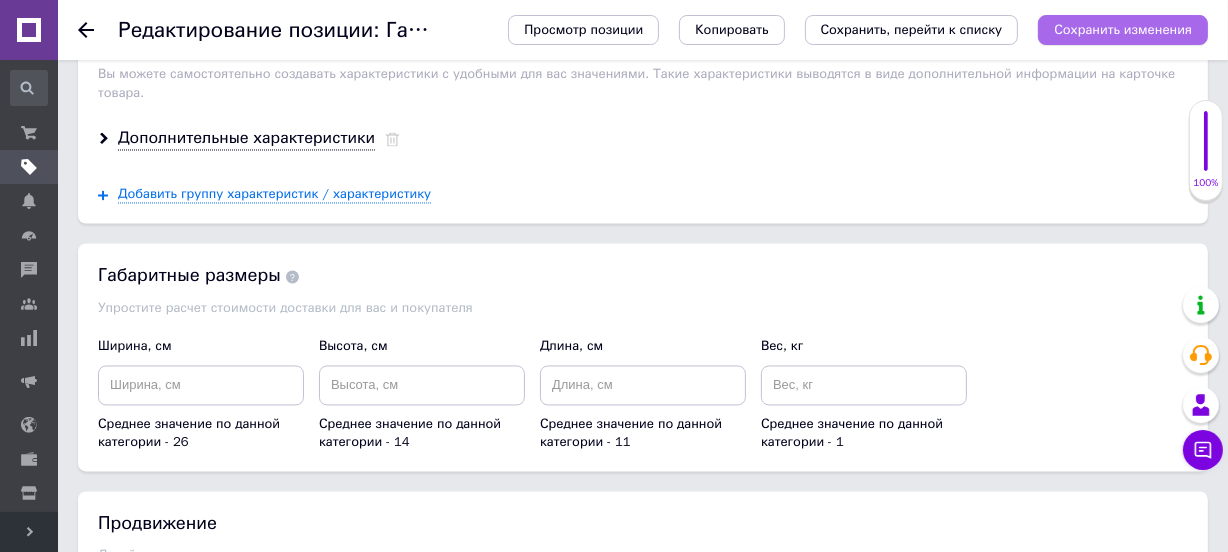 click on "Сохранить изменения" at bounding box center [1123, 29] 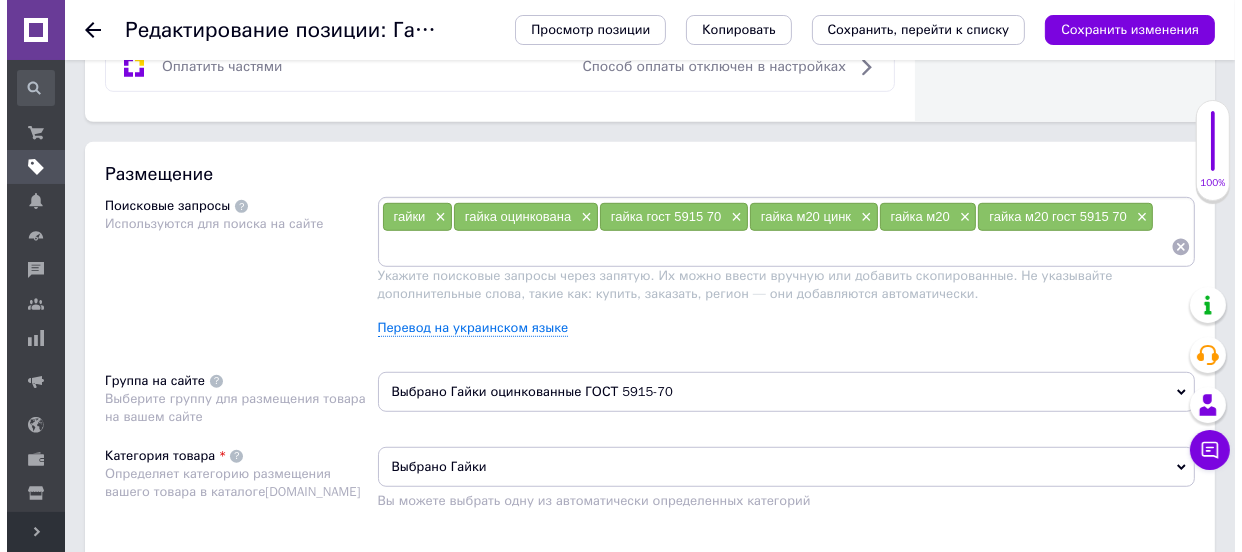 scroll, scrollTop: 1090, scrollLeft: 0, axis: vertical 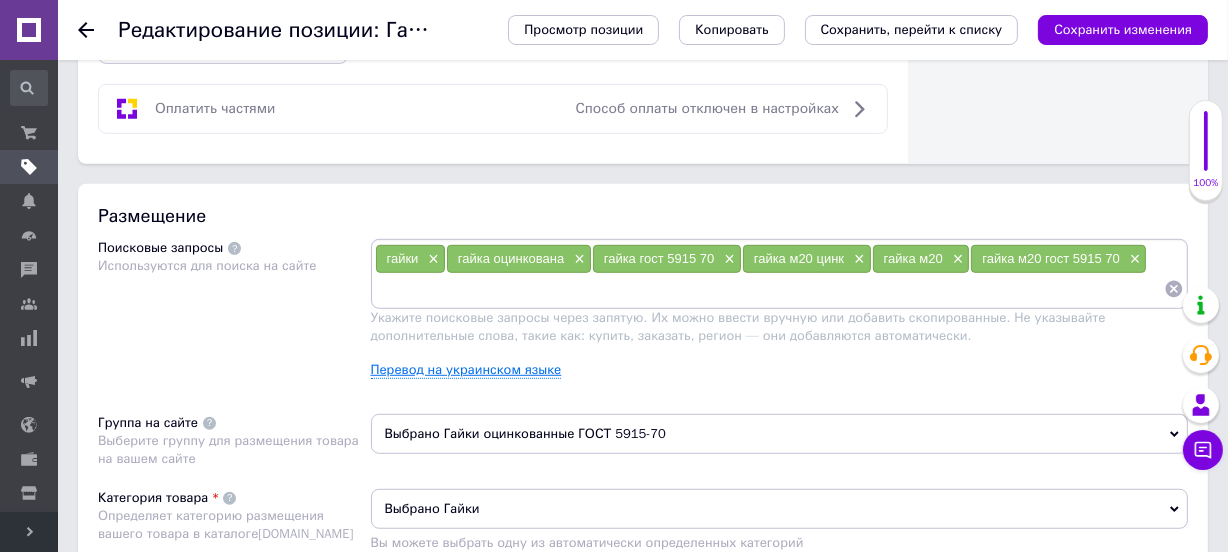 click on "Перевод на украинском языке" at bounding box center (466, 370) 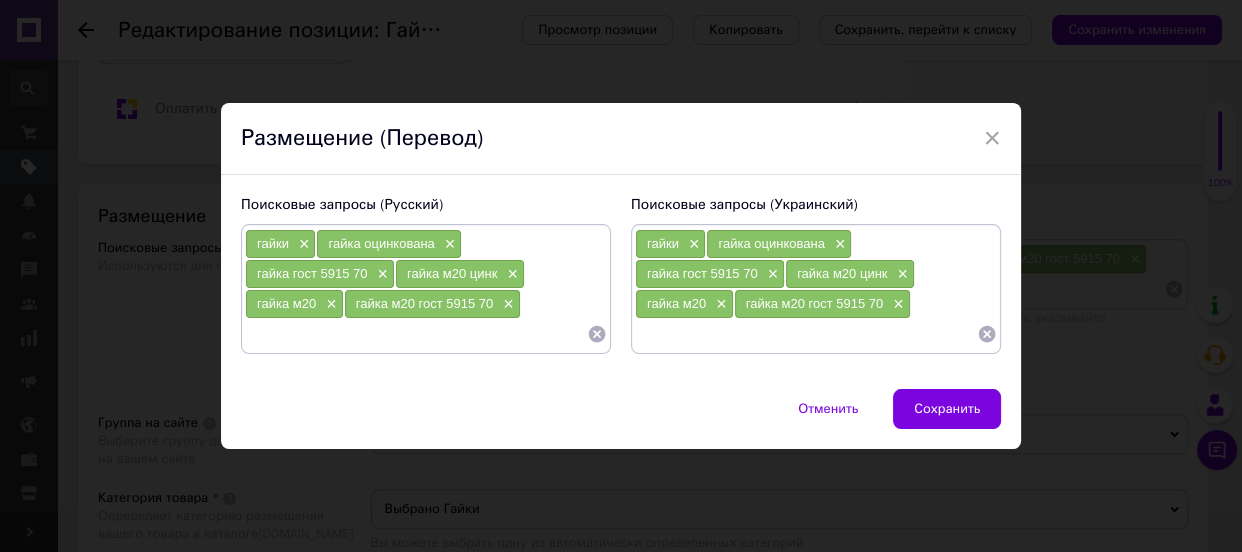 click 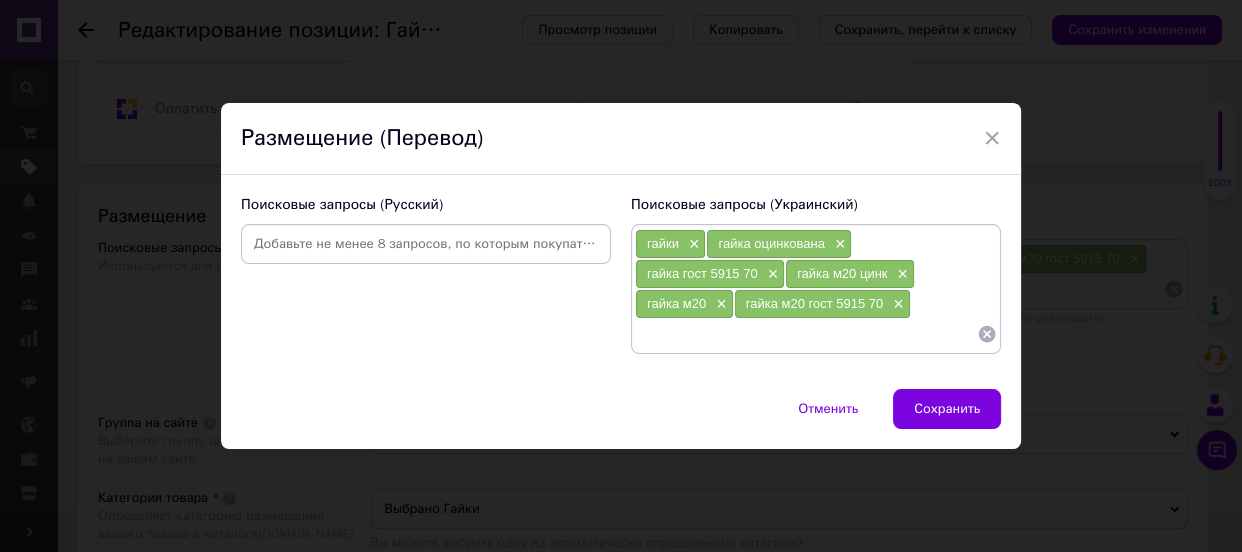 click 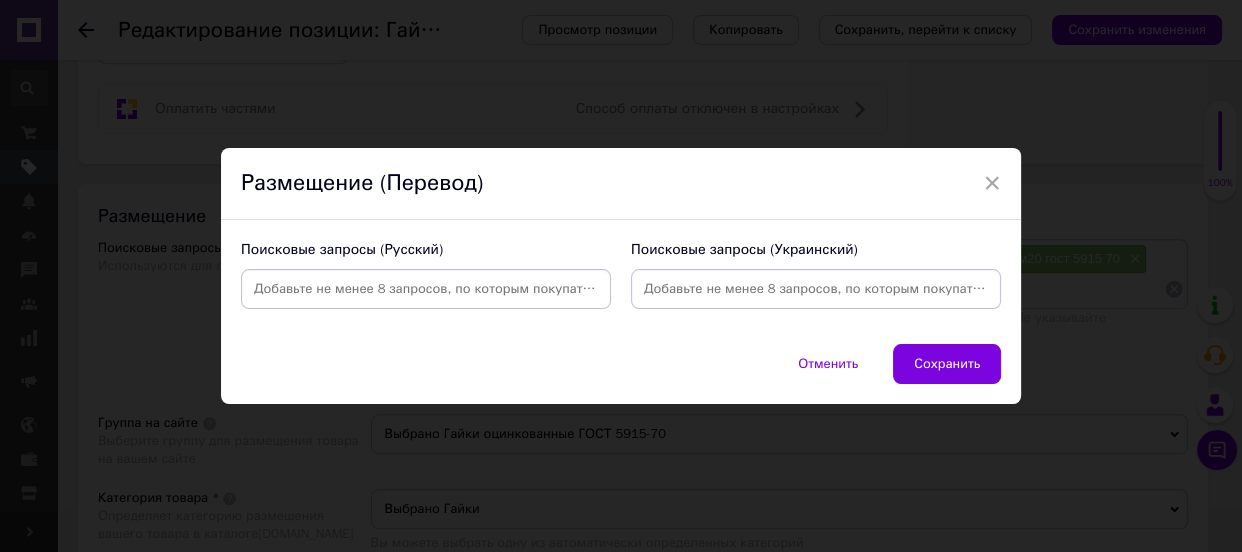click at bounding box center (816, 289) 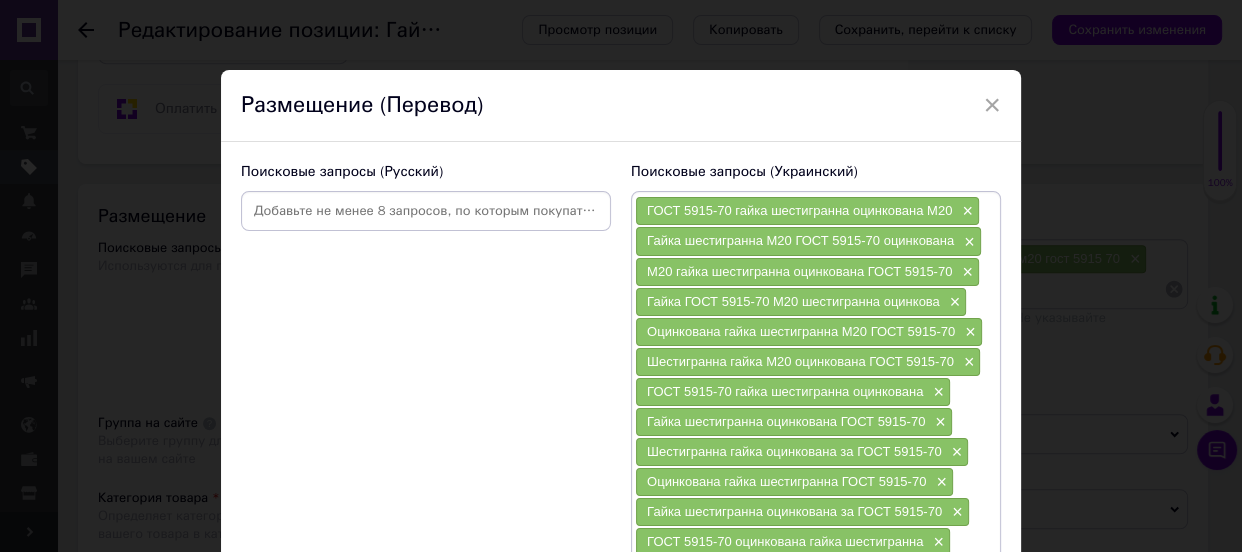 click at bounding box center (426, 211) 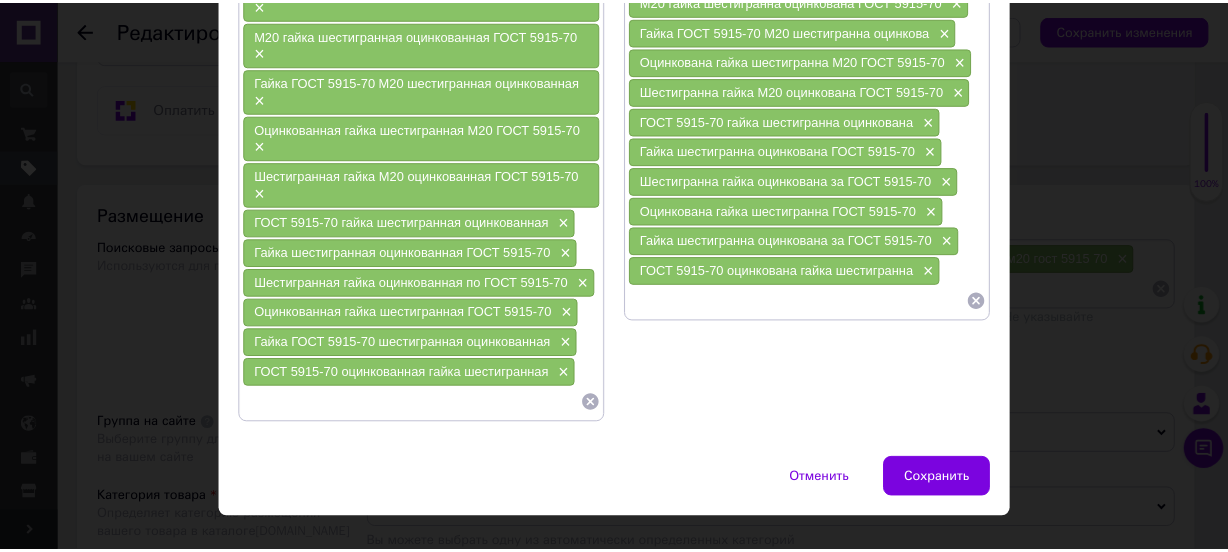 scroll, scrollTop: 272, scrollLeft: 0, axis: vertical 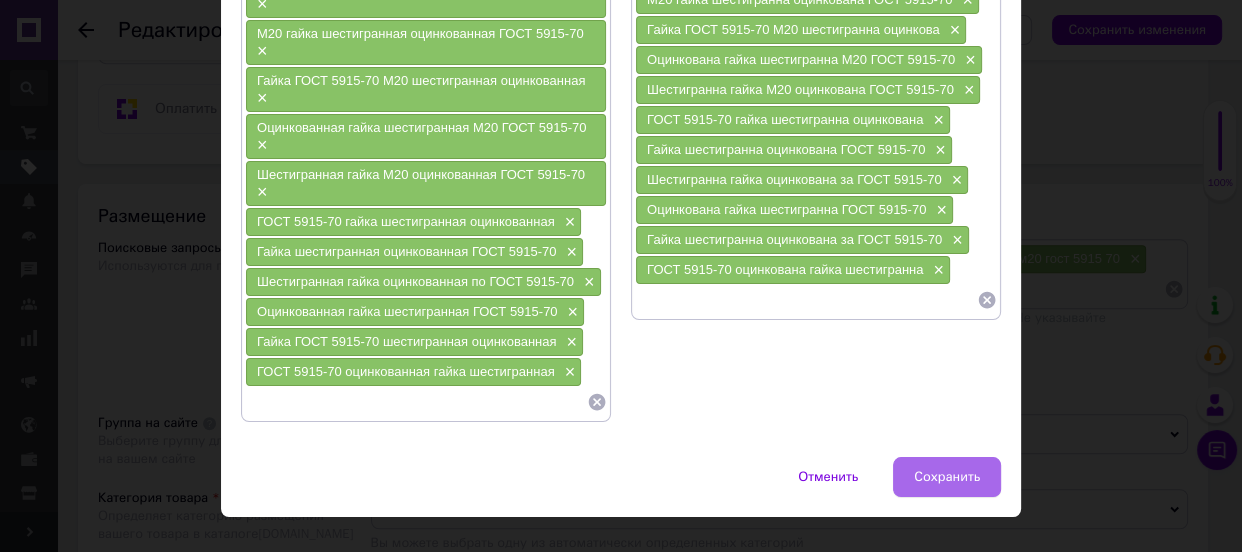click on "Сохранить" at bounding box center [947, 477] 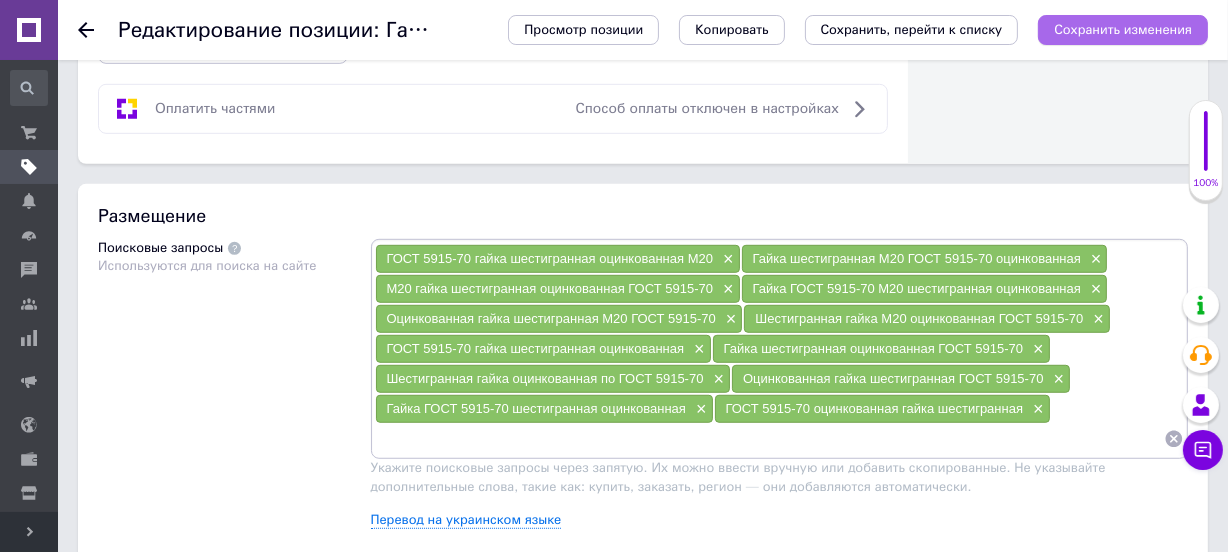 click on "Сохранить изменения" at bounding box center (1123, 29) 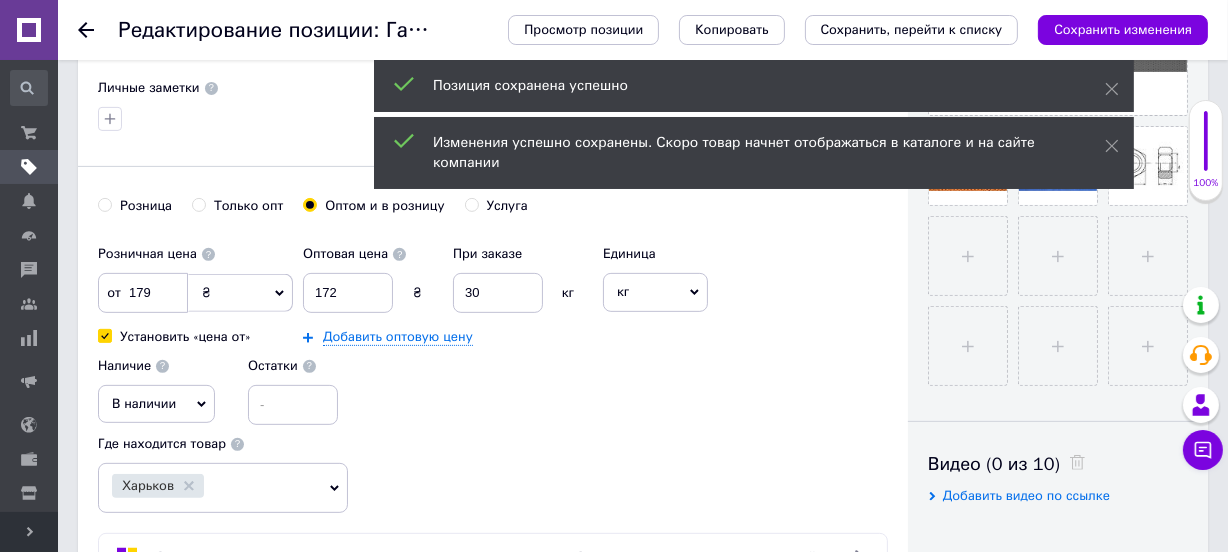 scroll, scrollTop: 636, scrollLeft: 0, axis: vertical 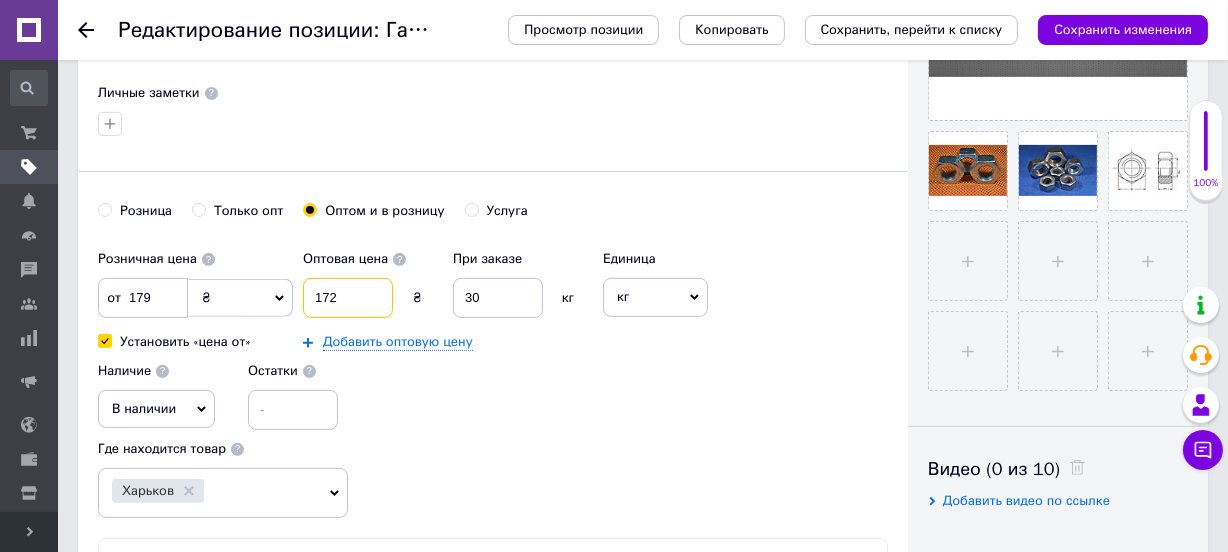 click on "172" at bounding box center [348, 298] 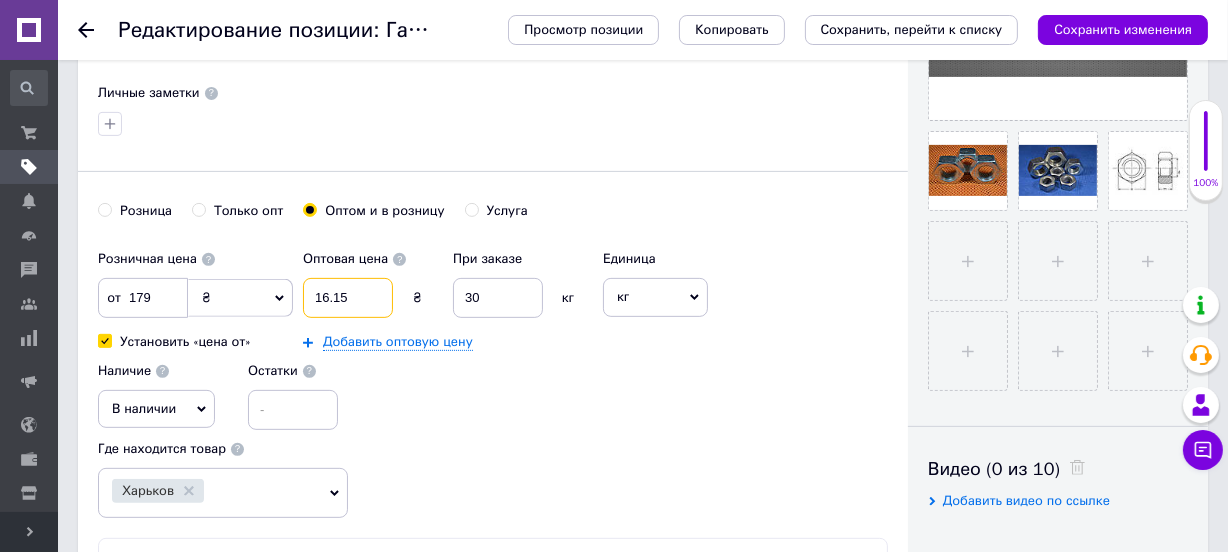 type on "16.15" 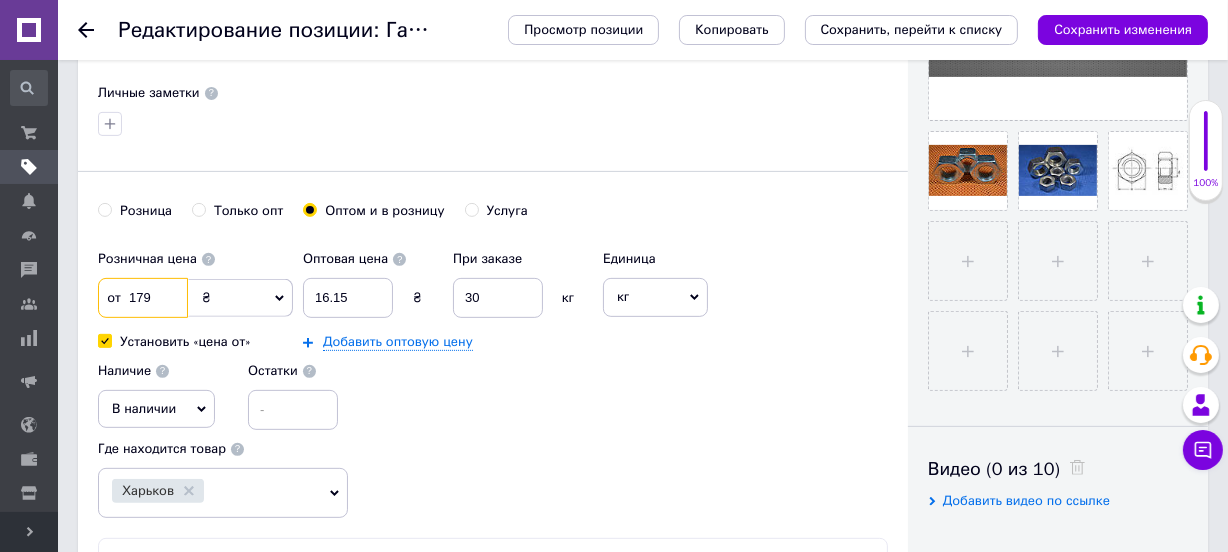 click on "179" at bounding box center [143, 298] 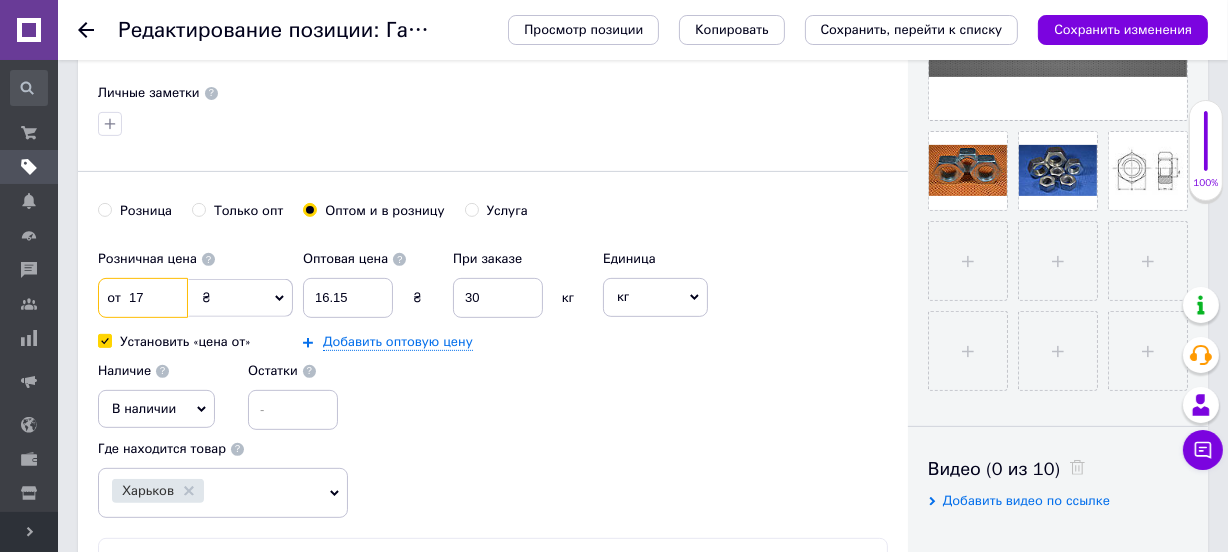 type on "17" 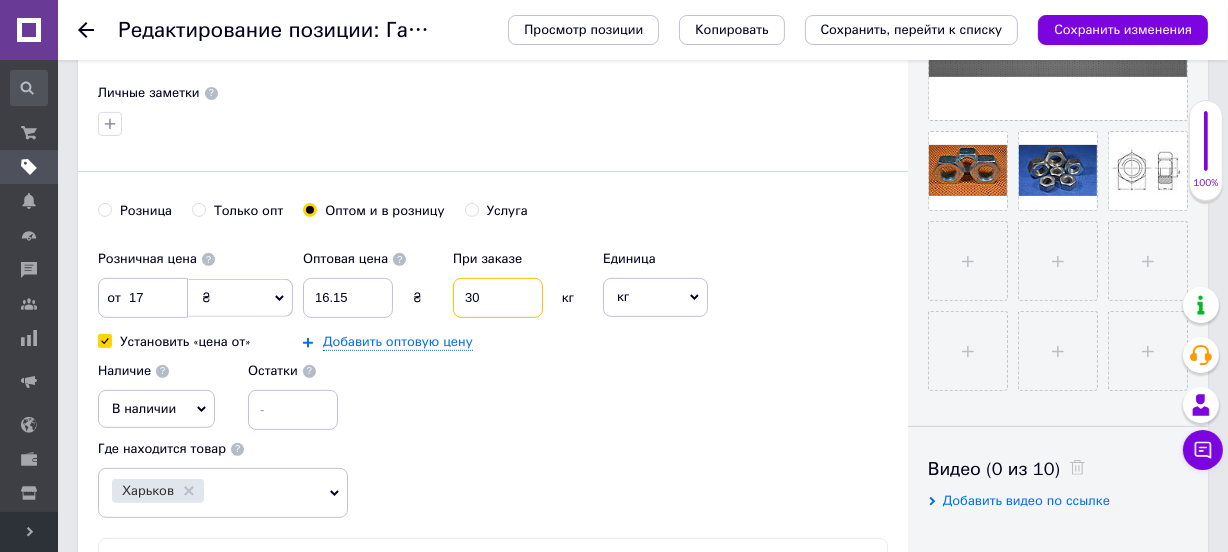 click on "30" at bounding box center (498, 298) 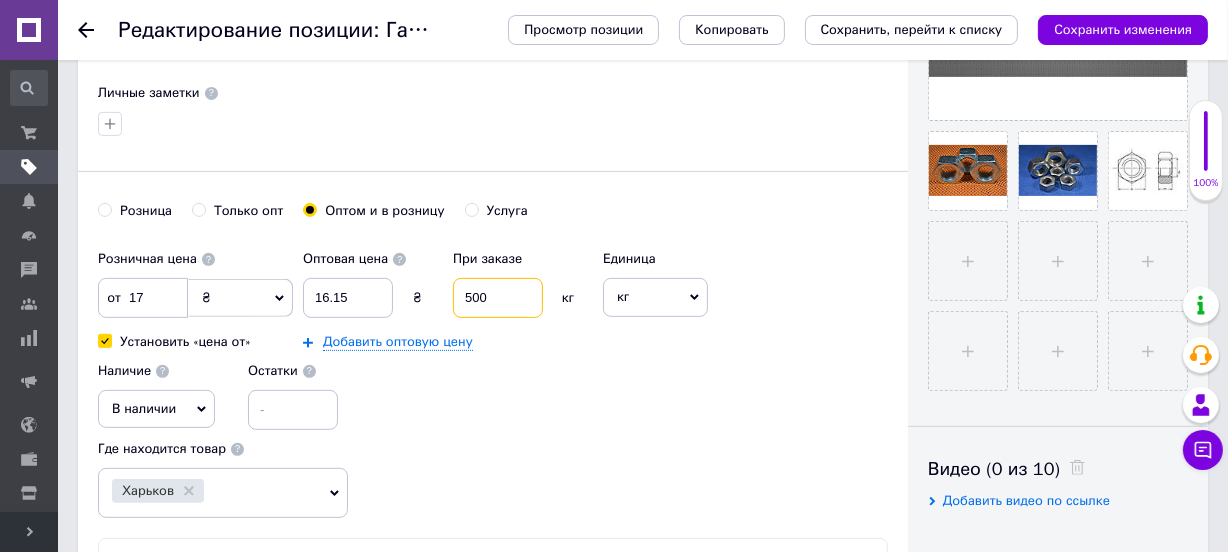 type on "500" 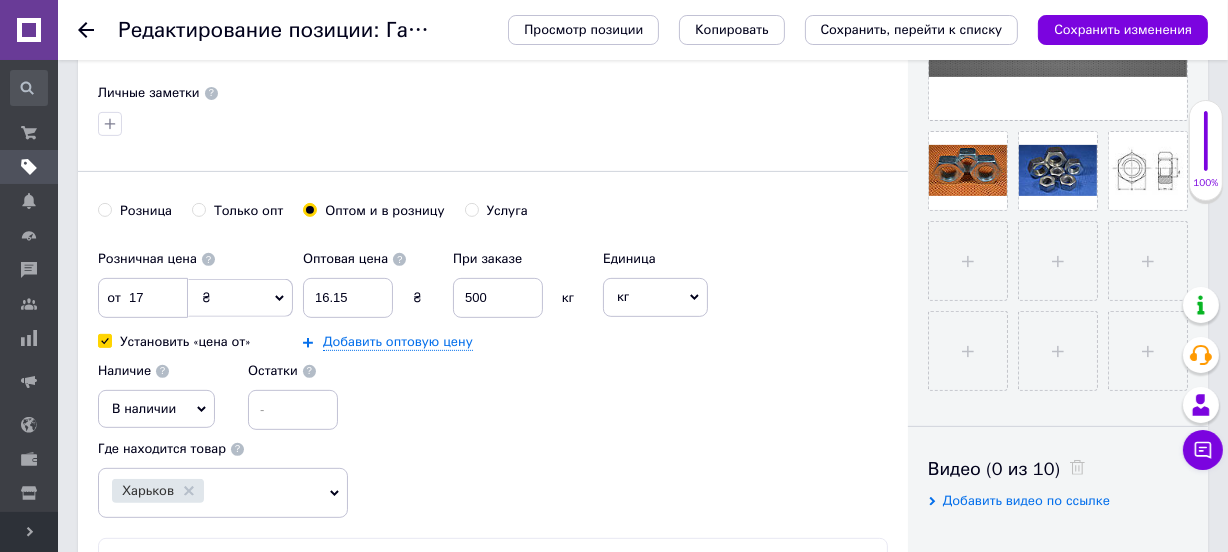 click on "кг" at bounding box center [655, 297] 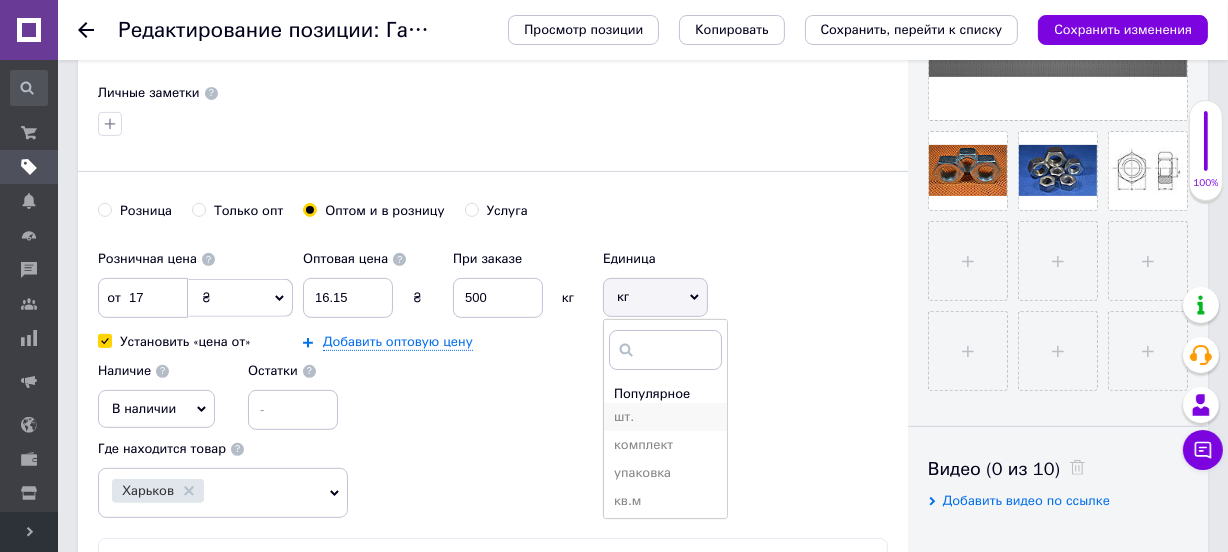 click on "шт." at bounding box center (665, 417) 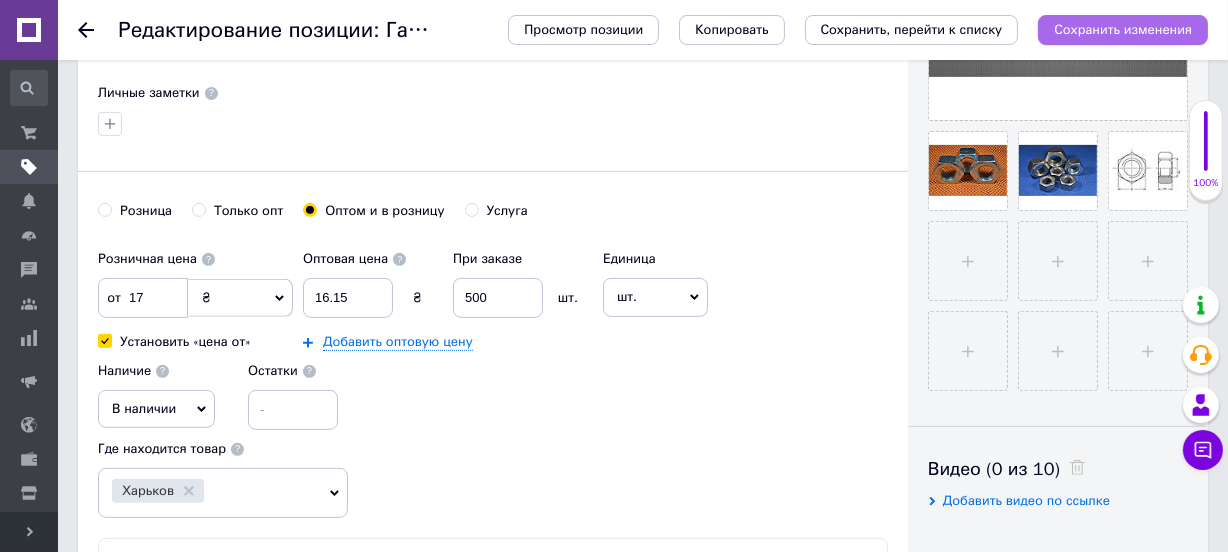 click on "Сохранить изменения" at bounding box center (1123, 29) 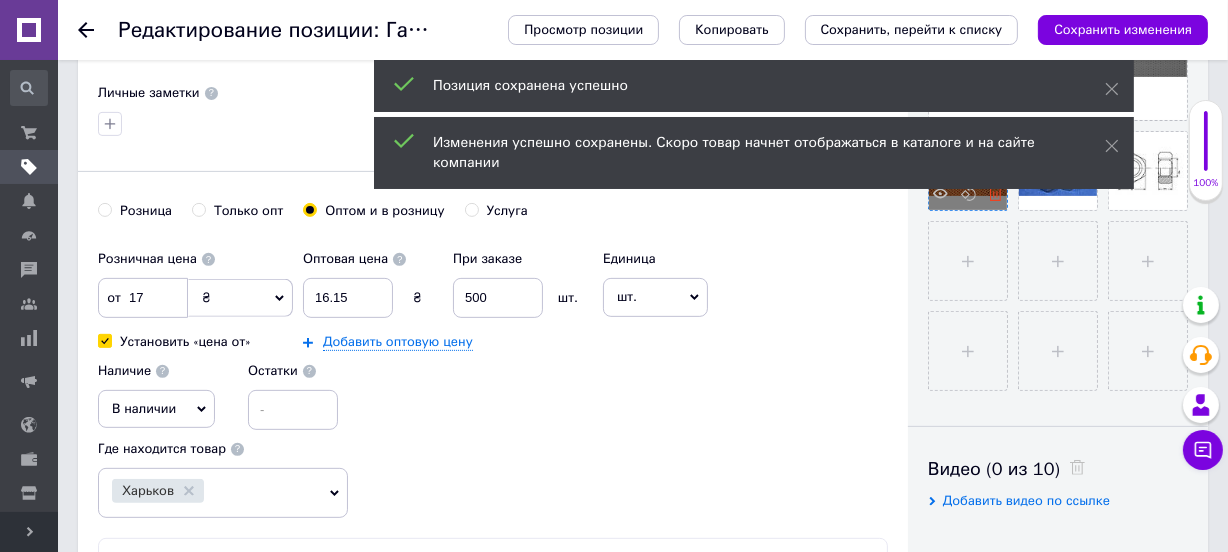 click 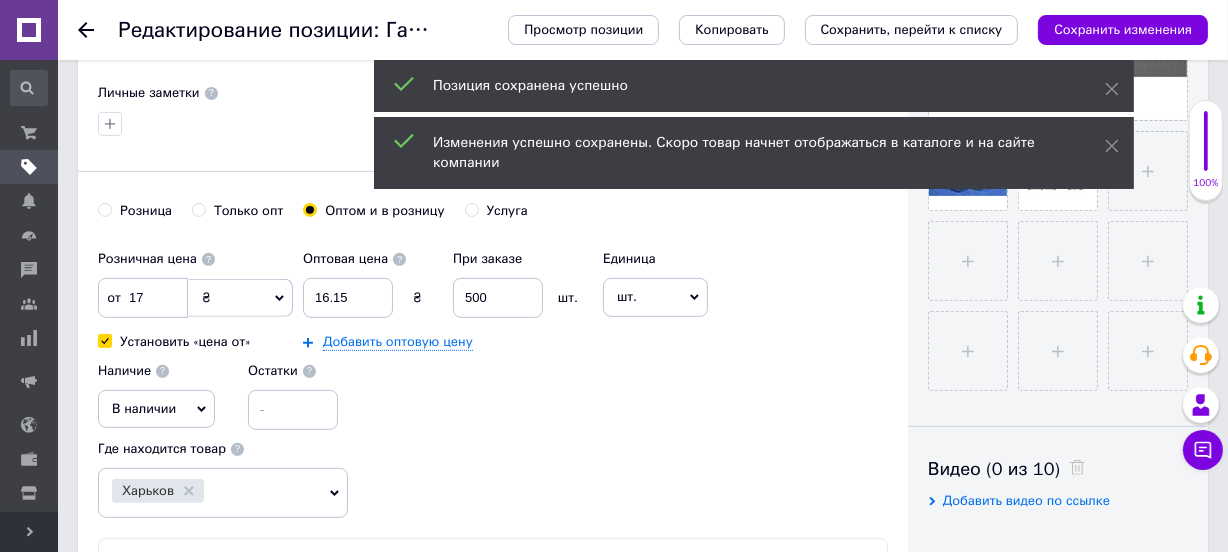 click 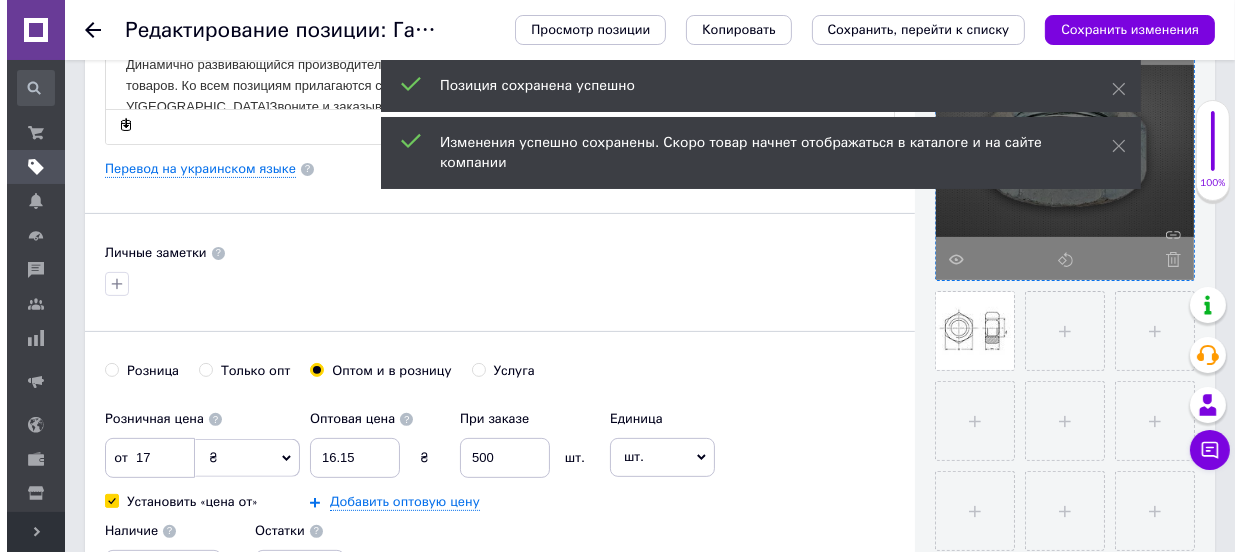 scroll, scrollTop: 454, scrollLeft: 0, axis: vertical 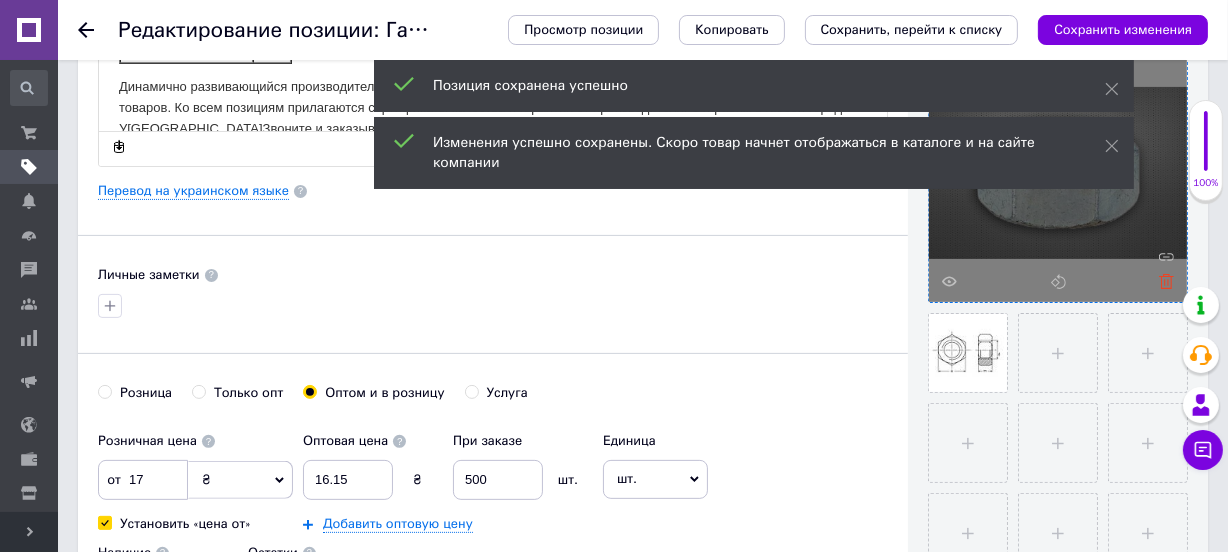 click 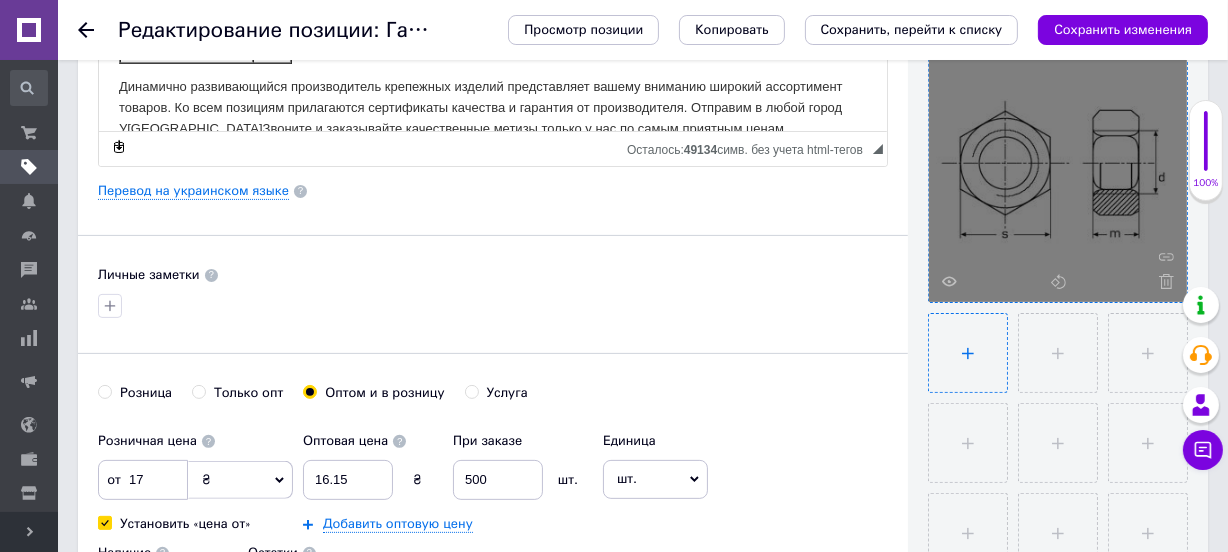 click at bounding box center [968, 353] 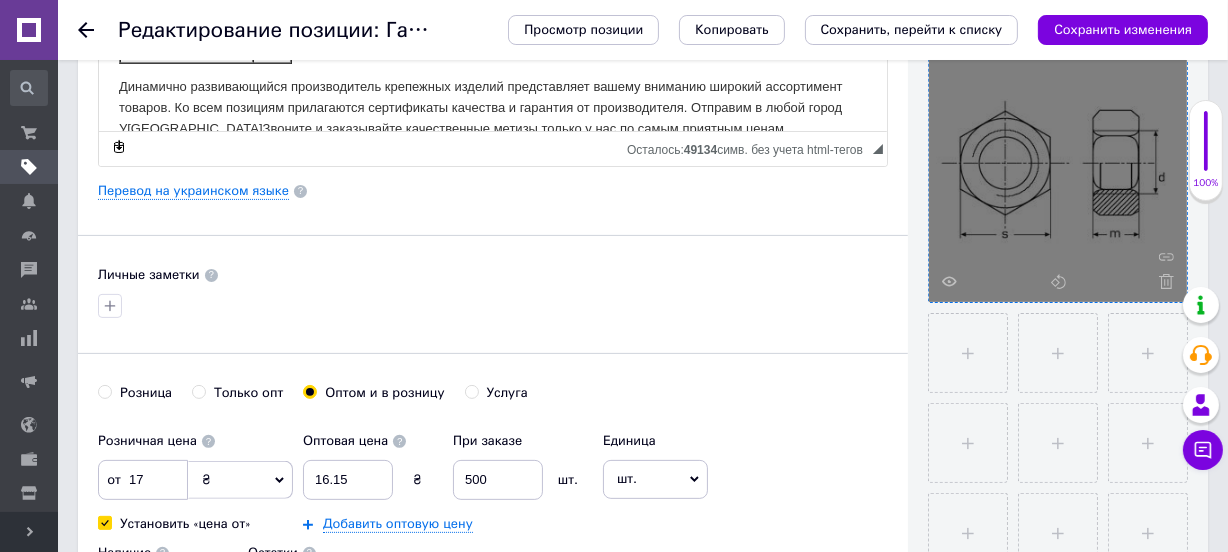type 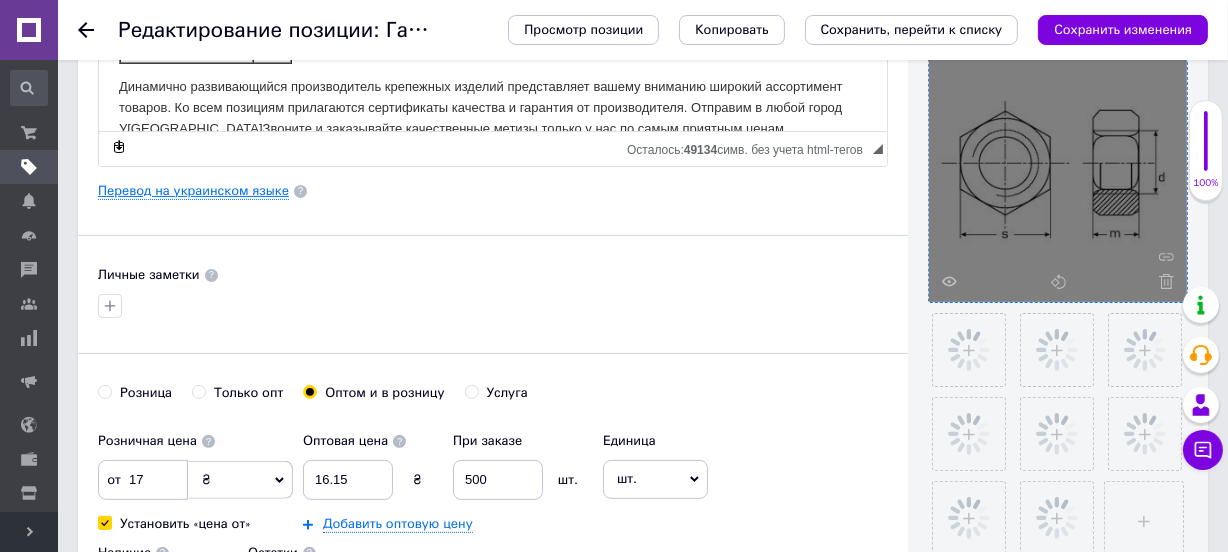 click on "Перевод на украинском языке" at bounding box center (193, 191) 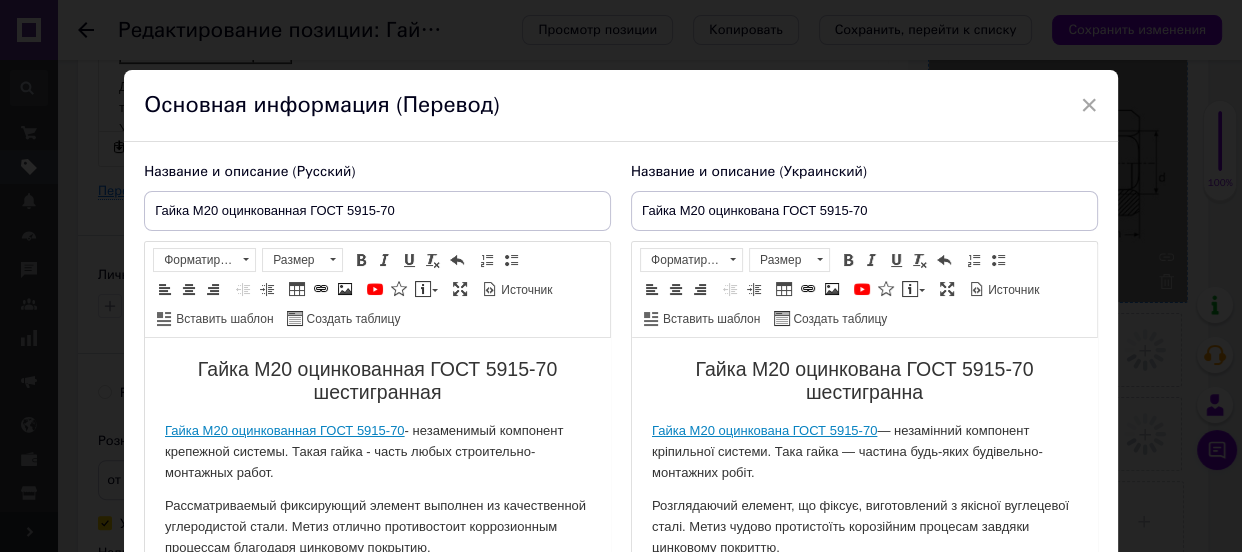 scroll, scrollTop: 0, scrollLeft: 0, axis: both 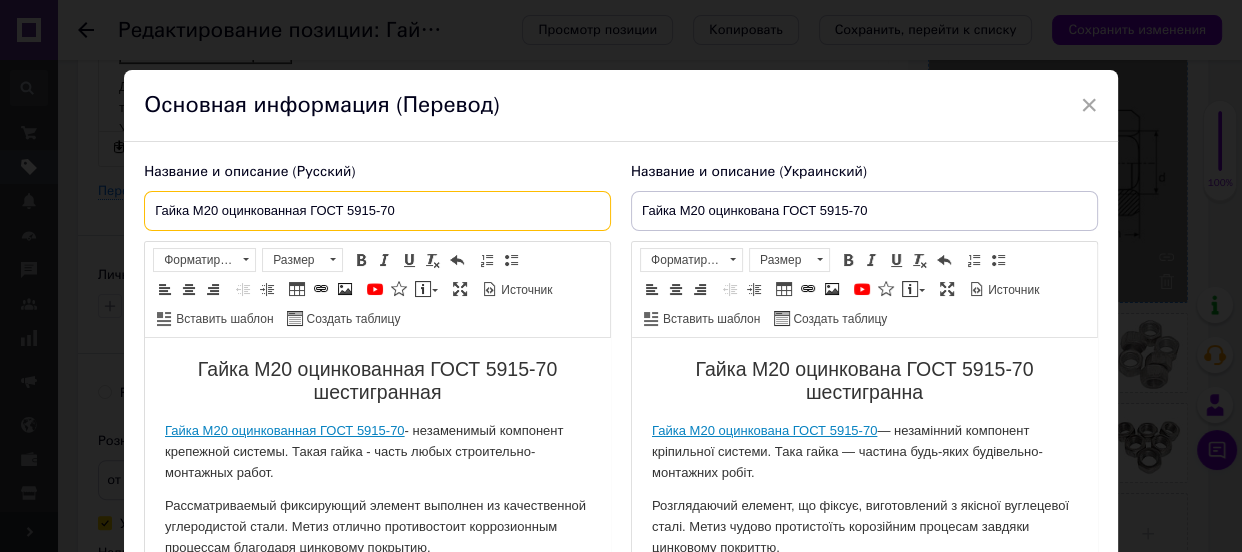 click on "Гайка М20 оцинкованная ГОСТ 5915-70" at bounding box center [377, 211] 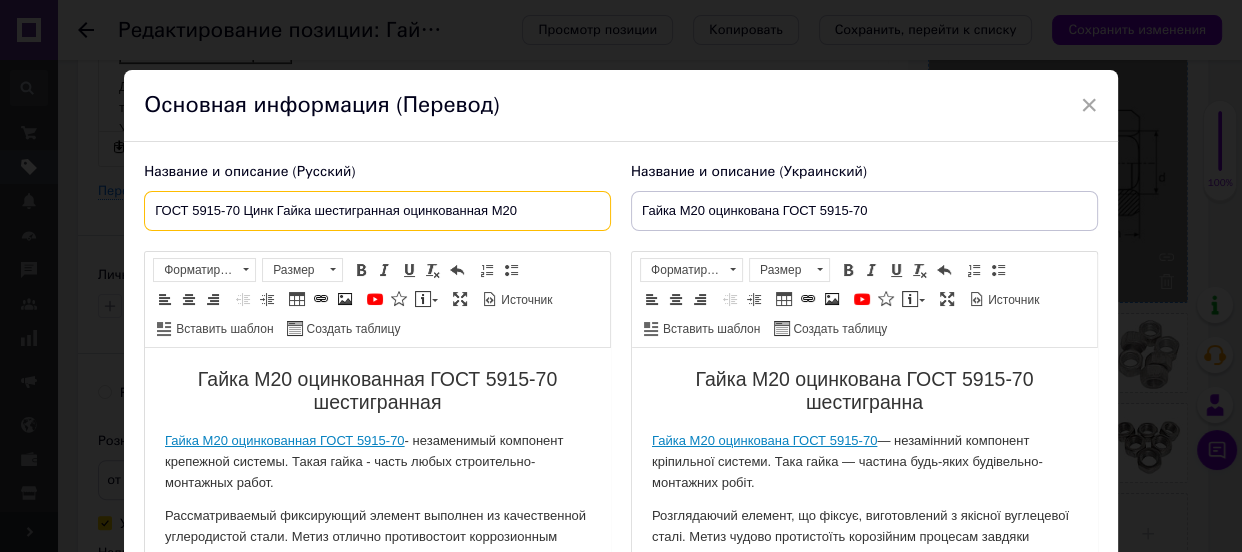 type on "ГОСТ 5915-70 Цинк Гайка шестигранная оцинкованная М20" 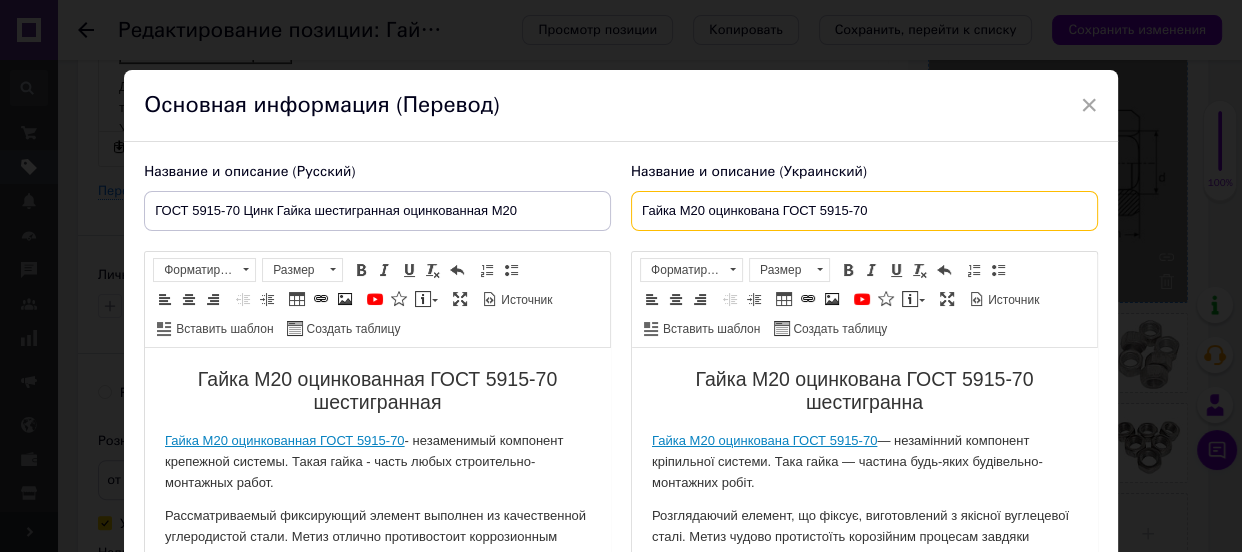click on "Гайка М20 оцинкована ГОСТ 5915-70" at bounding box center [864, 211] 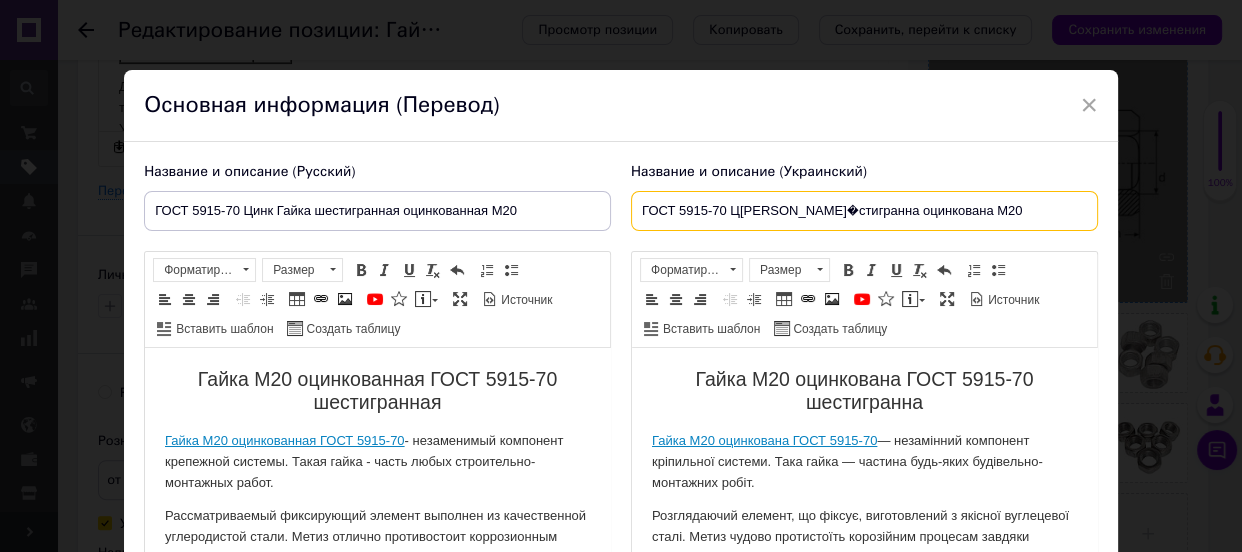 type on "ГОСТ 5915-70 Ц[PERSON_NAME]�стигранна оцинкована М20" 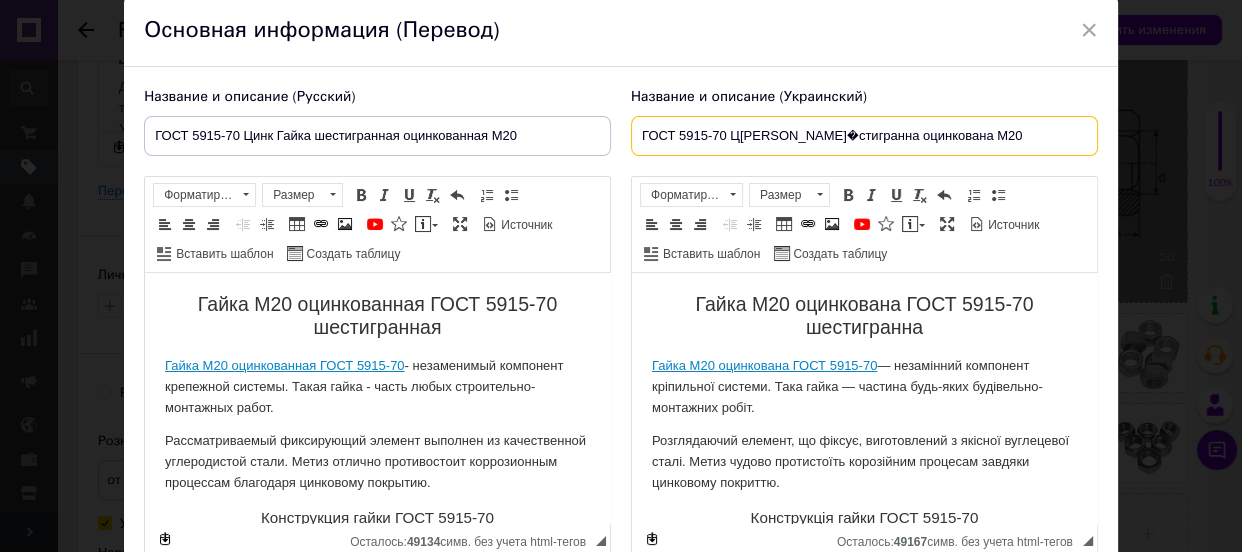 scroll, scrollTop: 181, scrollLeft: 0, axis: vertical 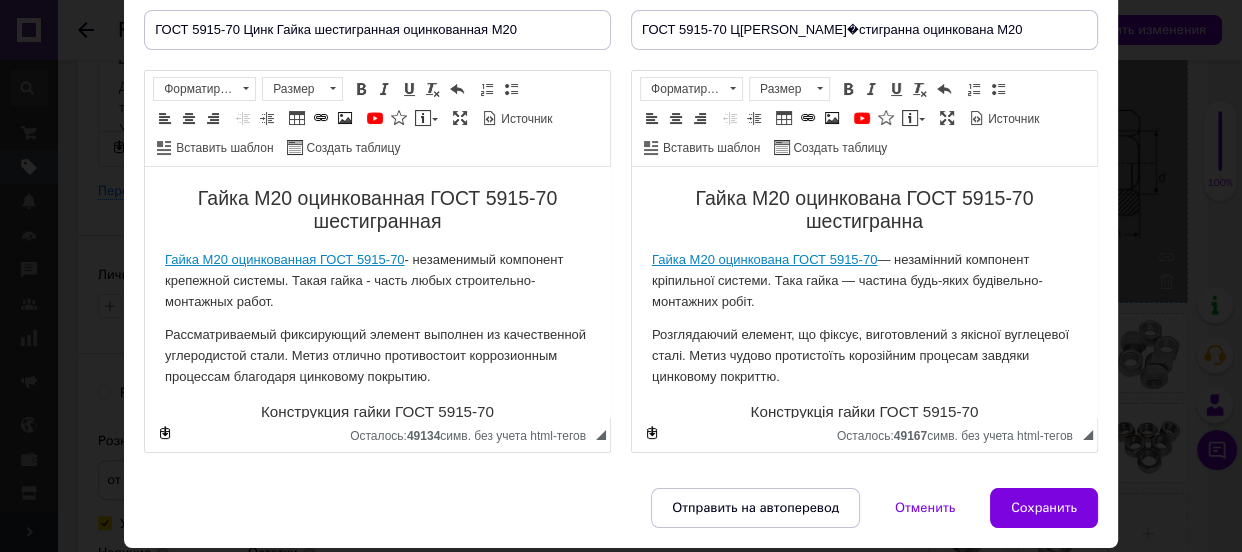 click on "Гайка М20 оцинкованная ГОСТ 5915-70 шестигранная" at bounding box center [377, 210] 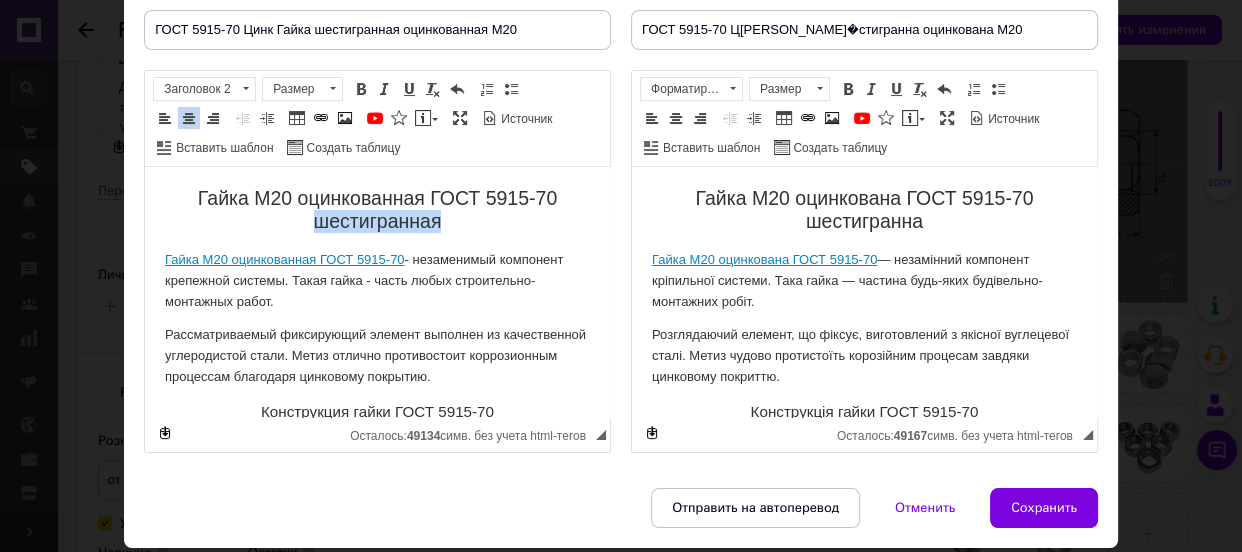 click on "Гайка М20 оцинкованная ГОСТ 5915-70 шестигранная" at bounding box center (377, 210) 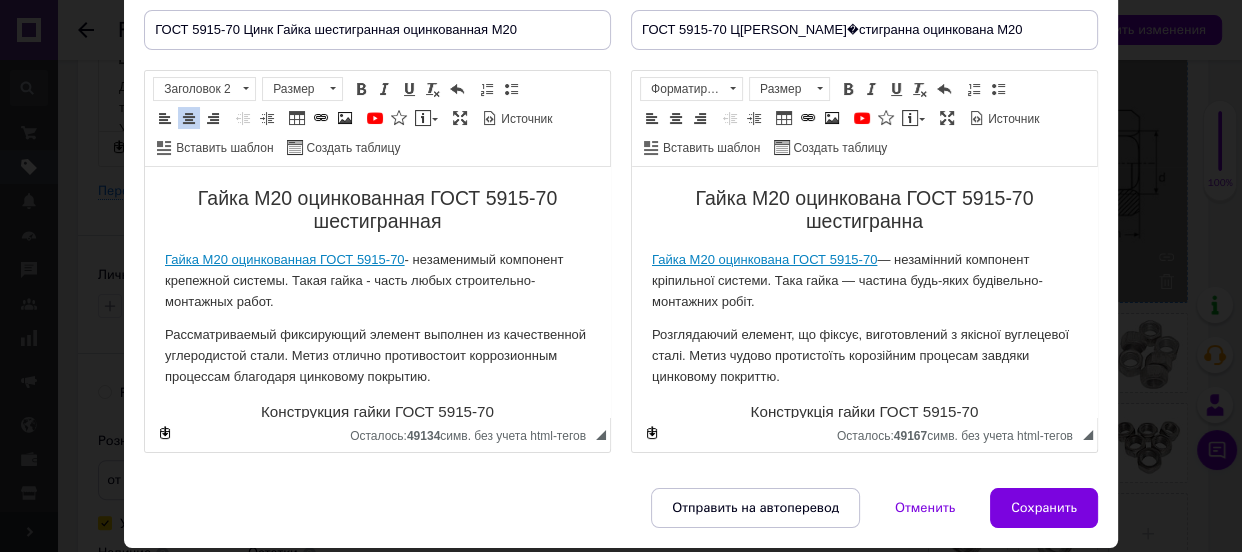 click on "Гайка М20 оцинкованная ГОСТ 5915-70 шестигранная" at bounding box center [377, 210] 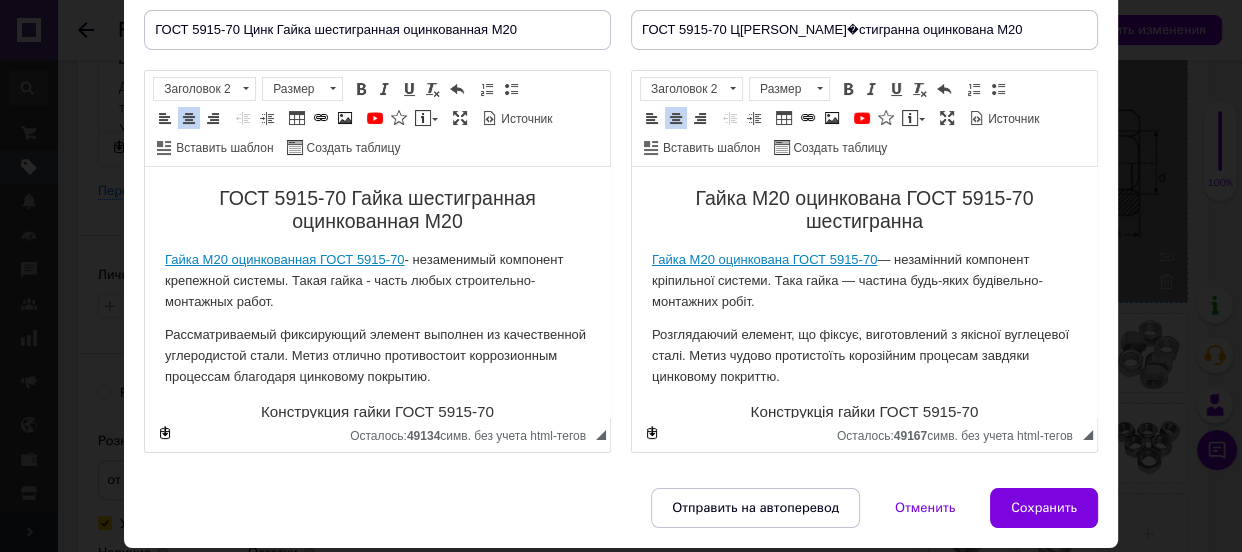 click on "Гайка М20 оцинкована ГОСТ 5915-70 шестигранна" at bounding box center (864, 210) 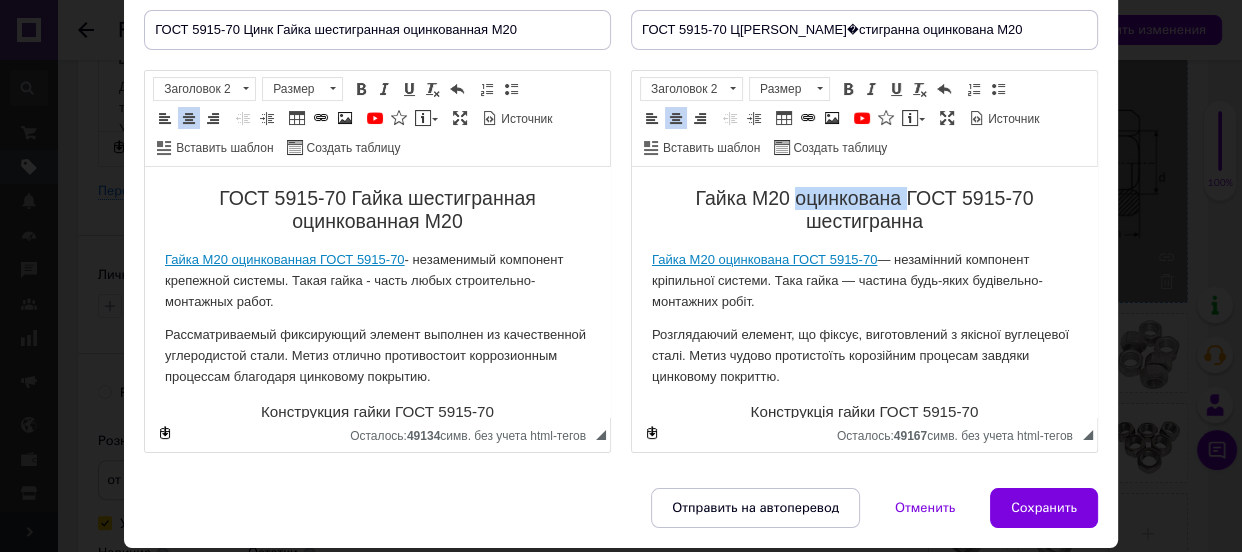click on "Гайка М20 оцинкована ГОСТ 5915-70 шестигранна" at bounding box center (864, 210) 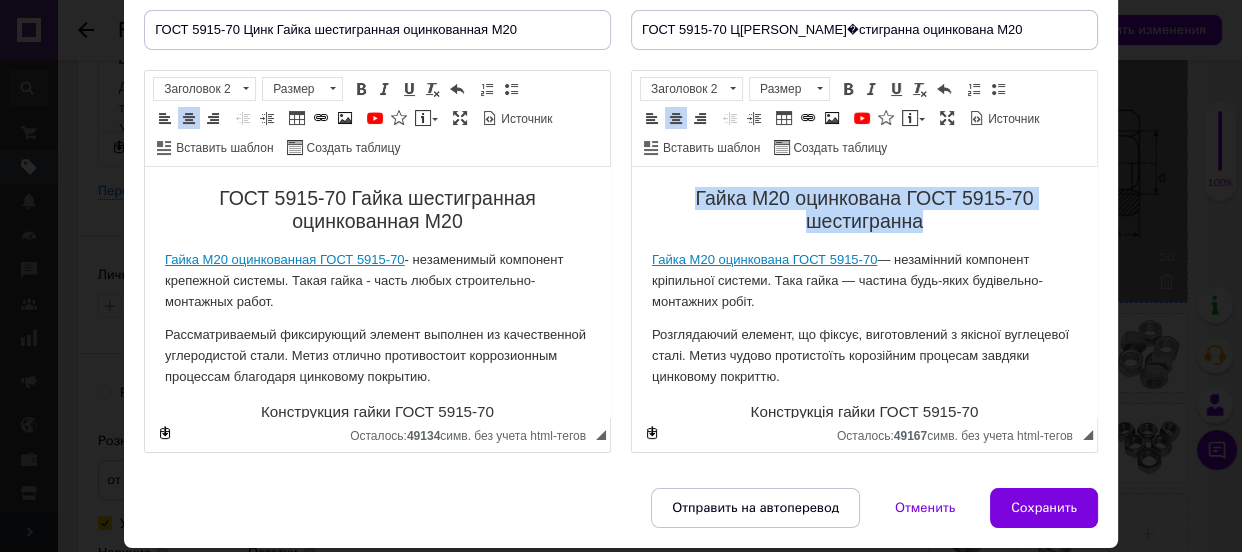 click on "Гайка М20 оцинкована ГОСТ 5915-70 шестигранна" at bounding box center (864, 210) 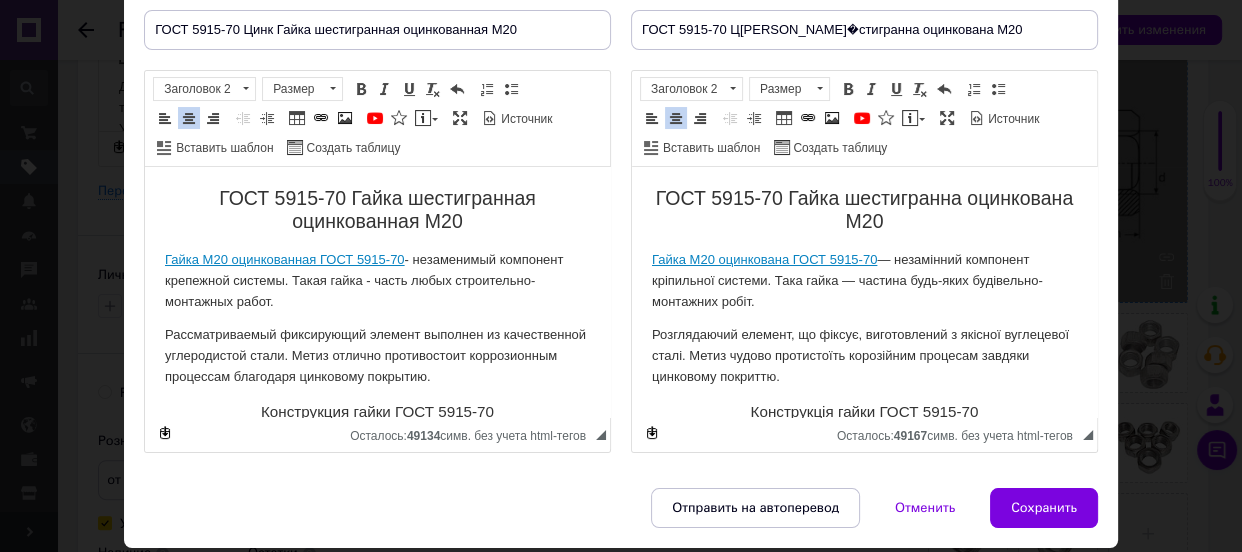 scroll, scrollTop: 90, scrollLeft: 0, axis: vertical 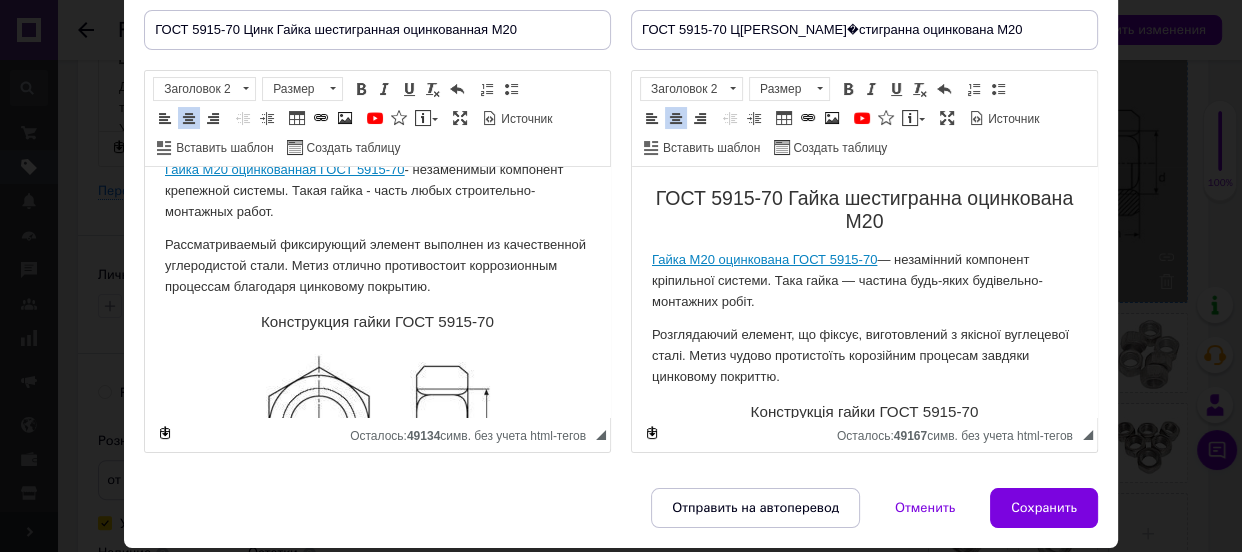 click on "Конструкция гайки ГОСТ 5915-70" at bounding box center (377, 322) 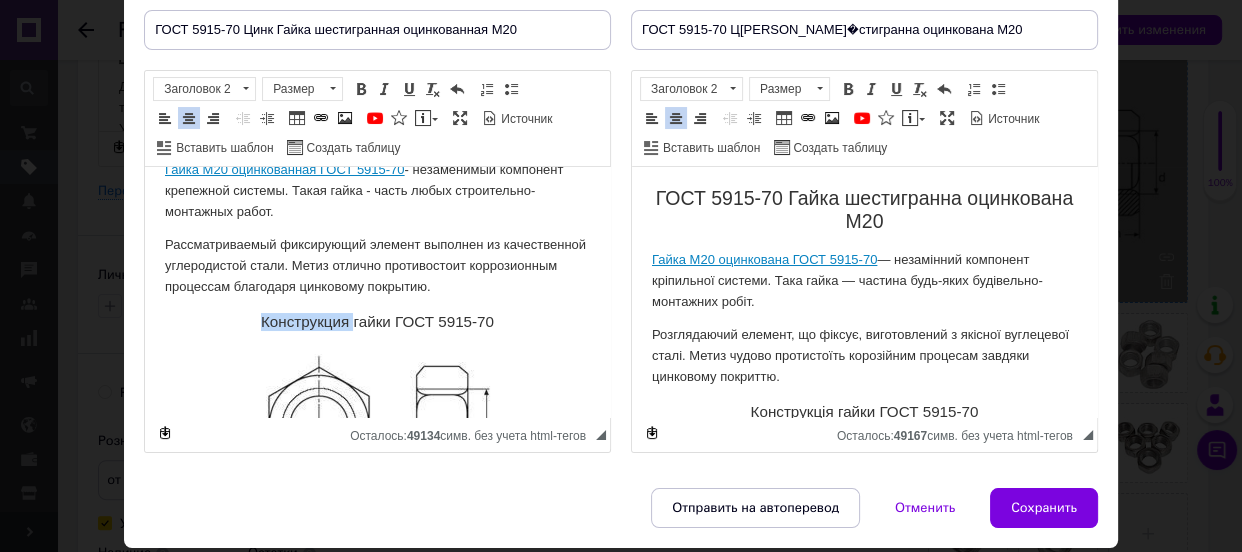 click on "Конструкция гайки ГОСТ 5915-70" at bounding box center (377, 322) 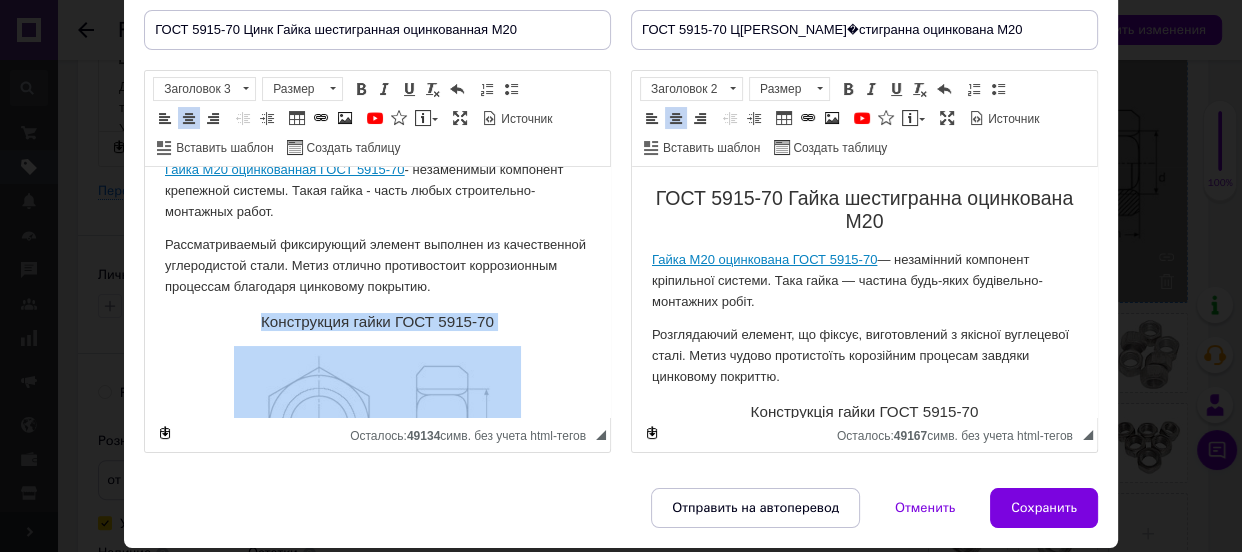 click on "Конструкция гайки ГОСТ 5915-70" at bounding box center [377, 322] 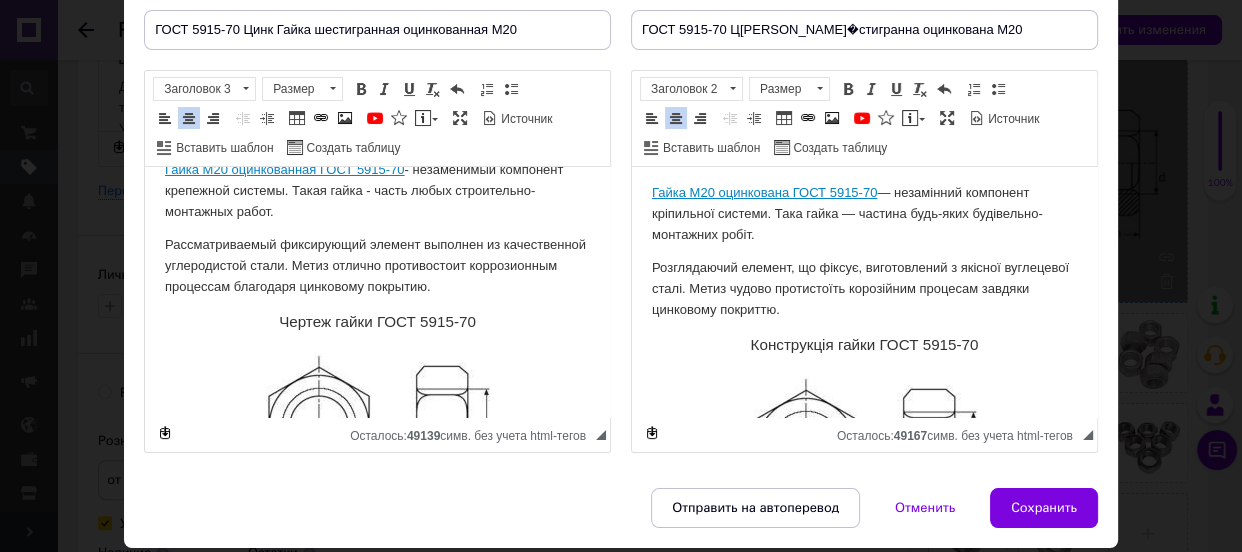 scroll, scrollTop: 181, scrollLeft: 0, axis: vertical 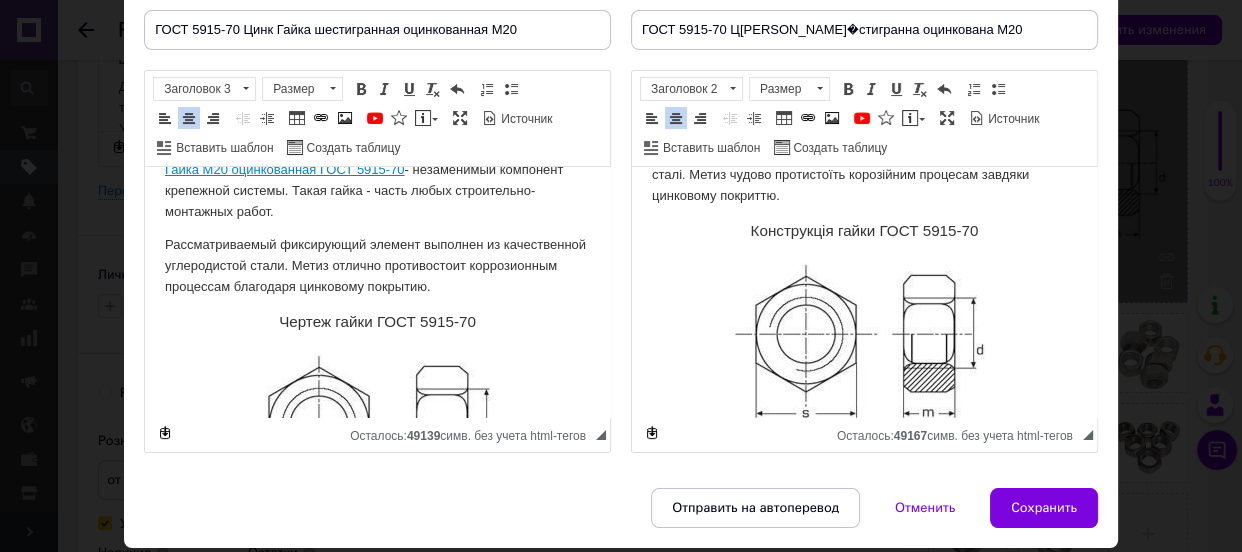 click on "ГОСТ 5915-70 Гайка шестигранна оцинкована М20 Гайка М20 оцинкована ГОСТ 5915-70  — незамінний компонент кріпильної системи. Така гайка — частина будь-яких будівельно-монтажних робіт. Розглядаючий елемент, що фіксує, виготовлений з якісної вуглецевої сталі. Метиз чудово протистоїть корозійним процесам завдяки цинковому покриттю.  Конструкція гайки ГОСТ 5915-70 Технічні характеристики гайки М20 оцинкованої ГОСТ 5915-70 Діаметр різі, d  20 мм Крок різі, P 2.5 мм Розмір «під ключ», s 30 мм Висота, m 18 мм" at bounding box center [864, 1083] 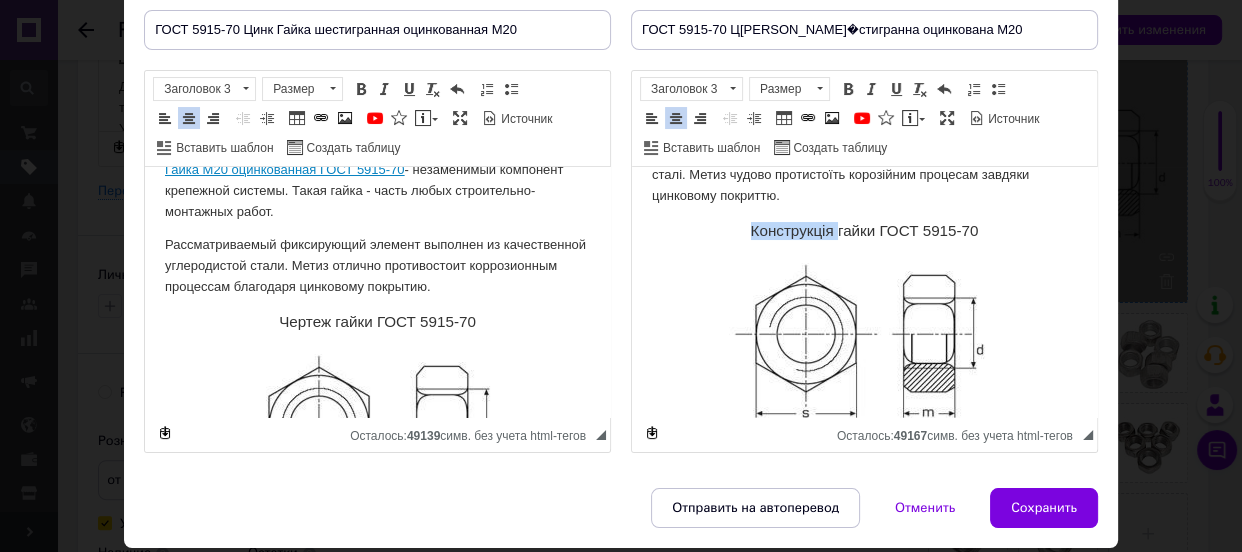 click on "ГОСТ 5915-70 Гайка шестигранна оцинкована М20 Гайка М20 оцинкована ГОСТ 5915-70  — незамінний компонент кріпильної системи. Така гайка — частина будь-яких будівельно-монтажних робіт. Розглядаючий елемент, що фіксує, виготовлений з якісної вуглецевої сталі. Метиз чудово протистоїть корозійним процесам завдяки цинковому покриттю.  Конструкція гайки ГОСТ 5915-70 Технічні характеристики гайки М20 оцинкованої ГОСТ 5915-70 Діаметр різі, d  20 мм Крок різі, P 2.5 мм Розмір «під ключ», s 30 мм Висота, m 18 мм" at bounding box center (864, 1083) 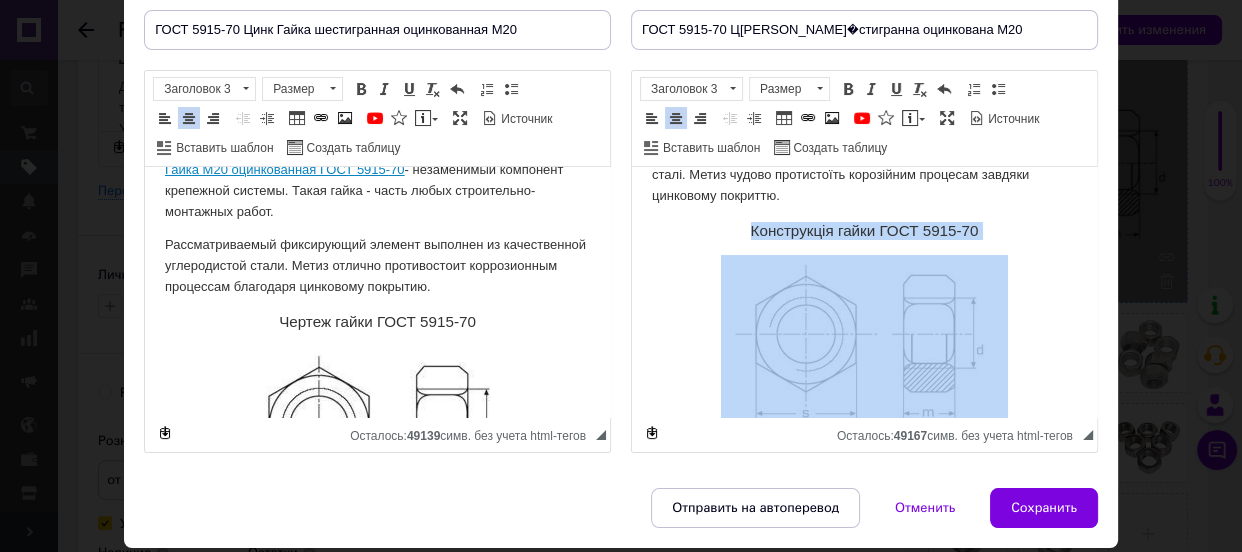 click on "ГОСТ 5915-70 Гайка шестигранна оцинкована М20 Гайка М20 оцинкована ГОСТ 5915-70  — незамінний компонент кріпильної системи. Така гайка — частина будь-яких будівельно-монтажних робіт. Розглядаючий елемент, що фіксує, виготовлений з якісної вуглецевої сталі. Метиз чудово протистоїть корозійним процесам завдяки цинковому покриттю.  Конструкція гайки ГОСТ 5915-70 Технічні характеристики гайки М20 оцинкованої ГОСТ 5915-70 Діаметр різі, d  20 мм Крок різі, P 2.5 мм Розмір «під ключ», s 30 мм Висота, m 18 мм" at bounding box center [864, 1083] 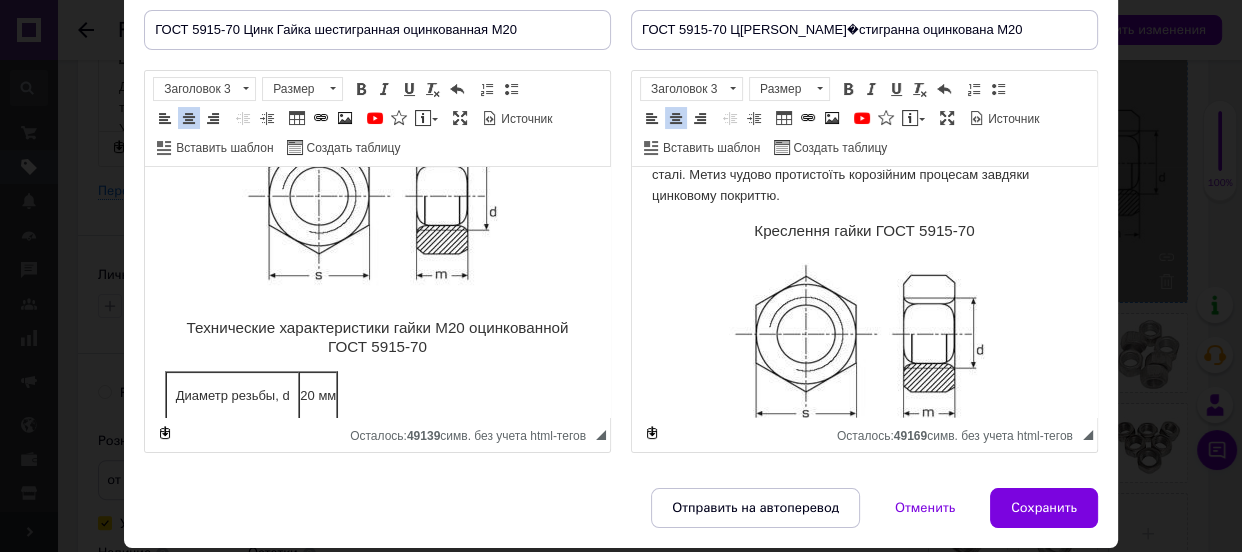 scroll, scrollTop: 363, scrollLeft: 0, axis: vertical 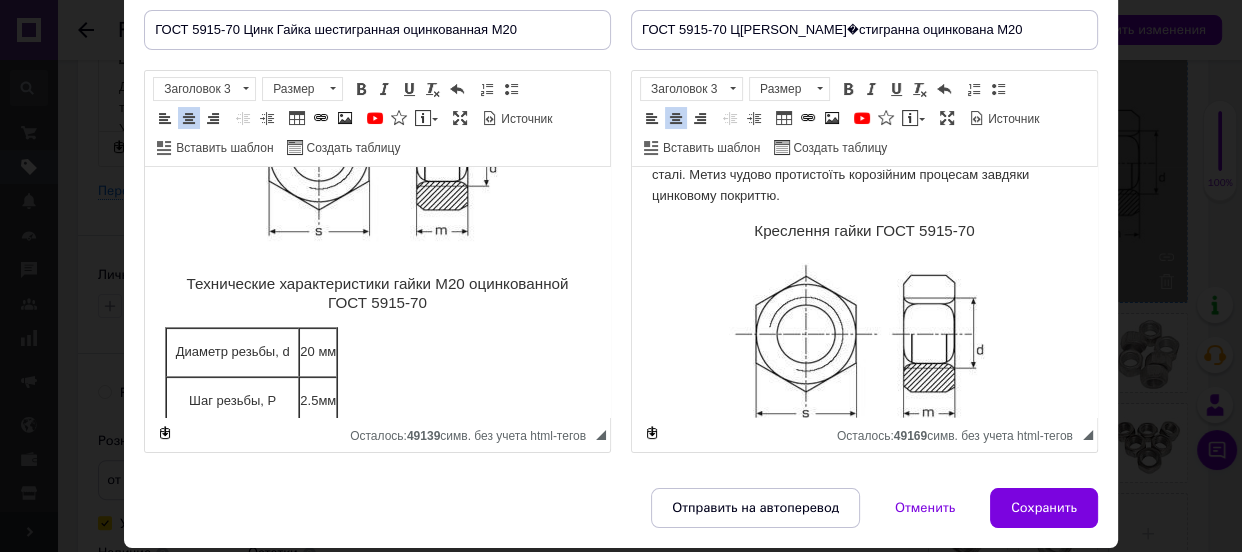 click on "Технические характеристики гайки М20 оцинкованной ГОСТ 5915-70" at bounding box center (377, 293) 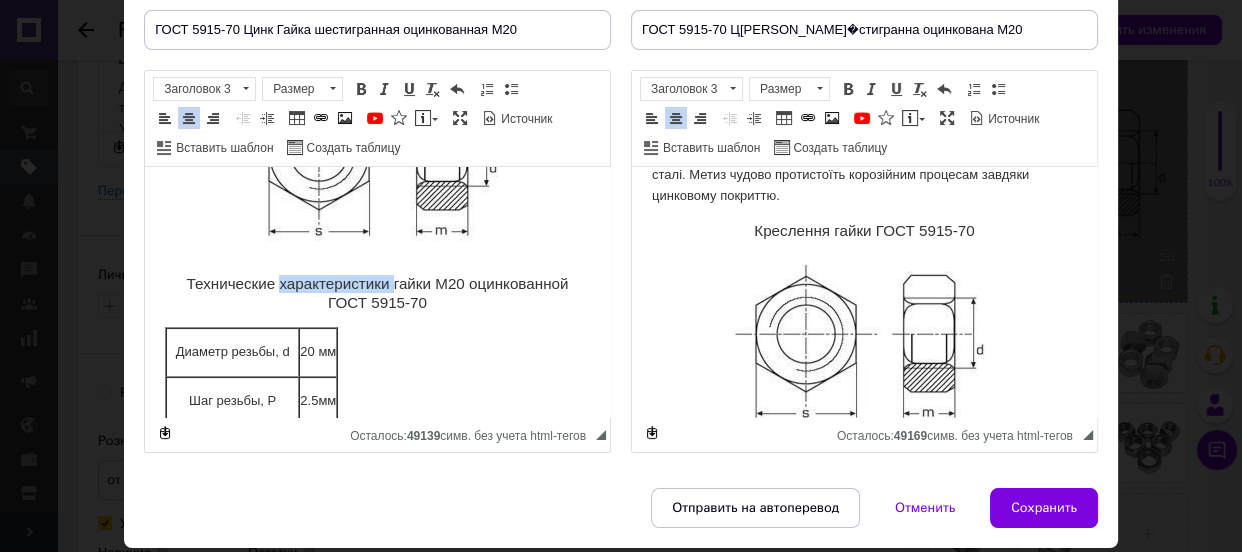click on "Технические характеристики гайки М20 оцинкованной ГОСТ 5915-70" at bounding box center [377, 293] 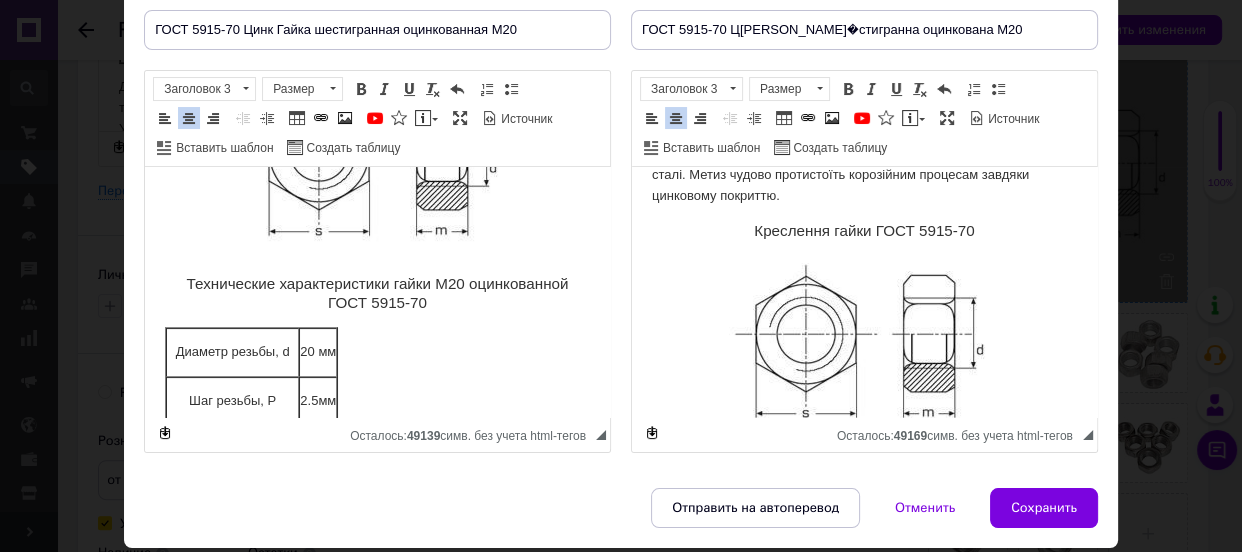 click on "Технические характеристики гайки М20 оцинкованной ГОСТ 5915-70" at bounding box center (377, 293) 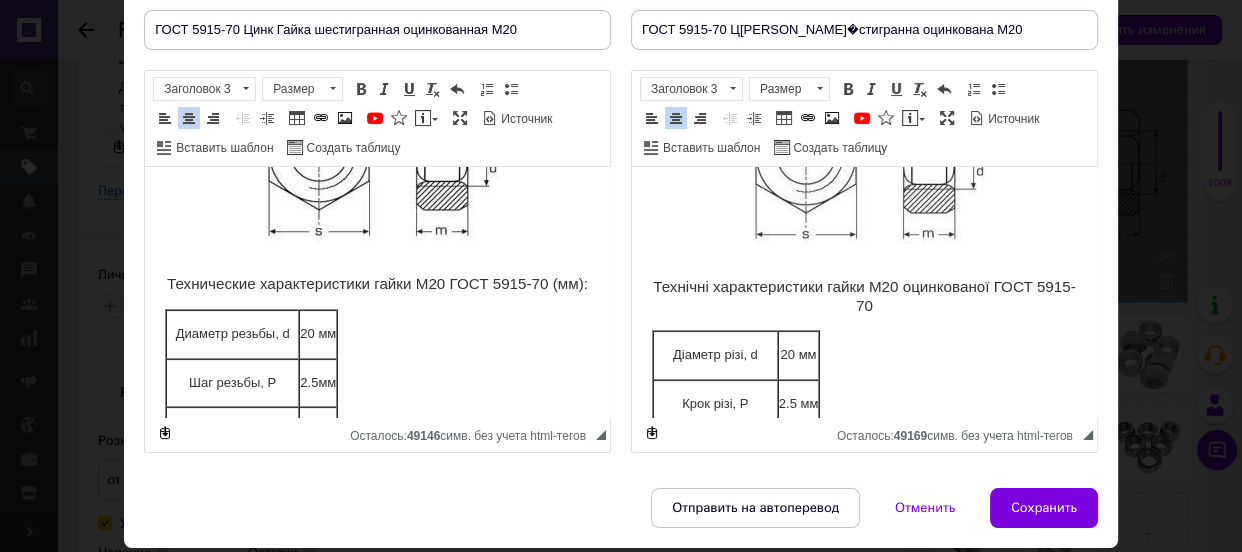 scroll, scrollTop: 363, scrollLeft: 0, axis: vertical 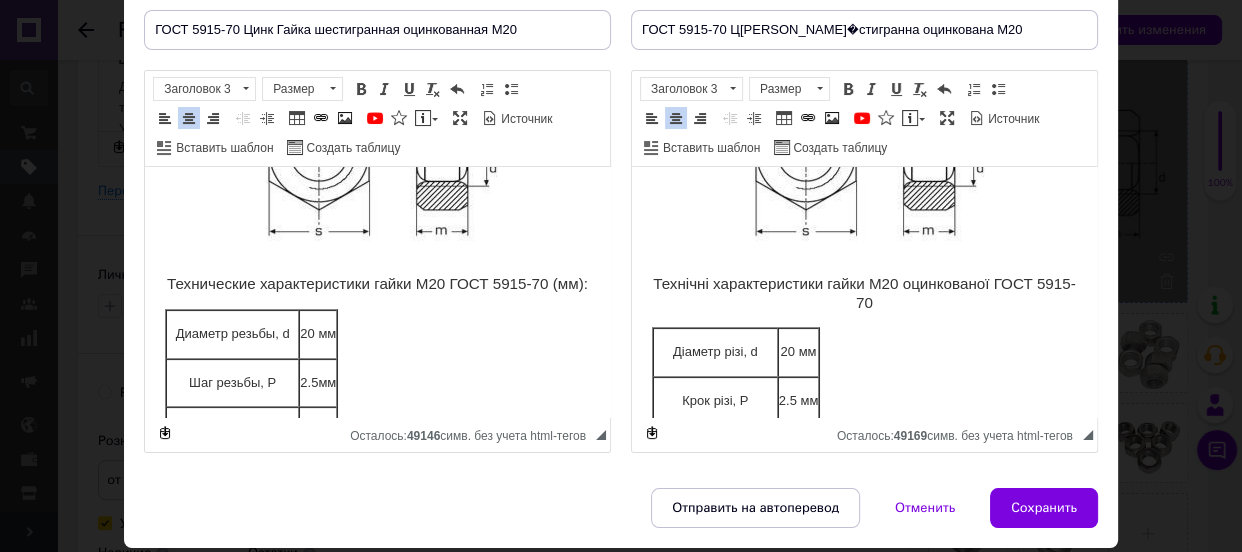 click on "Технічні характеристики гайки М20 оцинкованої ГОСТ 5915-70" at bounding box center [864, 293] 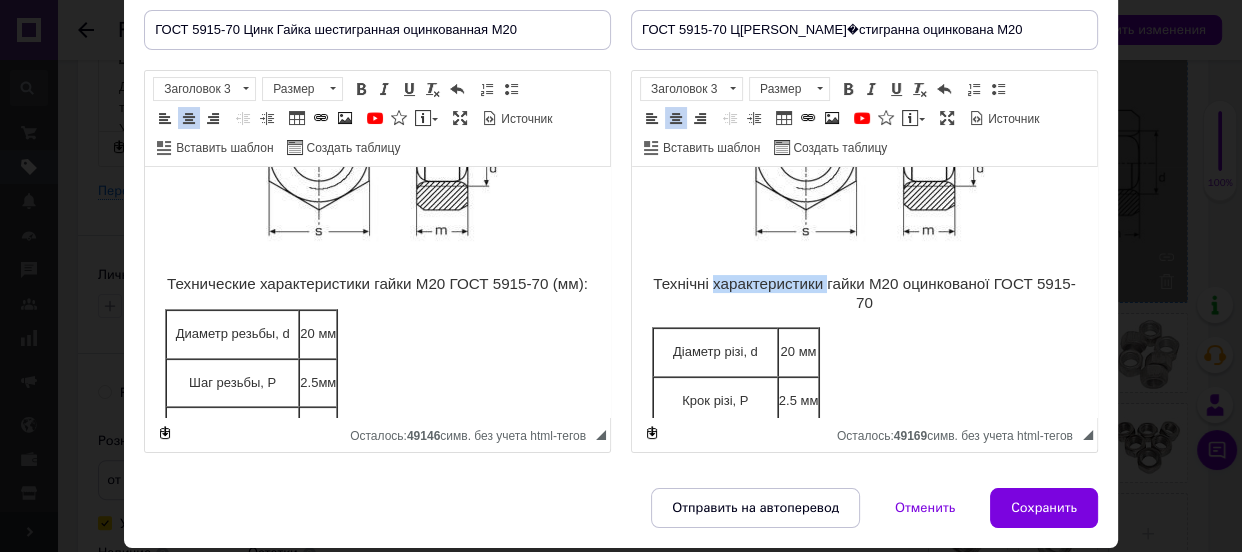 click on "Технічні характеристики гайки М20 оцинкованої ГОСТ 5915-70" at bounding box center [864, 293] 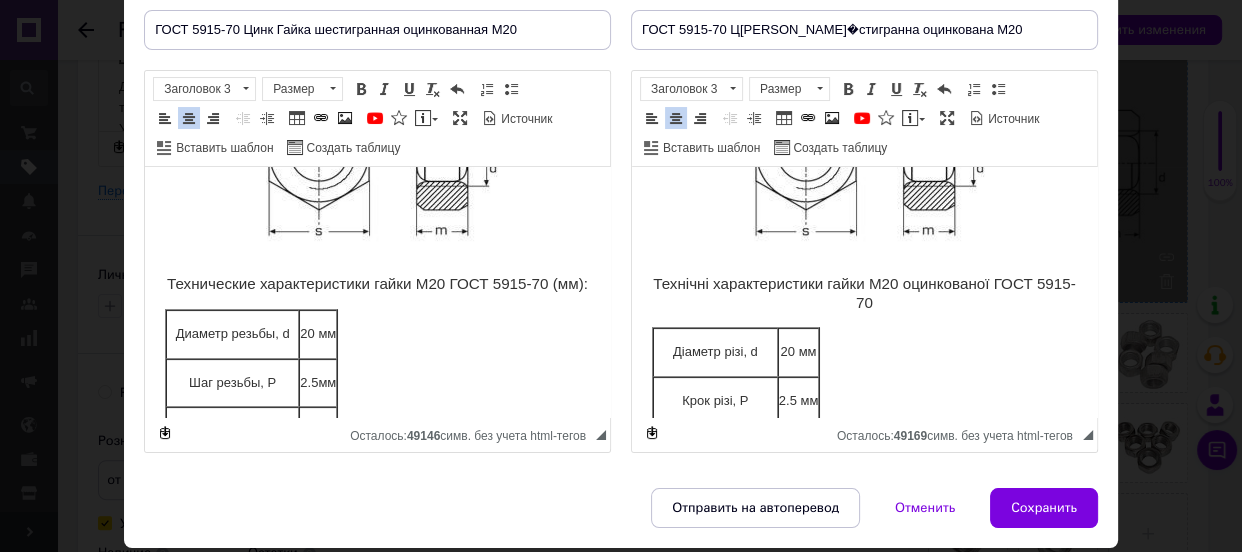 click on "Технічні характеристики гайки М20 оцинкованої ГОСТ 5915-70" at bounding box center [864, 293] 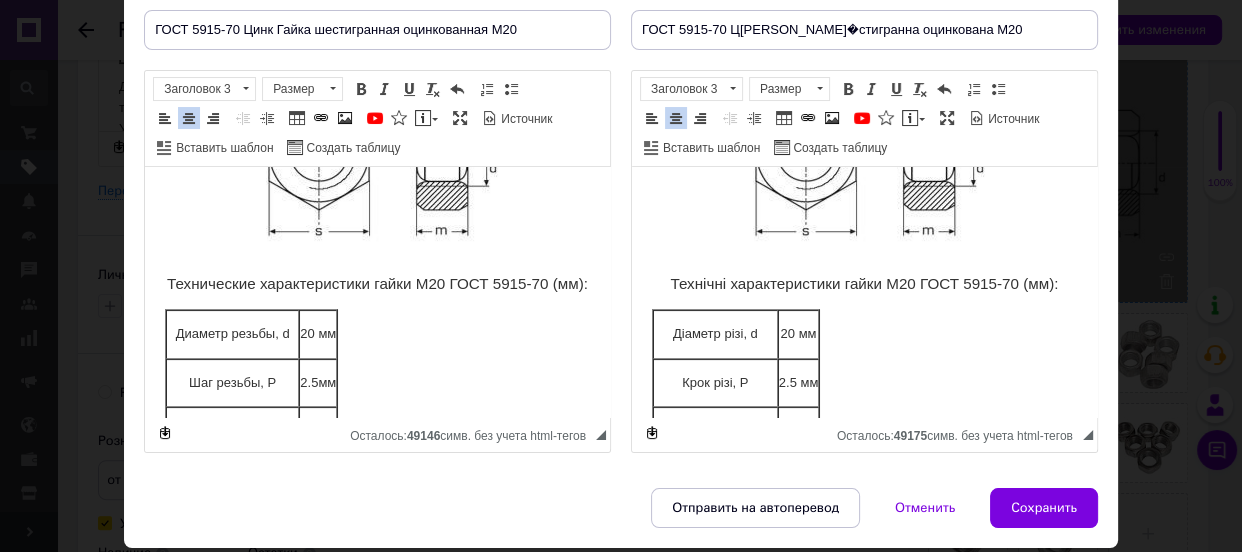 click on "Діаметр різі, d" at bounding box center [715, 334] 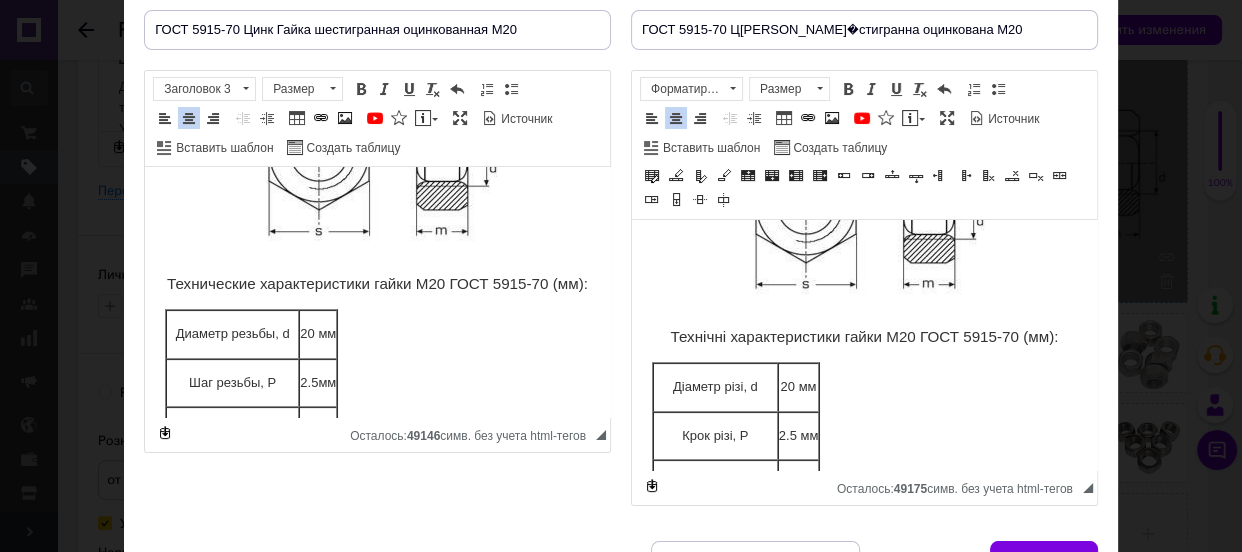 click on "Діаметр різі, d" at bounding box center [715, 387] 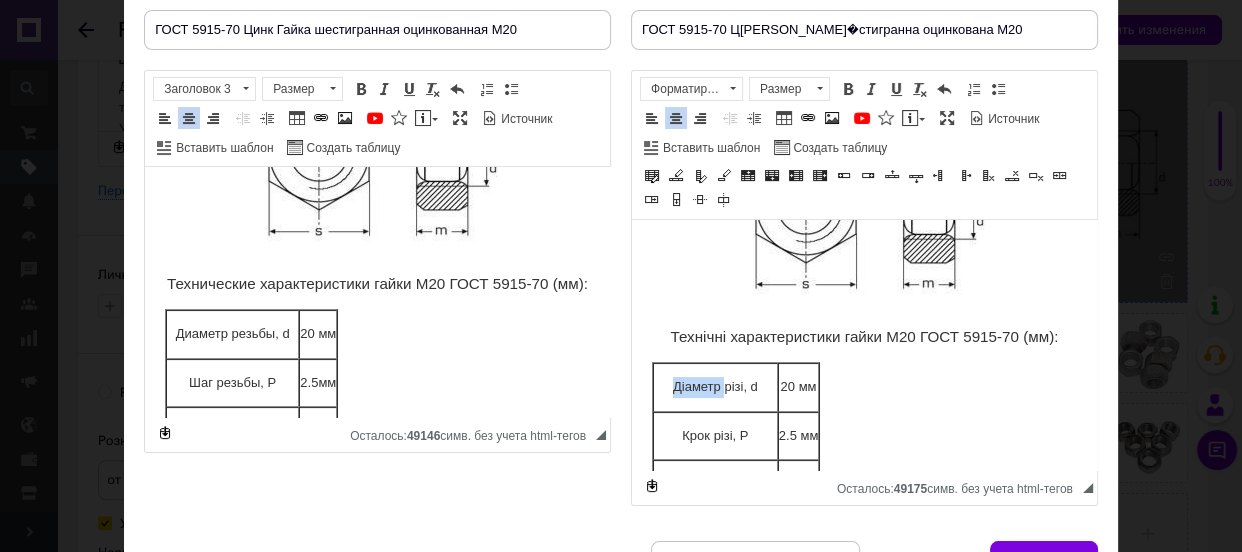 click on "Діаметр різі, d" at bounding box center [715, 387] 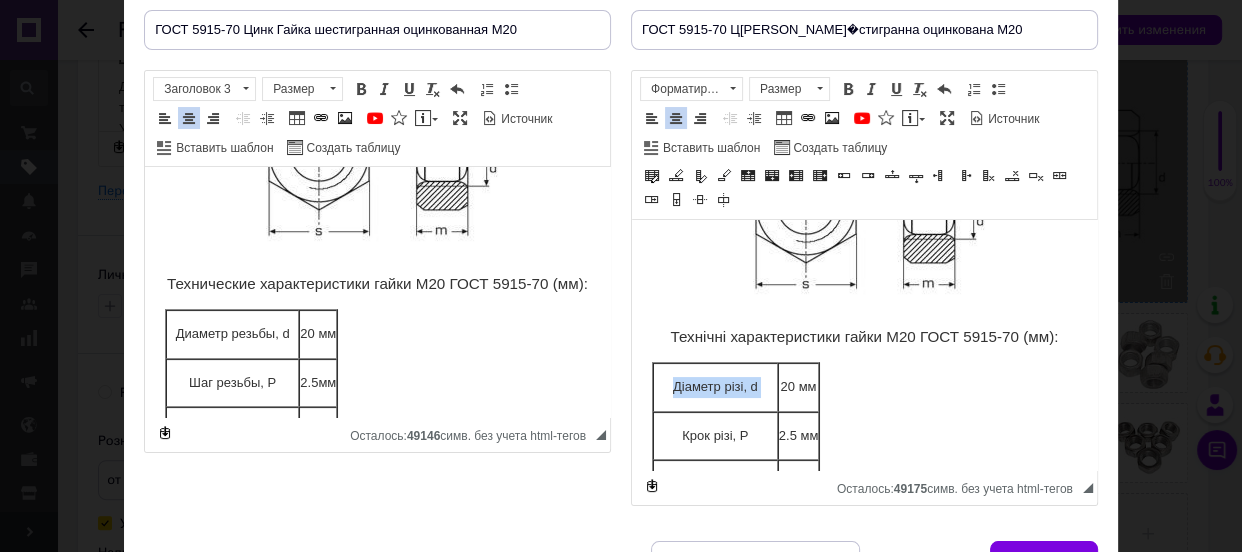 click on "Діаметр різі, d" at bounding box center [715, 387] 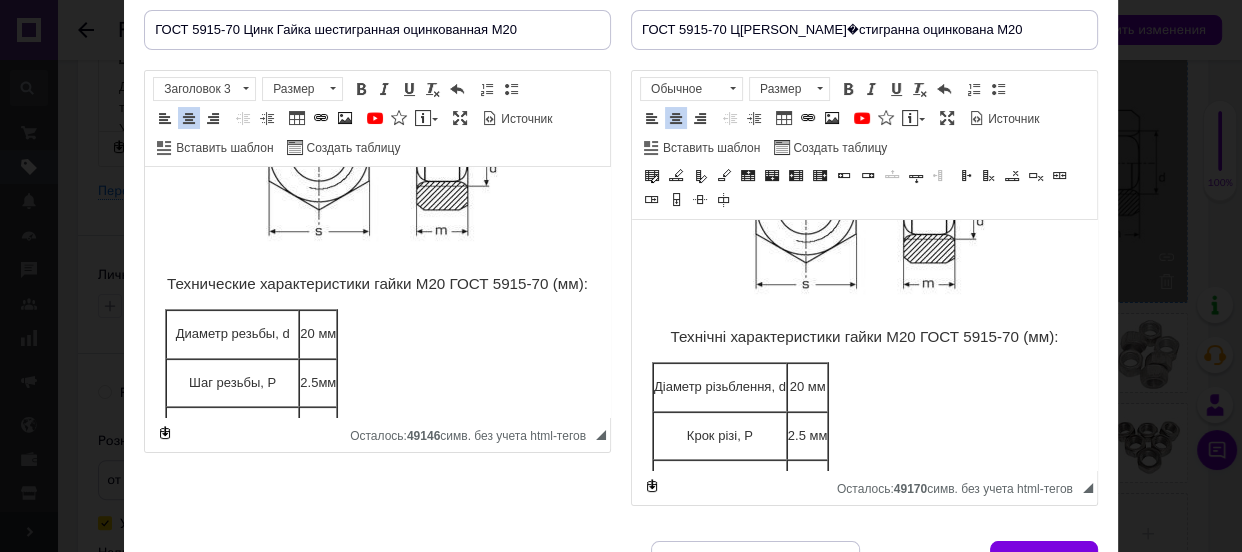 click on "Крок різі, P" at bounding box center [720, 436] 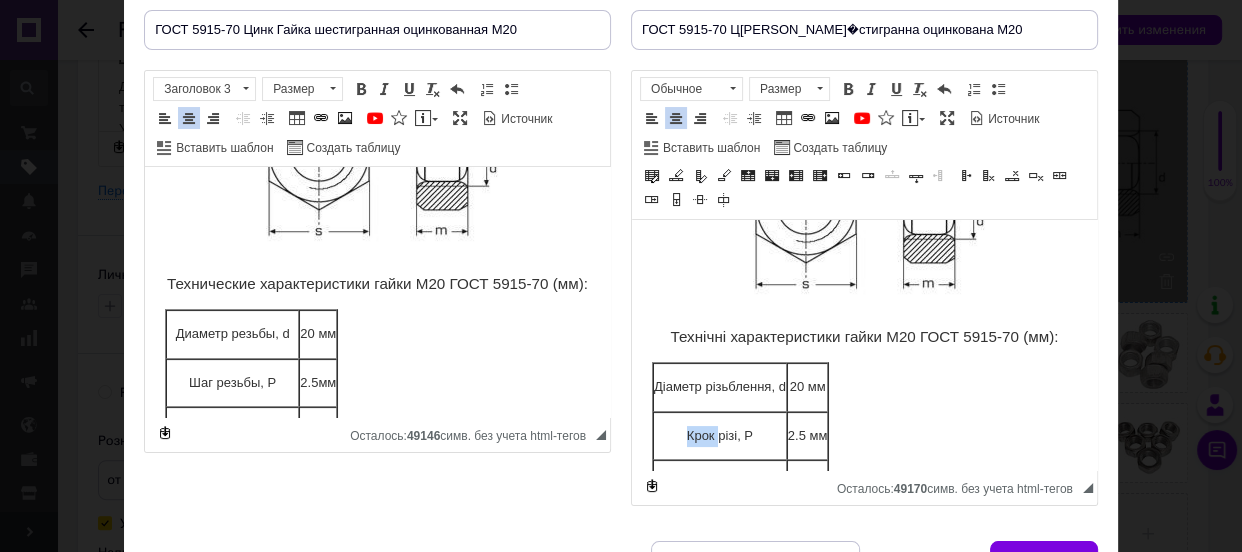 click on "Крок різі, P" at bounding box center (720, 436) 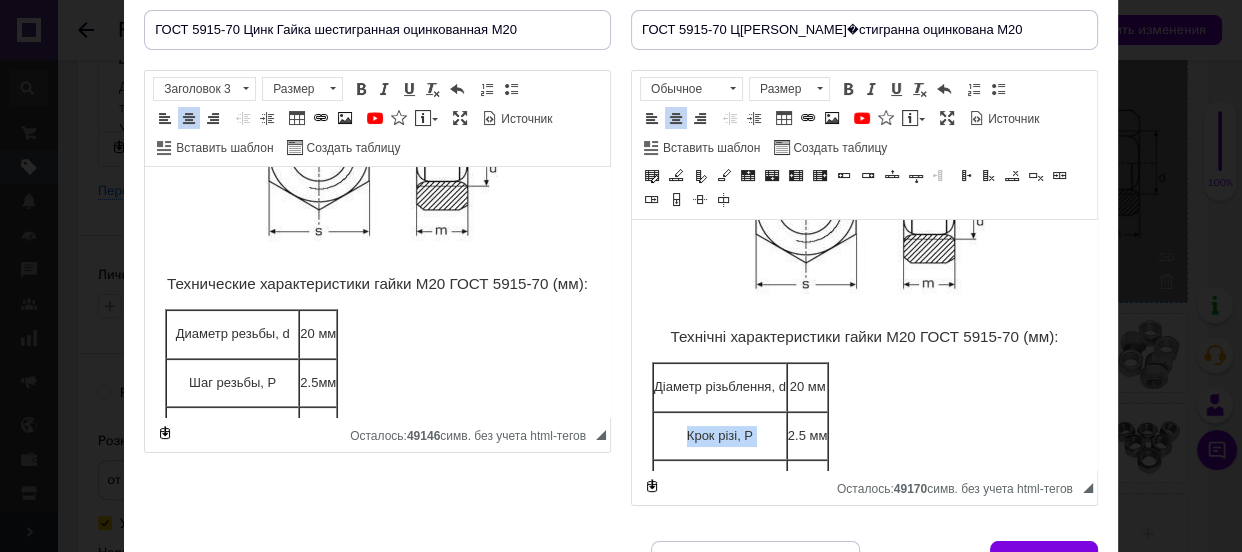 click on "Крок різі, P" at bounding box center (720, 436) 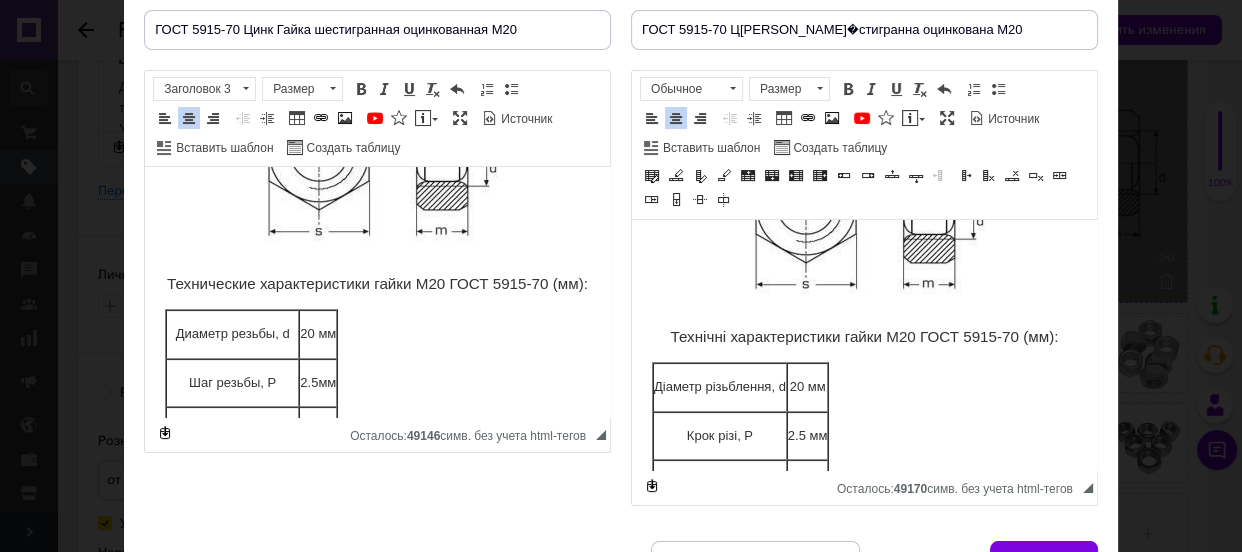 paste 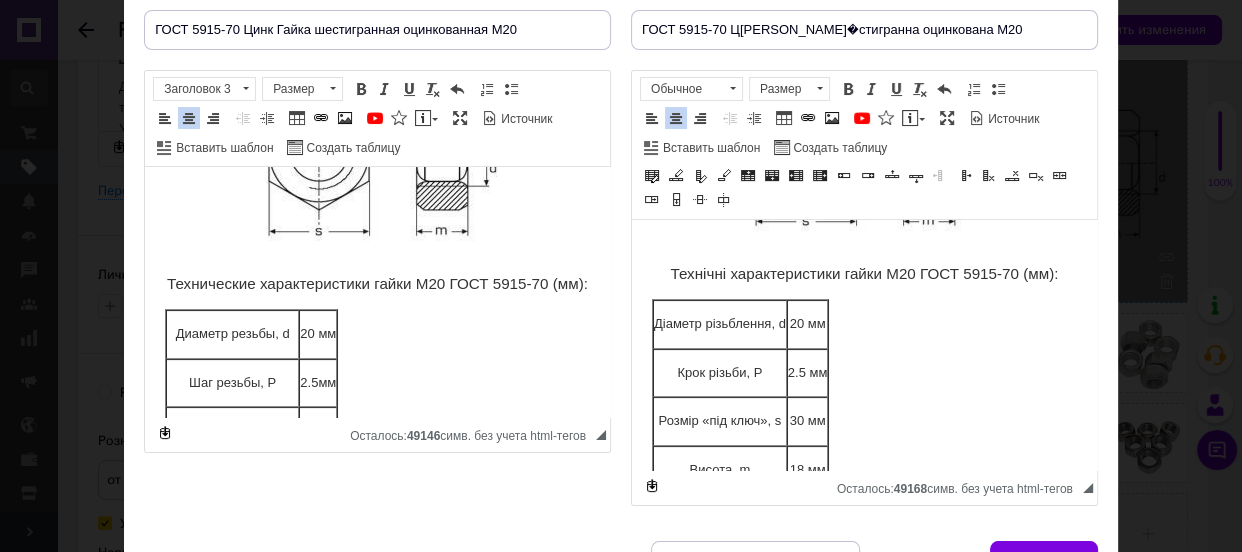scroll, scrollTop: 454, scrollLeft: 0, axis: vertical 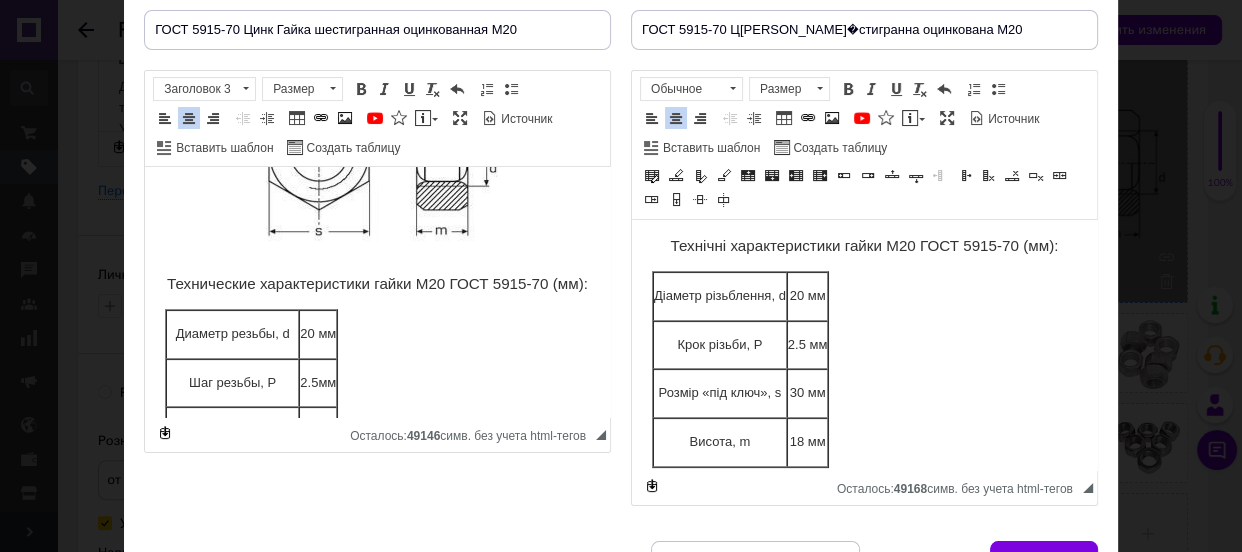 click on "20 мм" at bounding box center [808, 296] 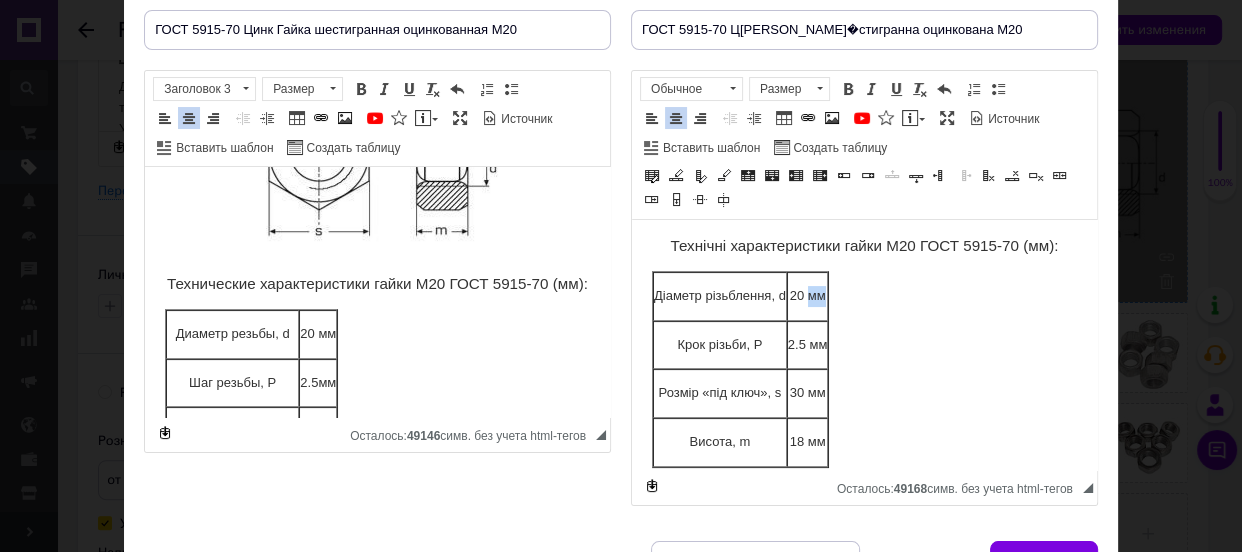 click on "20 мм" at bounding box center (808, 296) 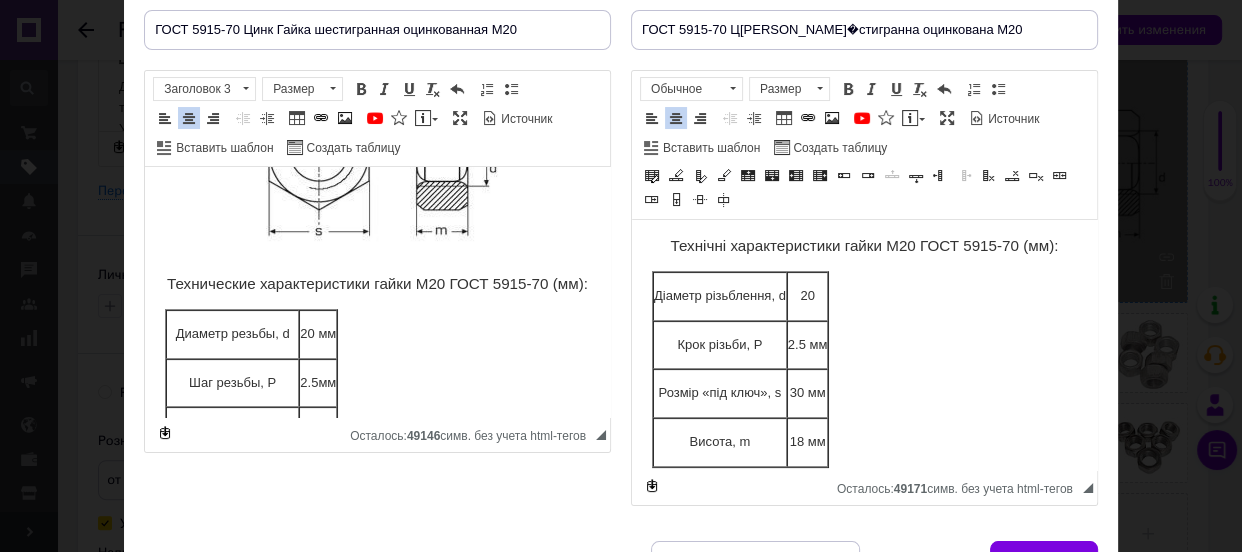 click on "2.5 мм" at bounding box center (808, 345) 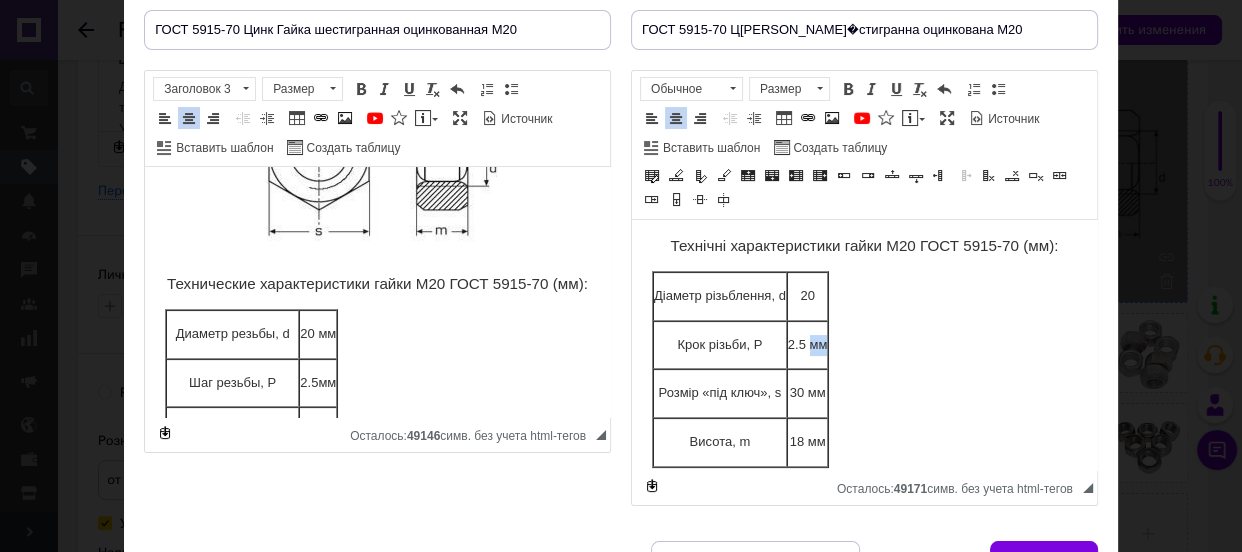 click on "2.5 мм" at bounding box center [808, 345] 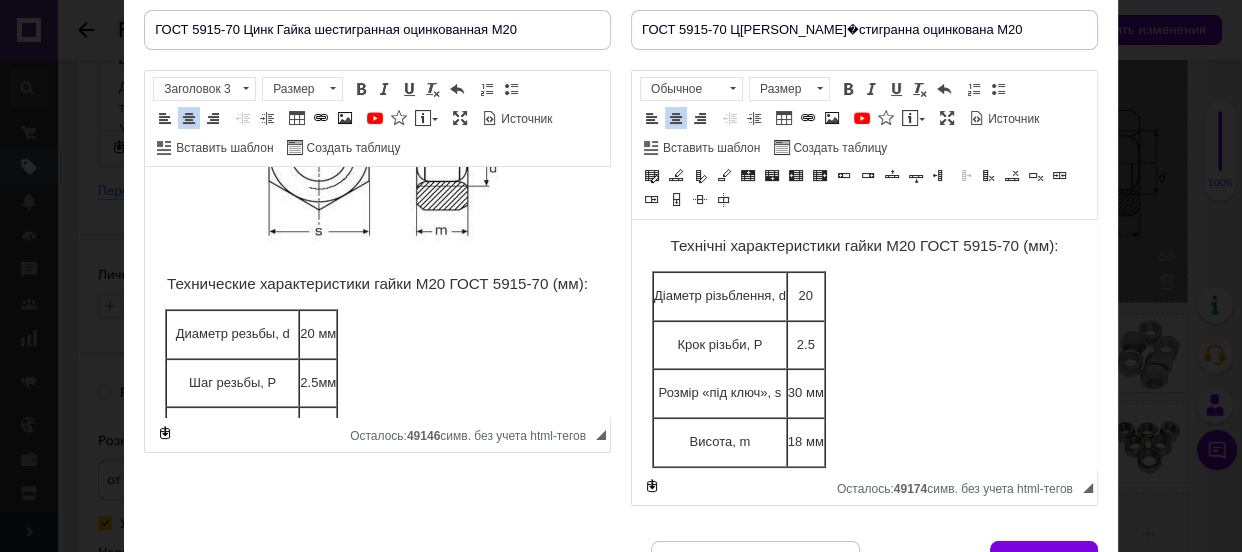 click on "30 мм" at bounding box center [806, 393] 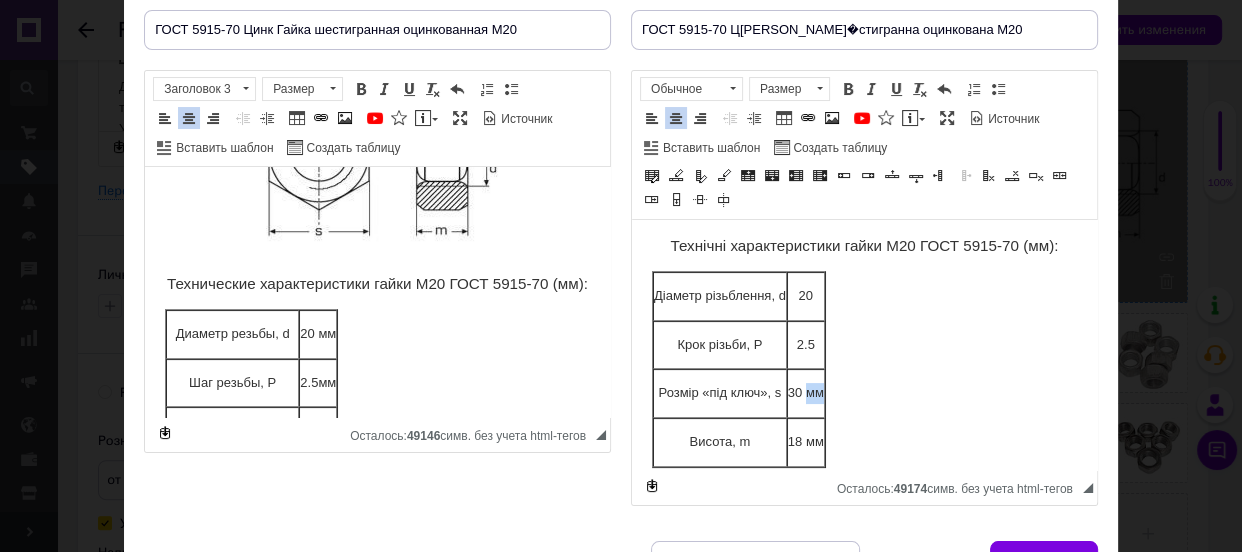 click on "30 мм" at bounding box center [806, 393] 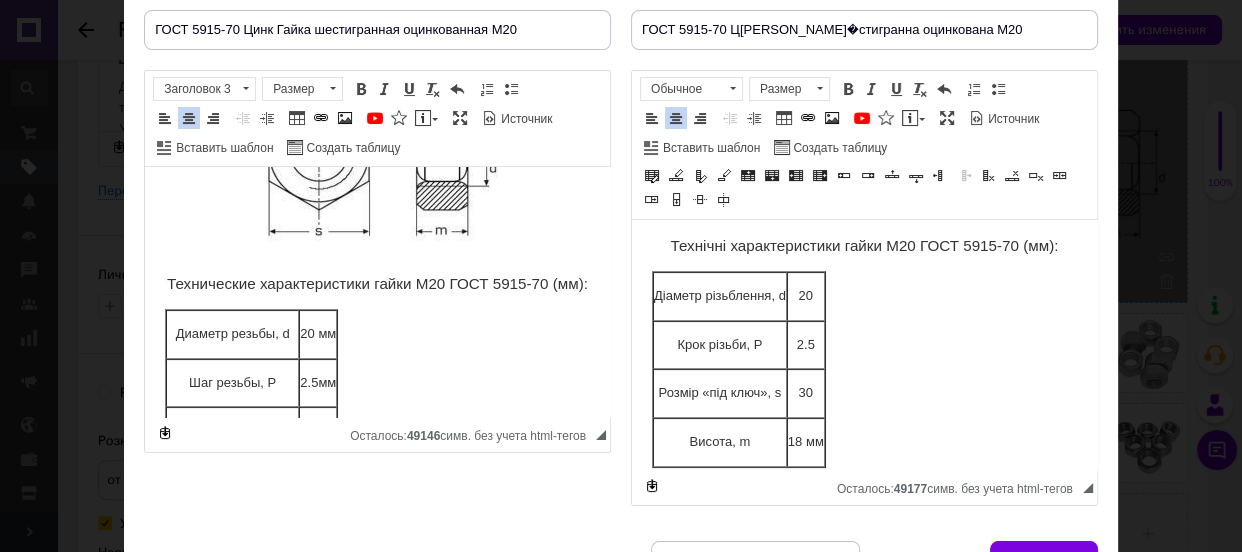 click on "18 мм" at bounding box center (806, 442) 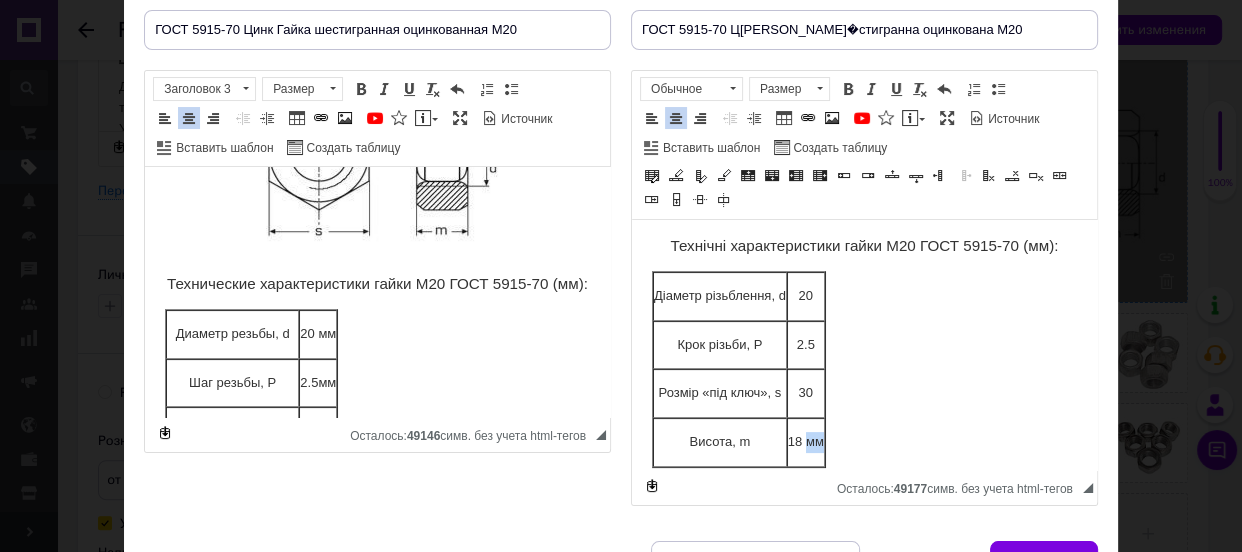 click on "18 мм" at bounding box center [806, 442] 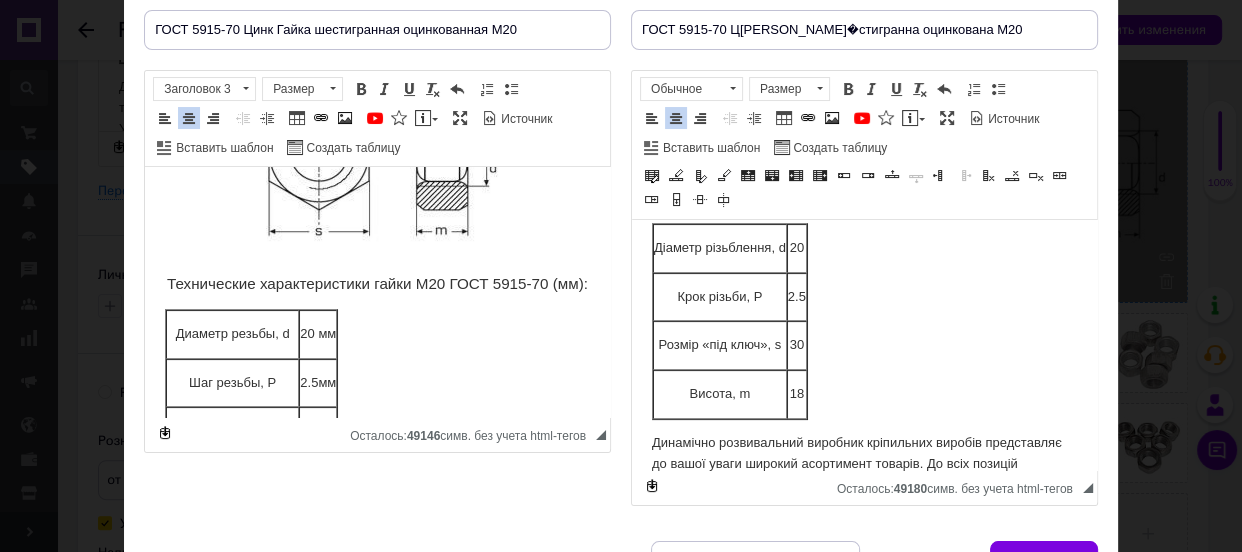 scroll, scrollTop: 545, scrollLeft: 0, axis: vertical 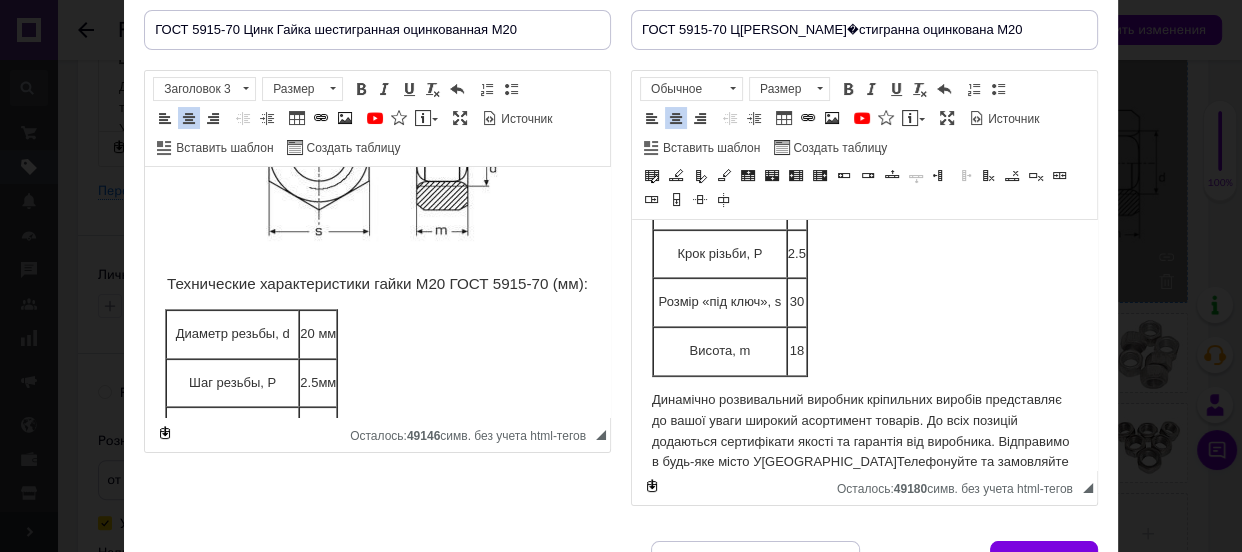 click on "2.5" at bounding box center (797, 254) 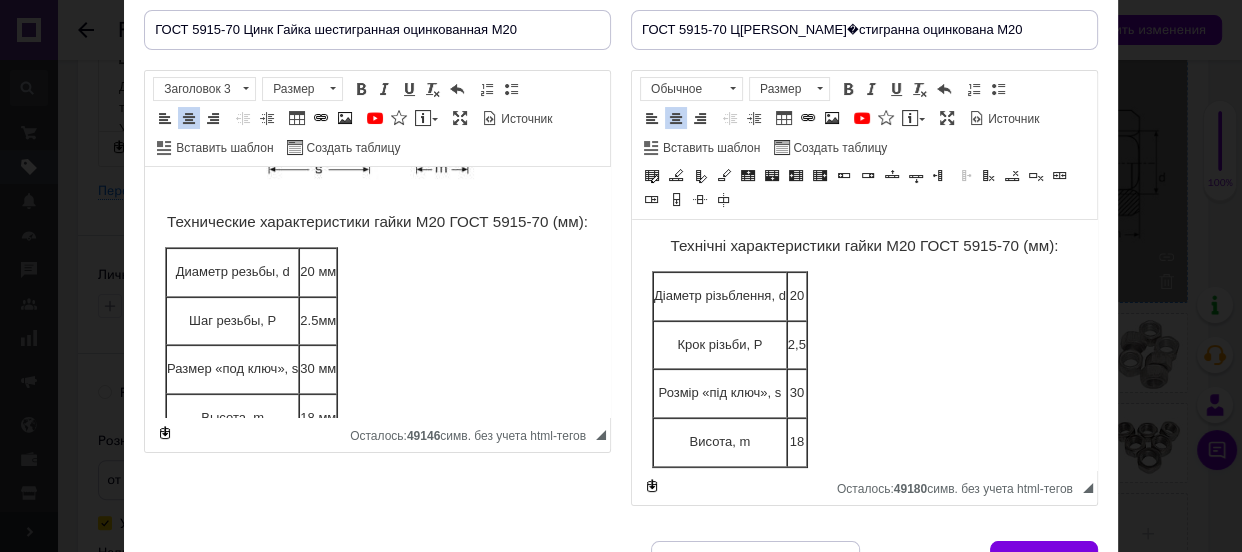 scroll, scrollTop: 454, scrollLeft: 0, axis: vertical 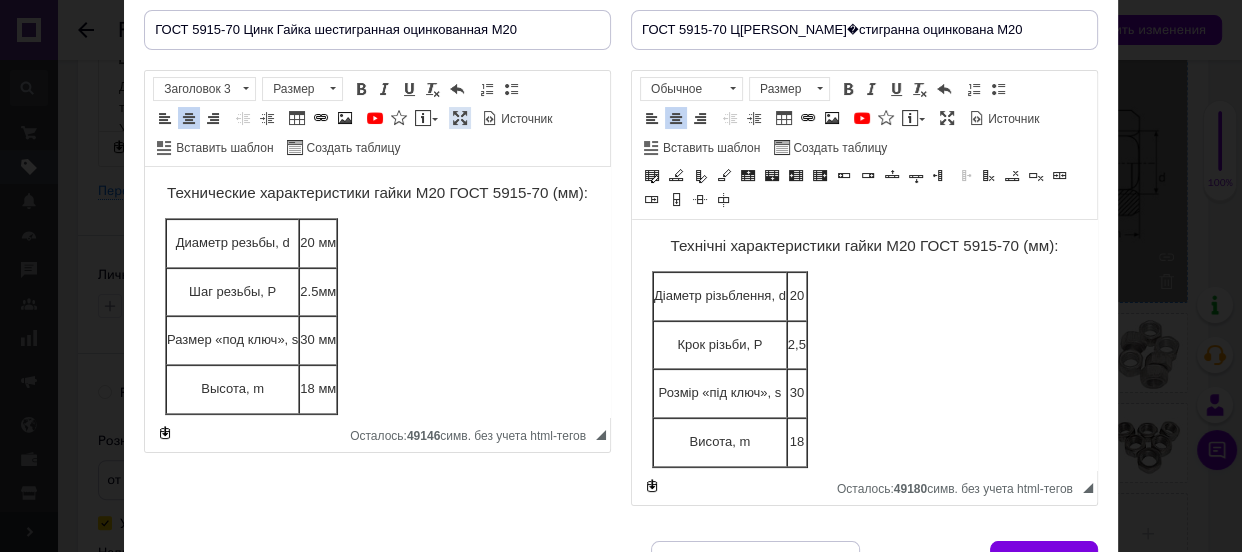click at bounding box center (460, 118) 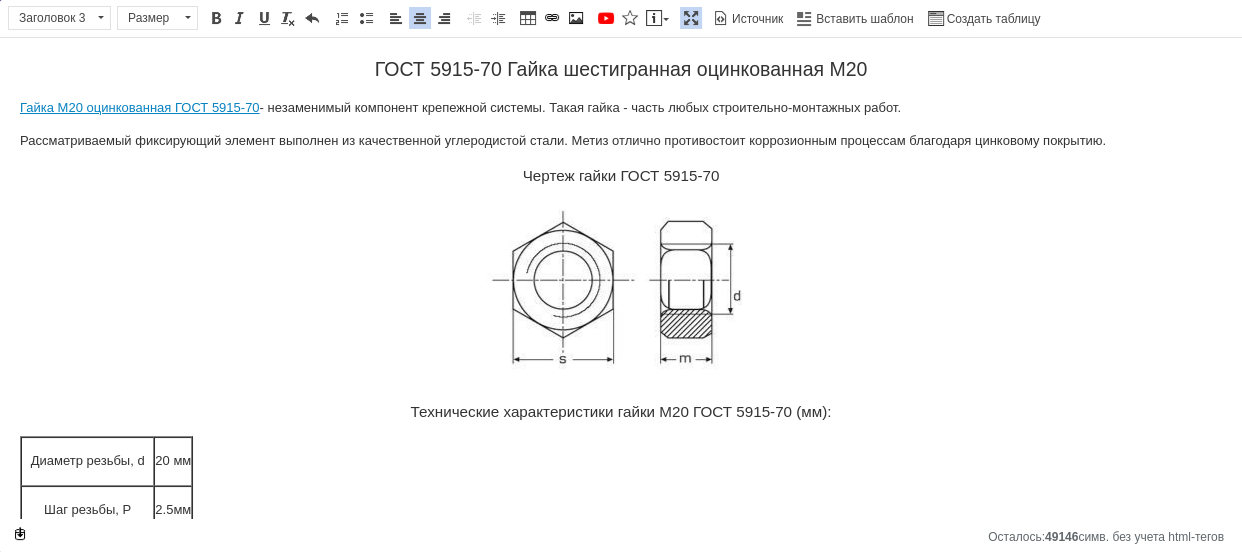 scroll, scrollTop: 0, scrollLeft: 0, axis: both 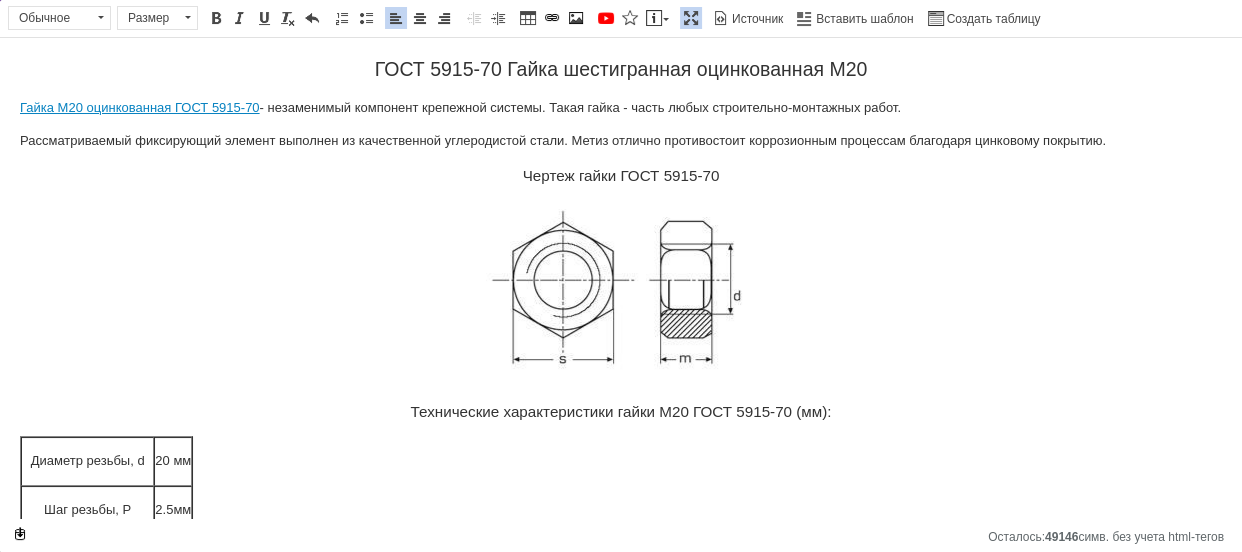 click on "ГОСТ 5915-70 Гайка шестигранная оцинкованная М20 Гайка М20 оцинкованная ГОСТ 5915-70  - незаменимый компонент крепежной системы. Такая гайка - часть любых строительно-монтажных работ. Рассматриваемый фиксирующий элемент выполнен из качественной углеродистой стали. Метиз отлично противостоит коррозионным процессам благодаря цинковому покрытию.  Чертеж гайки ГОСТ 5915-70 Технические характеристики гайки М20 ГОСТ 5915-70 (мм): Диаметр резьбы, d  20 мм Шаг резьбы, P 2.5мм Размер «под ключ», s 30 мм Высота, m 18 мм" at bounding box center (621, 1041) 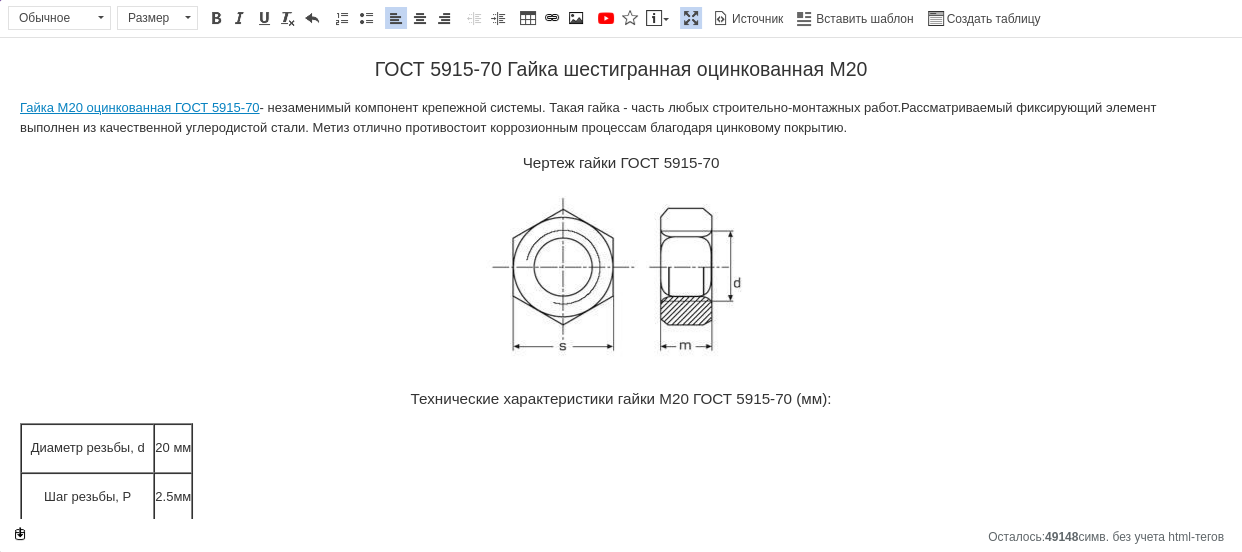 type 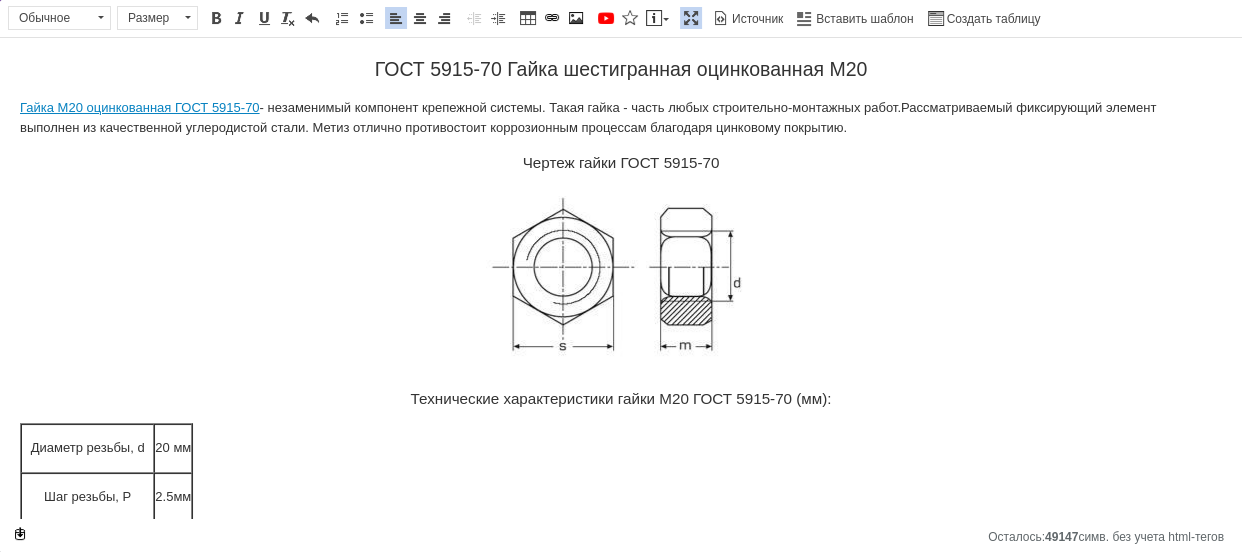 click on "Гайка М20 оцинкованная ГОСТ 5915-70  - незаменимый компонент крепежной системы. Такая гайка - часть любых строительно-монтажных работ.  Рассматриваемый фиксирующий элемент выполнен из качественной углеродистой стали. Метиз отлично противостоит коррозионным процессам благодаря цинковому покрытию." at bounding box center (621, 119) 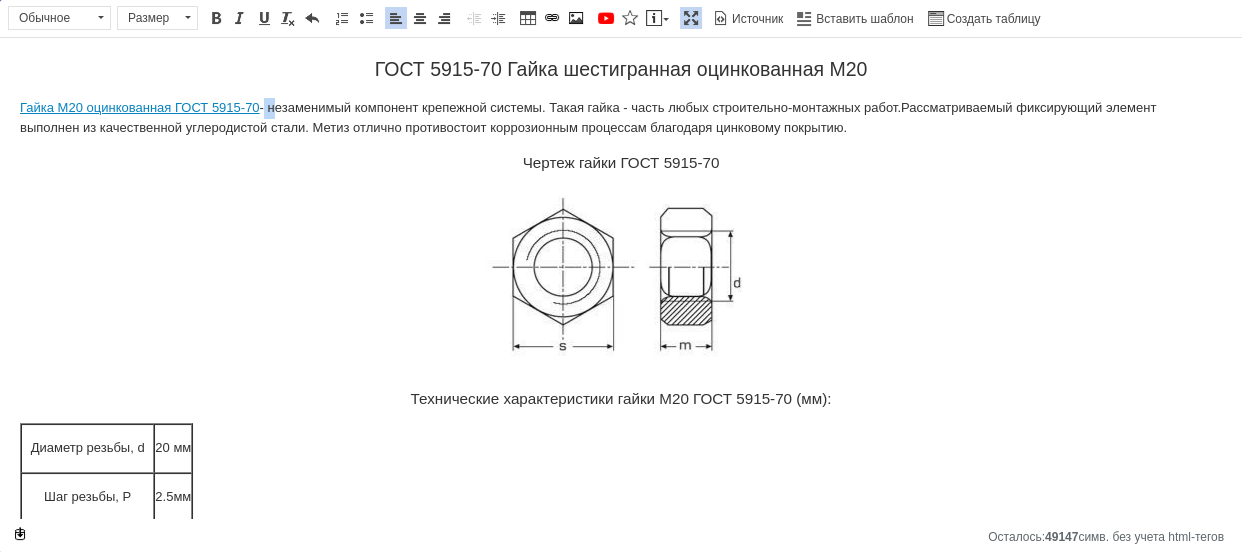 click on "Гайка М20 оцинкованная ГОСТ 5915-70  - незаменимый компонент крепежной системы. Такая гайка - часть любых строительно-монтажных работ.  Рассматриваемый фиксирующий элемент выполнен из качественной углеродистой стали. Метиз отлично противостоит коррозионным процессам благодаря цинковому покрытию." at bounding box center [621, 119] 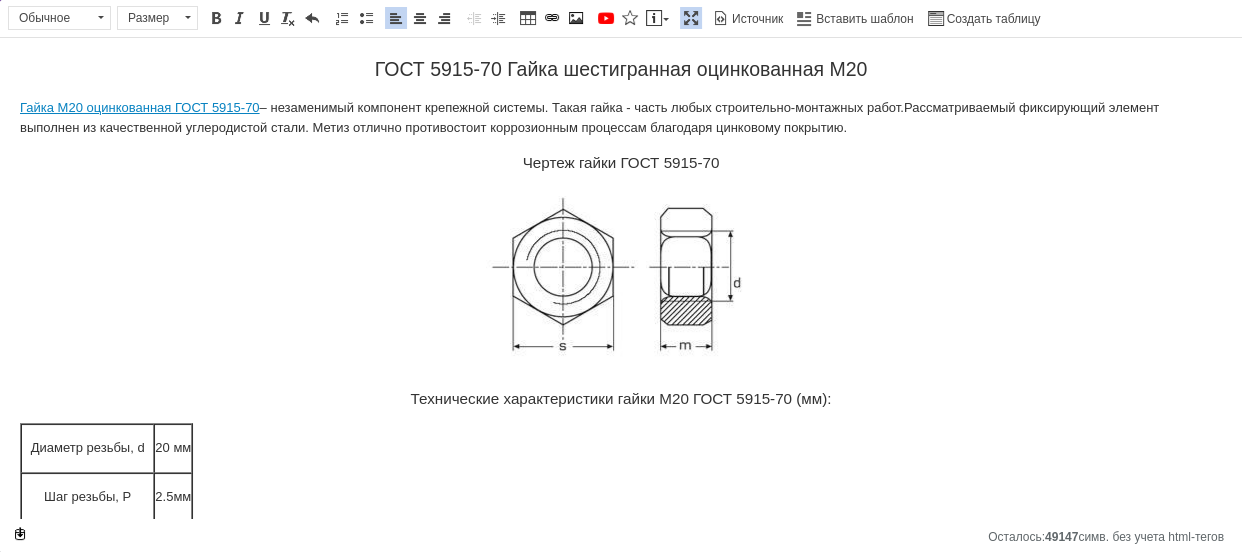 click on "Гайка М20 оцинкованная ГОСТ 5915-70  – незаменимый компонент крепежной системы. Такая гайка - часть любых строительно-монтажных работ.  Рассматриваемый фиксирующий элемент выполнен из качественной углеродистой стали. Метиз отлично противостоит коррозионным процессам благодаря цинковому покрытию." at bounding box center [621, 119] 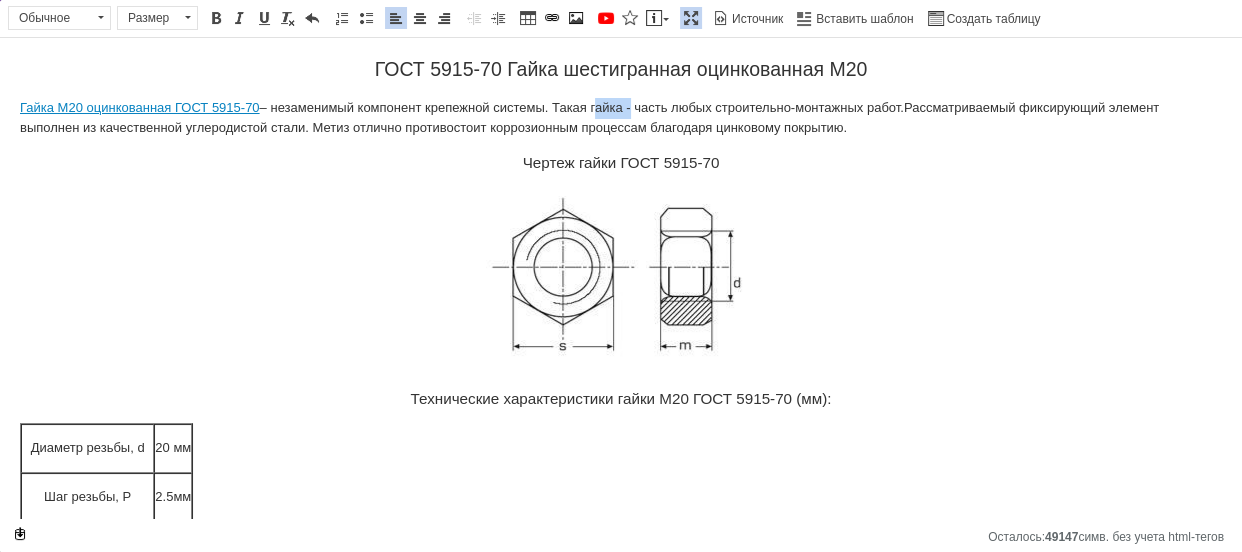 click on "Гайка М20 оцинкованная ГОСТ 5915-70  – незаменимый компонент крепежной системы. Такая гайка - часть любых строительно-монтажных работ.  Рассматриваемый фиксирующий элемент выполнен из качественной углеродистой стали. Метиз отлично противостоит коррозионным процессам благодаря цинковому покрытию." at bounding box center (621, 119) 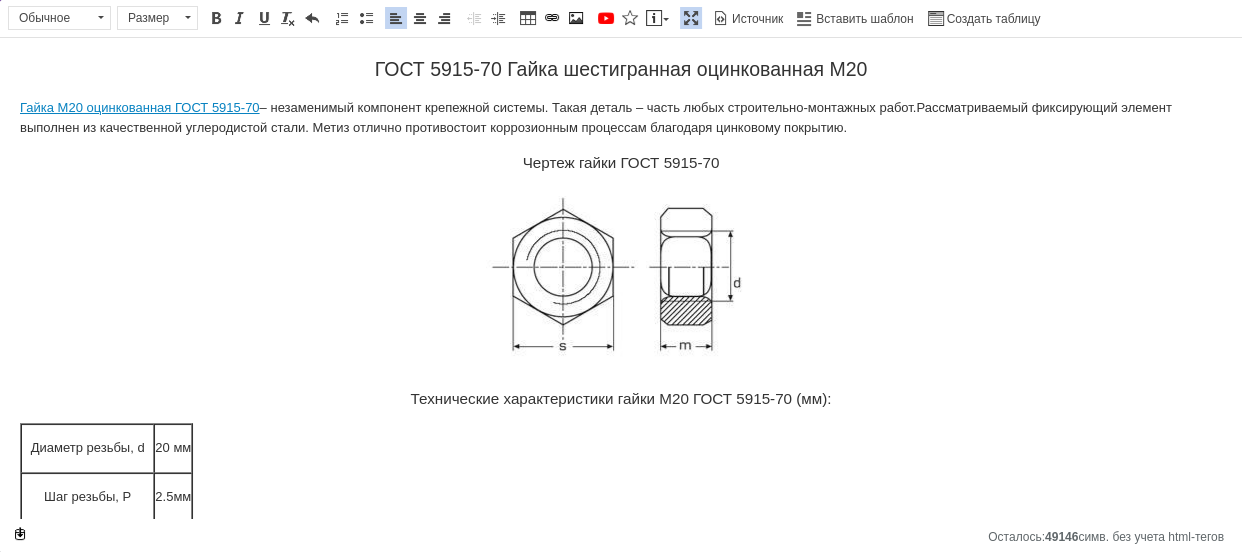 click on "Гайка М20 оцинкованная ГОСТ 5915-70  – незаменимый компонент крепежной системы. Такая деталь – часть любых строительно-монтажных работ.  Рассматриваемый фиксирующий элемент выполнен из качественной углеродистой стали. Метиз отлично противостоит коррозионным процессам благодаря цинковому покрытию." at bounding box center (621, 119) 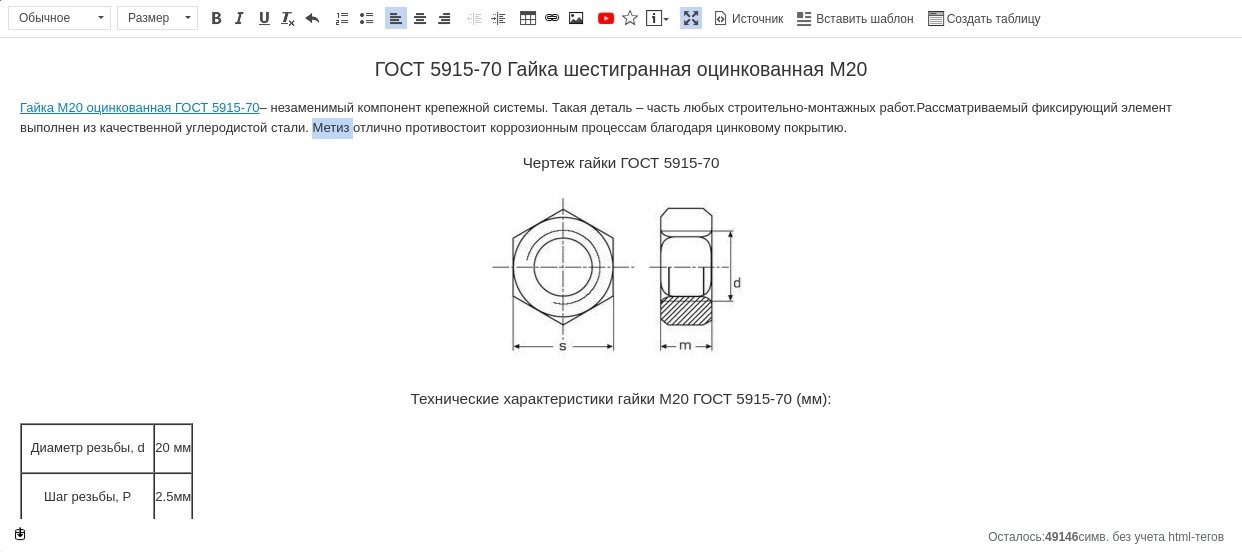 click on "Гайка М20 оцинкованная ГОСТ 5915-70  – незаменимый компонент крепежной системы. Такая деталь – часть любых строительно-монтажных работ.  Рассматриваемый фиксирующий элемент выполнен из качественной углеродистой стали. Метиз отлично противостоит коррозионным процессам благодаря цинковому покрытию." at bounding box center (621, 119) 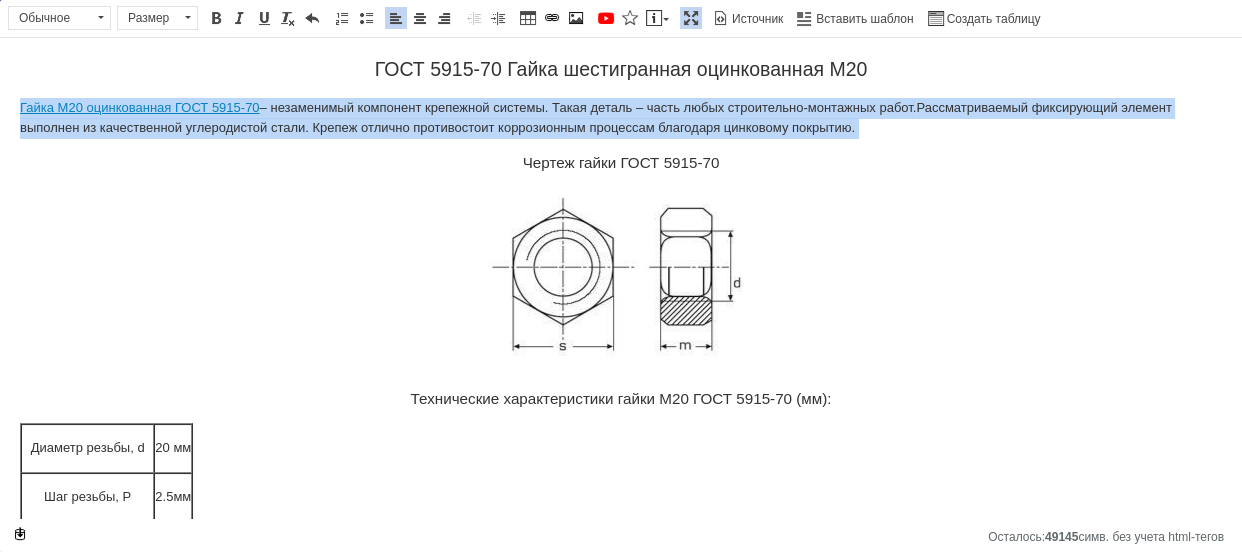 drag, startPoint x: 0, startPoint y: 83, endPoint x: 101, endPoint y: 157, distance: 125.207825 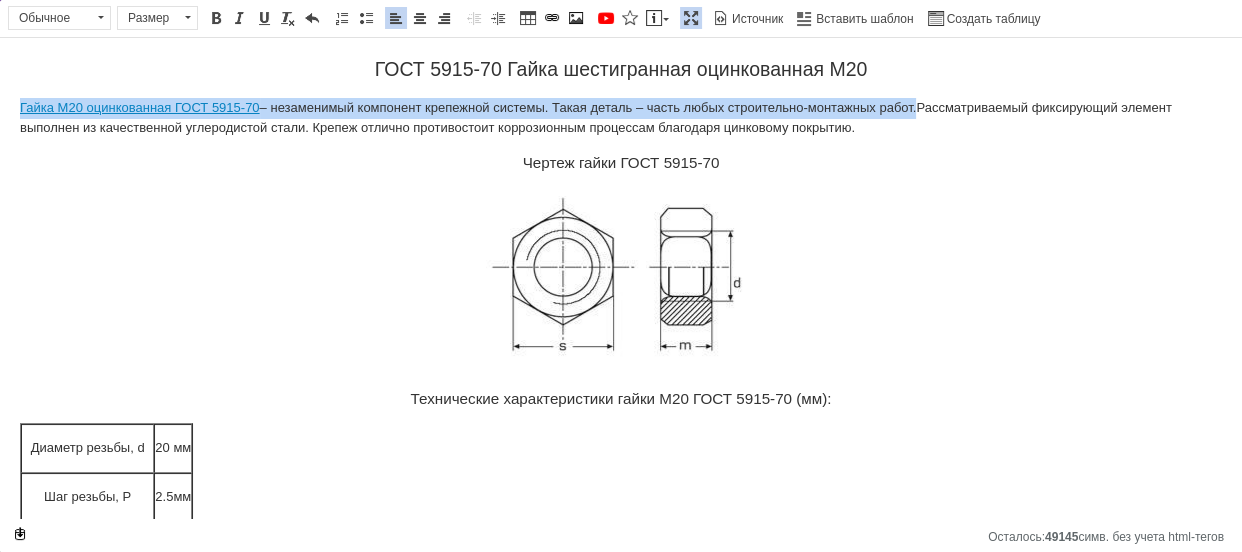 copy on "Гайка М20 оцинкованная ГОСТ 5915-70  – незаменимый компонент крепежной системы. Такая деталь – часть любых строительно-монтажных работ." 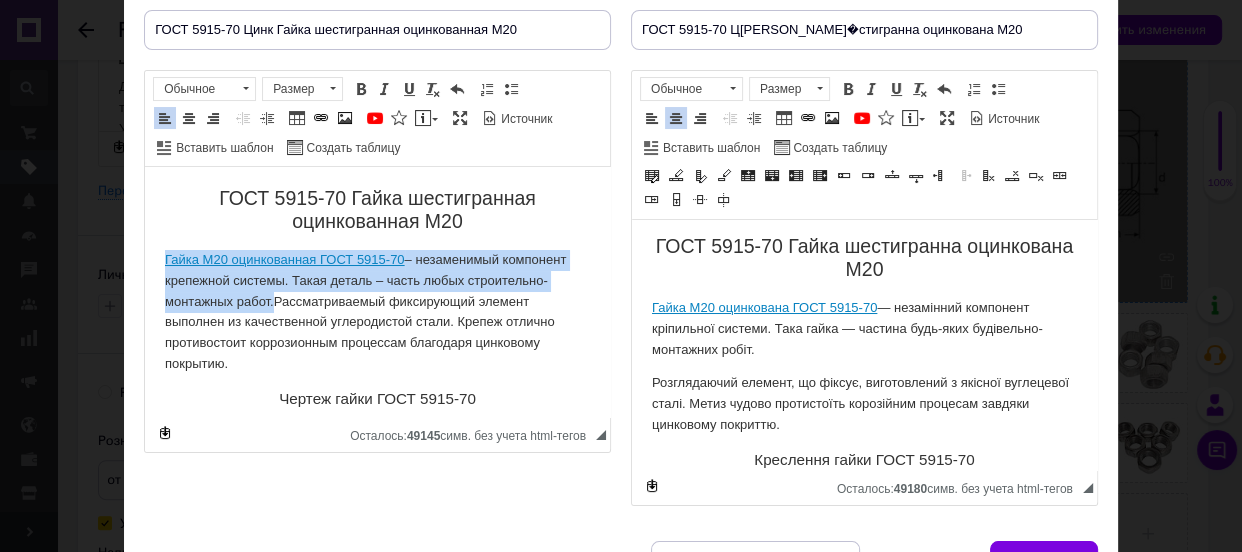 scroll, scrollTop: 0, scrollLeft: 0, axis: both 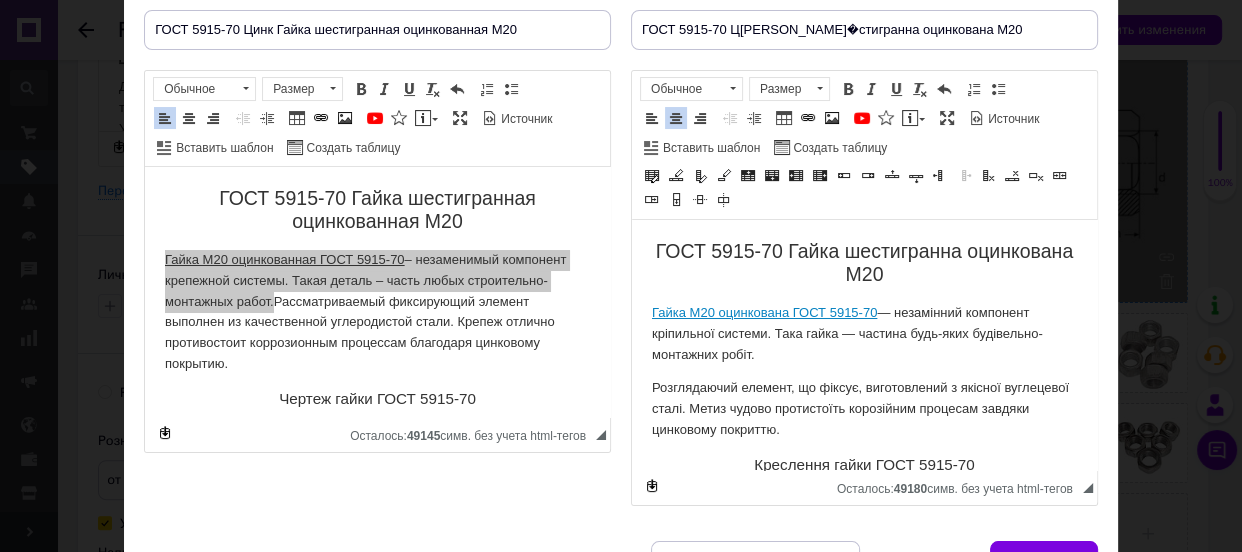 drag, startPoint x: 654, startPoint y: 309, endPoint x: 966, endPoint y: 432, distance: 335.36993 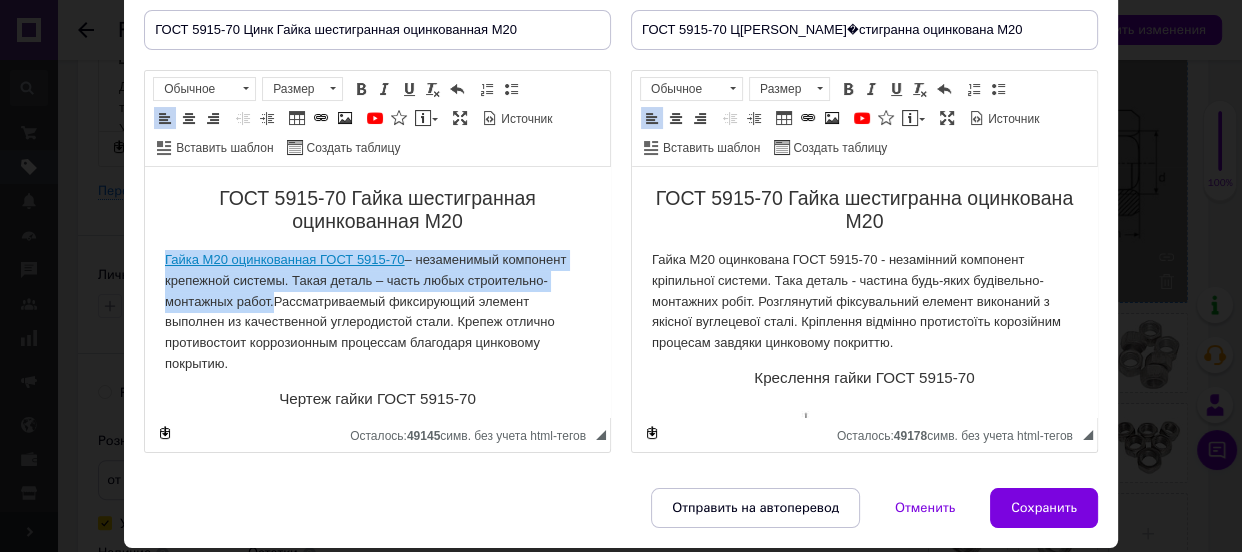 click on "Гайка М20 оцинкованная ГОСТ 5915-70  – незаменимый компонент крепежной системы. Такая деталь – часть любых строительно-монтажных работ.  Рассматриваемый фиксирующий элемент выполнен из качественной углеродистой стали. Крепеж отлично противостоит коррозионным процессам благодаря цинковому покрытию." at bounding box center (377, 312) 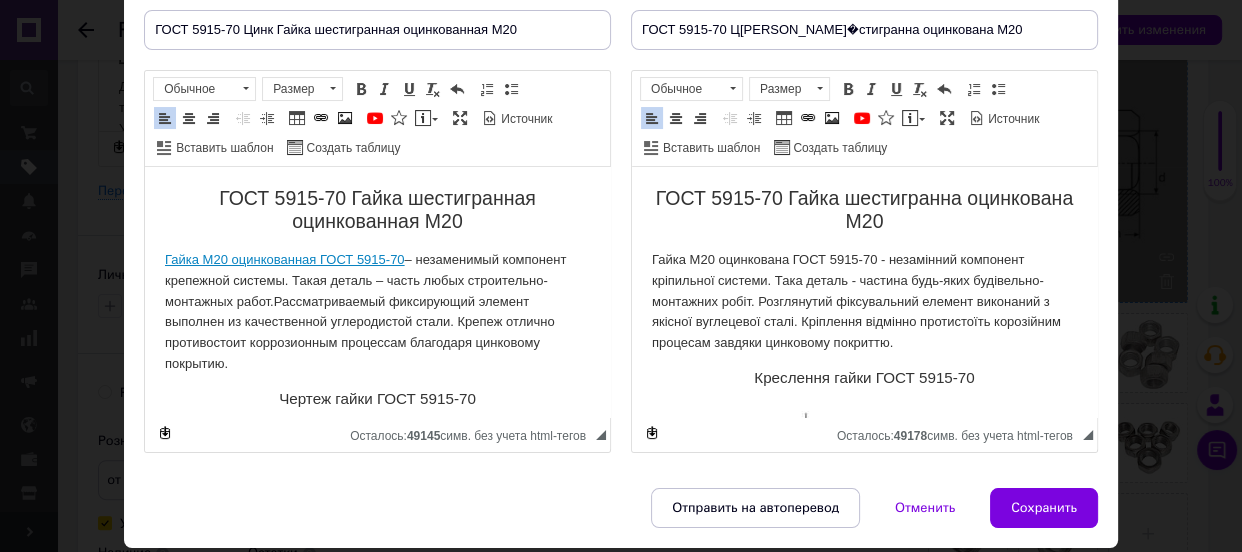 click on "Гайка М20 оцинкованная ГОСТ 5915-70" at bounding box center [285, 259] 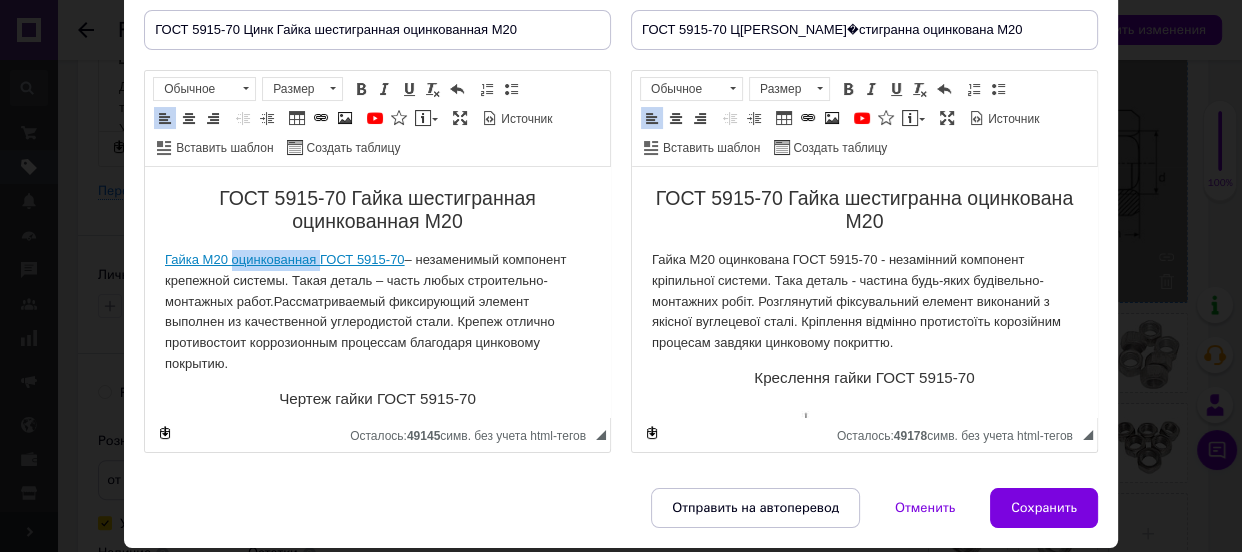click on "Гайка М20 оцинкованная ГОСТ 5915-70" at bounding box center (285, 259) 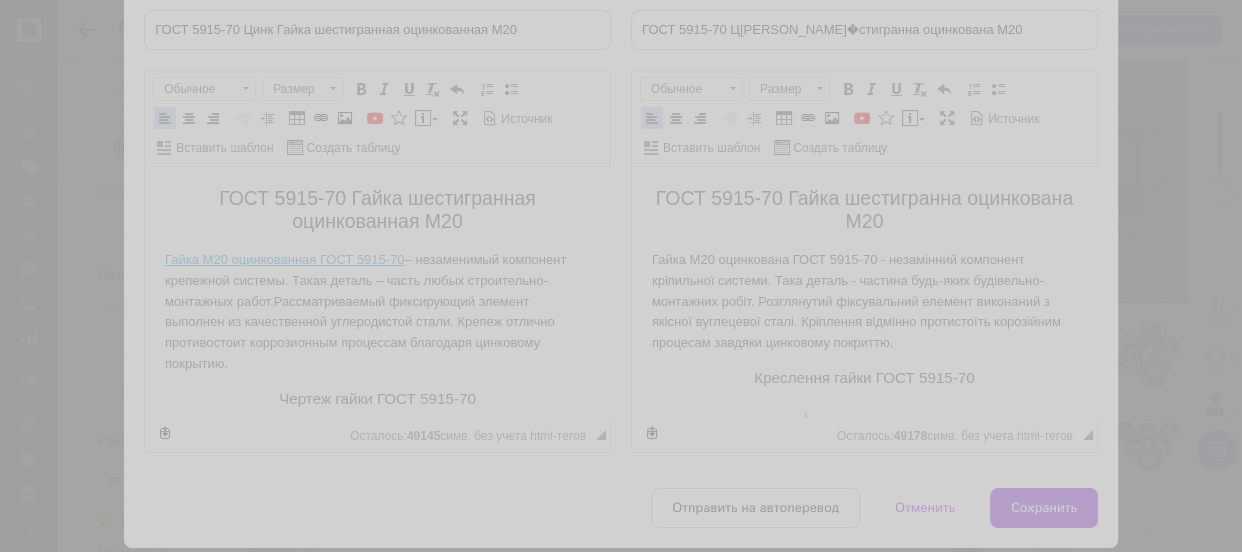 checkbox on "false" 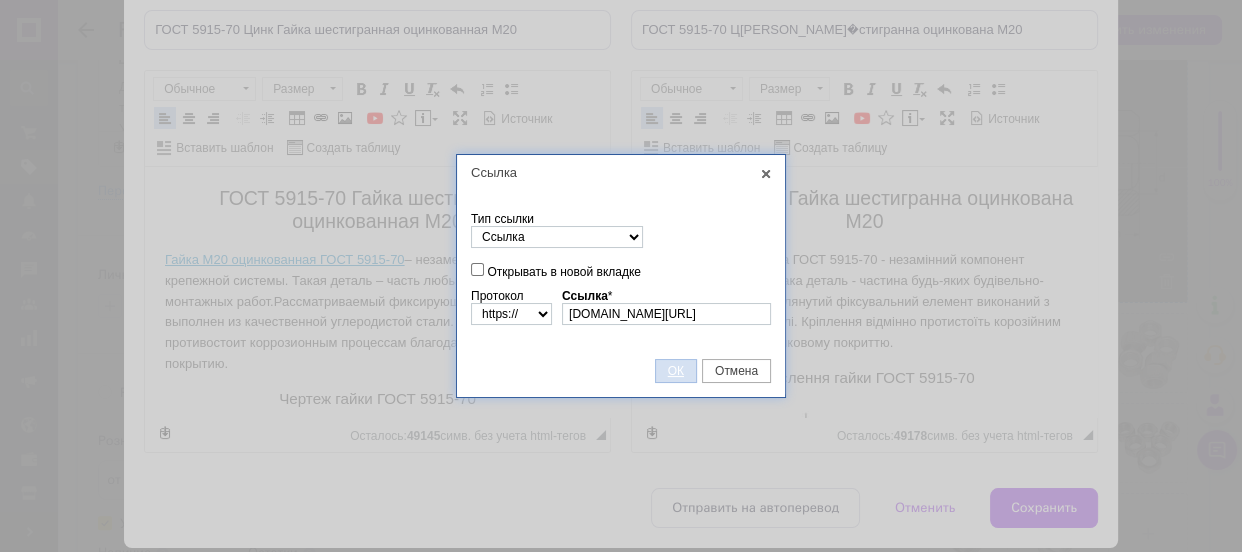 click on "ОК" at bounding box center [676, 371] 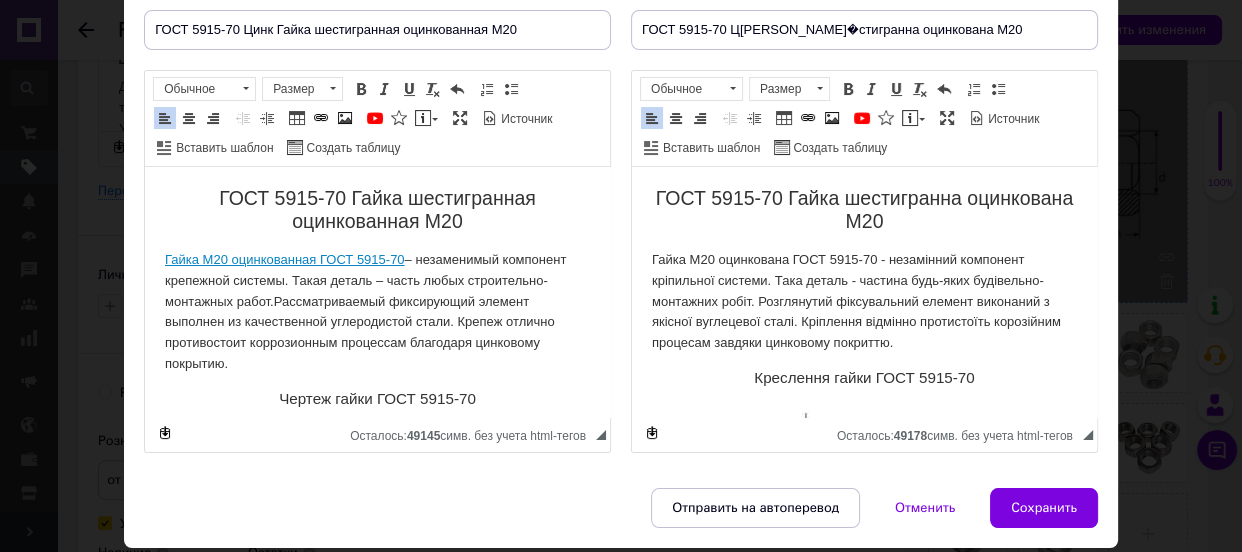 scroll, scrollTop: 0, scrollLeft: 0, axis: both 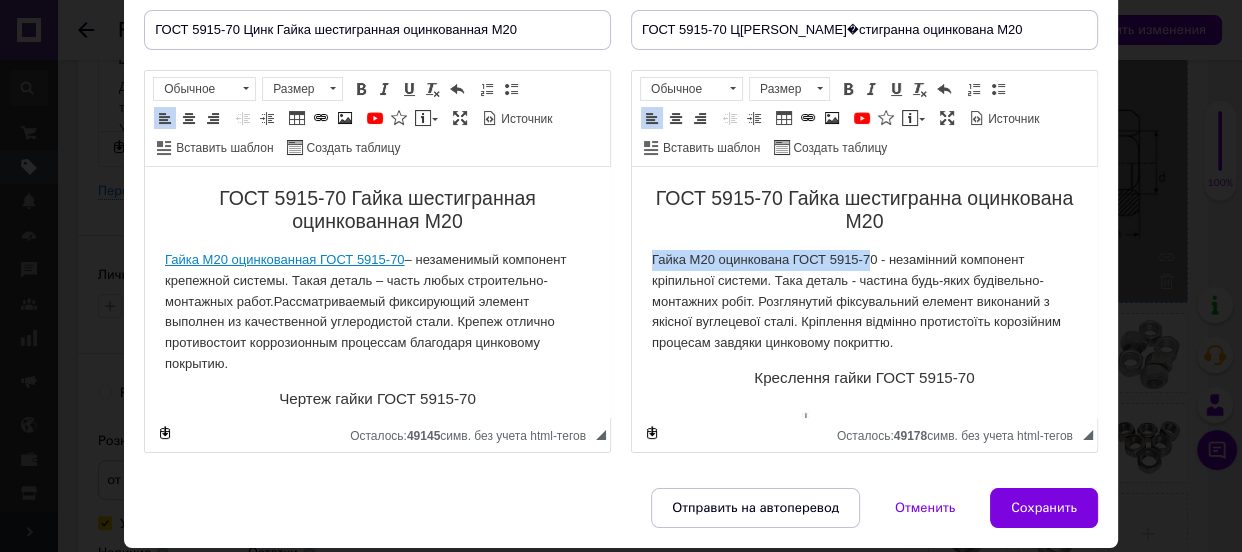 drag, startPoint x: 648, startPoint y: 257, endPoint x: 872, endPoint y: 257, distance: 224 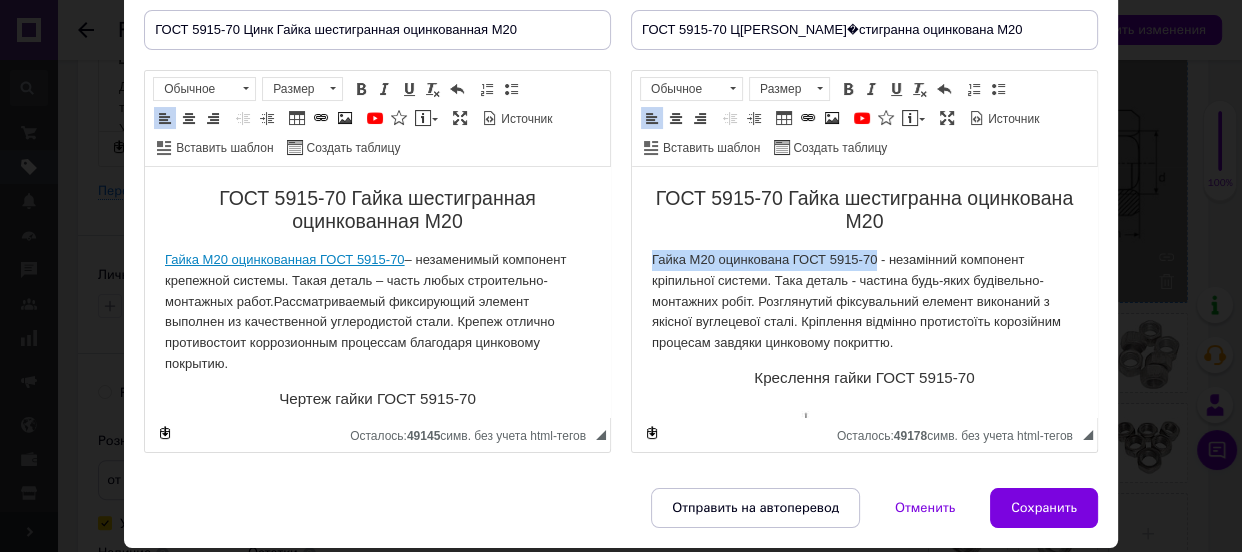 drag, startPoint x: 661, startPoint y: 255, endPoint x: 875, endPoint y: 250, distance: 214.05841 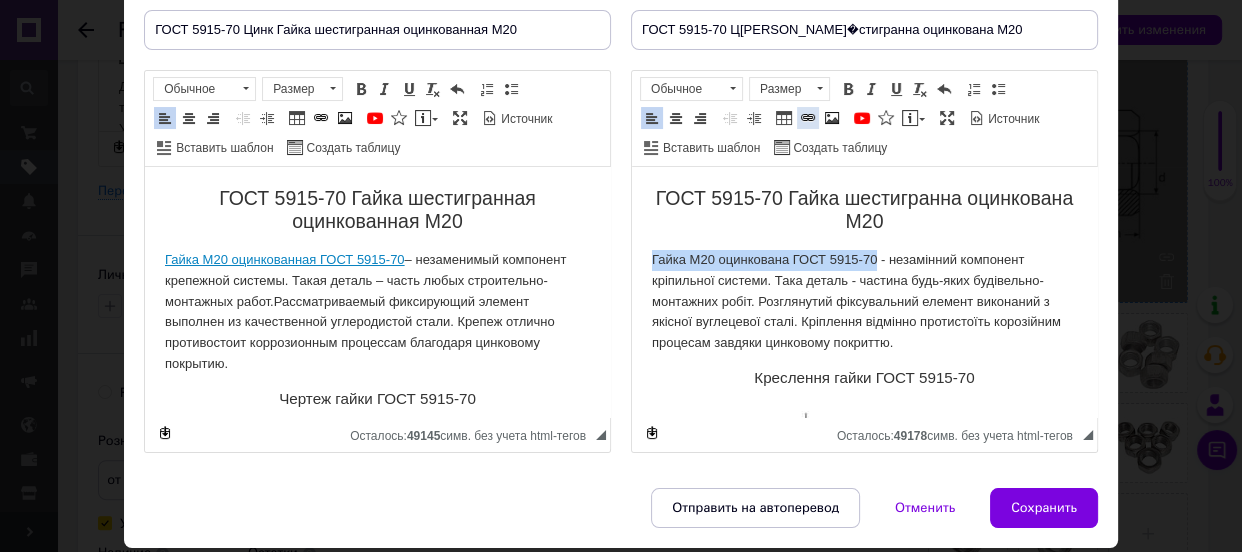 click at bounding box center [808, 118] 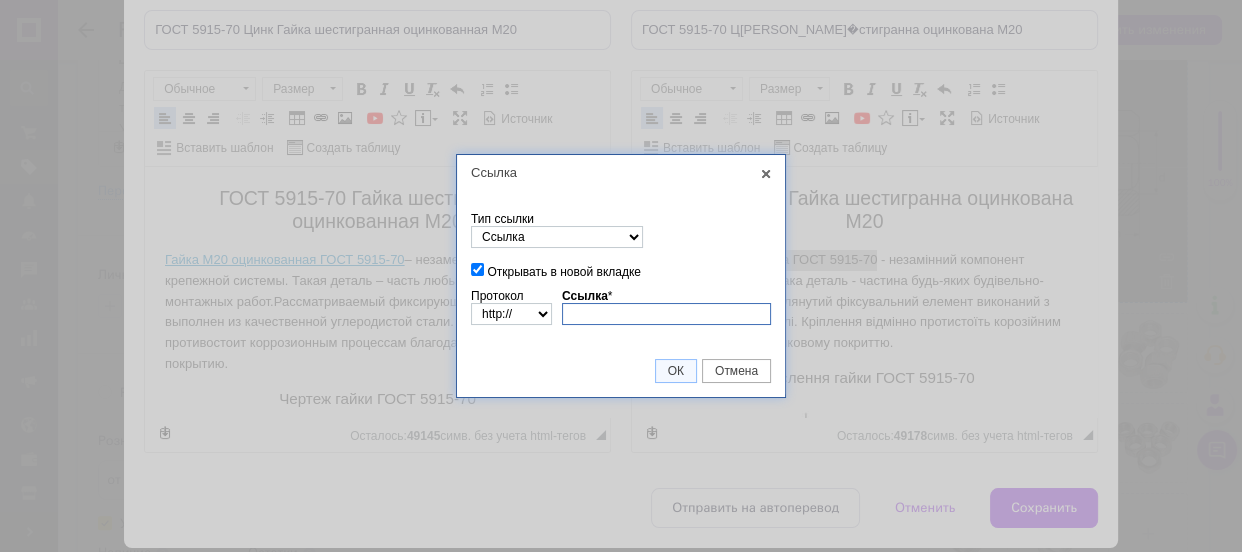 paste on "[DOMAIN_NAME][URL]" 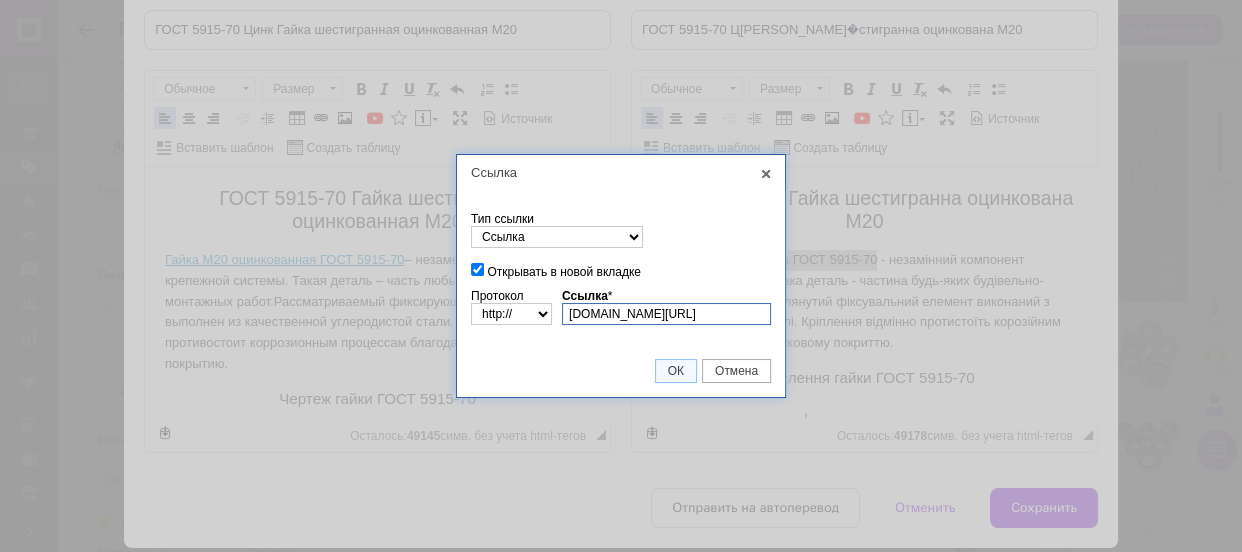 scroll, scrollTop: 0, scrollLeft: 87, axis: horizontal 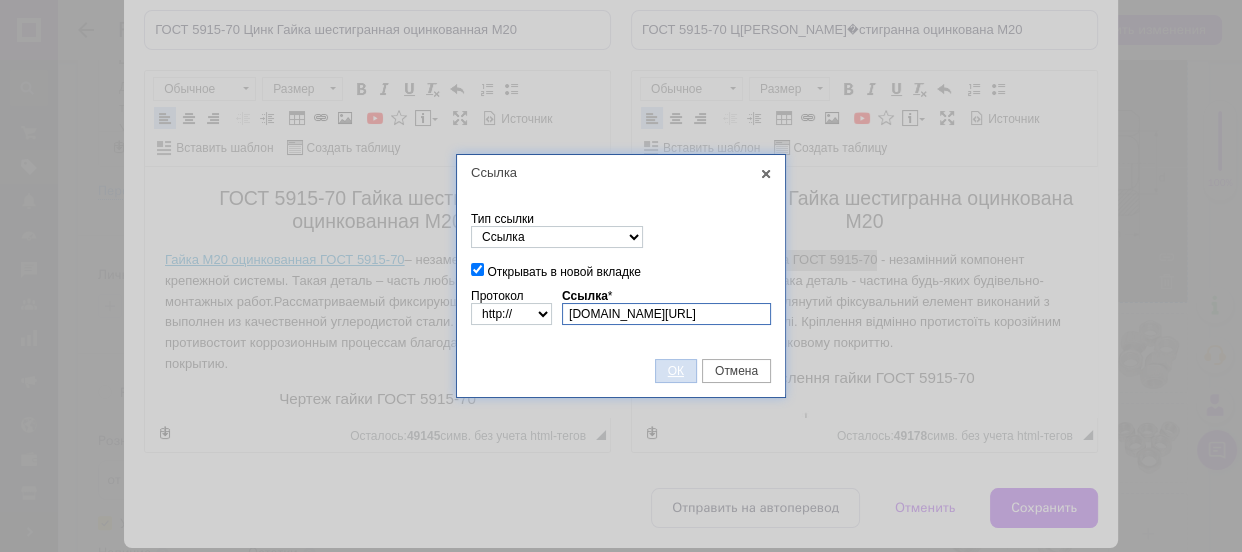 type on "[DOMAIN_NAME][URL]" 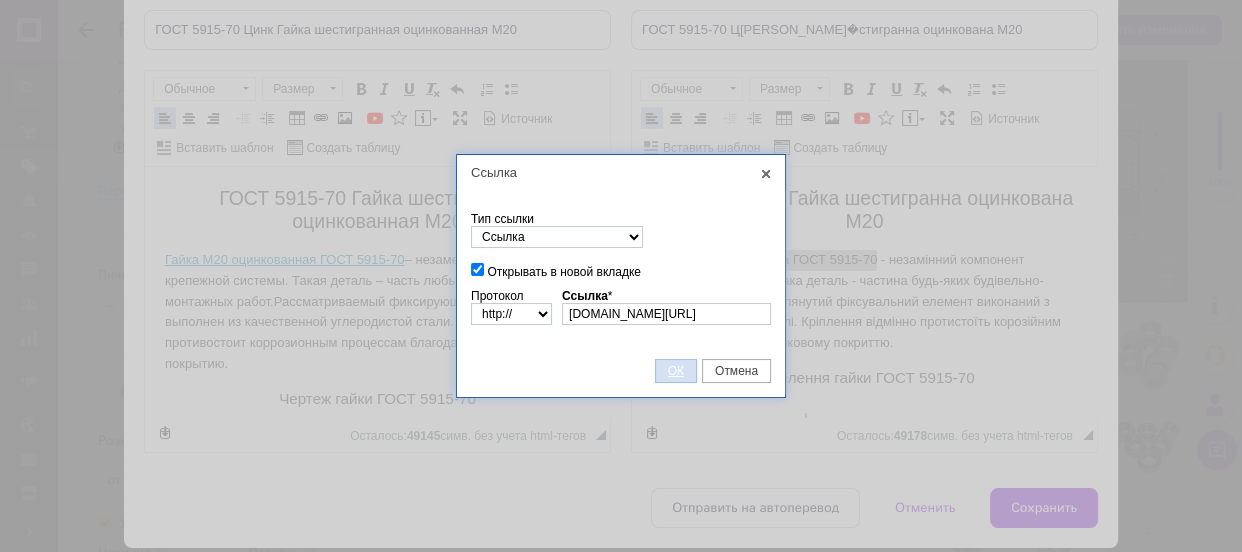 scroll, scrollTop: 0, scrollLeft: 0, axis: both 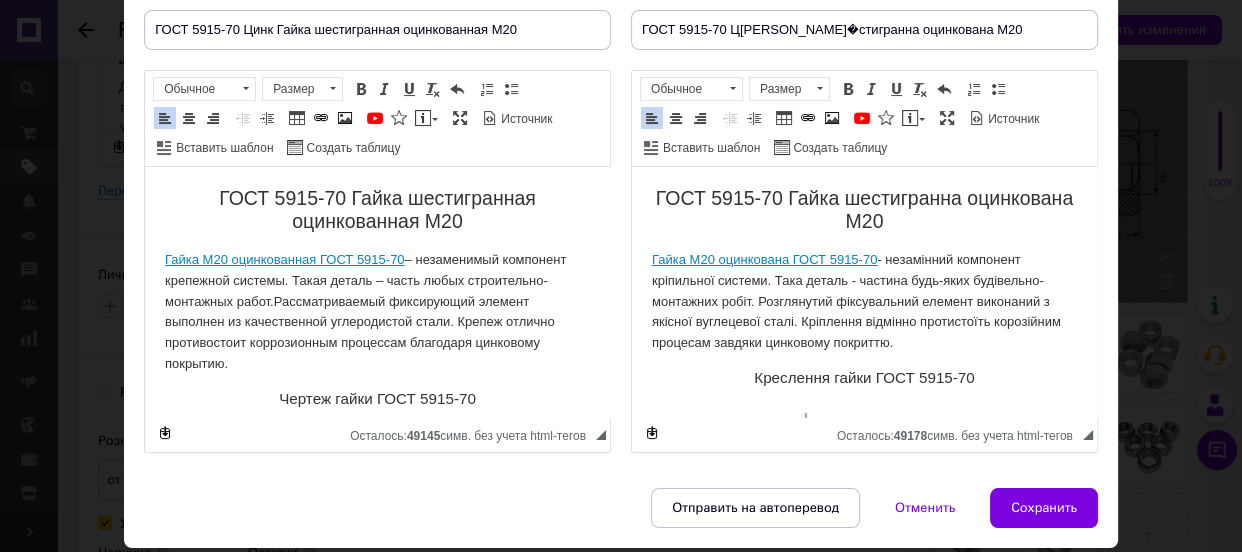 click on "Гайка М20 оцинкована ГОСТ 5915-70  - незамінний компонент кріпильної системи. Така деталь - частина будь-яких будівельно-монтажних робіт. Розглянутий фіксувальний елемент виконаний з якісної вуглецевої сталі. Кріплення відмінно протистоїть корозійним процесам завдяки цинковому покриттю." at bounding box center (864, 302) 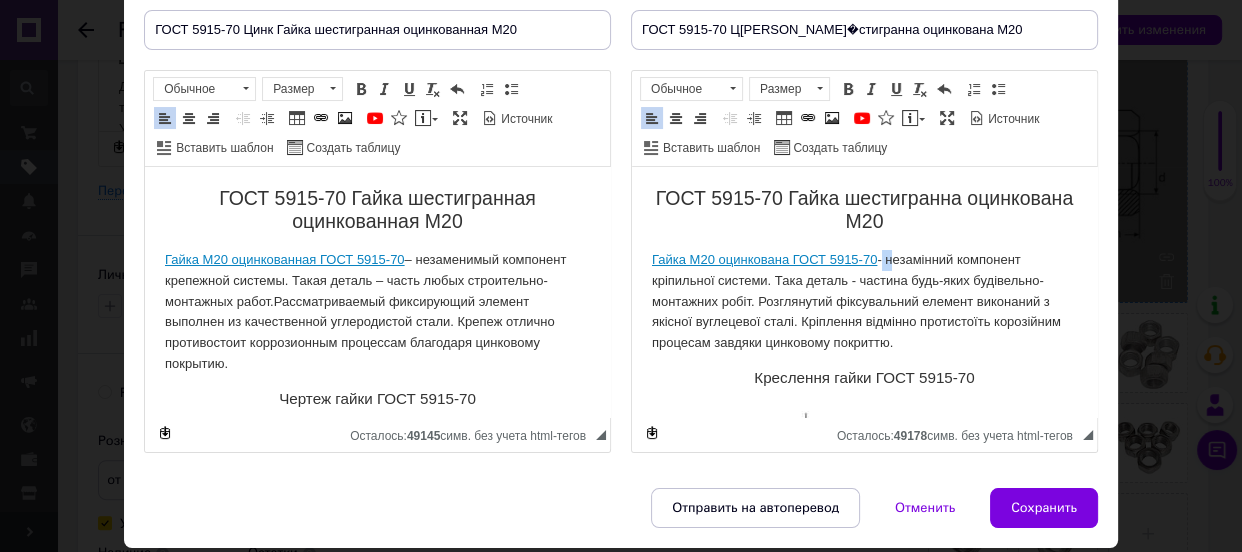 click on "Гайка М20 оцинкована ГОСТ 5915-70  - незамінний компонент кріпильної системи. Така деталь - частина будь-яких будівельно-монтажних робіт. Розглянутий фіксувальний елемент виконаний з якісної вуглецевої сталі. Кріплення відмінно протистоїть корозійним процесам завдяки цинковому покриттю." at bounding box center [864, 302] 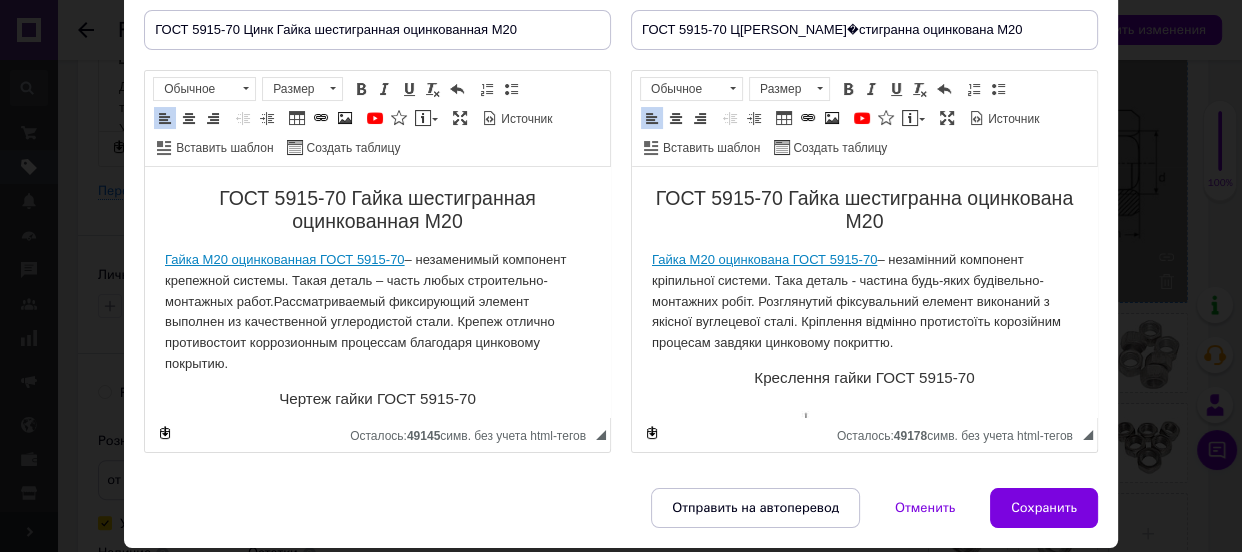 click on "Гайка М20 оцинкована ГОСТ 5915-70  – незамінний компонент кріпильної системи. Така деталь - частина будь-яких будівельно-монтажних робіт. Розглянутий фіксувальний елемент виконаний з якісної вуглецевої сталі. Кріплення відмінно протистоїть корозійним процесам завдяки цинковому покриттю." at bounding box center (864, 302) 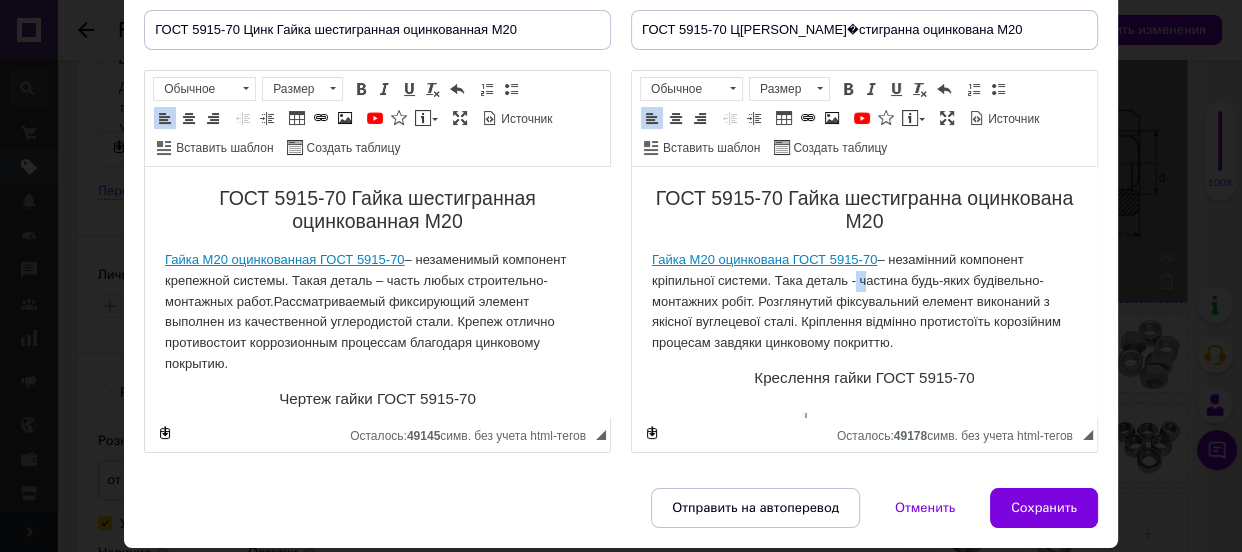 click on "Гайка М20 оцинкована ГОСТ 5915-70  – незамінний компонент кріпильної системи. Така деталь - частина будь-яких будівельно-монтажних робіт. Розглянутий фіксувальний елемент виконаний з якісної вуглецевої сталі. Кріплення відмінно протистоїть корозійним процесам завдяки цинковому покриттю." at bounding box center (864, 302) 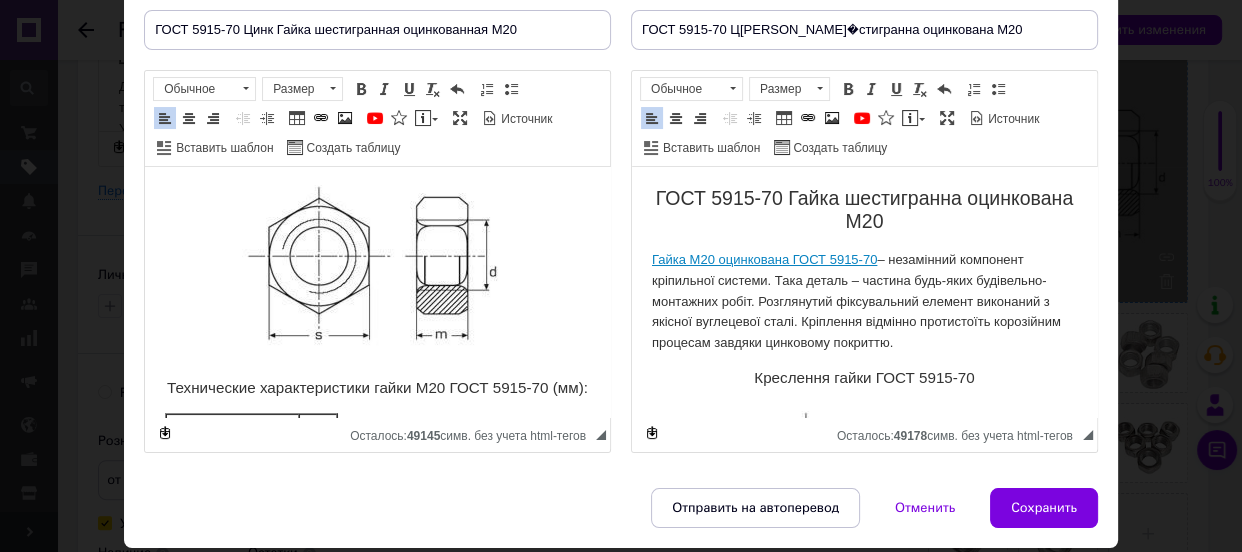scroll, scrollTop: 363, scrollLeft: 0, axis: vertical 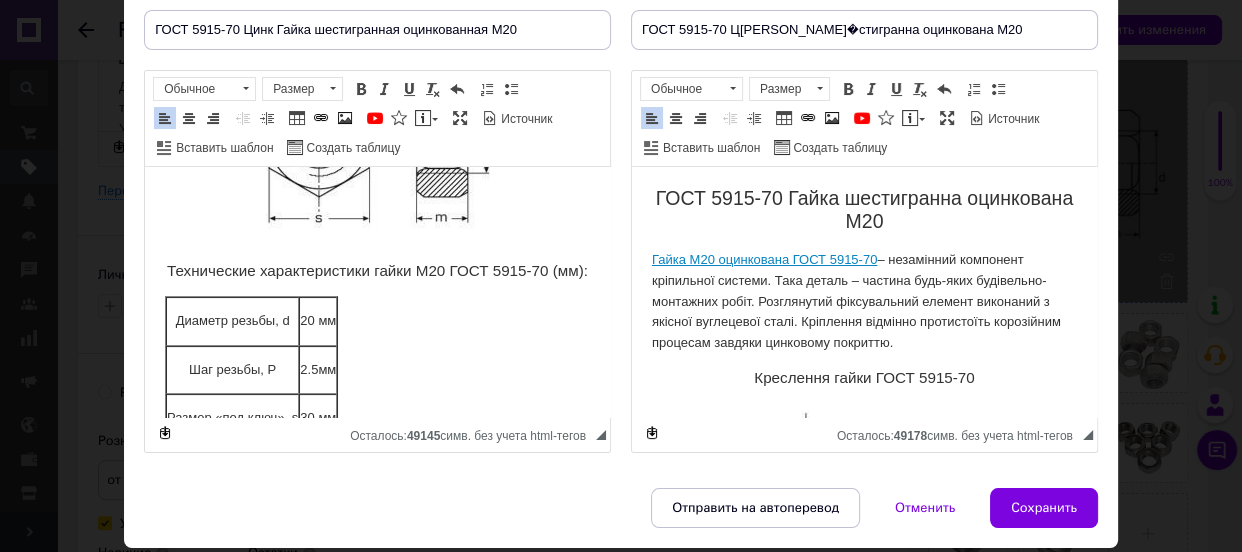 click on "20 мм" at bounding box center (318, 321) 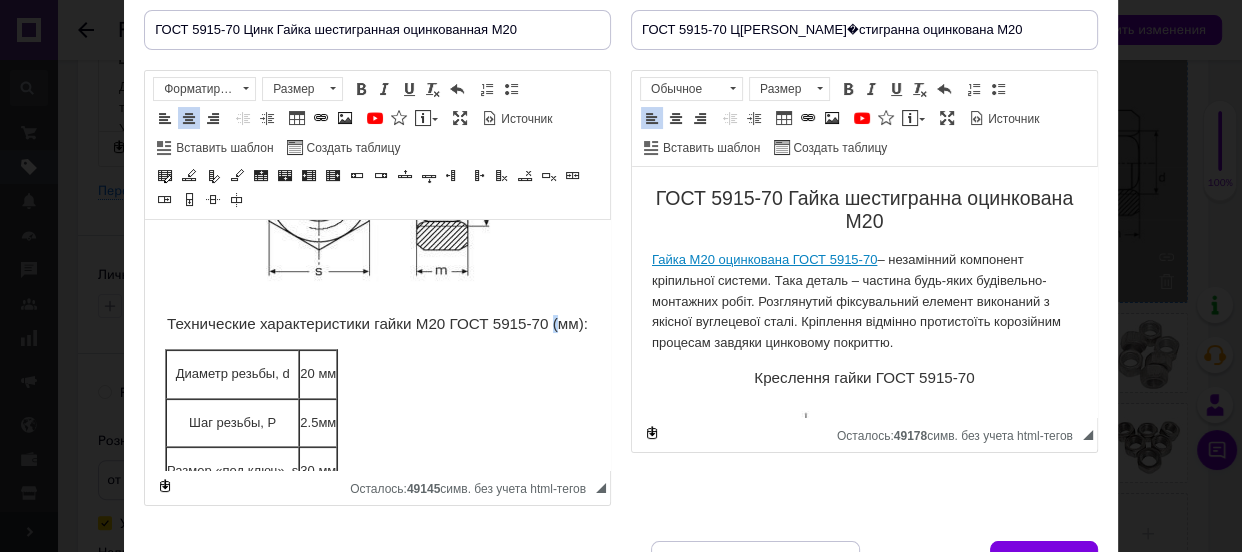 click on "Технические характеристики гайки М20 ГОСТ 5915-70 (мм):" at bounding box center [377, 324] 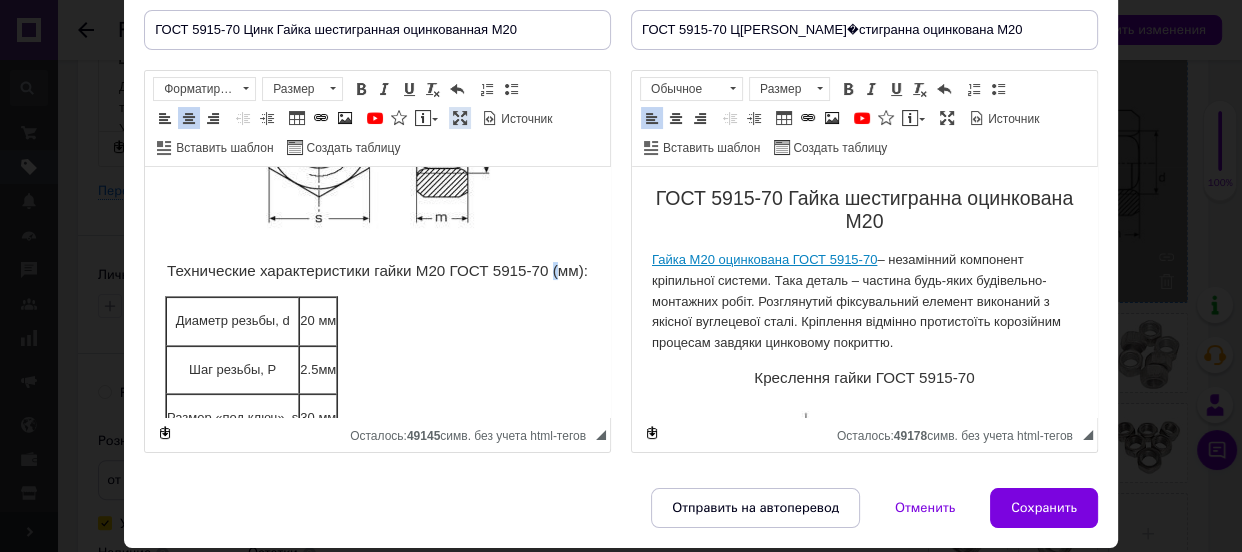 click at bounding box center (460, 118) 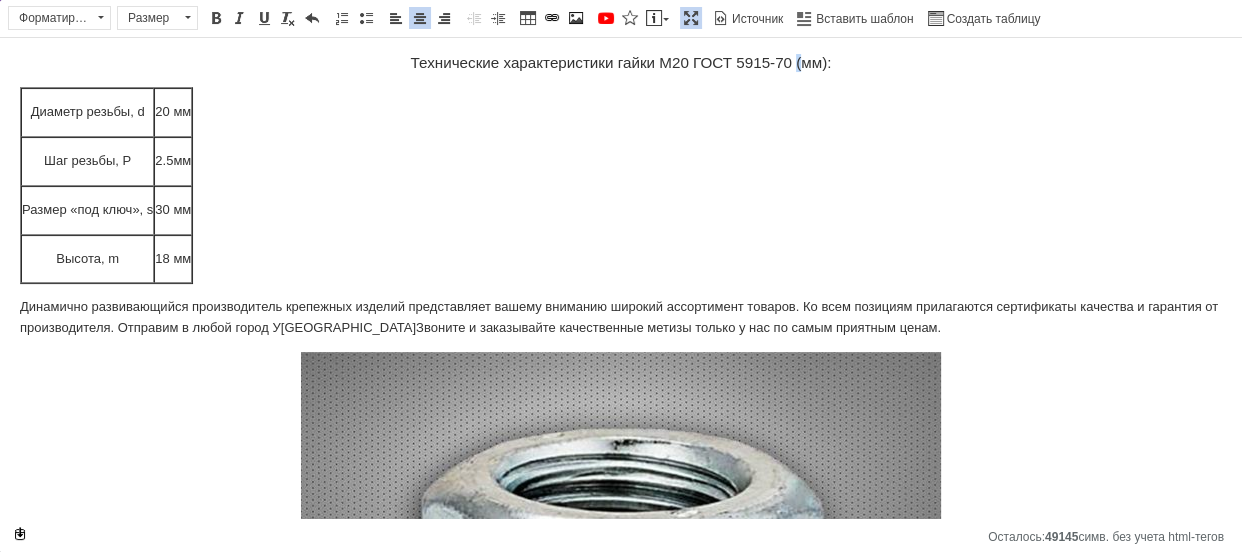 scroll, scrollTop: 8340, scrollLeft: 0, axis: vertical 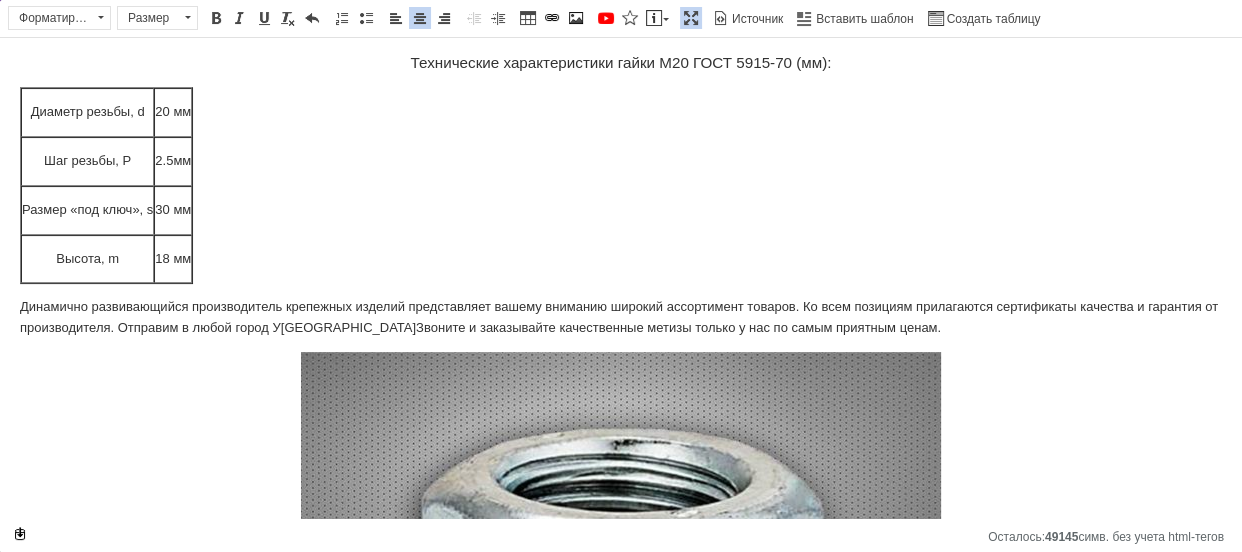 click on "20 мм" at bounding box center [173, 112] 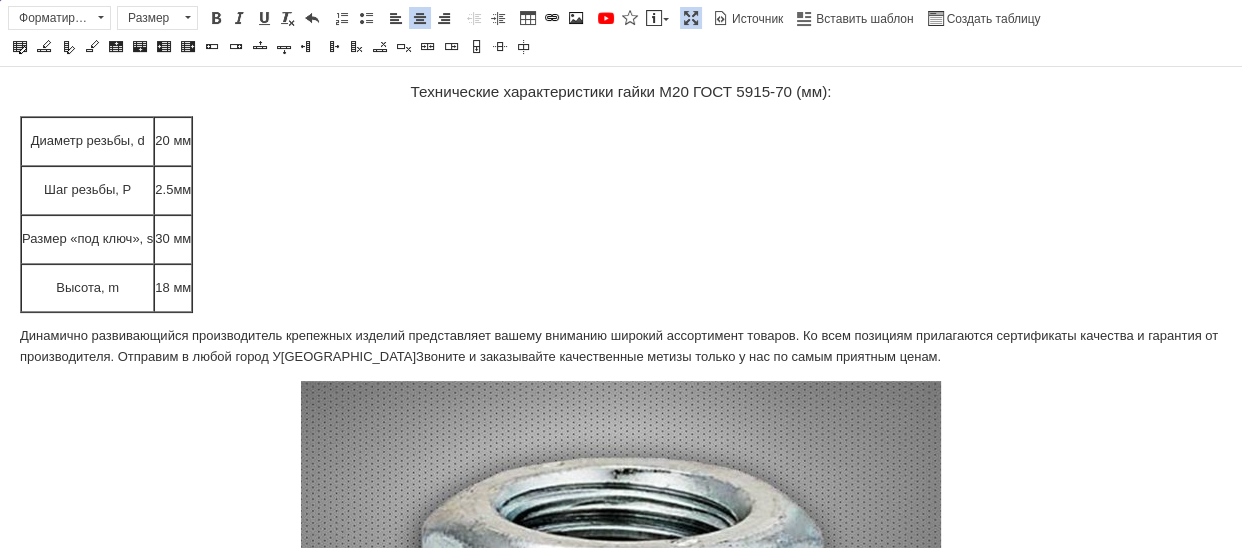 click on "20 мм" at bounding box center [173, 141] 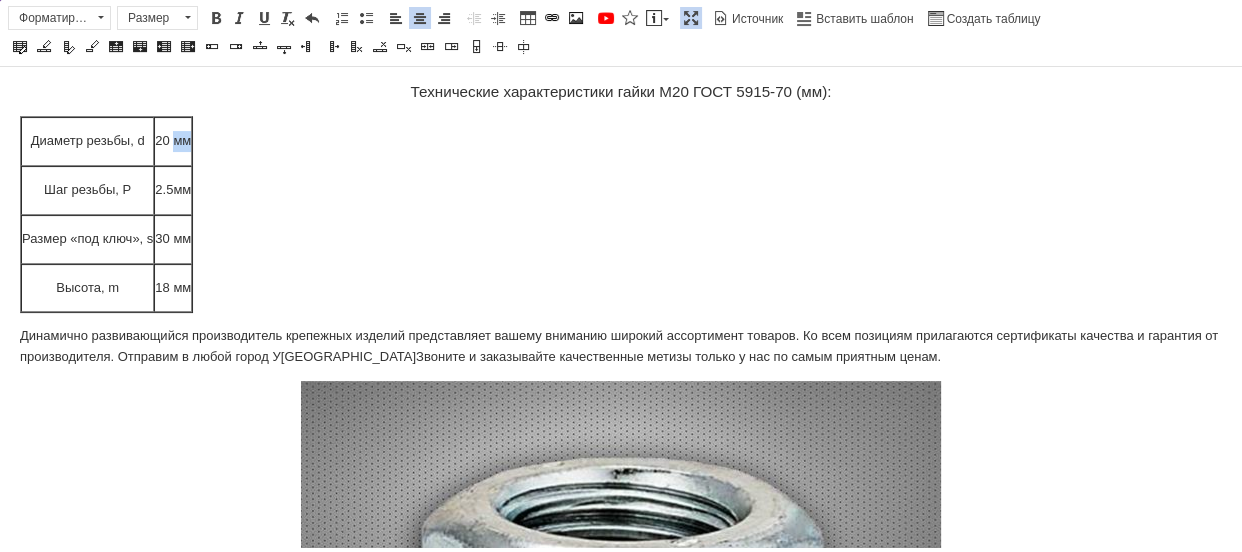 click on "20 мм" at bounding box center (173, 141) 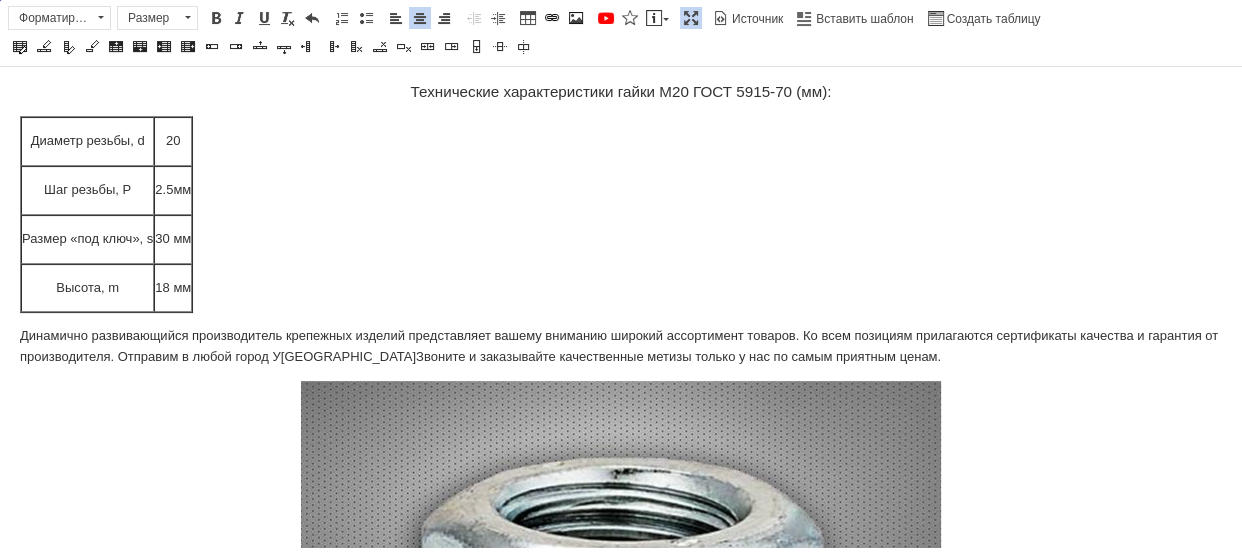 click on "2.5мм" at bounding box center [173, 190] 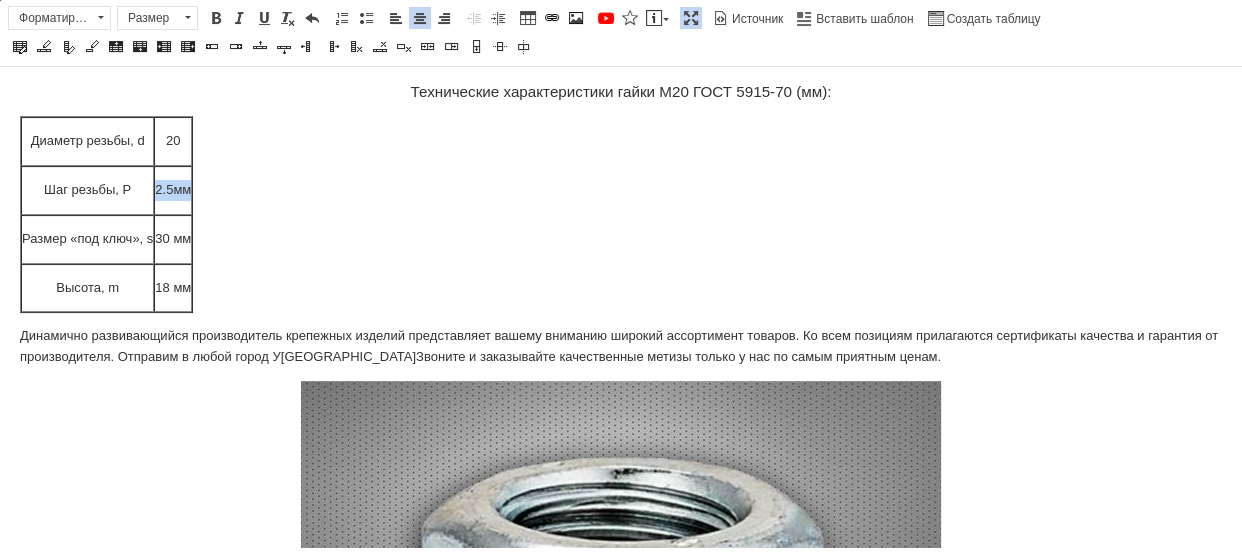 click on "2.5мм" at bounding box center [173, 190] 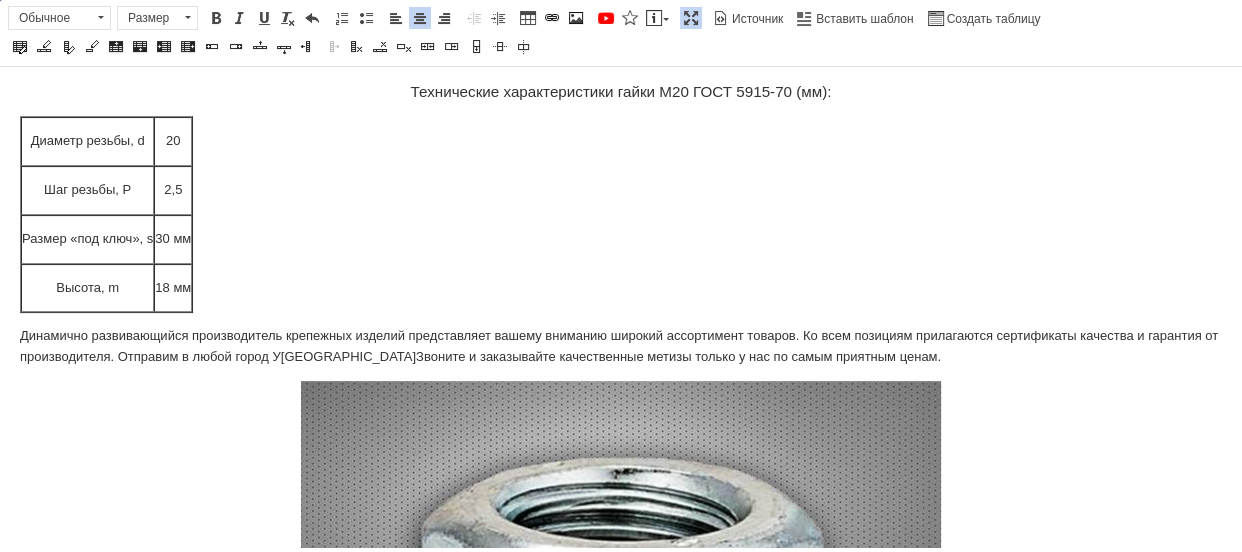 click on "30 мм" at bounding box center (173, 239) 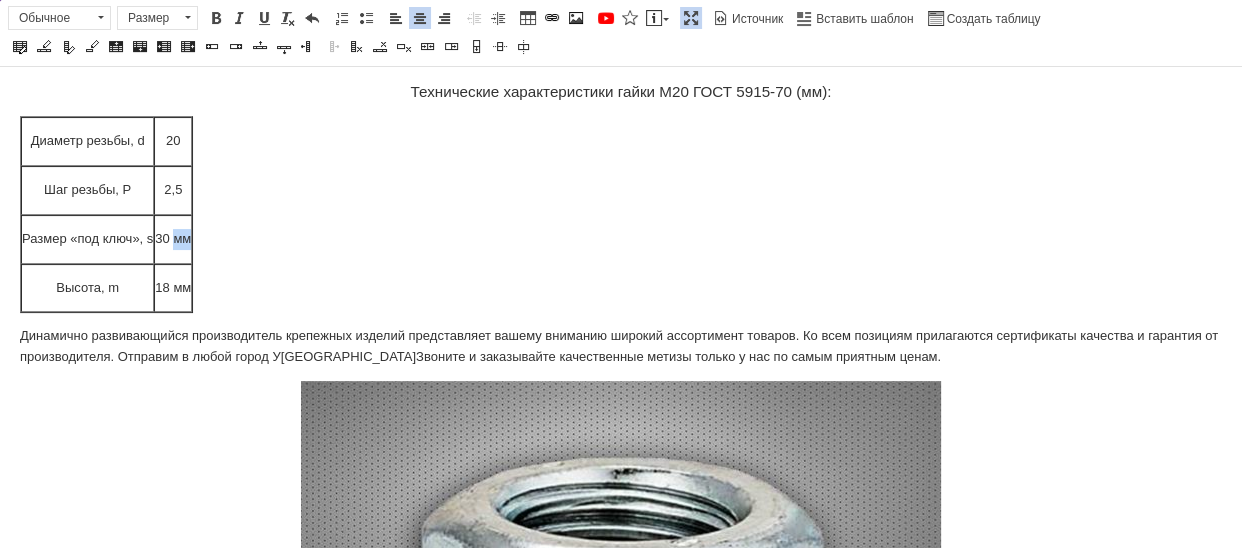 click on "30 мм" at bounding box center [173, 239] 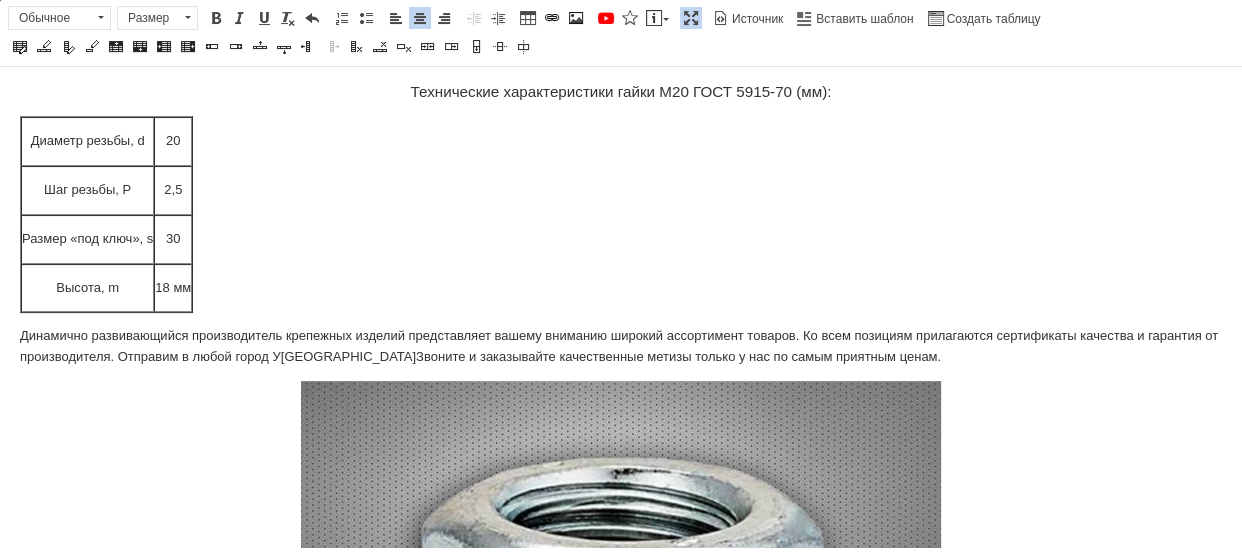 click on "18 мм" at bounding box center (173, 288) 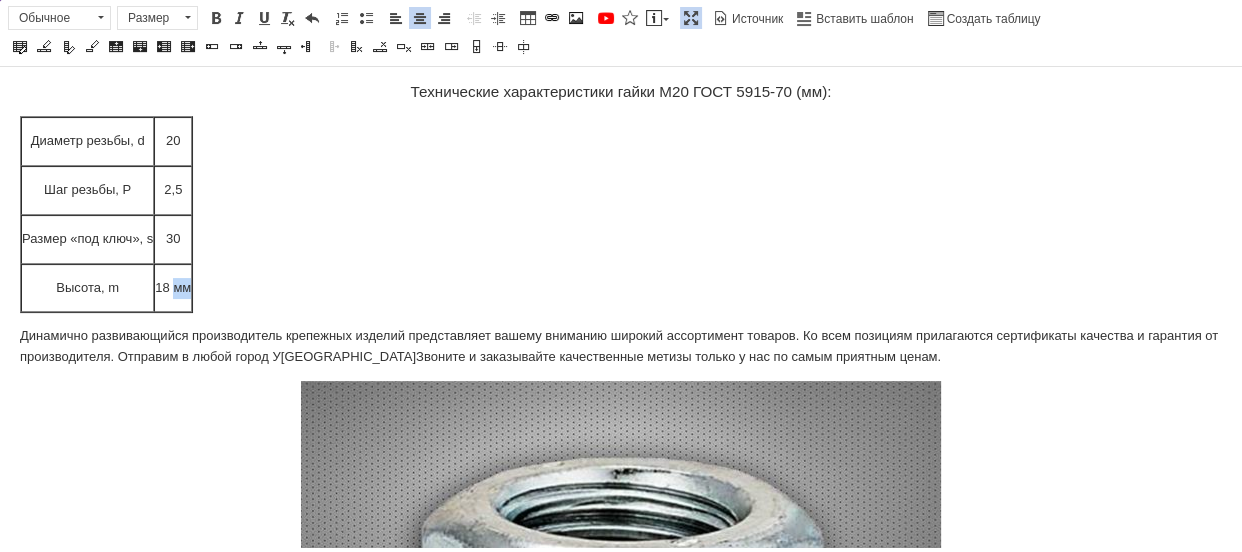click on "18 мм" at bounding box center [173, 288] 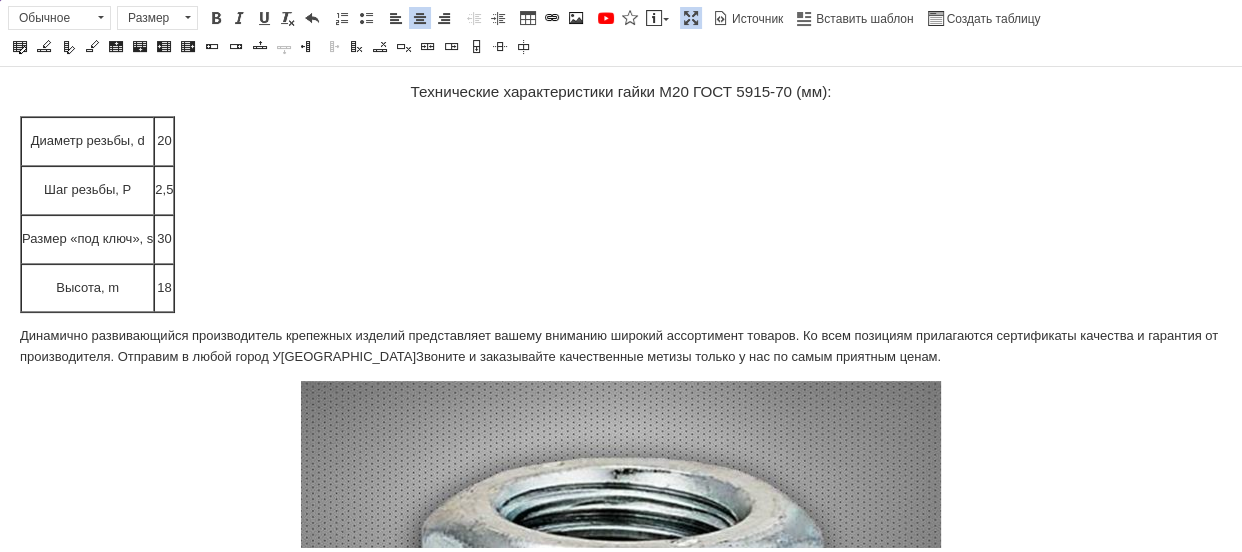 click on "Динамично развивающийся производитель крепежных изделий представляет вашему вниманию широкий ассортимент товаров. Ко всем позициям прилагаются сертификаты качества и гарантия от производителя. Отправим в любой город У[GEOGRAPHIC_DATA]Звоните и заказывайте качественные метизы только у нас по самым приятным ценам." at bounding box center (621, 347) 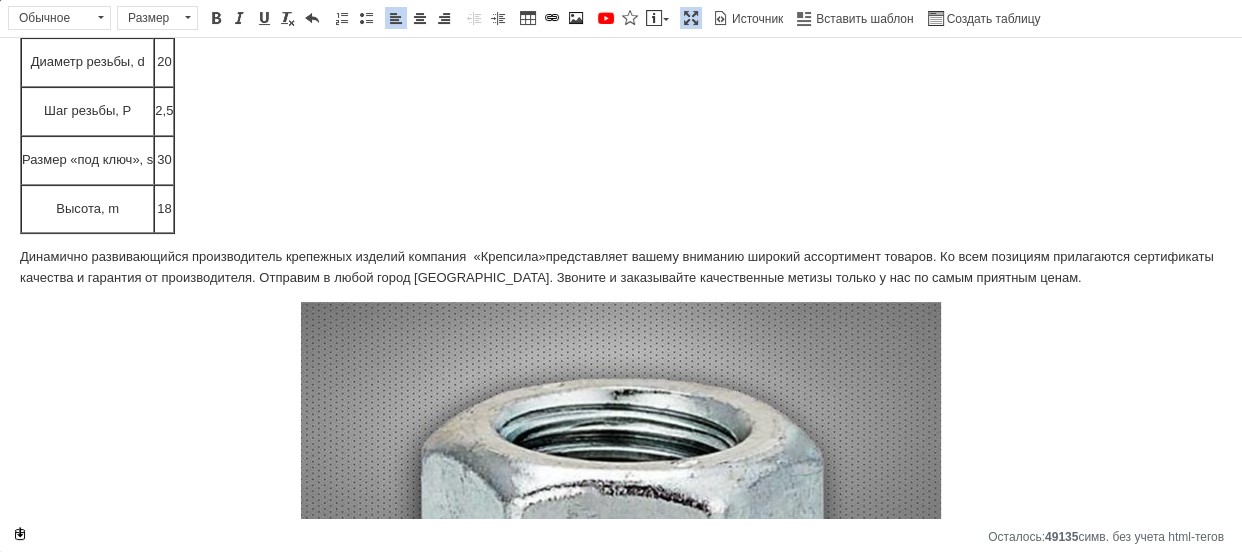 scroll, scrollTop: 427, scrollLeft: 0, axis: vertical 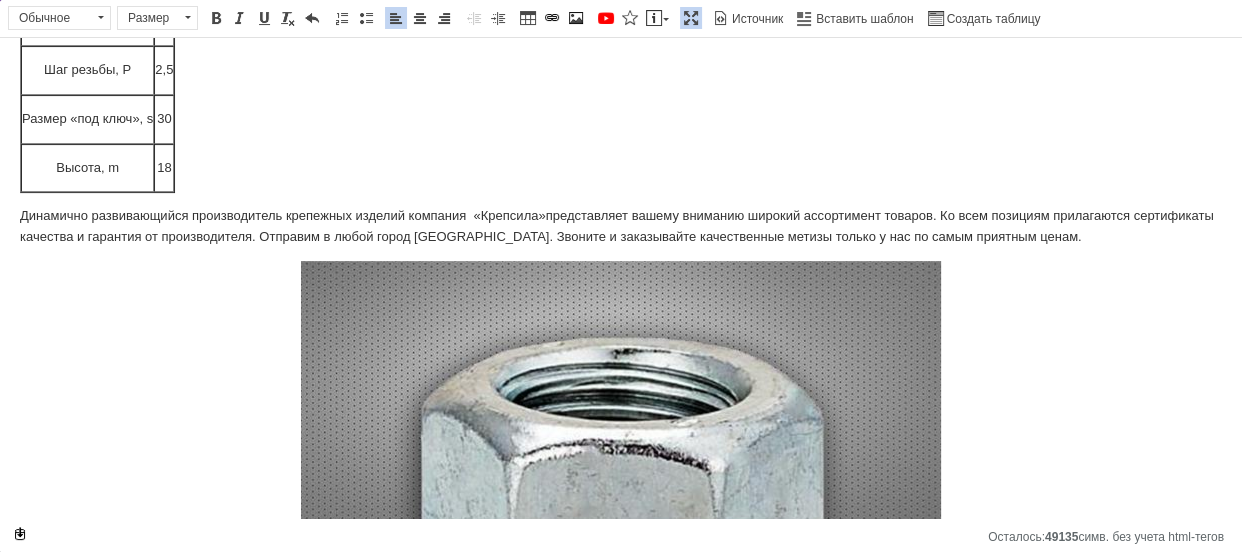 click on "Динамично развивающийся производитель крепежных изделий компания  «Крепсила»  представляет вашему вниманию широкий ассортимент товаров. Ко всем позициям прилагаются сертификаты качества и гарантия от производителя. Отправим в любой город У[GEOGRAPHIC_DATA]Звоните и заказывайте качественные метизы только у нас по самым приятным ценам." at bounding box center (621, 227) 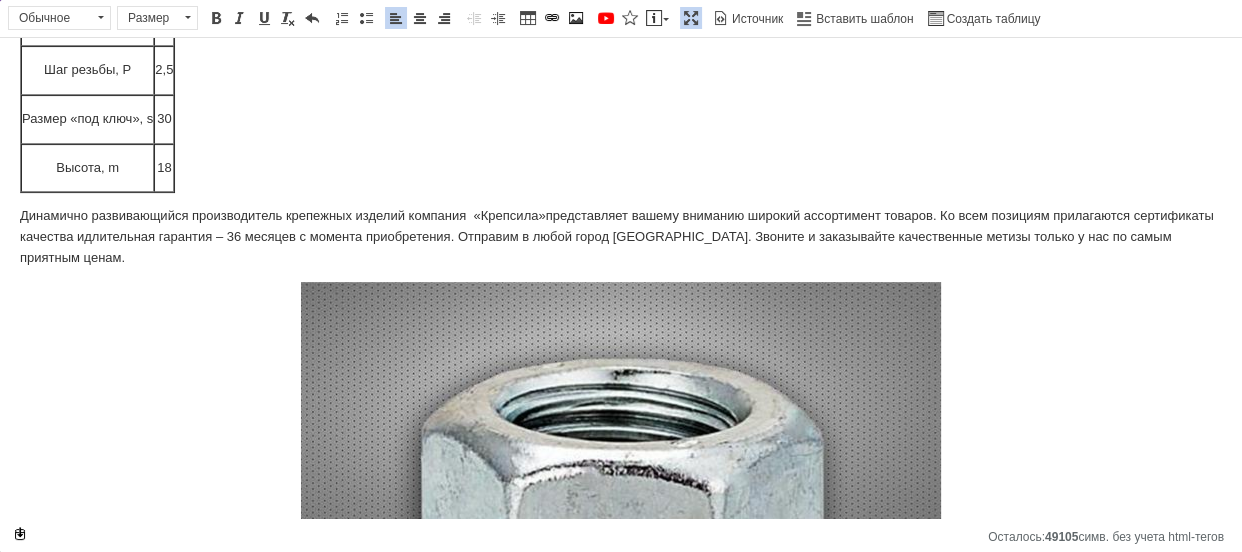 click on "Динамично развивающийся производитель крепежных изделий компания  «Крепсила»  представляет вашему вниманию широкий ассортимент товаров. Ко всем позициям прилагаются сертификаты качества и  длительная гарантия – 36 месяцев с момента приобретения . Отправим в любой город [GEOGRAPHIC_DATA]. Звоните и заказывайте качественные метизы только у нас по самым приятным ценам." at bounding box center (621, 237) 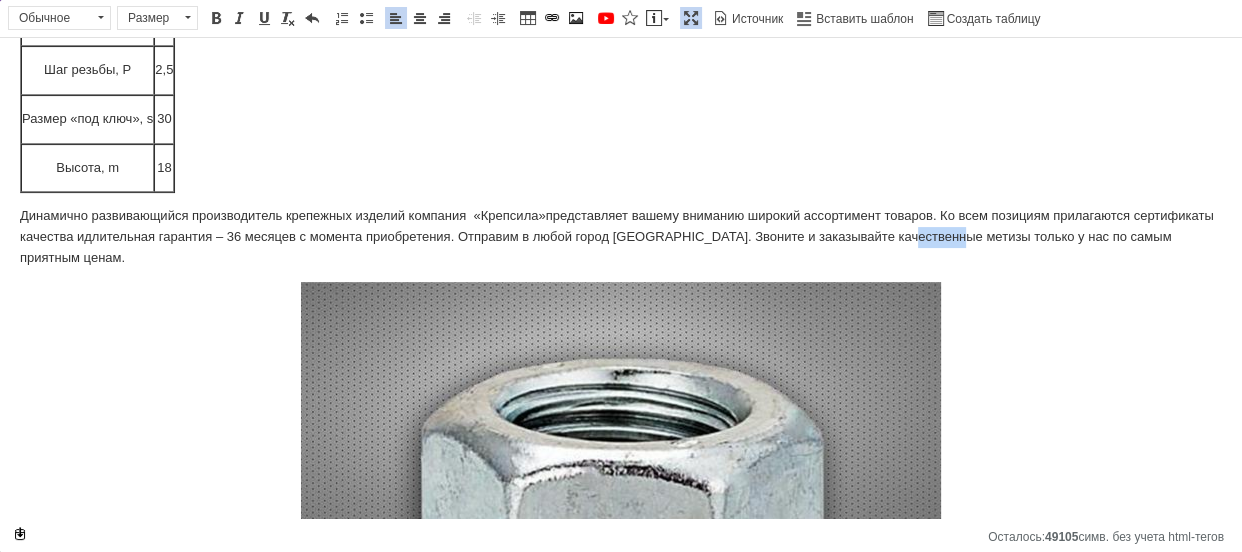 click on "Динамично развивающийся производитель крепежных изделий компания  «Крепсила»  представляет вашему вниманию широкий ассортимент товаров. Ко всем позициям прилагаются сертификаты качества и  длительная гарантия – 36 месяцев с момента приобретения . Отправим в любой город У[GEOGRAPHIC_DATA]Звоните и заказывайте качественные метизы только у нас по самым приятным ценам." at bounding box center (621, 237) 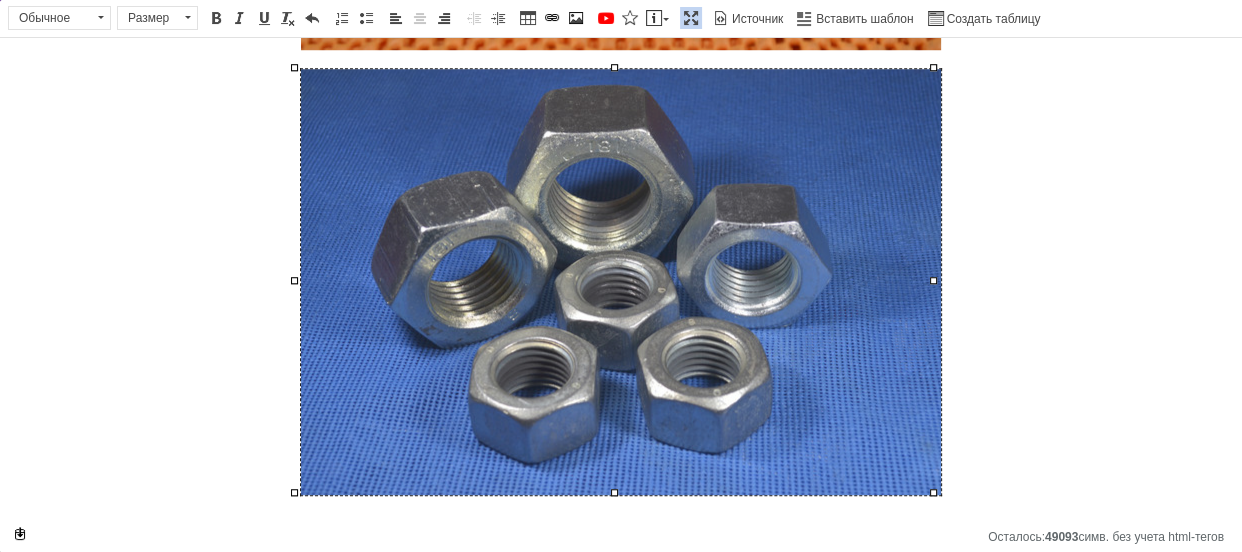 click at bounding box center [621, 282] 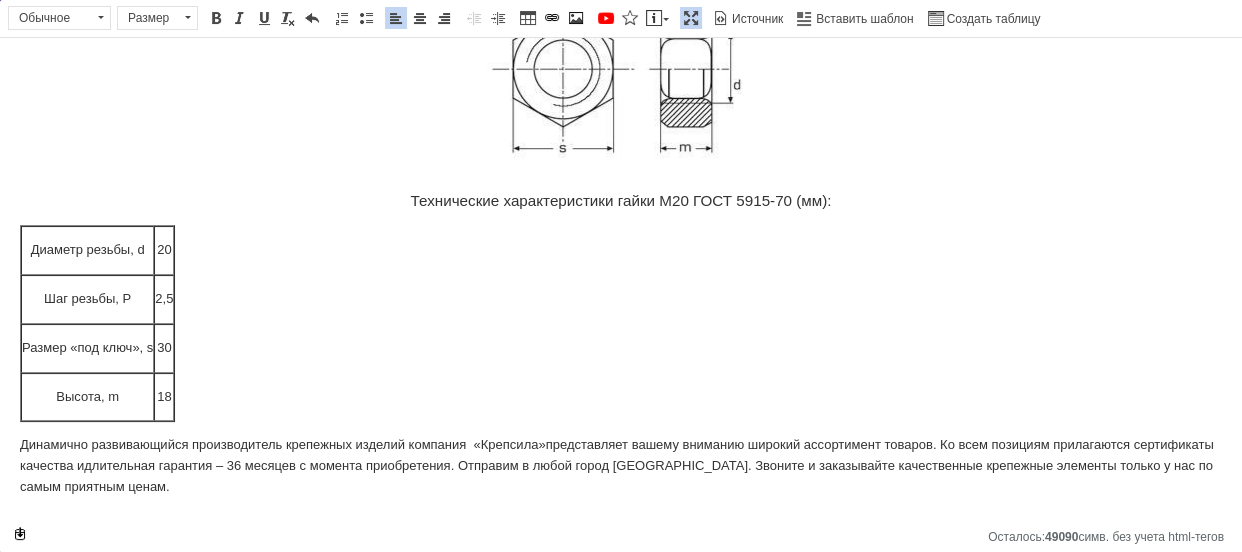 scroll, scrollTop: 196, scrollLeft: 0, axis: vertical 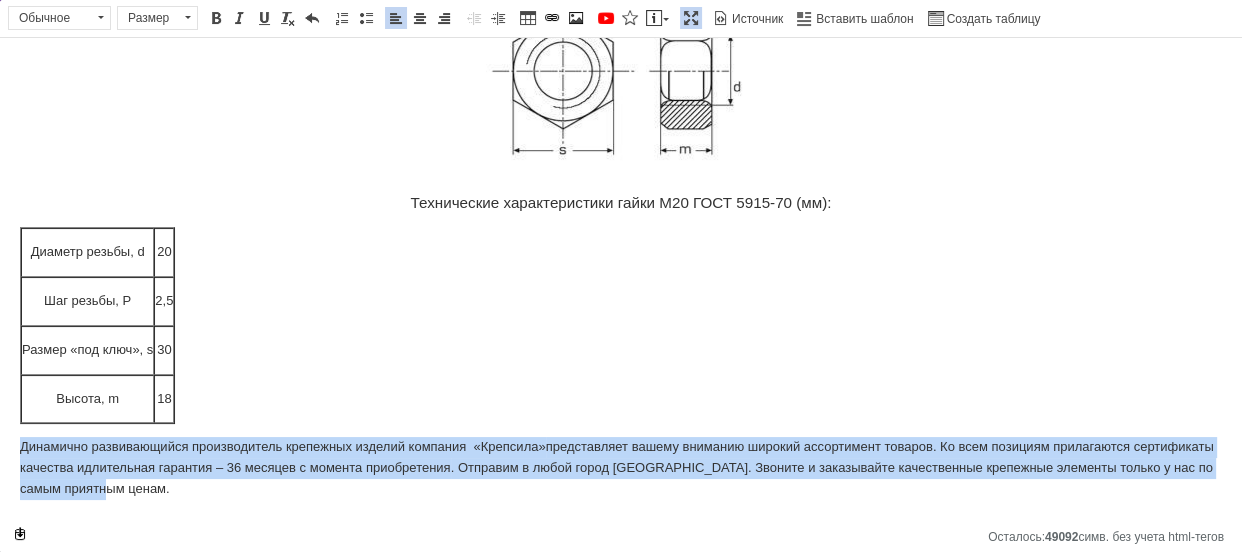drag, startPoint x: 0, startPoint y: 435, endPoint x: 308, endPoint y: 490, distance: 312.8722 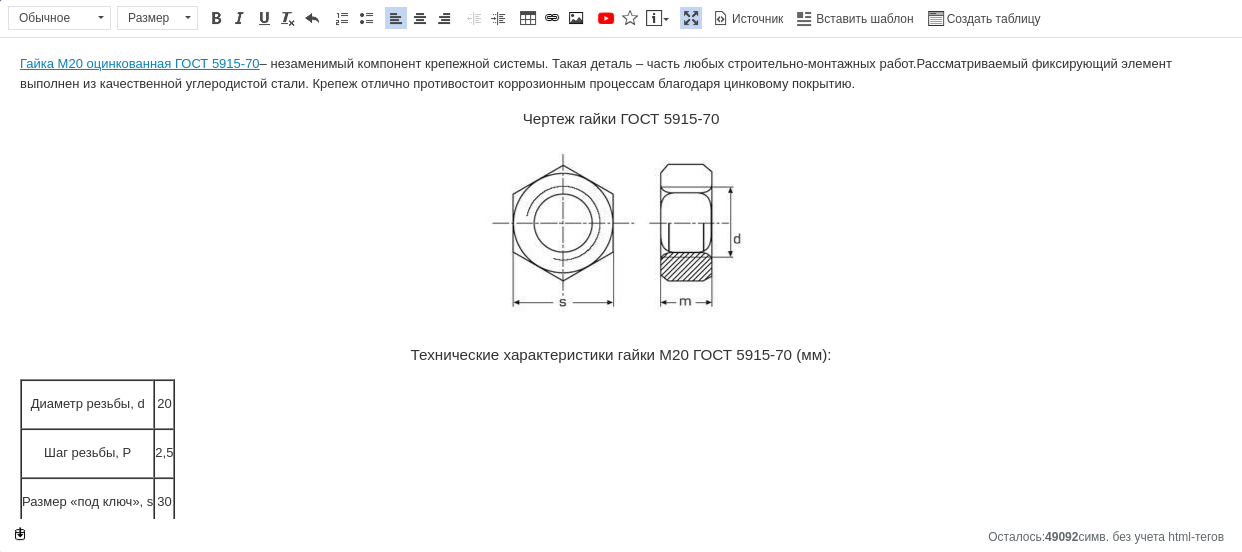 scroll, scrollTop: 0, scrollLeft: 0, axis: both 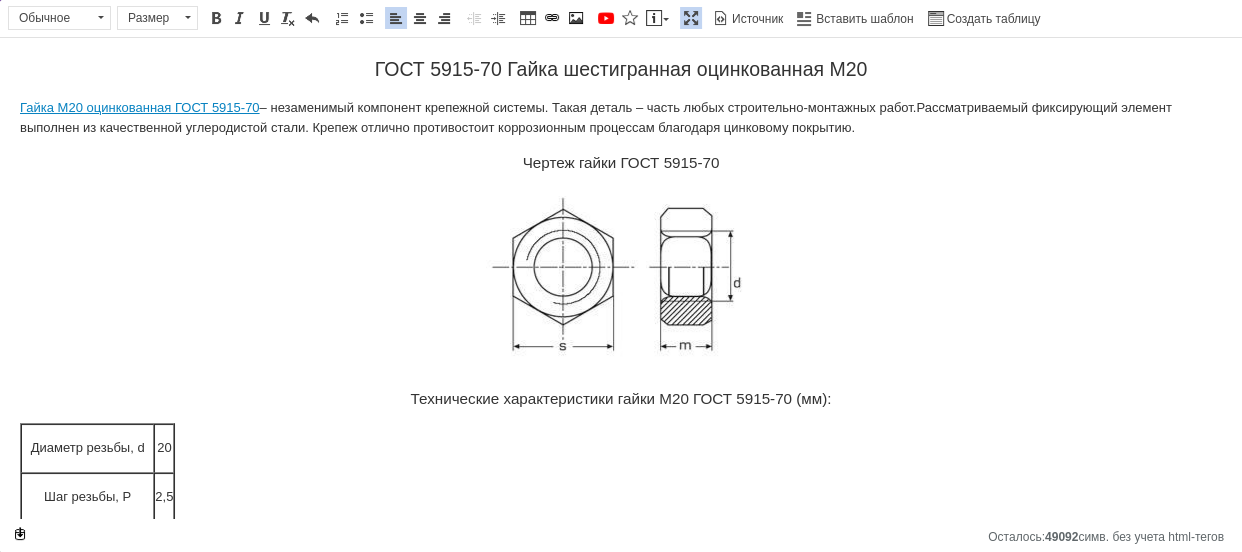 click at bounding box center (691, 18) 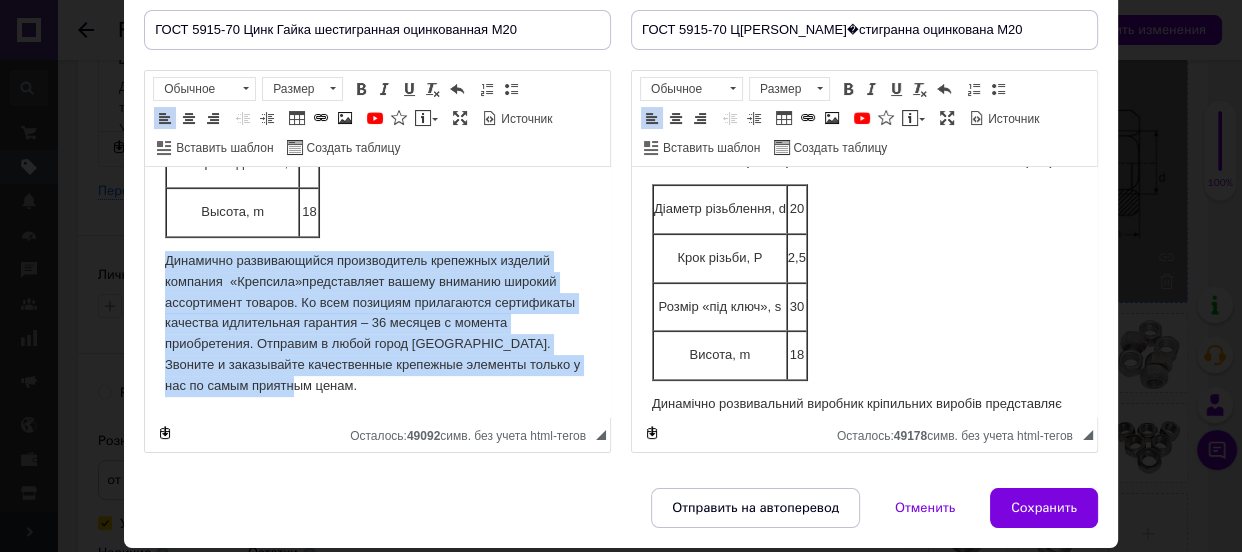 scroll, scrollTop: 636, scrollLeft: 0, axis: vertical 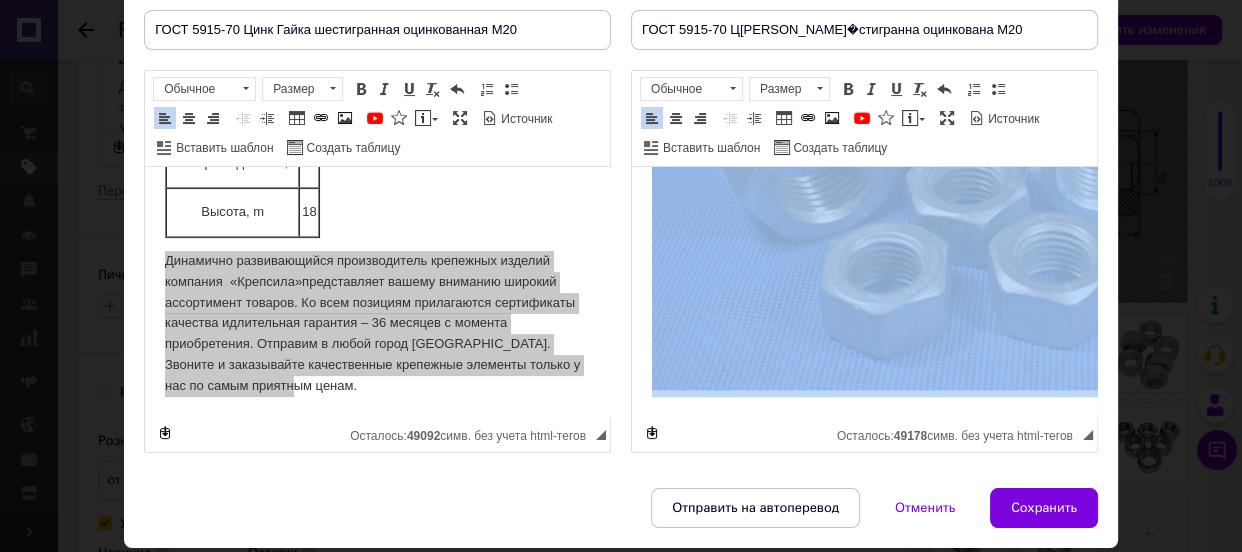 drag, startPoint x: 648, startPoint y: 223, endPoint x: 898, endPoint y: 408, distance: 311.00644 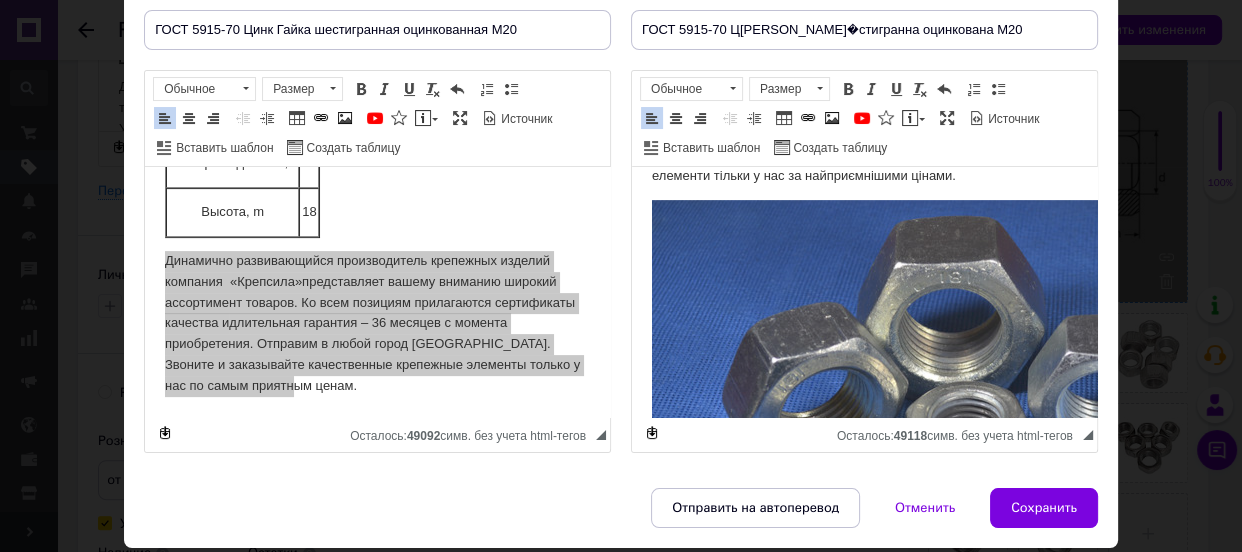 click at bounding box center (972, 413) 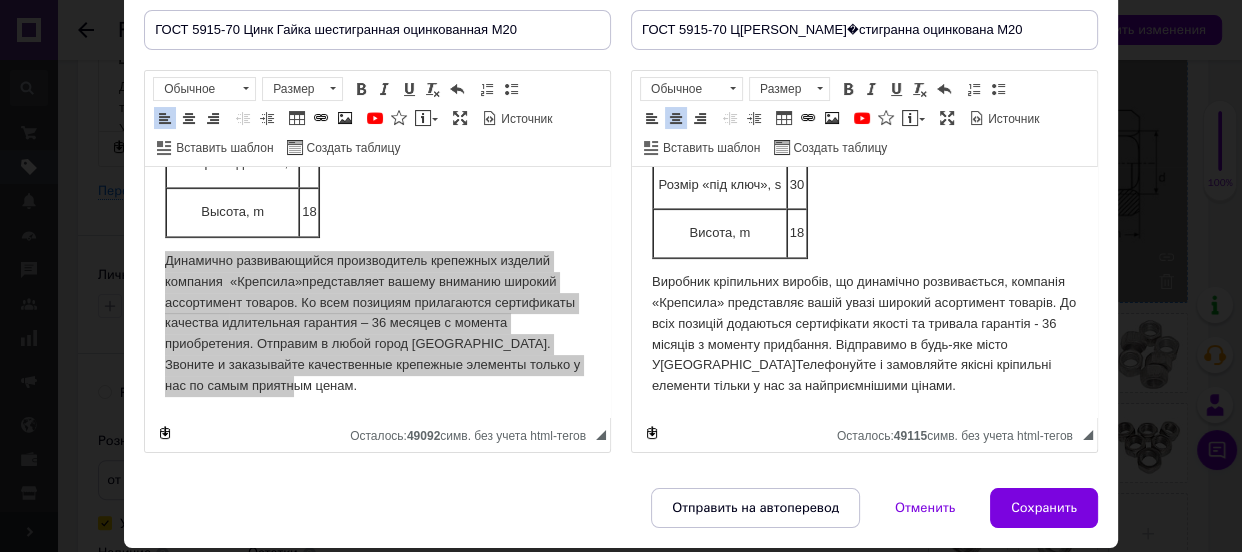 scroll, scrollTop: 574, scrollLeft: 0, axis: vertical 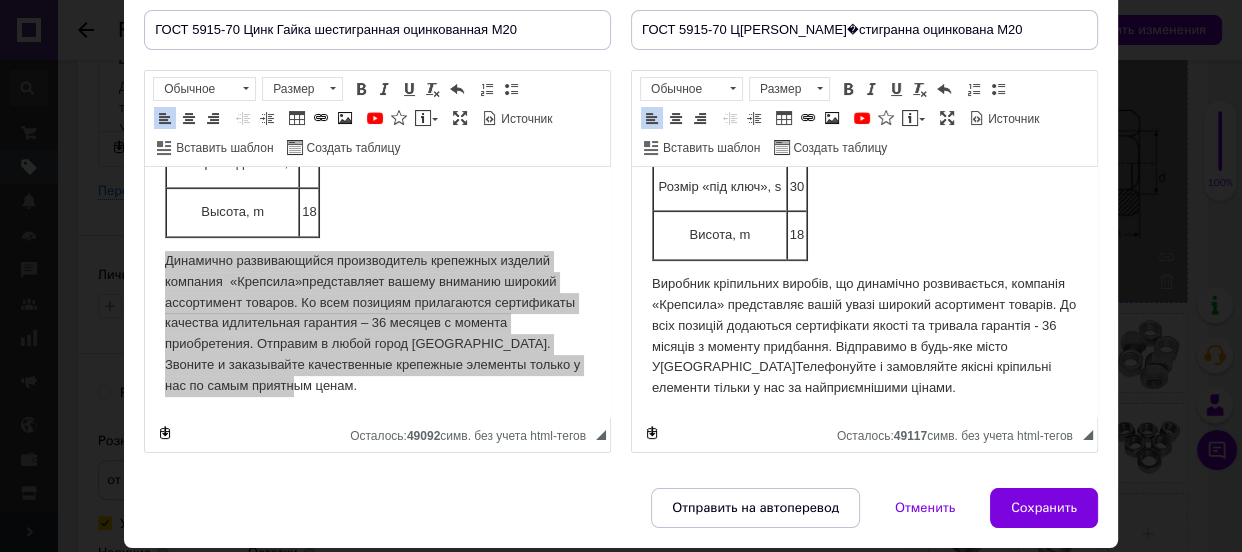 click on "Виробник кріпильних виробів, що динамічно розвивається, компанія «Крепсила» представляє вашій увазі широкий асортимент товарів. До всіх позицій додаються сертифікати якості та тривала гарантія - 36 місяців з моменту придбання. Відправимо в будь-яке місто У[GEOGRAPHIC_DATA]Телефонуйте і замовляйте якісні кріпильні елементи тільки у нас за найприємнішими цінами." at bounding box center [864, 336] 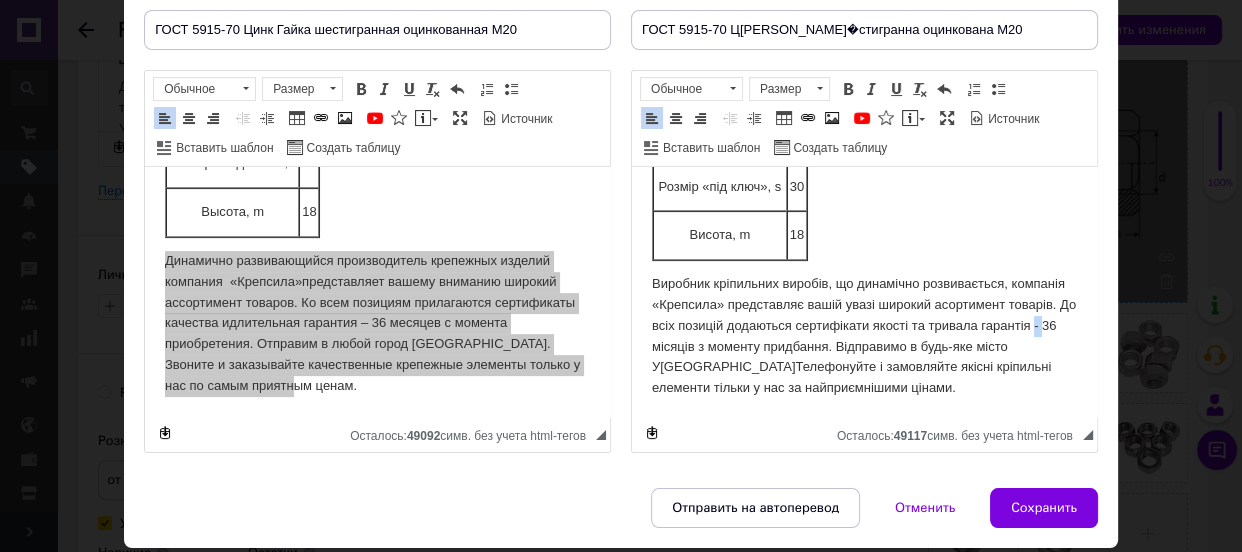 click on "Виробник кріпильних виробів, що динамічно розвивається, компанія «Крепсила» представляє вашій увазі широкий асортимент товарів. До всіх позицій додаються сертифікати якості та тривала гарантія - 36 місяців з моменту придбання. Відправимо в будь-яке місто У[GEOGRAPHIC_DATA]Телефонуйте і замовляйте якісні кріпильні елементи тільки у нас за найприємнішими цінами." at bounding box center [864, 336] 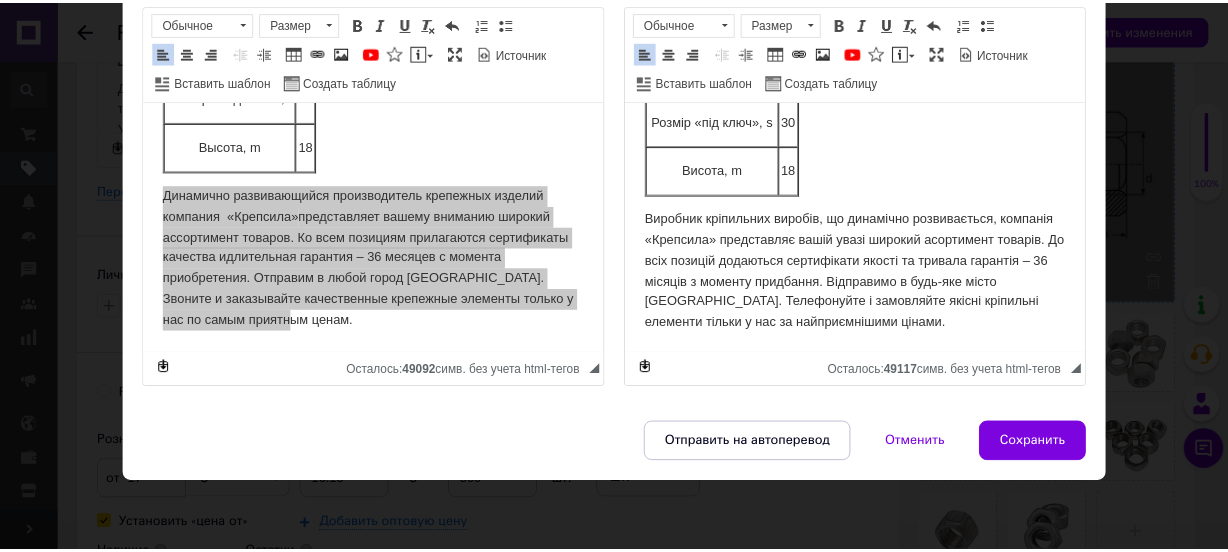 scroll, scrollTop: 274, scrollLeft: 0, axis: vertical 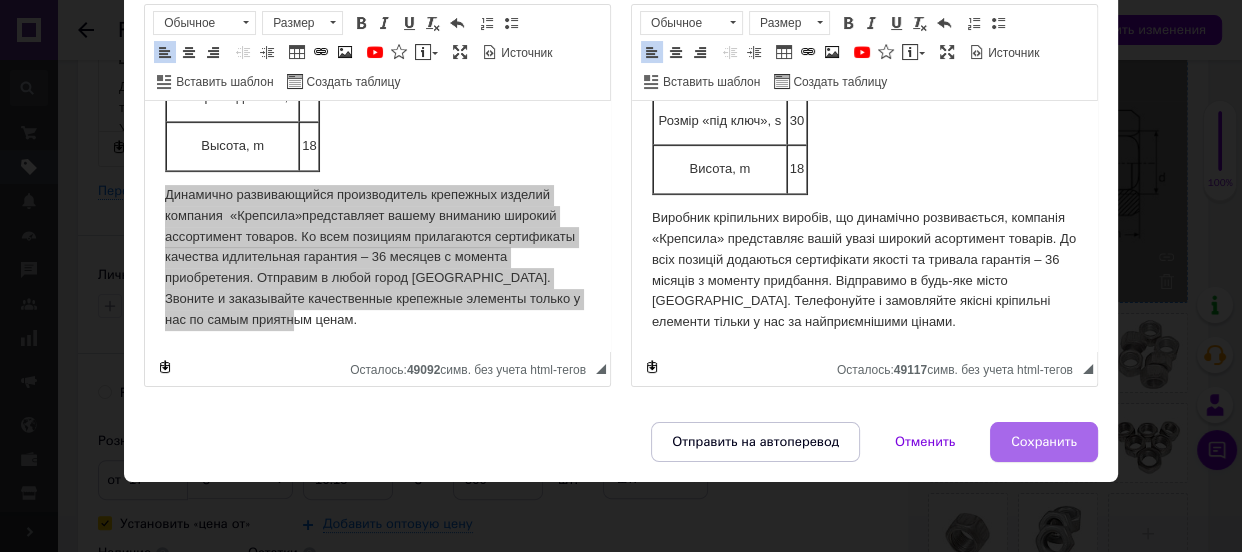 click on "Сохранить" at bounding box center [1044, 442] 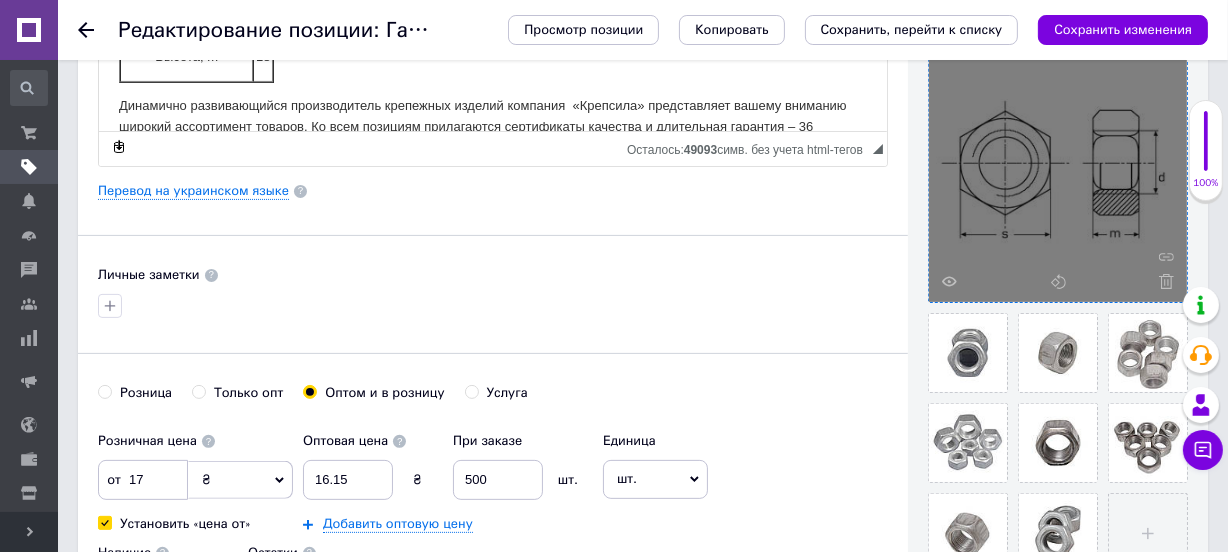 scroll, scrollTop: 401, scrollLeft: 0, axis: vertical 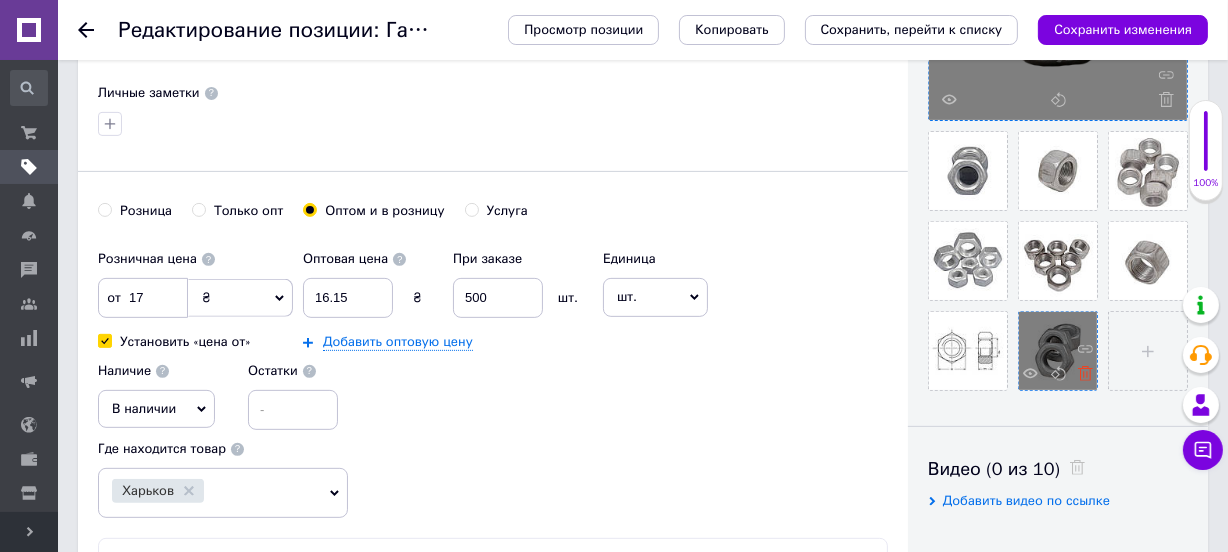 click 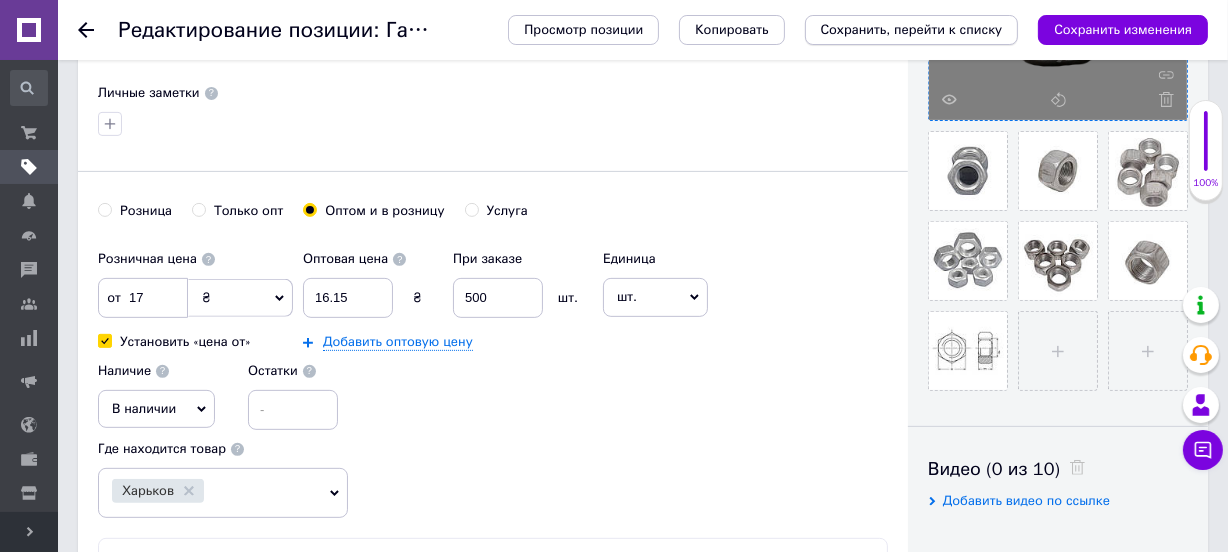 click on "Сохранить, перейти к списку" at bounding box center (912, 29) 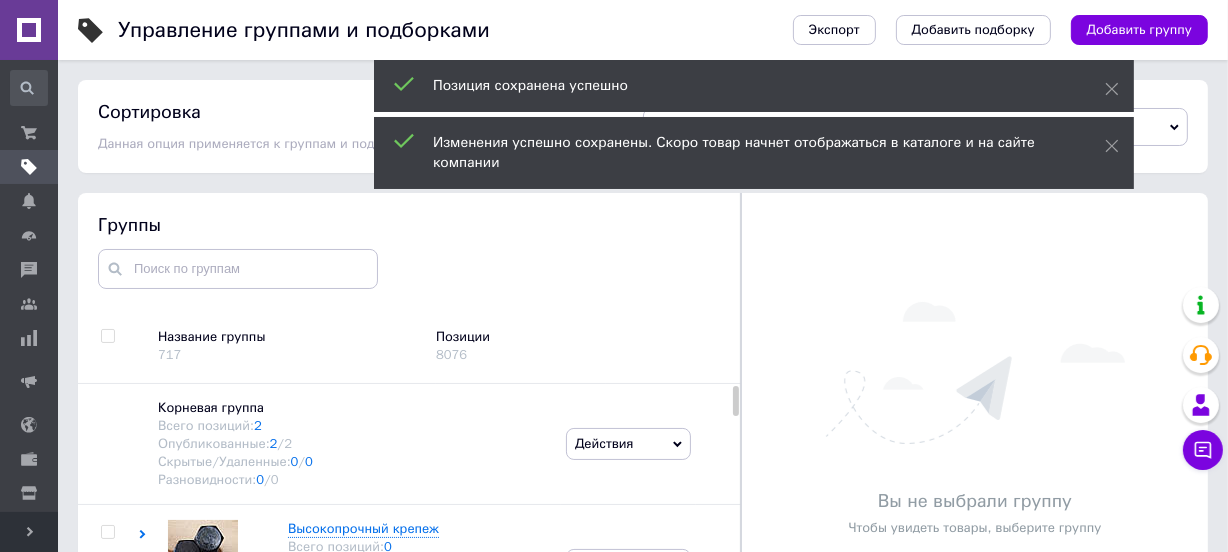 scroll, scrollTop: 113, scrollLeft: 0, axis: vertical 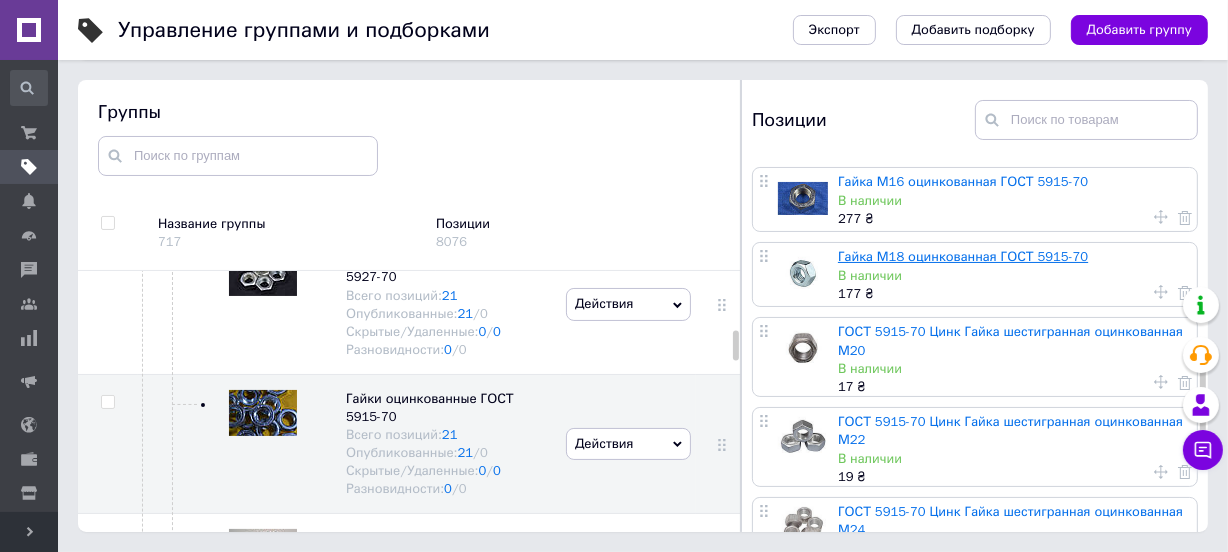 click on "Гайка М18 оцинкованная ГОСТ 5915-70" at bounding box center [963, 256] 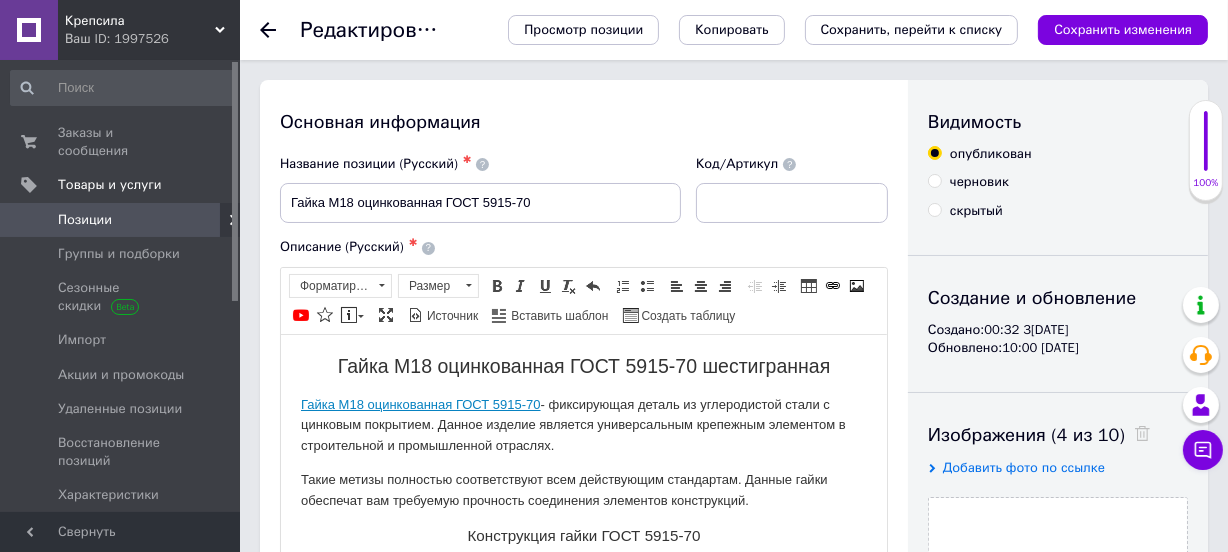 scroll, scrollTop: 0, scrollLeft: 0, axis: both 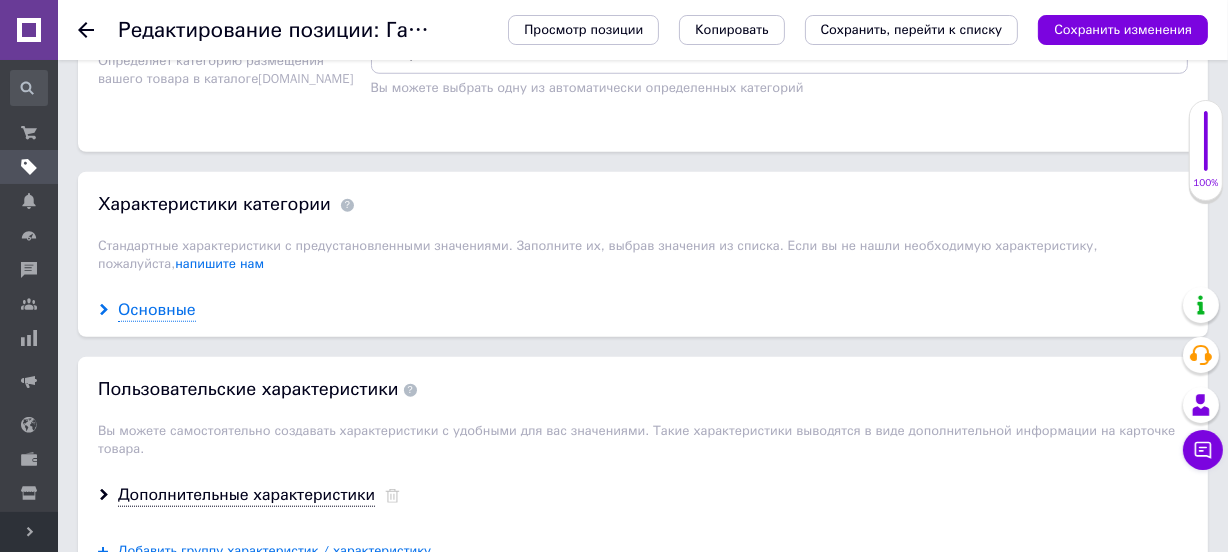 click on "Основные" at bounding box center [157, 310] 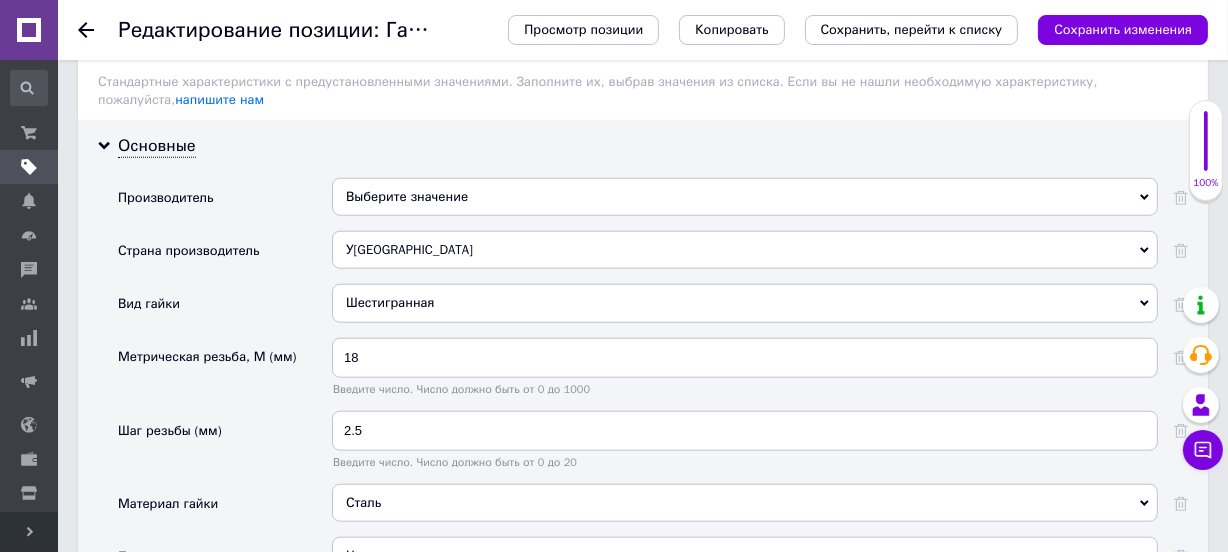 scroll, scrollTop: 1727, scrollLeft: 0, axis: vertical 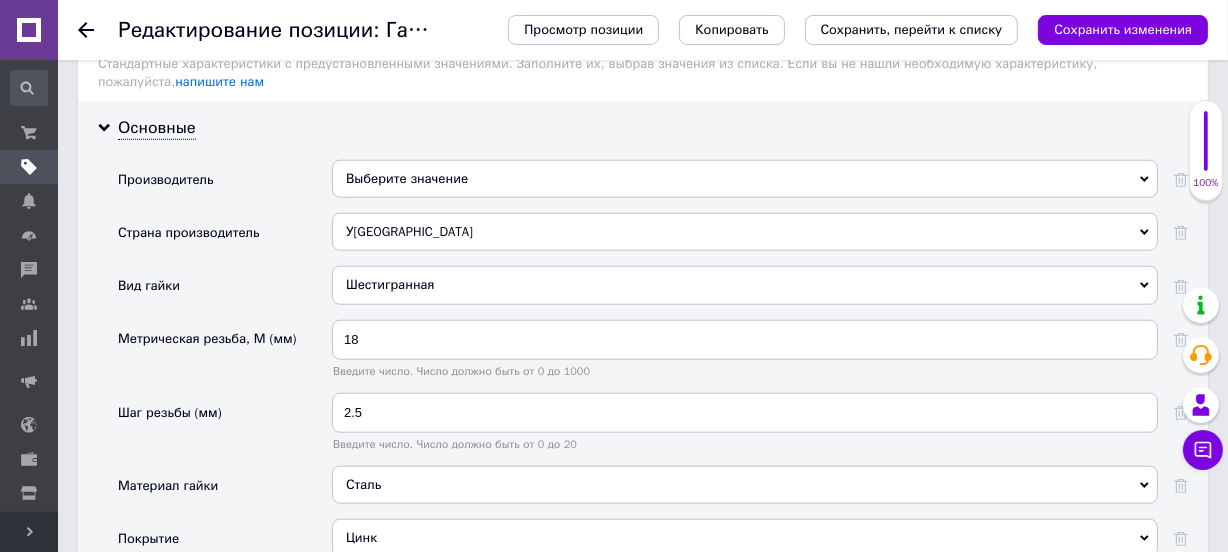 click on "Выберите значение" at bounding box center [745, 179] 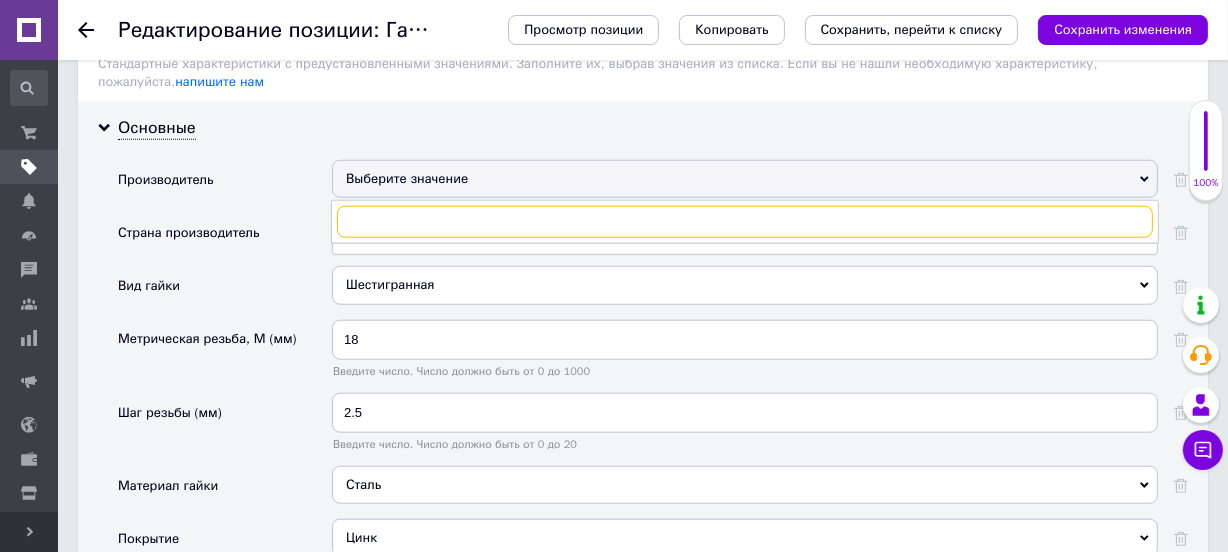 click at bounding box center (745, 222) 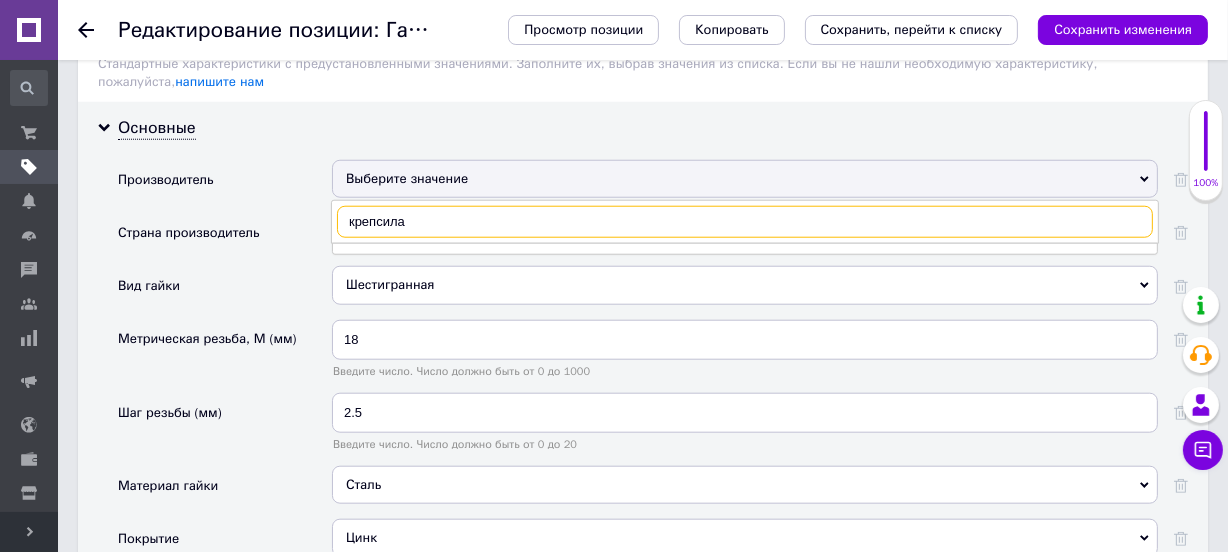 type on "крепсила" 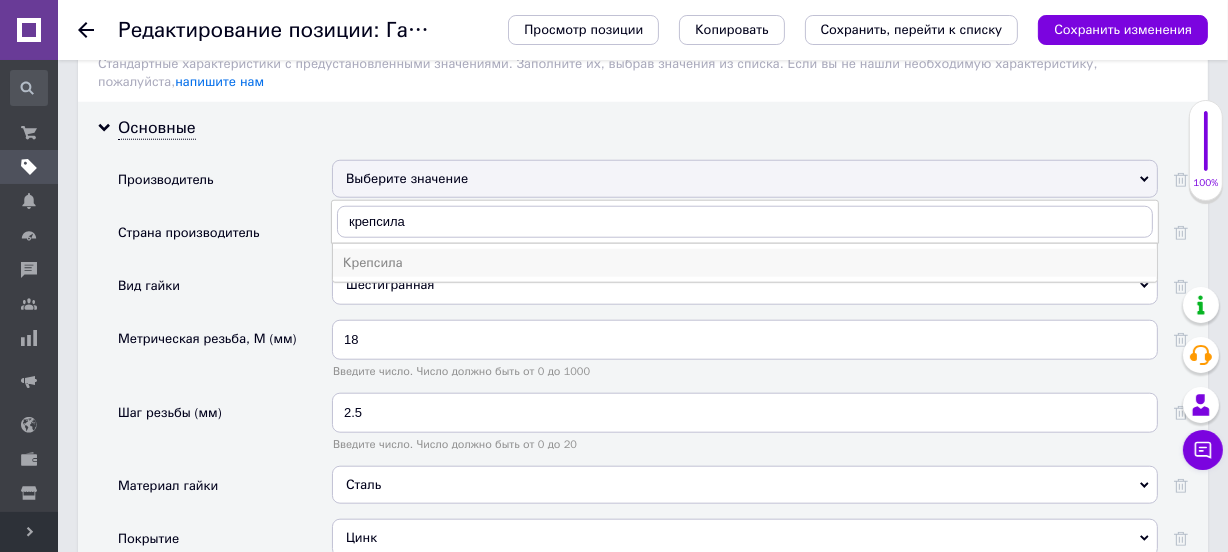 click on "Крепсила" at bounding box center [745, 263] 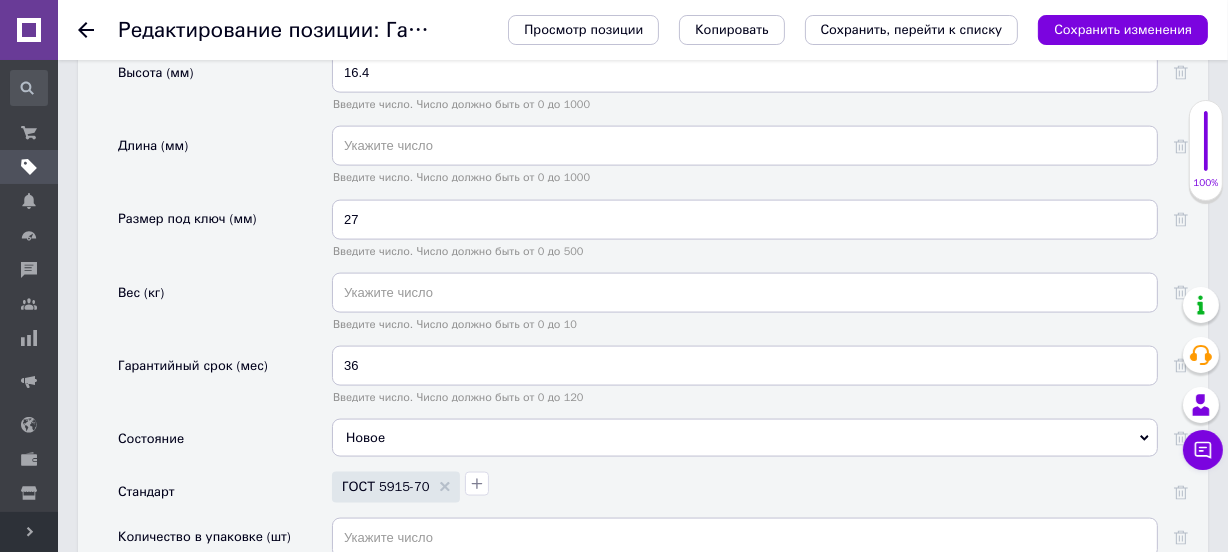 scroll, scrollTop: 2545, scrollLeft: 0, axis: vertical 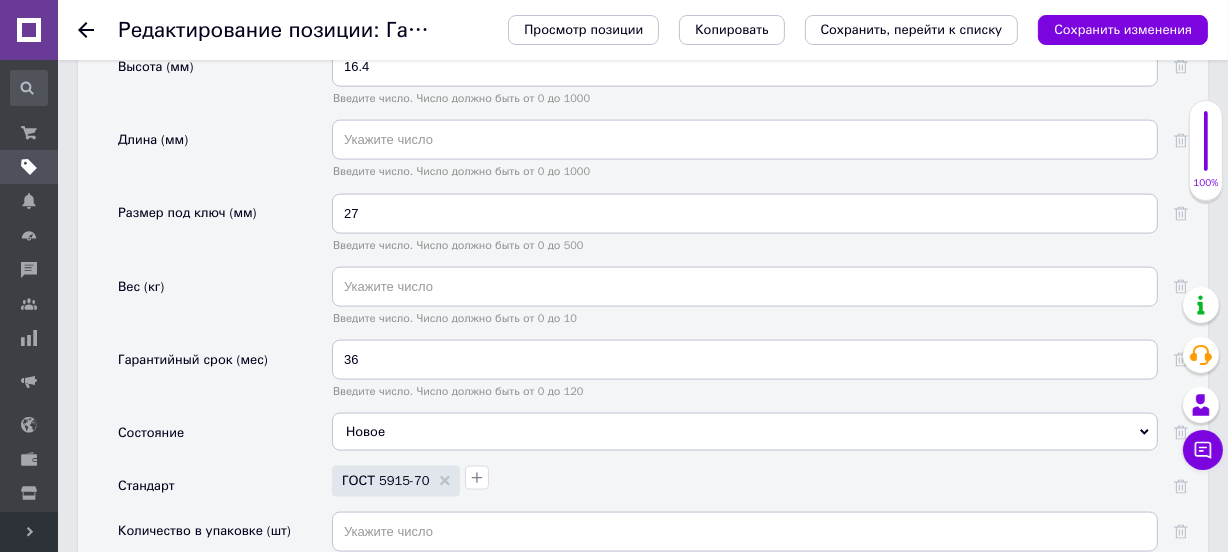click on "27 Введите число. Число должно быть от 0 до 500" at bounding box center [745, 230] 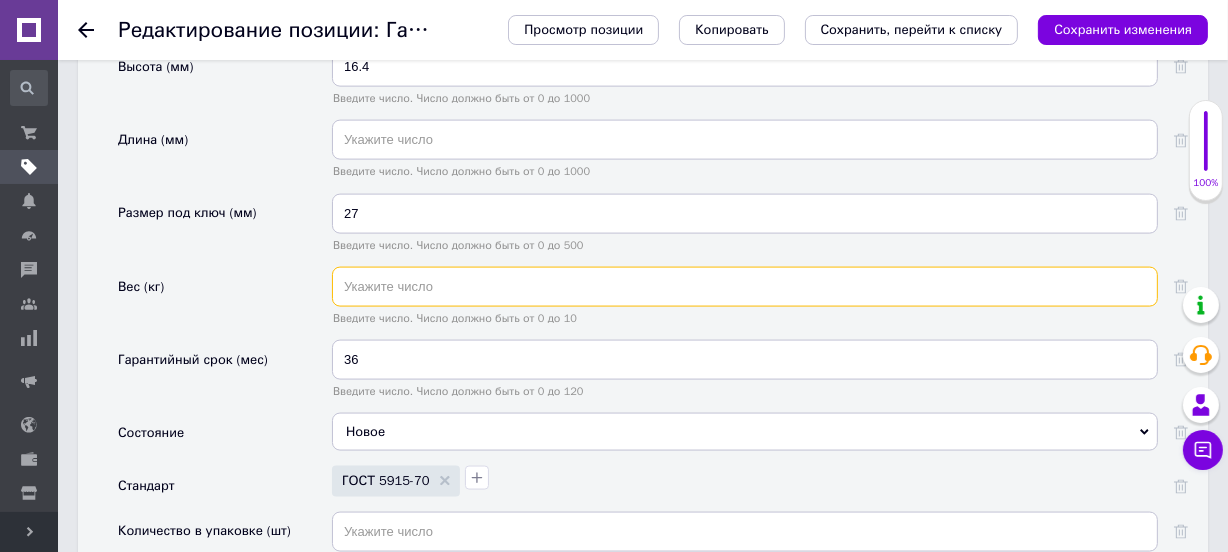 click at bounding box center (745, 287) 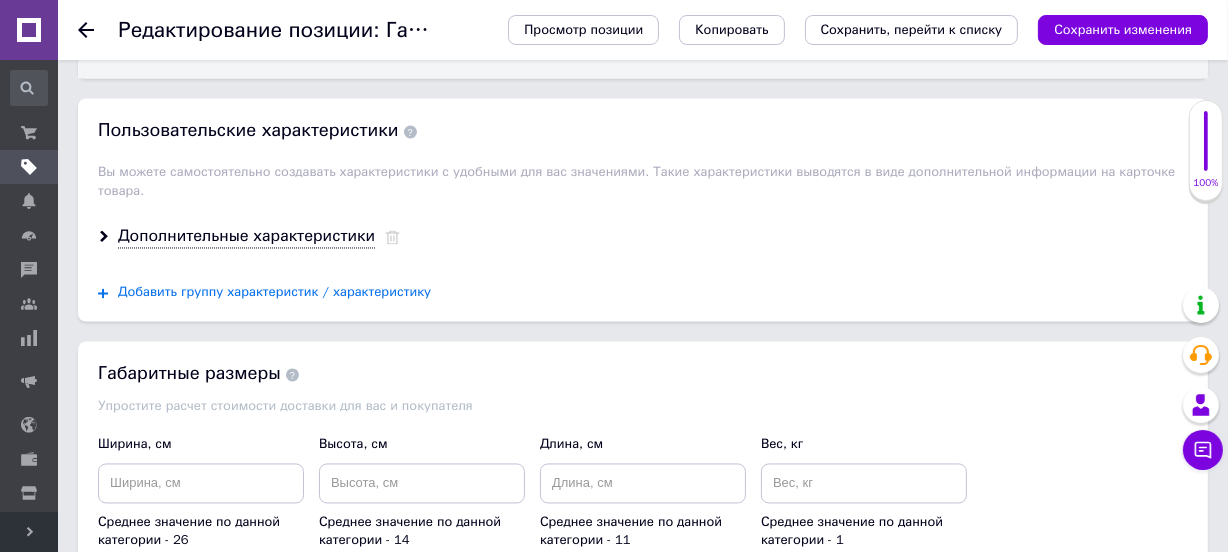 scroll, scrollTop: 3272, scrollLeft: 0, axis: vertical 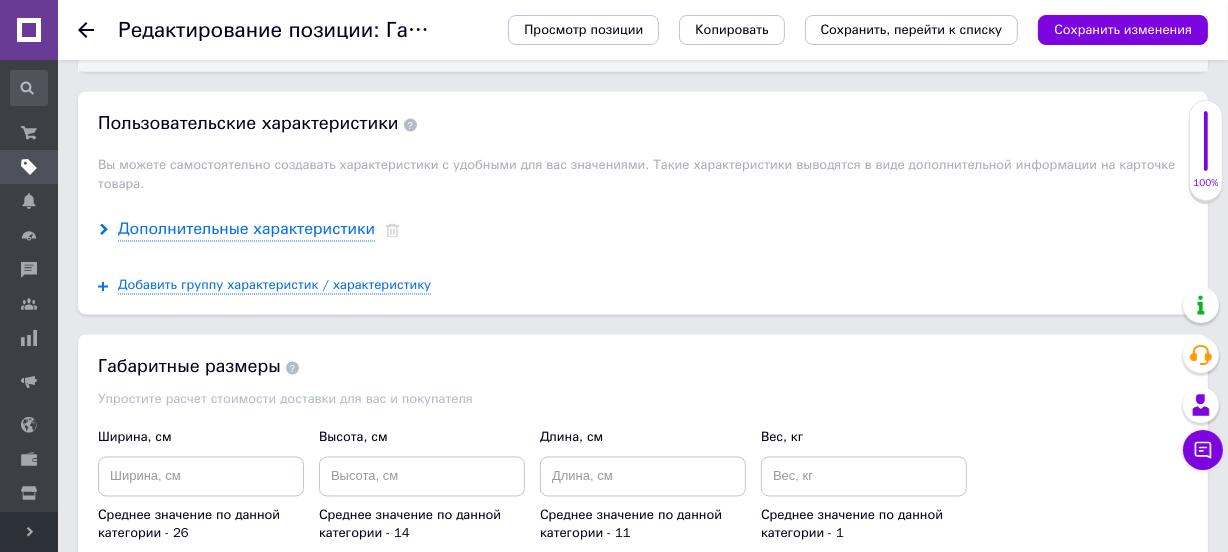 type on "0.041" 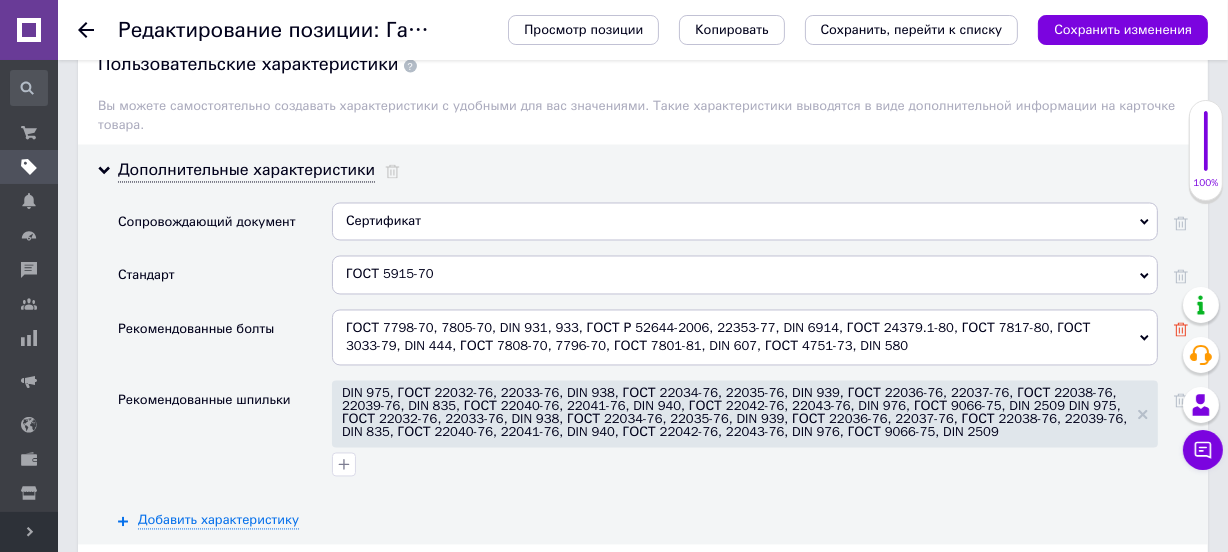 scroll, scrollTop: 3363, scrollLeft: 0, axis: vertical 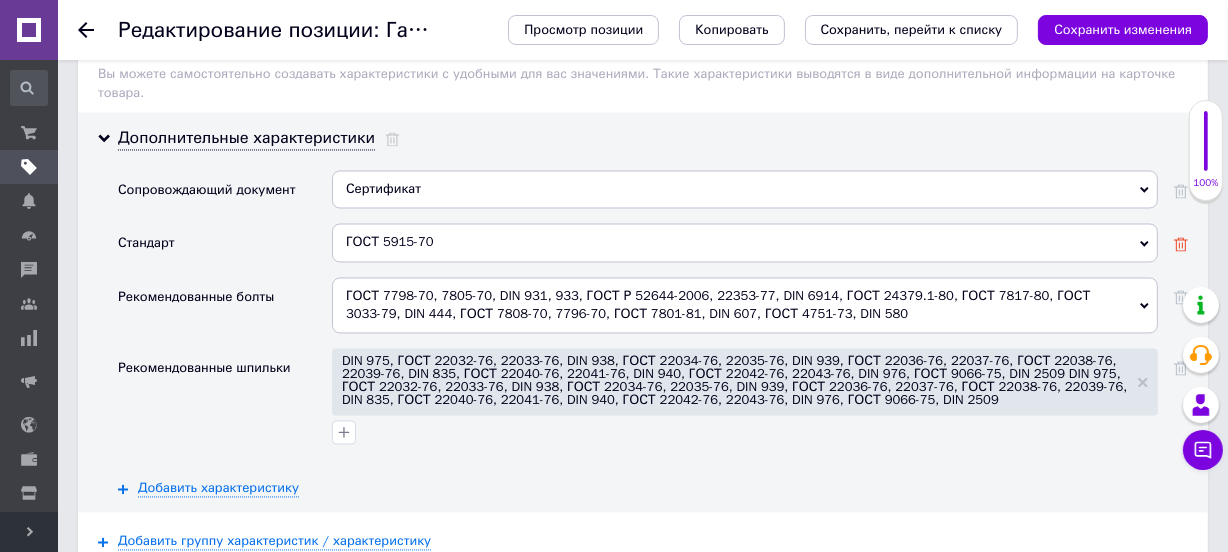 click 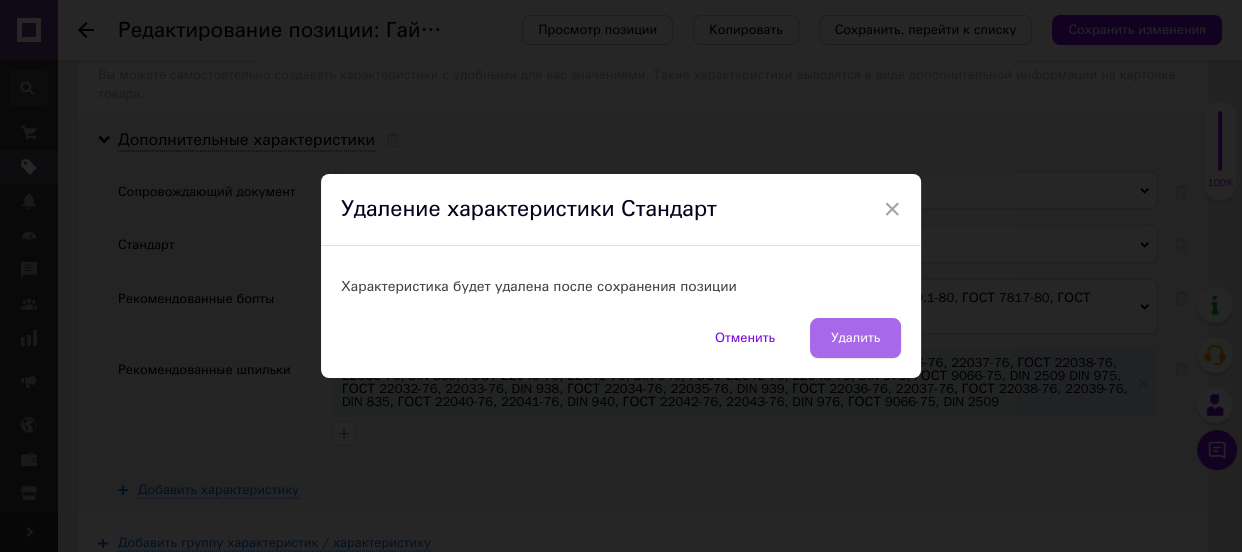 click on "Удалить" at bounding box center [855, 338] 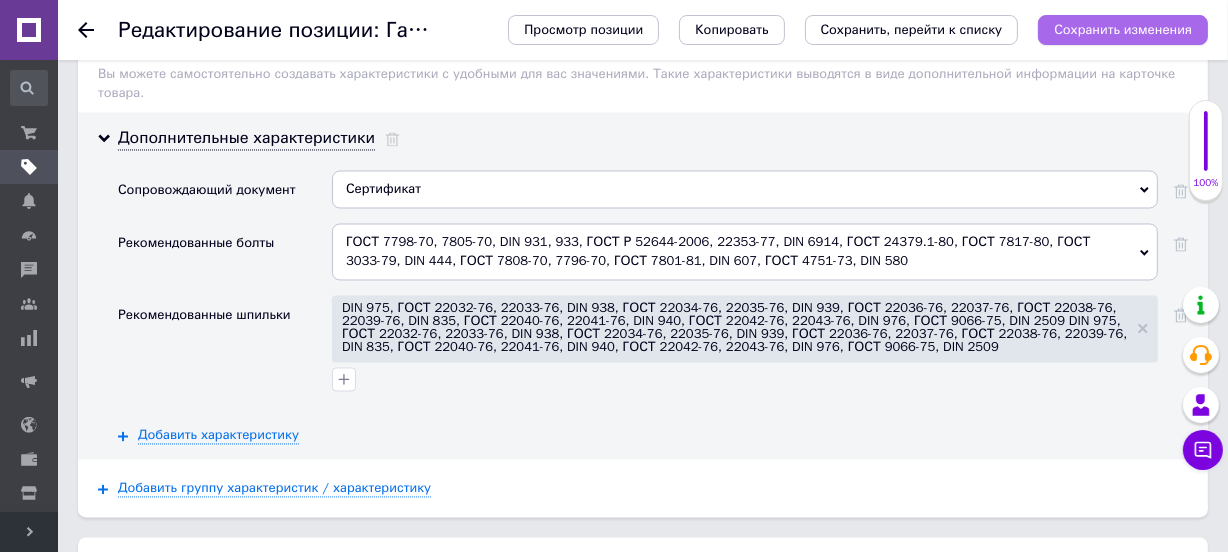 click on "Сохранить изменения" at bounding box center [1123, 29] 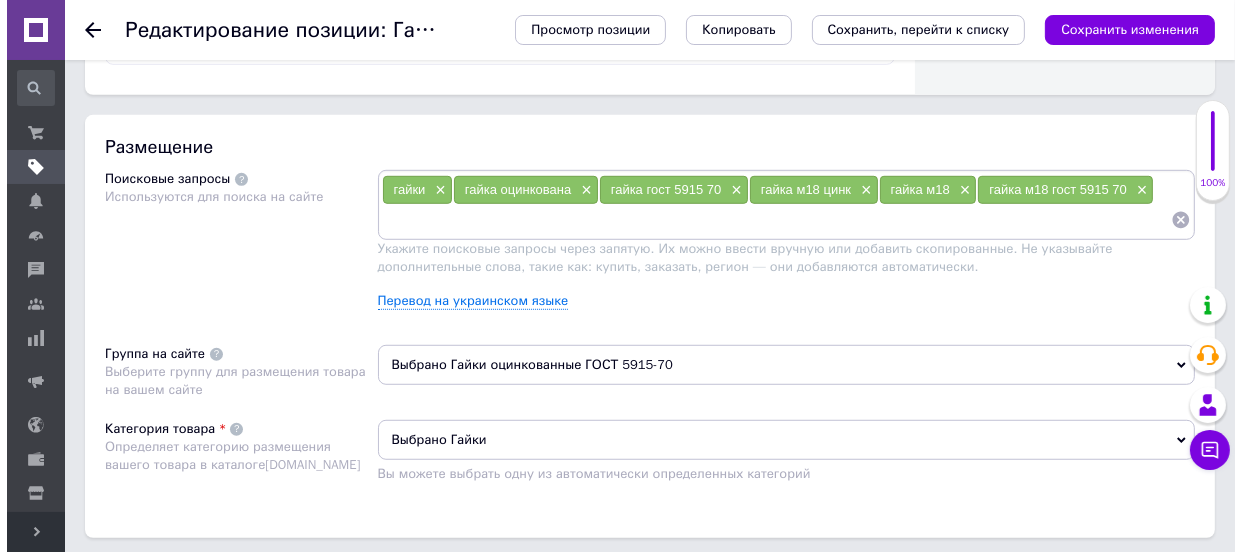scroll, scrollTop: 1000, scrollLeft: 0, axis: vertical 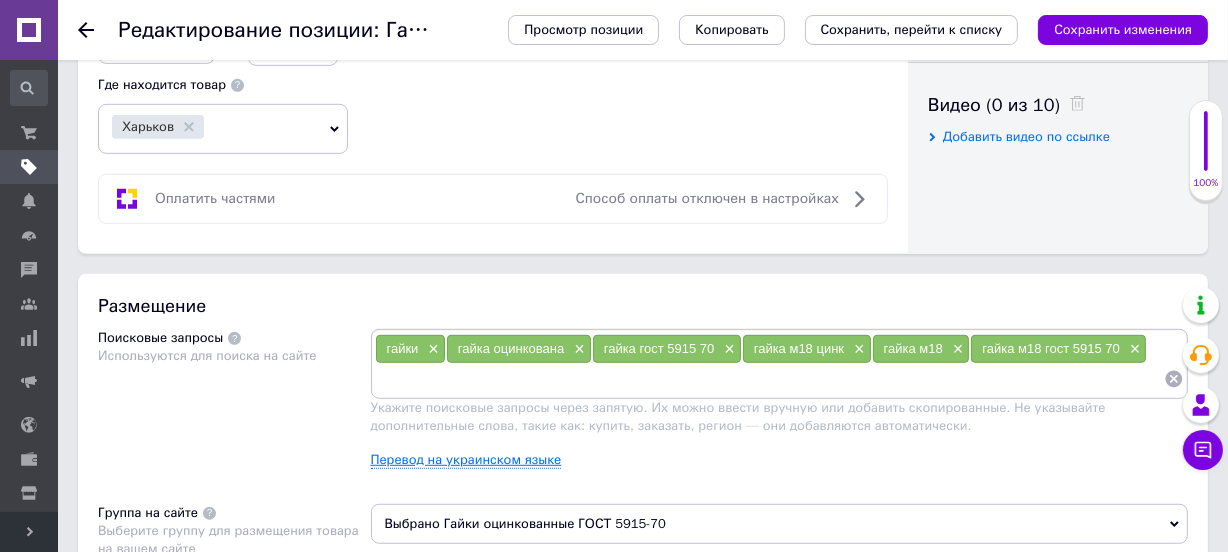 click on "Перевод на украинском языке" at bounding box center (466, 460) 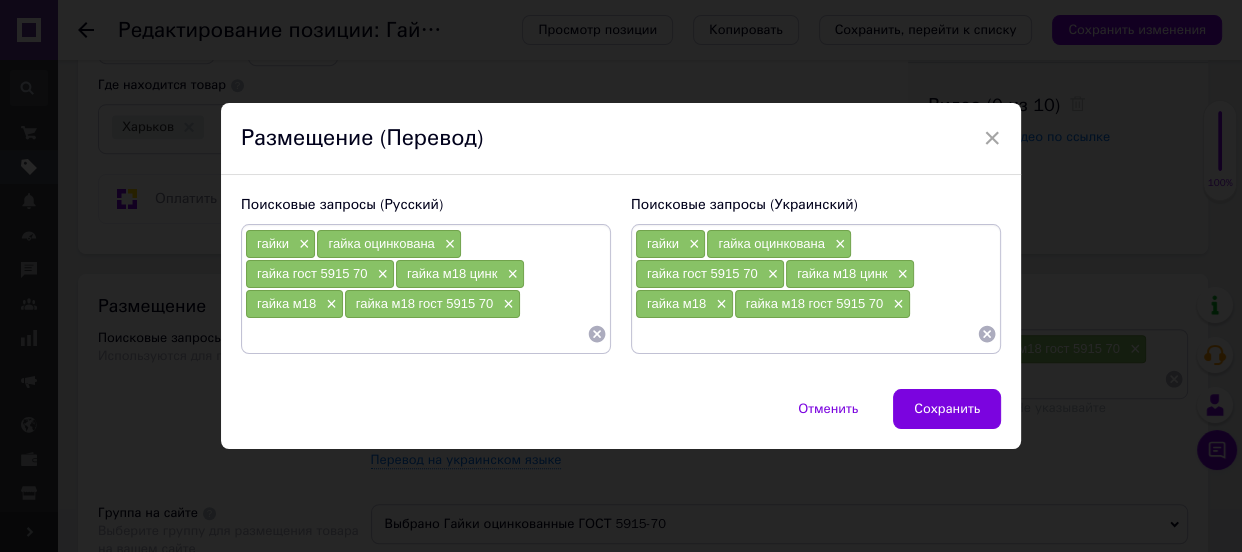 click 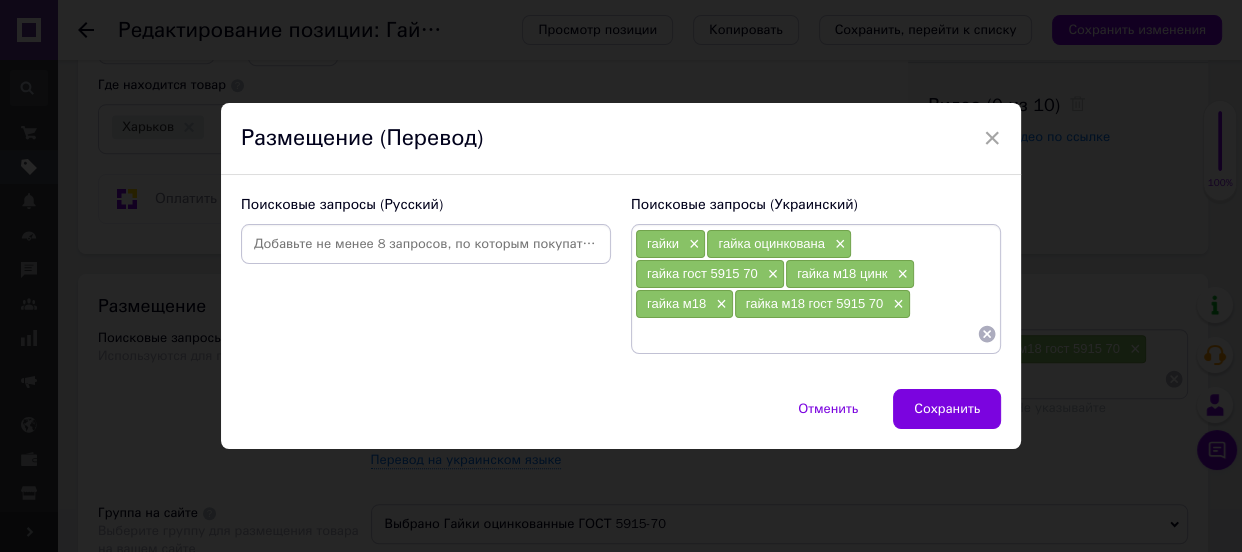 click 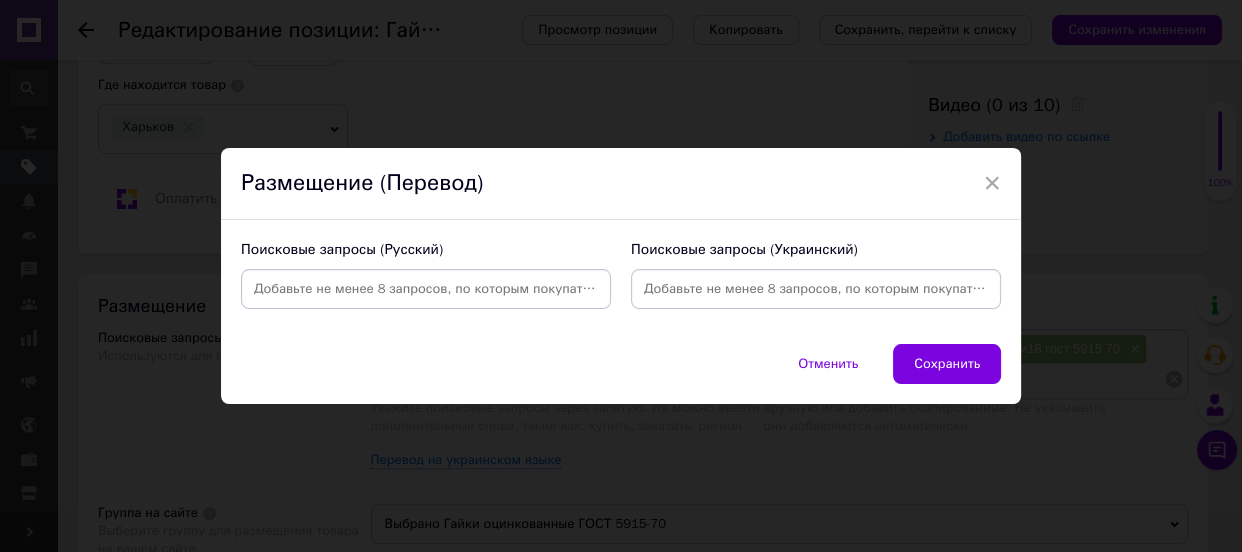 click at bounding box center (816, 289) 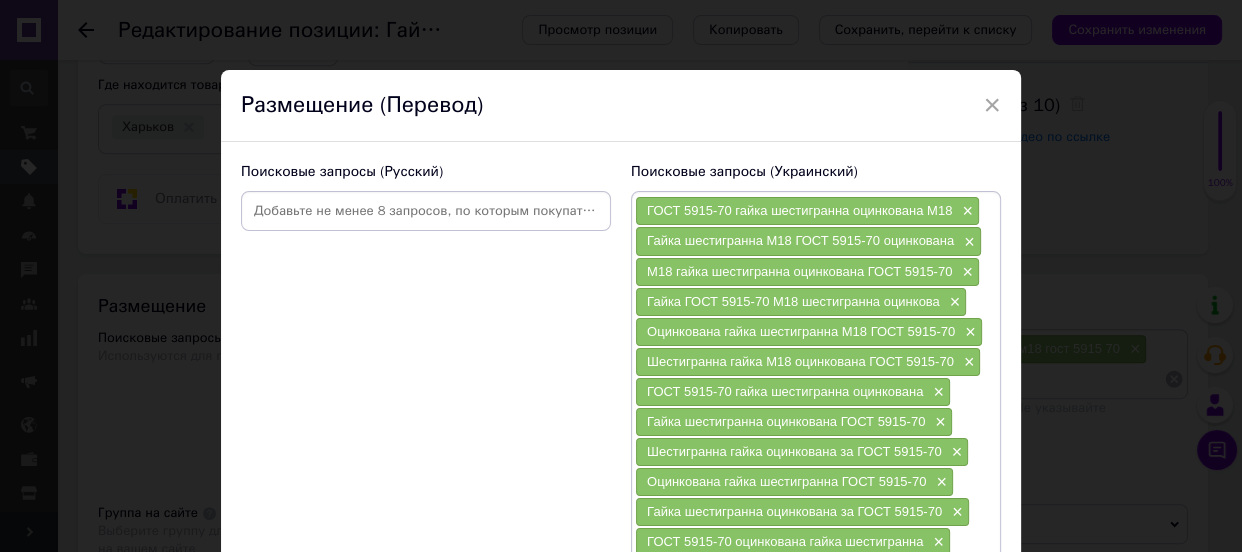 click at bounding box center (426, 211) 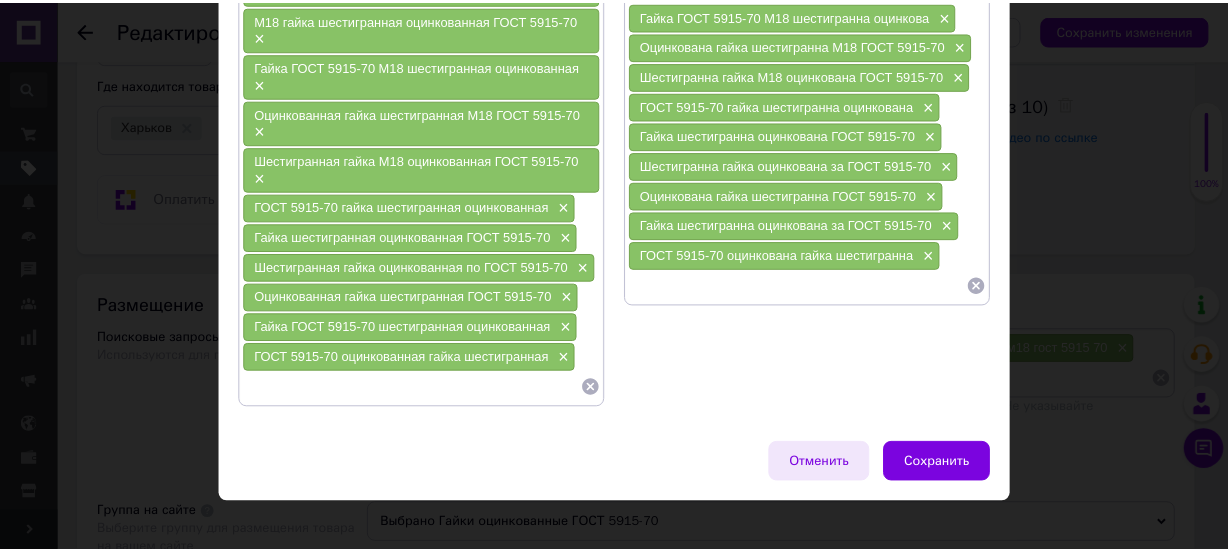 scroll, scrollTop: 301, scrollLeft: 0, axis: vertical 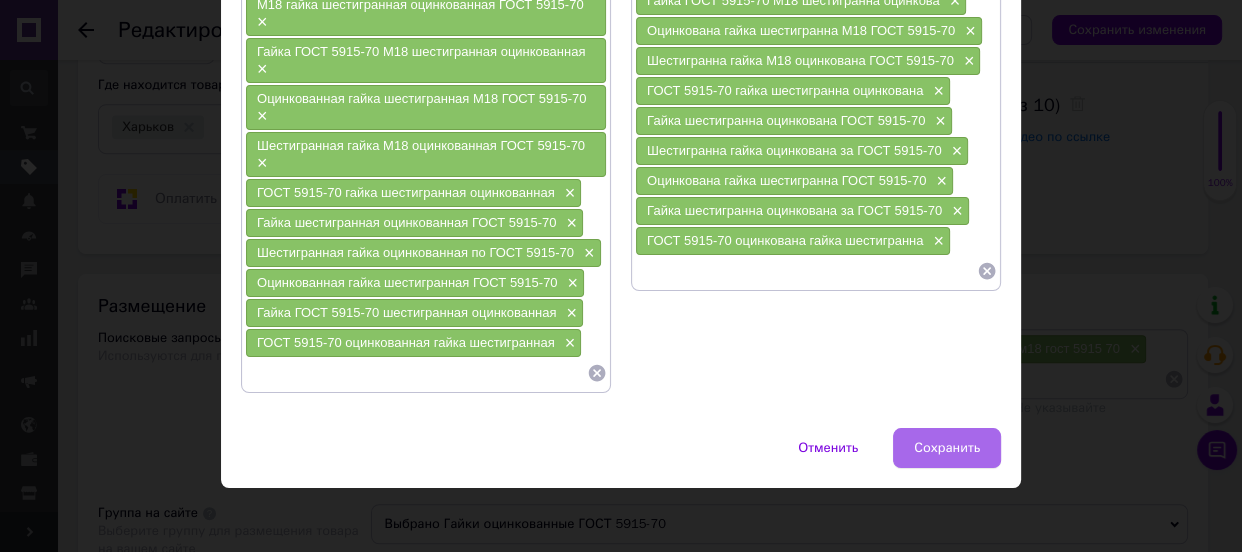 click on "Сохранить" at bounding box center (947, 448) 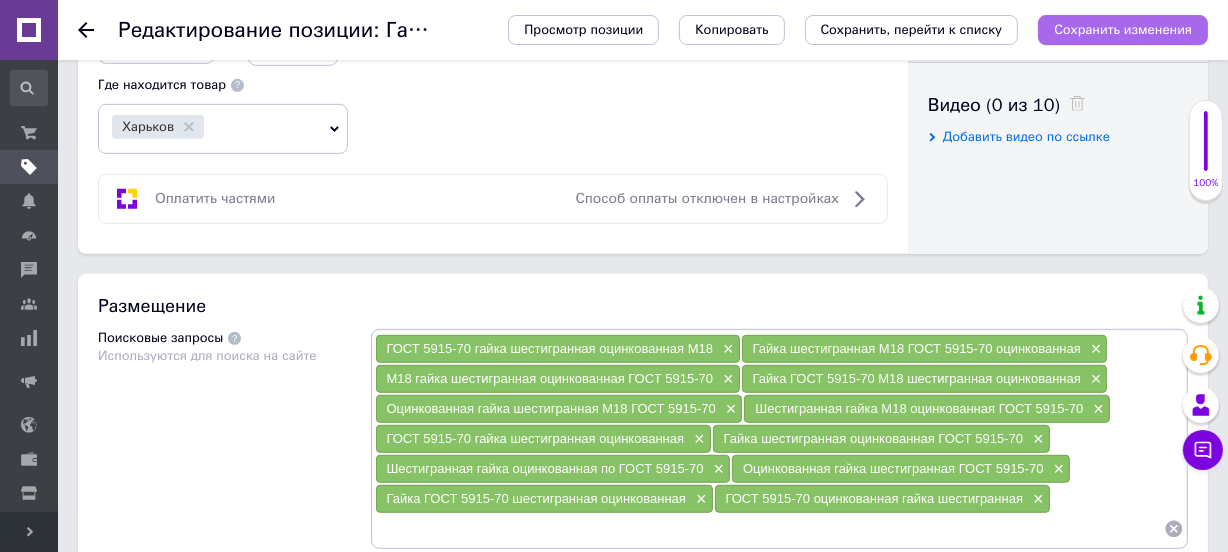 click on "Сохранить изменения" at bounding box center (1123, 29) 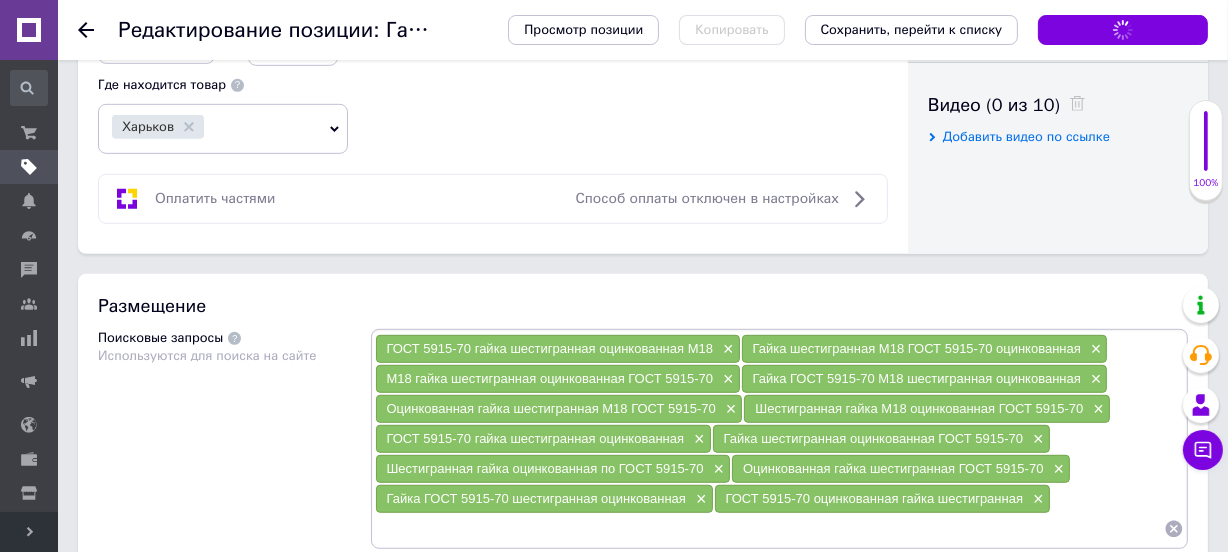 scroll, scrollTop: 636, scrollLeft: 0, axis: vertical 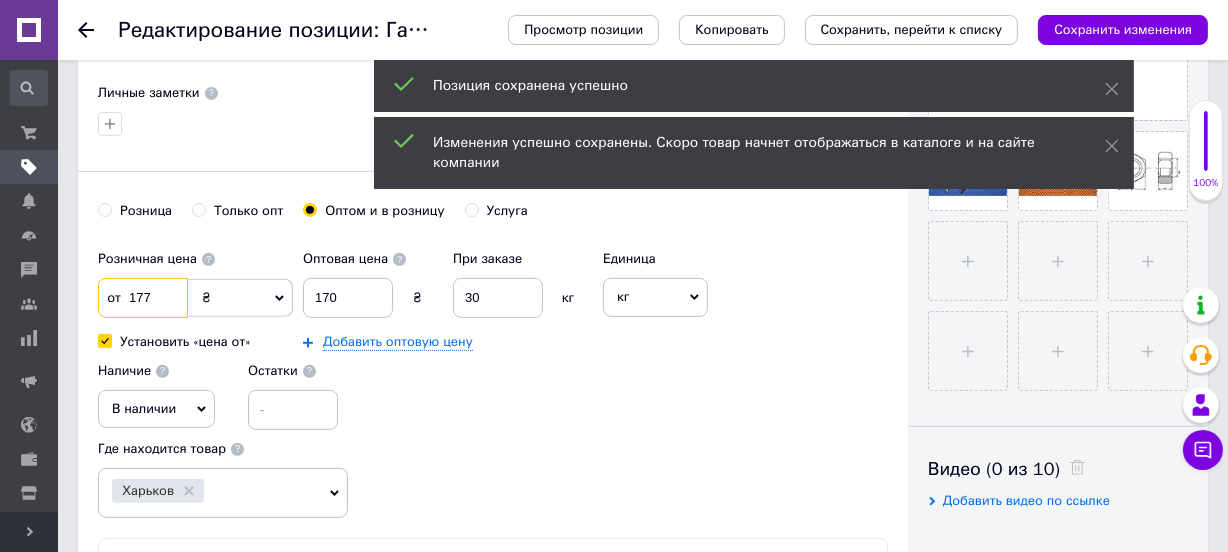 click on "177" at bounding box center [143, 298] 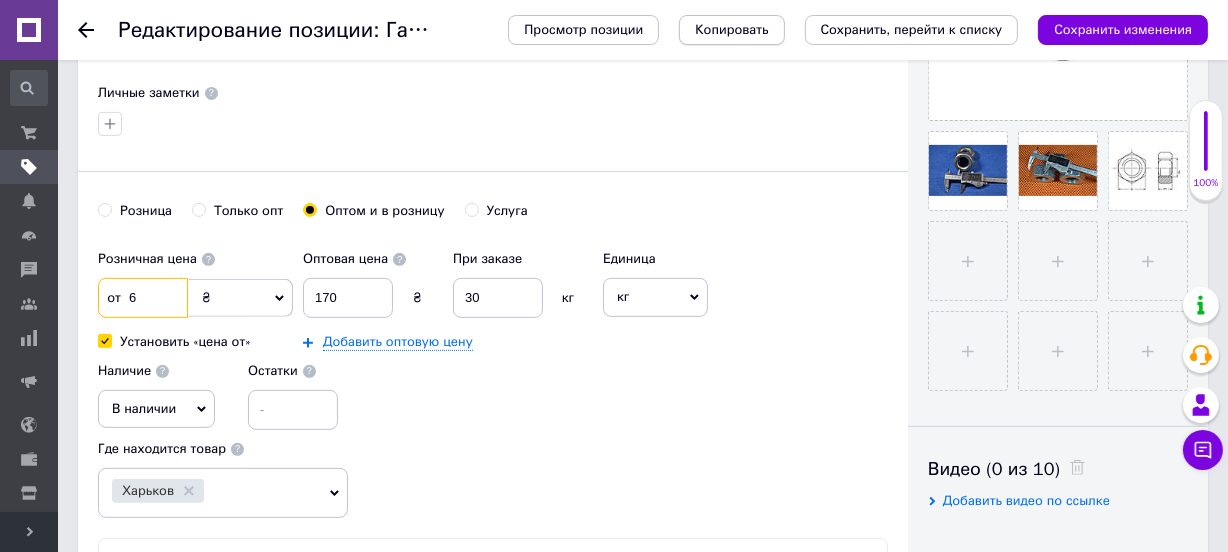 type on "6" 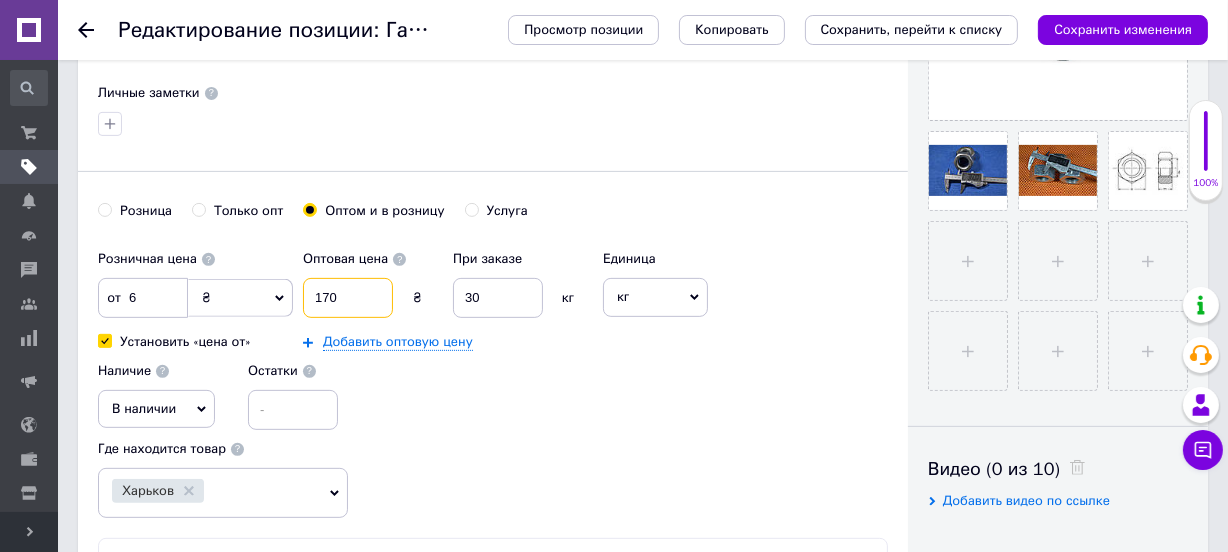 click on "170" at bounding box center (348, 298) 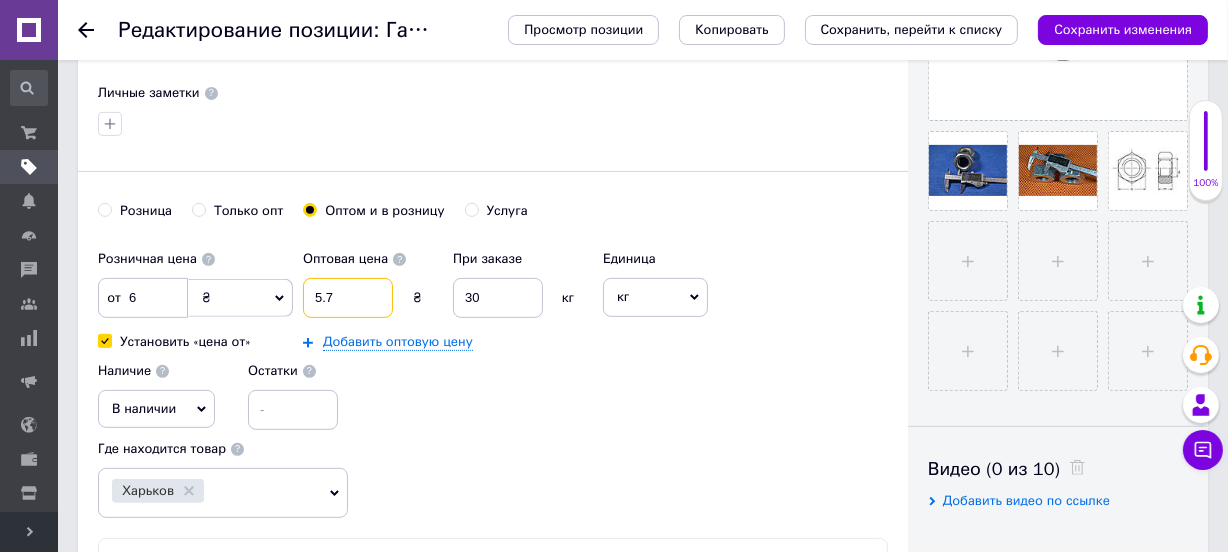 type on "5.7" 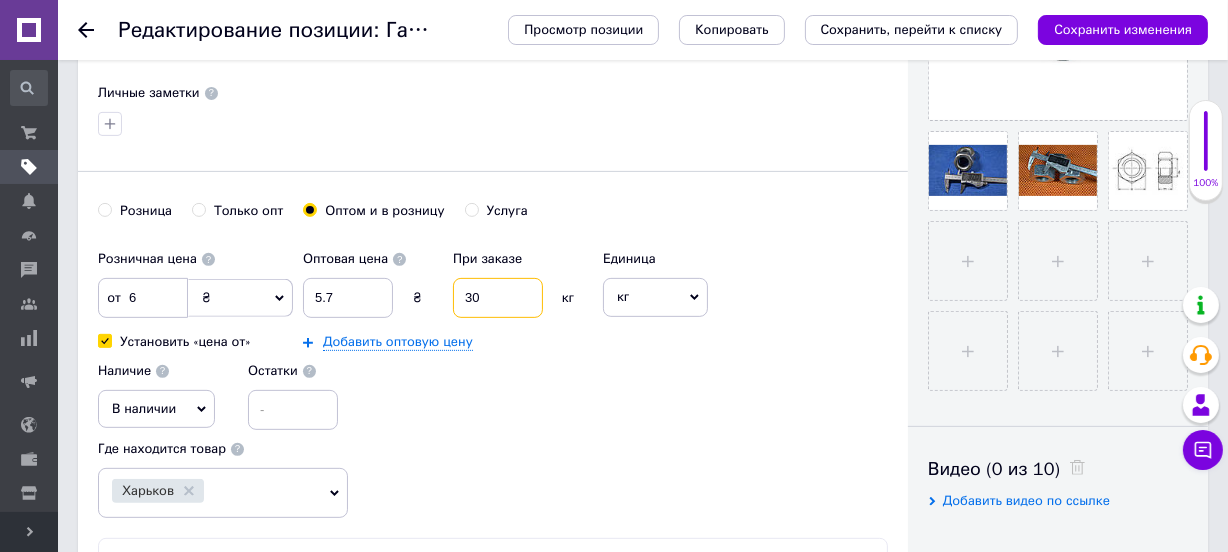 click on "30" at bounding box center [498, 298] 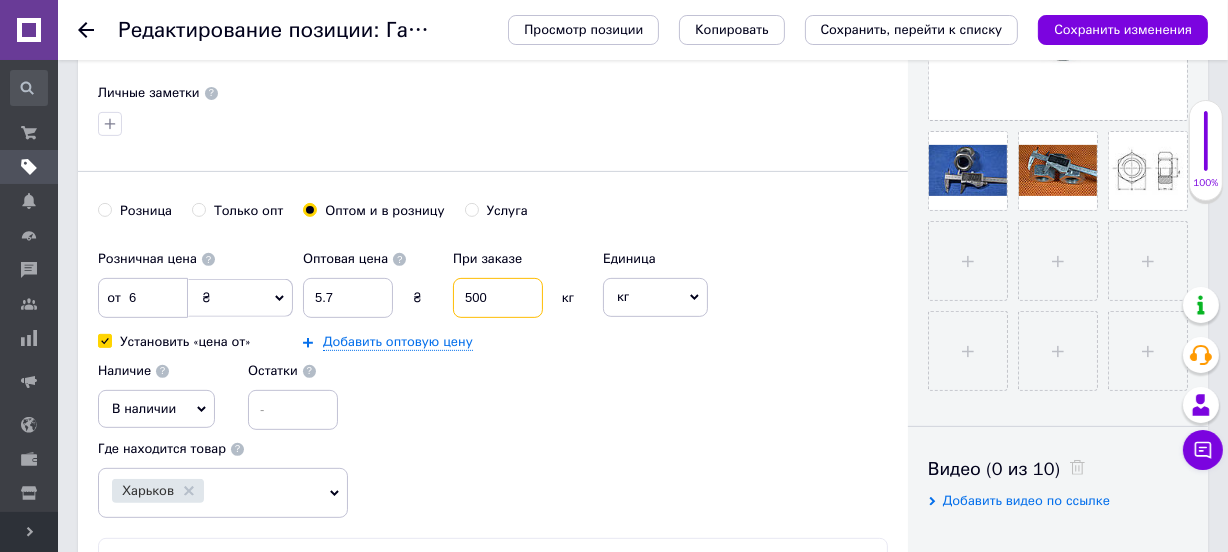 type on "500" 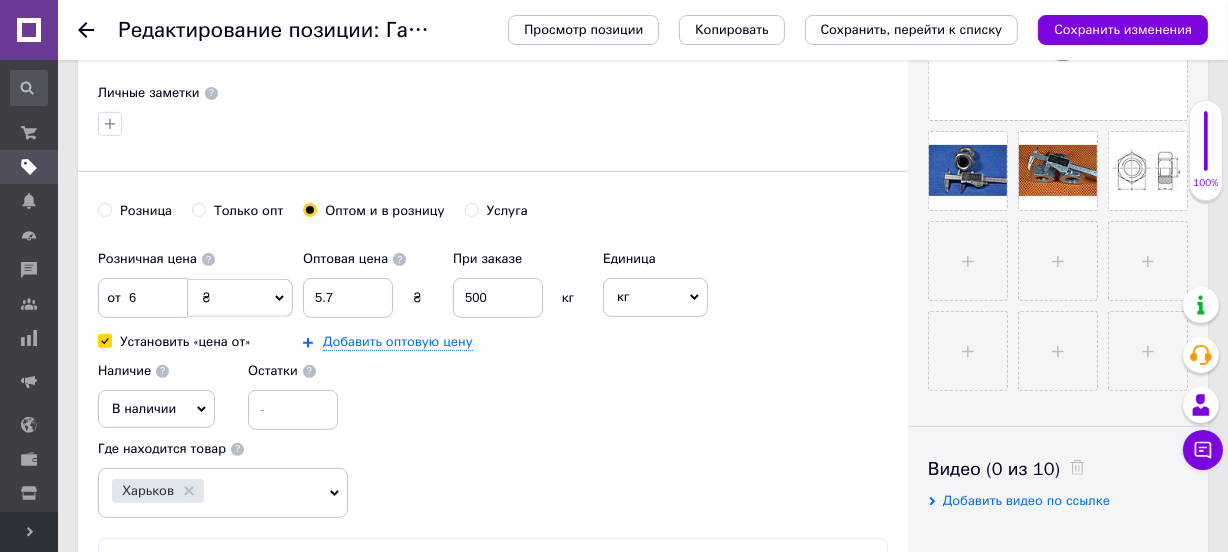 click on "кг" at bounding box center (655, 297) 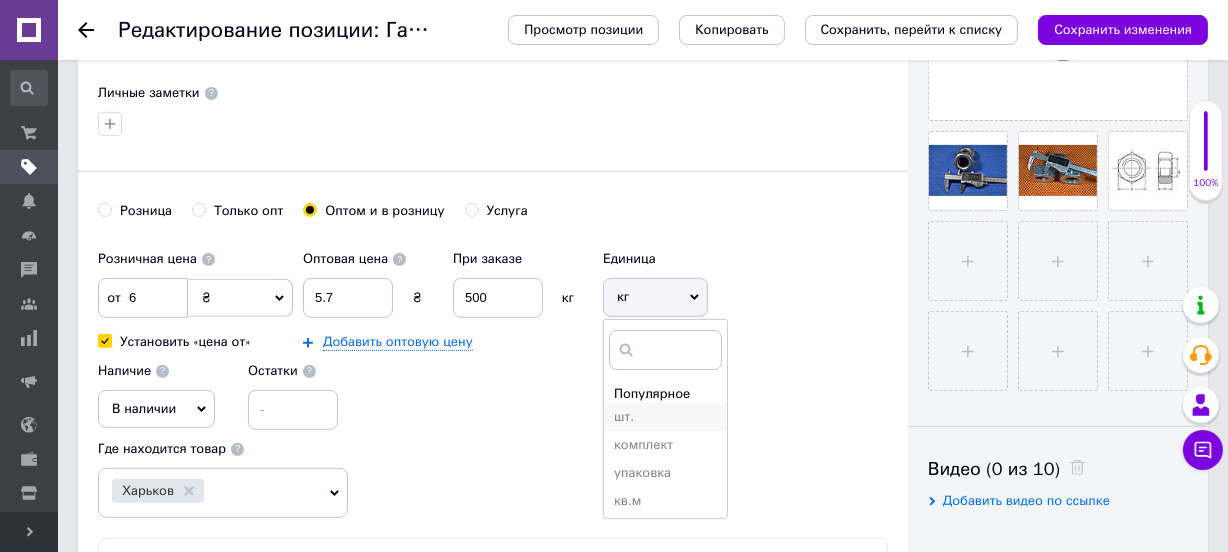 click on "шт." at bounding box center (665, 417) 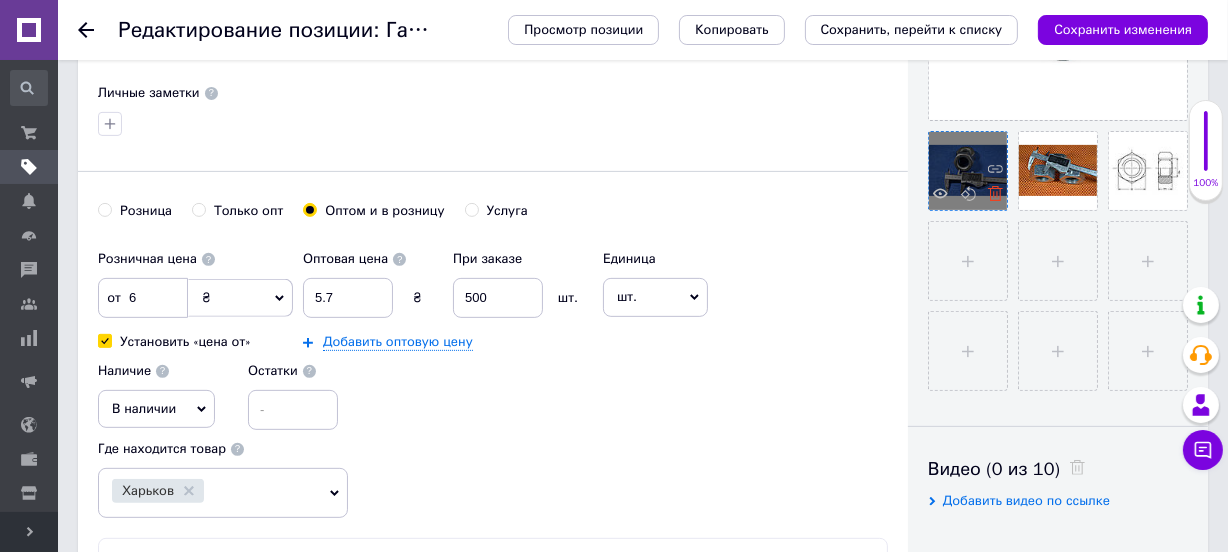 click 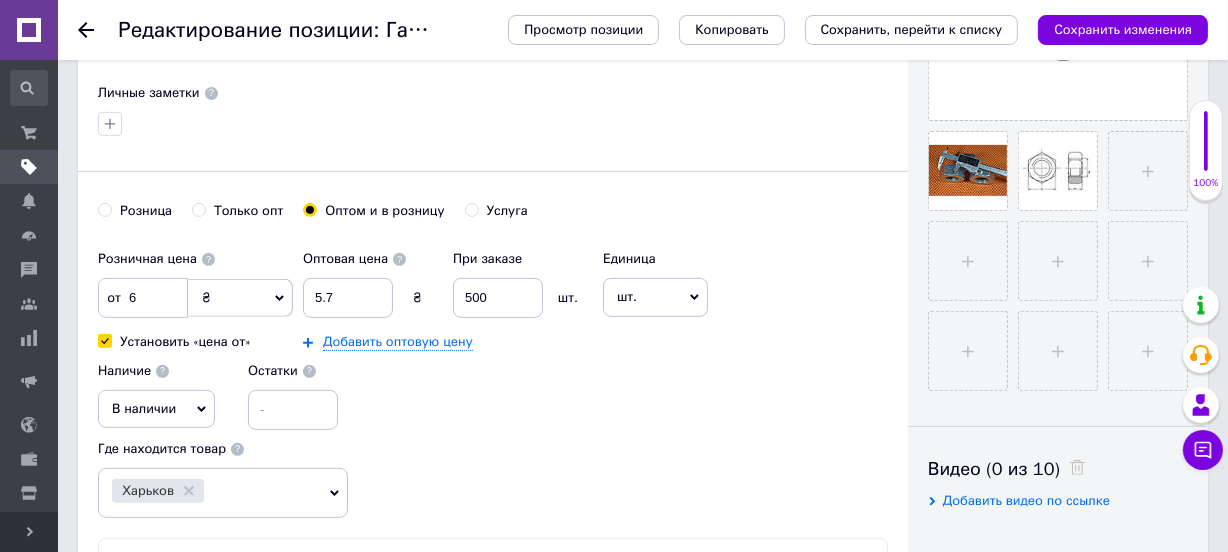 click 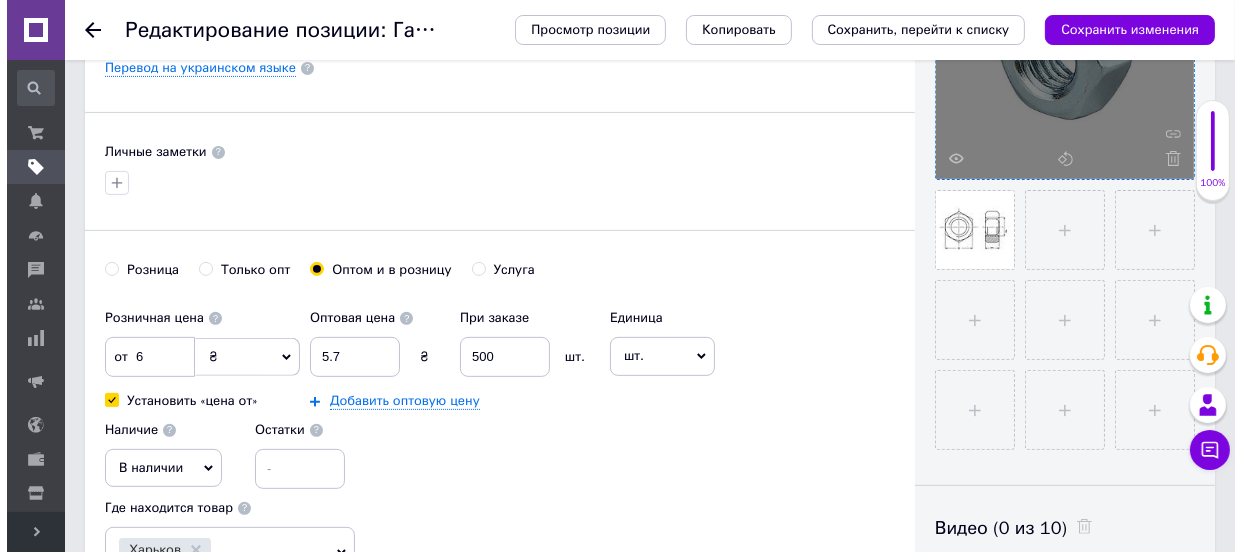 scroll, scrollTop: 545, scrollLeft: 0, axis: vertical 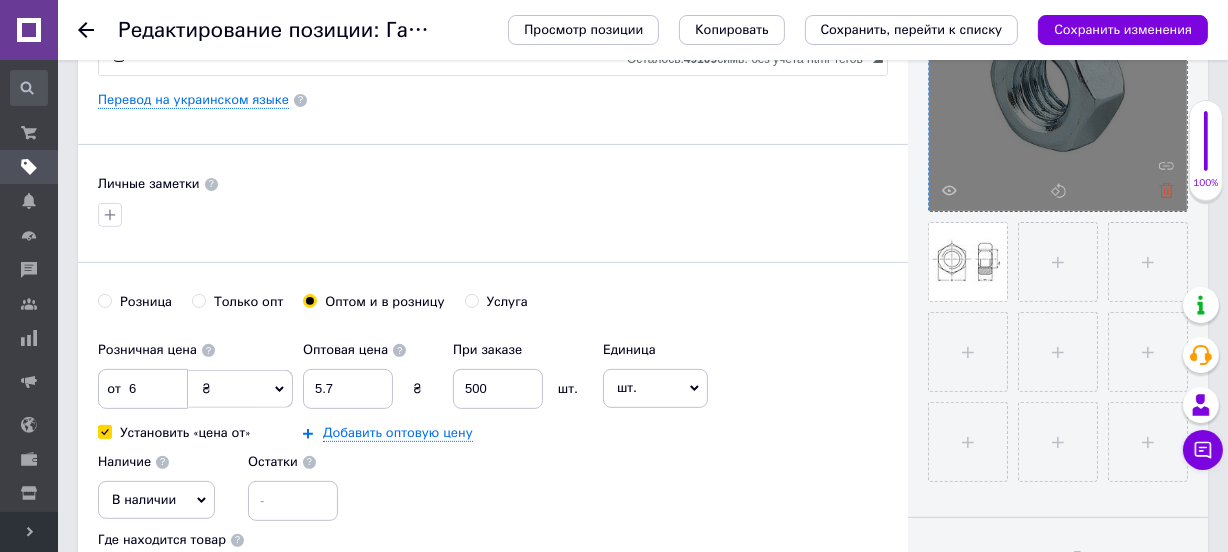 click 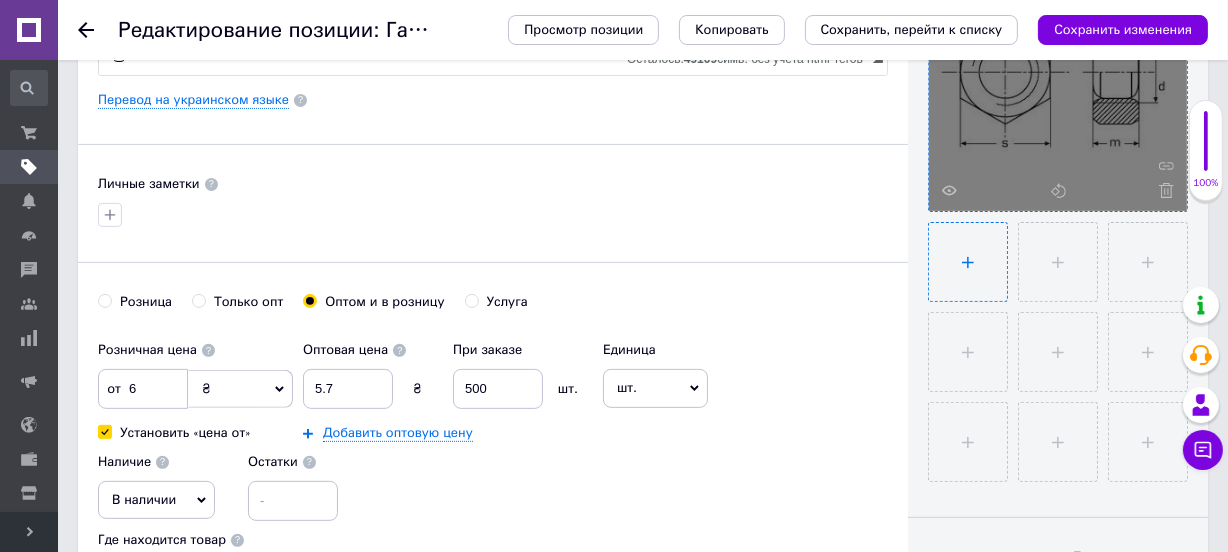 click at bounding box center [968, 262] 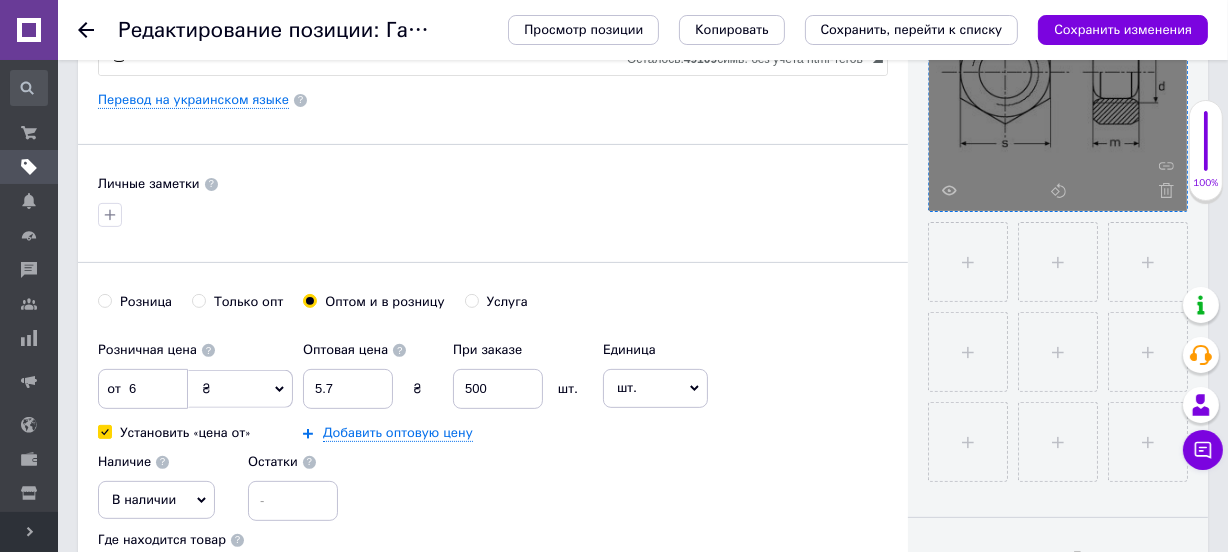 type 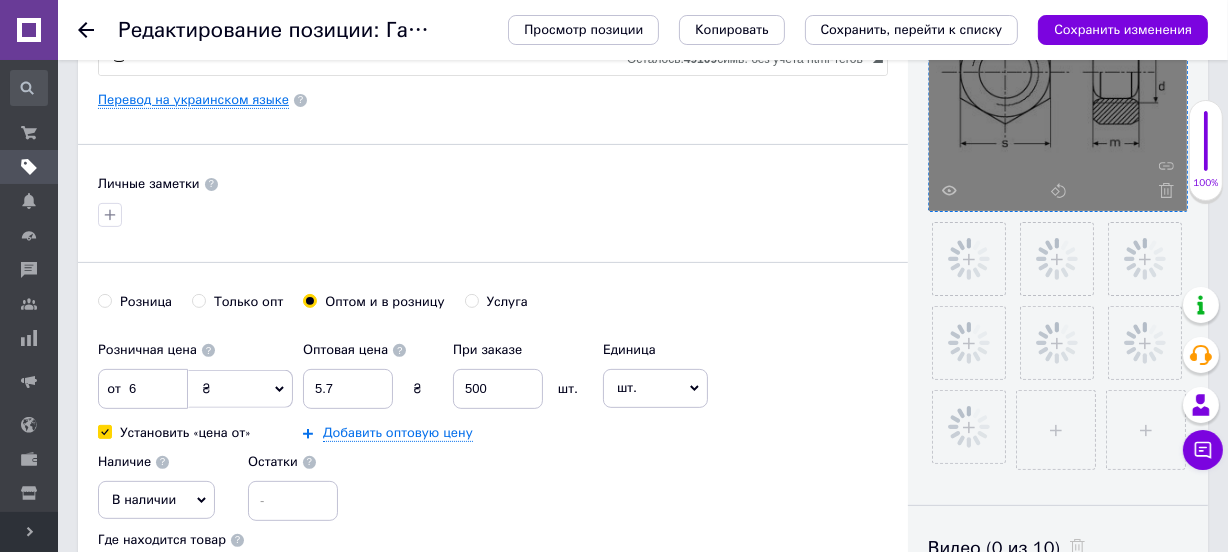 click on "Перевод на украинском языке" at bounding box center [193, 100] 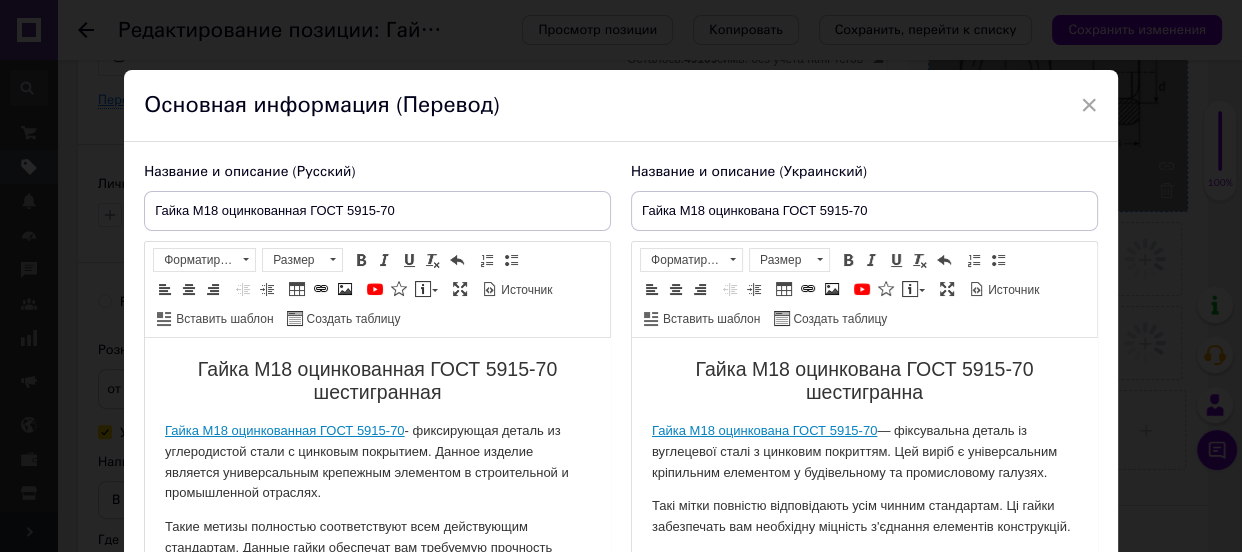 scroll, scrollTop: 0, scrollLeft: 0, axis: both 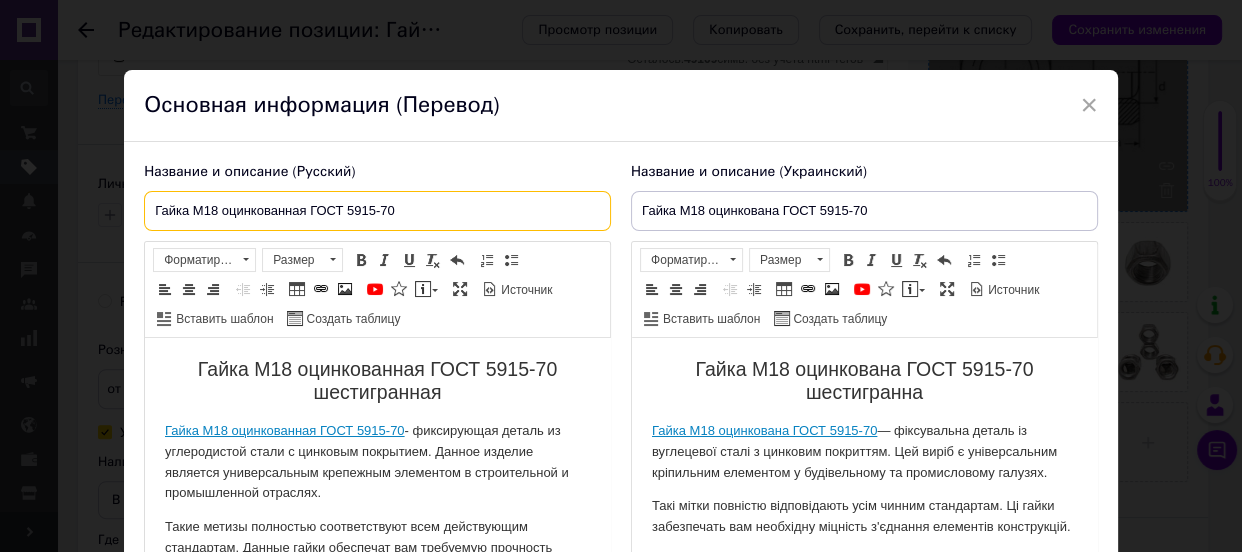 click on "Гайка М18 оцинкованная ГОСТ 5915-70" at bounding box center (377, 211) 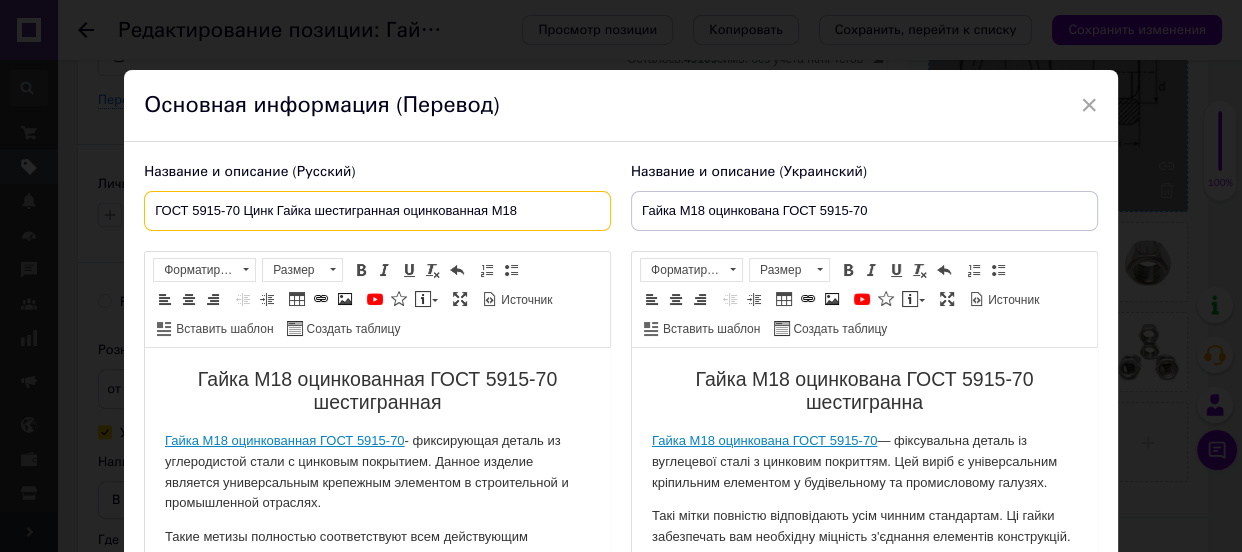 type on "ГОСТ 5915-70 Цинк Гайка шестигранная оцинкованная М18" 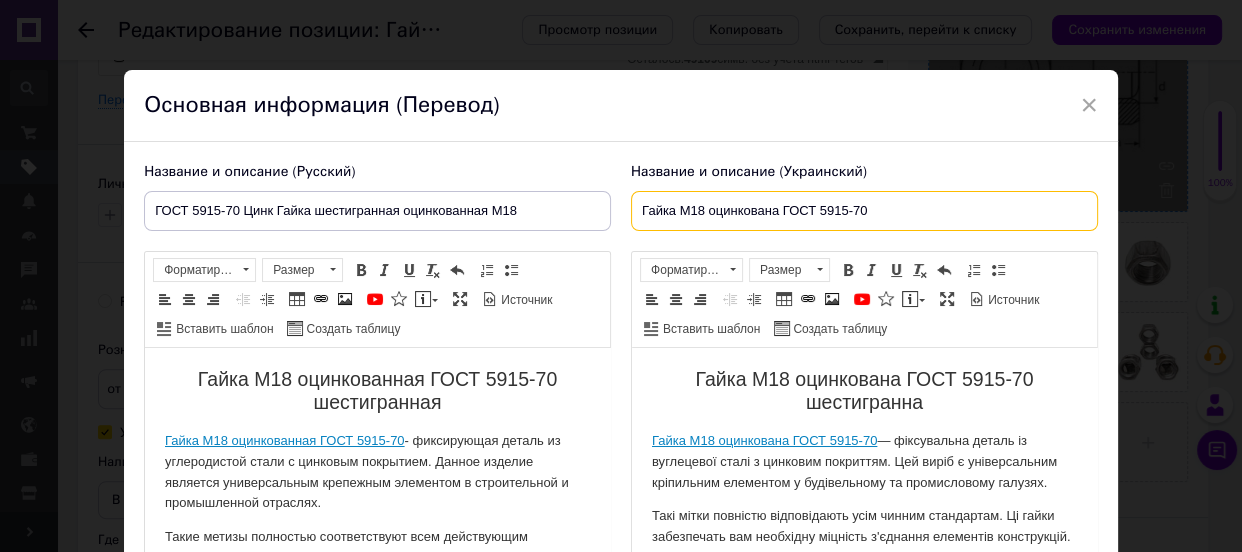 click on "Гайка М18 оцинкована ГОСТ 5915-70" at bounding box center [864, 211] 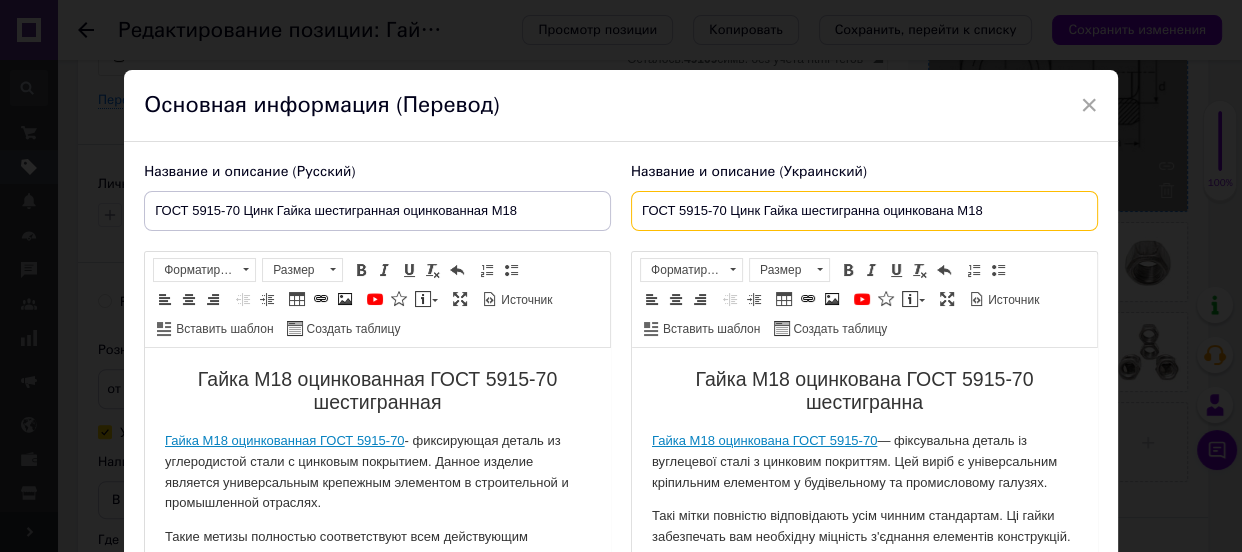 type on "ГОСТ 5915-70 Цинк Гайка шестигранна оцинкована М18" 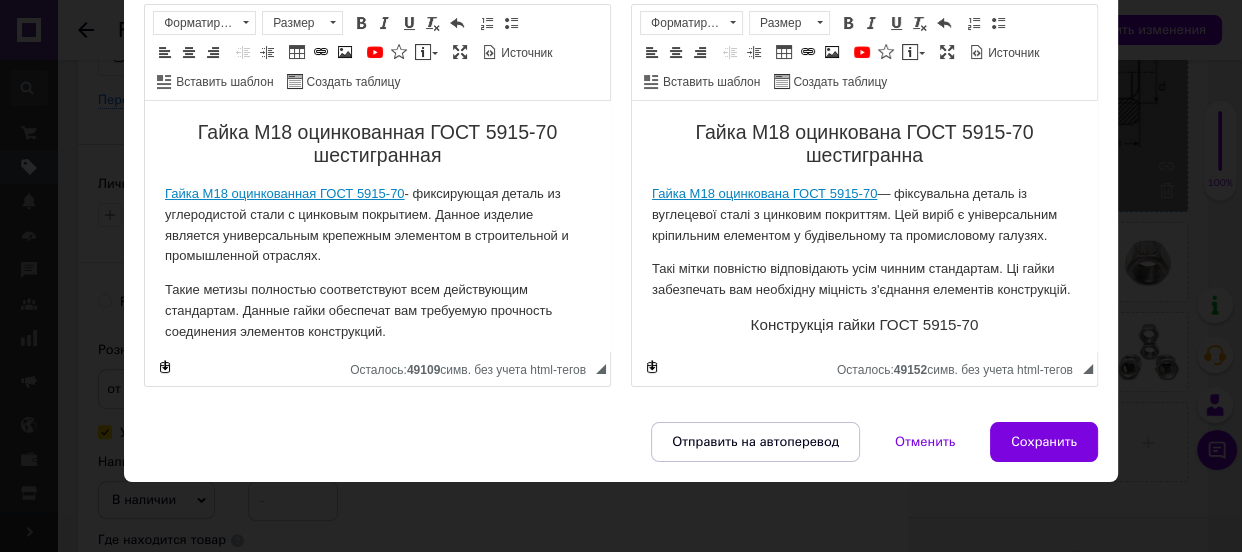 scroll, scrollTop: 272, scrollLeft: 0, axis: vertical 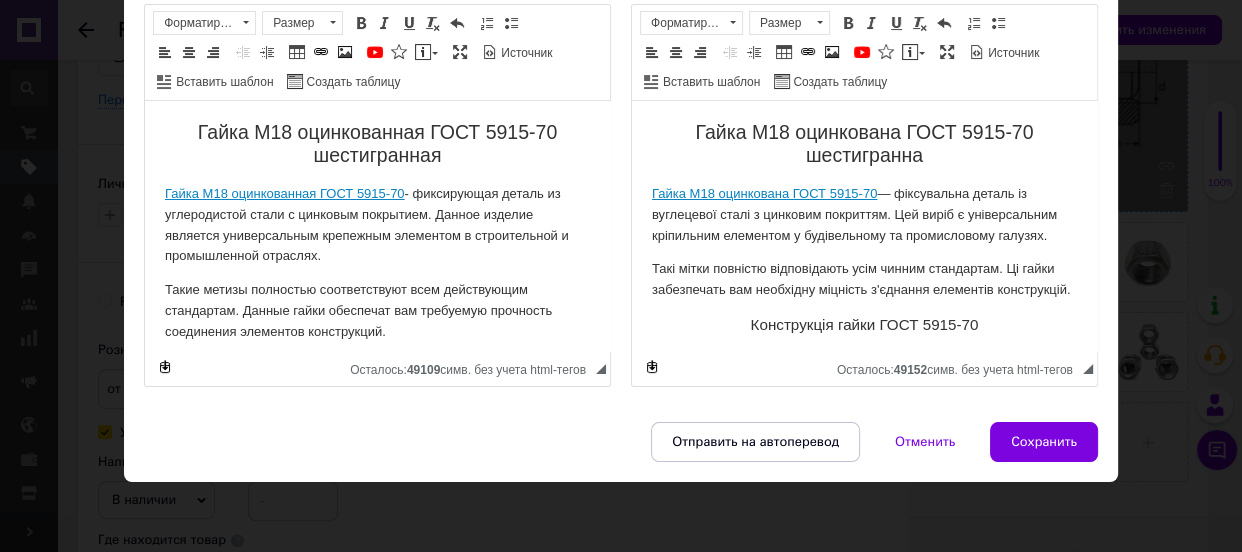 click on "Гайка М18 оцинкованная ГОСТ 5915-70 шестигранная" at bounding box center (377, 144) 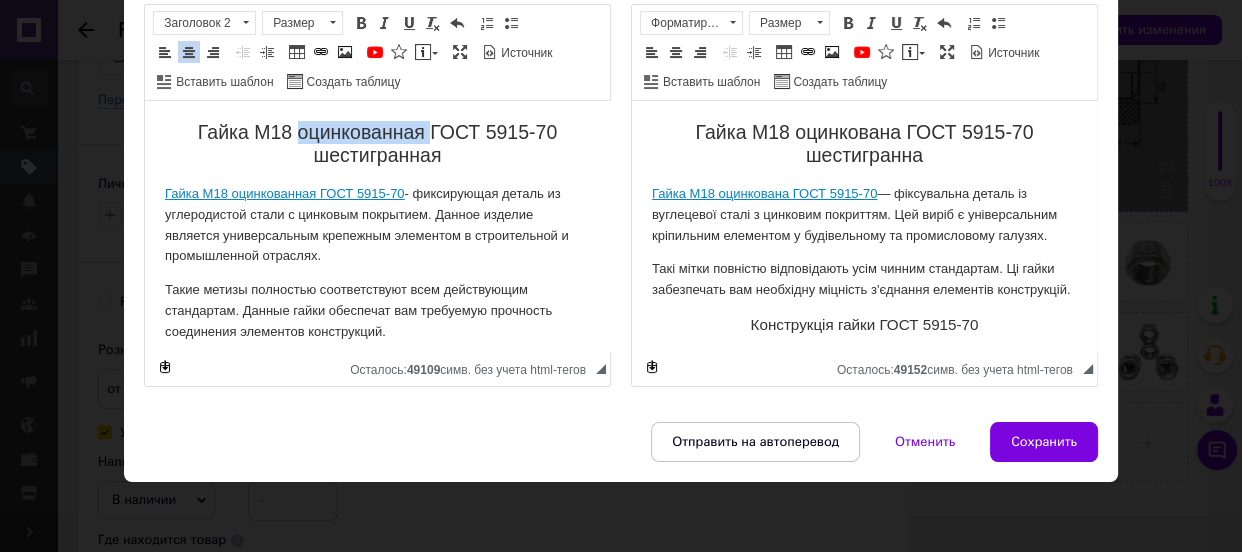 click on "Гайка М18 оцинкованная ГОСТ 5915-70 шестигранная" at bounding box center (377, 144) 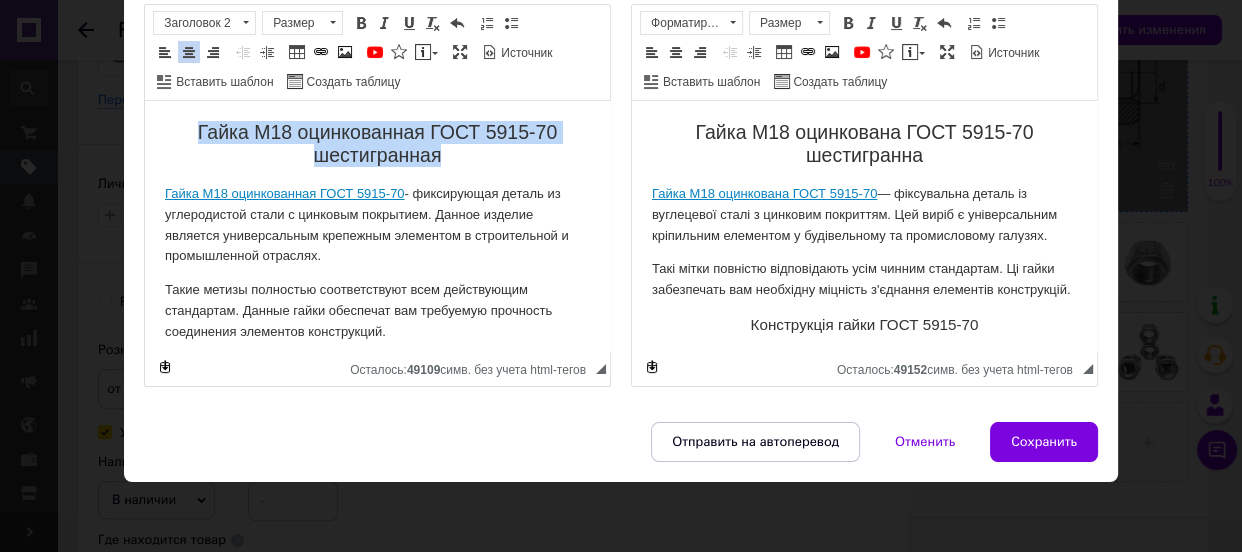 click on "Гайка М18 оцинкованная ГОСТ 5915-70 шестигранная" at bounding box center (377, 144) 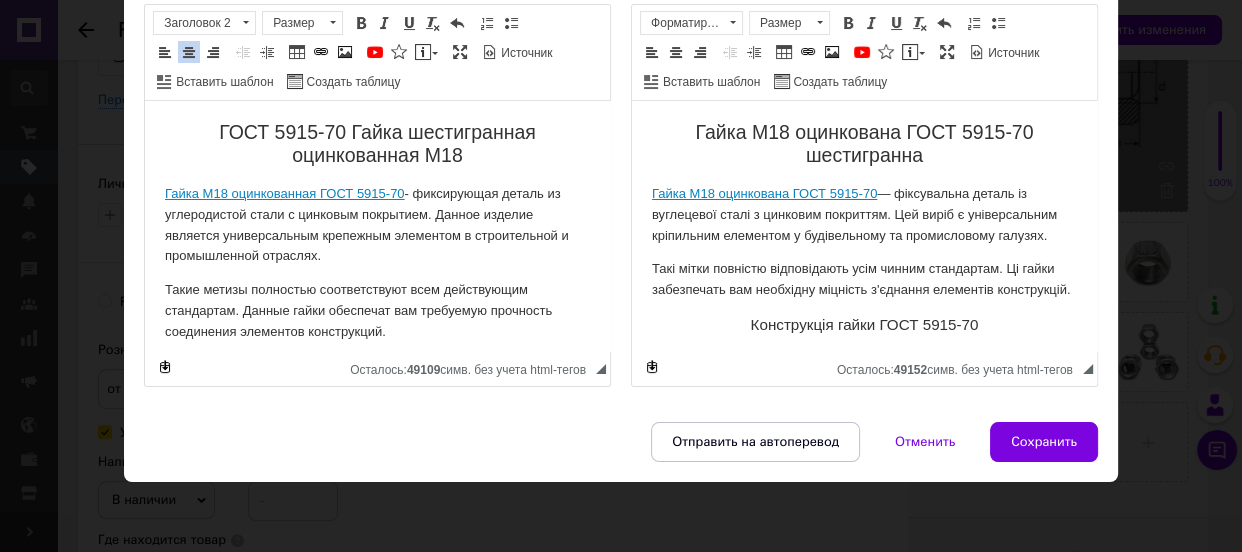 click on "Гайка М18 оцинкована ГОСТ 5915-70 шестигранна" at bounding box center (864, 144) 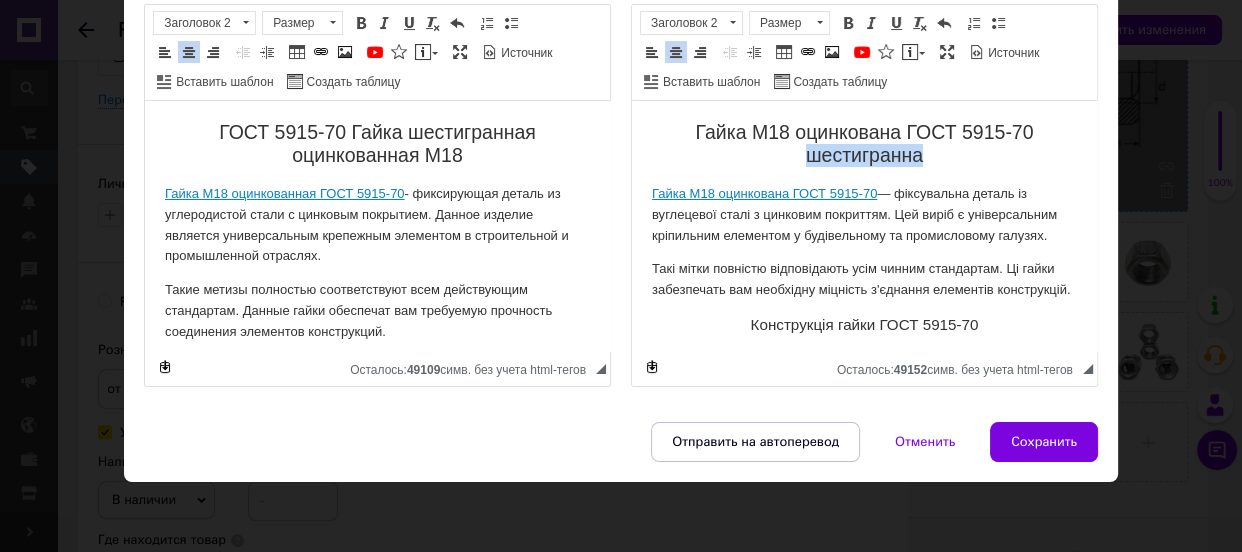 click on "Гайка М18 оцинкована ГОСТ 5915-70 шестигранна" at bounding box center (864, 144) 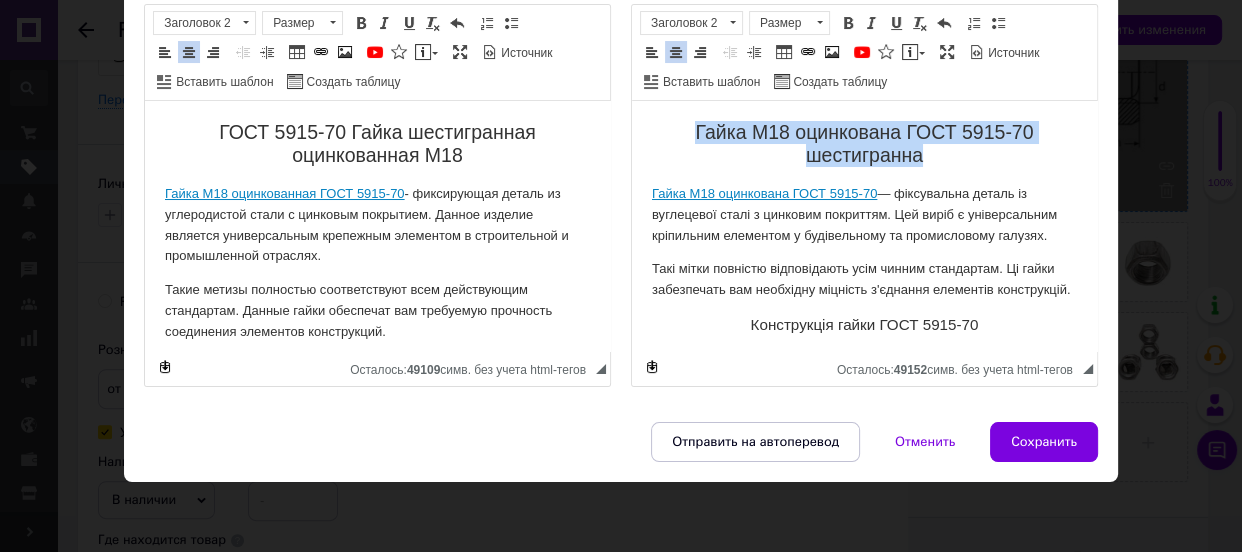 click on "Гайка М18 оцинкована ГОСТ 5915-70 шестигранна" at bounding box center [864, 144] 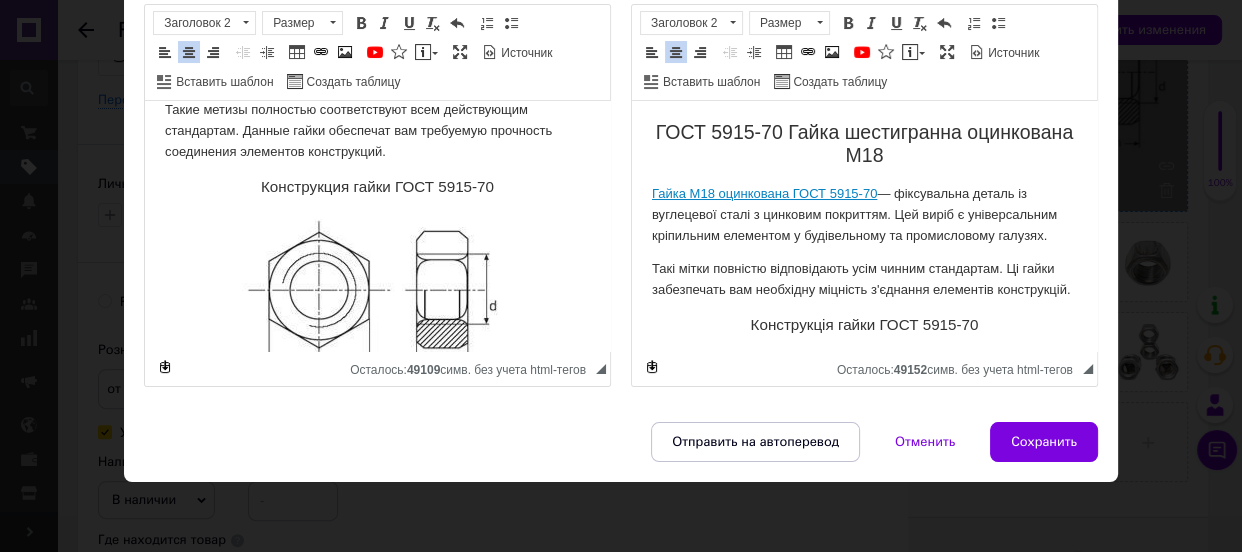 scroll, scrollTop: 181, scrollLeft: 0, axis: vertical 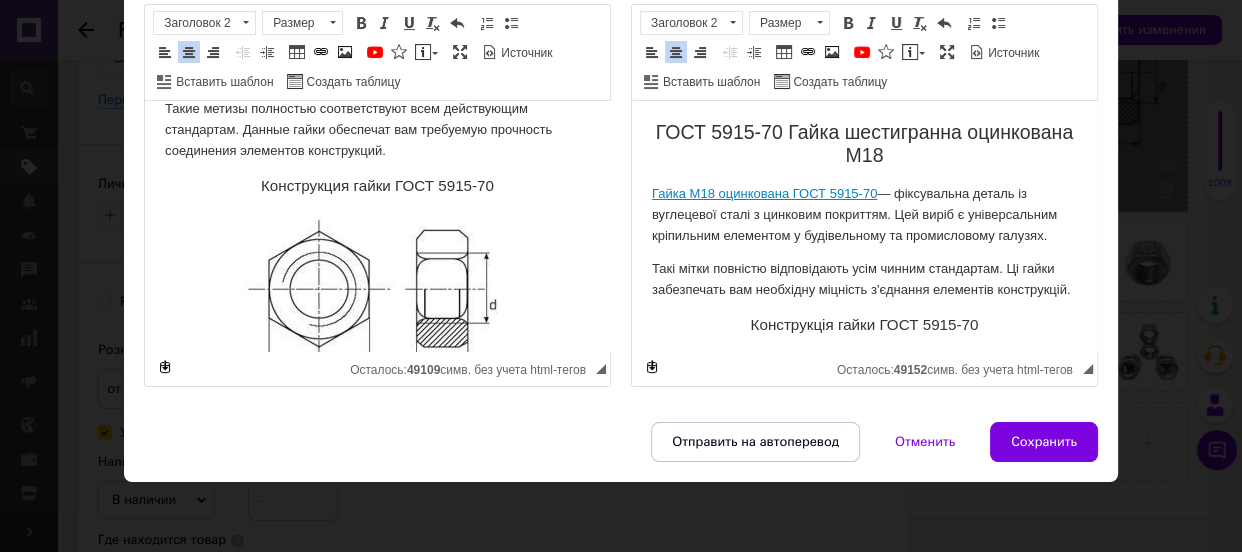 click on "ГОСТ 5915-70 Гайка шестигранная оцинкованная М18 Гайка М18 оцинкованная ГОСТ 5915-70  - фиксирующая деталь из углеродистой стали с цинковым покрытием. Данное изделие является универсальным крепежным элементом в строительной и промышленной отраслях. Такие метизы полностью соответствуют всем действующим стандартам. Данные гайки обеспечат вам требуемую прочность соединения элементов конструкций.  Конструкция гайки ГОСТ 5915-70 Технические характеристики гайки М18 оцинкованной ГОСТ 5915-70 Диаметр резьбы, d  18 мм Шаг резьбы, P 2.5 мм Размер «под ключ», s 27 мм Высота, m" at bounding box center [377, 1027] 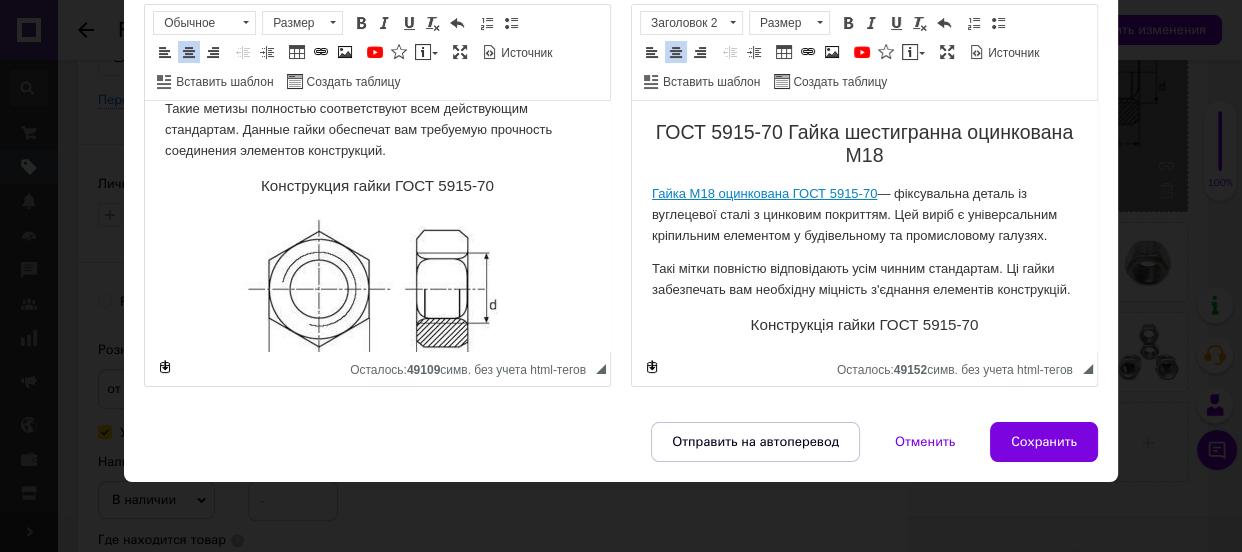 click on "ГОСТ 5915-70 Гайка шестигранная оцинкованная М18 Гайка М18 оцинкованная ГОСТ 5915-70  - фиксирующая деталь из углеродистой стали с цинковым покрытием. Данное изделие является универсальным крепежным элементом в строительной и промышленной отраслях. Такие метизы полностью соответствуют всем действующим стандартам. Данные гайки обеспечат вам требуемую прочность соединения элементов конструкций.  Конструкция гайки ГОСТ 5915-70 Технические характеристики гайки М18 оцинкованной ГОСТ 5915-70 Диаметр резьбы, d  18 мм Шаг резьбы, P 2.5 мм Размер «под ключ», s 27 мм Высота, m" at bounding box center (377, 1027) 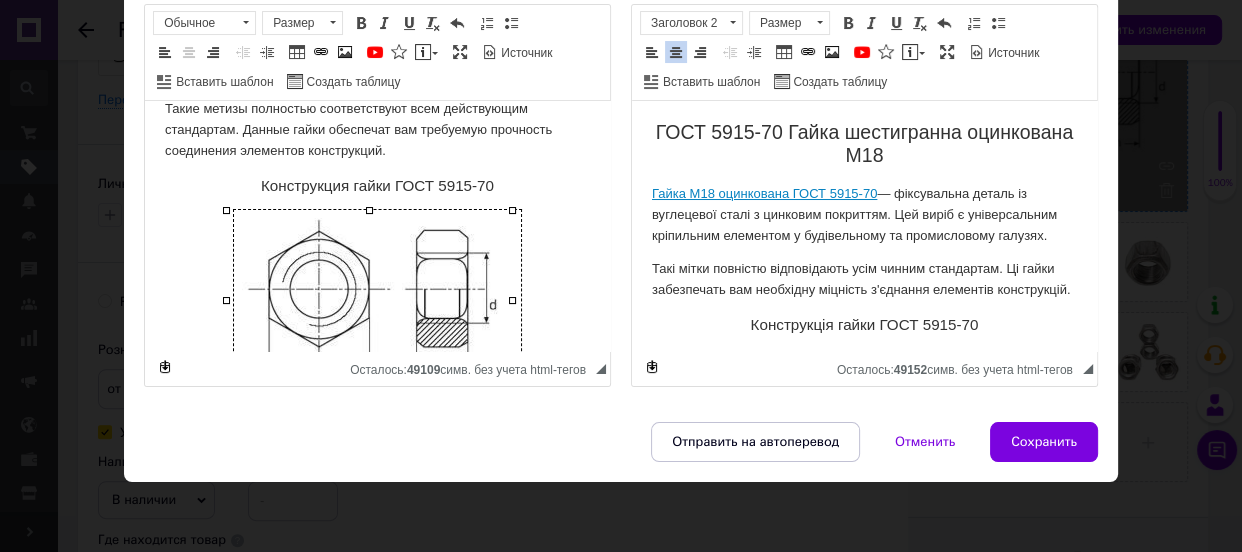 click on "Конструкция гайки ГОСТ 5915-70" at bounding box center (377, 186) 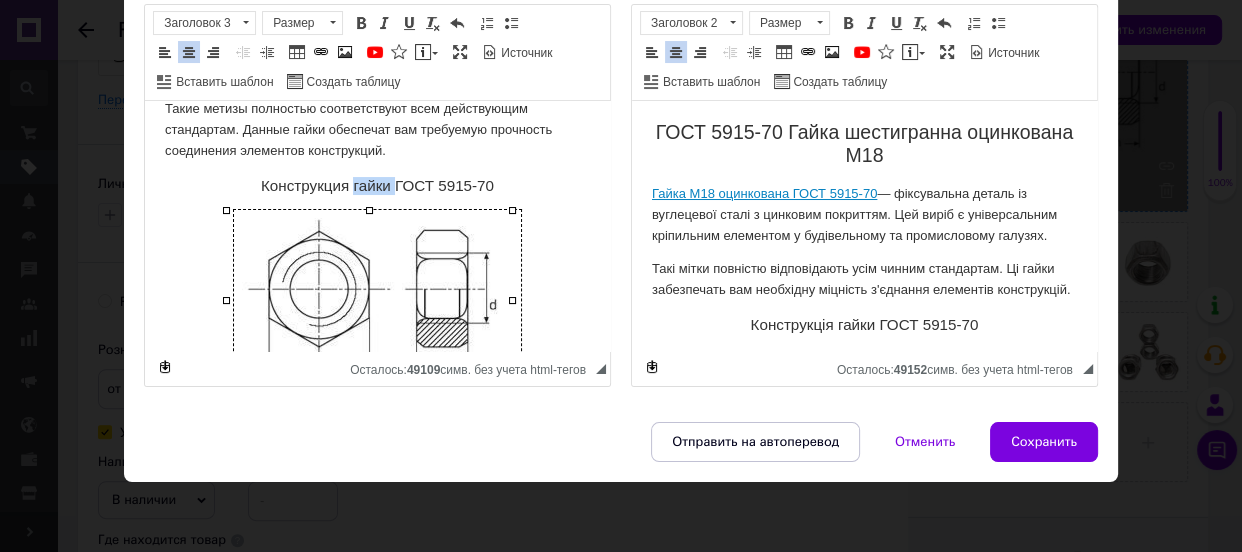 click on "Конструкция гайки ГОСТ 5915-70" at bounding box center (377, 186) 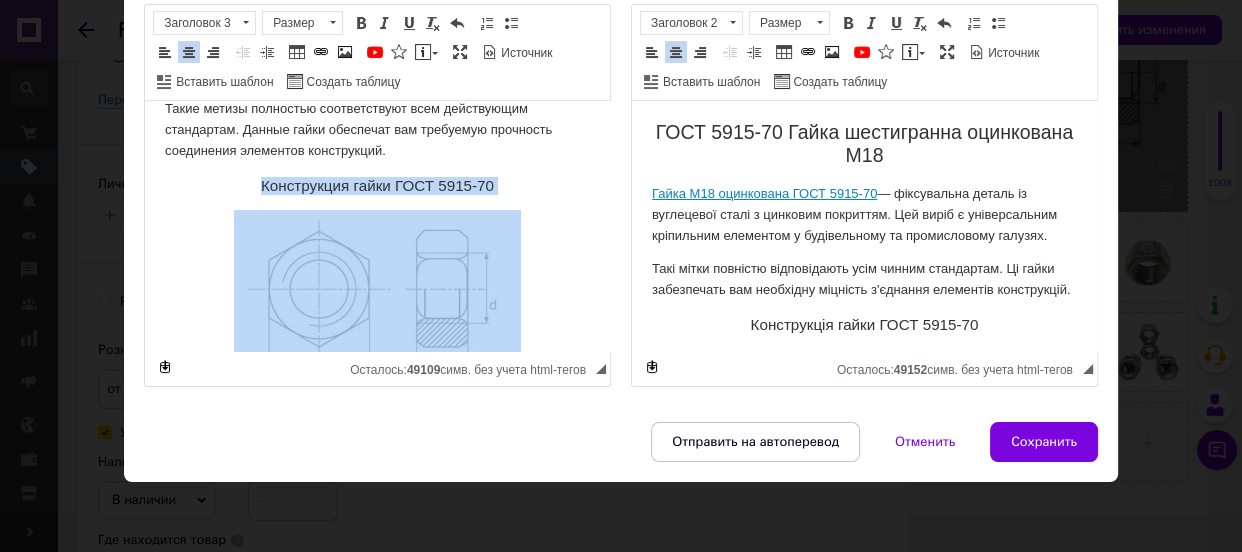 click on "Конструкция гайки ГОСТ 5915-70" at bounding box center [377, 186] 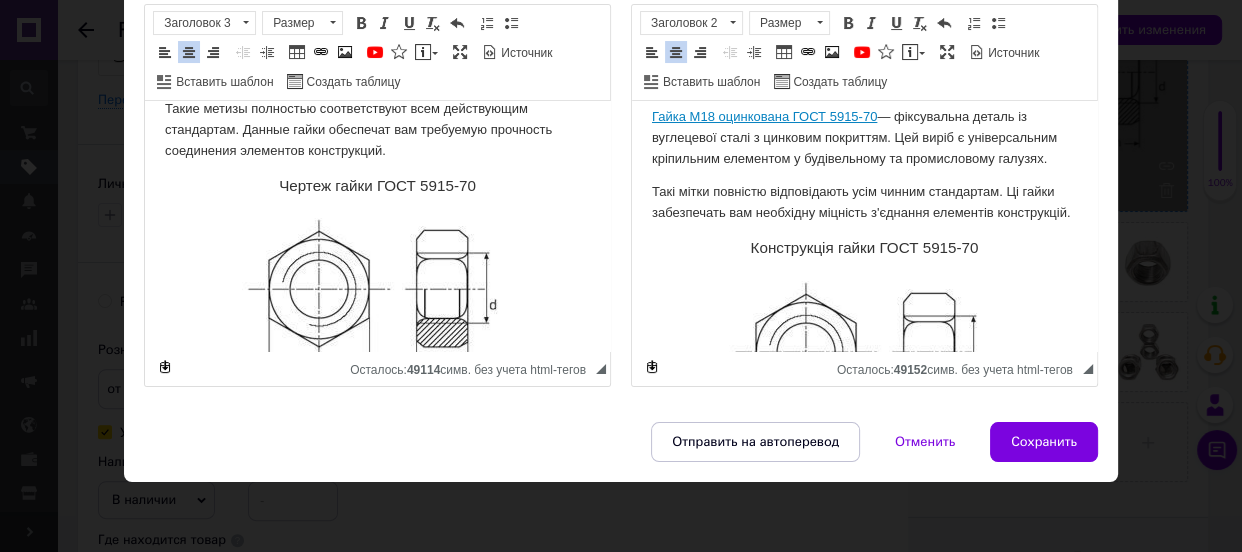 scroll, scrollTop: 181, scrollLeft: 0, axis: vertical 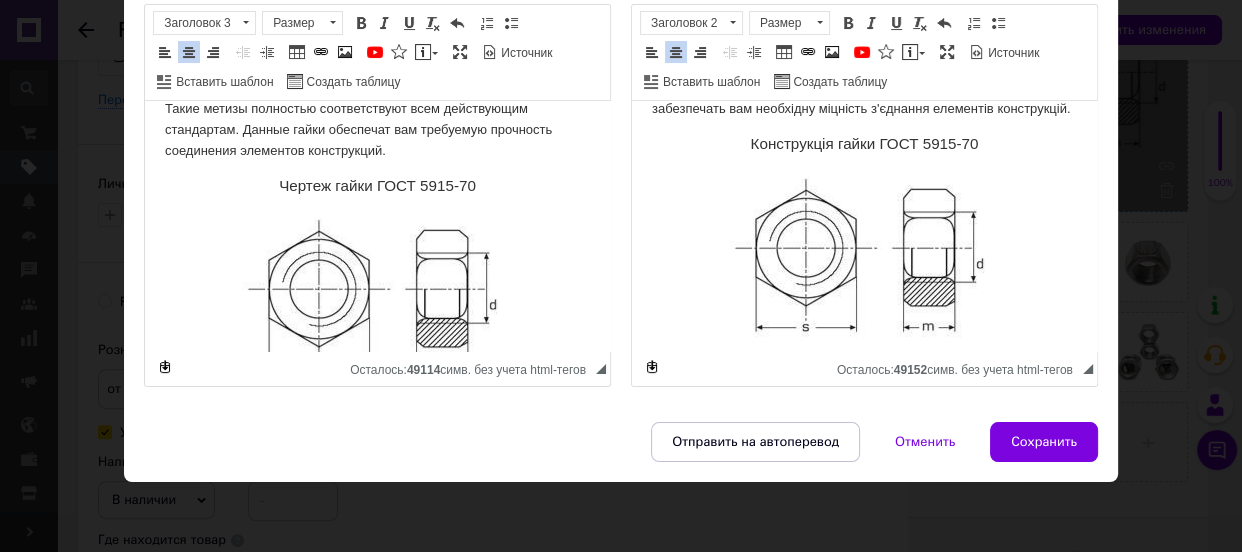 click on "Конструкція гайки ГОСТ 5915-70" at bounding box center (864, 144) 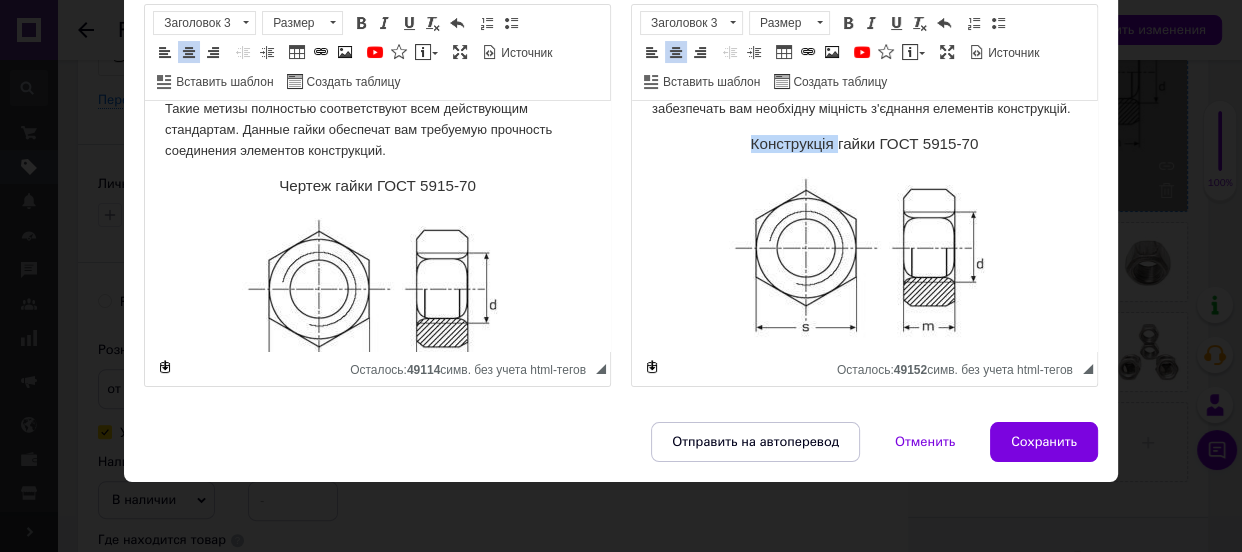 click on "Конструкція гайки ГОСТ 5915-70" at bounding box center [864, 144] 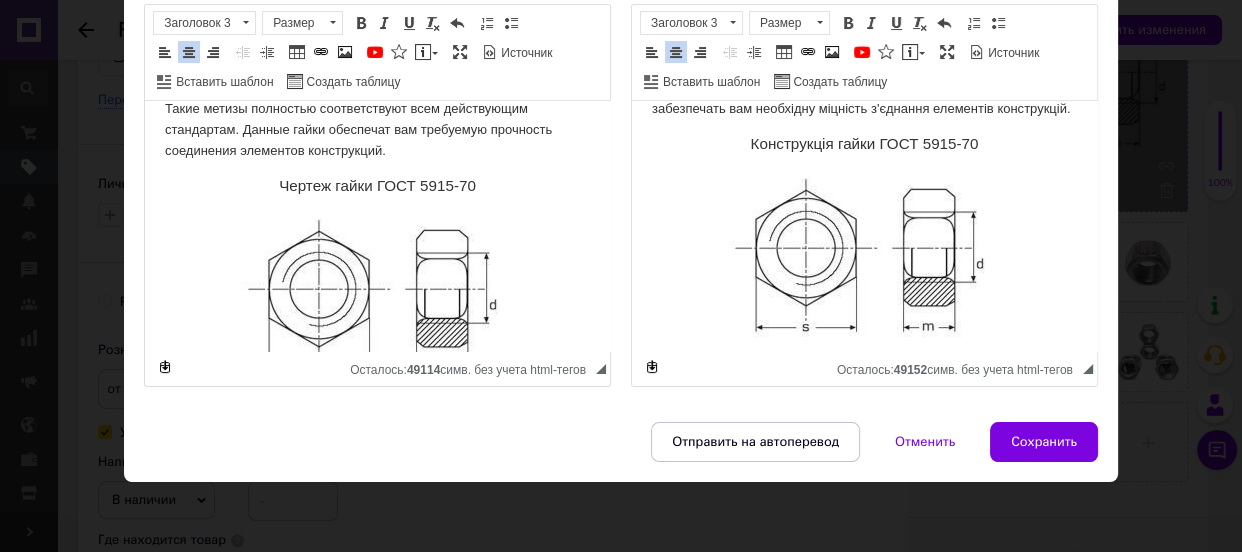 click on "Конструкція гайки ГОСТ 5915-70" at bounding box center [864, 144] 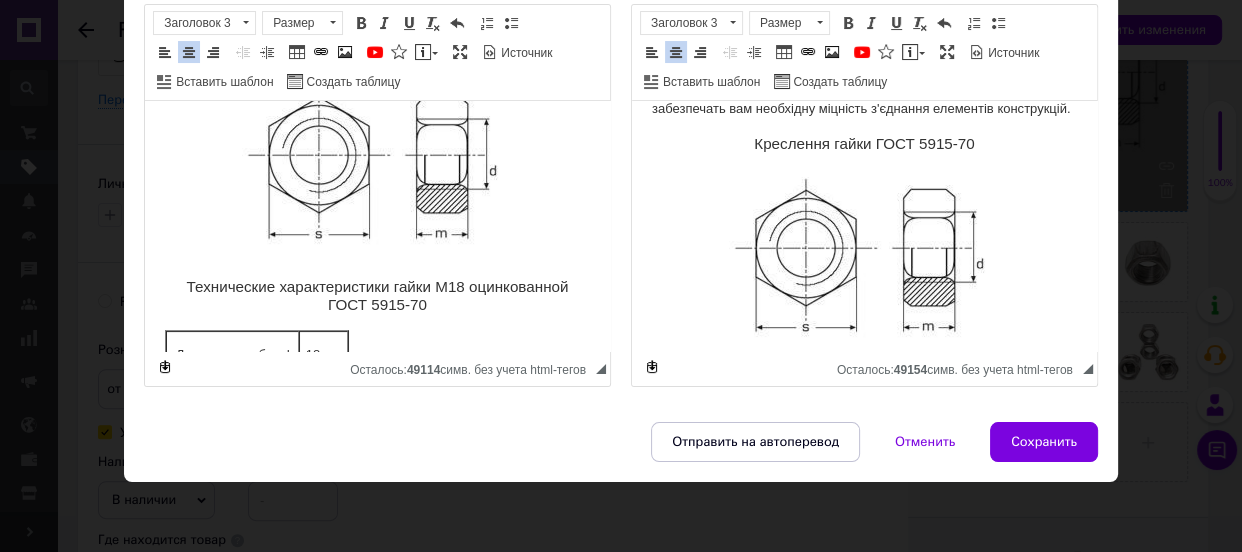scroll, scrollTop: 363, scrollLeft: 0, axis: vertical 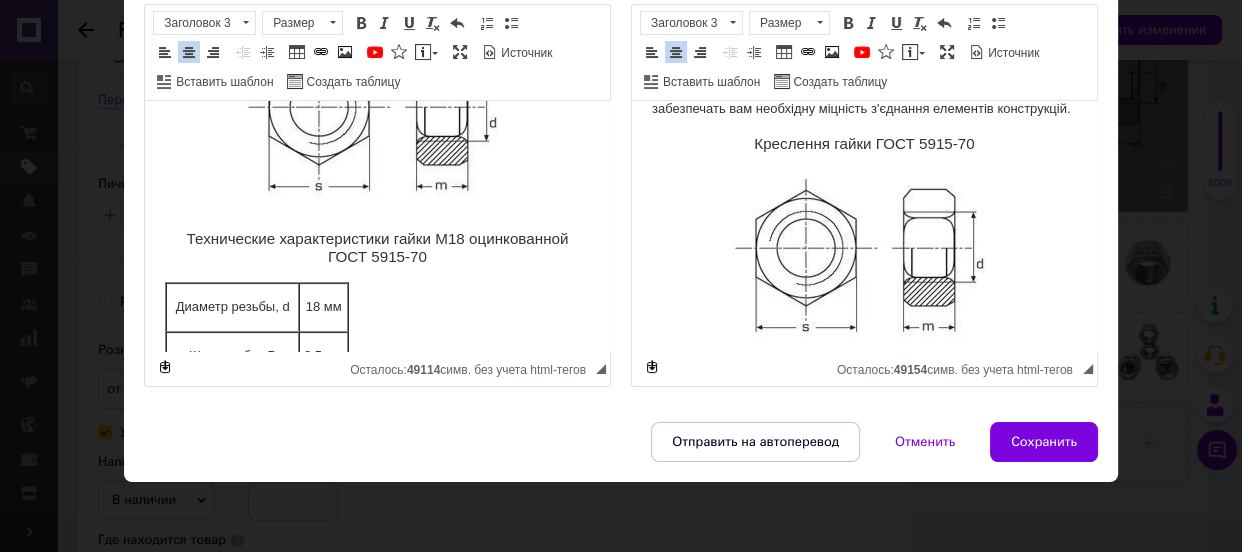 click on "Технические характеристики гайки М18 оцинкованной ГОСТ 5915-70" at bounding box center (377, 248) 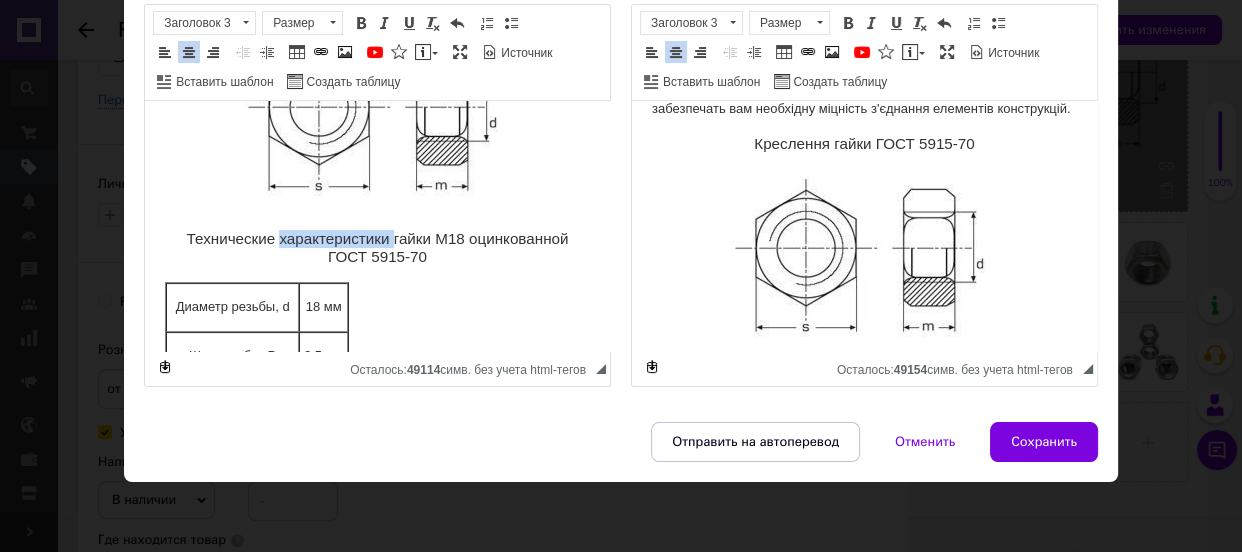 click on "Технические характеристики гайки М18 оцинкованной ГОСТ 5915-70" at bounding box center (377, 248) 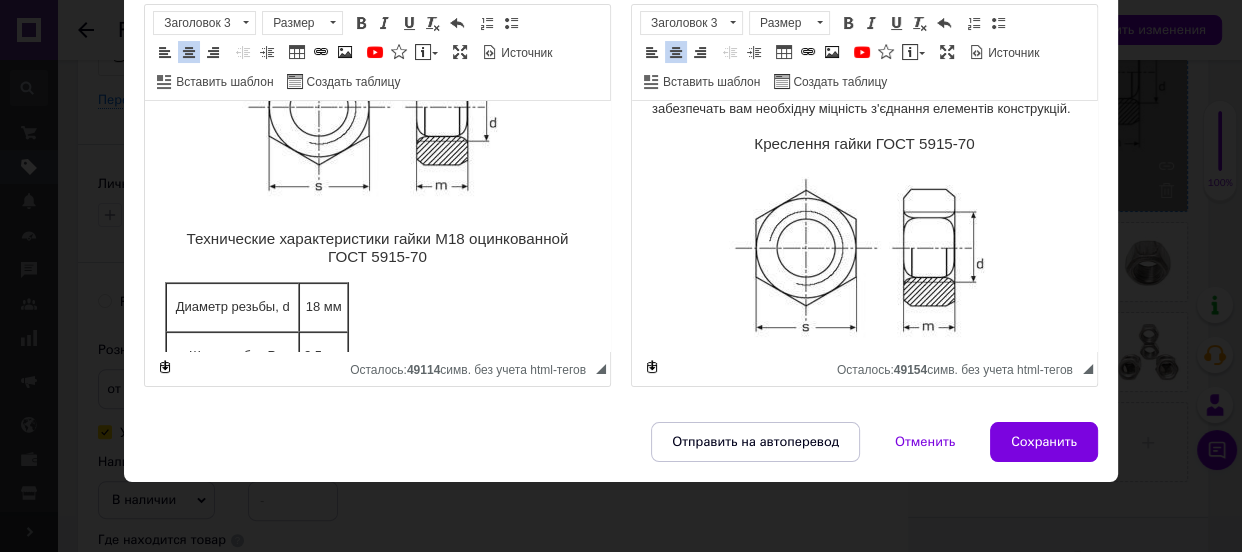 click on "Технические характеристики гайки М18 оцинкованной ГОСТ 5915-70" at bounding box center [377, 248] 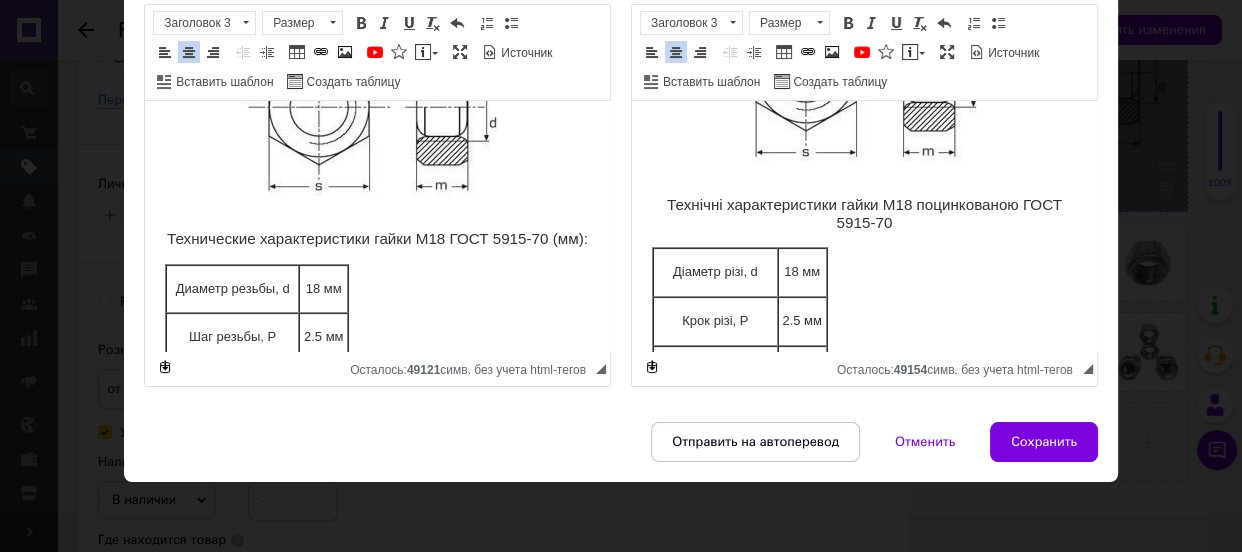 scroll, scrollTop: 363, scrollLeft: 0, axis: vertical 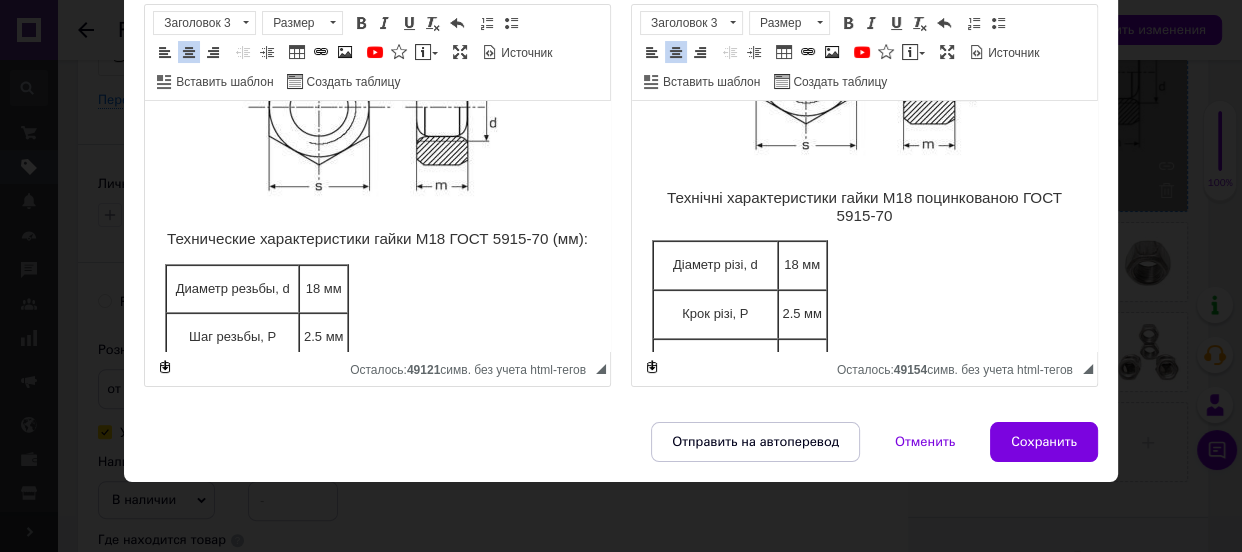 click on "Технічні характеристики гайки М18 поцинкованою ГОСТ 5915-70" at bounding box center (864, 207) 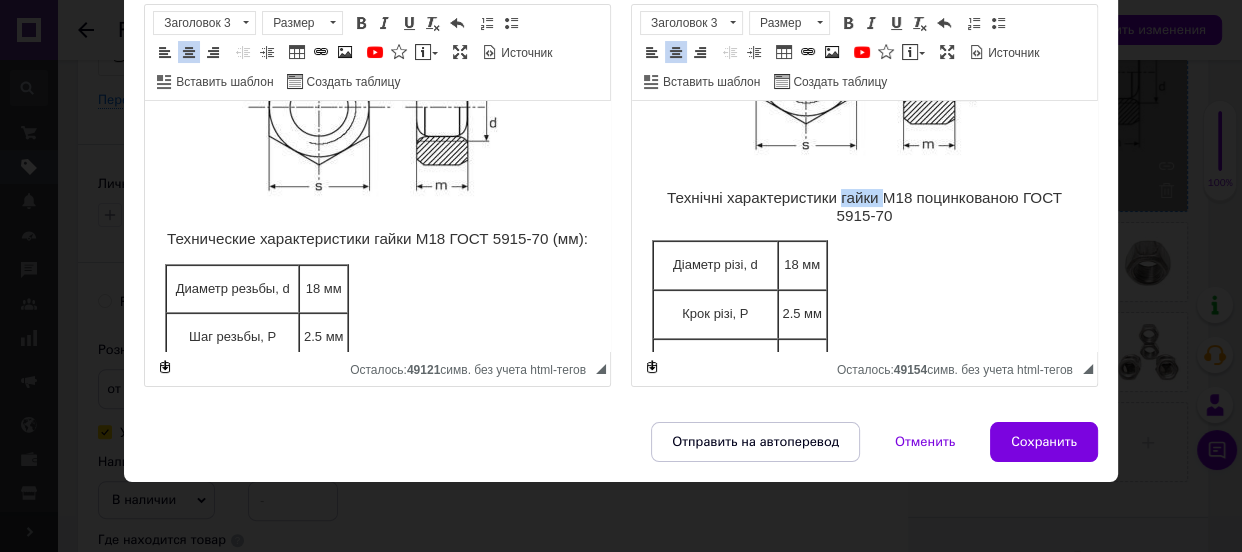 click on "Технічні характеристики гайки М18 поцинкованою ГОСТ 5915-70" at bounding box center (864, 207) 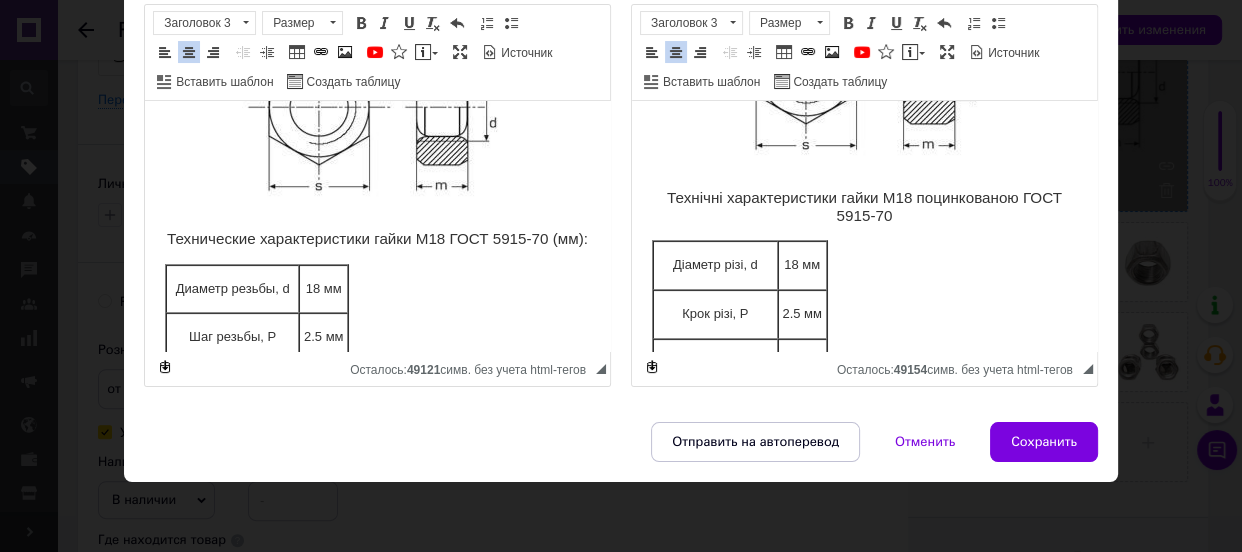 click on "Технічні характеристики гайки М18 поцинкованою ГОСТ 5915-70" at bounding box center [864, 207] 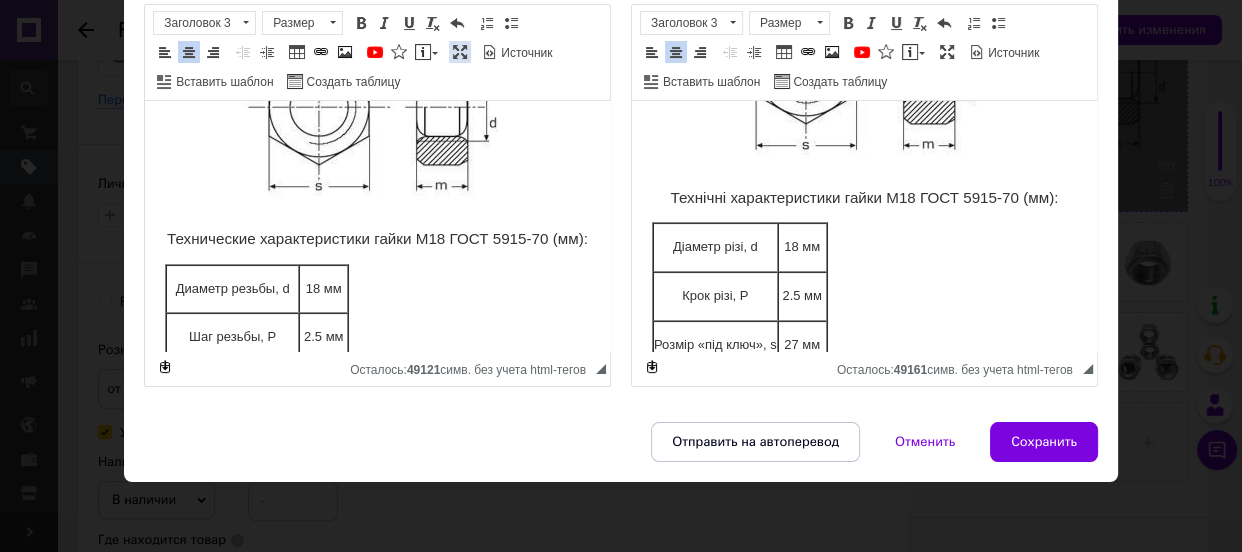 click on "Развернуть" at bounding box center (460, 52) 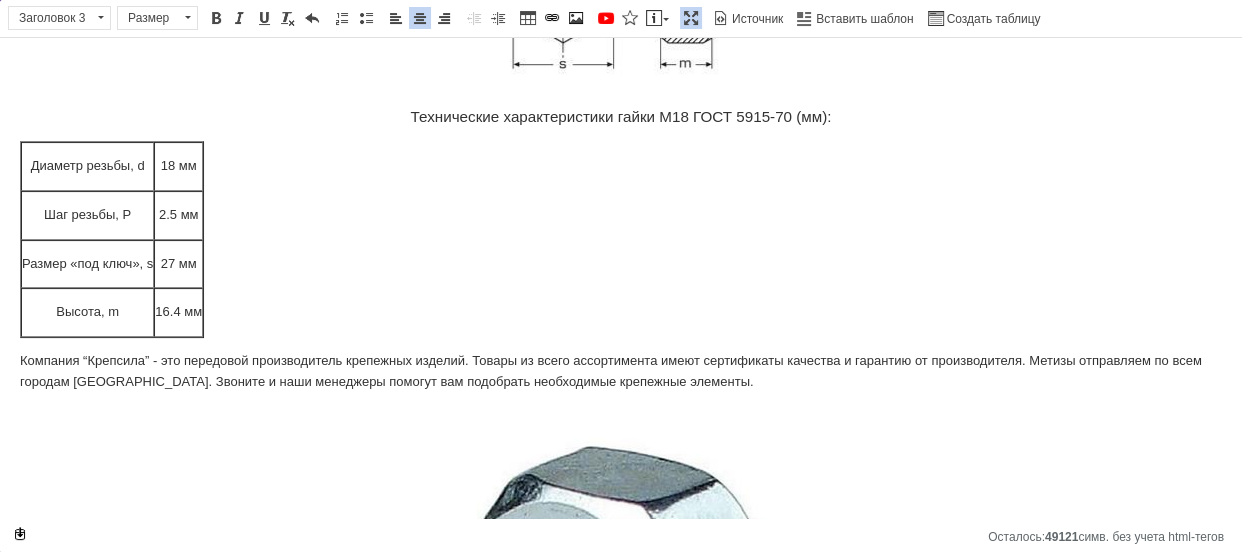 scroll, scrollTop: 348, scrollLeft: 0, axis: vertical 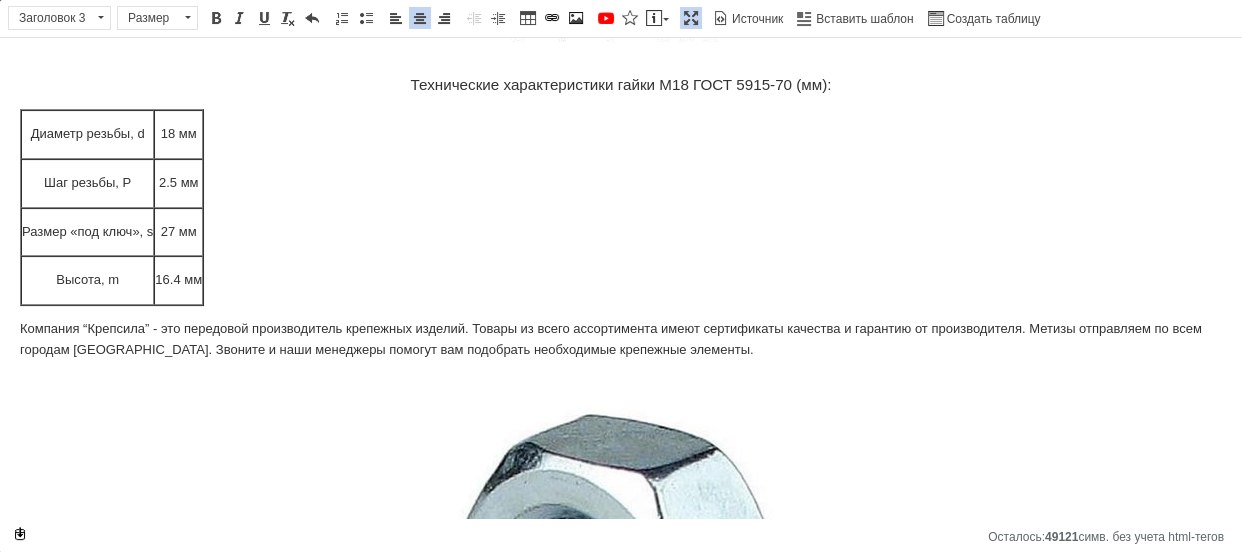 click on "Компания “Крепсила” - это передовой производитель крепежных изделий. Товары из всего ассортимента имеют сертификаты качества и гарантию от производителя. Метизы отправляем по всем городам [GEOGRAPHIC_DATA]. Звоните и наши менеджеры помогут вам подобрать необходимые крепежные элементы." at bounding box center [621, 340] 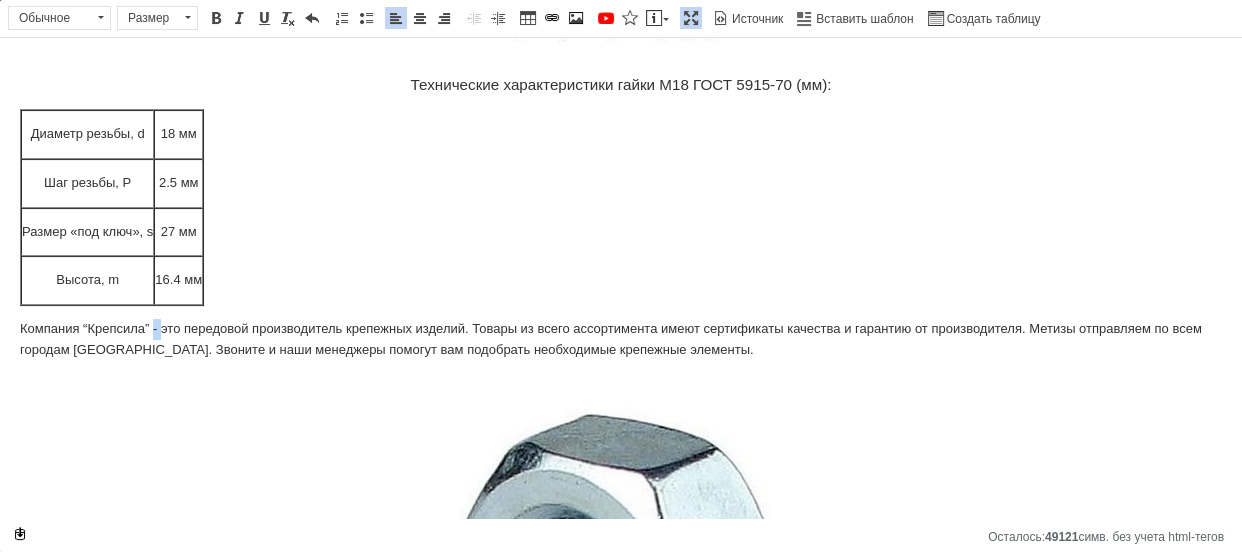 click on "Компания “Крепсила” - это передовой производитель крепежных изделий. Товары из всего ассортимента имеют сертификаты качества и гарантию от производителя. Метизы отправляем по всем городам [GEOGRAPHIC_DATA]. Звоните и наши менеджеры помогут вам подобрать необходимые крепежные элементы." at bounding box center (621, 340) 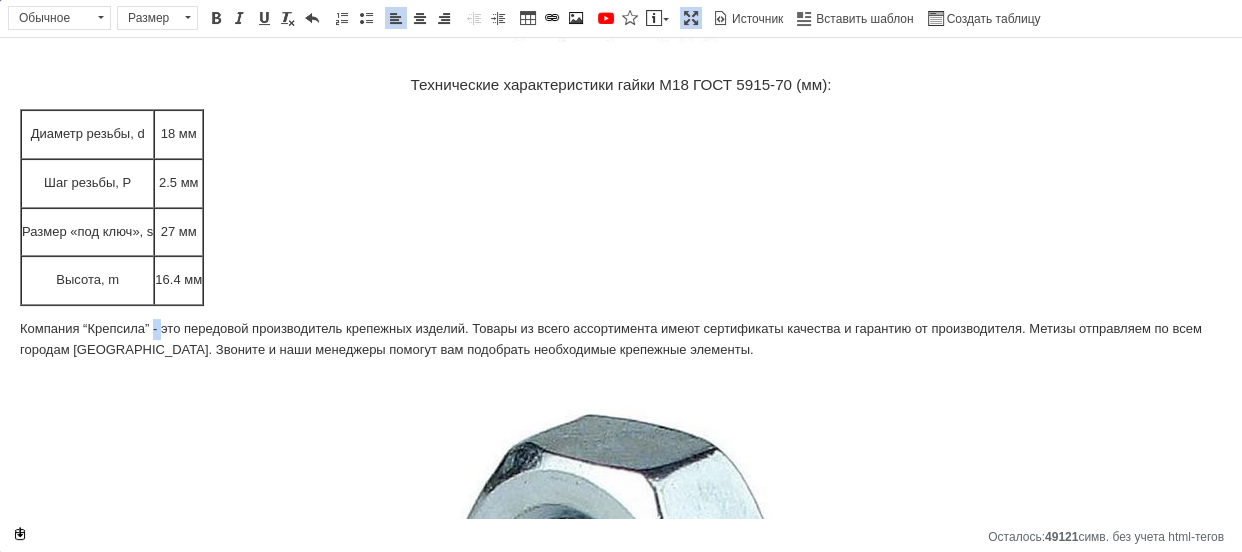 type 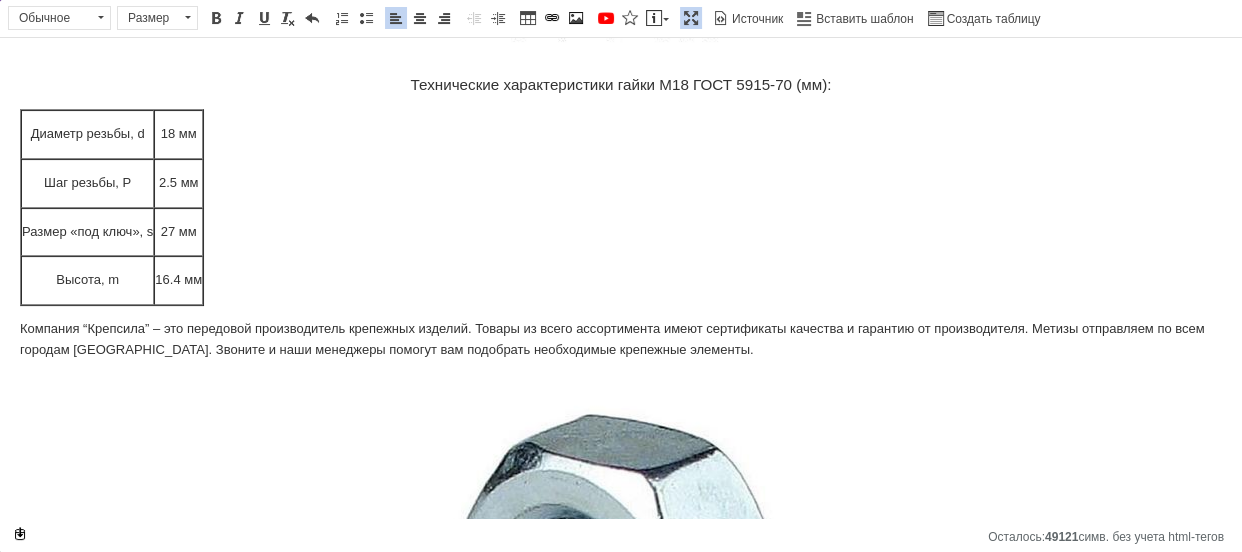 click on "Компания “Крепсила” – это передовой производитель крепежных изделий. Товары из всего ассортимента имеют сертификаты качества и гарантию от производителя. Метизы отправляем по всем городам [GEOGRAPHIC_DATA]. Звоните и наши менеджеры помогут вам подобрать необходимые крепежные элементы." at bounding box center [621, 340] 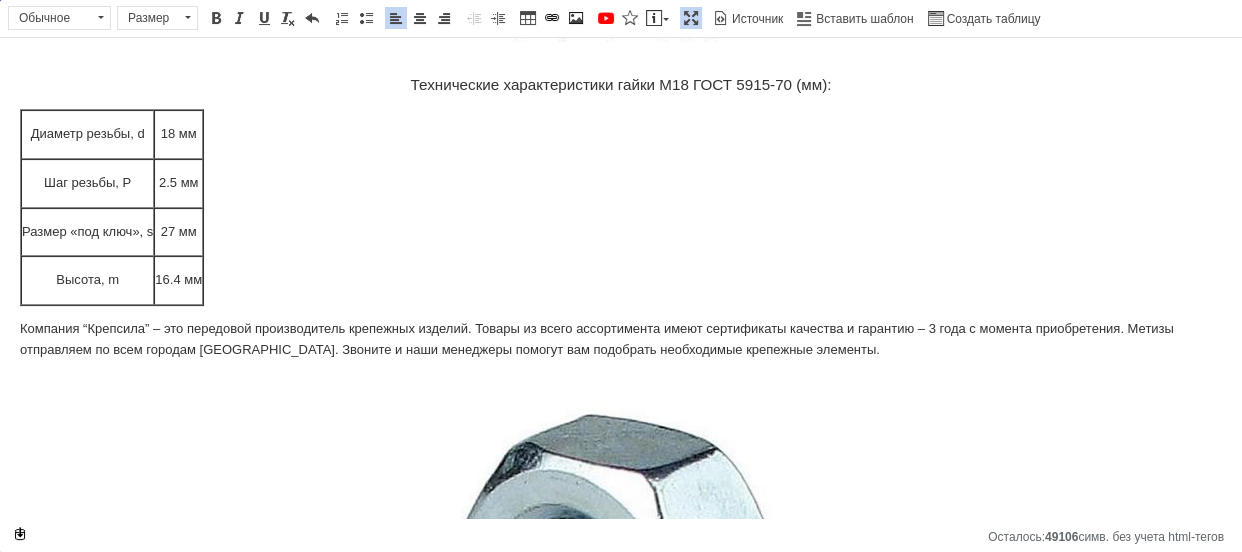 click on "Компания “Крепсила” – это передовой производитель крепежных изделий. Товары из всего ассортимента имеют сертификаты качества и гарантию – 3 года с момента приобретения . Метизы отправляем по всем городам [GEOGRAPHIC_DATA]. Звоните и наши менеджеры помогут вам подобрать необходимые крепежные элементы." at bounding box center [621, 340] 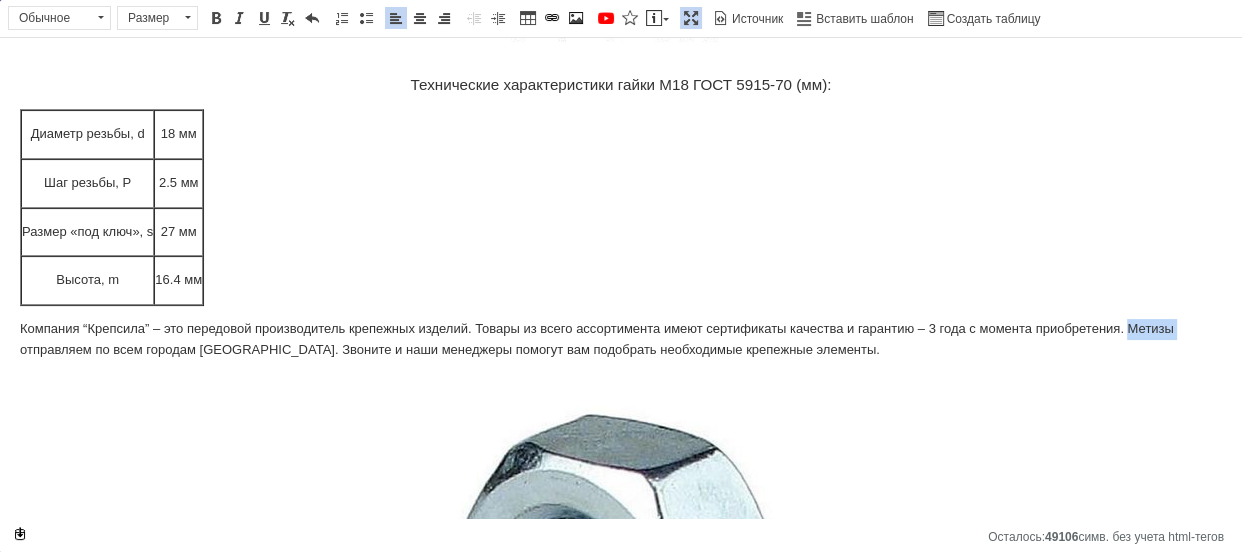 click on "Компания “Крепсила” – это передовой производитель крепежных изделий. Товары из всего ассортимента имеют сертификаты качества и гарантию – 3 года с момента приобретения . Метизы отправляем по всем городам [GEOGRAPHIC_DATA]. Звоните и наши менеджеры помогут вам подобрать необходимые крепежные элементы." at bounding box center [621, 340] 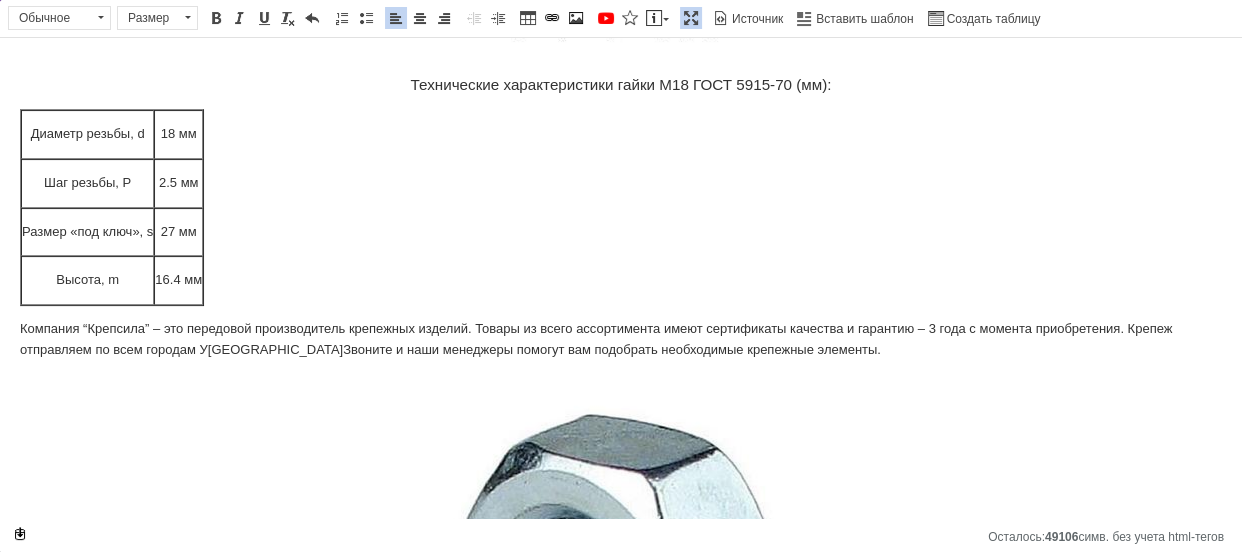click on "Компания “Крепсила” – это передовой производитель крепежных изделий. Товары из всего ассортимента имеют сертификаты качества и гарантию – 3 года с момента приобретения . Крепеж отправляем по всем городам [GEOGRAPHIC_DATA]. Звоните и наши менеджеры помогут вам подобрать необходимые крепежные элементы." at bounding box center (621, 340) 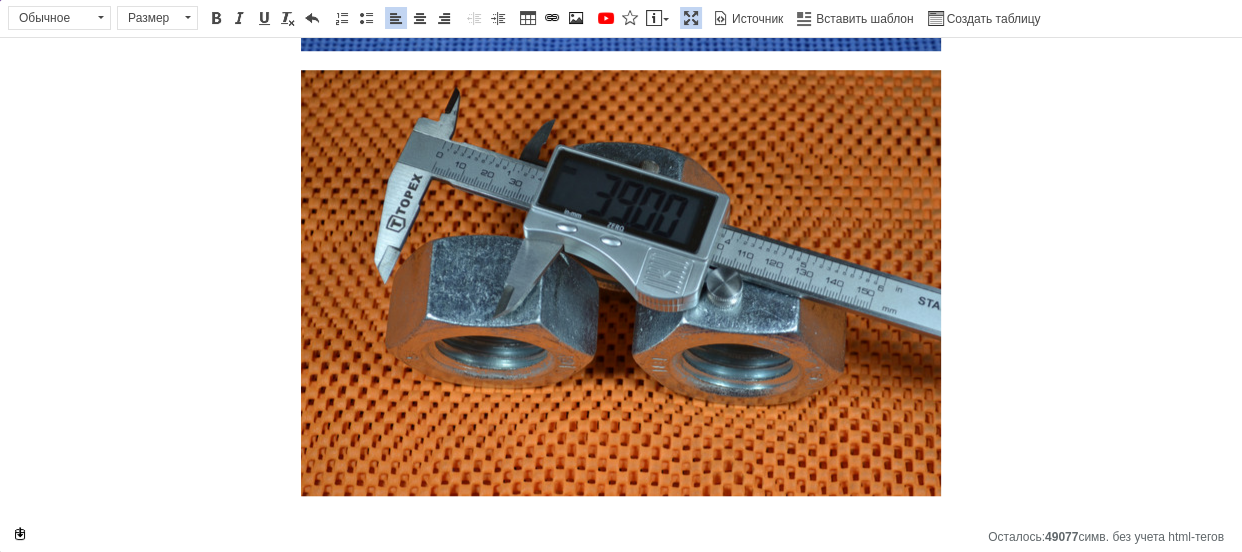 scroll, scrollTop: 1545, scrollLeft: 0, axis: vertical 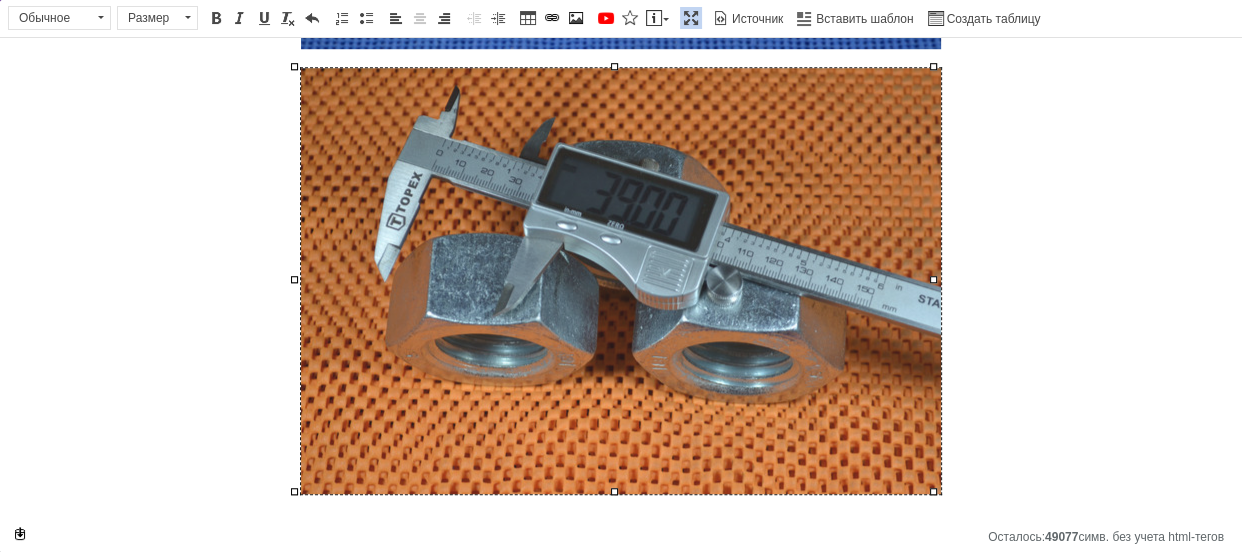 click at bounding box center (621, 281) 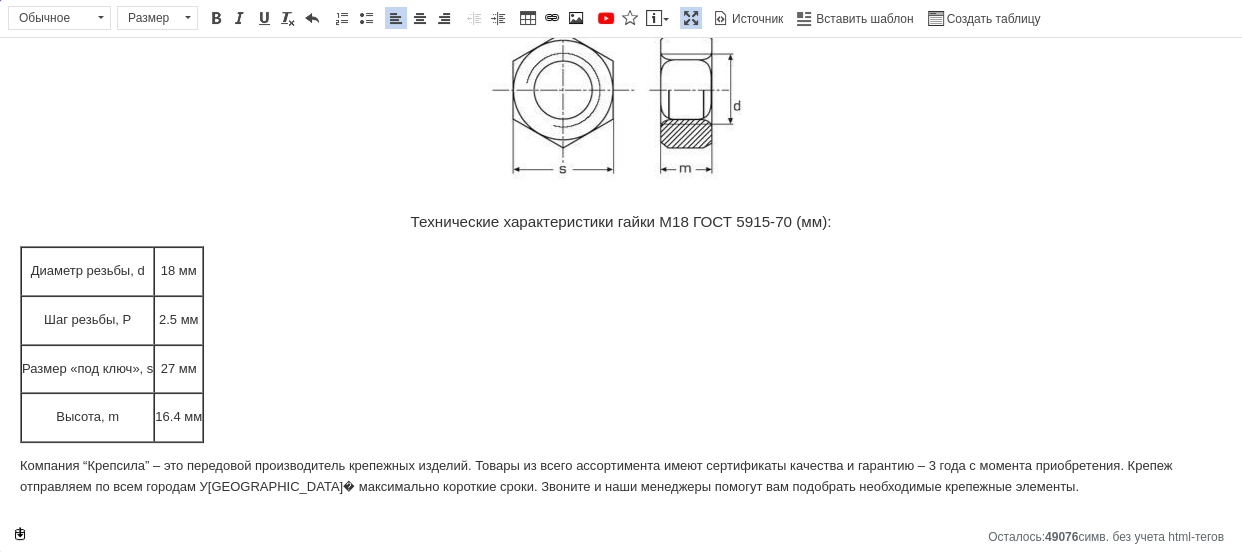scroll, scrollTop: 209, scrollLeft: 0, axis: vertical 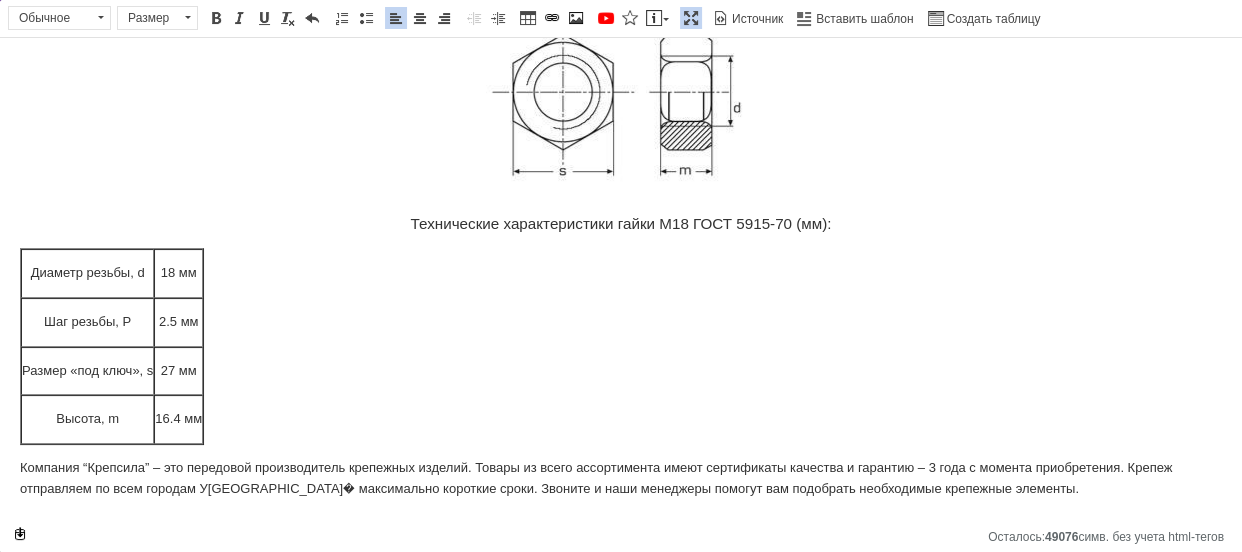 click on "16.4 мм" at bounding box center (178, 419) 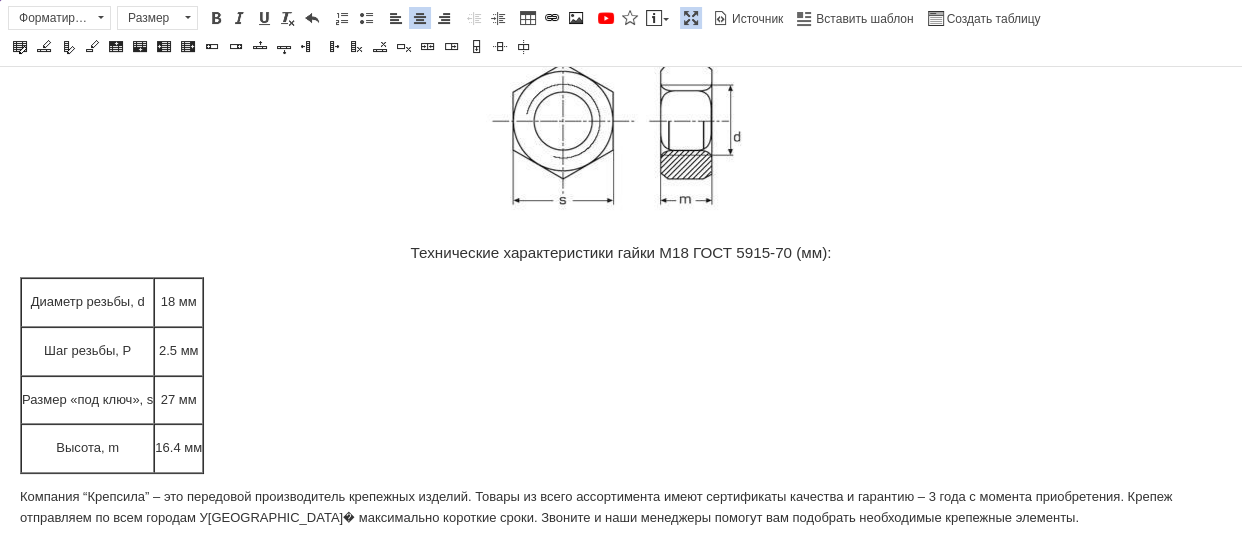 click on "27 мм" at bounding box center (178, 400) 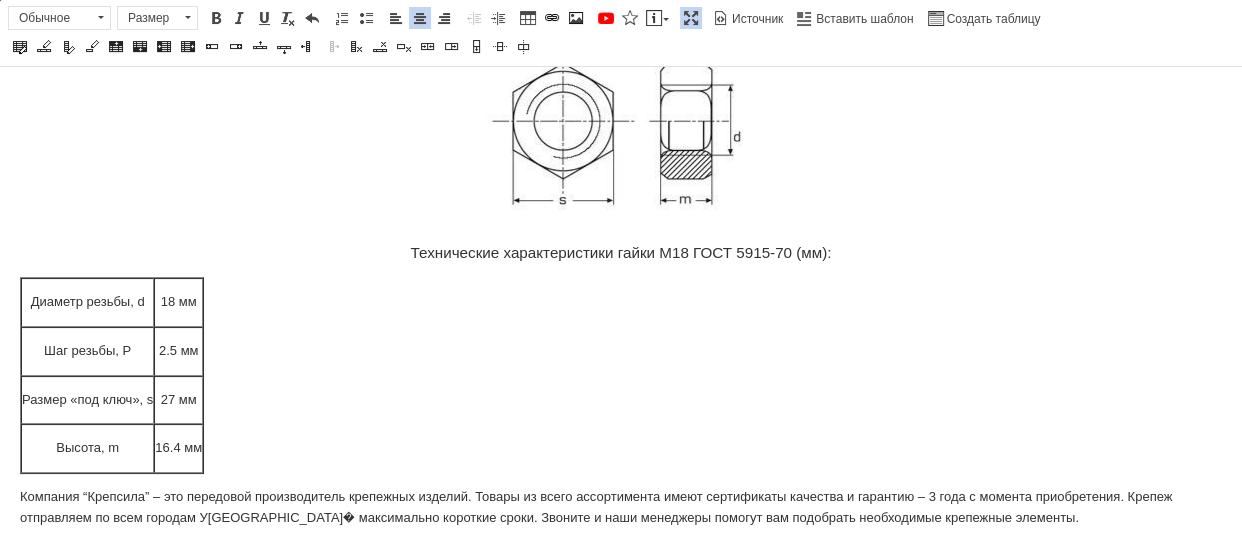 click on "16.4 мм" at bounding box center (178, 448) 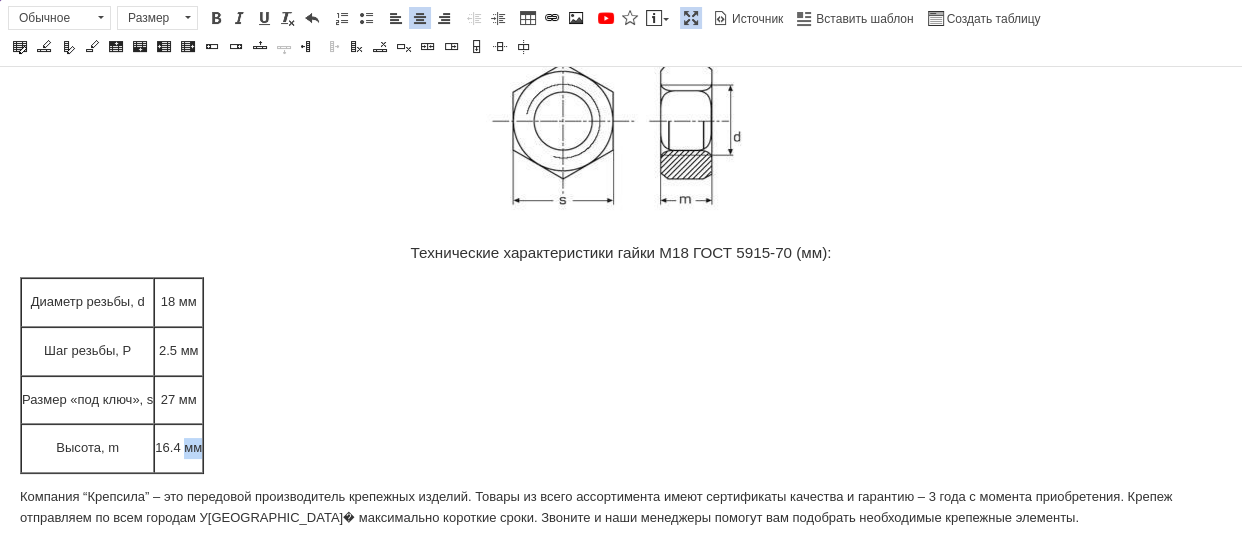 click on "16.4 мм" at bounding box center [178, 448] 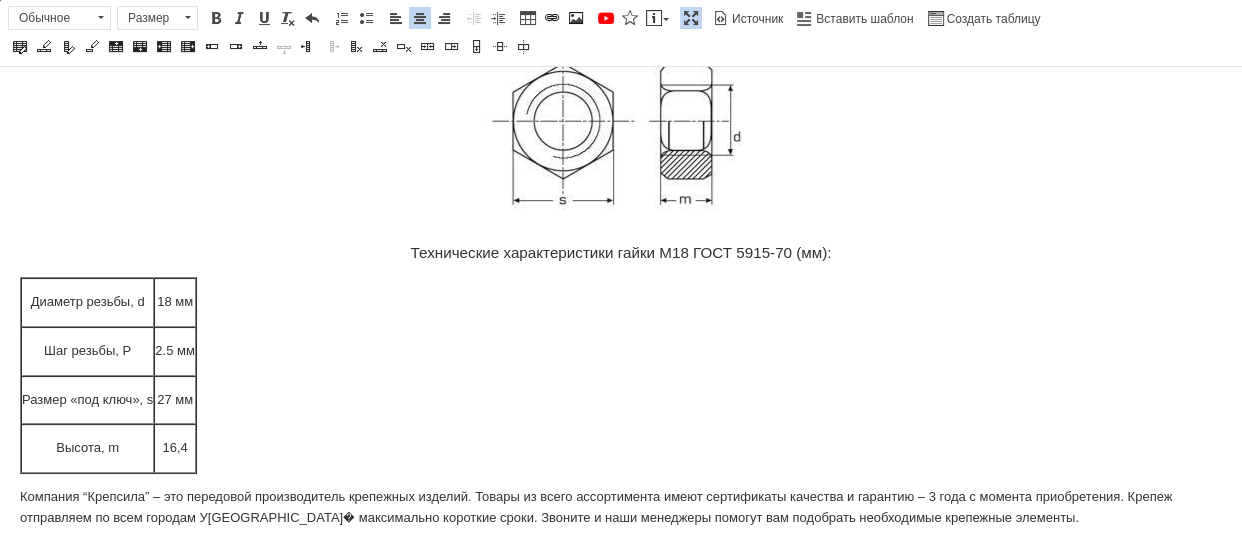 click on "27 мм" at bounding box center [175, 400] 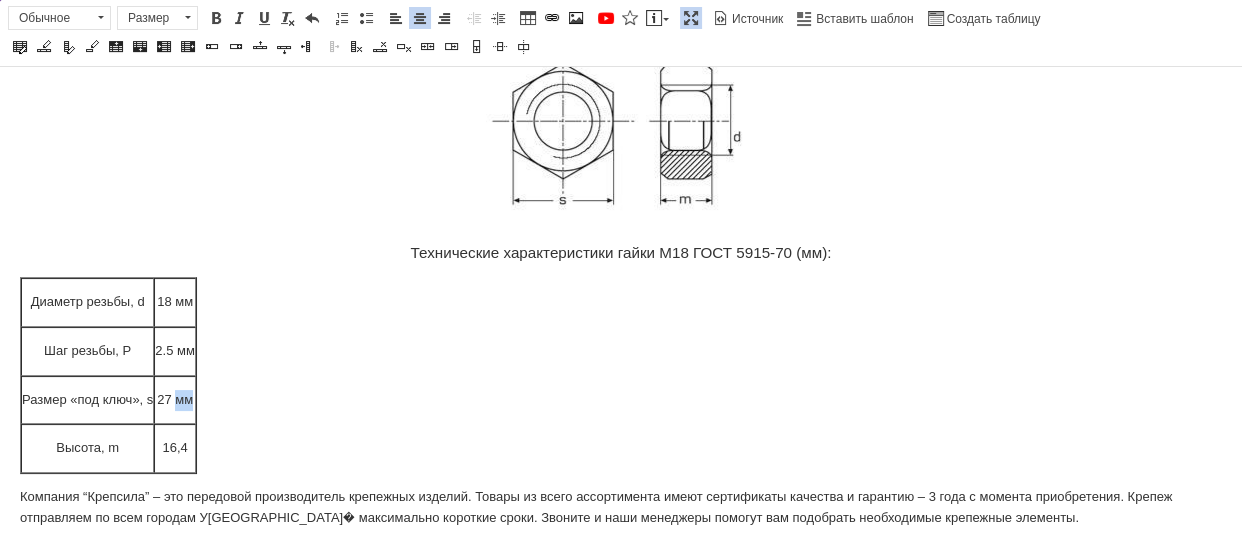 click on "27 мм" at bounding box center (175, 400) 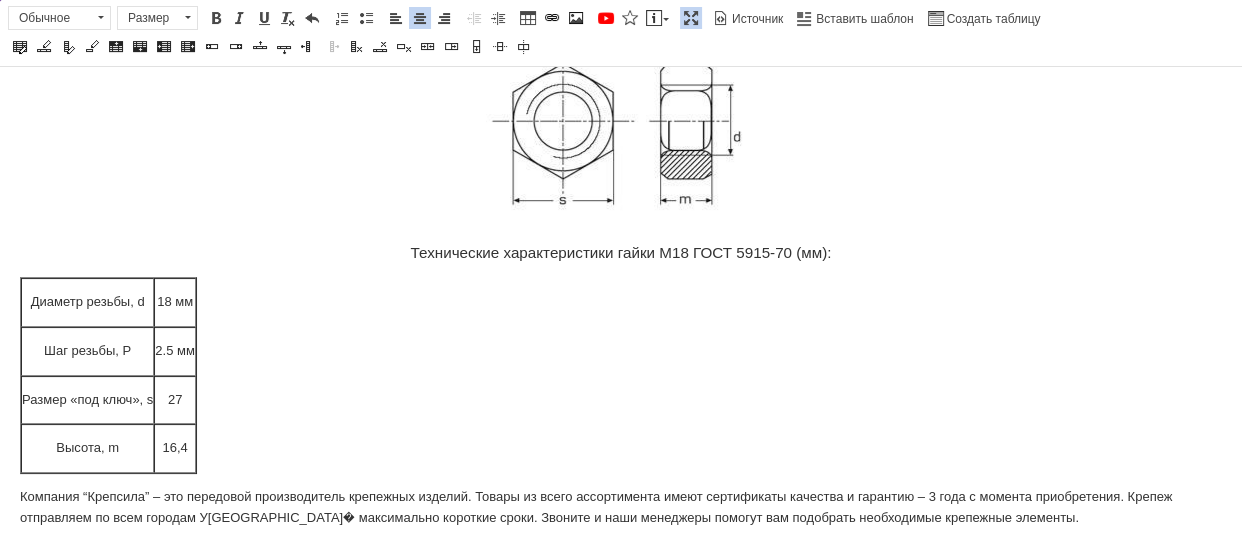 click on "2.5 мм" at bounding box center [175, 351] 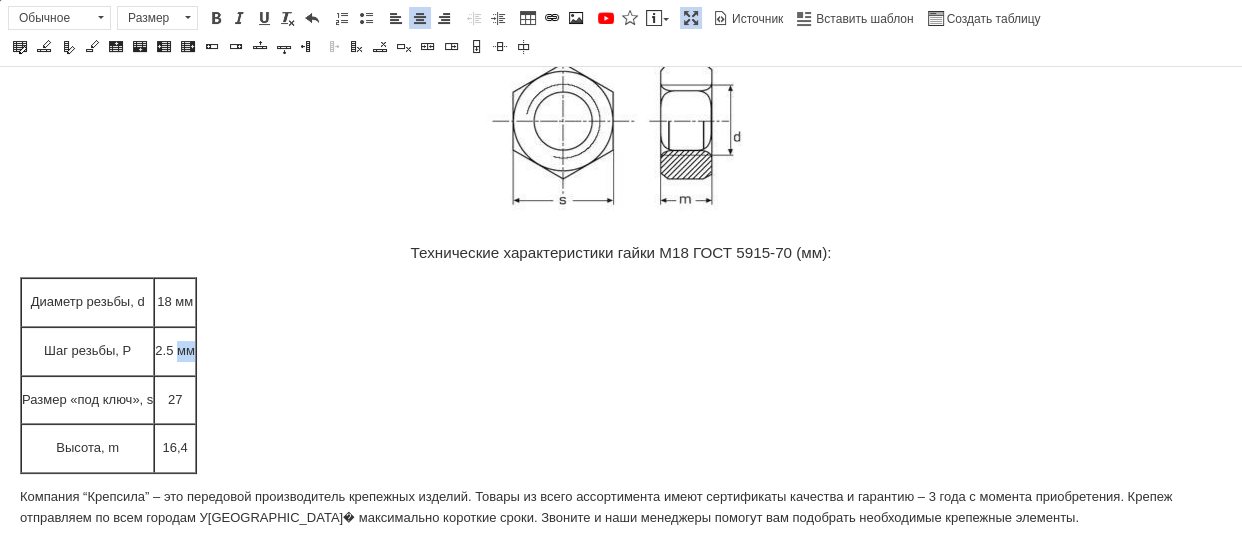 click on "2.5 мм" at bounding box center [175, 351] 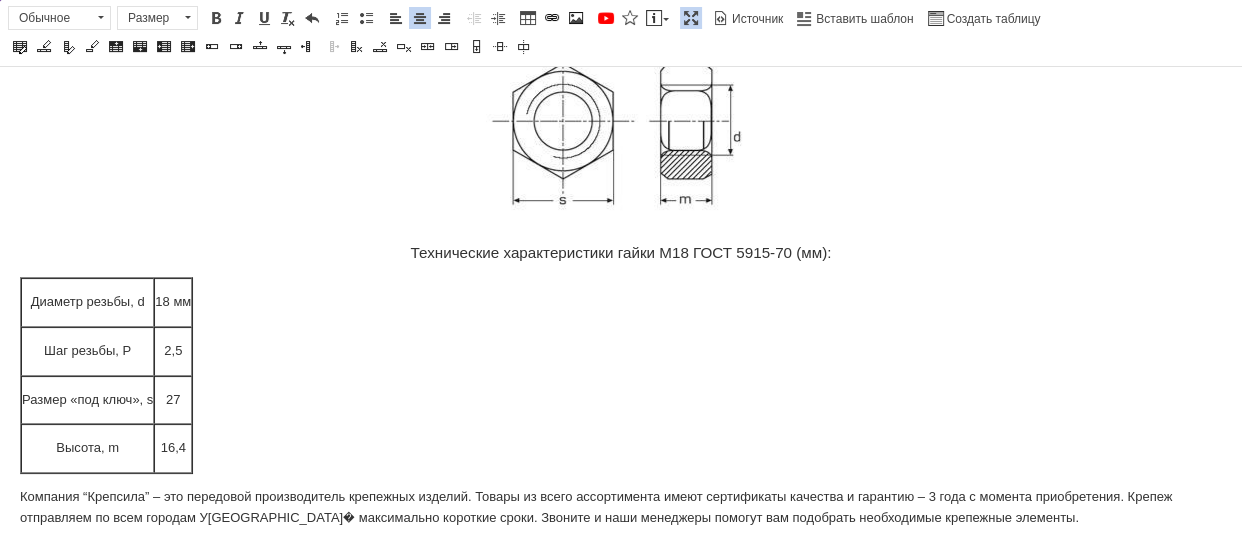 click on "18 мм" at bounding box center (173, 302) 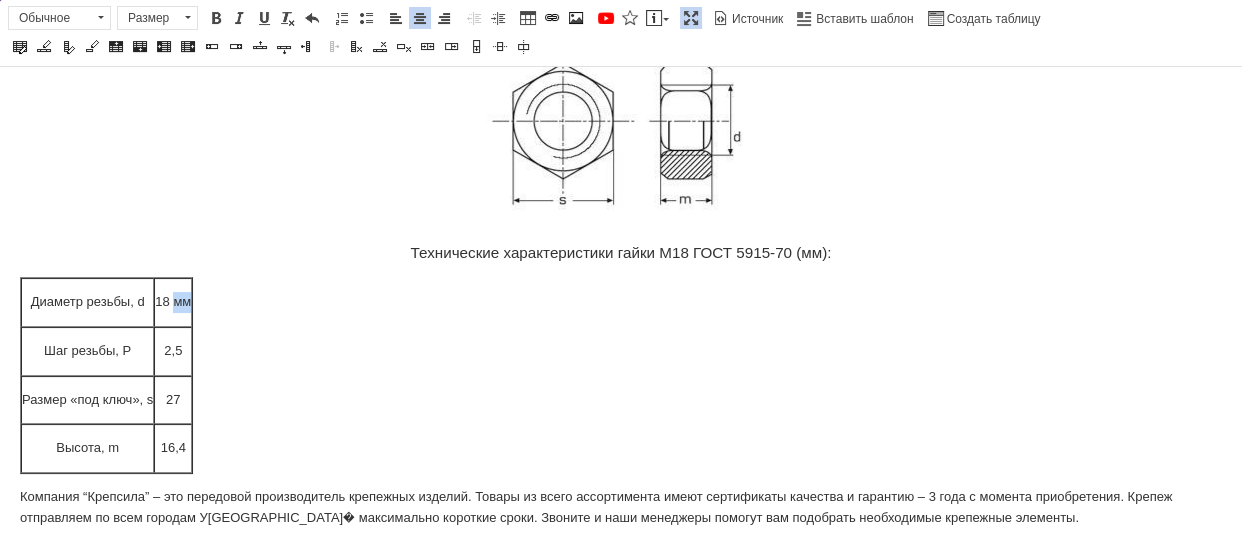 click on "18 мм" at bounding box center (173, 302) 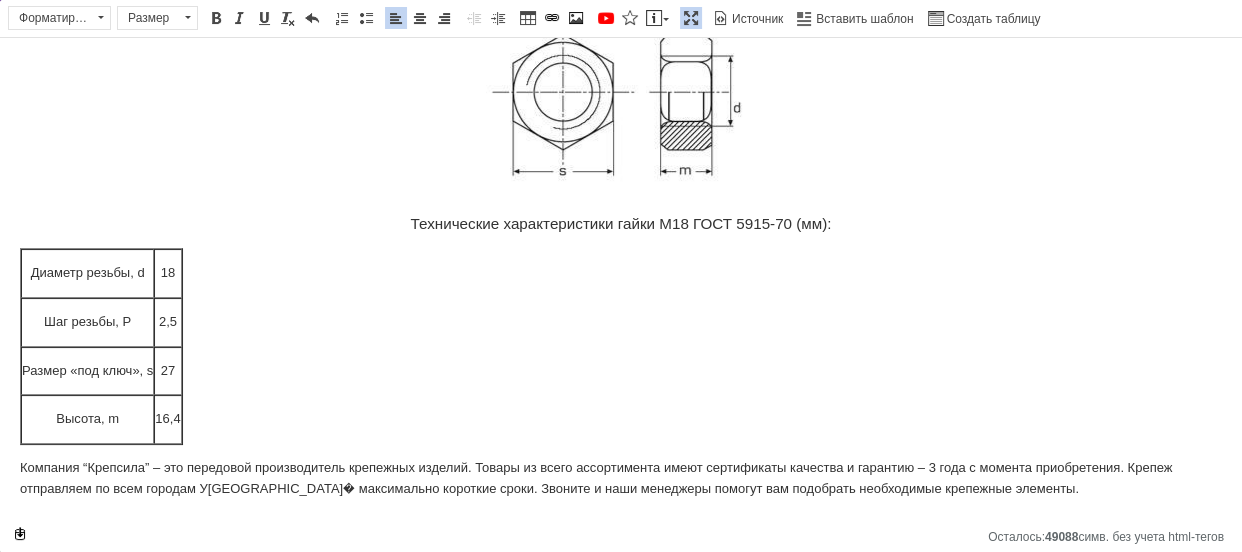 drag, startPoint x: 0, startPoint y: 468, endPoint x: 1054, endPoint y: 501, distance: 1054.5165 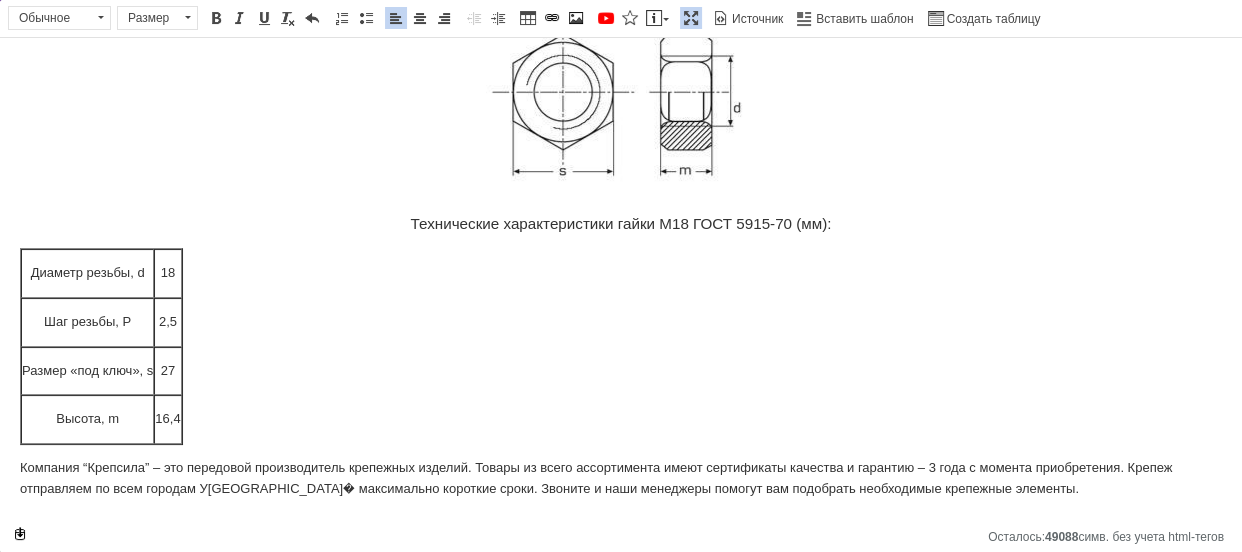 drag, startPoint x: 678, startPoint y: 13, endPoint x: 6, endPoint y: 176, distance: 691.4861 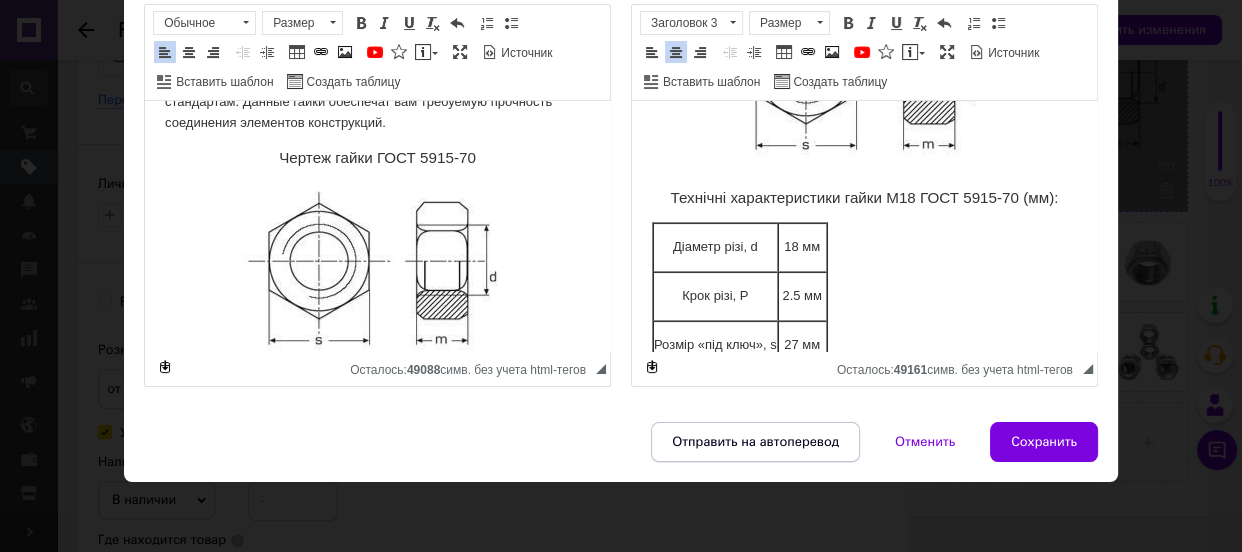 scroll, scrollTop: 647, scrollLeft: 0, axis: vertical 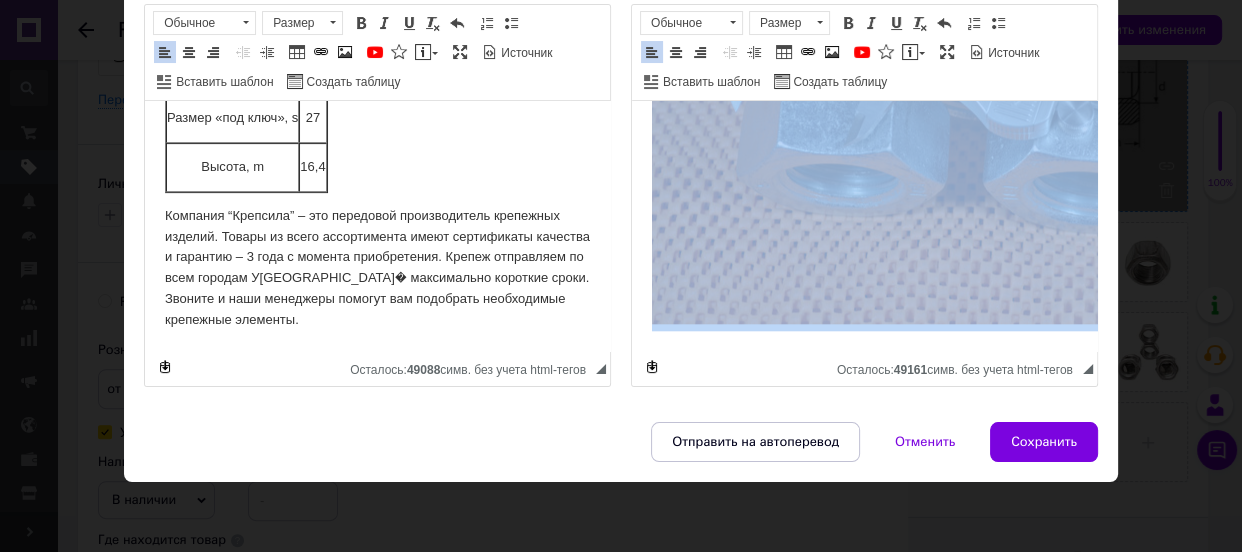 drag, startPoint x: 651, startPoint y: 183, endPoint x: 914, endPoint y: 339, distance: 305.78586 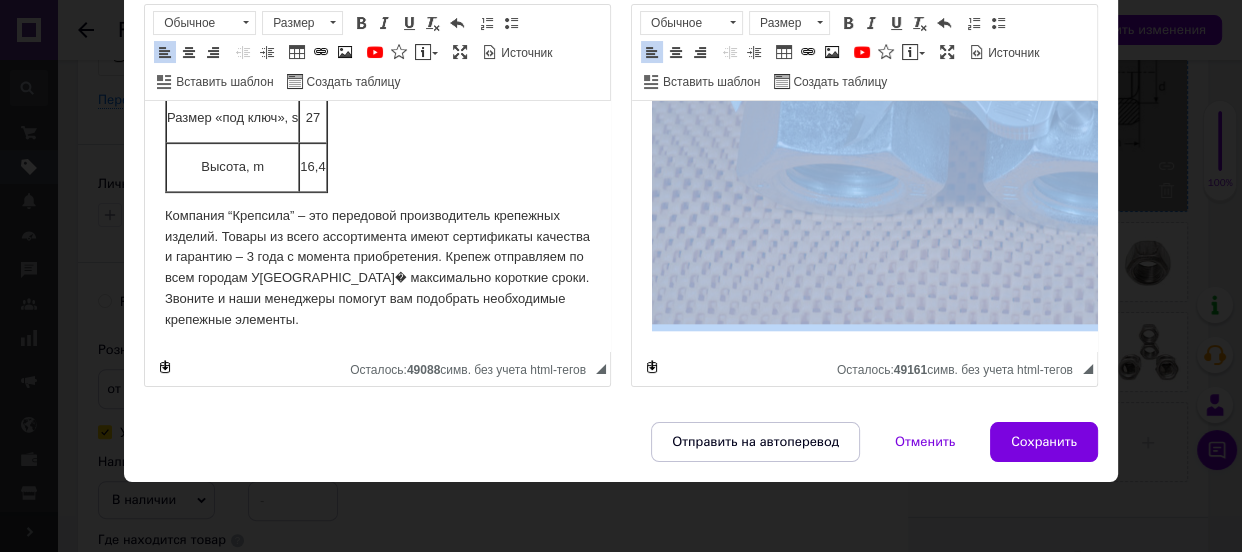 click on "ГОСТ 5915-70 Гайка шестигранна оцинкована М18 Гайка М18 оцинкована ГОСТ 5915-70  — фіксувальна деталь із вуглецевої сталі з цинковим покриттям. Цей виріб є універсальним кріпильним елементом у будівельному та промисловому галузях. Такі мітки повністю відповідають усім чинним стандартам. Ці гайки забезпечать вам необхідну міцність з'єднання елементів конструкцій.  Креслення гайки ГОСТ 5915-70 Технічні характеристики гайки М18 ГОСТ 5915-70 (мм): Діаметр різі, d  18 мм Крок різі, P 2.5 мм Розмір «під ключ», s 27 мм Висота, m 16.4 мм" at bounding box center (864, -727) 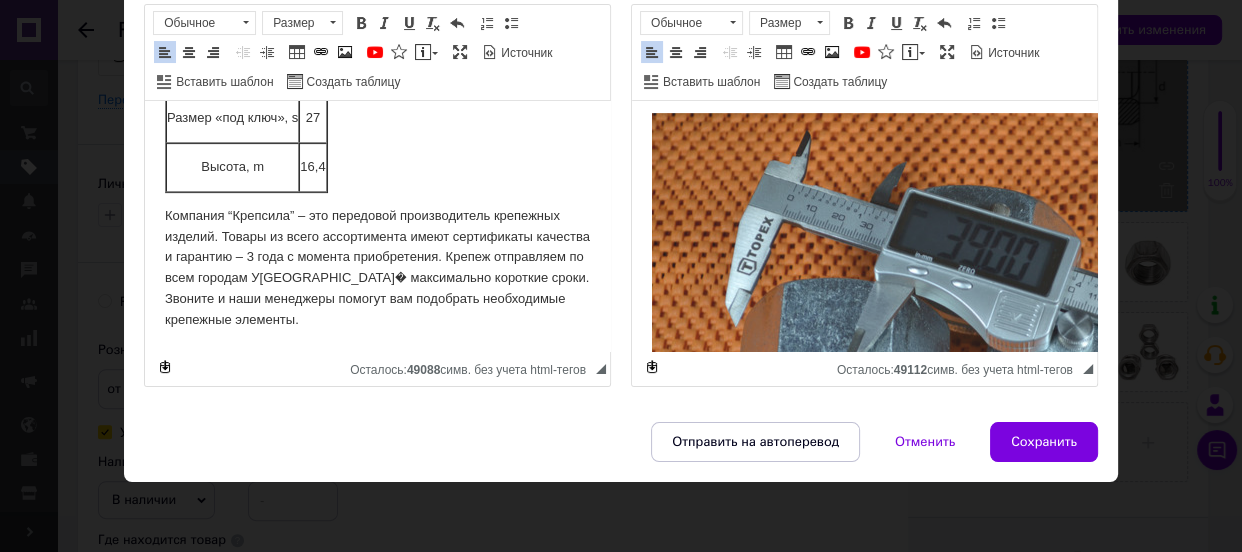 click at bounding box center [972, 326] 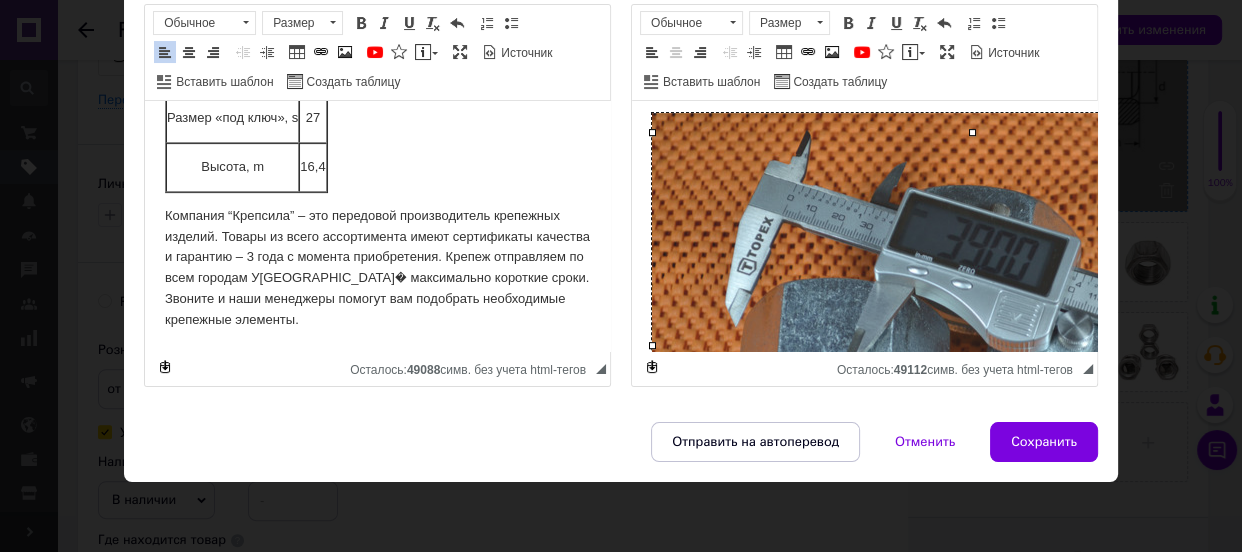 type 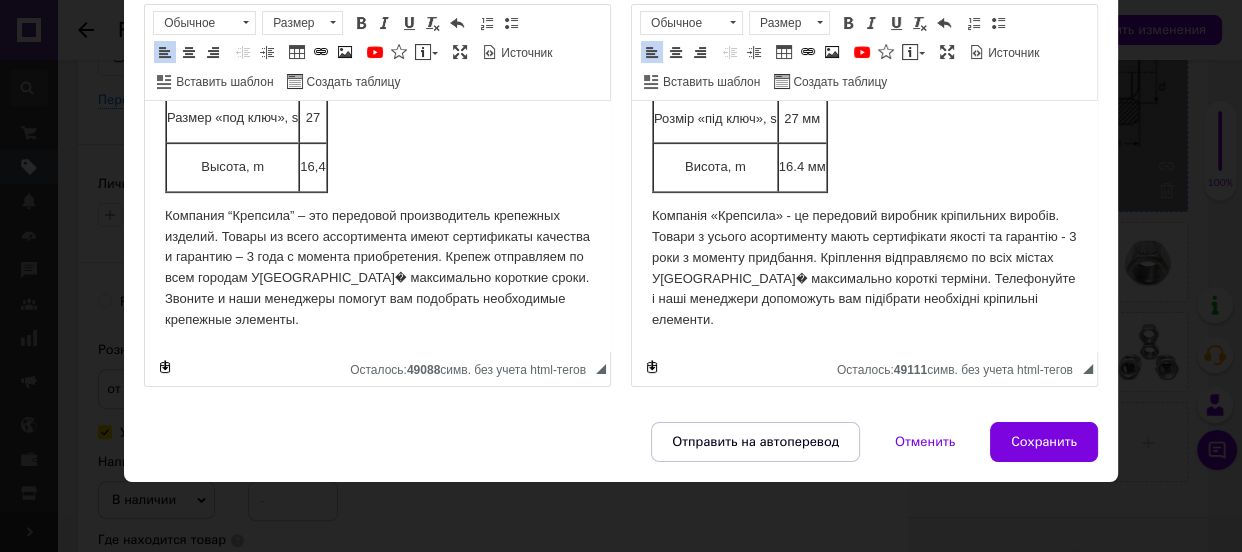 scroll, scrollTop: 608, scrollLeft: 0, axis: vertical 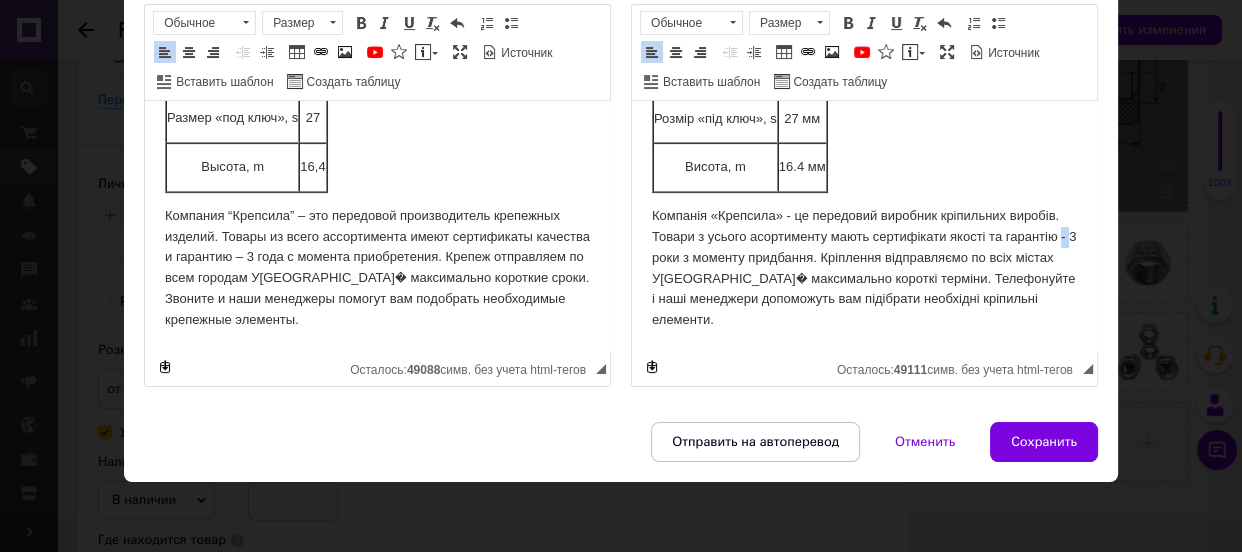 click on "ГОСТ 5915-70 Гайка шестигранна оцинкована М18 Гайка М18 оцинкована ГОСТ 5915-70  — фіксувальна деталь із вуглецевої сталі з цинковим покриттям. Цей виріб є універсальним кріпильним елементом у будівельному та промисловому галузях. Такі мітки повністю відповідають усім чинним стандартам. Ці гайки забезпечать вам необхідну міцність з'єднання елементів конструкцій.  Креслення гайки ГОСТ 5915-70 Технічні характеристики гайки М18 ГОСТ 5915-70 (мм): Діаметр різі, d  18 мм Крок різі, P 2.5 мм Розмір «під ключ», s 27 мм Висота, m 16.4 мм" at bounding box center [864, -69] 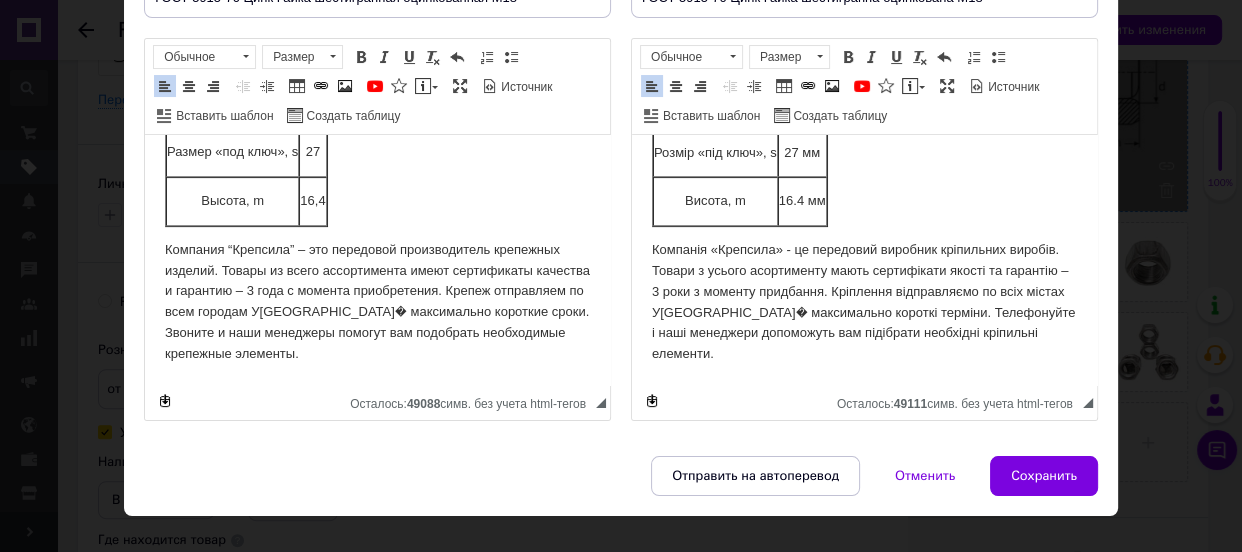 scroll, scrollTop: 181, scrollLeft: 0, axis: vertical 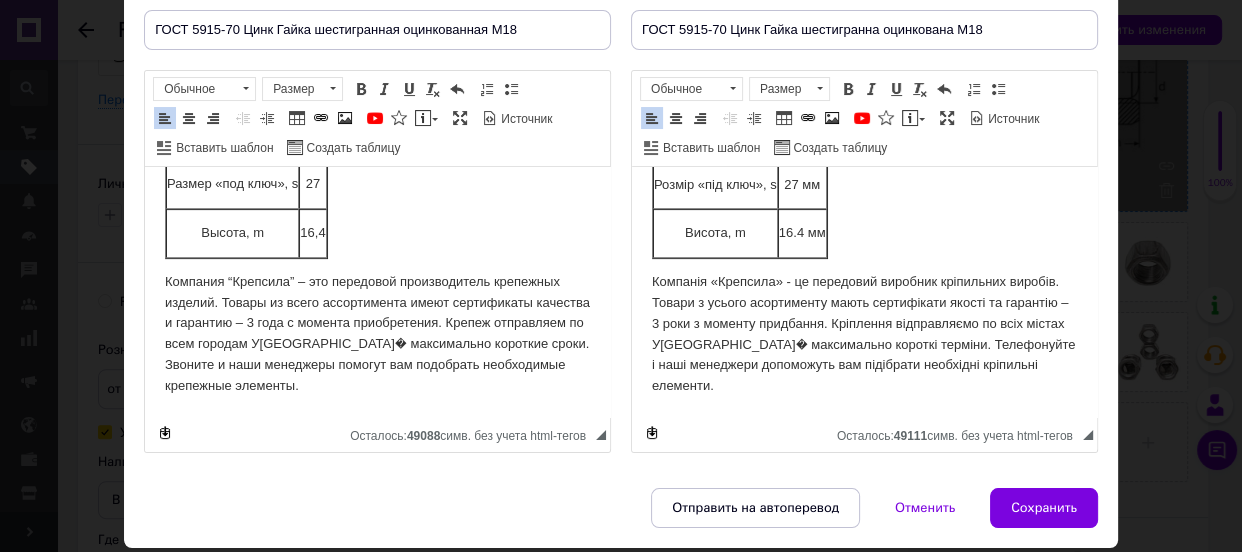 click on "16.4 мм" at bounding box center (802, 233) 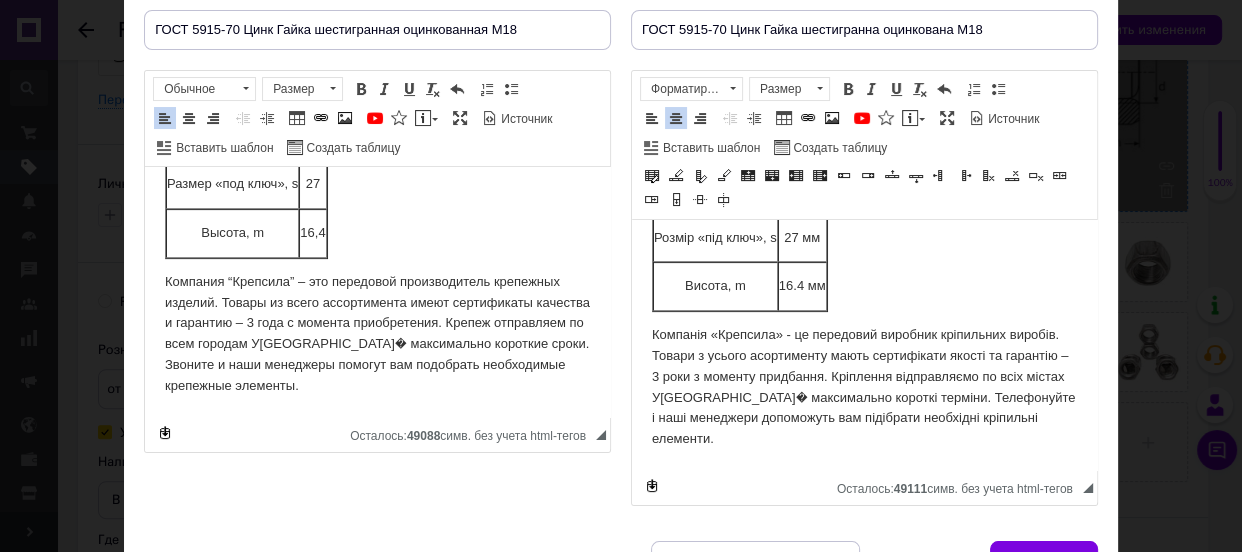 click on "16.4 мм" at bounding box center (802, 286) 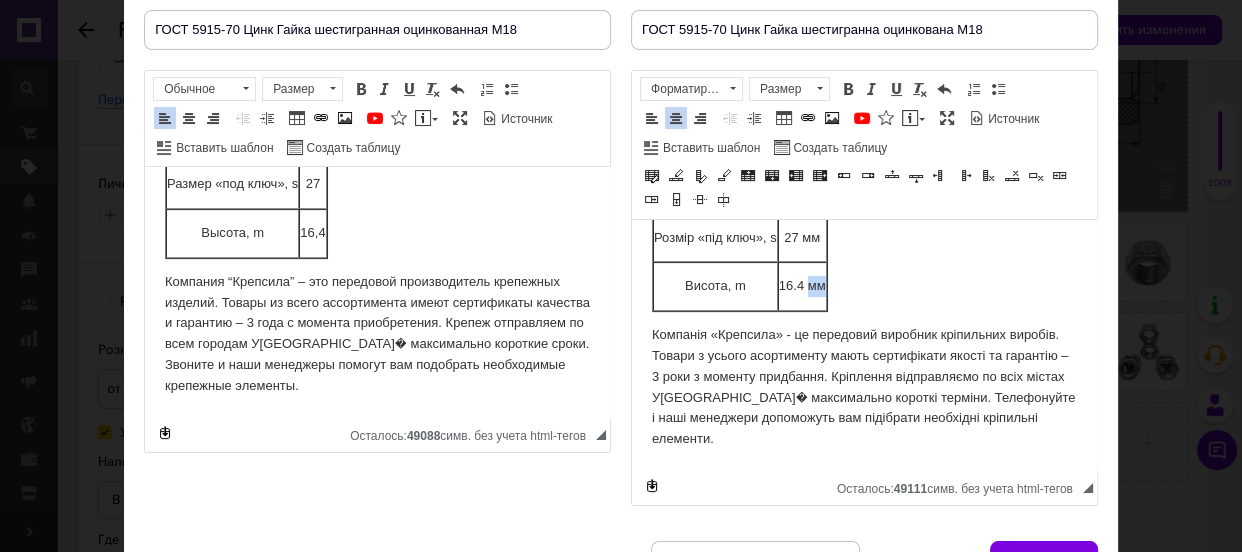 click on "16.4 мм" at bounding box center [802, 286] 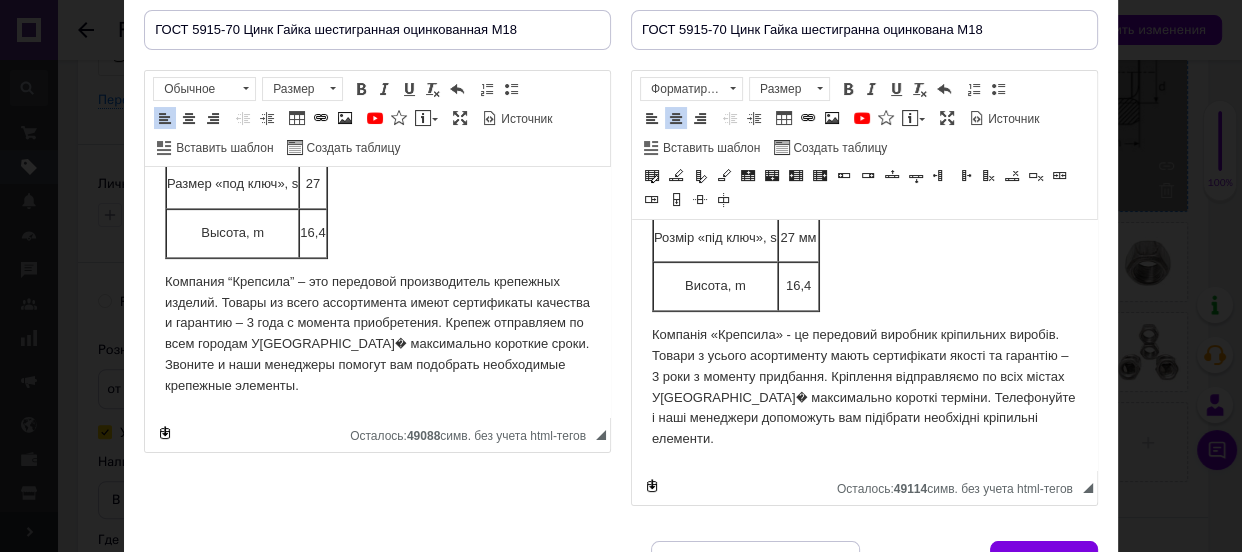 click on "27 мм" at bounding box center [799, 238] 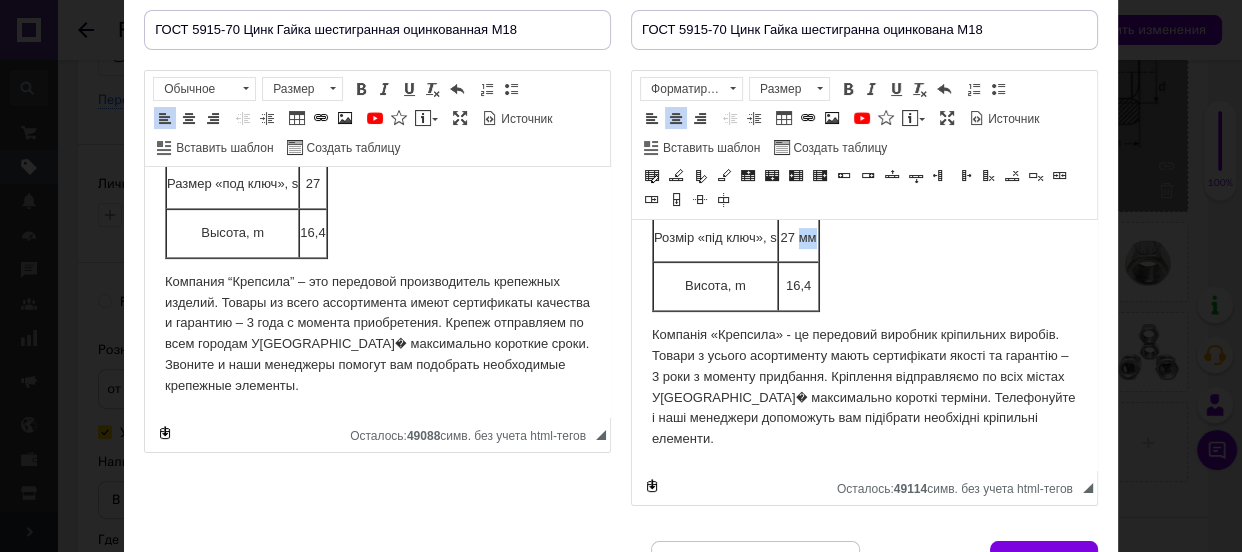 click on "27 мм" at bounding box center [799, 238] 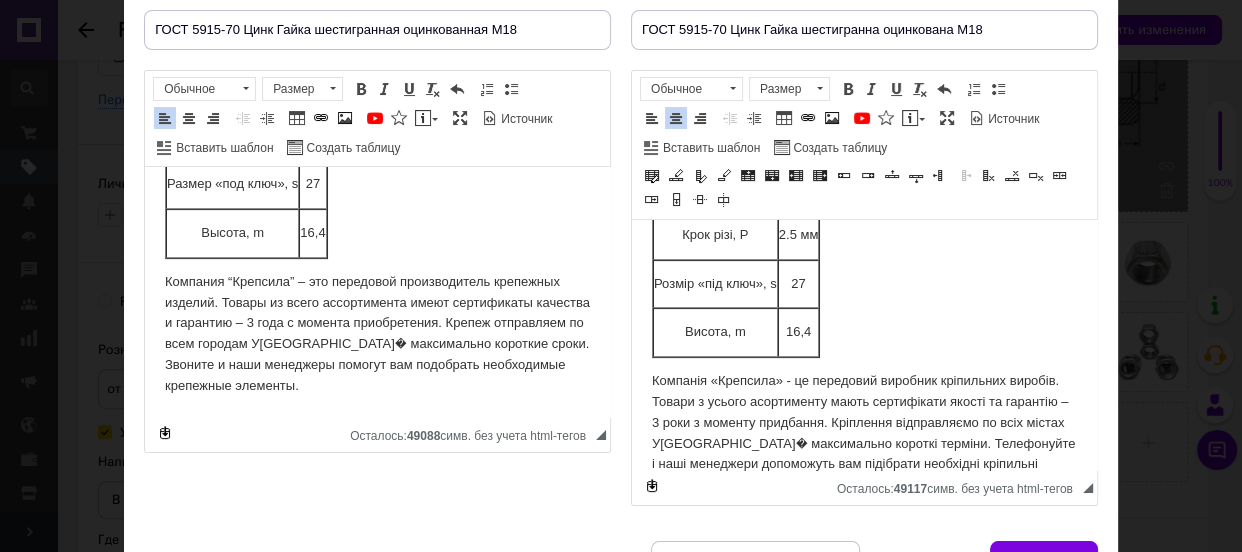 scroll, scrollTop: 517, scrollLeft: 0, axis: vertical 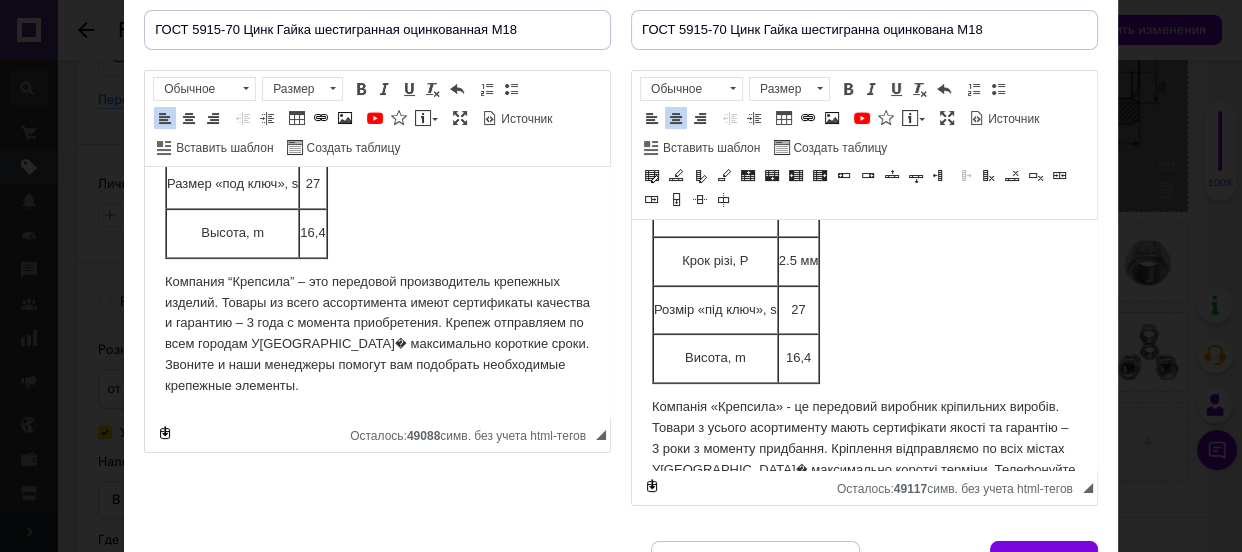 click on "2.5 мм" at bounding box center (799, 261) 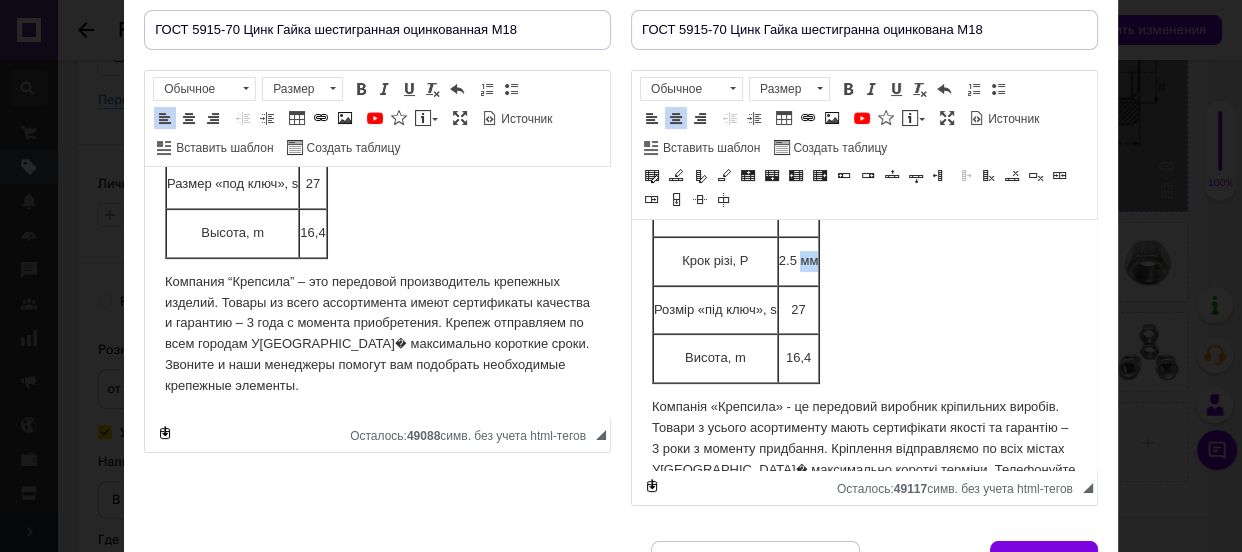 click on "2.5 мм" at bounding box center (799, 261) 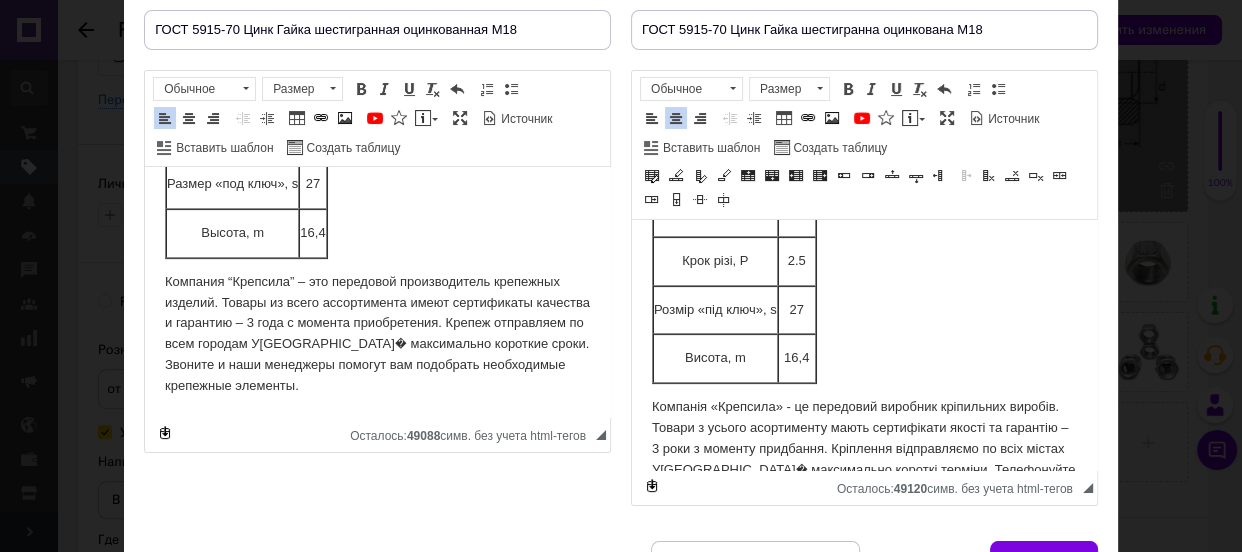 click on "2.5" at bounding box center [797, 261] 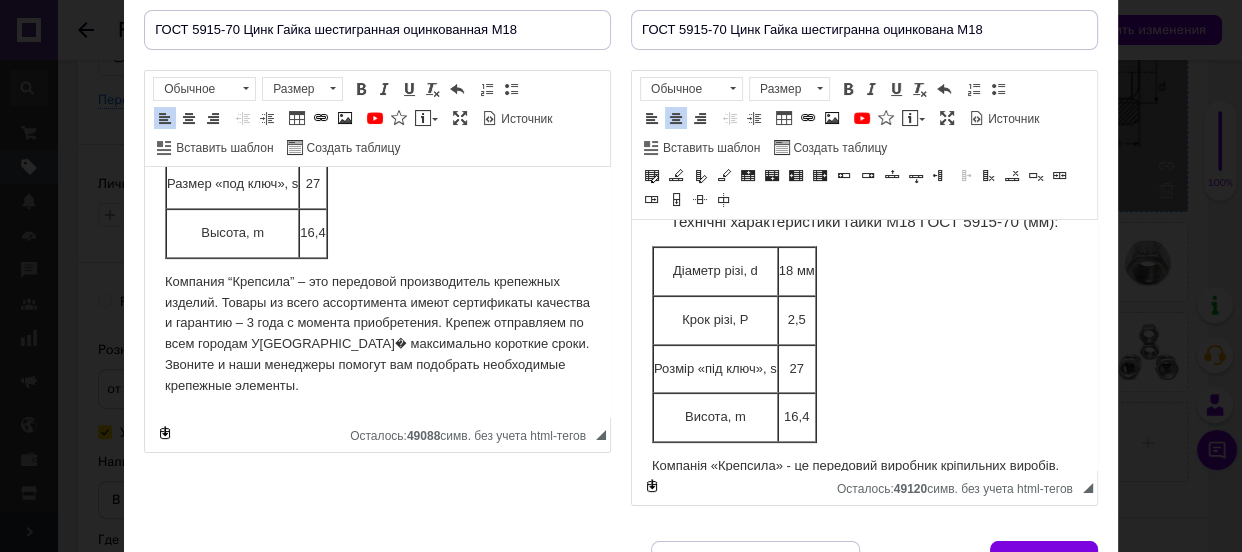 scroll, scrollTop: 426, scrollLeft: 0, axis: vertical 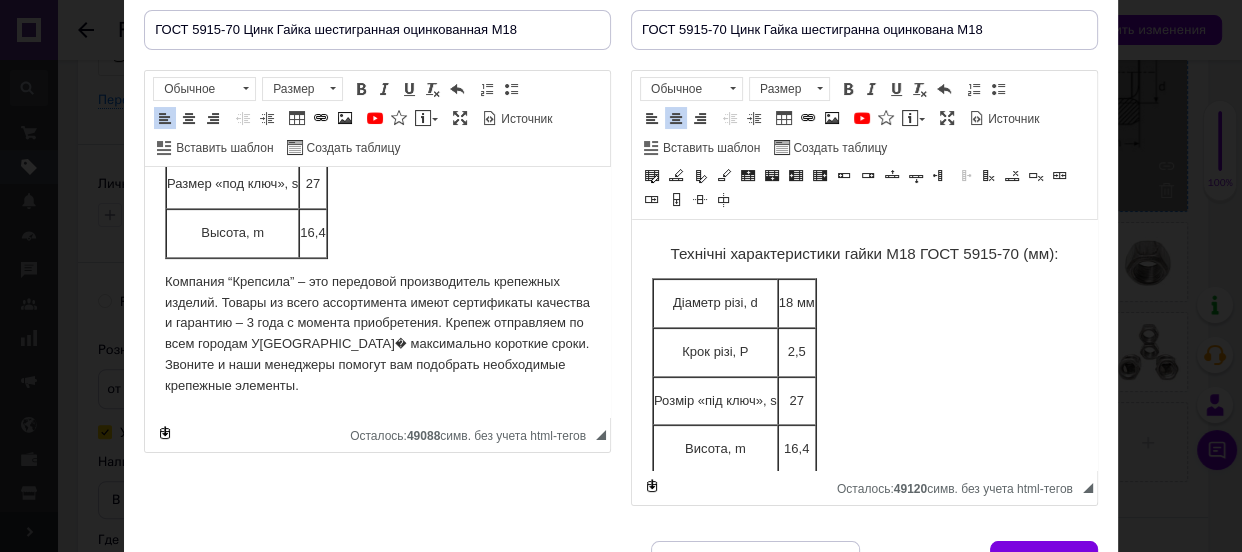 click on "18 мм" at bounding box center [797, 303] 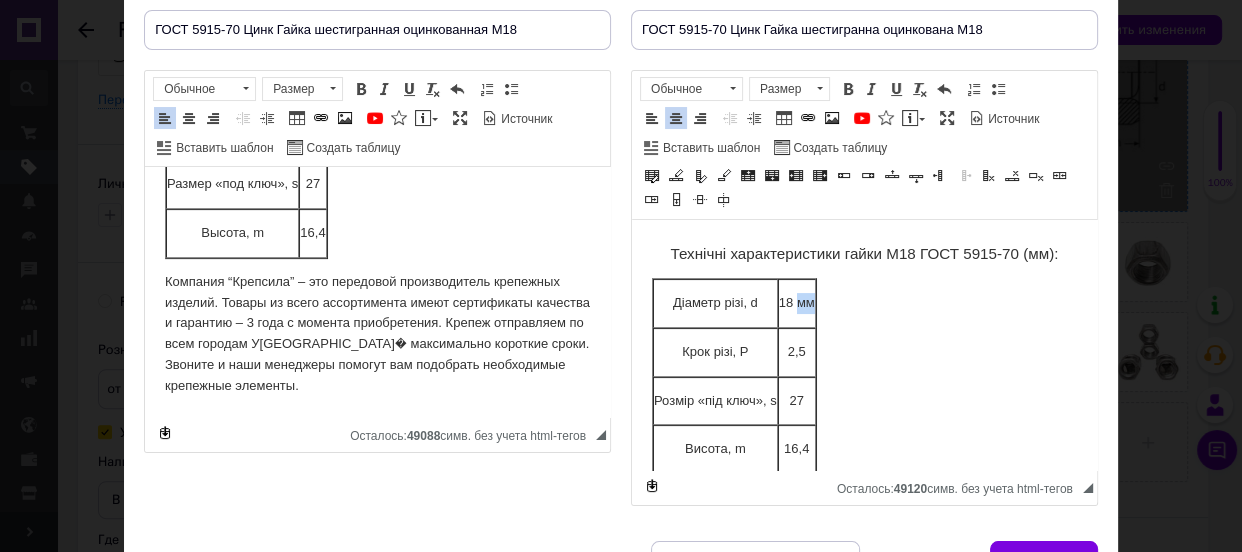 click on "18 мм" at bounding box center [797, 303] 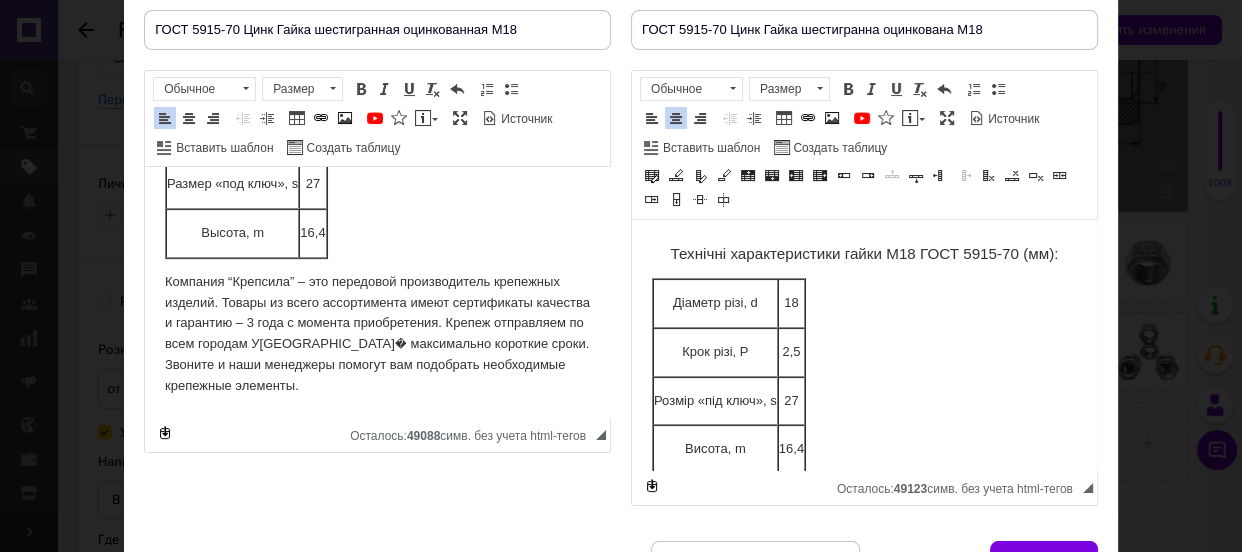 click on "Діаметр різі, d" at bounding box center (715, 303) 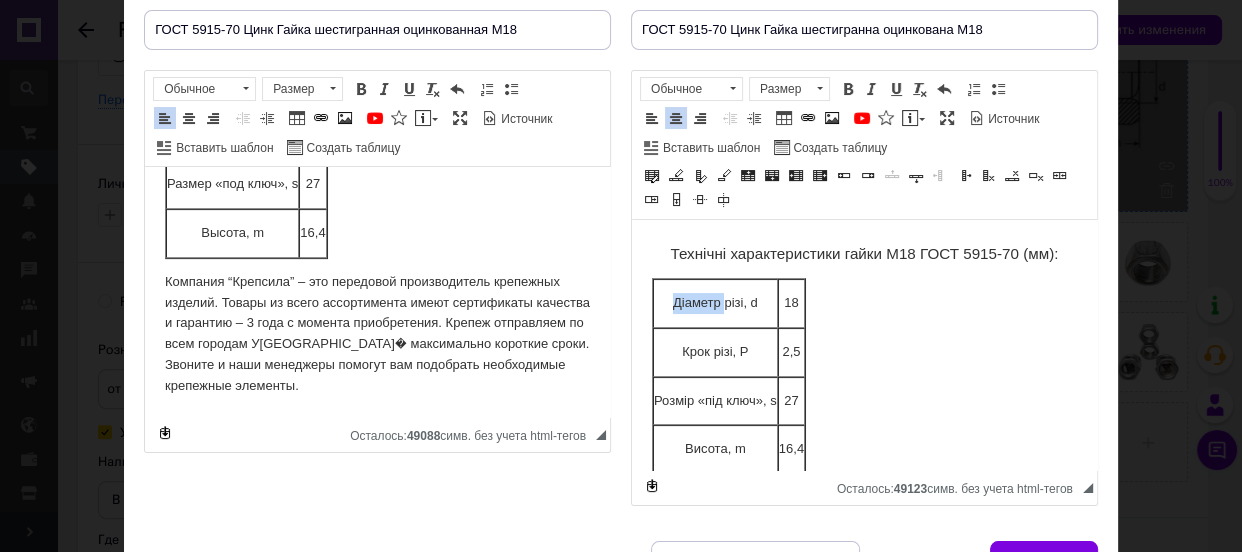 click on "Діаметр різі, d" at bounding box center [715, 303] 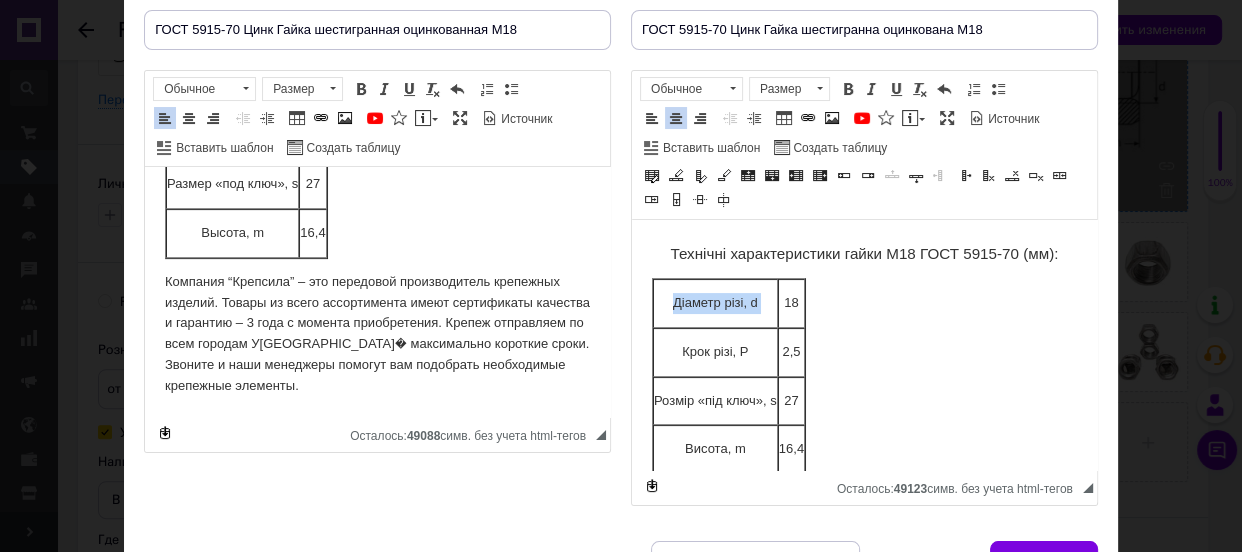 click on "Діаметр різі, d" at bounding box center [715, 303] 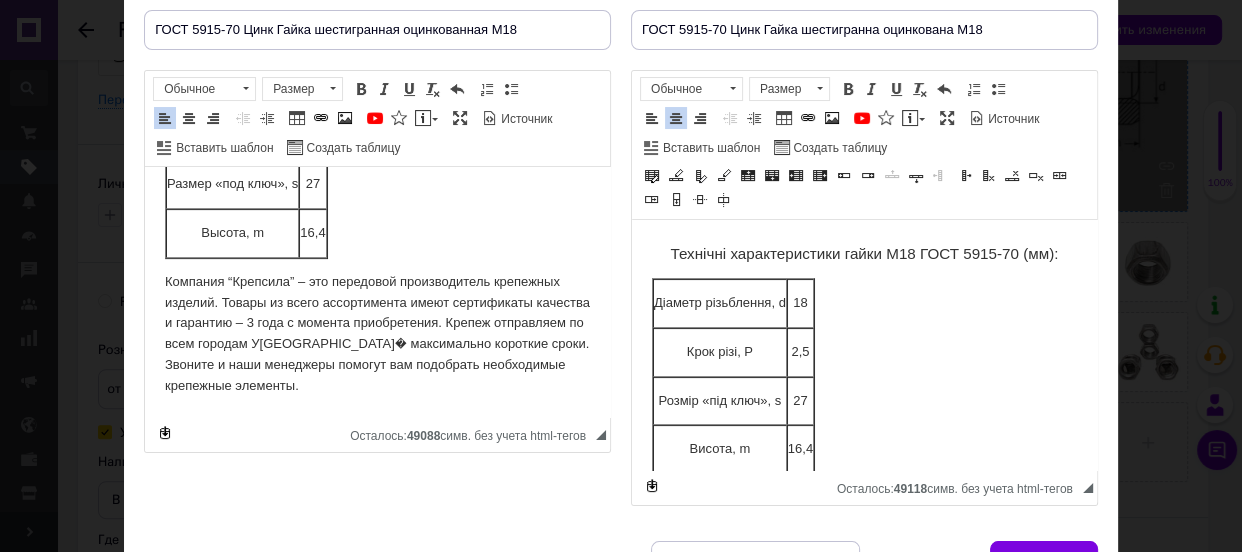 click on "Крок різі, P" at bounding box center (720, 352) 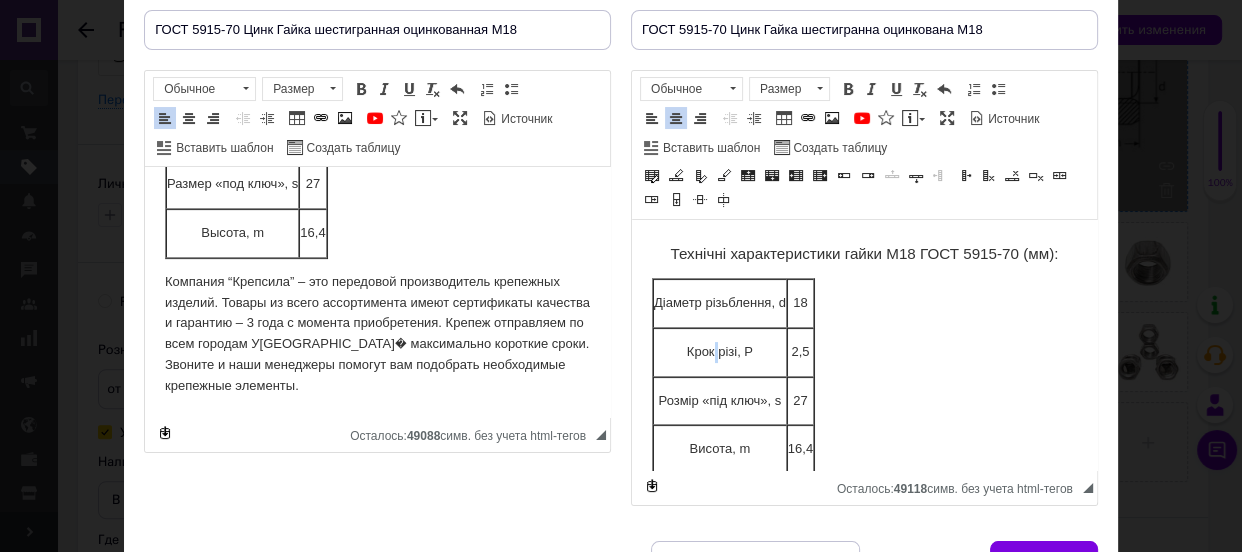 click on "Крок різі, P" at bounding box center [720, 352] 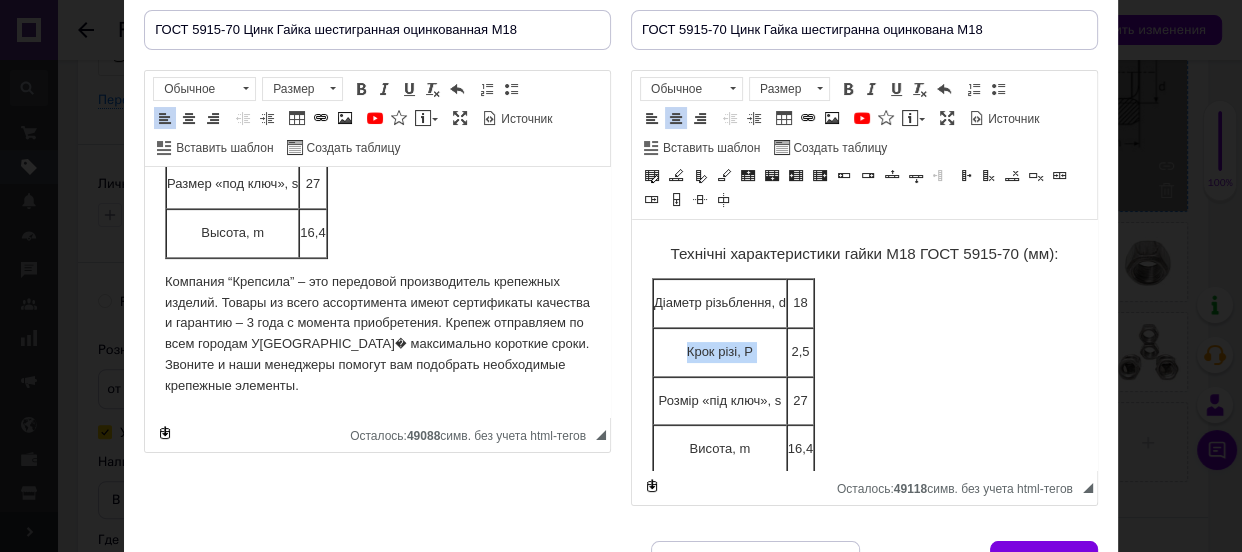 click on "Крок різі, P" at bounding box center [720, 352] 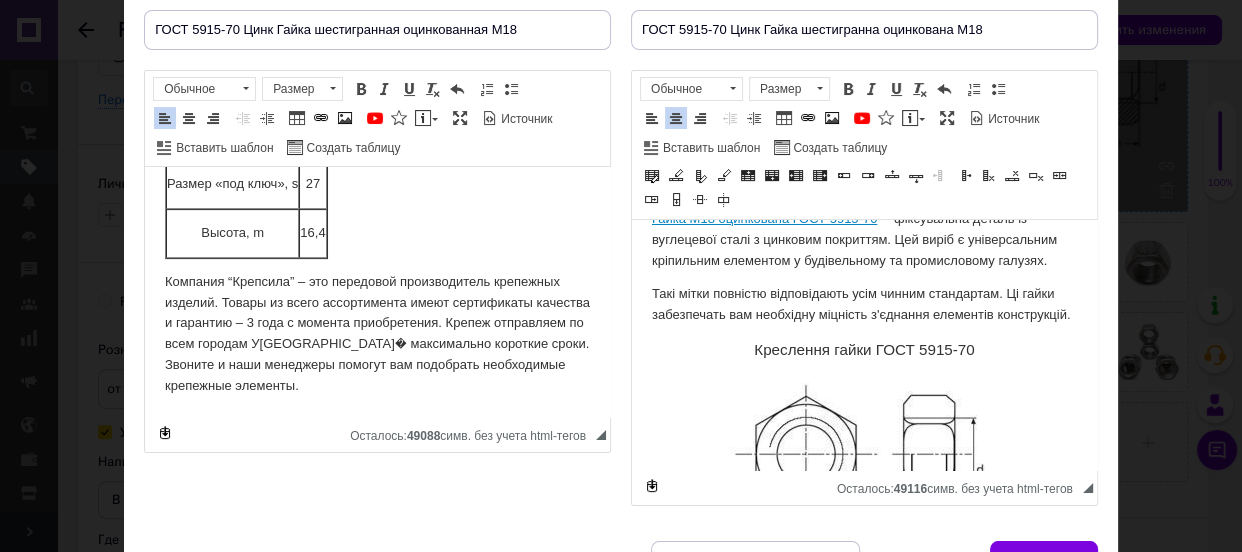 scroll, scrollTop: 62, scrollLeft: 0, axis: vertical 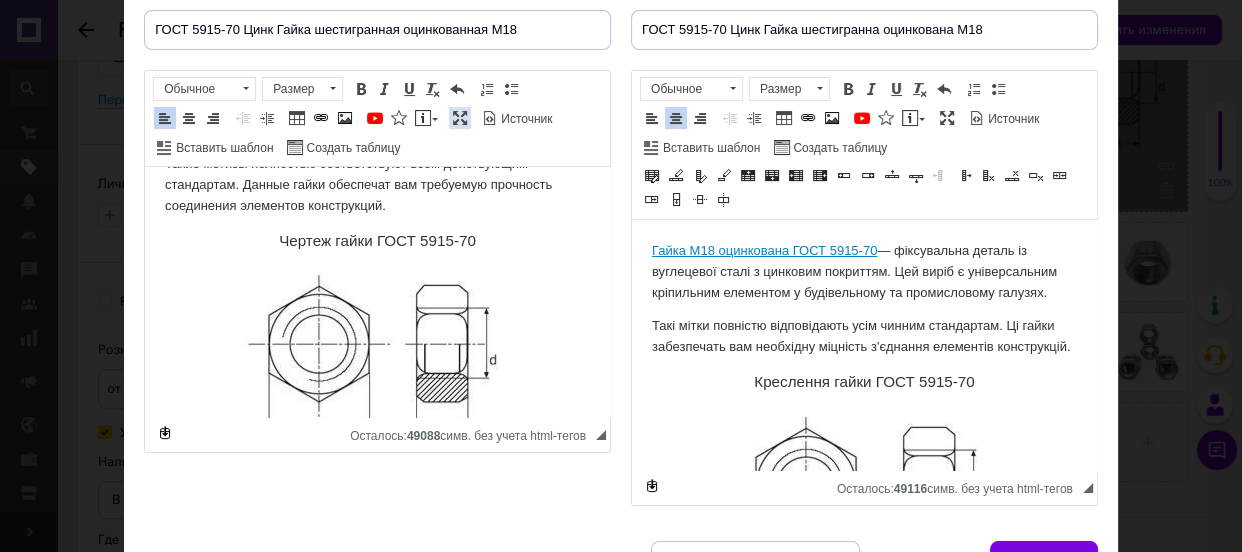 click at bounding box center [460, 118] 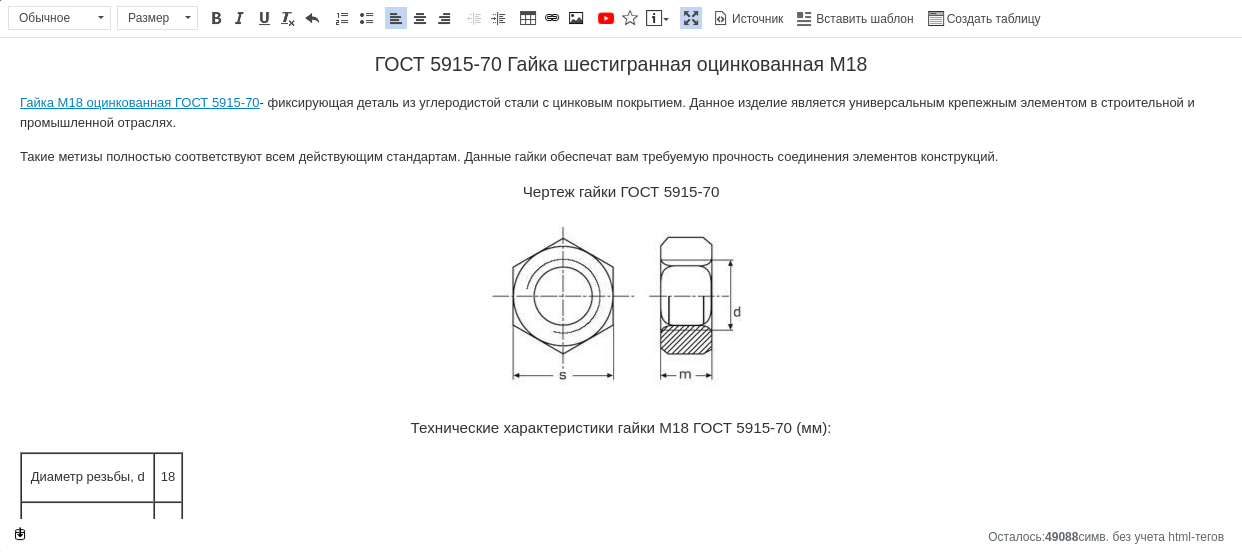 scroll, scrollTop: 0, scrollLeft: 0, axis: both 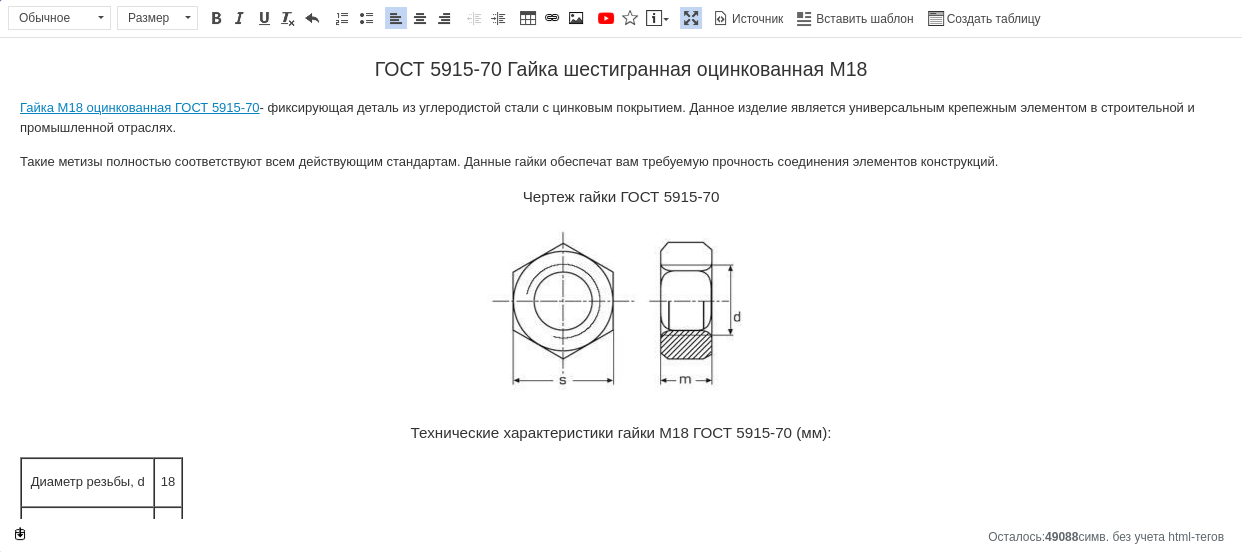 click on "Такие метизы полностью соответствуют всем действующим стандартам. Данные гайки обеспечат вам требуемую прочность соединения элементов конструкций." at bounding box center [621, 162] 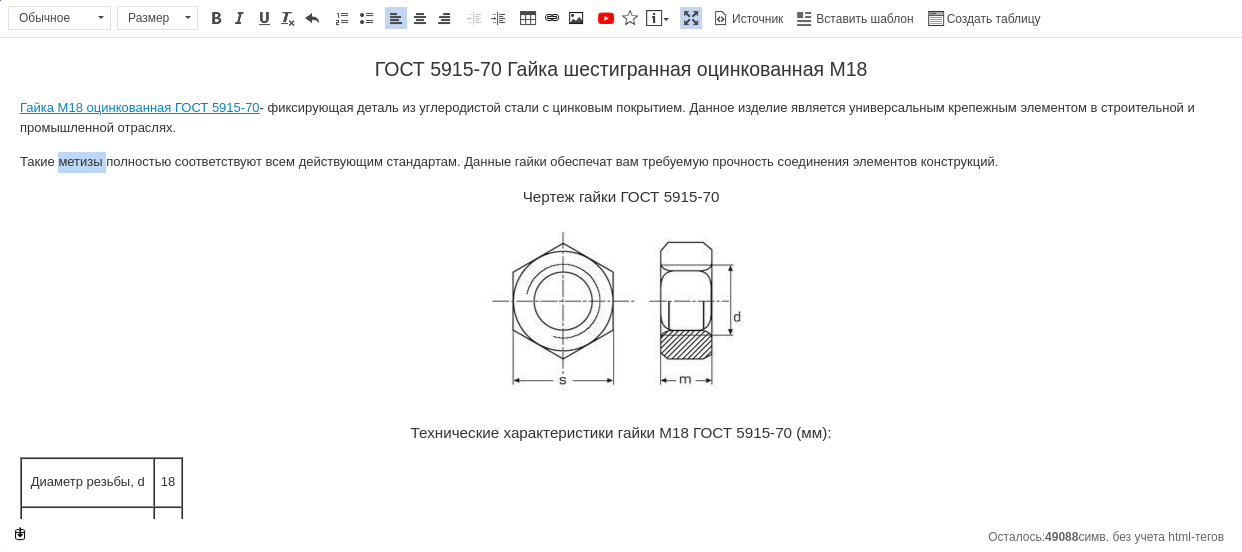 click on "Такие метизы полностью соответствуют всем действующим стандартам. Данные гайки обеспечат вам требуемую прочность соединения элементов конструкций." at bounding box center (621, 162) 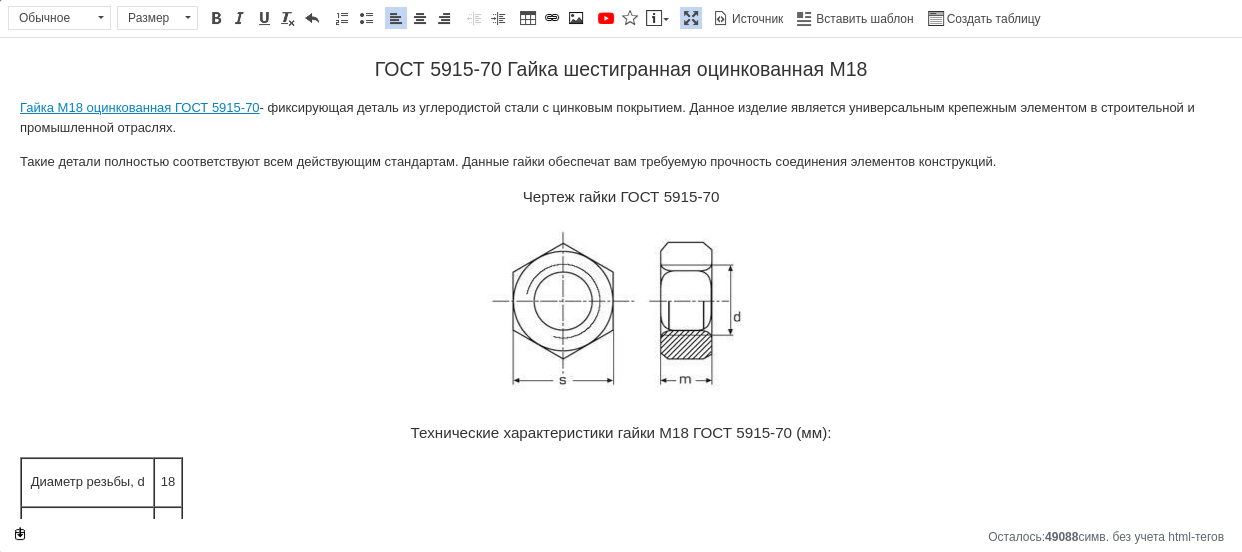 click on "Гайка М18 оцинкованная ГОСТ 5915-70  - фиксирующая деталь из углеродистой стали с цинковым покрытием. Данное изделие является универсальным крепежным элементом в строительной и промышленной отраслях." at bounding box center [621, 119] 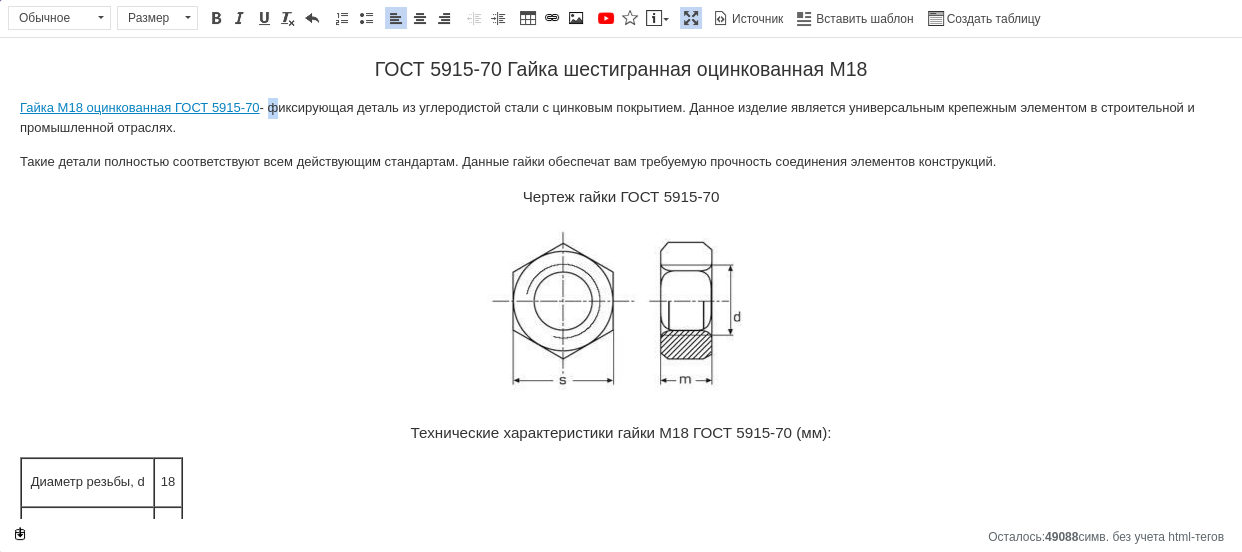 click on "Гайка М18 оцинкованная ГОСТ 5915-70  - фиксирующая деталь из углеродистой стали с цинковым покрытием. Данное изделие является универсальным крепежным элементом в строительной и промышленной отраслях." at bounding box center (621, 119) 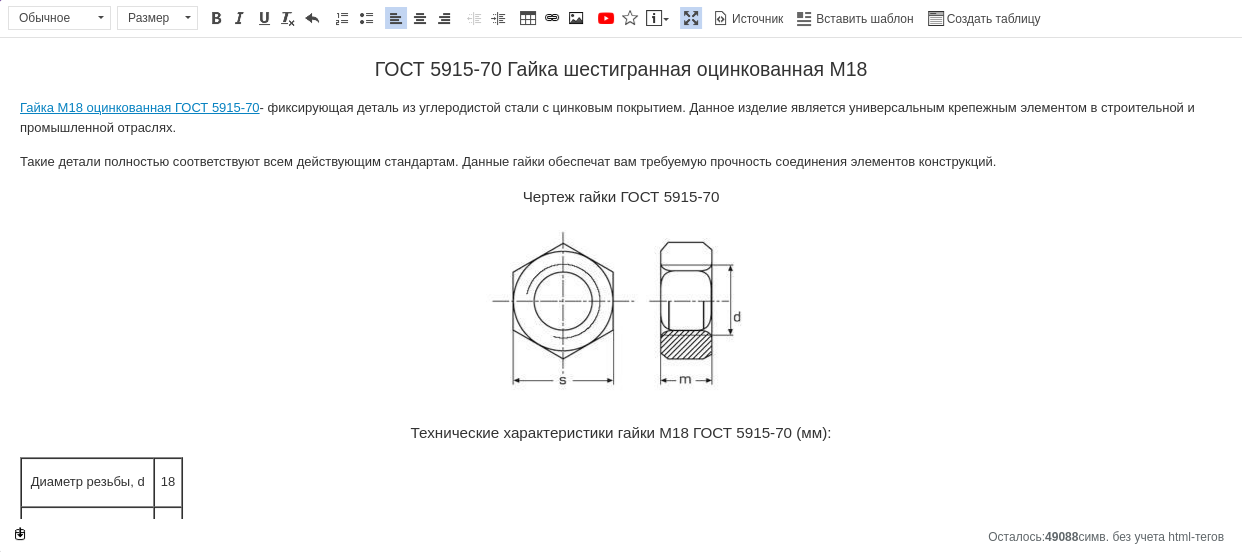 click on "Гайка М18 оцинкованная ГОСТ 5915-70  - фиксирующая деталь из углеродистой стали с цинковым покрытием. Данное изделие является универсальным крепежным элементом в строительной и промышленной отраслях." at bounding box center [621, 119] 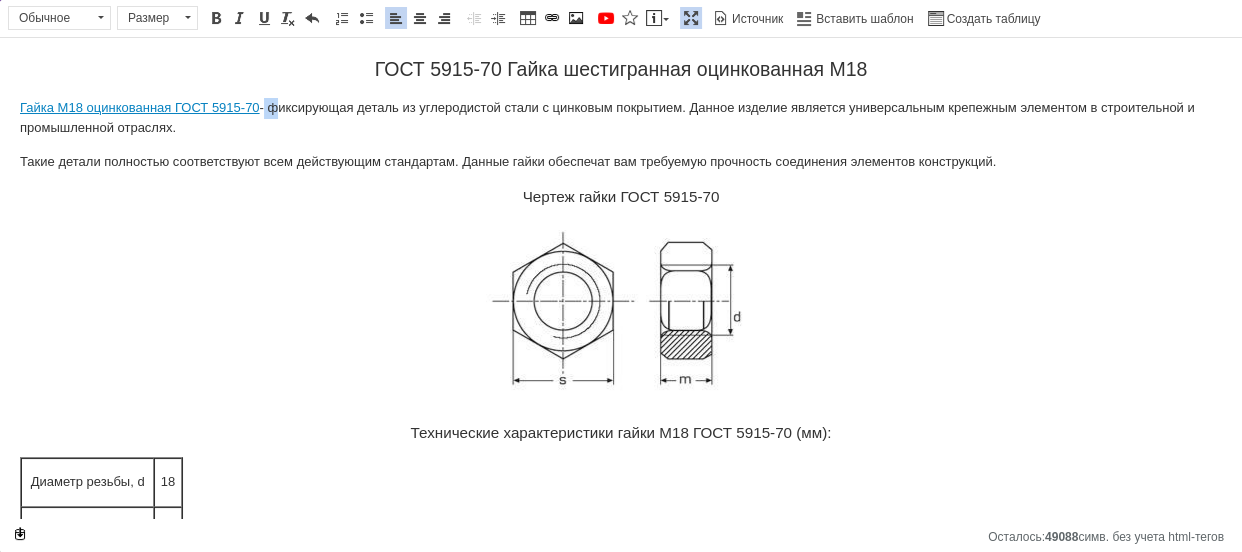 click on "Гайка М18 оцинкованная ГОСТ 5915-70  - фиксирующая деталь из углеродистой стали с цинковым покрытием. Данное изделие является универсальным крепежным элементом в строительной и промышленной отраслях." at bounding box center [621, 119] 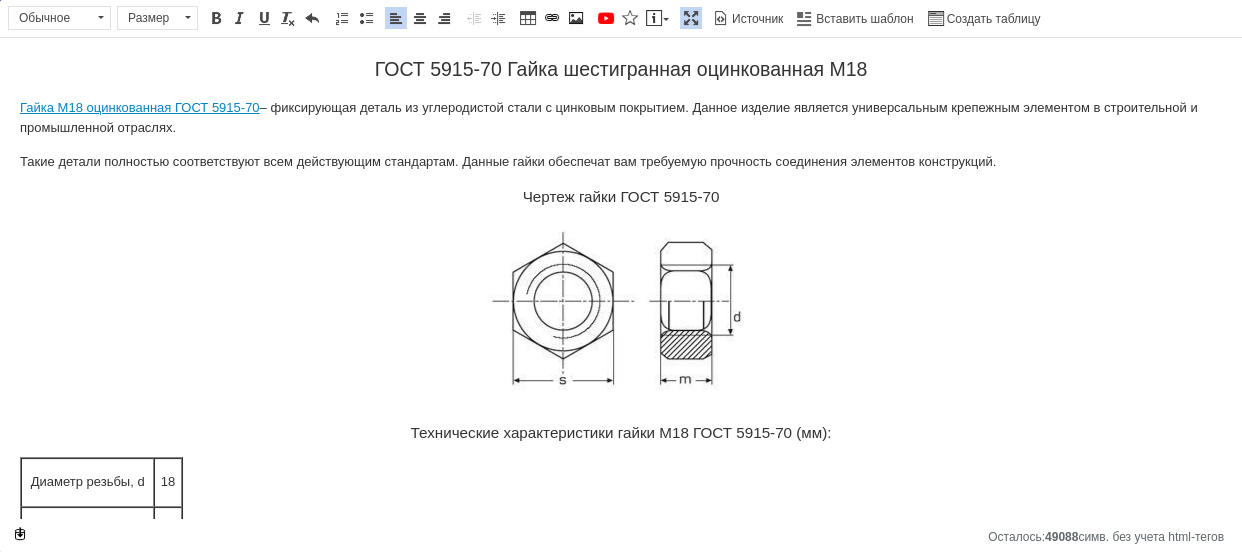 click on "Гайка М18 оцинкованная ГОСТ 5915-70  – фиксирующая деталь из углеродистой стали с цинковым покрытием. Данное изделие является универсальным крепежным элементом в строительной и промышленной отраслях." at bounding box center (621, 119) 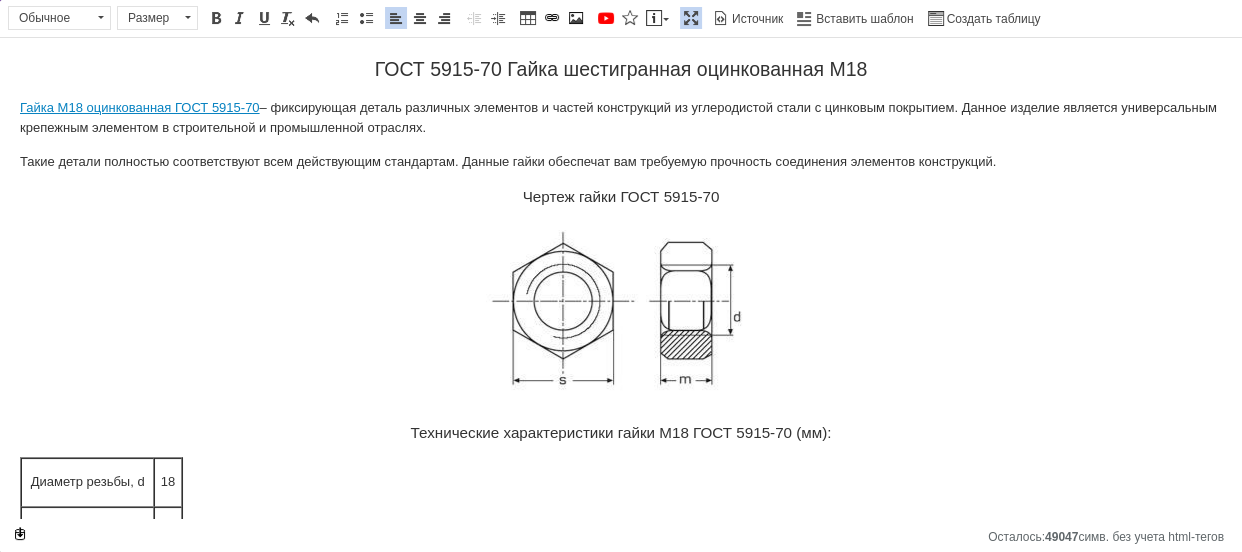 click on "Такие детали полностью соответствуют всем действующим стандартам. Данные гайки обеспечат вам требуемую прочность соединения элементов конструкций." at bounding box center [621, 162] 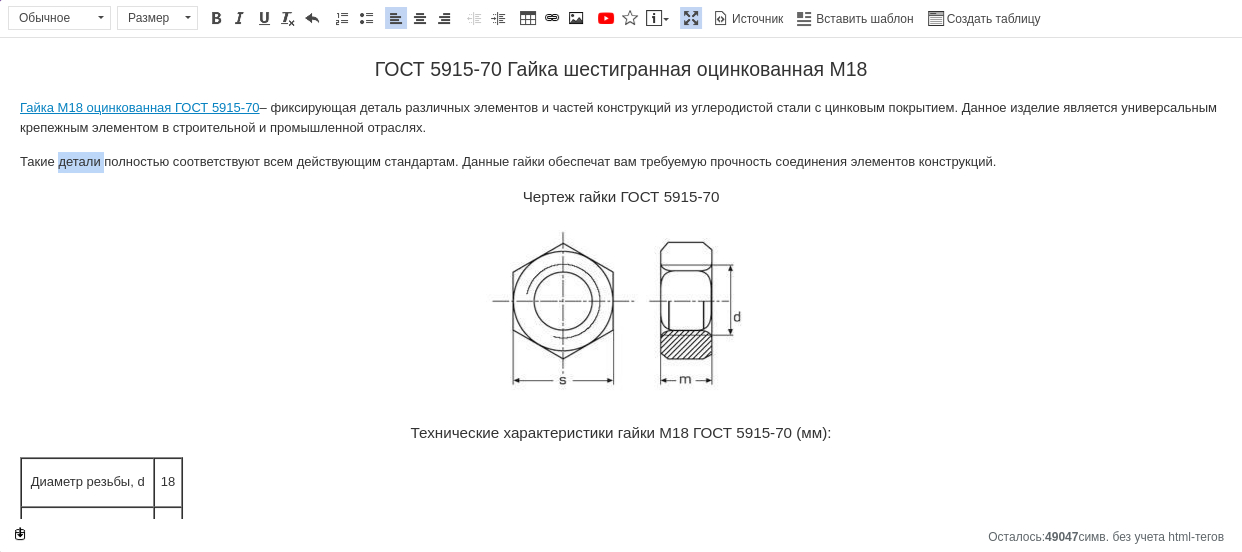click on "Такие детали полностью соответствуют всем действующим стандартам. Данные гайки обеспечат вам требуемую прочность соединения элементов конструкций." at bounding box center [621, 162] 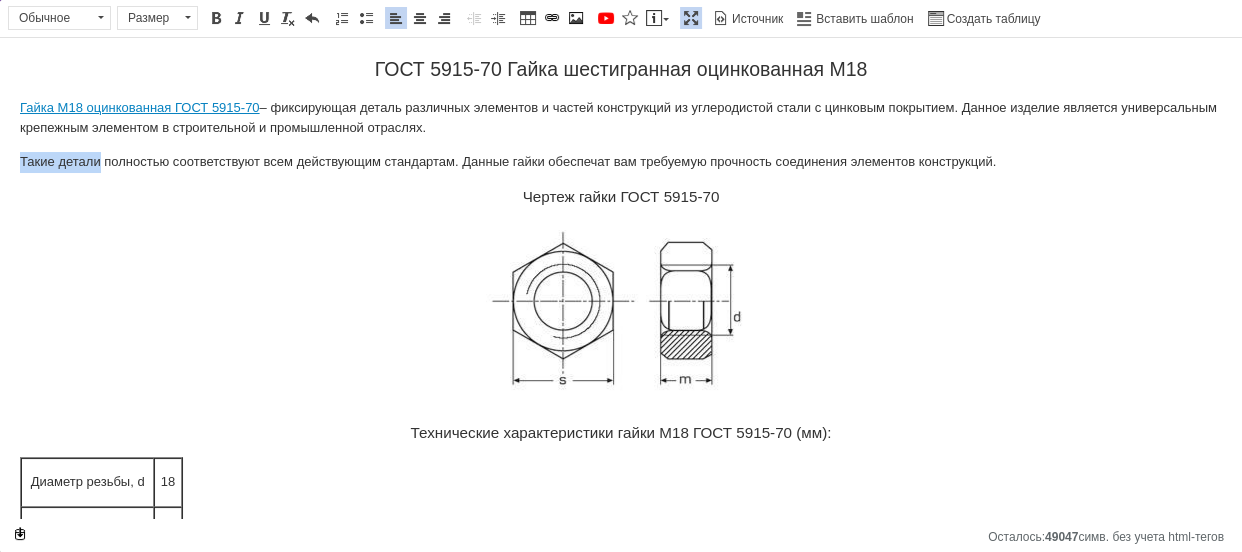 drag, startPoint x: 7, startPoint y: 162, endPoint x: 100, endPoint y: 157, distance: 93.13431 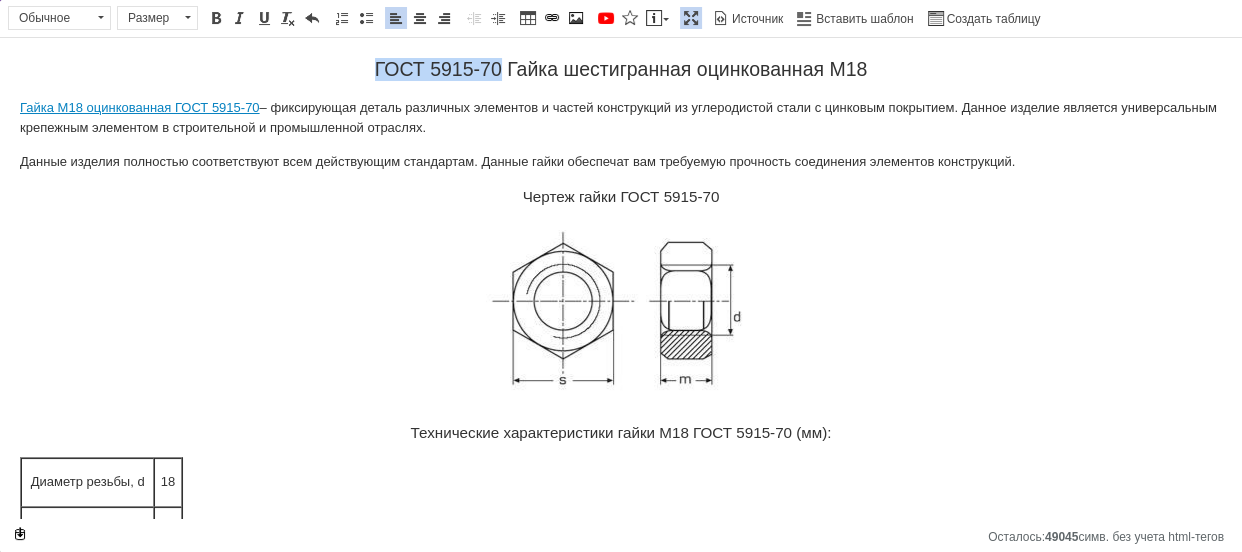 drag, startPoint x: 361, startPoint y: 62, endPoint x: 496, endPoint y: 64, distance: 135.01482 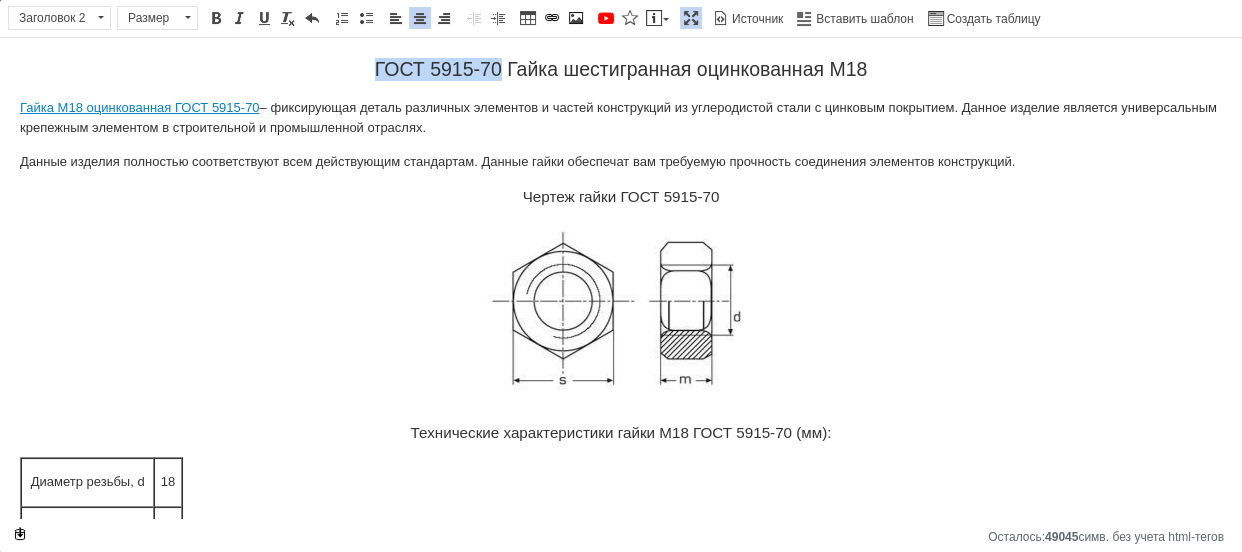 copy on "ГОСТ 5915-70" 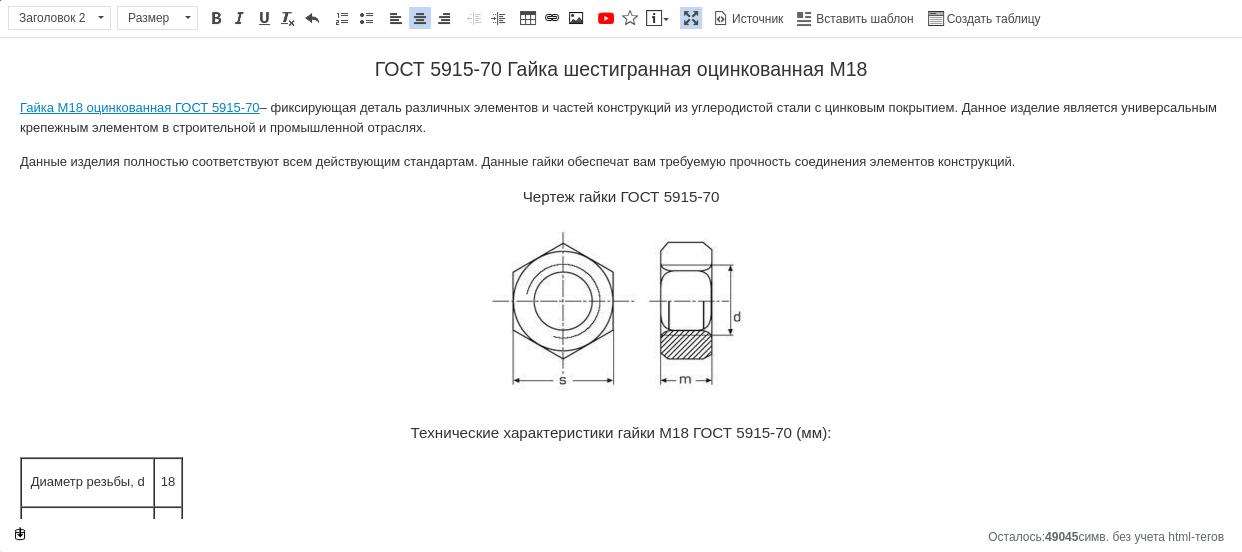 click on "Данные изделия полностью соответствуют всем действующим стандартам. Данные гайки обеспечат вам требуемую прочность соединения элементов конструкций." at bounding box center (621, 162) 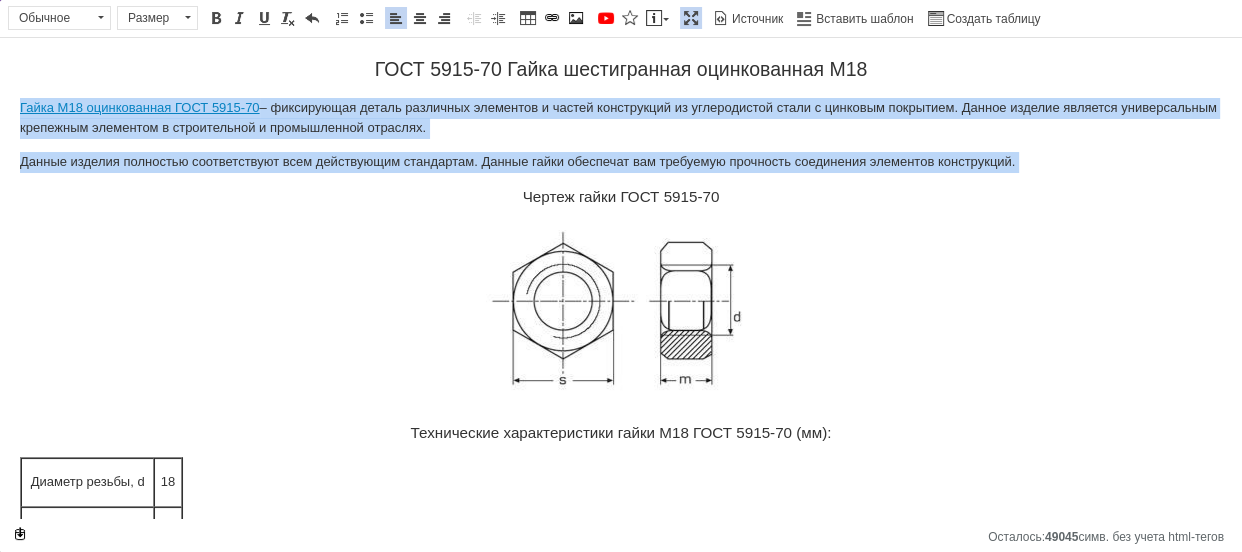 drag, startPoint x: 0, startPoint y: 104, endPoint x: 182, endPoint y: 183, distance: 198.40614 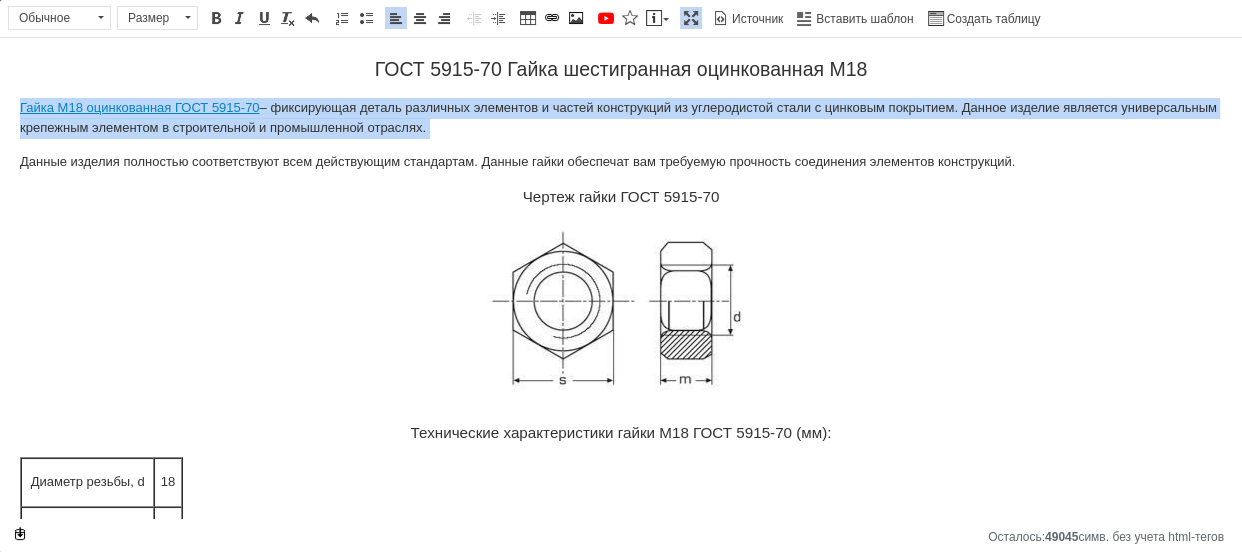 copy on "Гайка М18 оцинкованная ГОСТ 5915-70  – фиксирующая деталь различных элементов и частей конструкций из углеродистой стали с цинковым покрытием. Данное изделие является универсальным крепежным элементом в строительной и промышленной отраслях." 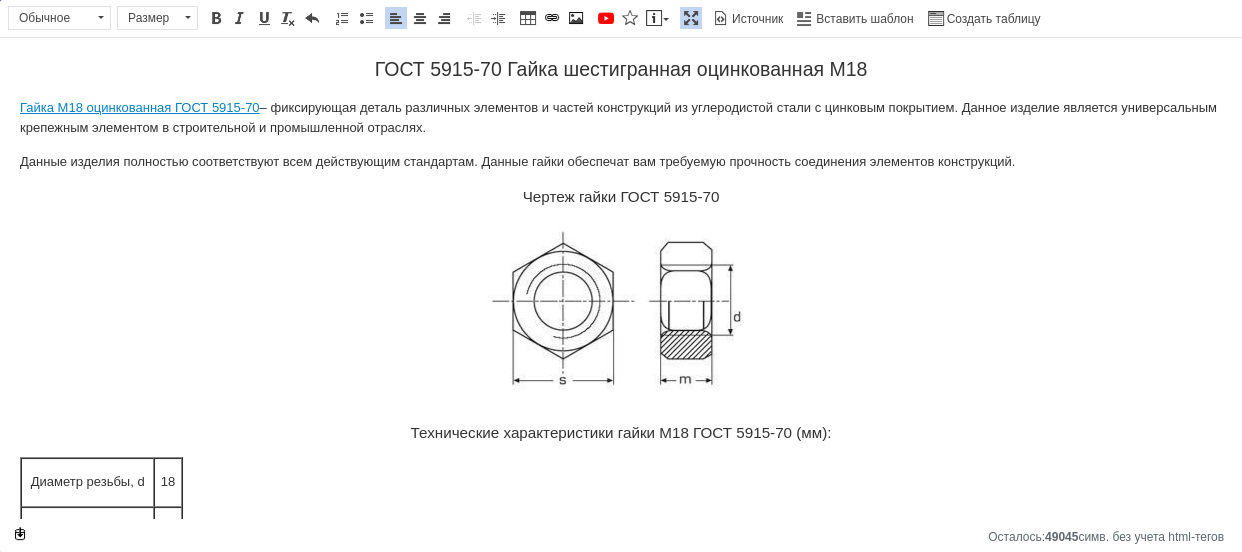 click on "ГОСТ 5915-70 Гайка шестигранная оцинкованная М18 Гайка М18 оцинкованная ГОСТ 5915-70  – фиксирующая деталь различных элементов и частей конструкций из углеродистой стали с цинковым покрытием. Данное изделие является универсальным крепежным элементом в строительной и промышленной отраслях. Данные изделия полностью соответствуют всем действующим стандартам. Данные гайки обеспечат вам требуемую прочность соединения элементов конструкций.  Чертеж гайки ГОСТ 5915-70 Технические характеристики гайки М18 ГОСТ 5915-70 (мм): Диаметр резьбы, d  18 Шаг резьбы, P 2, 5 27 Высота, m" at bounding box center (621, 383) 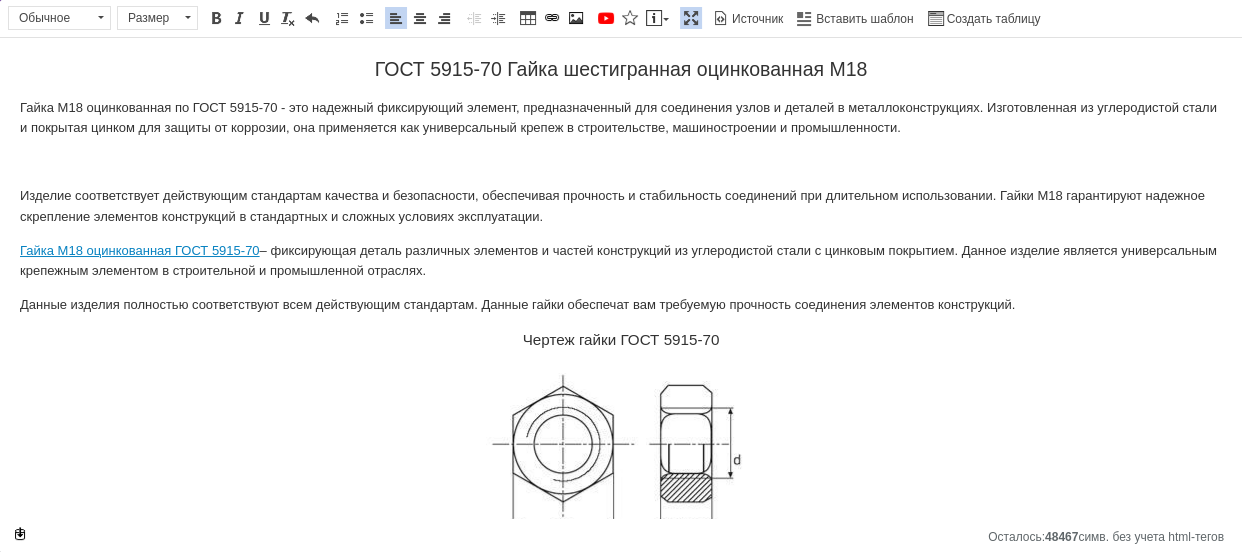 click on "ГОСТ 5915-70 Гайка шестигранная оцинкованная М18 Гайка М18 оцинкованная по ГОСТ 5915-70 - это надежный фиксирующий элемент, предназначенный для соединения узлов и деталей в металлоконструкциях. Изготовленная из углеродистой стали и покрытая цинком для защиты от коррозии, она применяется как универсальный крепеж в строительстве, машиностроении и промышленности. Гайка М18 оцинкованная ГОСТ 5915-70 Данные изделия полностью соответствуют всем действующим стандартам. Данные гайки обеспечат вам требуемую прочность соединения элементов конструкций.  18 Шаг резьбы, P 27" at bounding box center (621, 455) 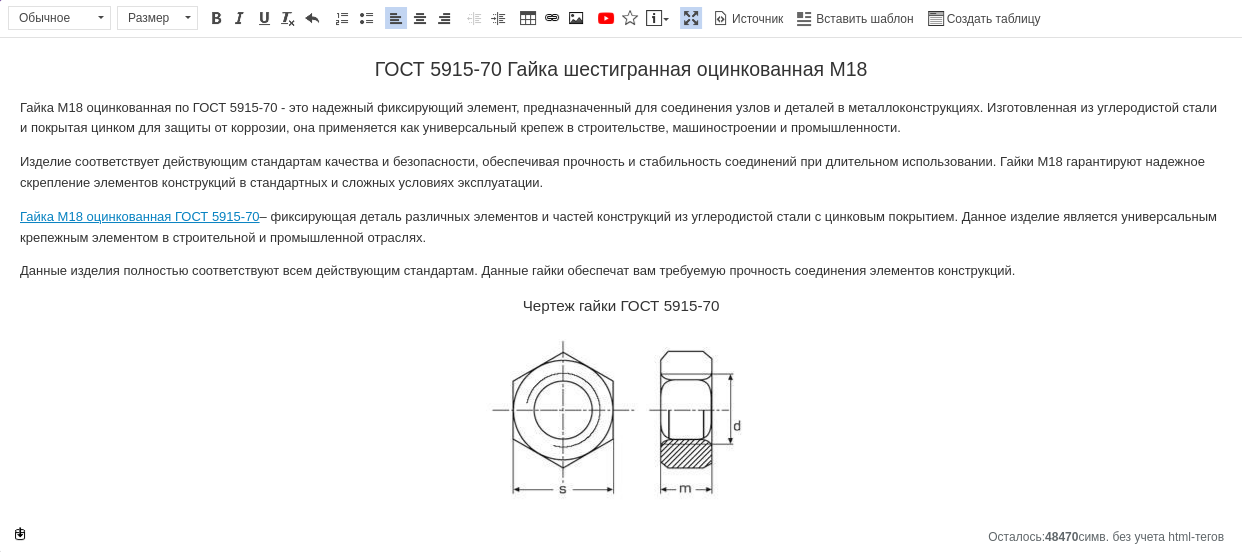 click on "Гайка М18 оцинкованная ГОСТ 5915-70" at bounding box center [140, 216] 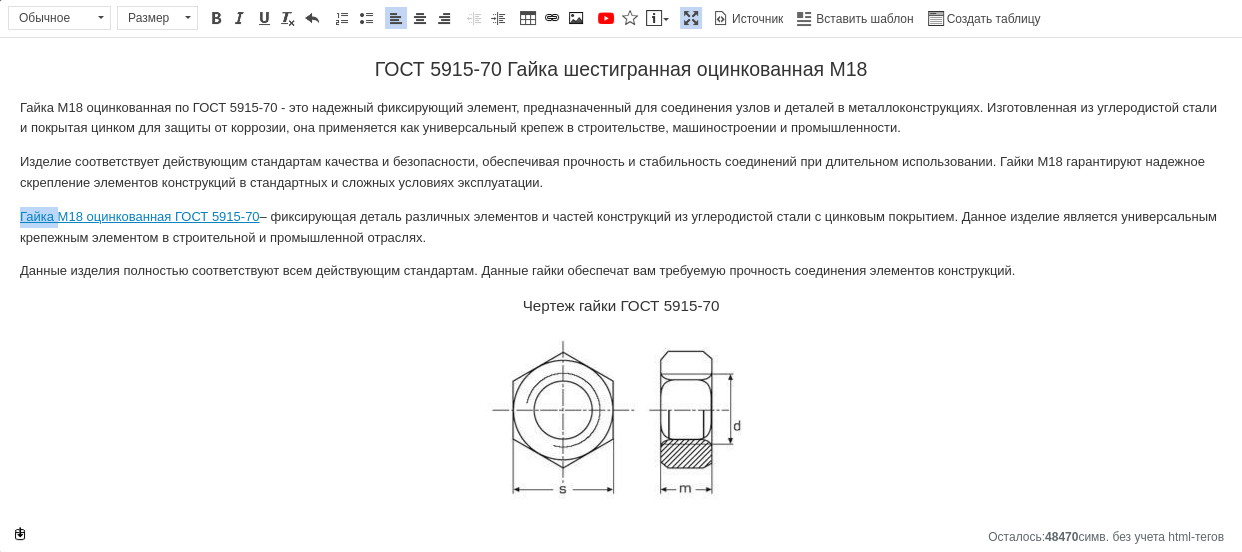 click on "Гайка М18 оцинкованная ГОСТ 5915-70" at bounding box center (140, 216) 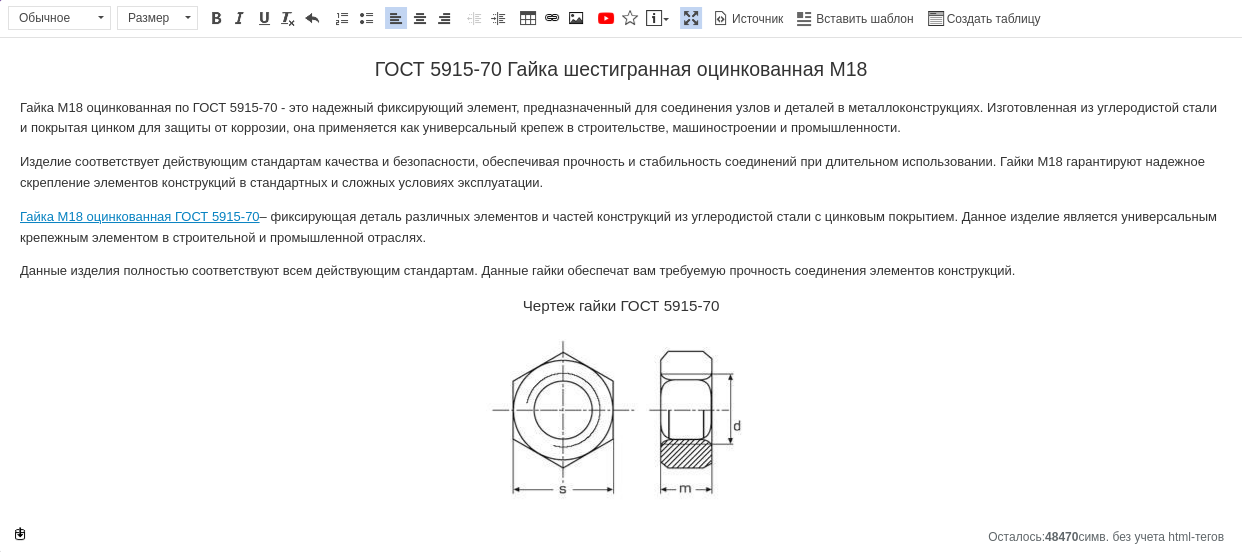 select on "https://" 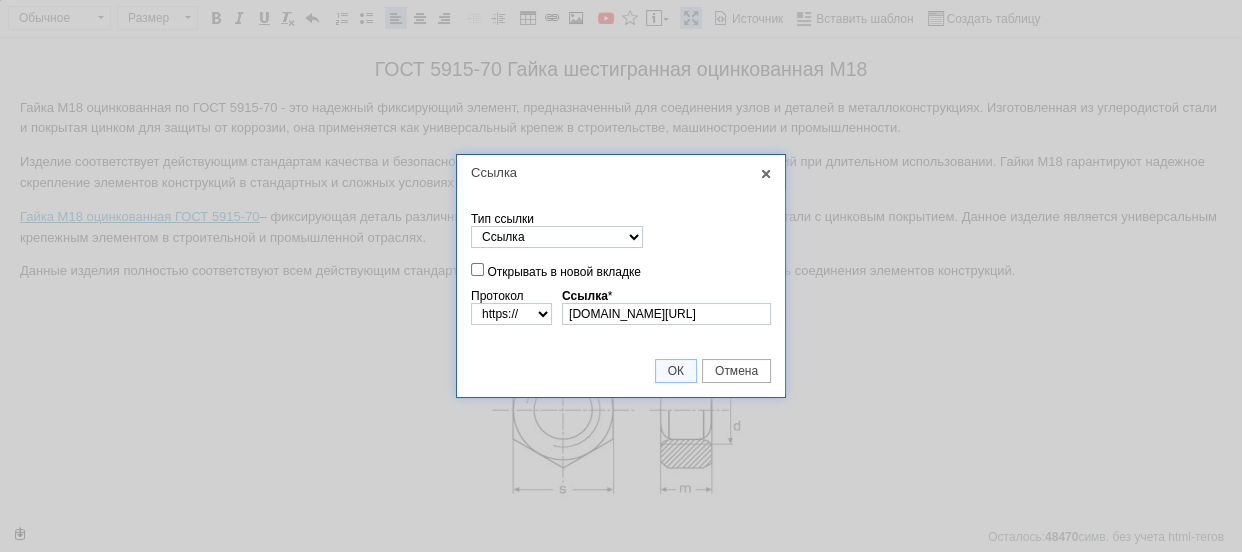 scroll, scrollTop: 0, scrollLeft: 87, axis: horizontal 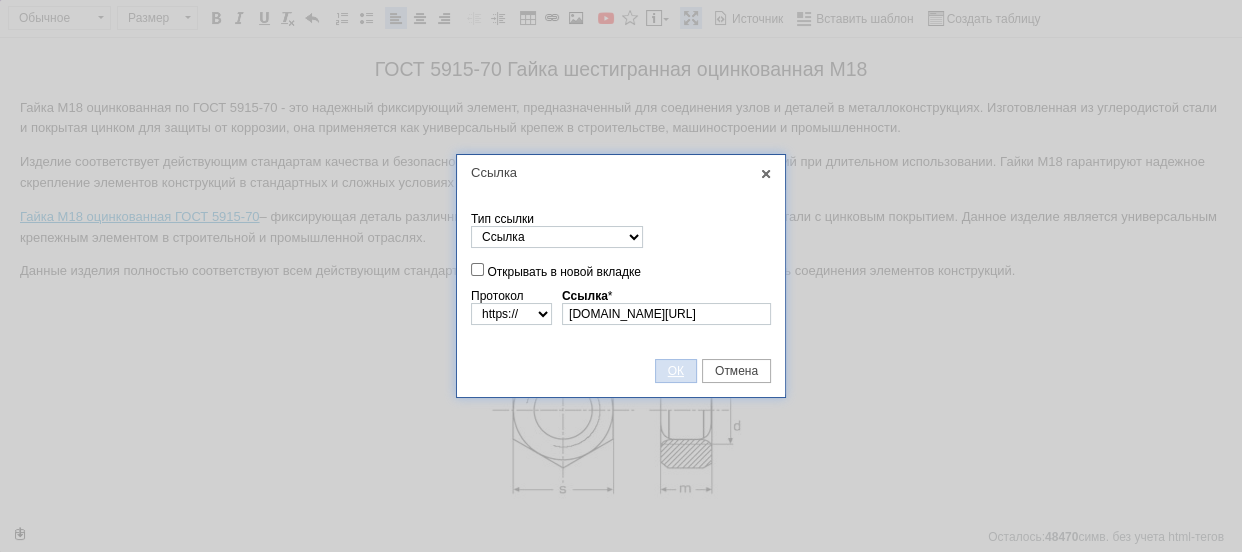 drag, startPoint x: 667, startPoint y: 369, endPoint x: 477, endPoint y: 322, distance: 195.72685 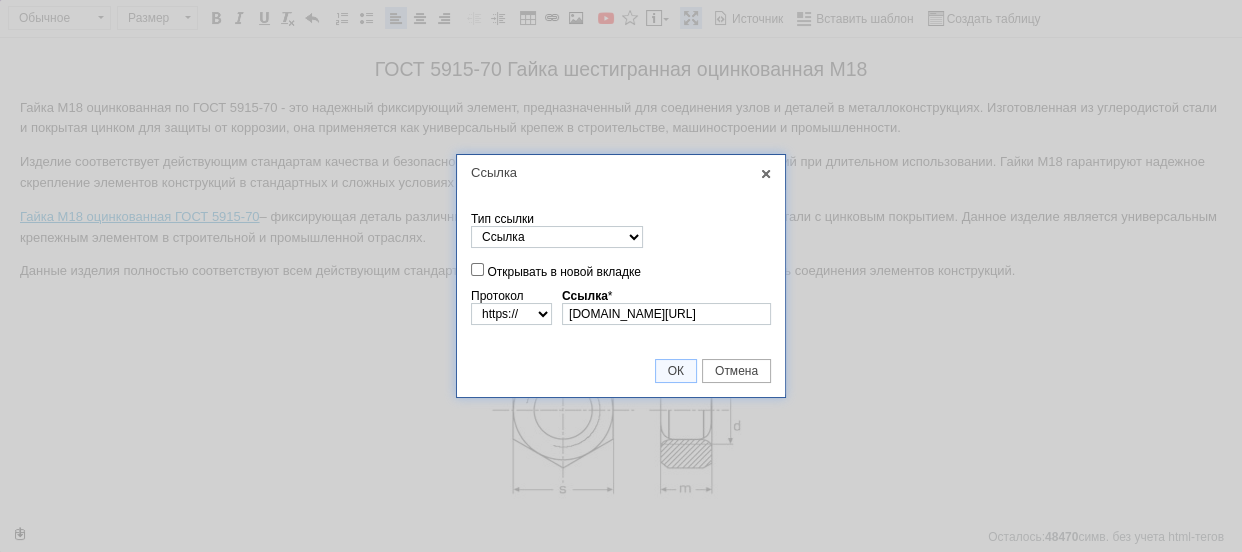 scroll, scrollTop: 0, scrollLeft: 0, axis: both 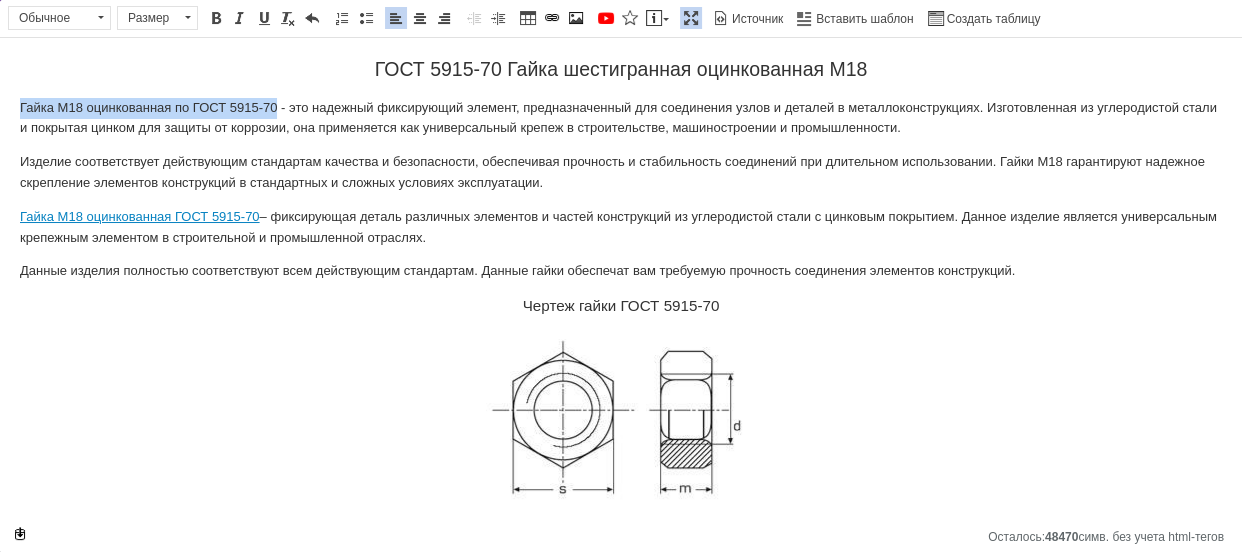 drag, startPoint x: 18, startPoint y: 105, endPoint x: 276, endPoint y: 104, distance: 258.00195 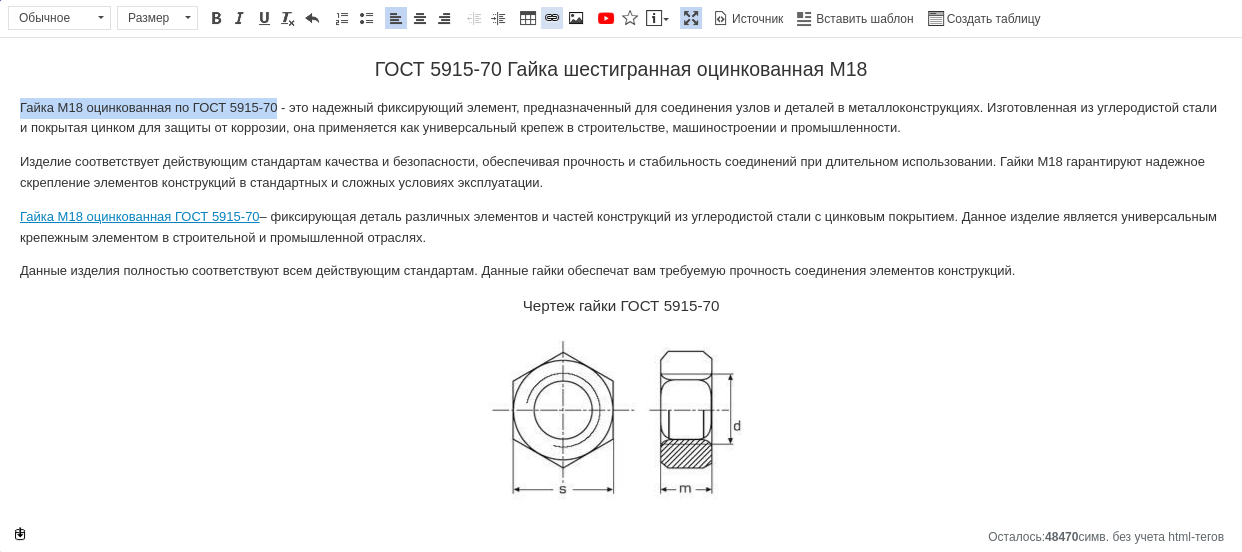 click at bounding box center (552, 18) 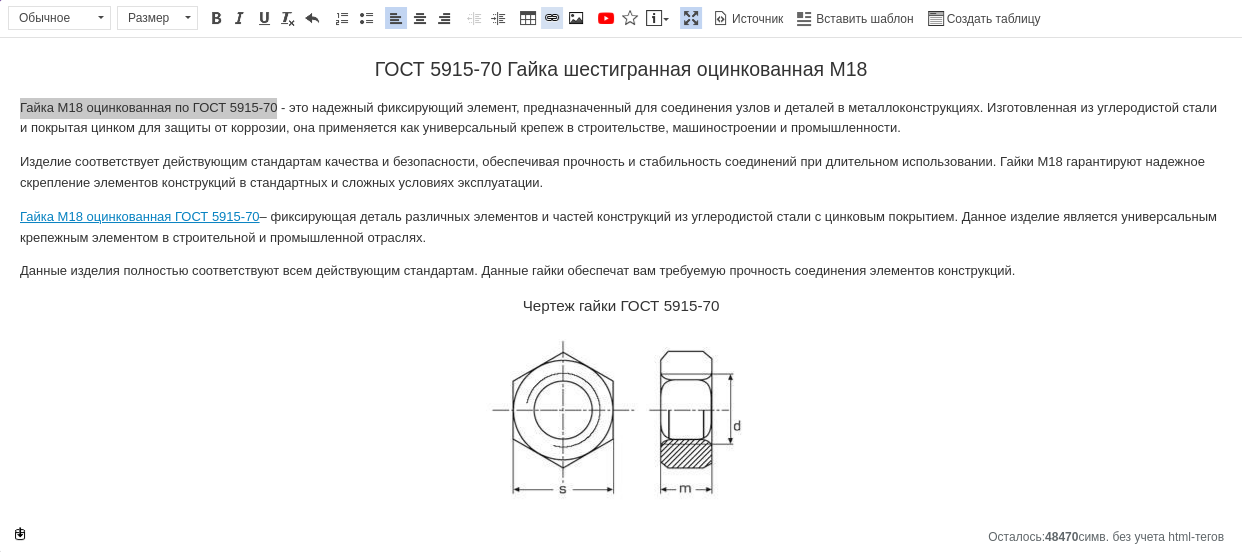 checkbox on "true" 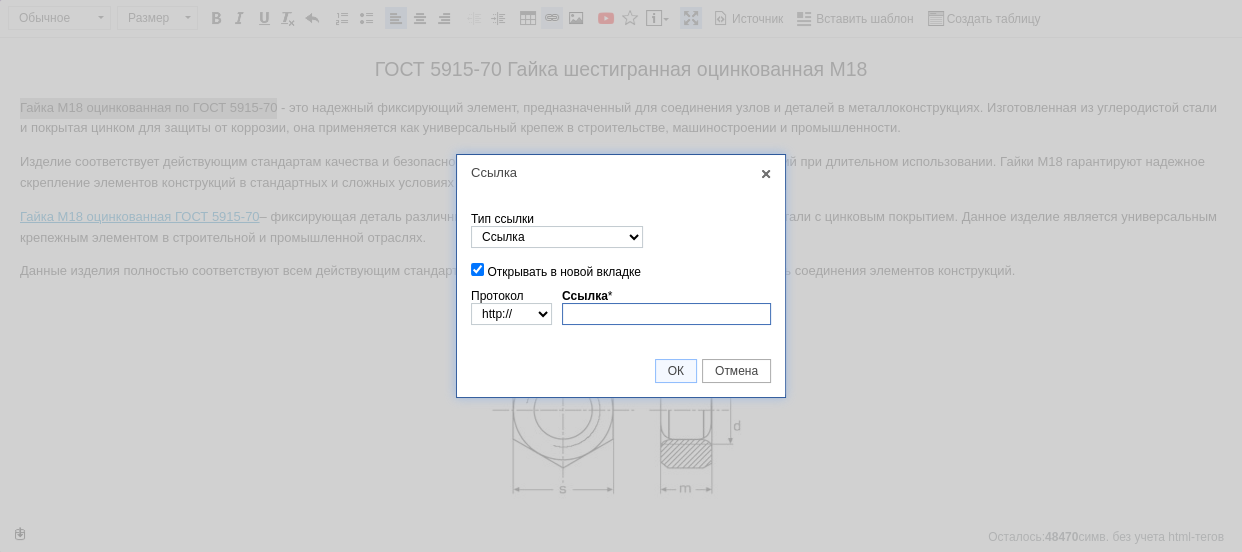 paste on "[DOMAIN_NAME][URL]" 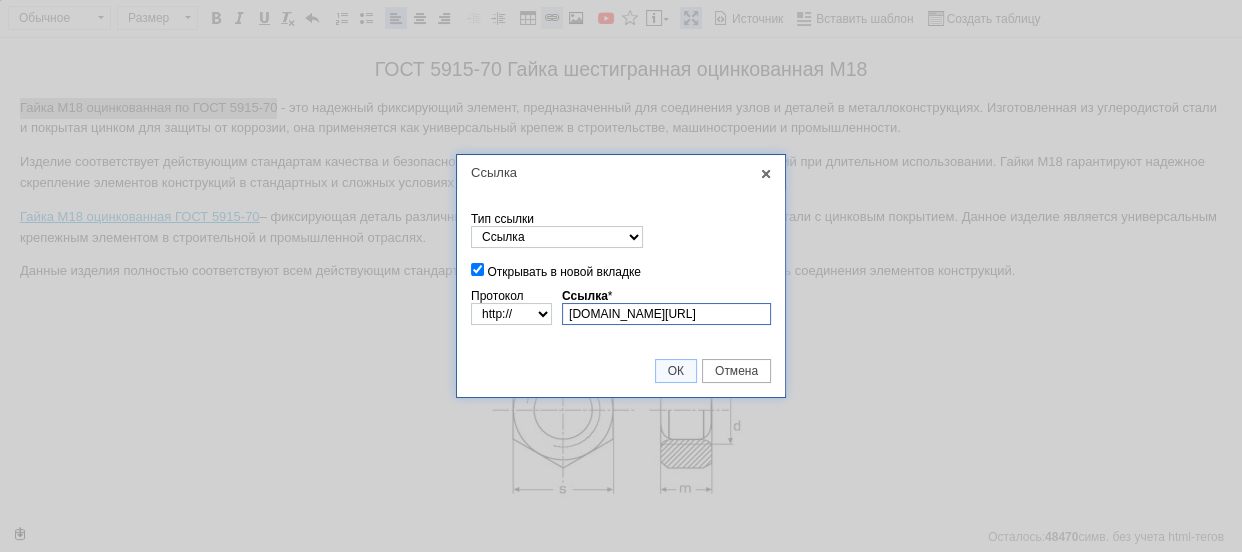 scroll, scrollTop: 0, scrollLeft: 87, axis: horizontal 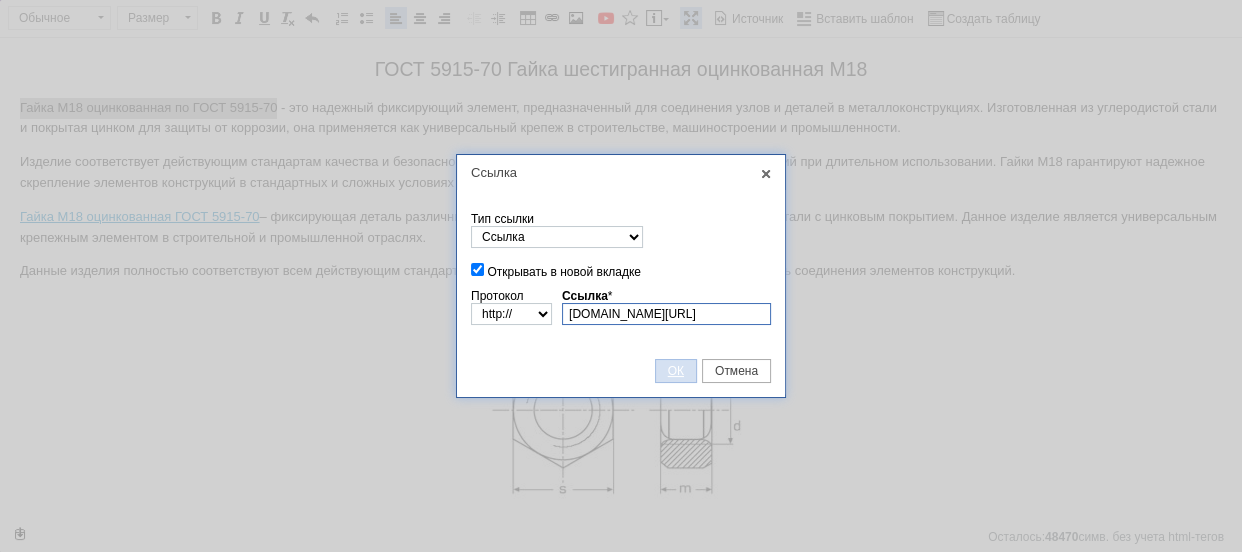 type on "[DOMAIN_NAME][URL]" 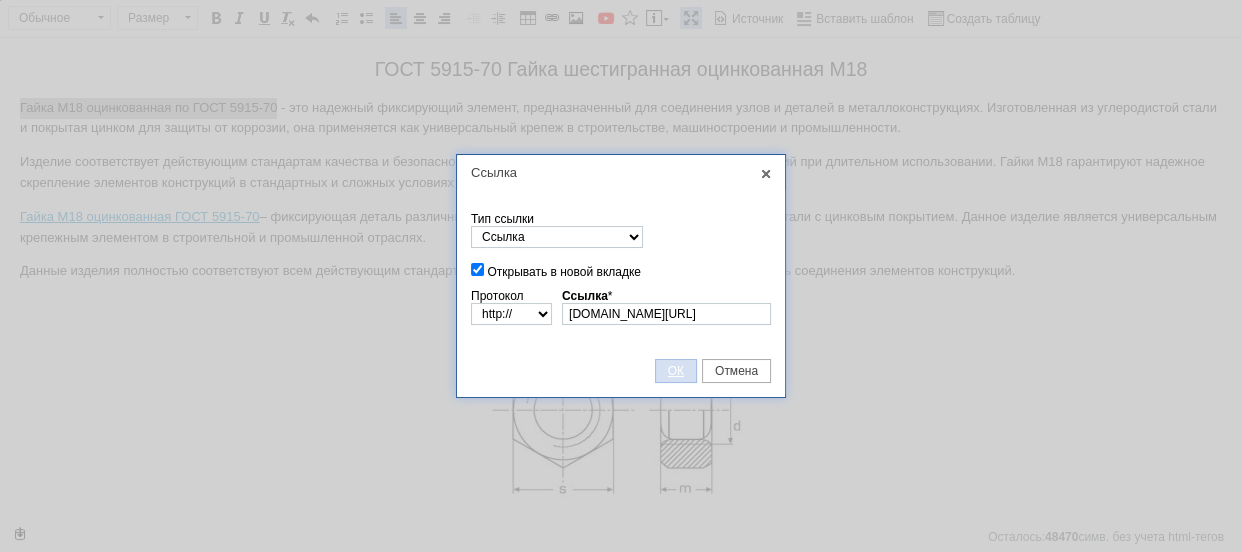 click on "ОК" at bounding box center [676, 371] 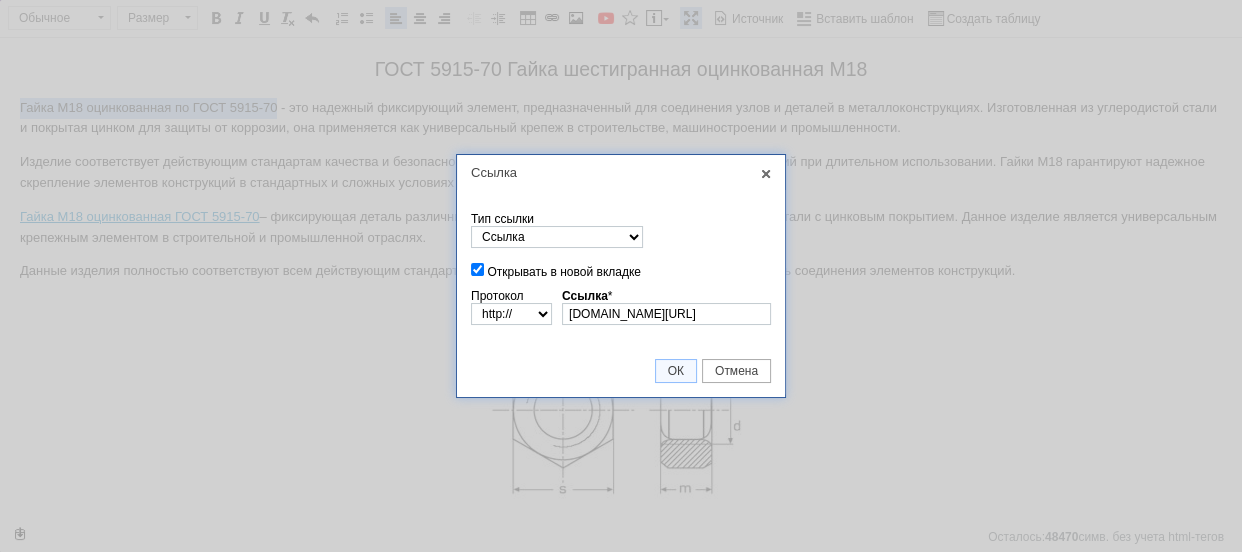 scroll, scrollTop: 0, scrollLeft: 0, axis: both 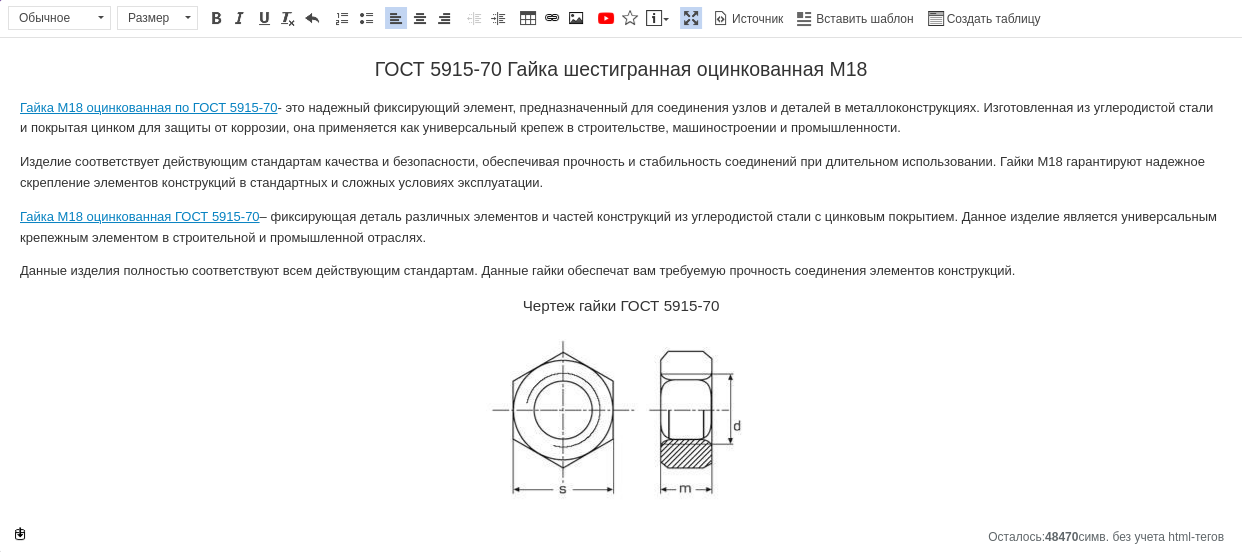 click on "Изделие соответствует действующим стандартам качества и безопасности, обеспечивая прочность и стабильность соединений при длительном использовании. Гайки М18 гарантируют надежное скрепление элементов конструкций в стандартных и сложных условиях эксплуатации." at bounding box center (621, 173) 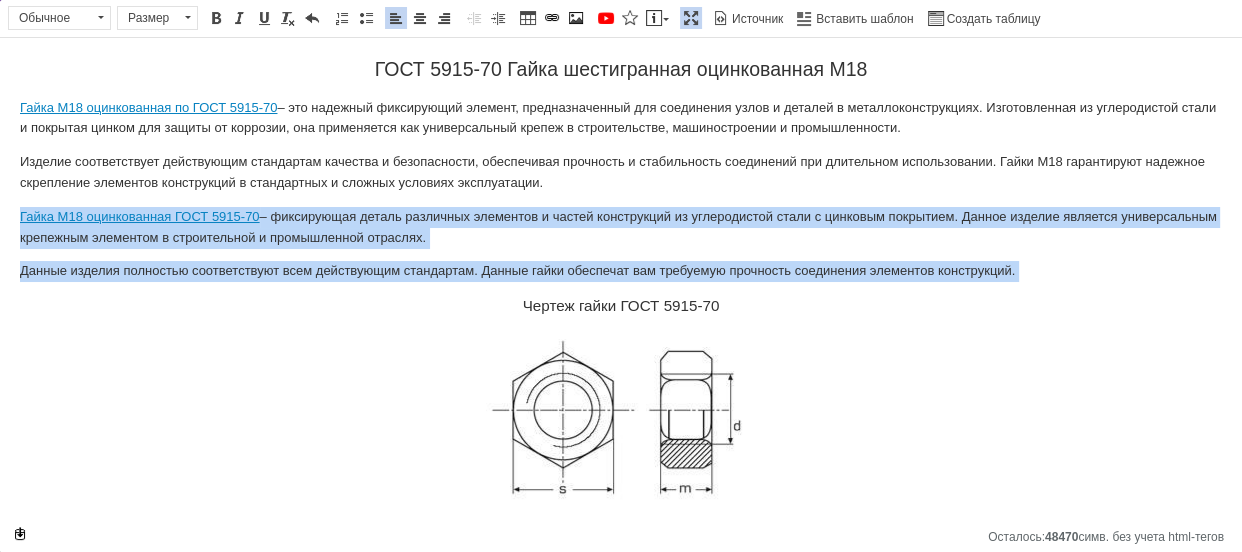 drag, startPoint x: 0, startPoint y: 206, endPoint x: 199, endPoint y: 287, distance: 214.85344 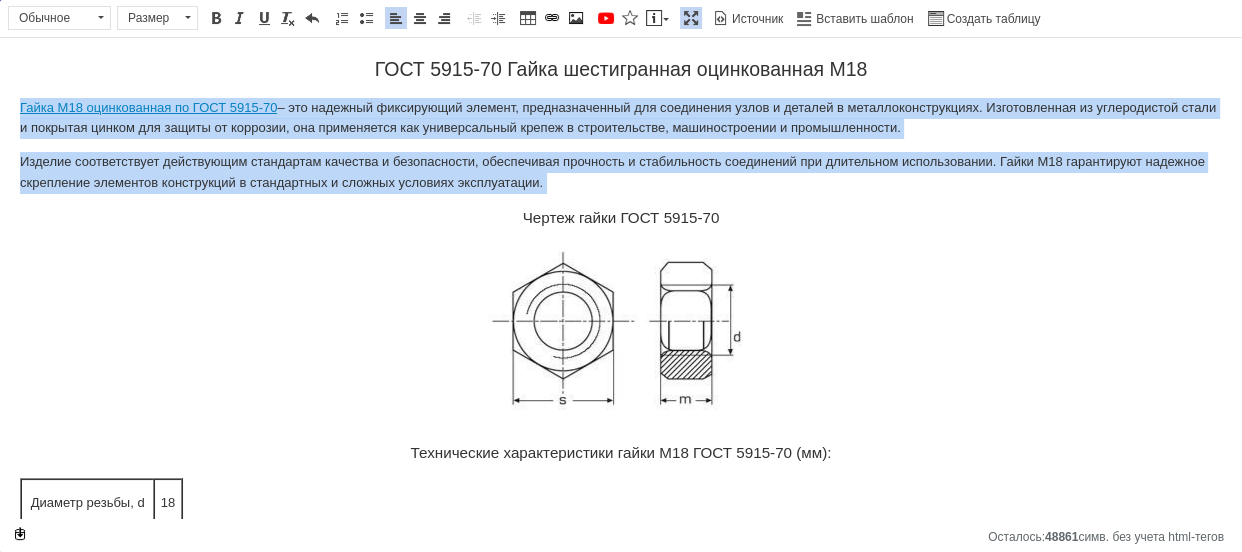 drag, startPoint x: 0, startPoint y: 99, endPoint x: 257, endPoint y: 223, distance: 285.35065 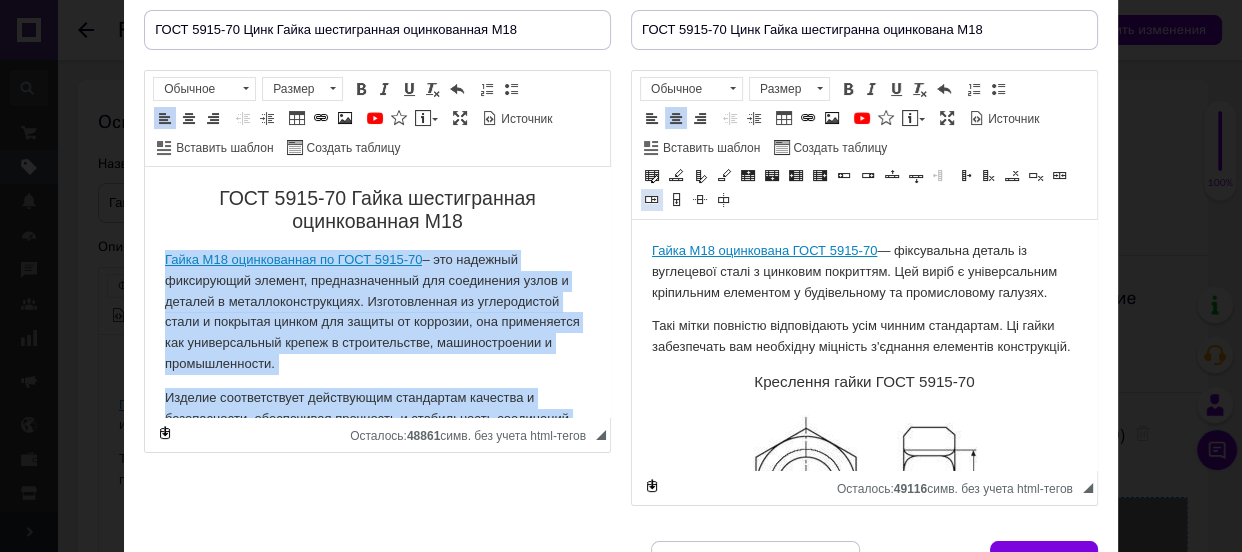 scroll, scrollTop: 545, scrollLeft: 0, axis: vertical 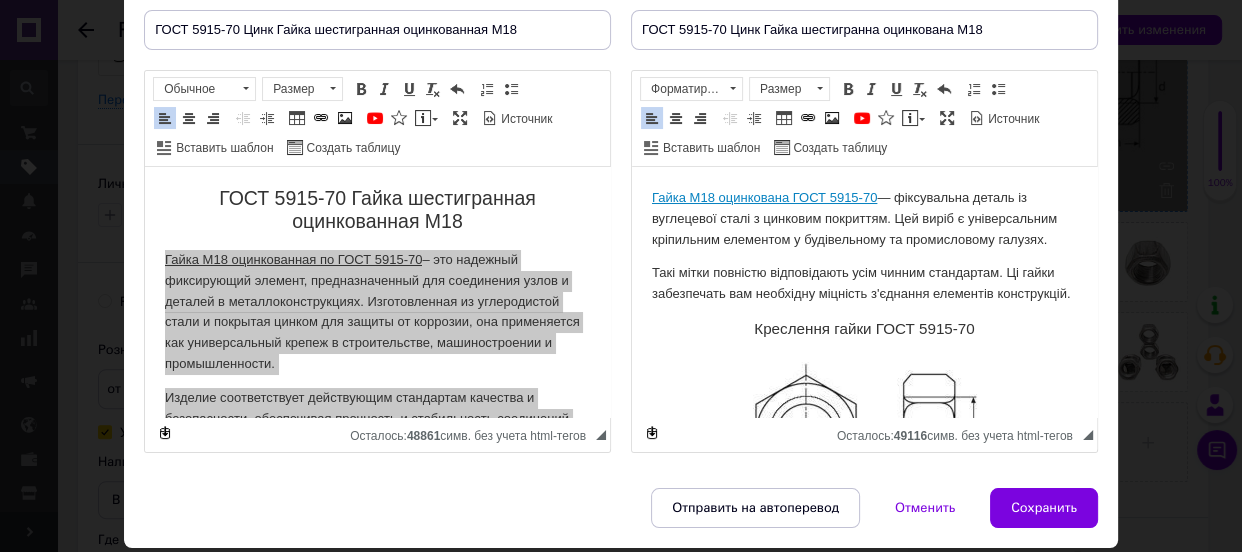 drag, startPoint x: 643, startPoint y: 185, endPoint x: 855, endPoint y: 308, distance: 245.09795 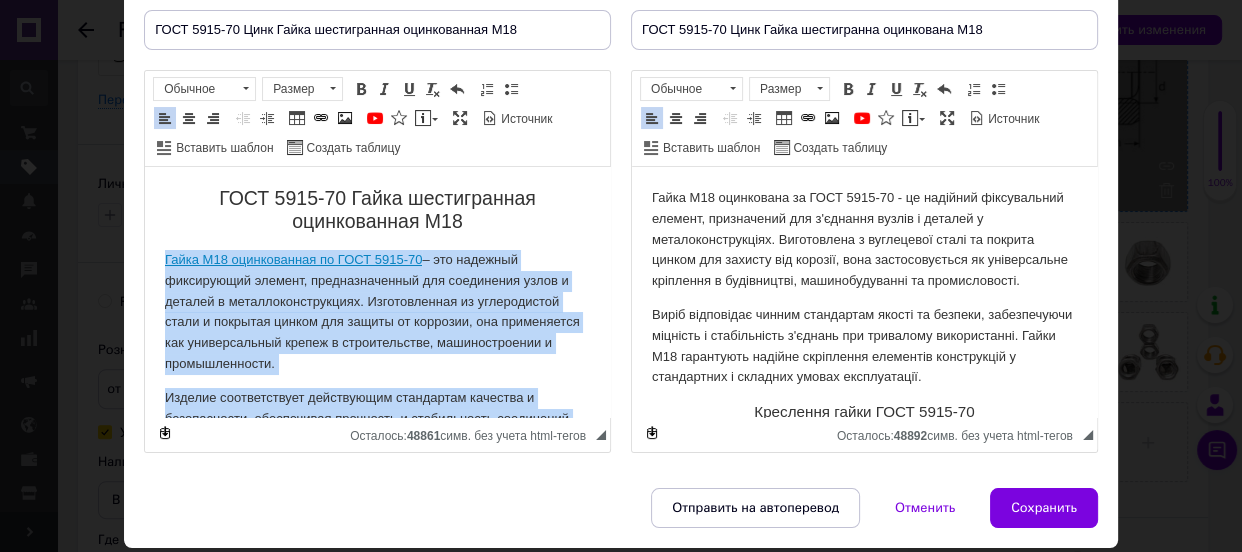 click on "Гайка М18 оцинкованная по ГОСТ 5915-70  – это надежный фиксирующий элемент, предназначенный для соединения узлов и деталей в металлоконструкциях. Изготовленная из углеродистой стали и покрытая цинком для защиты от коррозии, она применяется как универсальный крепеж в строительстве, машиностроении и промышленности." at bounding box center [377, 312] 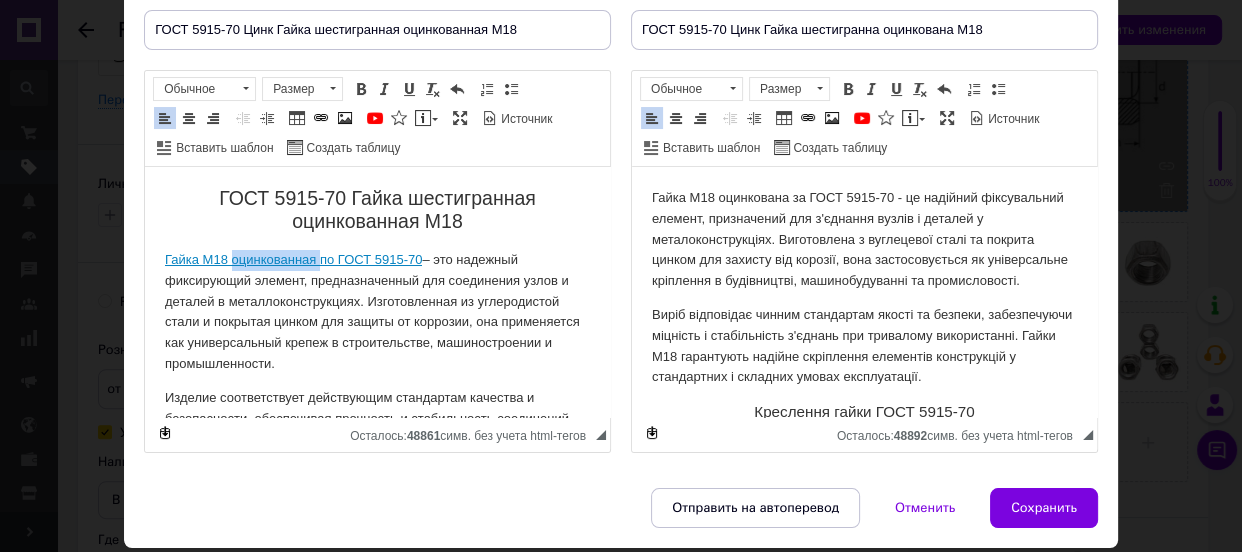 click on "Гайка М18 оцинкованная по ГОСТ 5915-70" at bounding box center (293, 259) 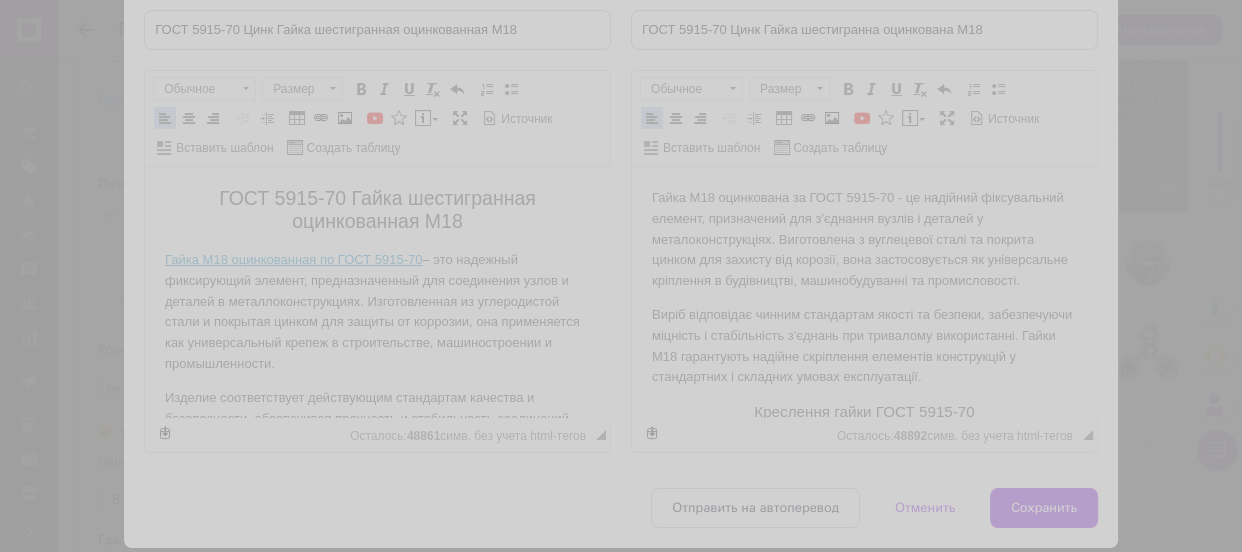 type on "[DOMAIN_NAME][URL]" 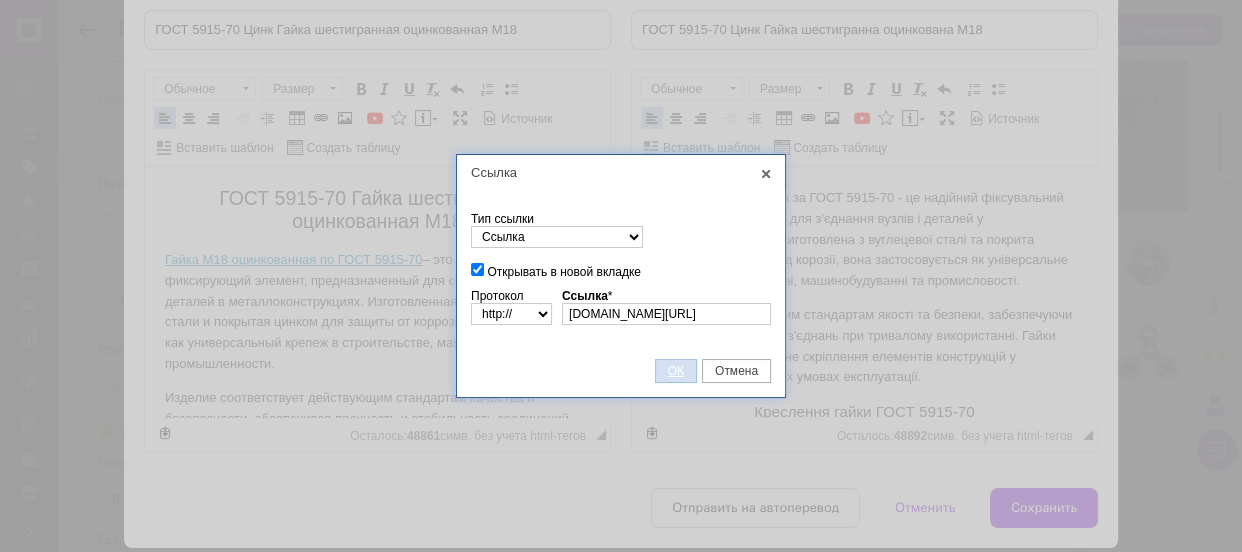 click on "ОК" at bounding box center [676, 371] 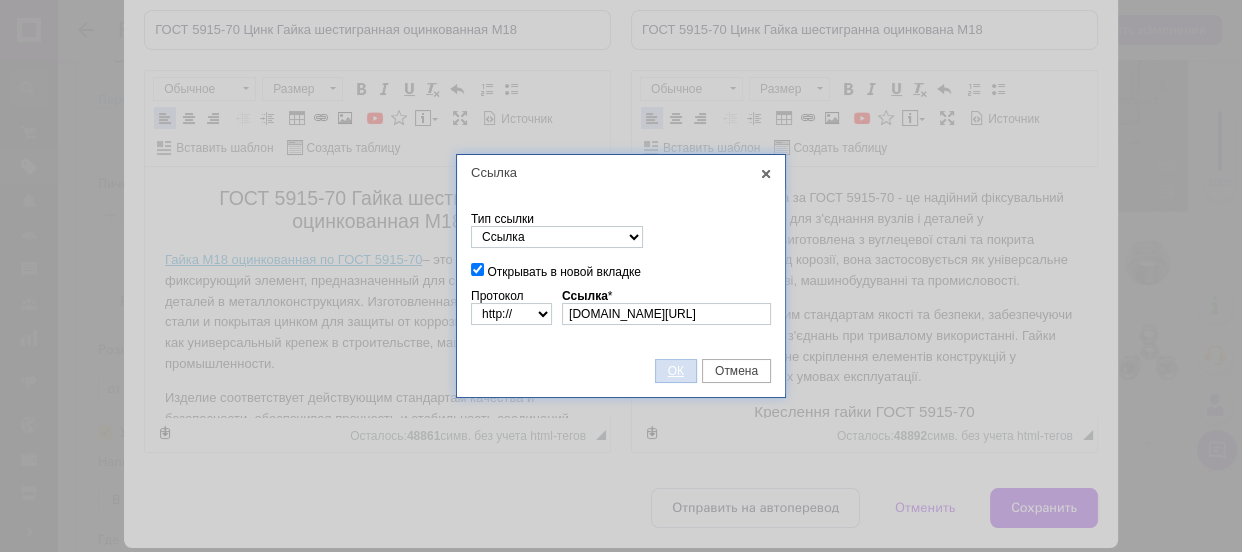 scroll, scrollTop: 0, scrollLeft: 0, axis: both 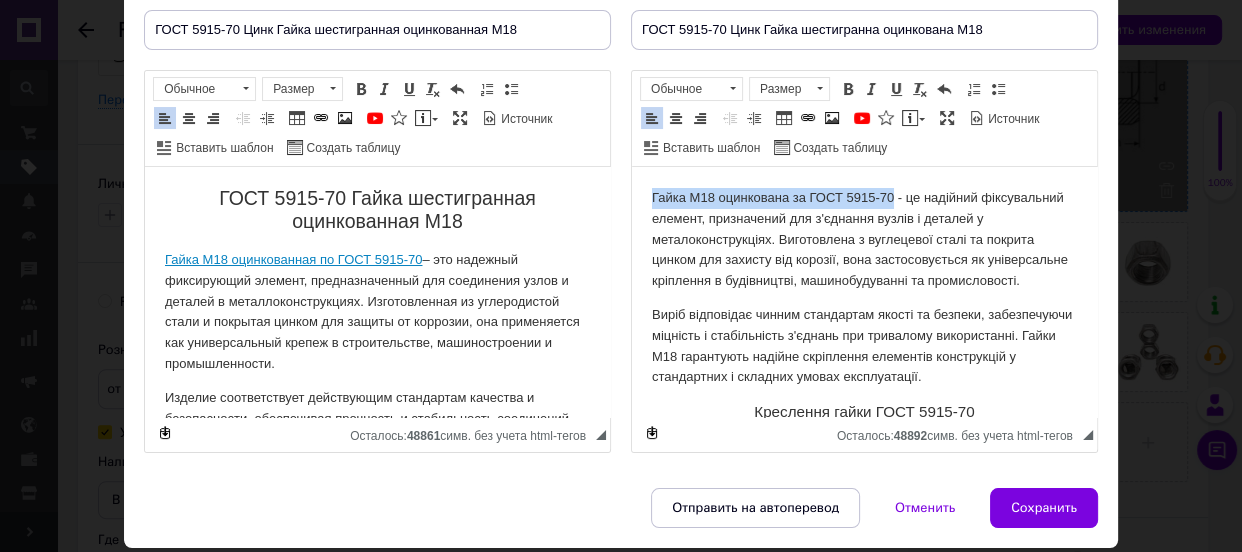 drag, startPoint x: 648, startPoint y: 196, endPoint x: 892, endPoint y: 188, distance: 244.13112 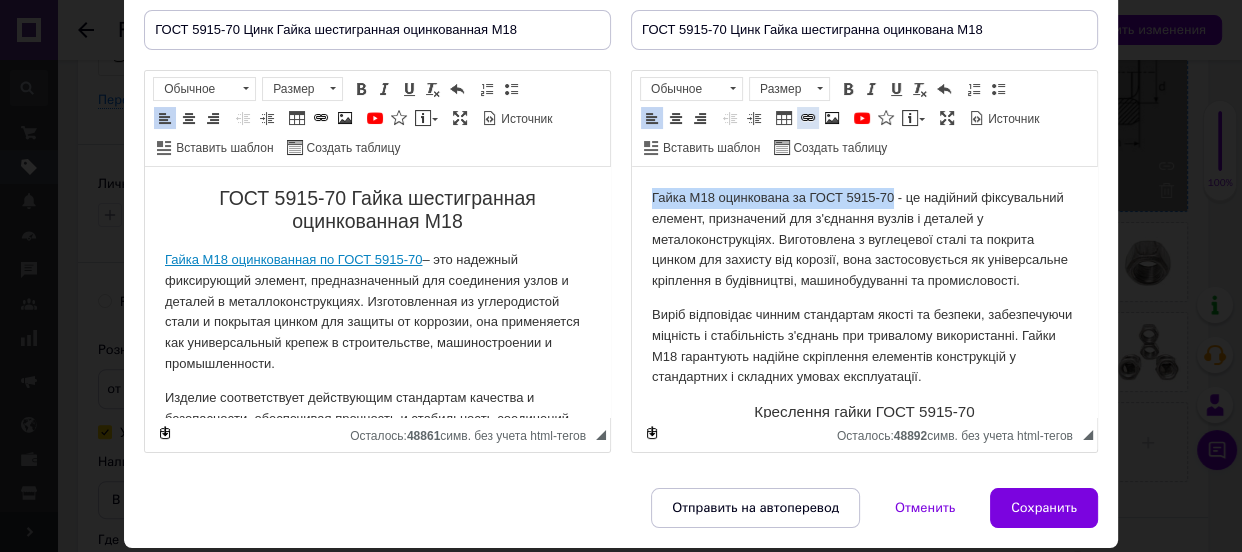 click at bounding box center (808, 118) 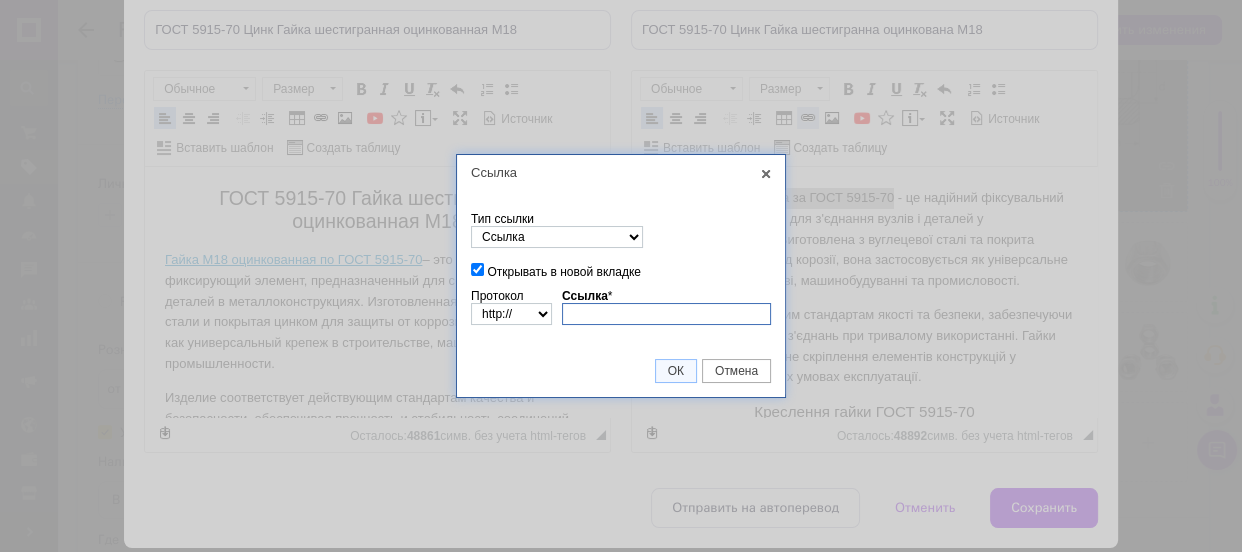 paste on "[DOMAIN_NAME][URL]" 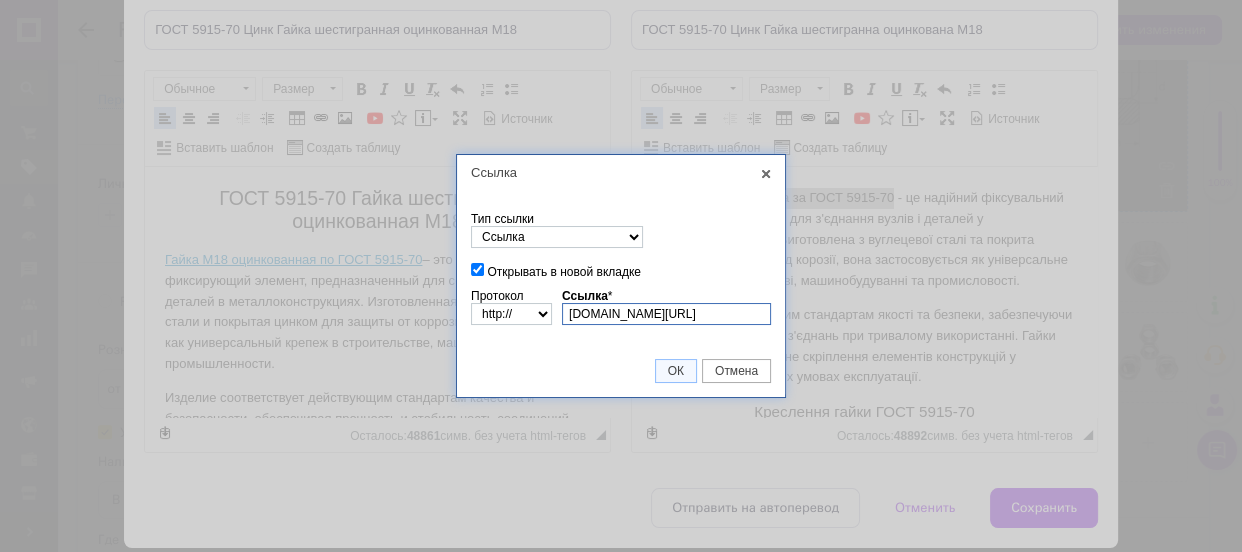scroll, scrollTop: 0, scrollLeft: 87, axis: horizontal 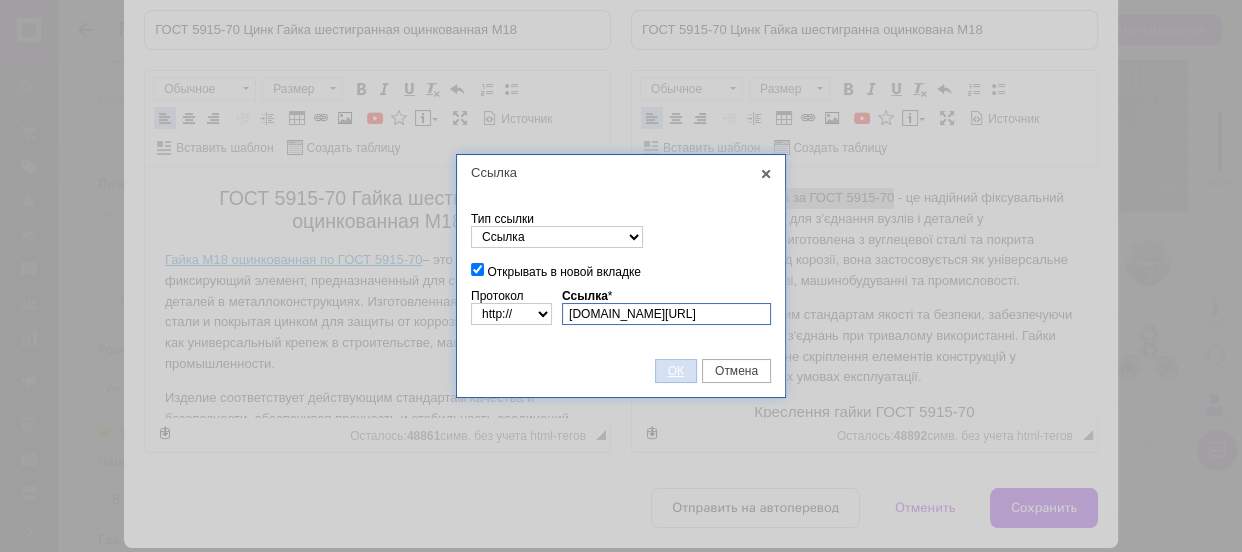 type on "[DOMAIN_NAME][URL]" 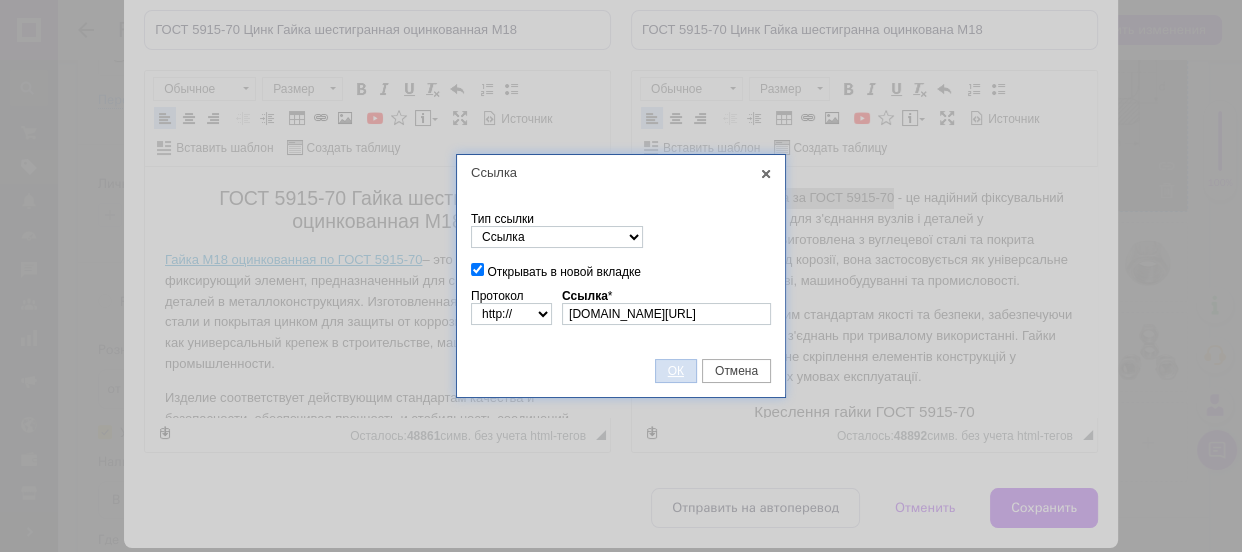 click on "ОК" at bounding box center [676, 371] 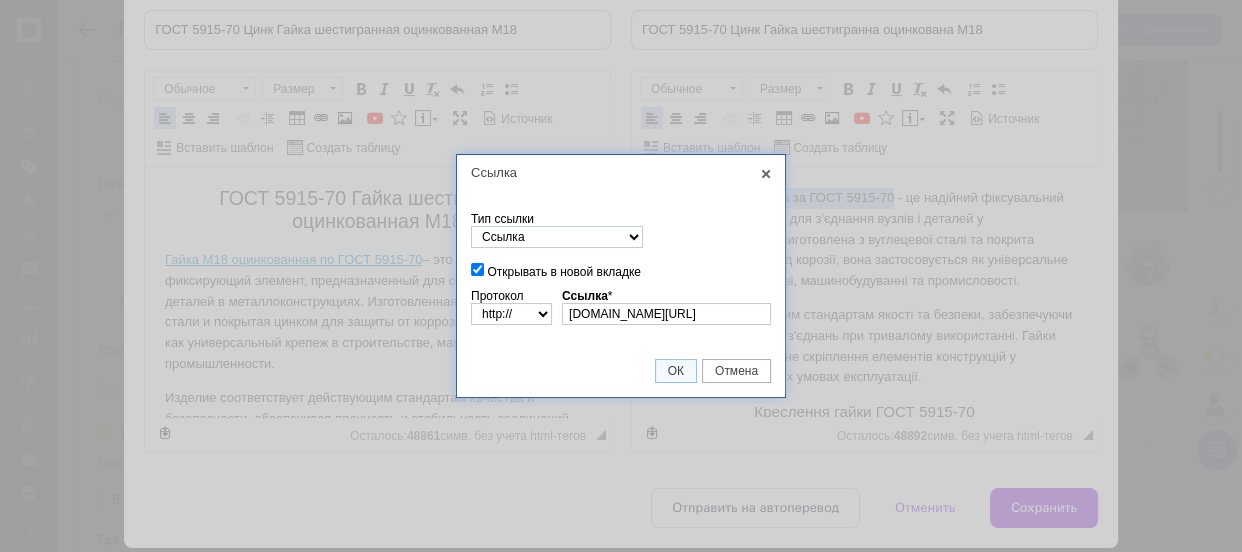 scroll, scrollTop: 0, scrollLeft: 0, axis: both 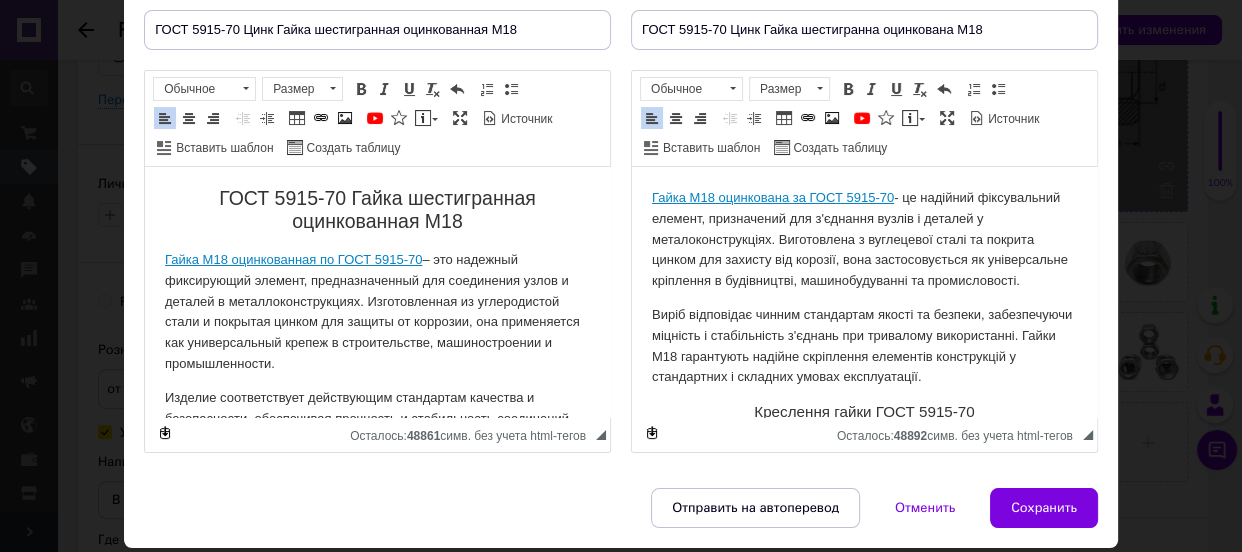 click on "Гайка М18 оцинкована за ГОСТ 5915-70  - це надійний фіксувальний елемент, призначений для з'єднання вузлів і деталей у металоконструкціях. Виготовлена з вуглецевої сталі та покрита цинком для захисту від корозії, вона застосовується як універсальне кріплення в будівництві, машинобудуванні та промисловості." at bounding box center [864, 240] 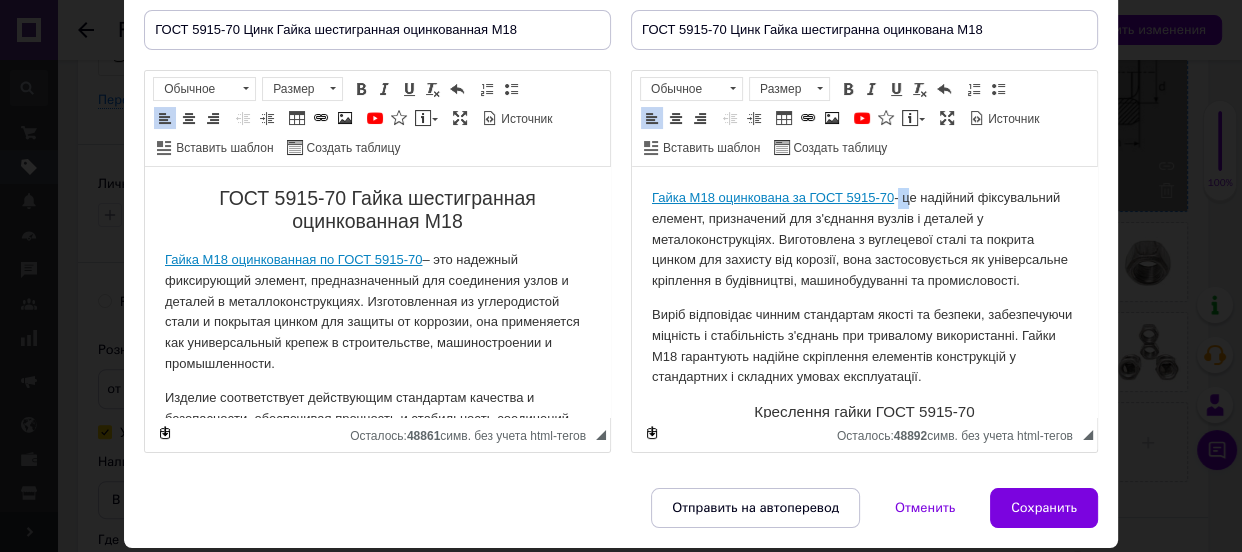 click on "Гайка М18 оцинкована за ГОСТ 5915-70  - це надійний фіксувальний елемент, призначений для з'єднання вузлів і деталей у металоконструкціях. Виготовлена з вуглецевої сталі та покрита цинком для захисту від корозії, вона застосовується як універсальне кріплення в будівництві, машинобудуванні та промисловості." at bounding box center [864, 240] 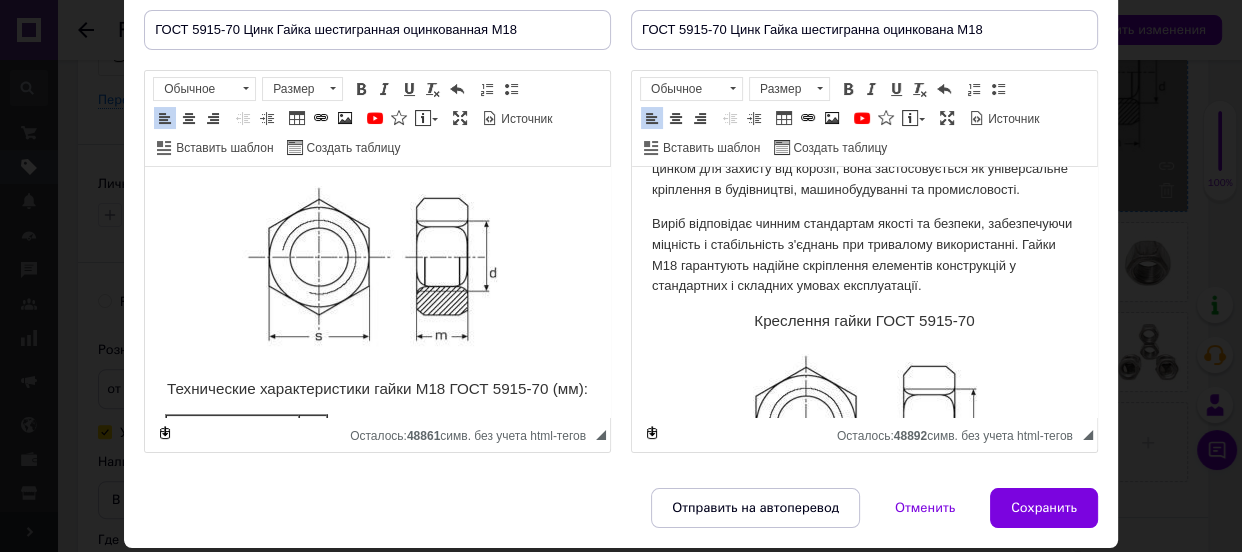 scroll, scrollTop: 363, scrollLeft: 0, axis: vertical 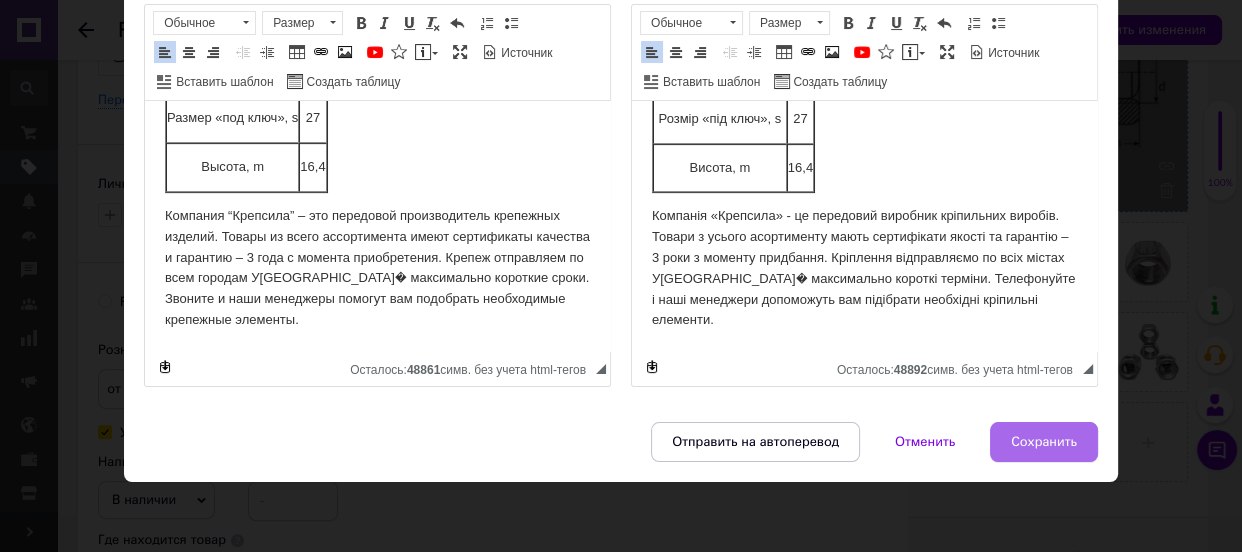 click on "Сохранить" at bounding box center [1044, 442] 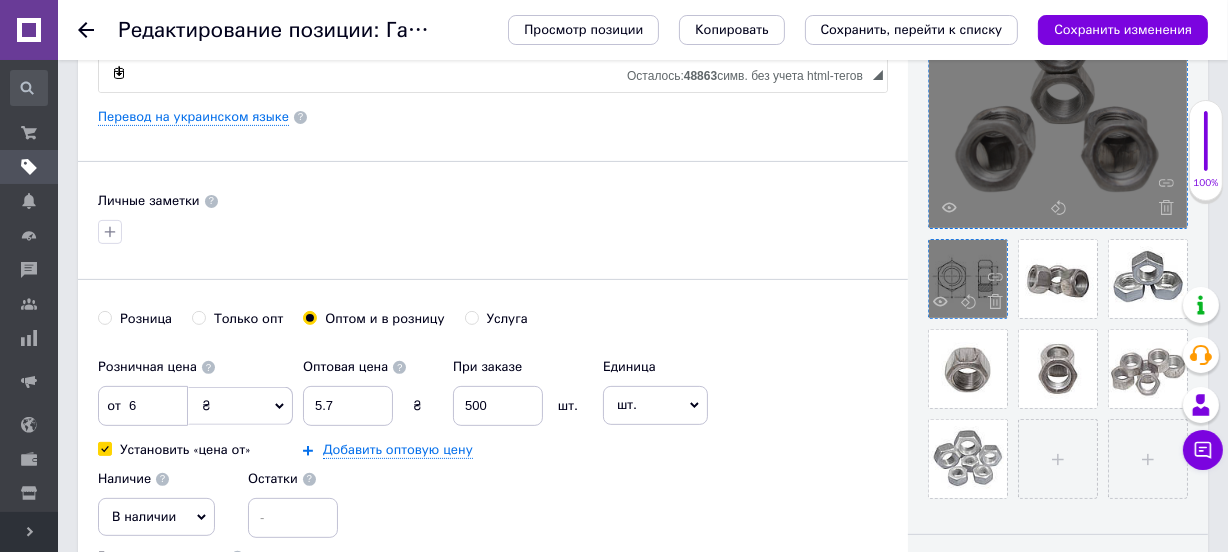 scroll, scrollTop: 545, scrollLeft: 0, axis: vertical 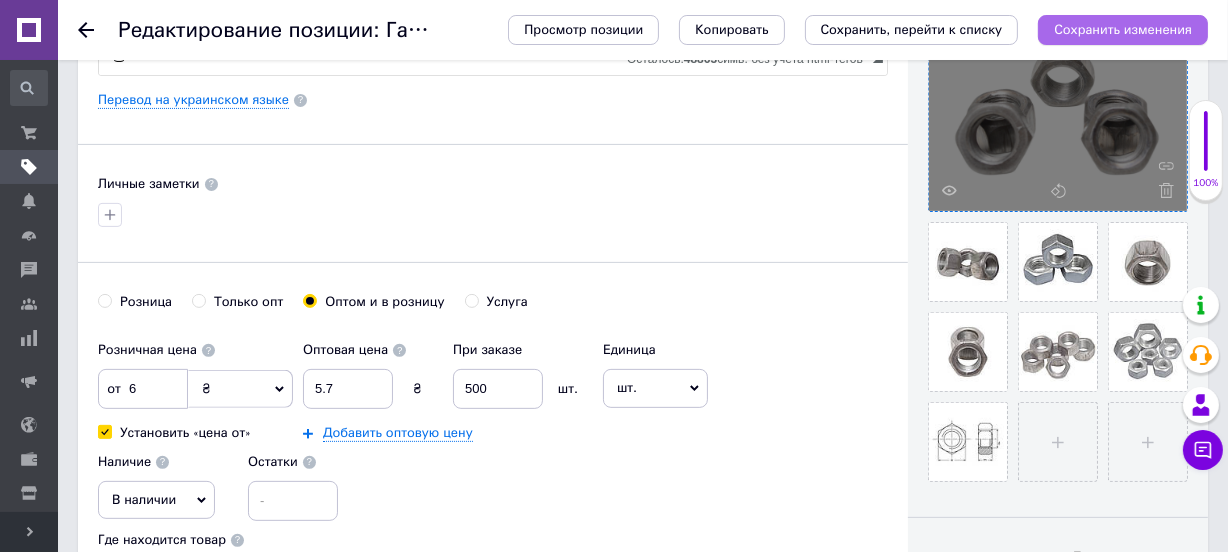 click on "Сохранить изменения" at bounding box center (1123, 29) 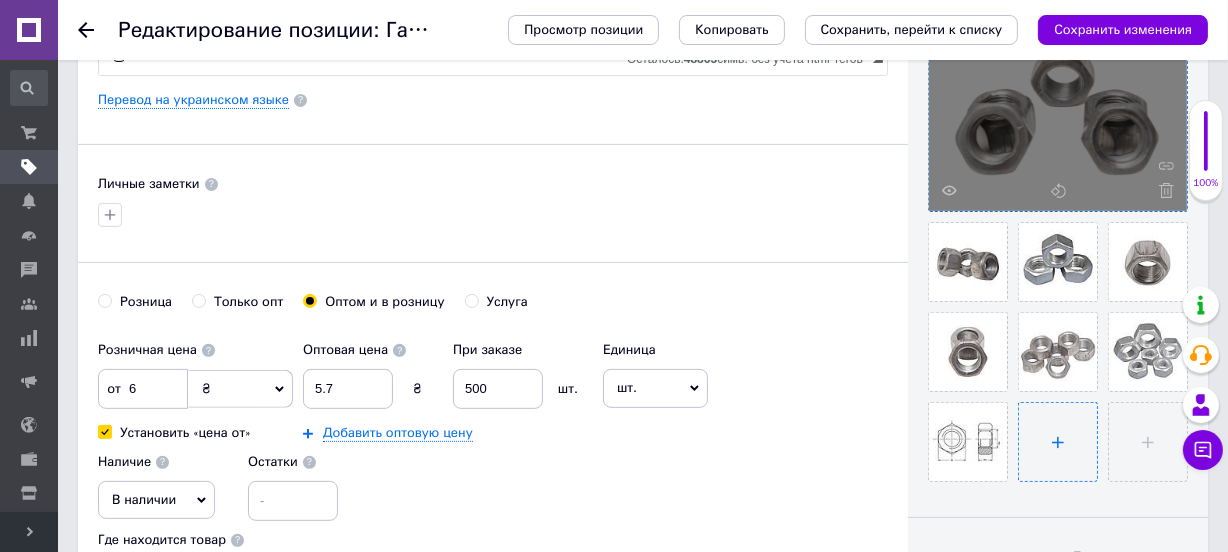 click at bounding box center [1058, 442] 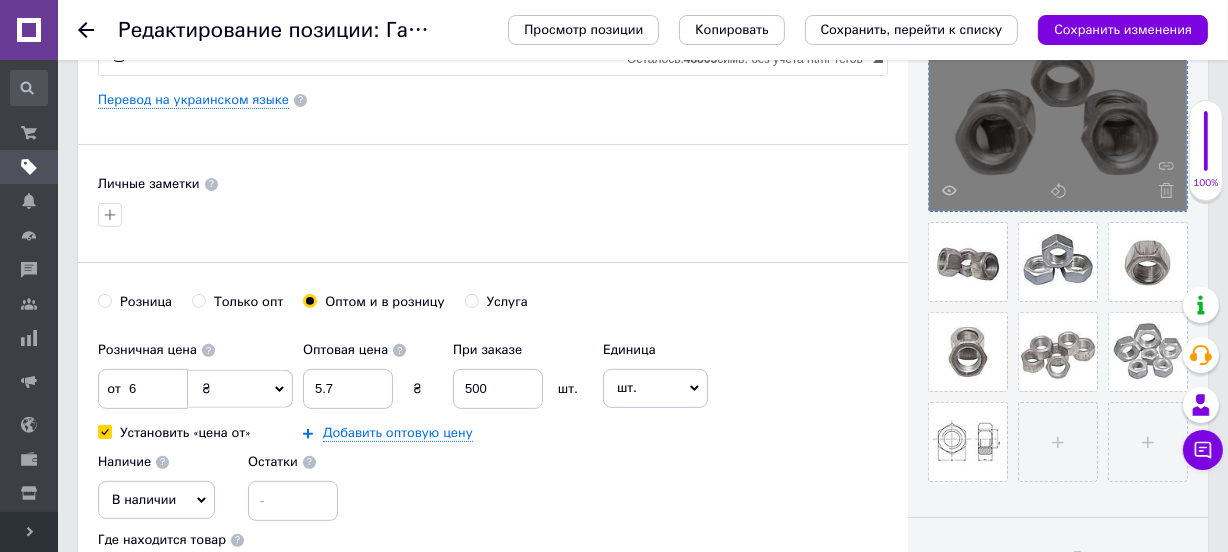 type 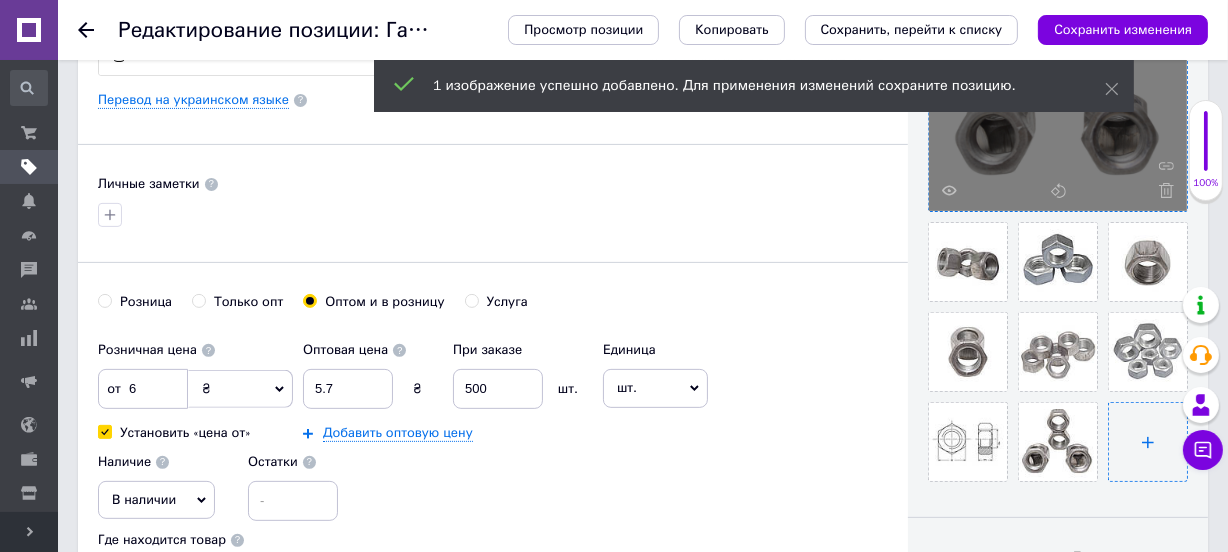 scroll, scrollTop: 454, scrollLeft: 0, axis: vertical 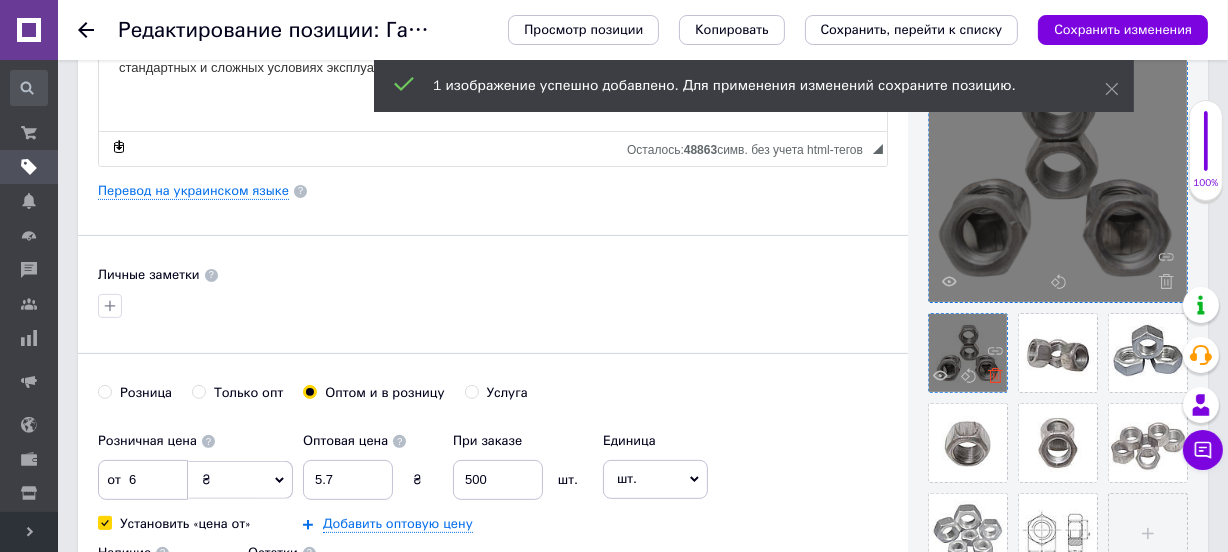 click 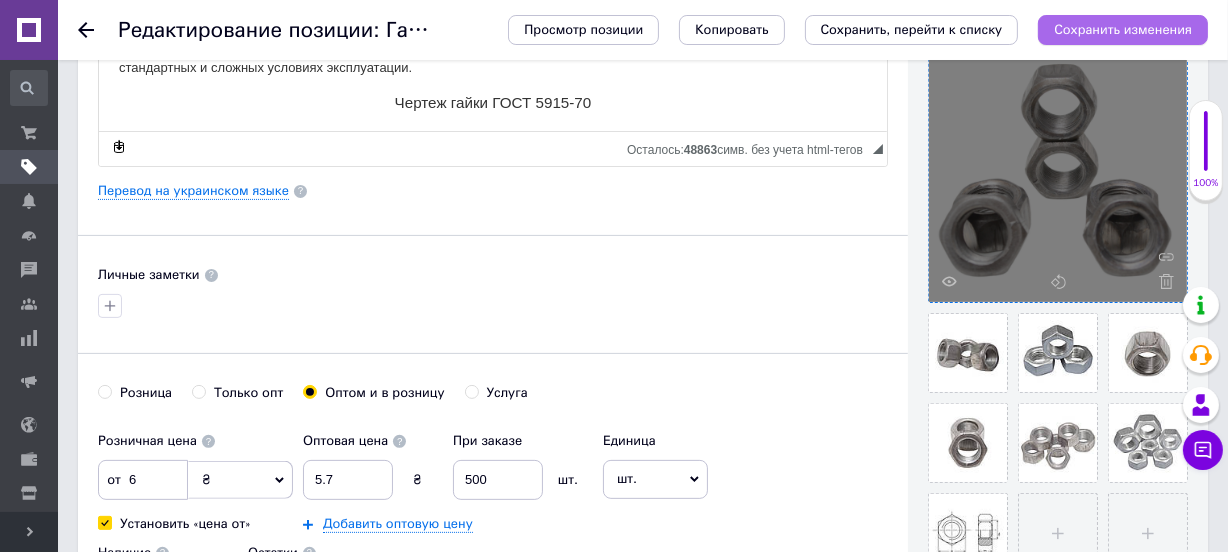 click on "Сохранить изменения" at bounding box center [1123, 29] 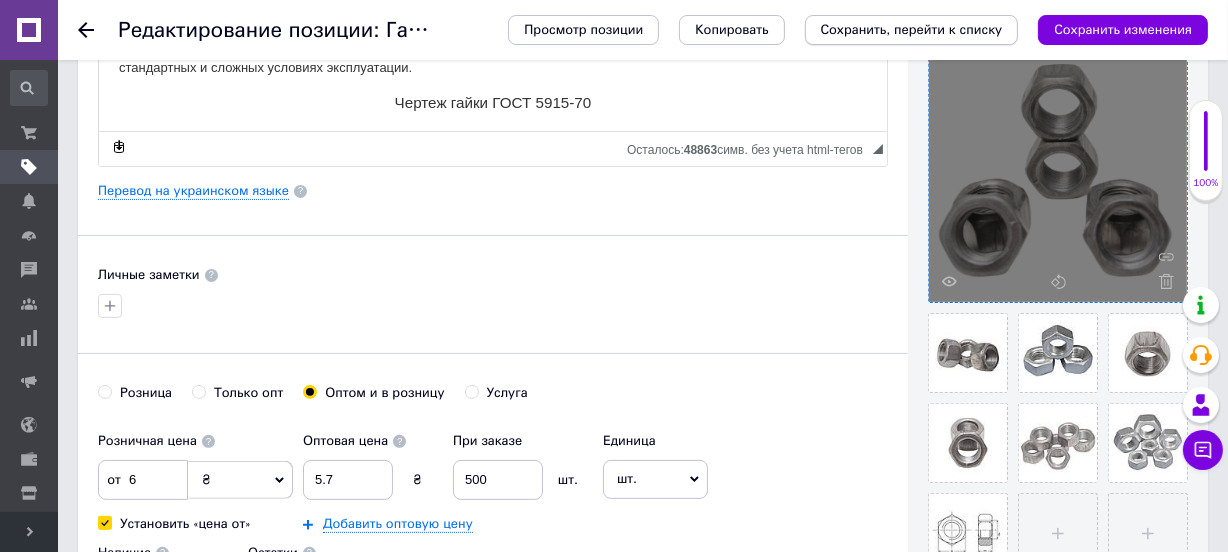 click on "Сохранить, перейти к списку" at bounding box center (912, 29) 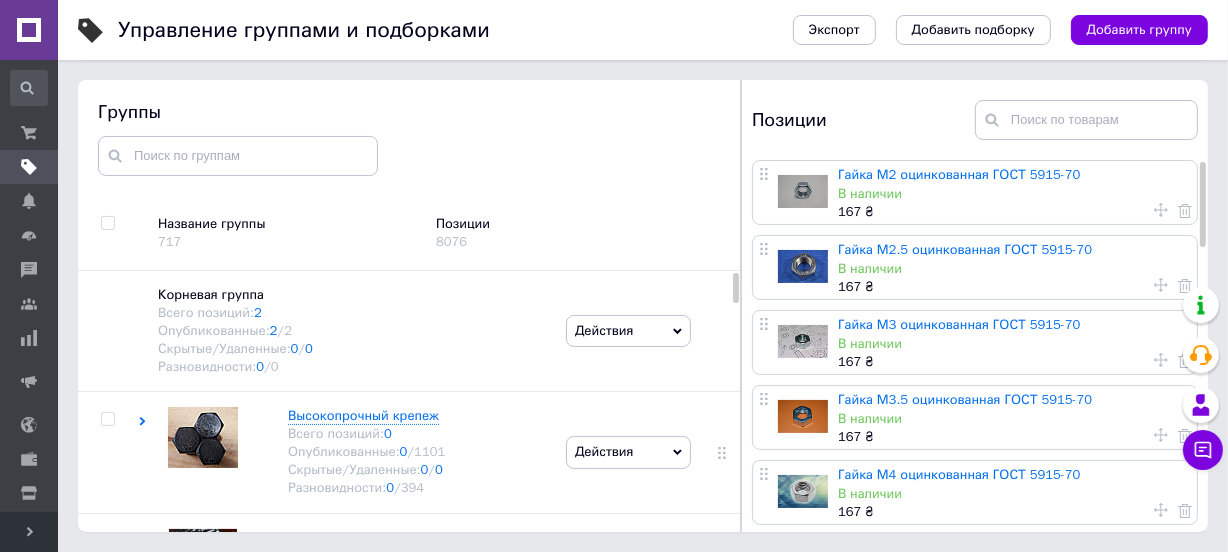 scroll, scrollTop: 63, scrollLeft: 0, axis: vertical 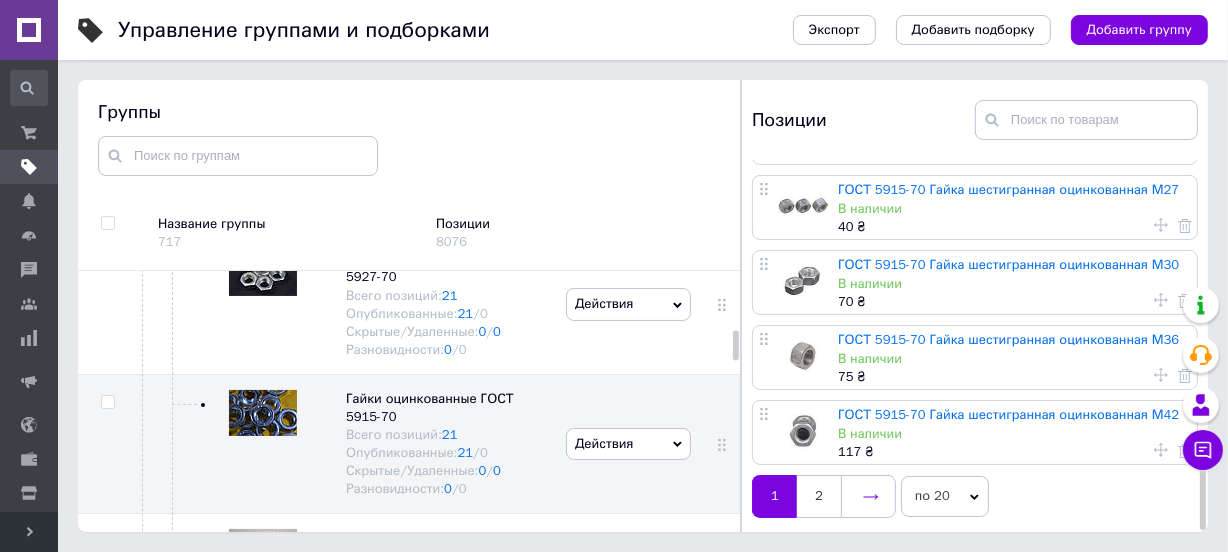 click at bounding box center (868, 496) 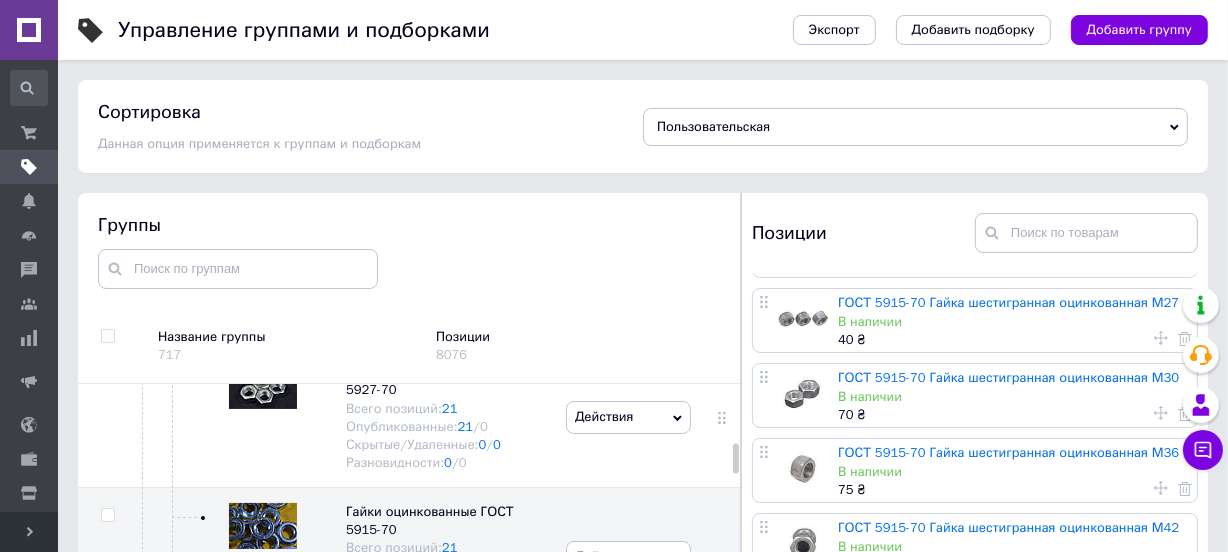 scroll, scrollTop: 0, scrollLeft: 0, axis: both 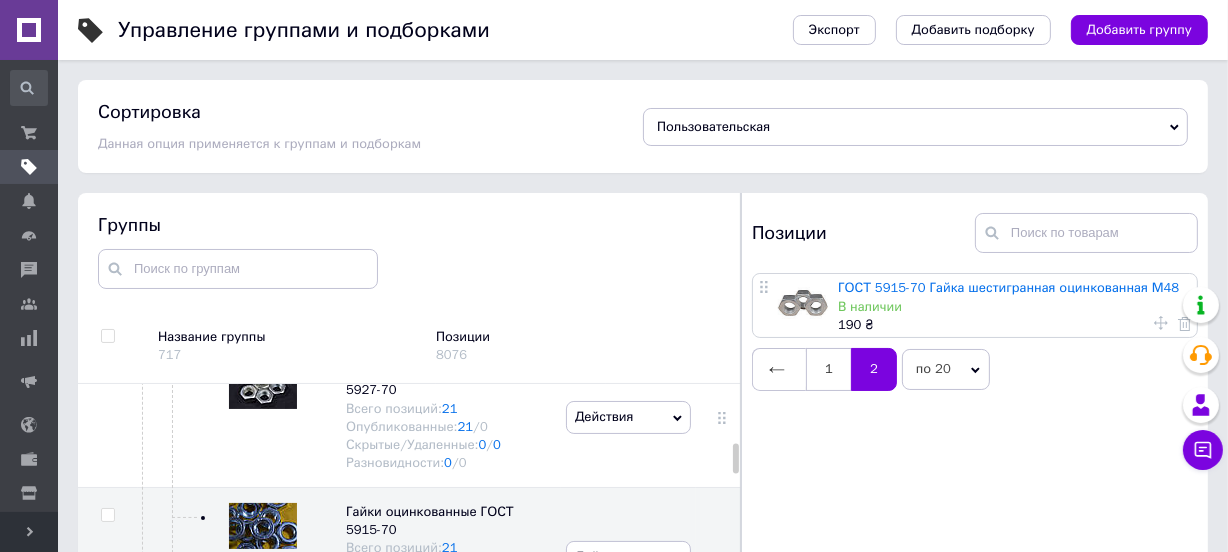 click on "ГОСТ 5915-70 Гайка шестигранная оцинкованная М48 В наличии 190   ₴" at bounding box center (1015, 305) 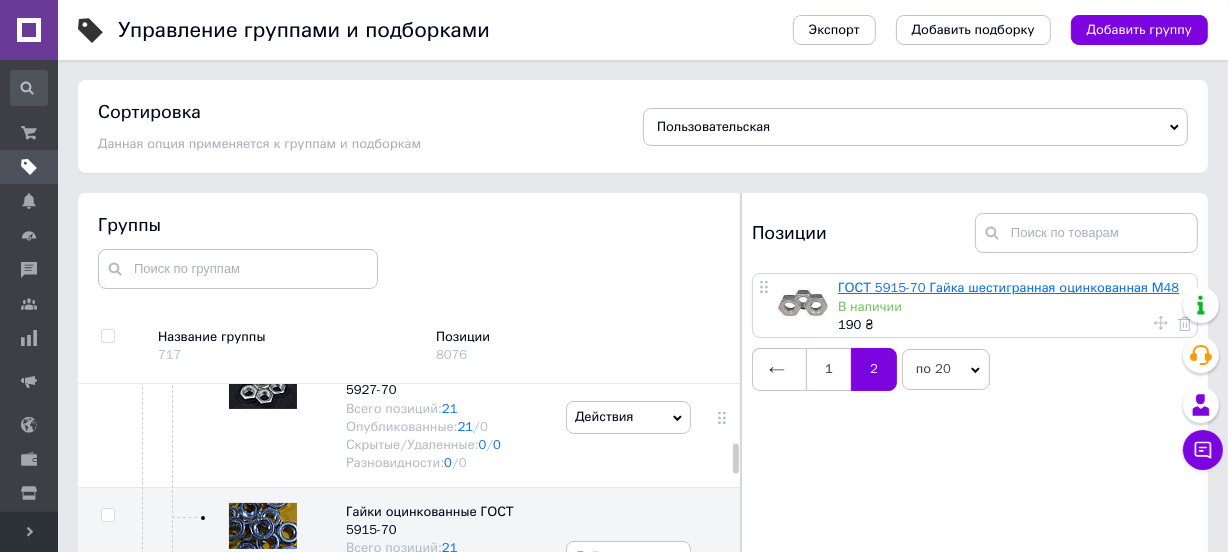 click on "ГОСТ 5915-70 Гайка шестигранная оцинкованная М48" at bounding box center [1008, 287] 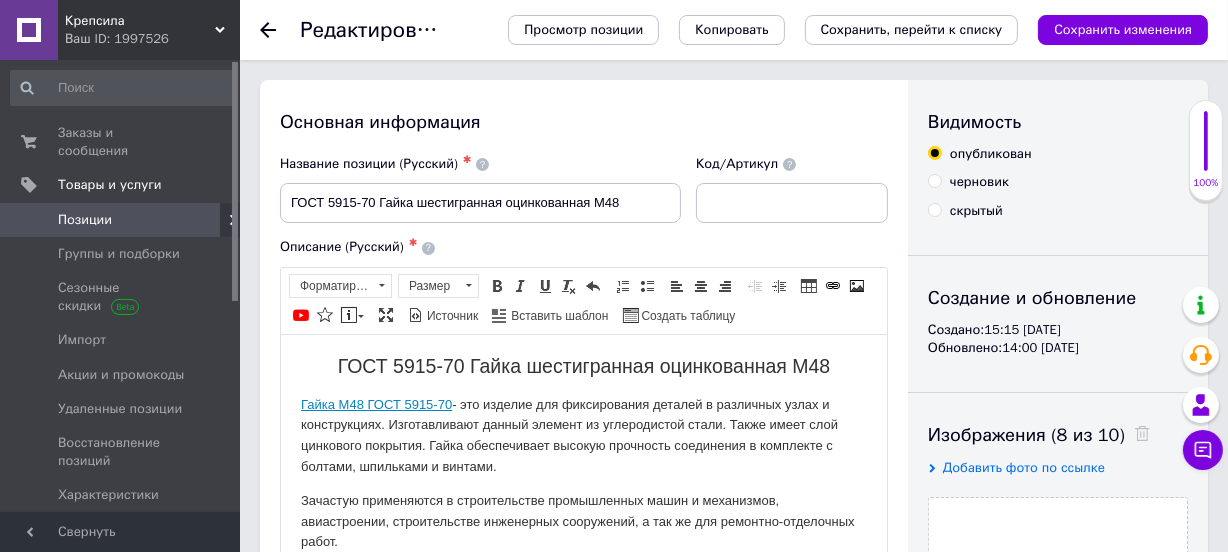 scroll, scrollTop: 0, scrollLeft: 0, axis: both 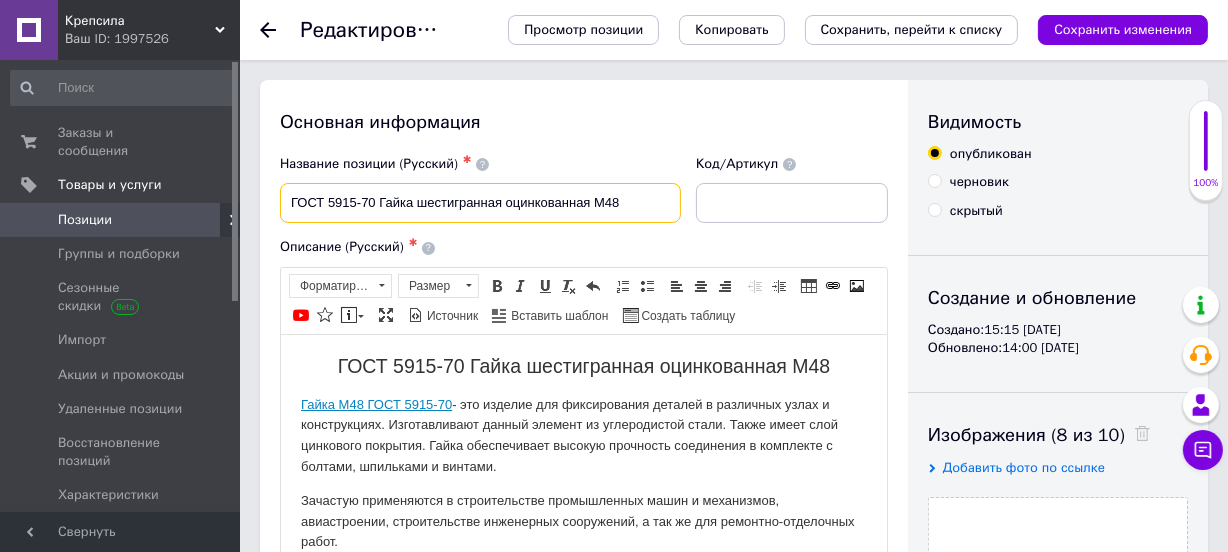 click on "ГОСТ 5915-70 Гайка шестигранная оцинкованная М48" at bounding box center (480, 203) 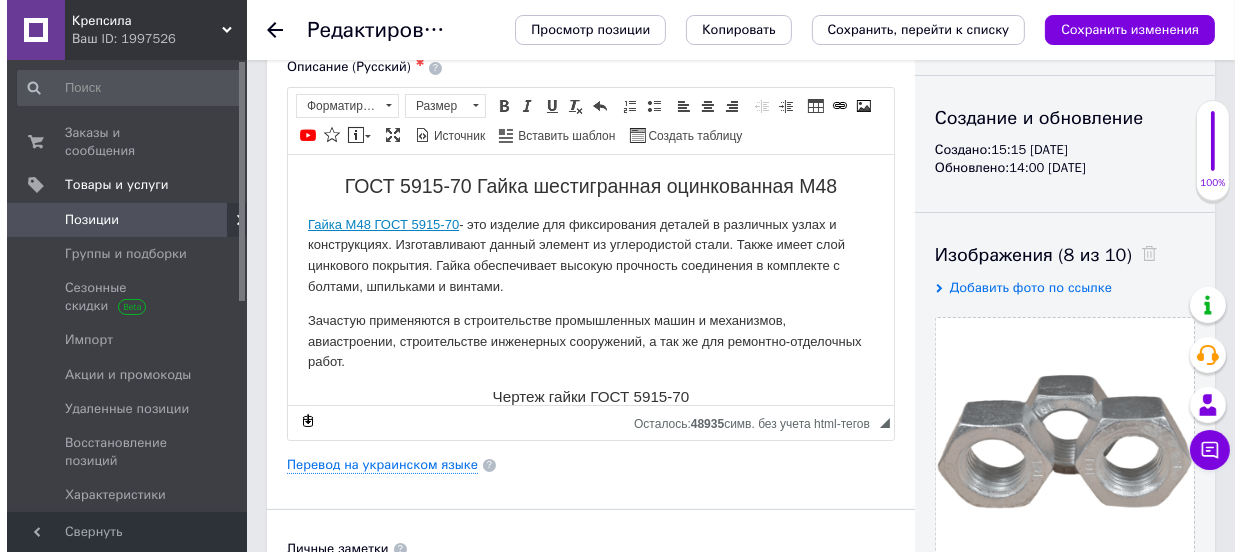 scroll, scrollTop: 181, scrollLeft: 0, axis: vertical 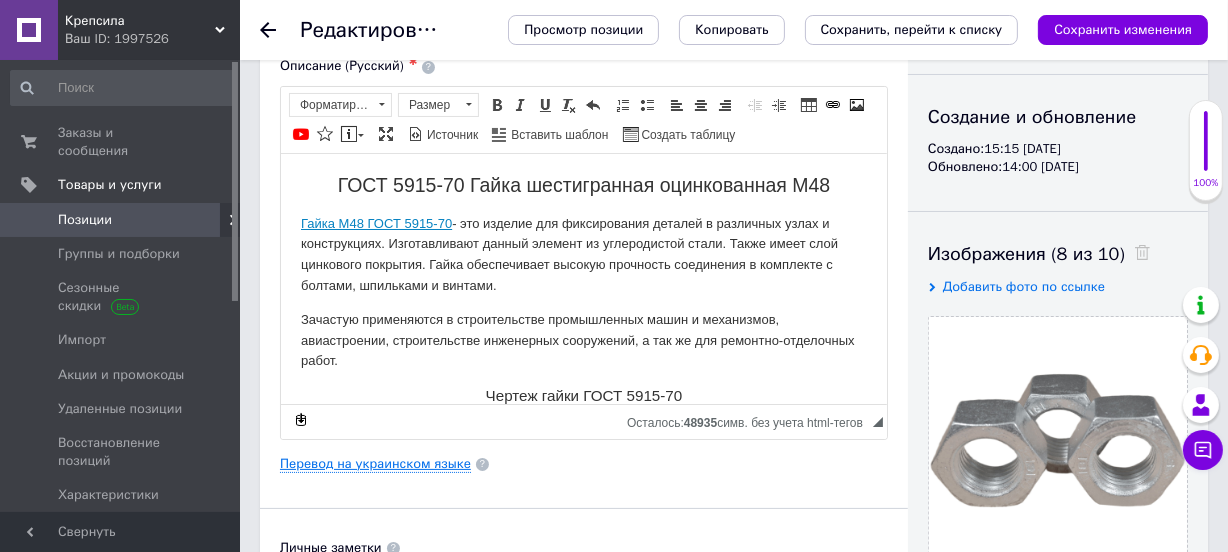 type on "ГОСТ 5915-70 Цинк Гайка шестигранная оцинкованная М48" 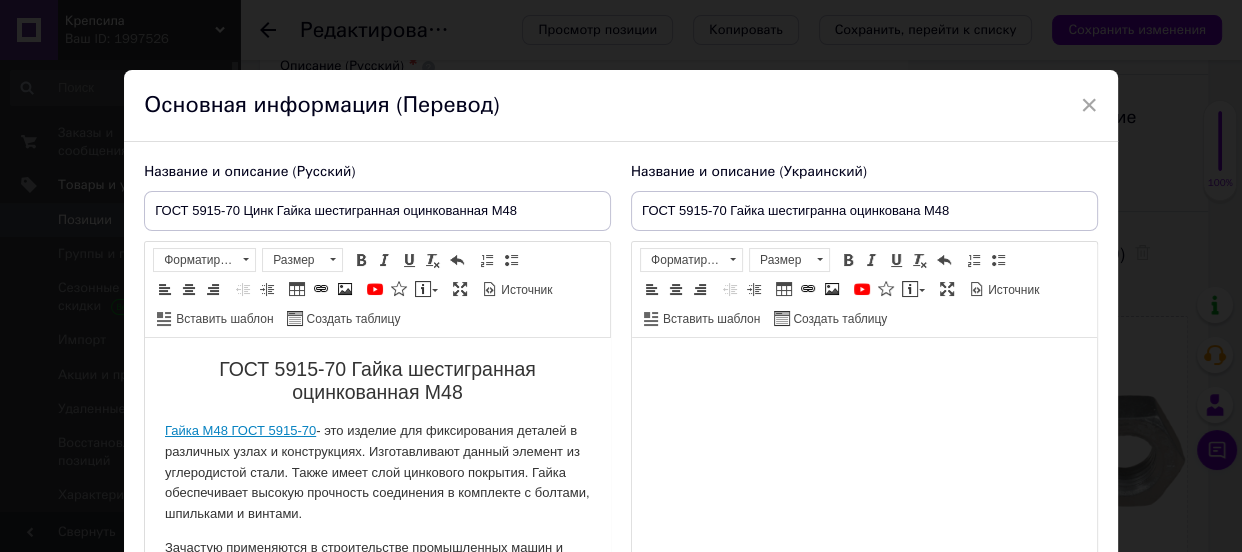 scroll, scrollTop: 0, scrollLeft: 0, axis: both 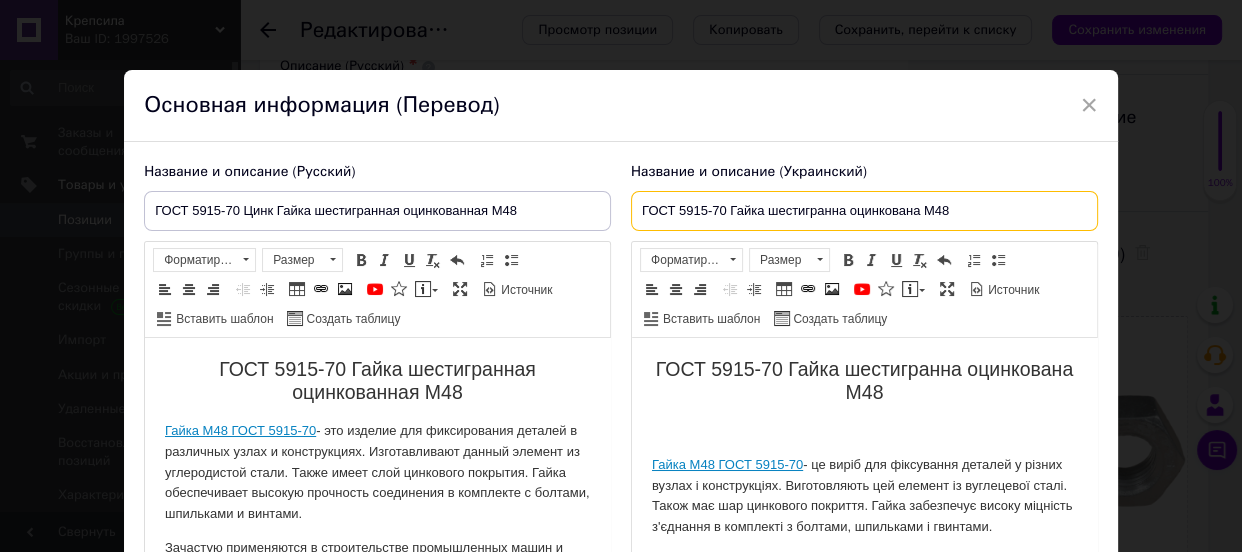 click on "ГОСТ 5915-70 Гайка шестигранна оцинкована М48" at bounding box center (864, 211) 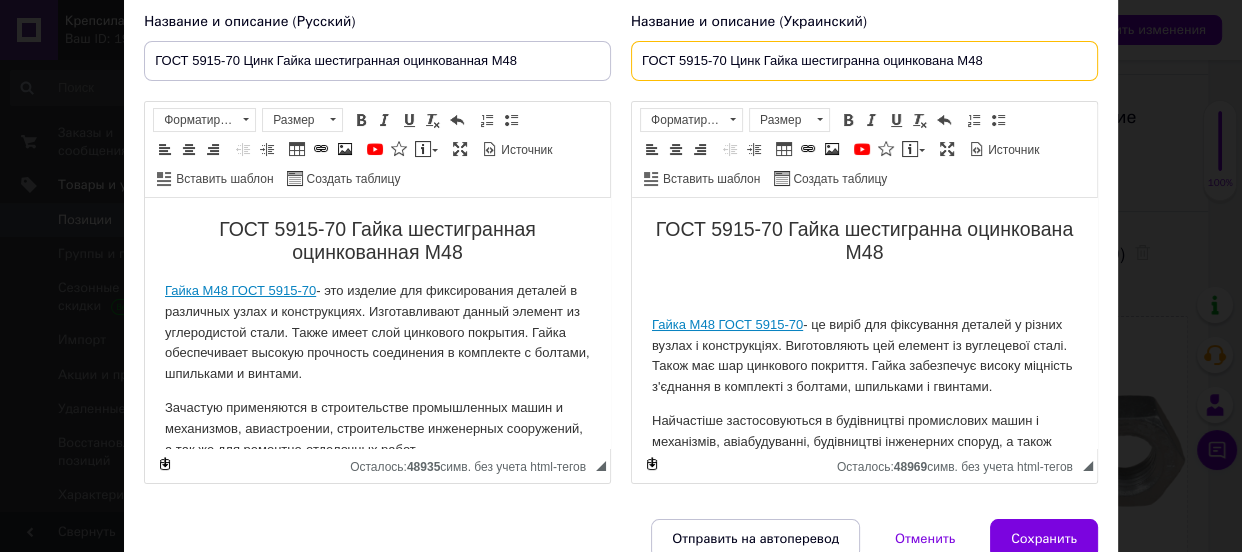 scroll, scrollTop: 181, scrollLeft: 0, axis: vertical 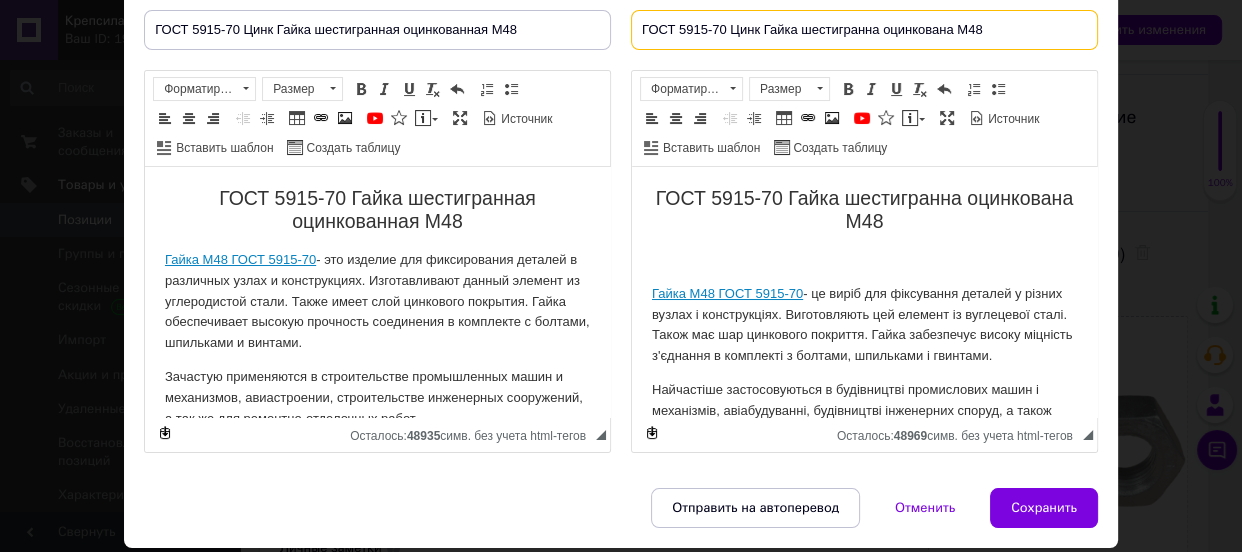 type on "ГОСТ 5915-70 Цинк Гайка шестигранна оцинкована М48" 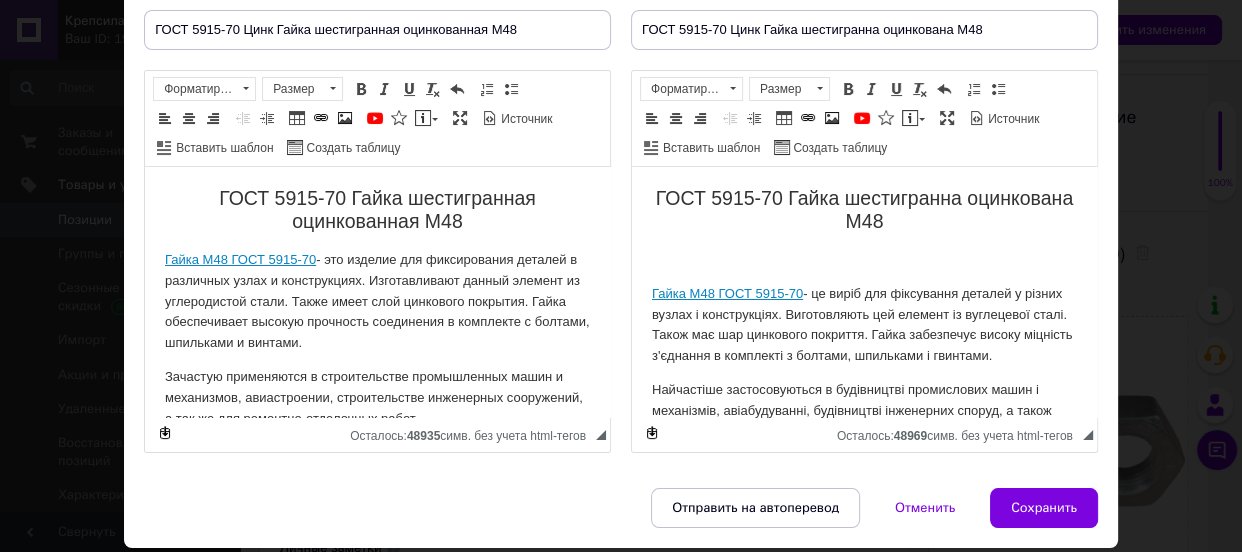 click on "ГОСТ 5915-70 Гайка шестигранна оцинкована М48 Гайка М48 ГОСТ 5915-70  - це виріб для фіксування деталей у різних вузлах і конструкціях. Виготовляють цей елемент із вуглецевої сталі. Також має шар цинкового покриття. Гайка забезпечує високу міцність з'єднання в комплекті з болтами, шпильками і гвинтами. Найчастіше застосовуються в будівництві промислових машин і механізмів, авіабудуванні, будівництві інженерних споруд, а також для ремонтно-оздоблювальних робіт. Креслення гайки ГОСТ 5915-70 Технічні характеристики гайки М48 ГОСТ 5915-70 (мм): Діаметр різьби, d  48 5.0 75 38" at bounding box center [864, 634] 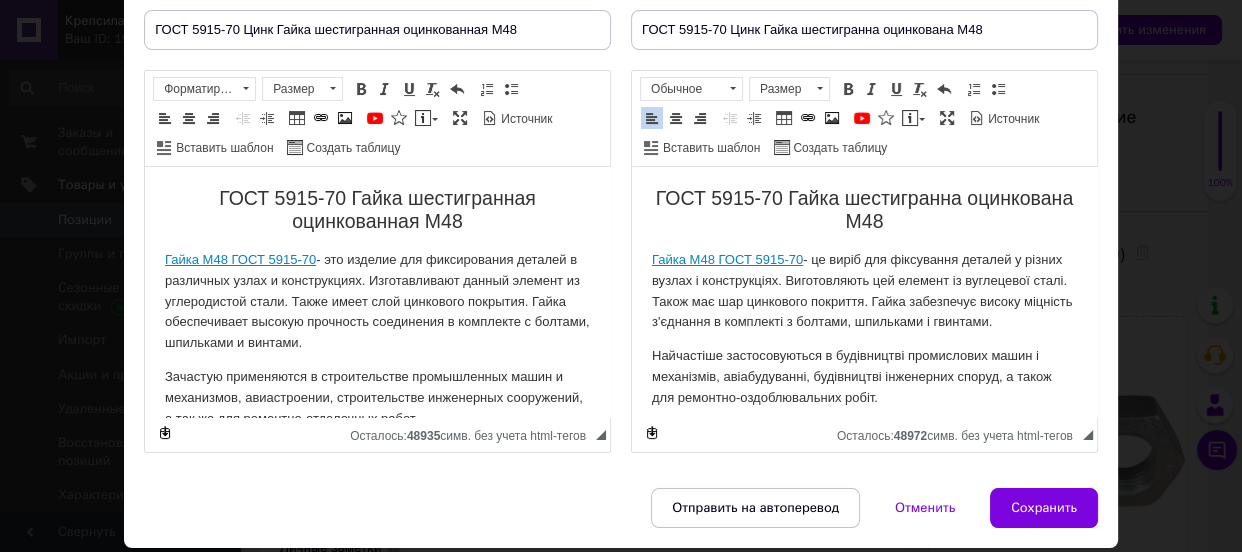 click on "Гайка М48 ГОСТ 5915-70  - это изделие для фиксирования деталей в различных узлах и конструкциях. Изготавливают данный элемент из углеродистой стали. Также имеет слой цинкового покрытия. Гайка обеспечивает высокую прочность соединения в комплекте с болтами, шпильками и винтами." at bounding box center (377, 302) 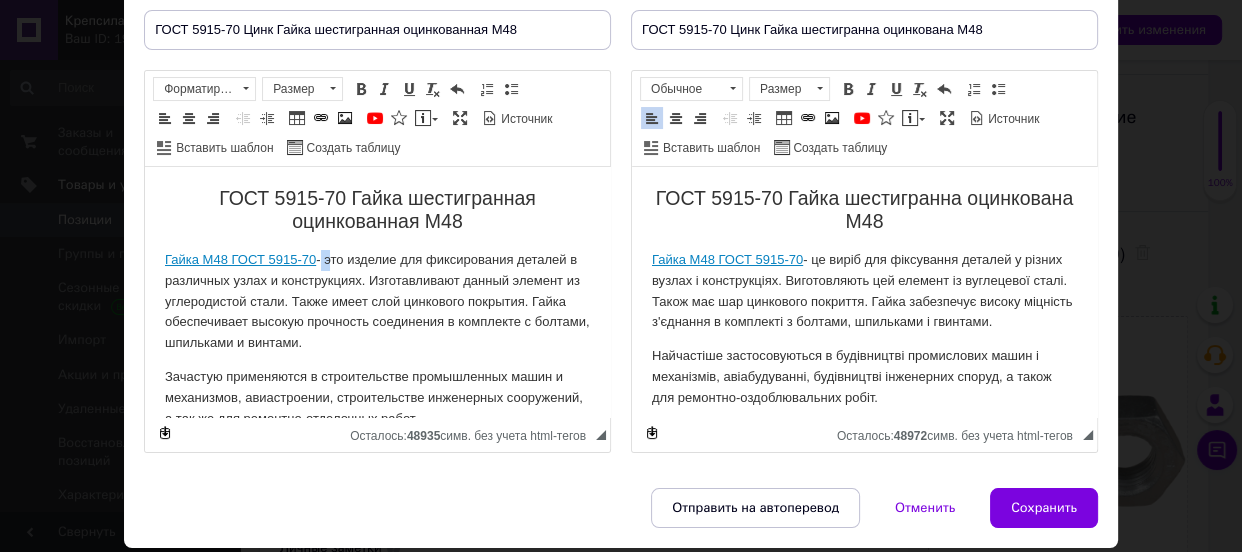click on "Гайка М48 ГОСТ 5915-70  - это изделие для фиксирования деталей в различных узлах и конструкциях. Изготавливают данный элемент из углеродистой стали. Также имеет слой цинкового покрытия. Гайка обеспечивает высокую прочность соединения в комплекте с болтами, шпильками и винтами." at bounding box center (377, 302) 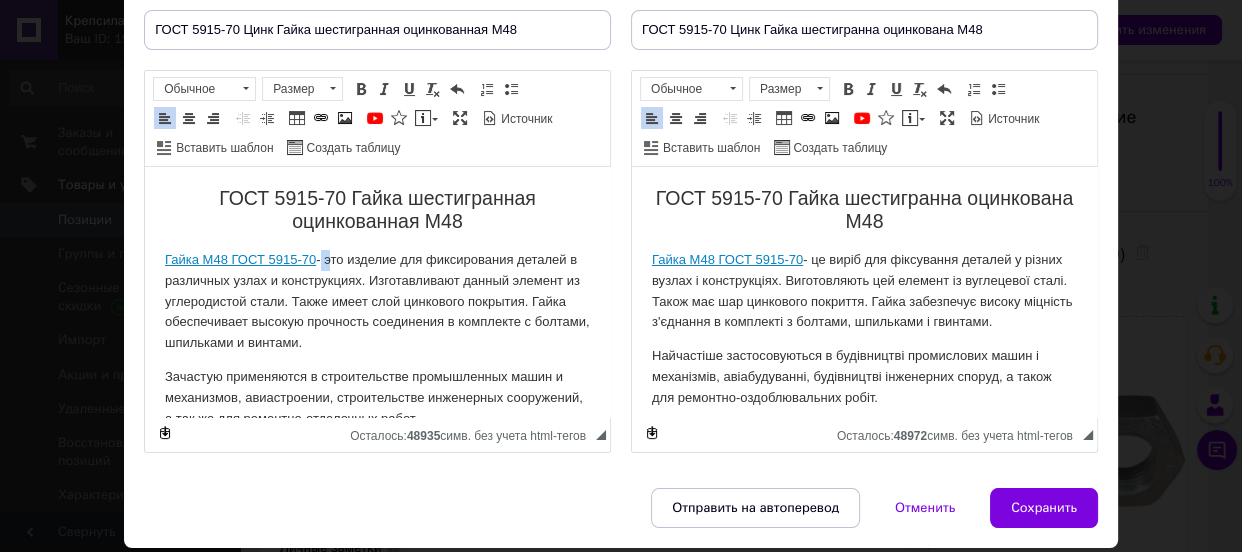 type 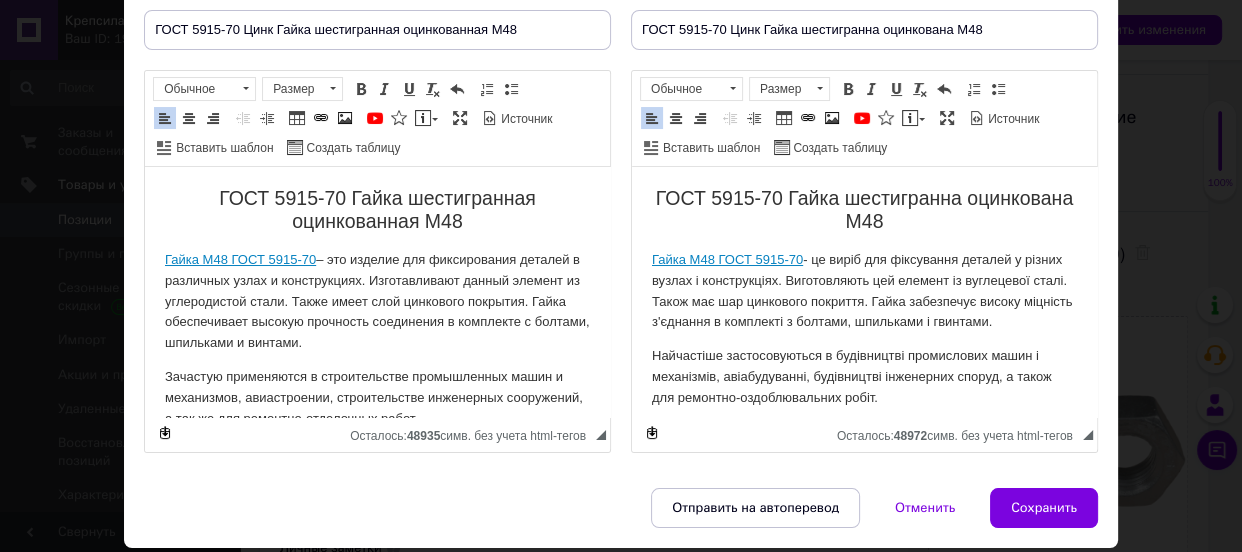 click on "Гайка М48 ГОСТ 5915-70  - це виріб для фіксування деталей у різних вузлах і конструкціях. Виготовляють цей елемент із вуглецевої сталі. Також має шар цинкового покриття. Гайка забезпечує високу міцність з'єднання в комплекті з болтами, шпильками і гвинтами." at bounding box center (864, 291) 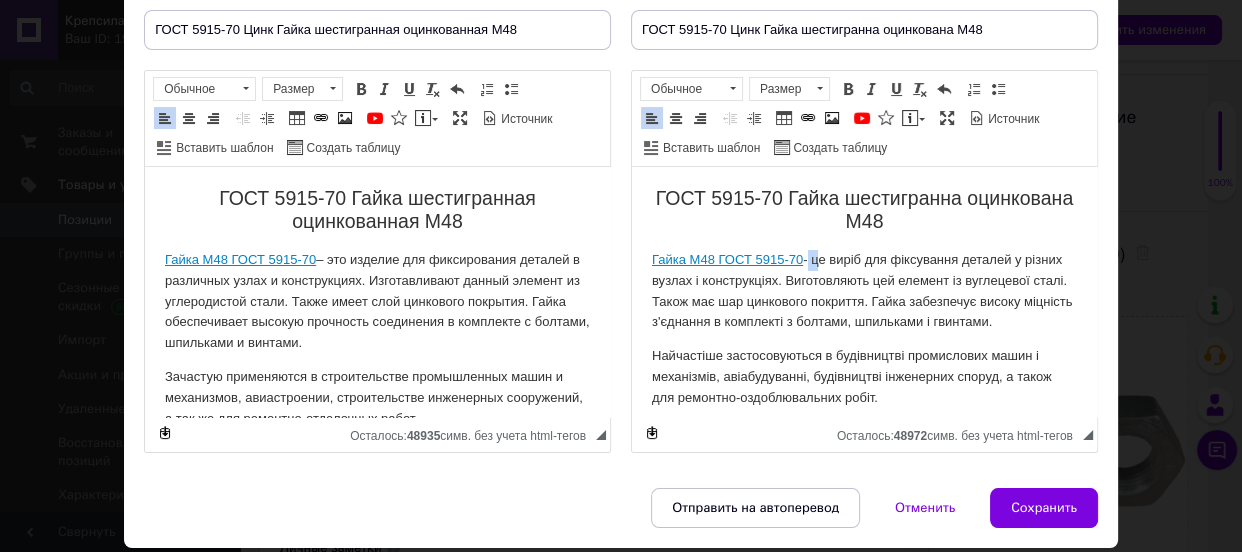 click on "Гайка М48 ГОСТ 5915-70  - це виріб для фіксування деталей у різних вузлах і конструкціях. Виготовляють цей елемент із вуглецевої сталі. Також має шар цинкового покриття. Гайка забезпечує високу міцність з'єднання в комплекті з болтами, шпильками і гвинтами." at bounding box center [864, 291] 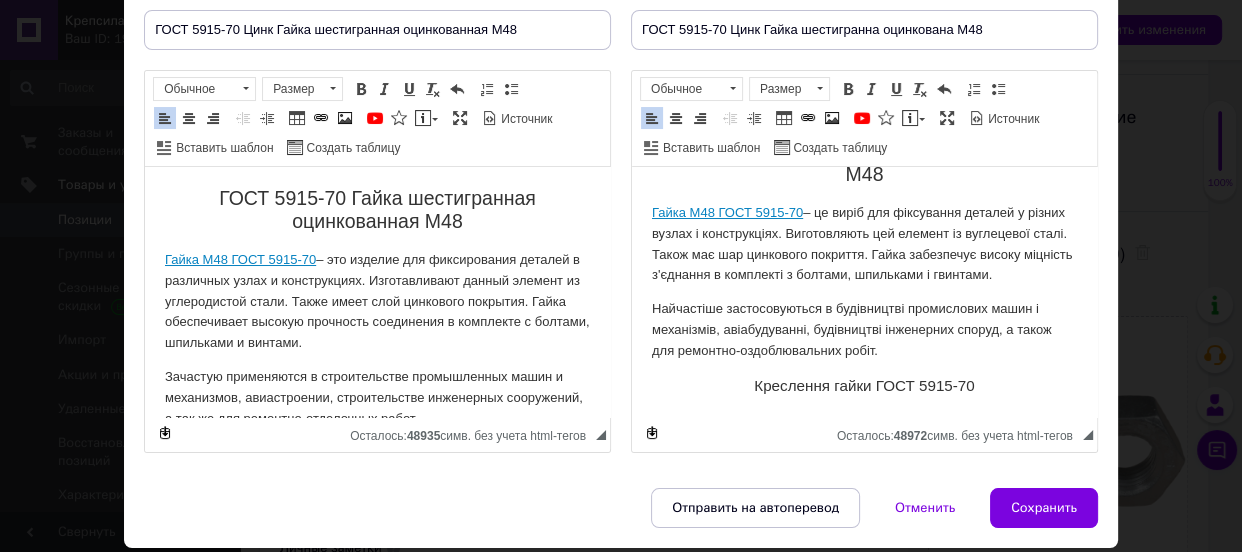 scroll, scrollTop: 90, scrollLeft: 0, axis: vertical 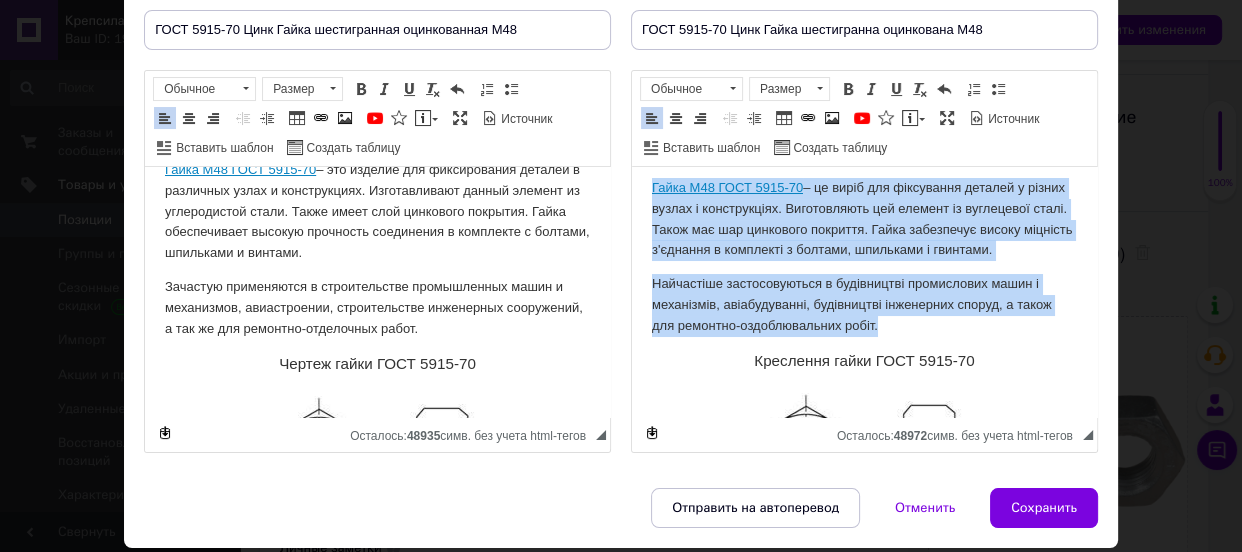 drag, startPoint x: 643, startPoint y: 253, endPoint x: 930, endPoint y: 344, distance: 301.0814 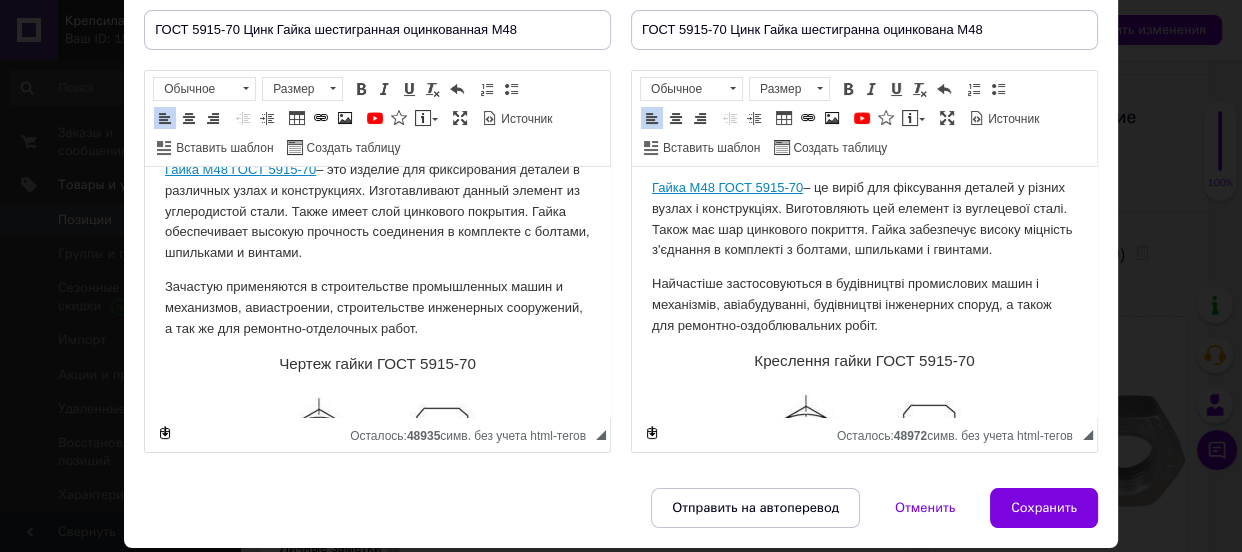 click on "Гайка М48 ГОСТ 5915-70  – це виріб для фіксування деталей у різних вузлах і конструкціях. Виготовляють цей елемент із вуглецевої сталі. Також має шар цинкового покриття. Гайка забезпечує високу міцність з'єднання в комплекті з болтами, шпильками і гвинтами." at bounding box center [864, 219] 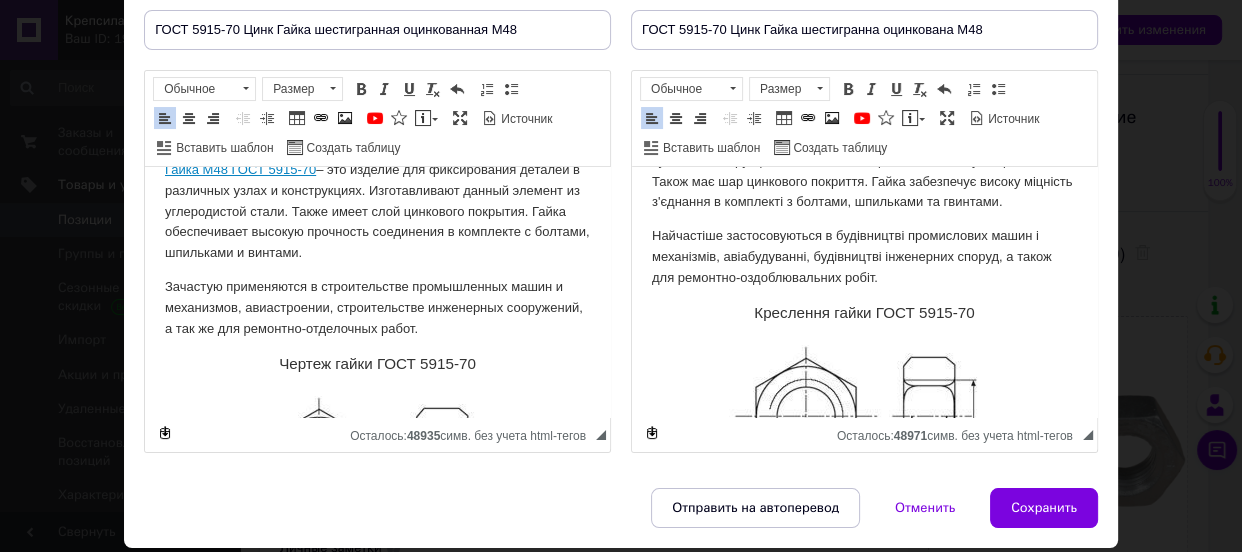 scroll, scrollTop: 163, scrollLeft: 0, axis: vertical 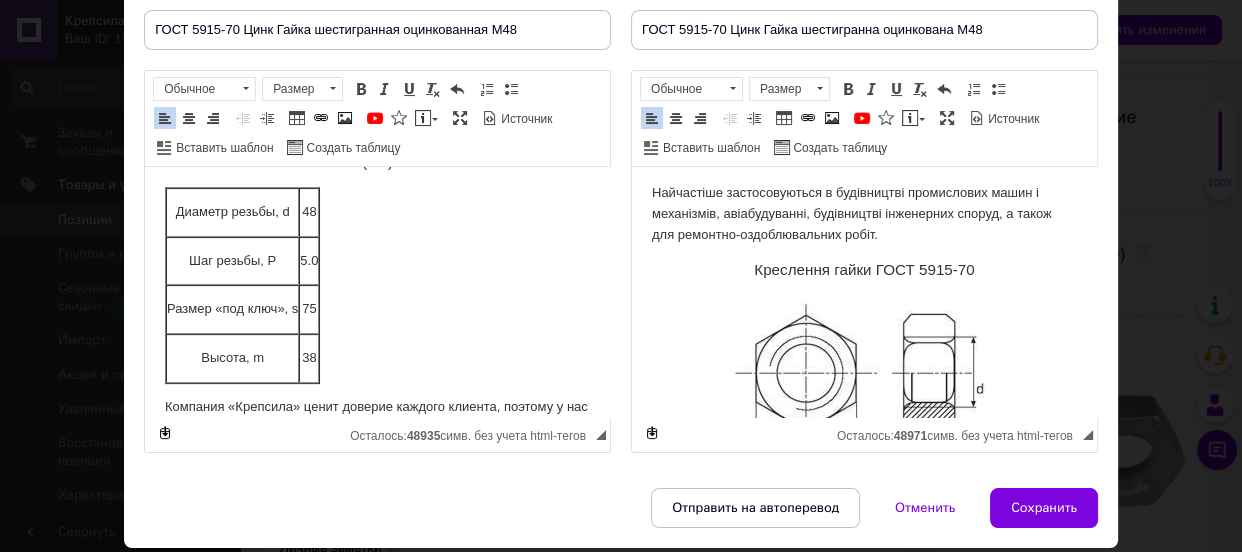 click on "5.0" at bounding box center (309, 261) 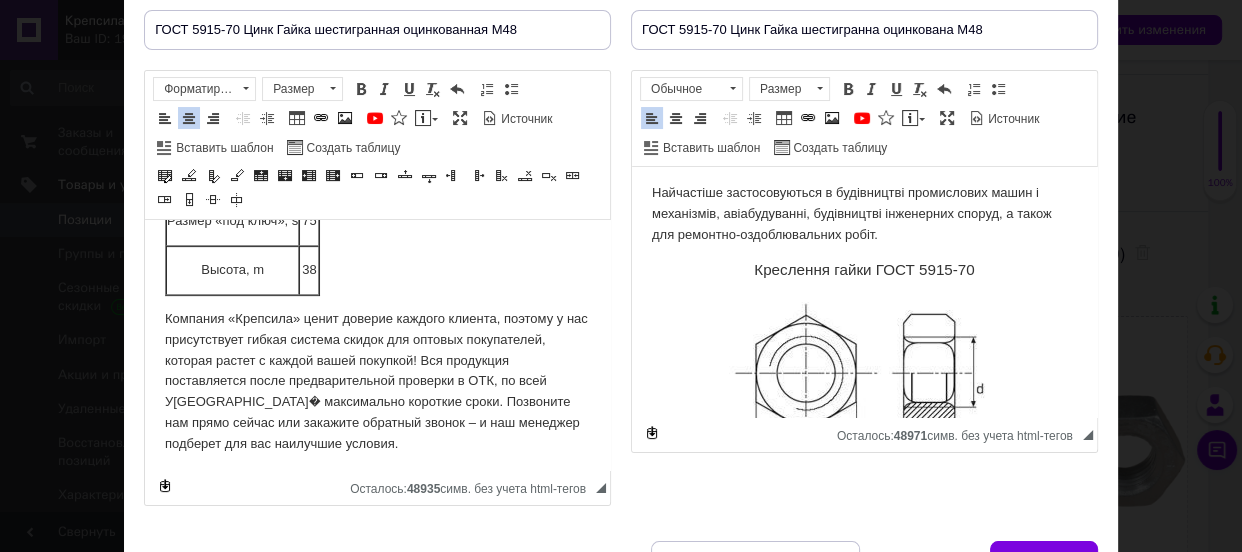 scroll, scrollTop: 689, scrollLeft: 0, axis: vertical 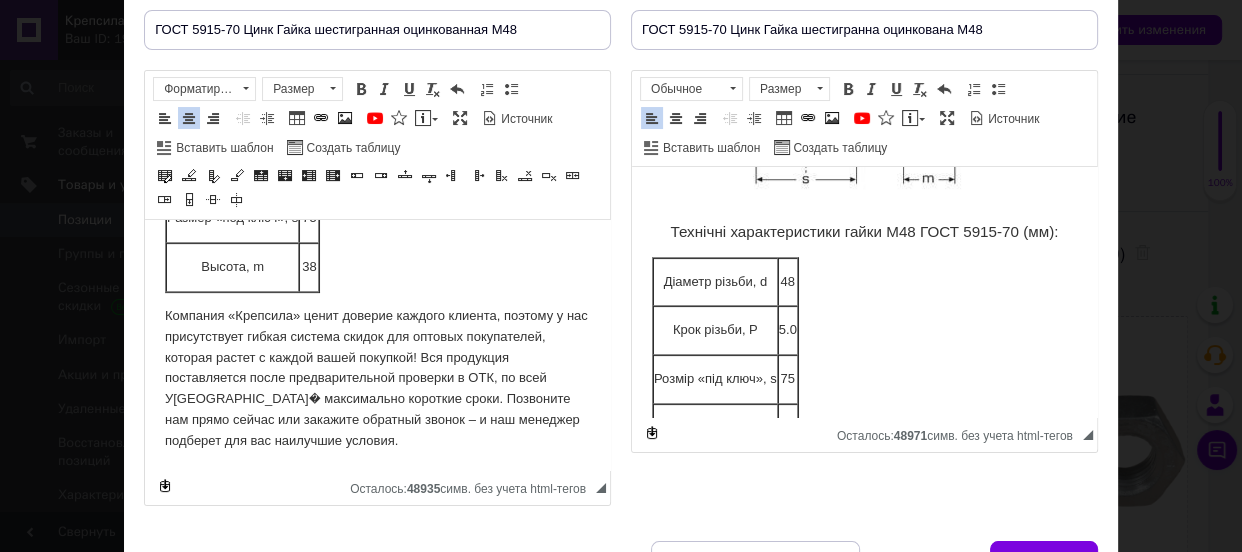 click on "5.0" at bounding box center [788, 330] 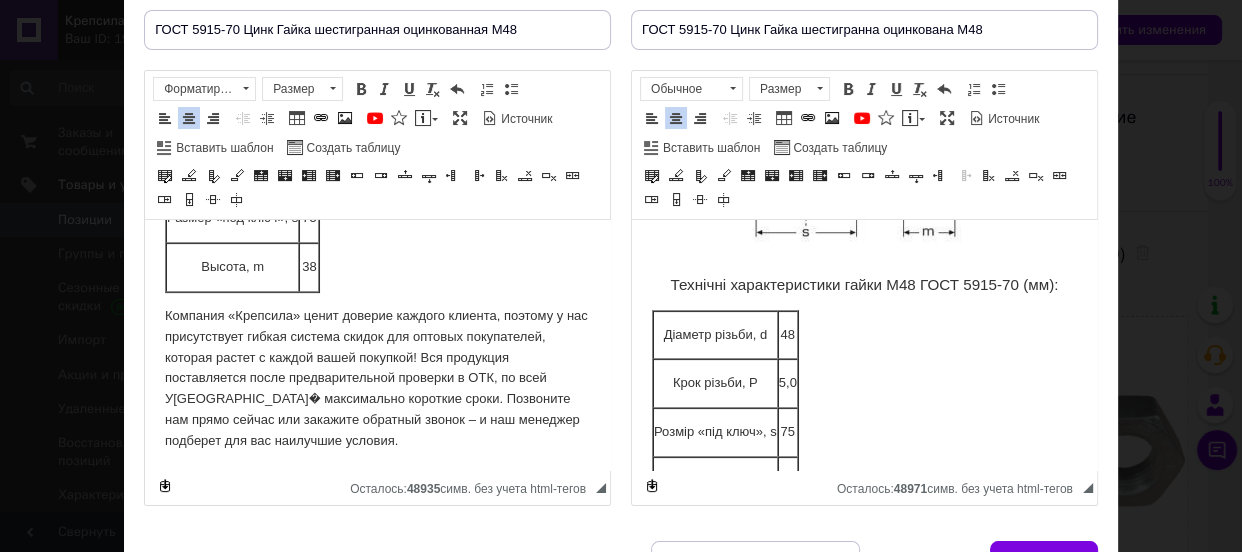 click on "Діаметр різьби, d" at bounding box center [715, 335] 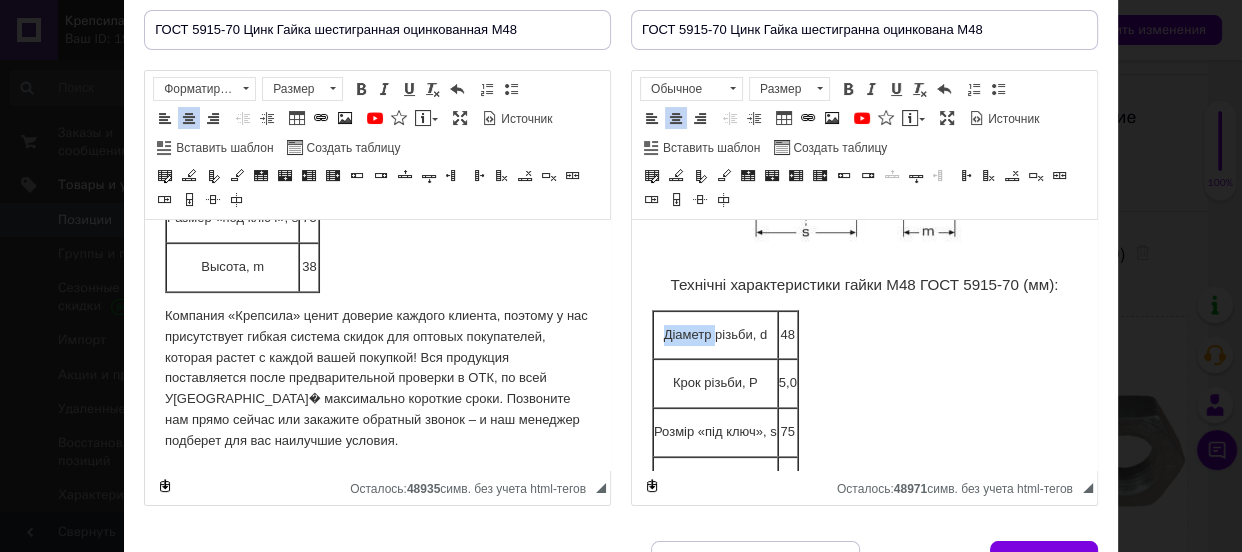 click on "Діаметр різьби, d" at bounding box center (715, 335) 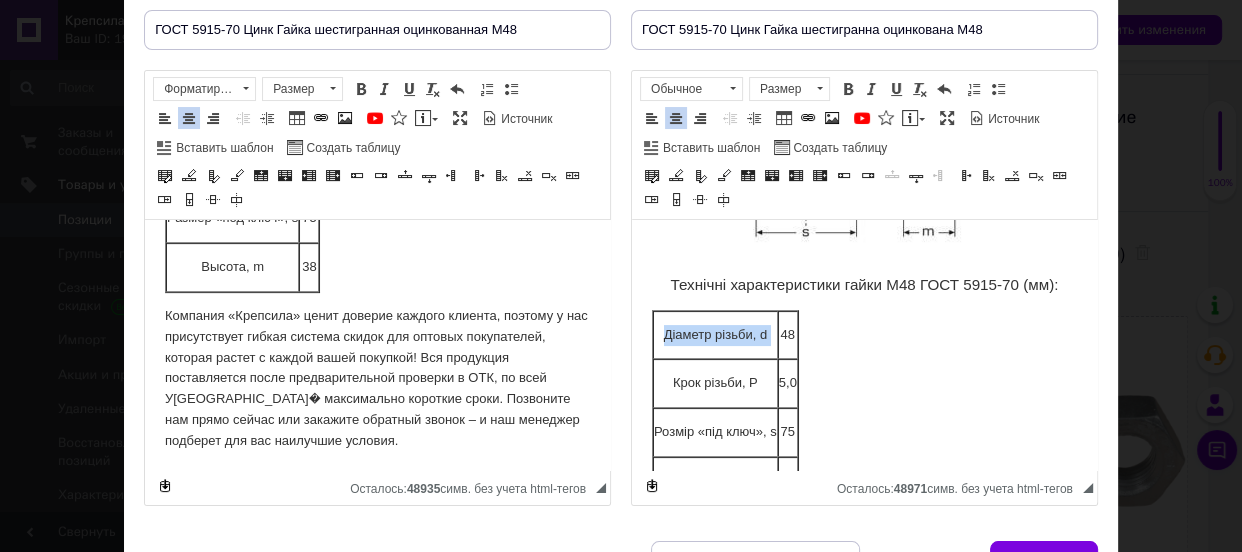 click on "Діаметр різьби, d" at bounding box center (715, 335) 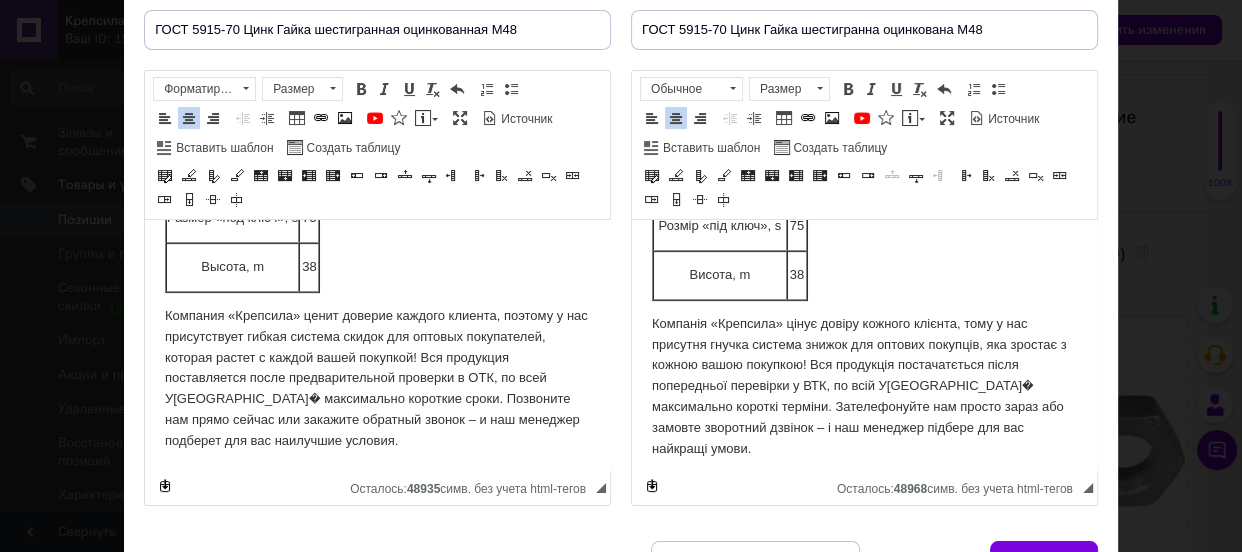 scroll, scrollTop: 650, scrollLeft: 0, axis: vertical 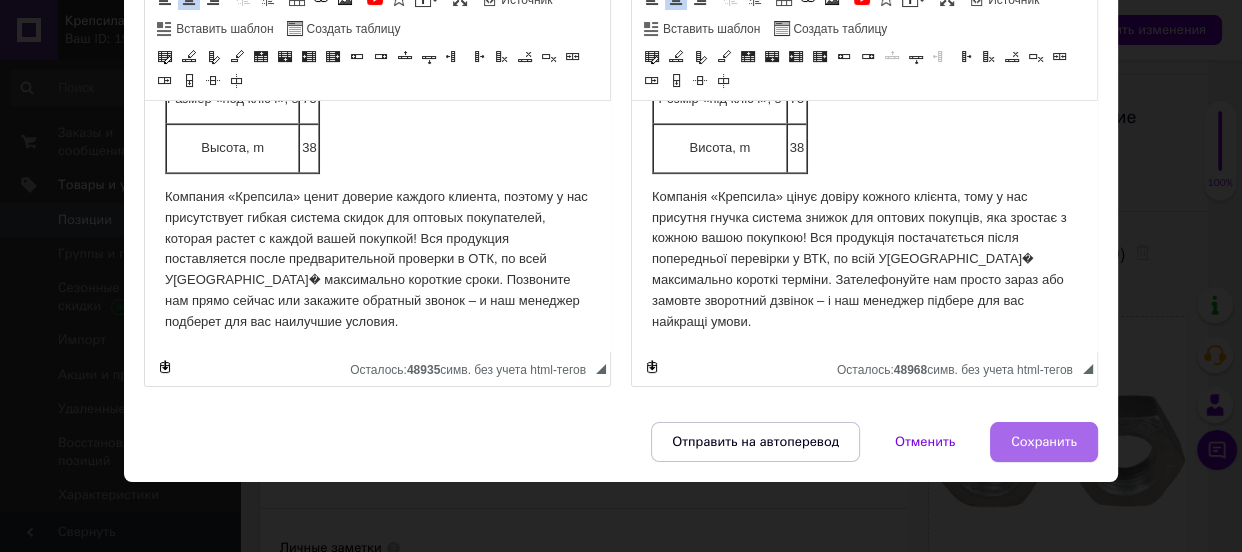click on "Сохранить" at bounding box center (1044, 442) 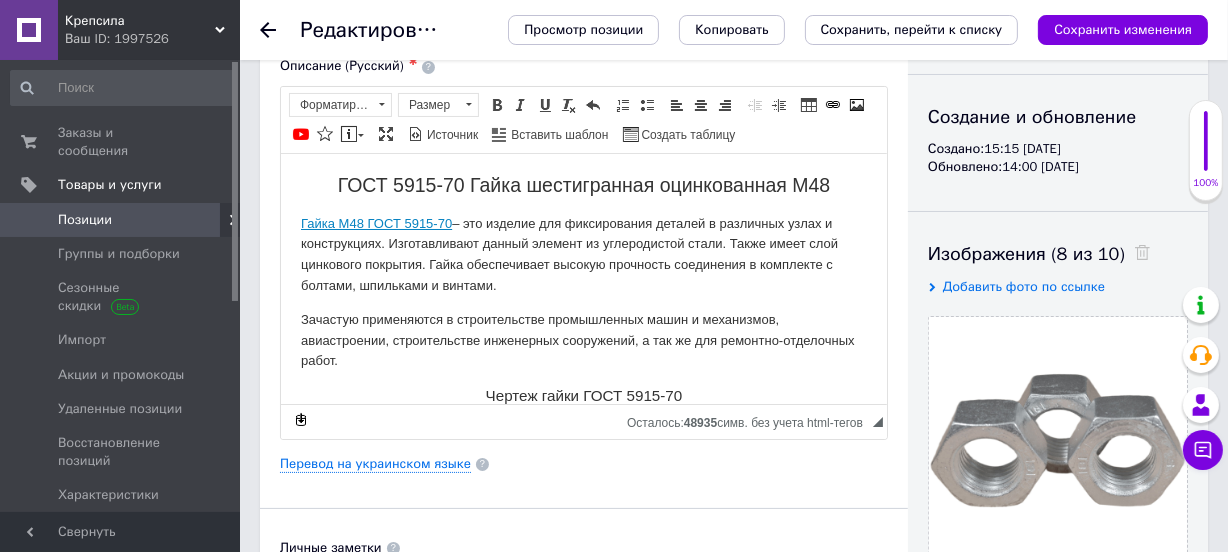 scroll, scrollTop: 181, scrollLeft: 0, axis: vertical 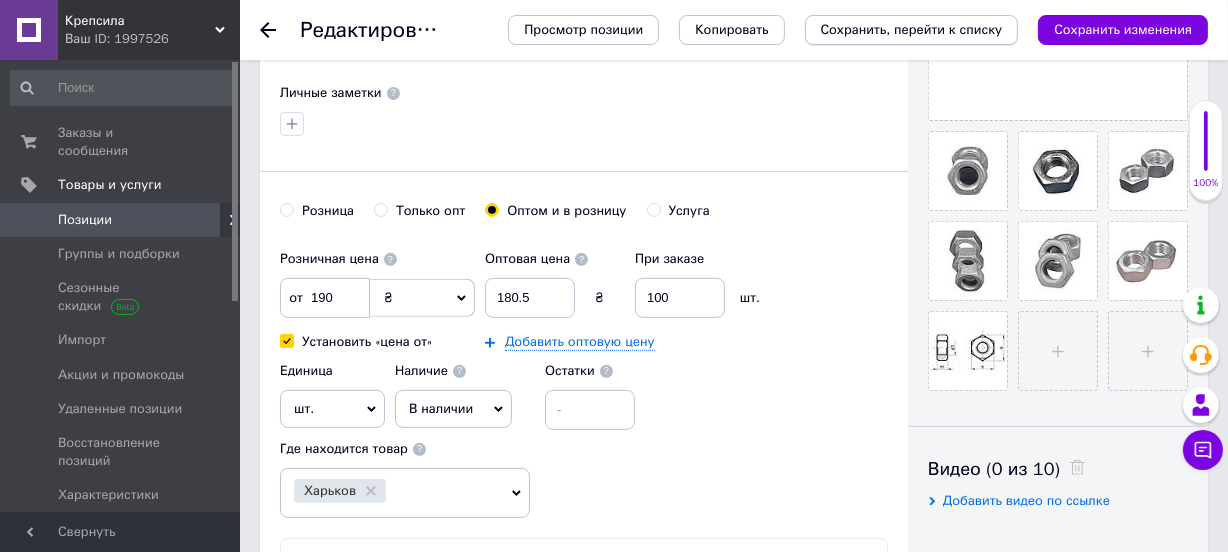 click on "Сохранить, перейти к списку" at bounding box center (912, 29) 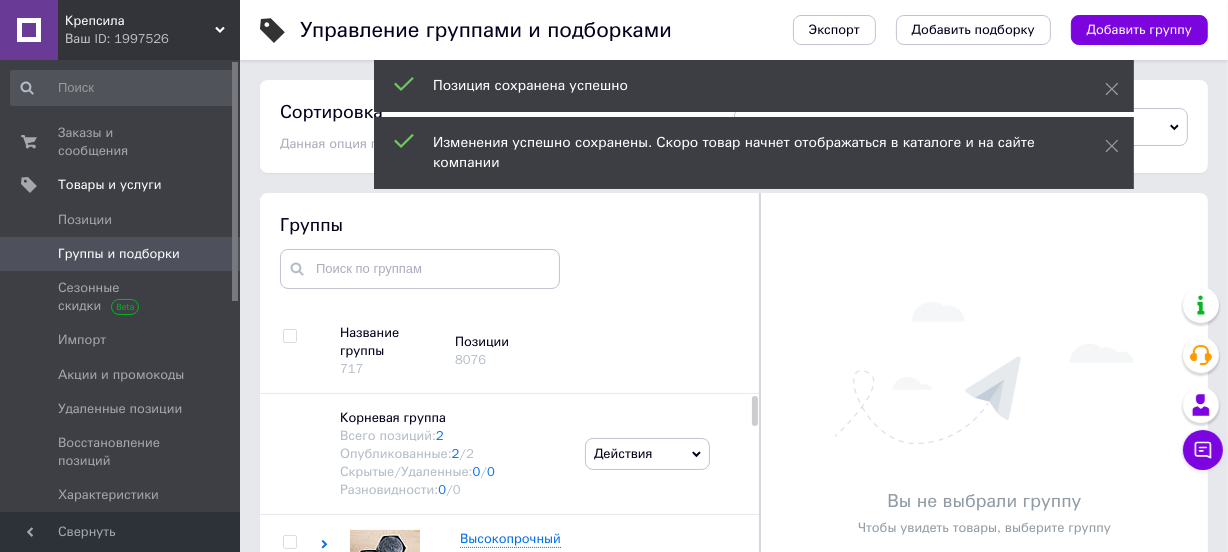 scroll, scrollTop: 113, scrollLeft: 0, axis: vertical 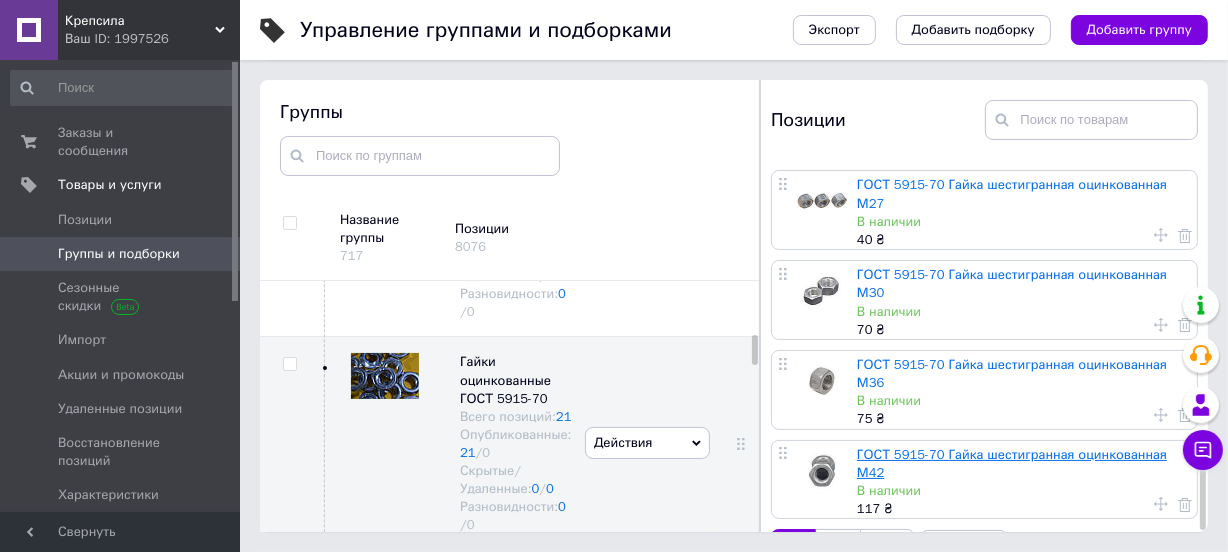 click on "ГОСТ 5915-70 Гайка шестигранная оцинкованная М42" at bounding box center (1012, 463) 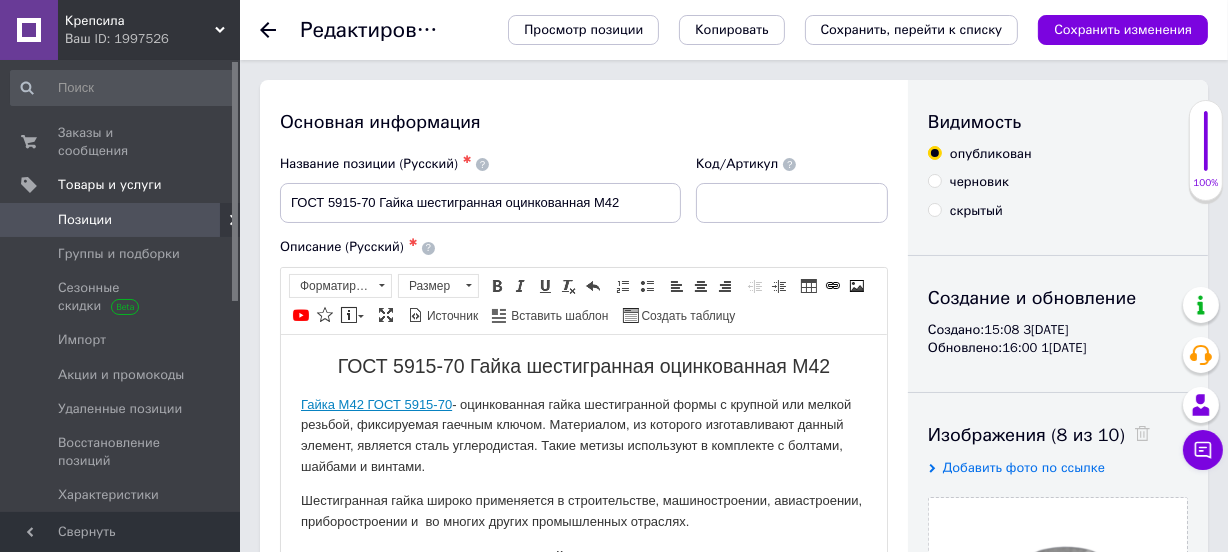 scroll, scrollTop: 0, scrollLeft: 0, axis: both 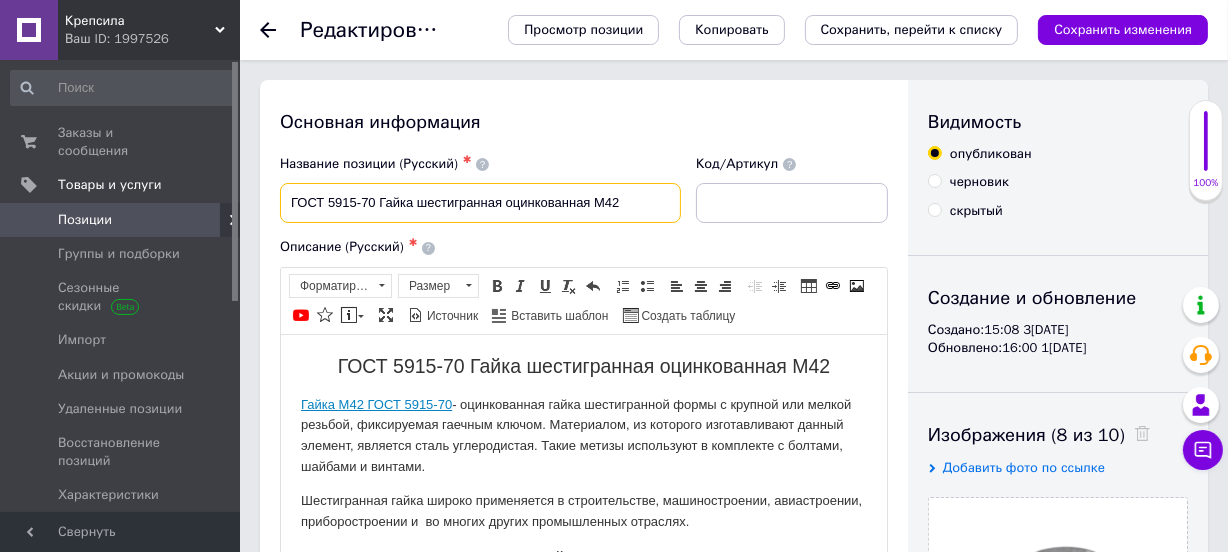 click on "ГОСТ 5915-70 Гайка шестигранная оцинкованная М42" at bounding box center (480, 203) 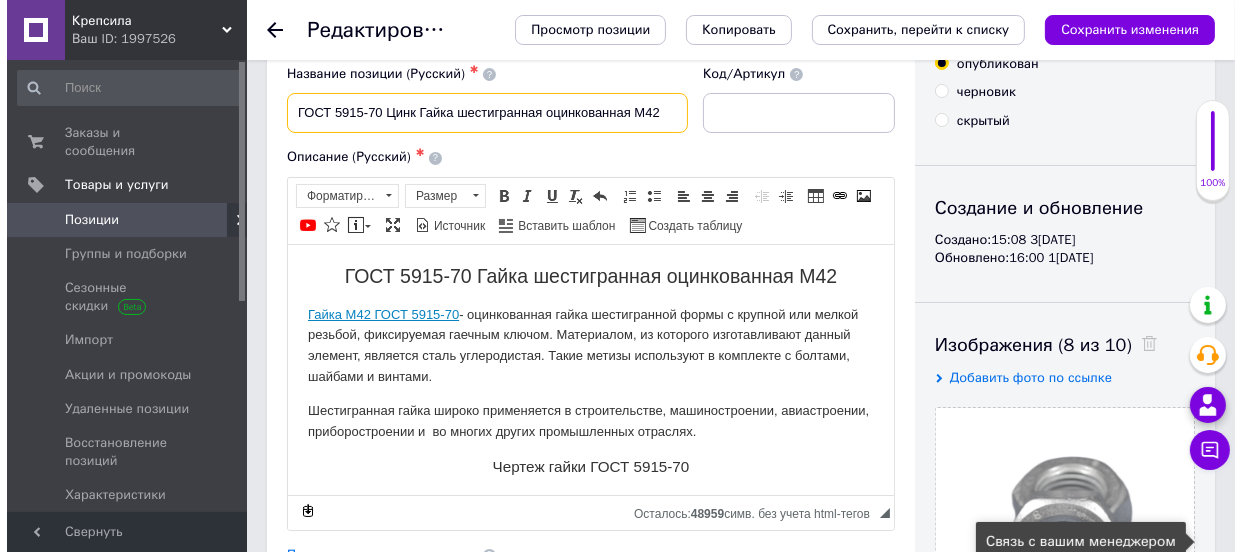 scroll, scrollTop: 272, scrollLeft: 0, axis: vertical 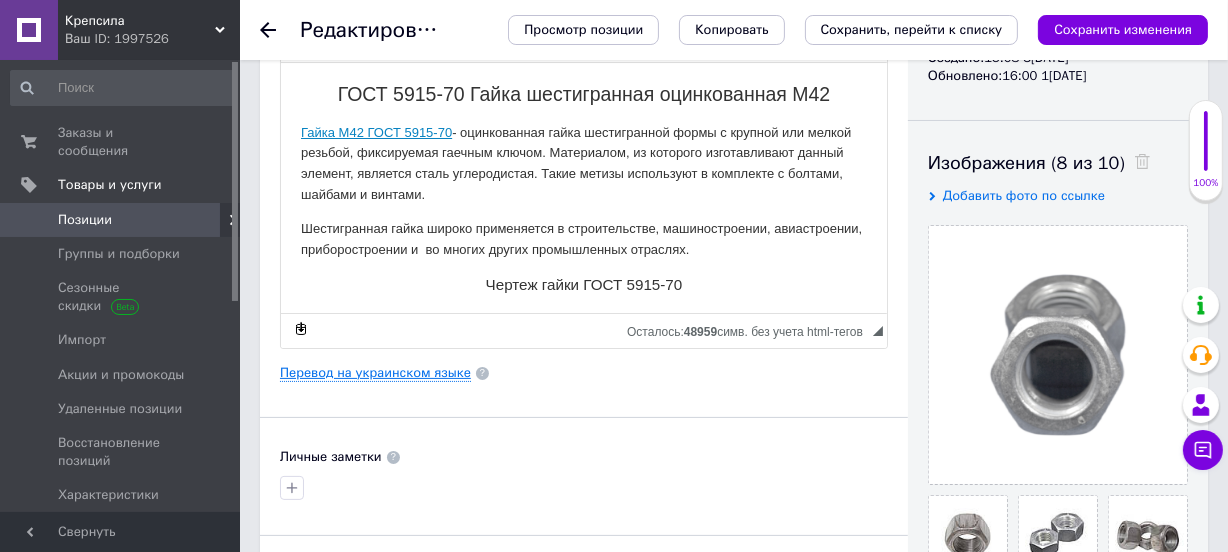 type on "ГОСТ 5915-70 Цинк Гайка шестигранная оцинкованная М42" 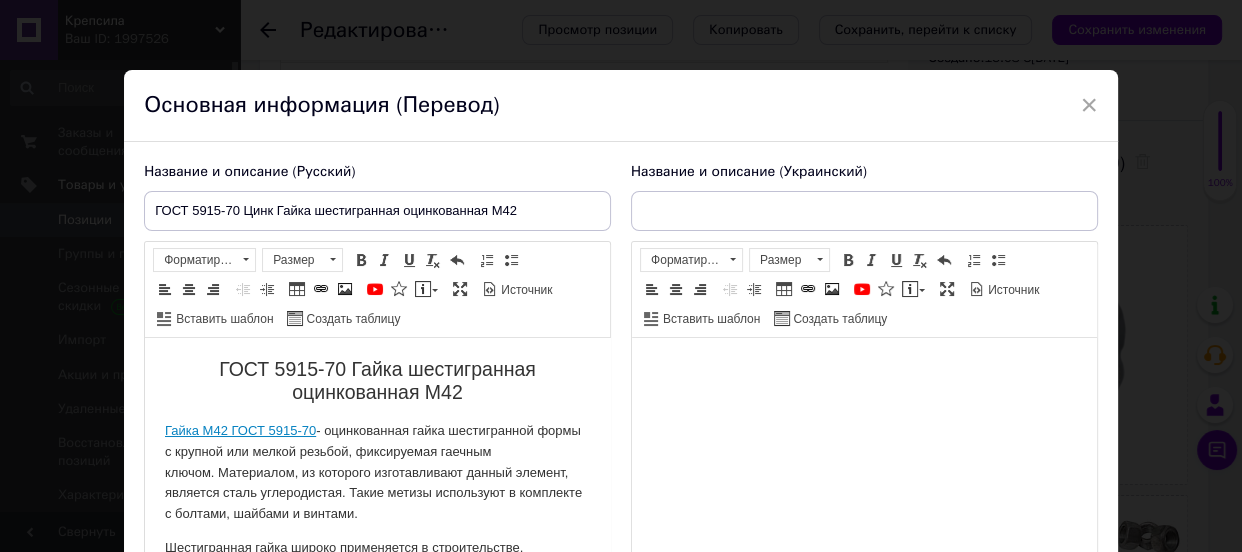 scroll, scrollTop: 0, scrollLeft: 0, axis: both 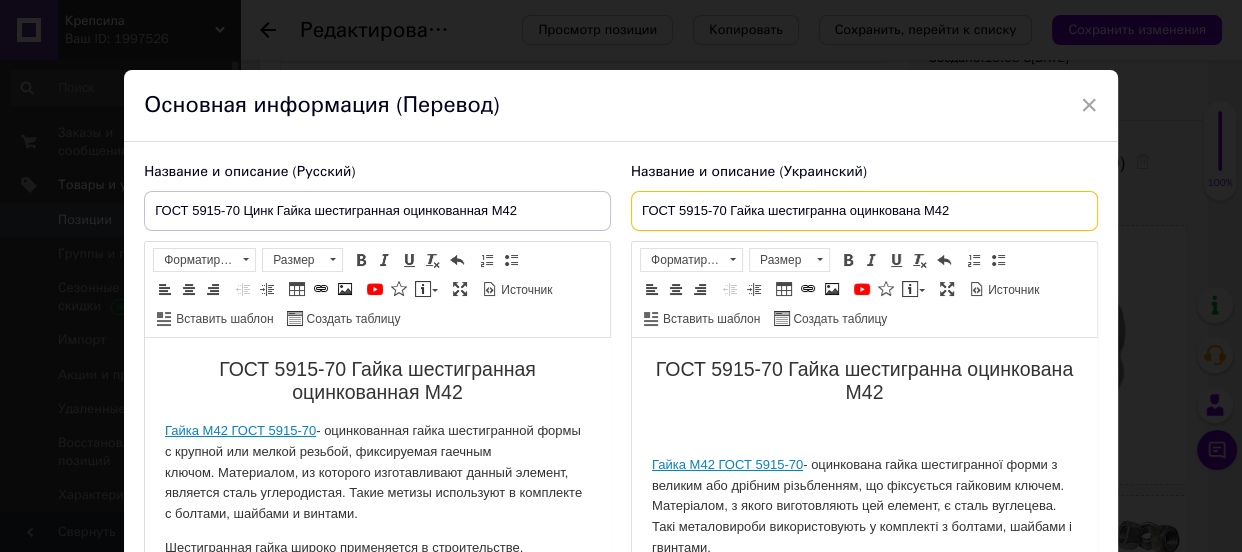 click on "ГОСТ 5915-70 Гайка шестигранна оцинкована М42" at bounding box center [864, 211] 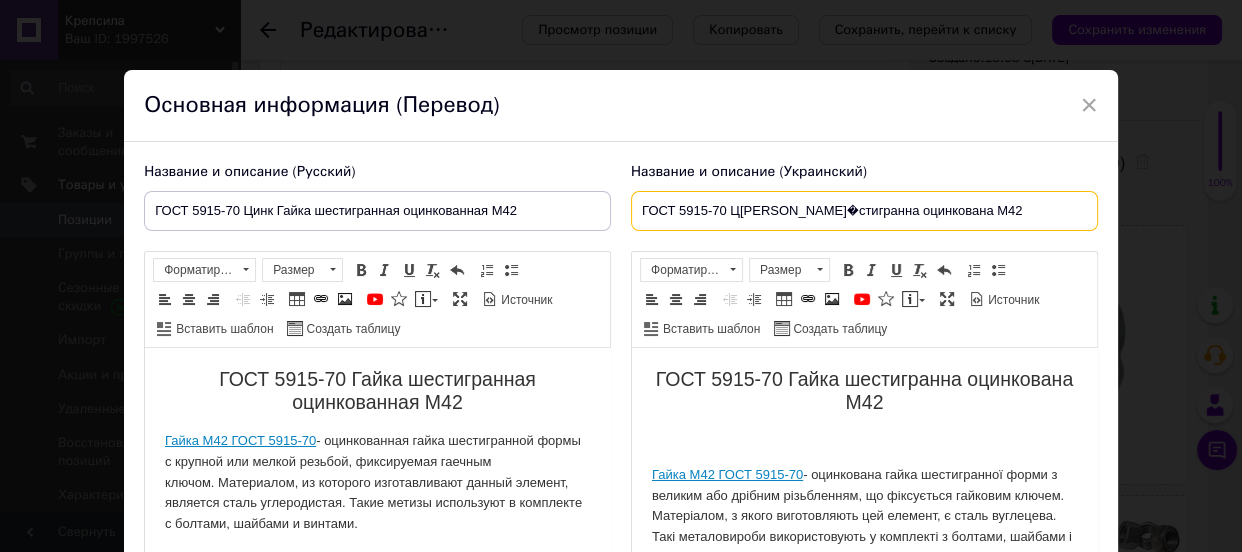 scroll, scrollTop: 181, scrollLeft: 0, axis: vertical 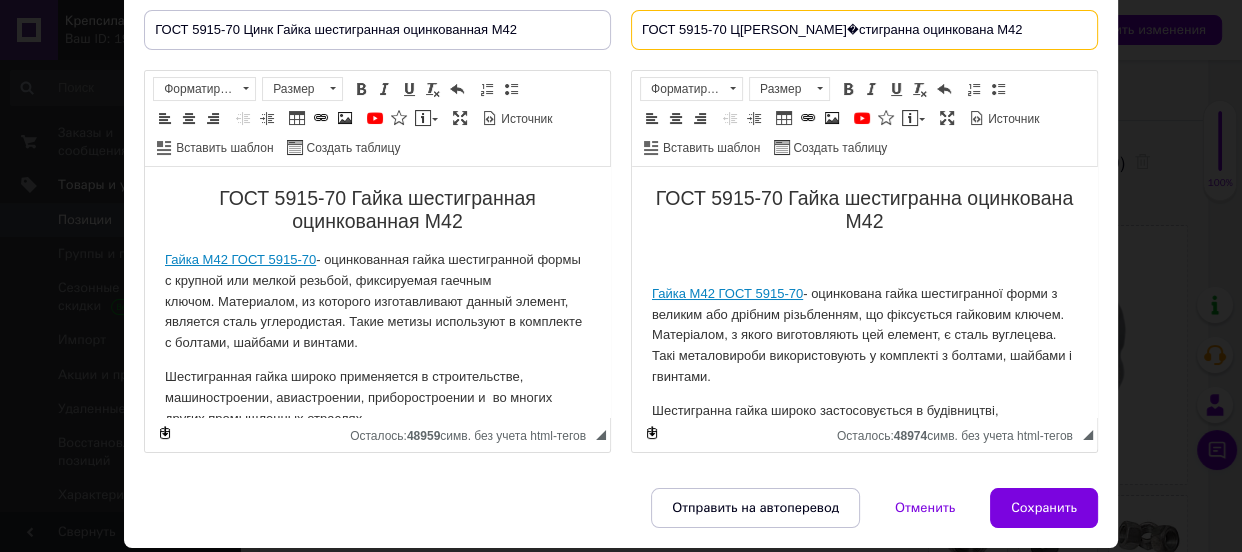 type on "ГОСТ 5915-70 Ц[PERSON_NAME]�стигранна оцинкована М42" 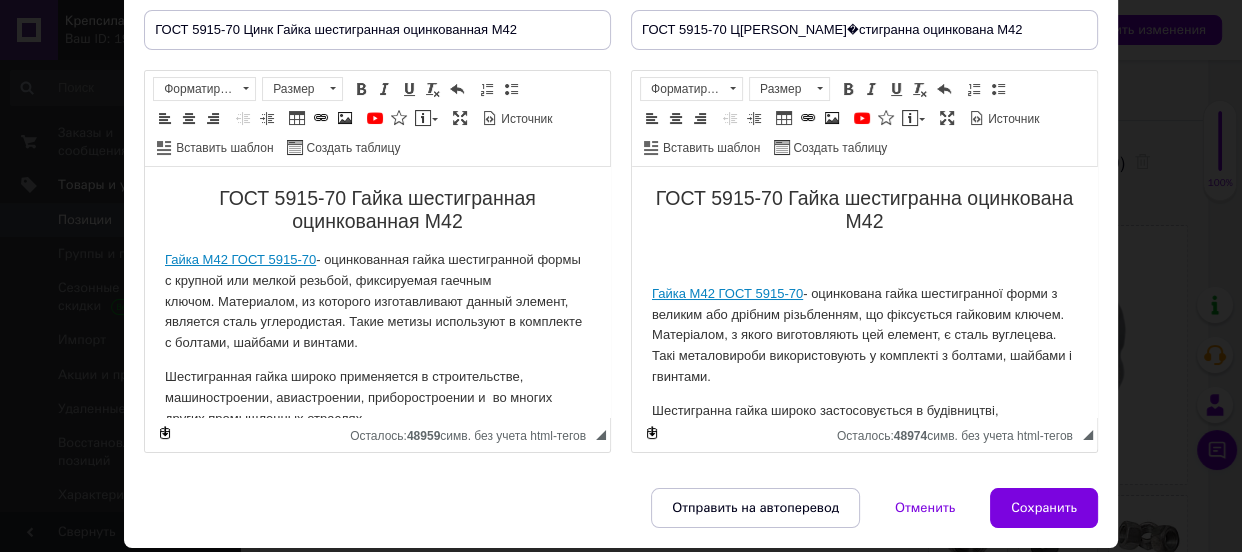 click on "ГОСТ 5915-70 Гайка шестигранна оцинкована М42 Гайка М42 ГОСТ 5915-70  - оцинкована гайка шестигранної форми з великим або дрібним різьбленням, що фіксується гайковим ключем. Матеріалом, з якого виготовляють цей елемент, є сталь вуглецева. Такі металовироби використовують у комплекті з болтами, шайбами і гвинтами. Шестигранна гайка широко застосовується в будівництві, машинобудуванні, авіабудуванні, приладобудуванні та в багатьох інших промислових галузях. Креслення гайки ГОСТ 5915-70 Технічні характеристики гайки М42 ГОСТ 5915-70 (мм): Діаметр різьби, d  42 4.5 65 Висота, m" at bounding box center (864, 645) 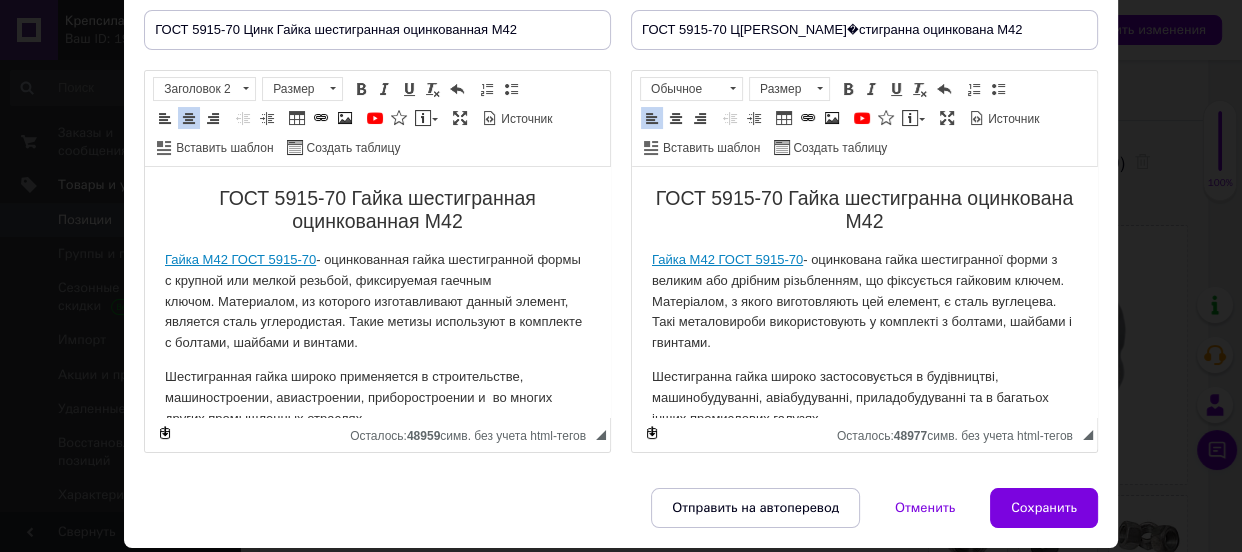 click on "Гайка М42 ГОСТ 5915-70  - оцинкованная гайка шестигранной формы с крупной или мелкой резьбой, фиксируемая гаечным ключом. Материалом, из которого изготавливают данный элемент, является сталь углеродистая. Такие метизы используют в комплекте с болтами, шайбами и винтами." at bounding box center [377, 302] 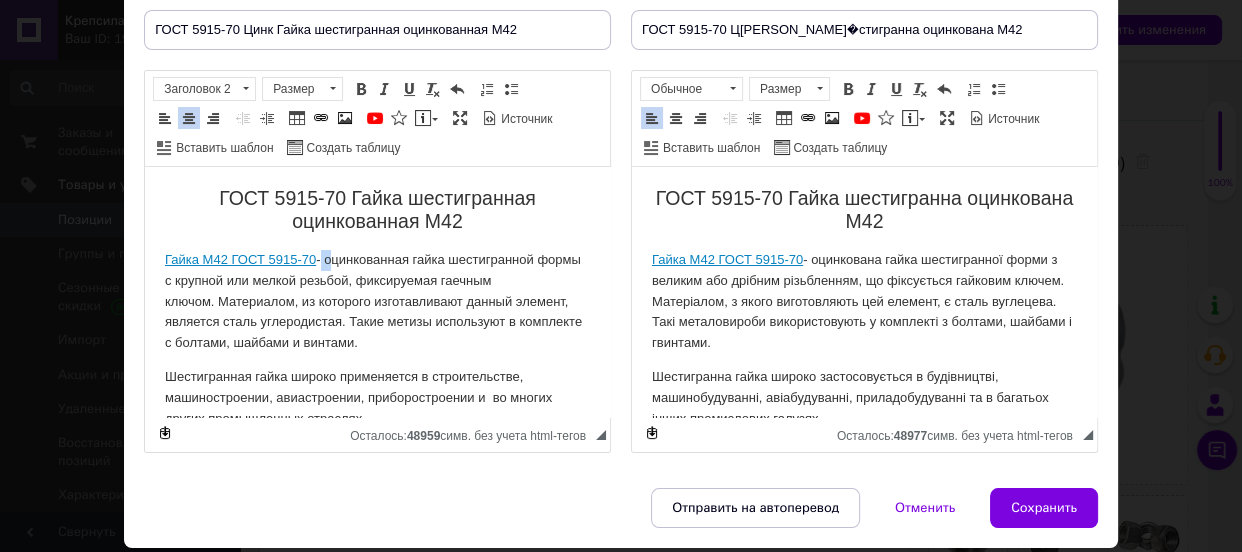 click on "Гайка М42 ГОСТ 5915-70  - оцинкованная гайка шестигранной формы с крупной или мелкой резьбой, фиксируемая гаечным ключом. Материалом, из которого изготавливают данный элемент, является сталь углеродистая. Такие метизы используют в комплекте с болтами, шайбами и винтами." at bounding box center [377, 302] 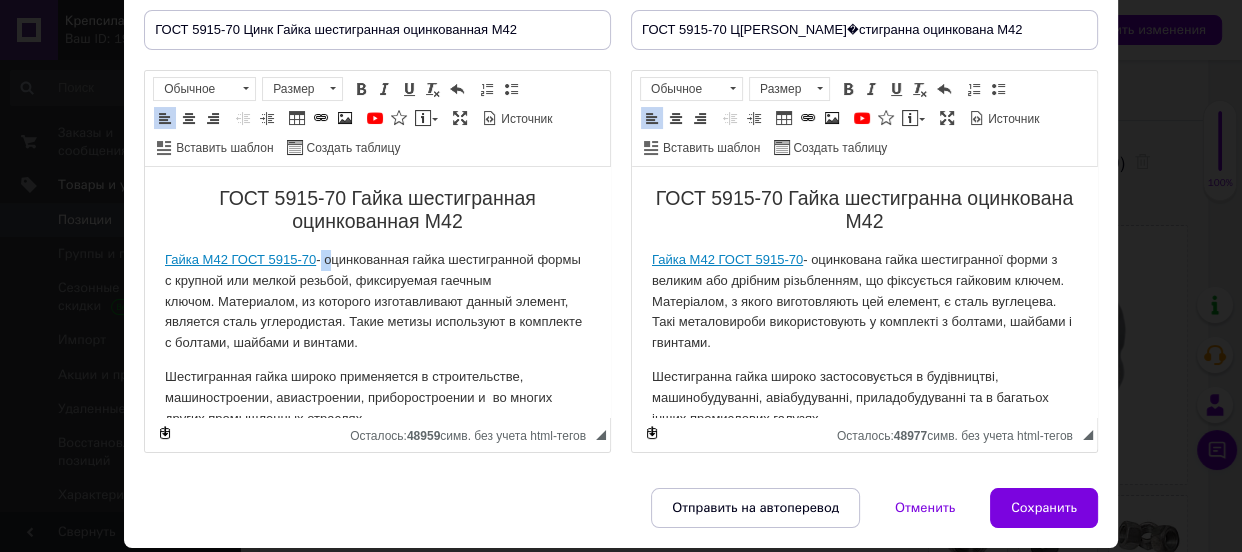 type 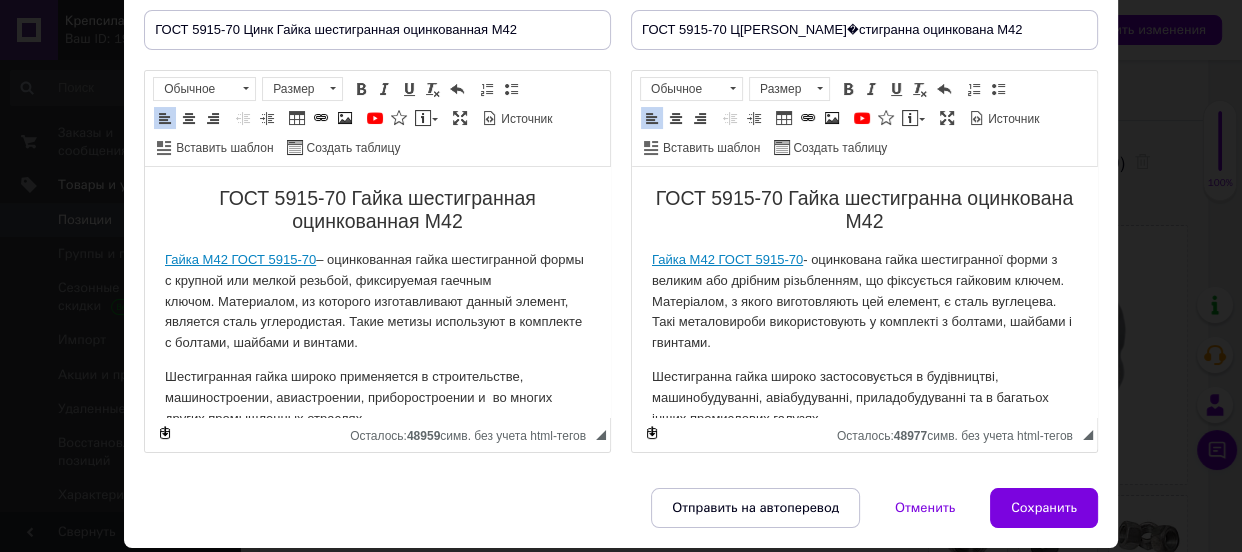 click on "Гайка М42 ГОСТ 5915-70  - оцинкована гайка шестигранної форми з великим або дрібним різьбленням, що фіксується гайковим ключем. Матеріалом, з якого виготовляють цей елемент, є сталь вуглецева. Такі металовироби використовують у комплекті з болтами, шайбами і гвинтами." at bounding box center (864, 302) 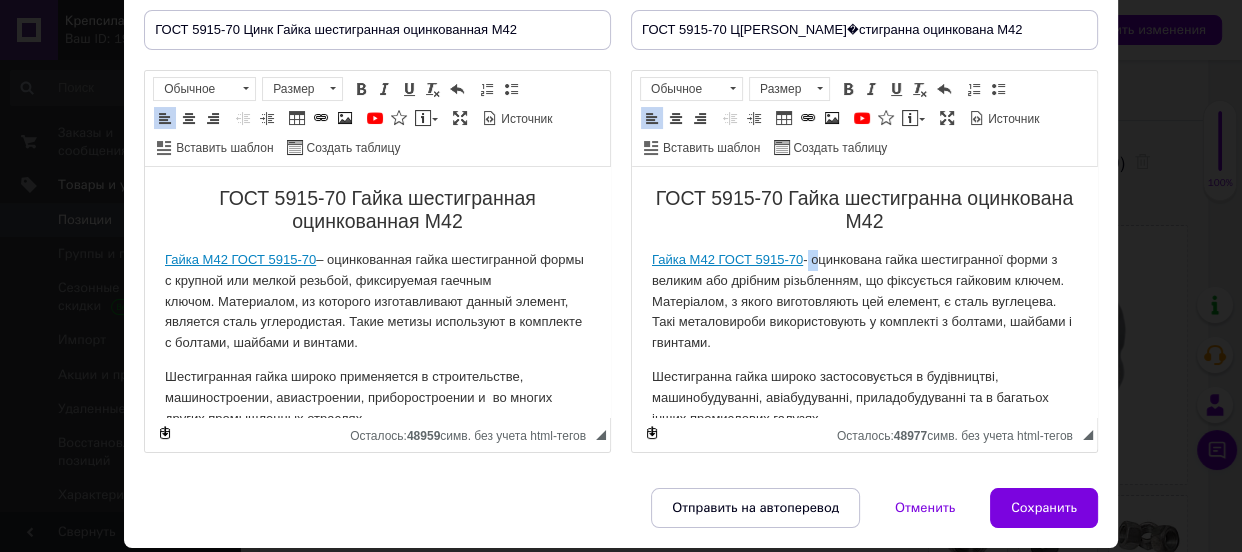 click on "Гайка М42 ГОСТ 5915-70  - оцинкована гайка шестигранної форми з великим або дрібним різьбленням, що фіксується гайковим ключем. Матеріалом, з якого виготовляють цей елемент, є сталь вуглецева. Такі металовироби використовують у комплекті з болтами, шайбами і гвинтами." at bounding box center [864, 302] 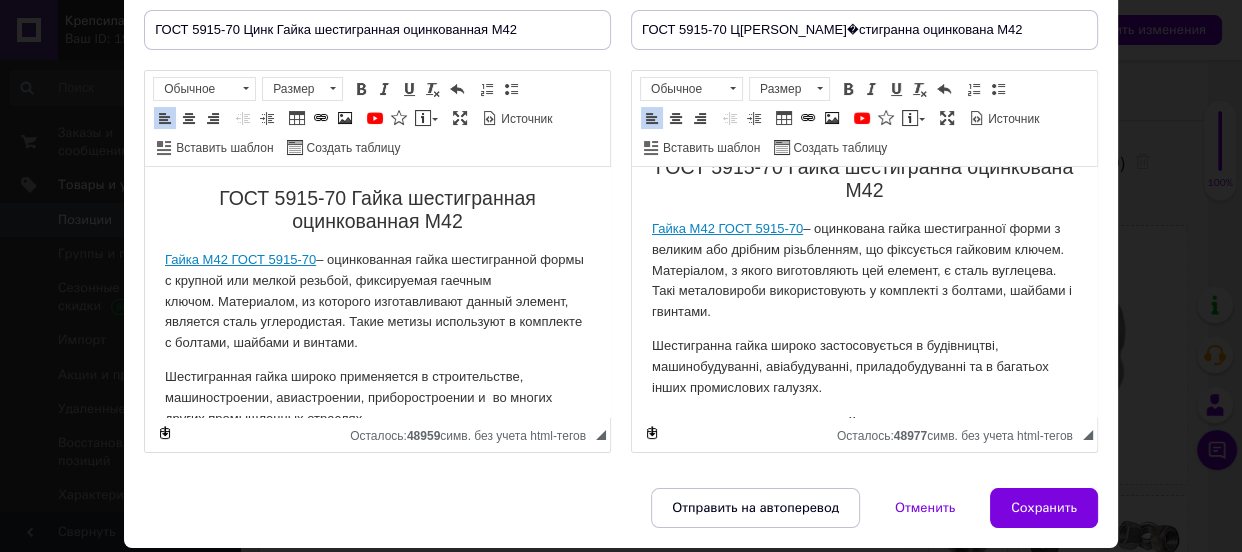 scroll, scrollTop: 0, scrollLeft: 0, axis: both 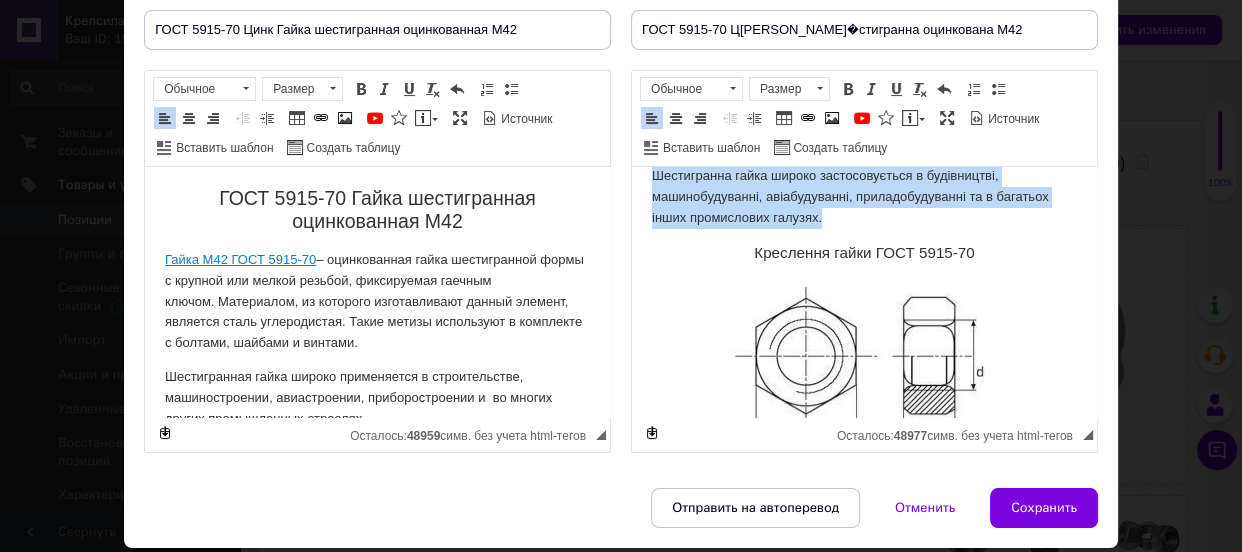 drag, startPoint x: 643, startPoint y: 255, endPoint x: 923, endPoint y: 214, distance: 282.98587 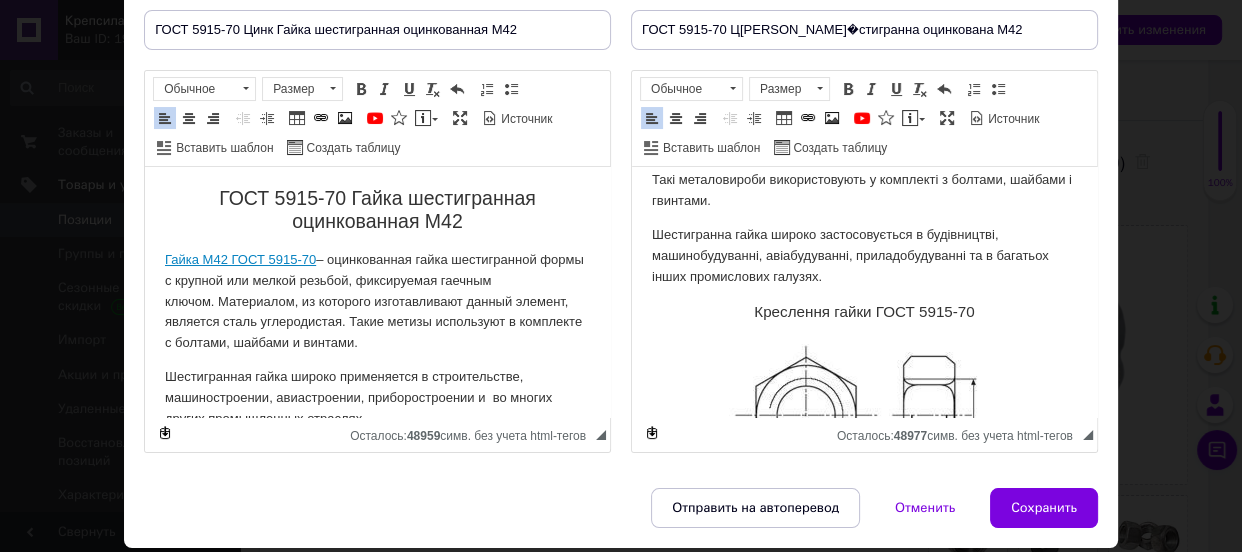 scroll, scrollTop: 110, scrollLeft: 0, axis: vertical 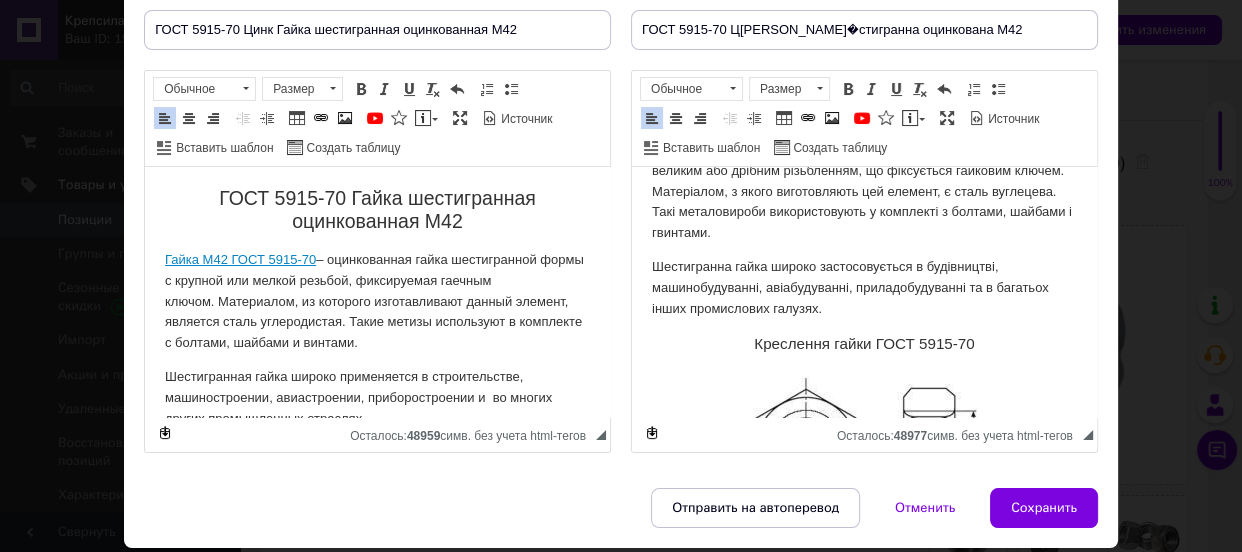 click on "Гайка М42 ГОСТ 5915-70  – оцинкована гайка шестигранної форми з великим або дрібним різьбленням, що фіксується гайковим ключем. Матеріалом, з якого виготовляють цей елемент, є сталь вуглецева. Такі металовироби використовують у комплекті з болтами, шайбами і гвинтами." at bounding box center (864, 192) 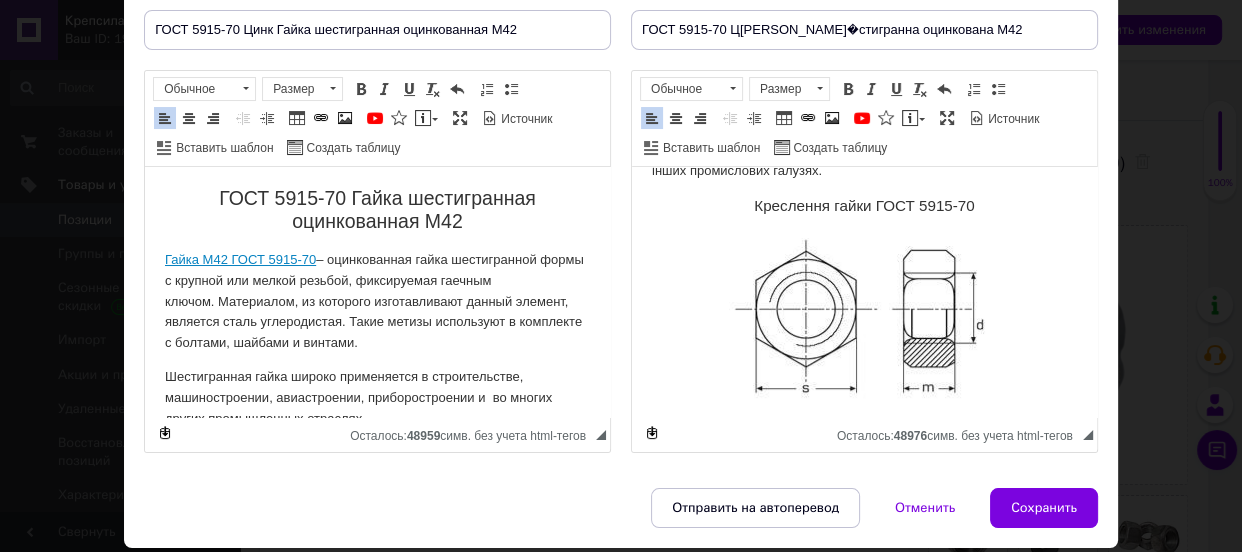 scroll, scrollTop: 292, scrollLeft: 0, axis: vertical 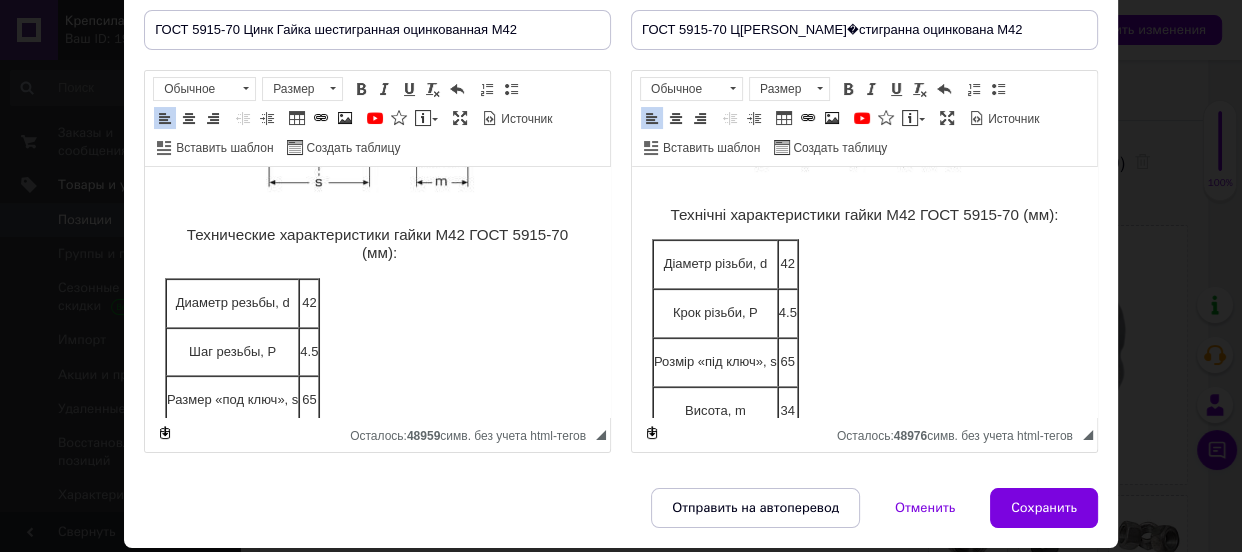click on "Діаметр різьби, d" at bounding box center [715, 264] 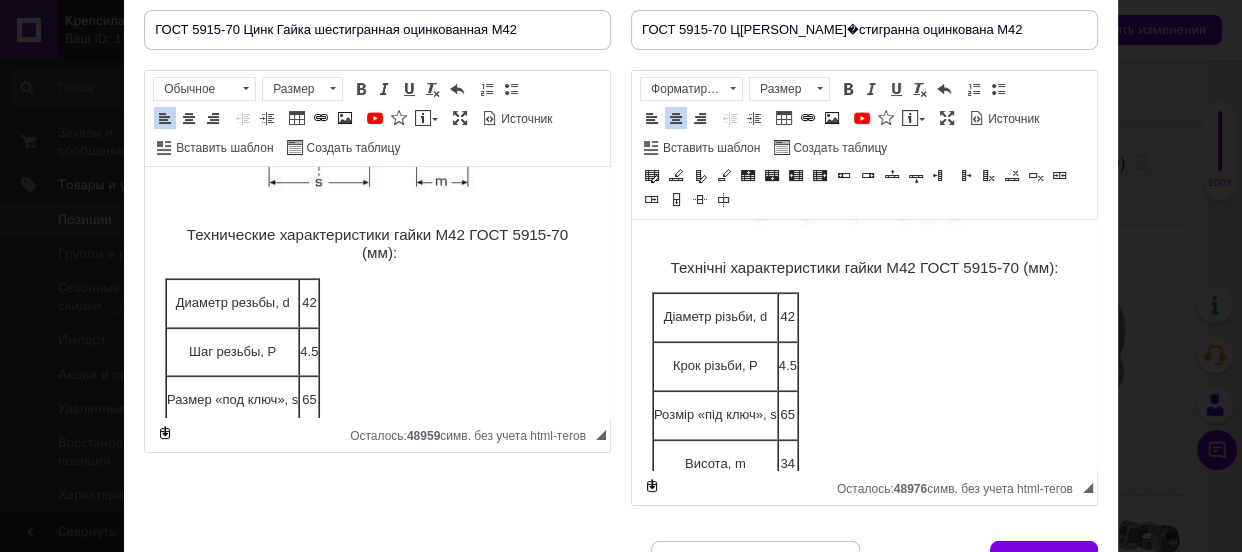 click on "Діаметр різьби, d" at bounding box center [715, 317] 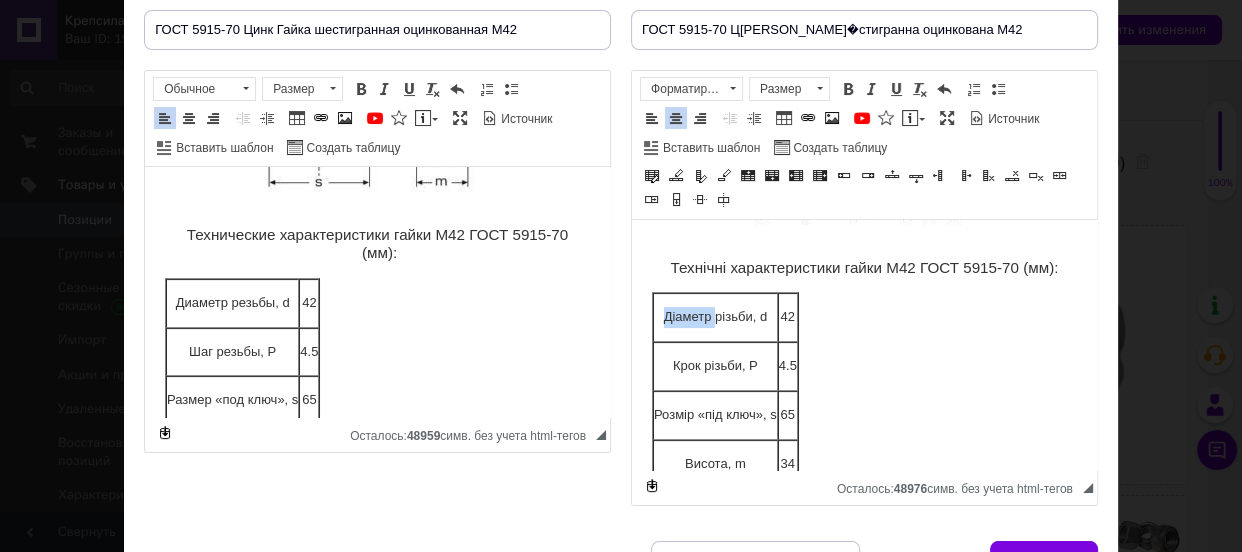 click on "Діаметр різьби, d" at bounding box center [715, 317] 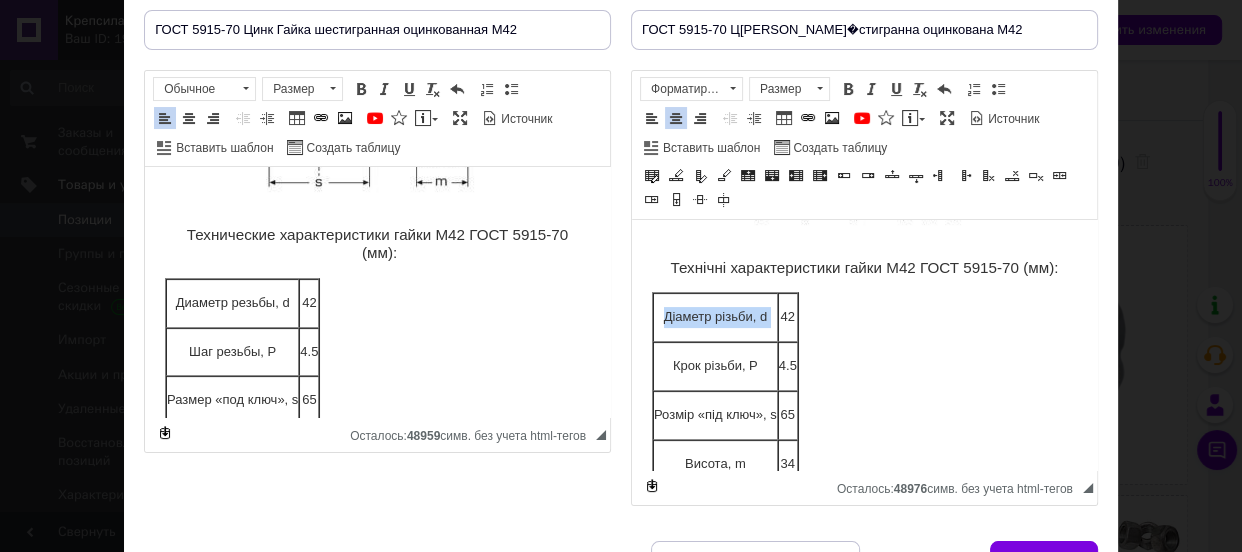 click on "Діаметр різьби, d" at bounding box center (715, 317) 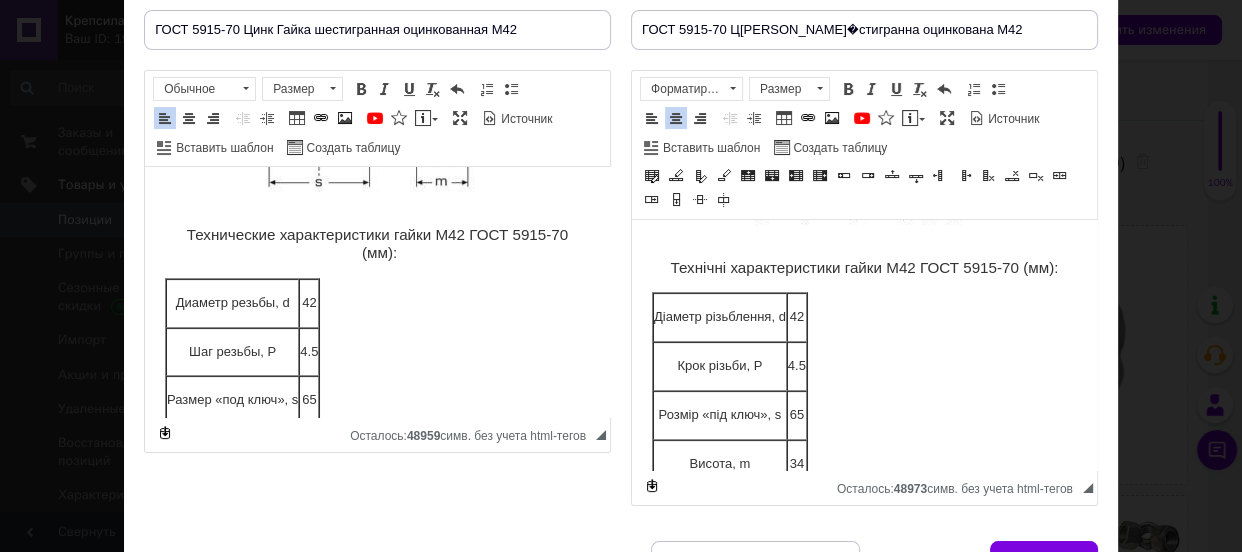 click on "4.5" at bounding box center (797, 366) 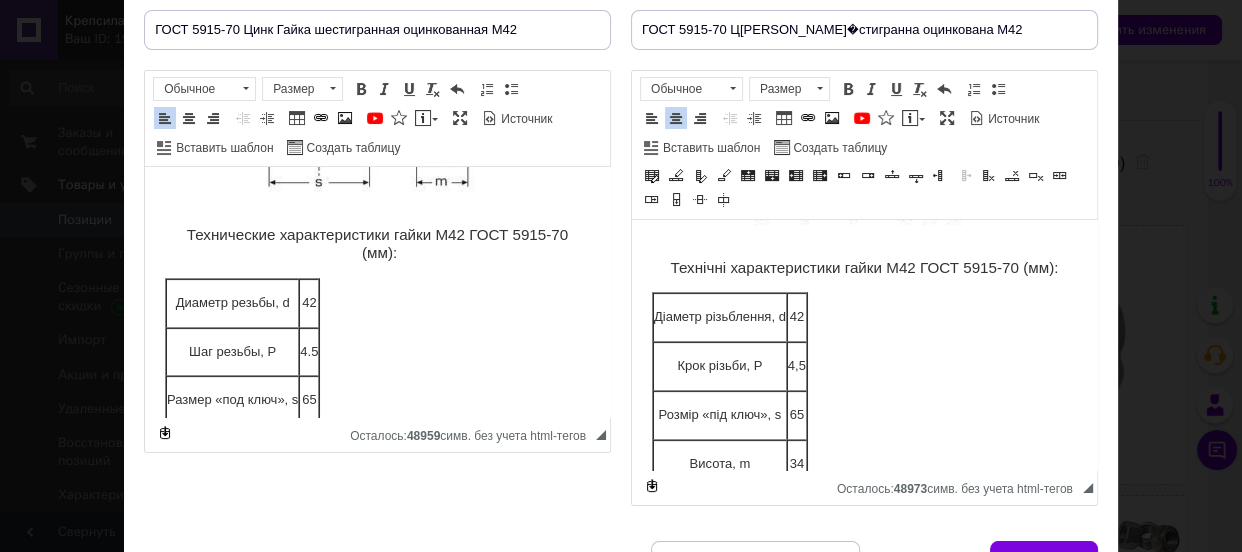 click on "4.5" at bounding box center [309, 352] 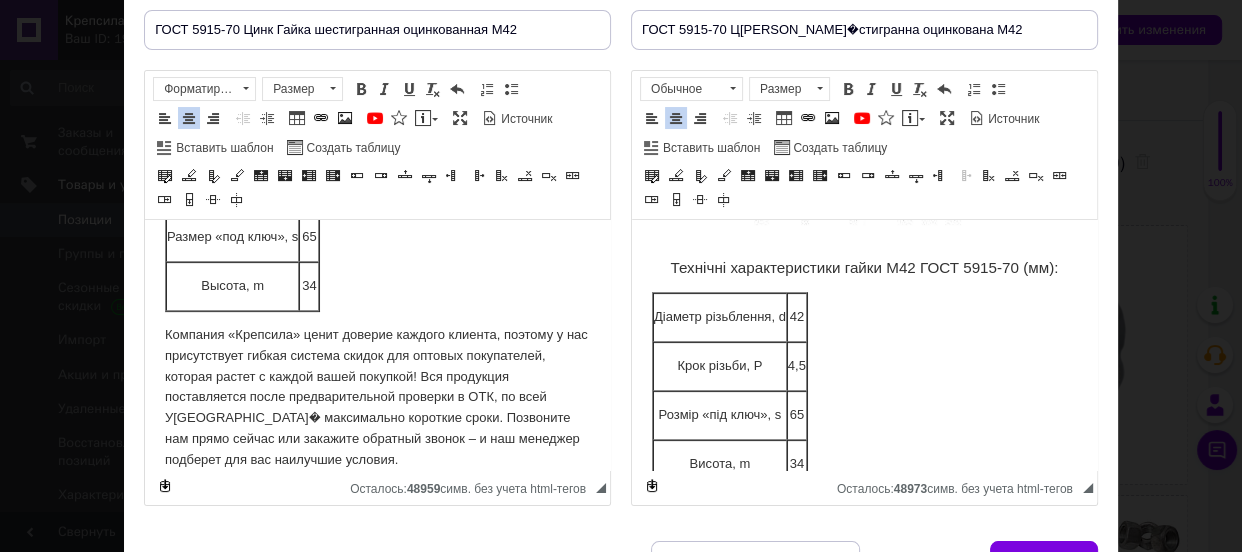 scroll, scrollTop: 689, scrollLeft: 0, axis: vertical 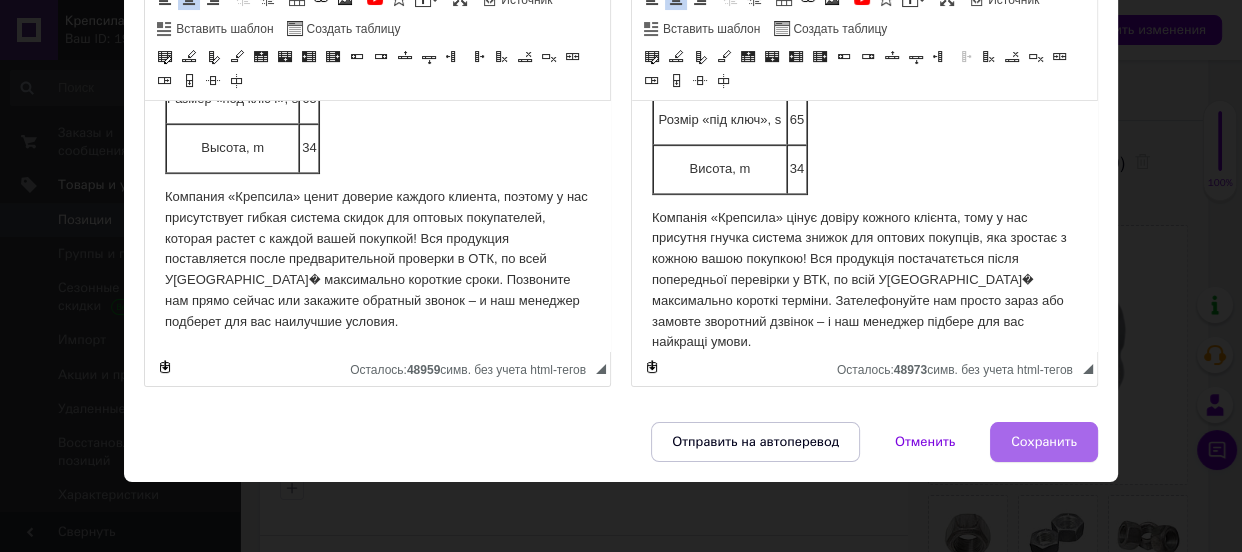 click on "Сохранить" at bounding box center [1044, 442] 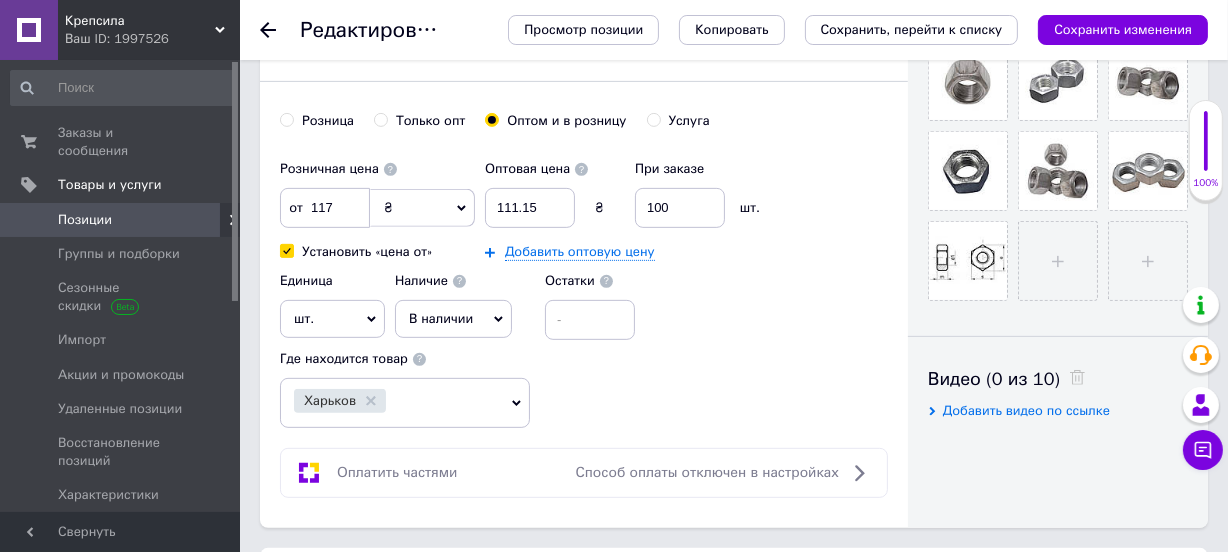 scroll, scrollTop: 727, scrollLeft: 0, axis: vertical 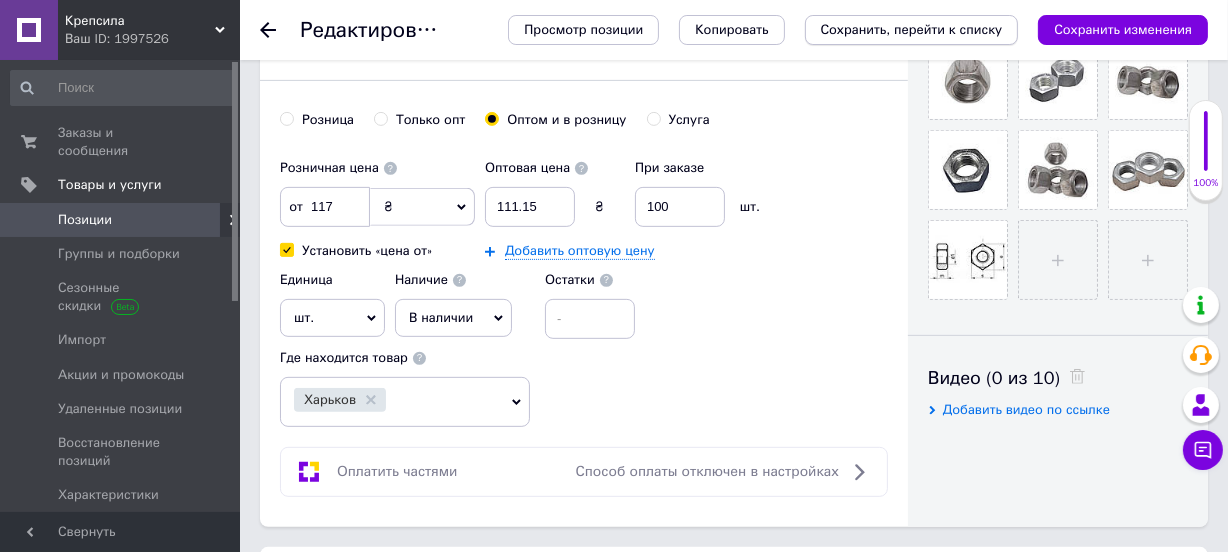 click on "Сохранить, перейти к списку" at bounding box center [912, 29] 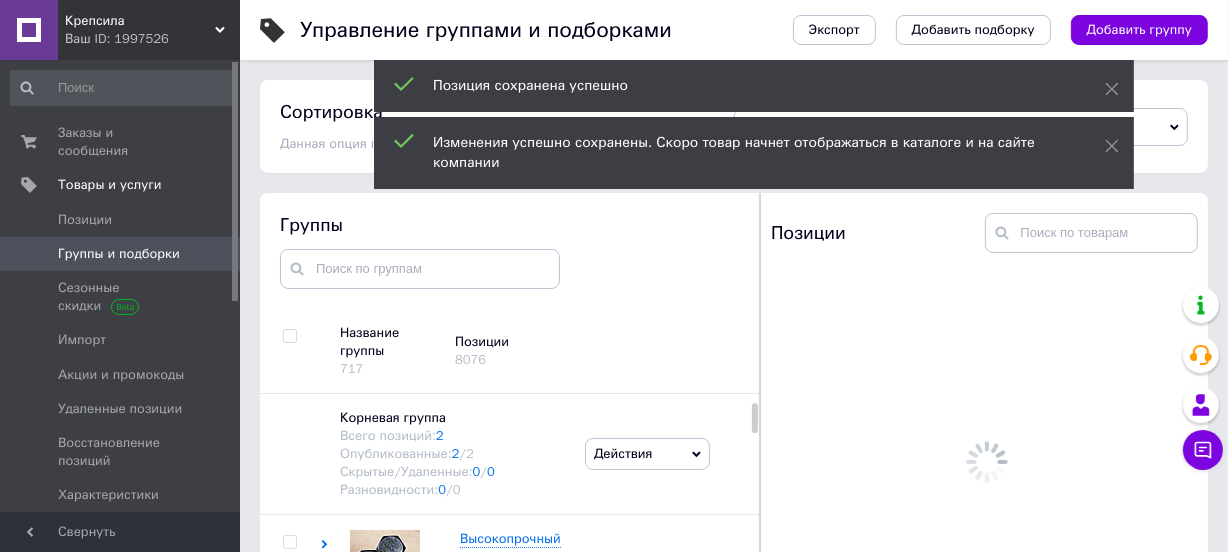 scroll, scrollTop: 113, scrollLeft: 0, axis: vertical 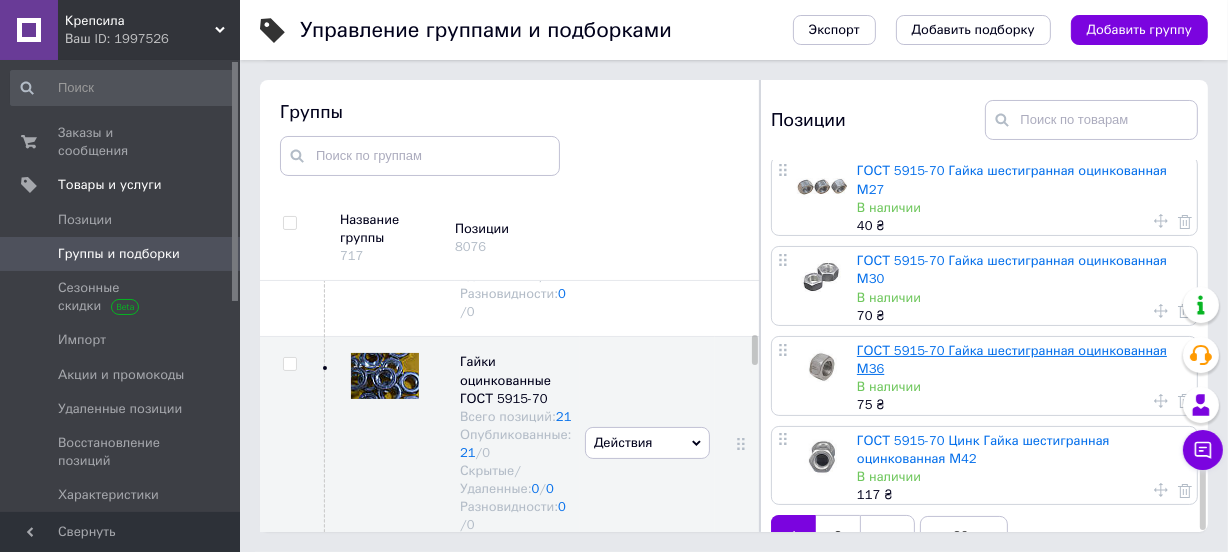 click on "ГОСТ 5915-70 Гайка шестигранная оцинкованная М36" at bounding box center (1012, 359) 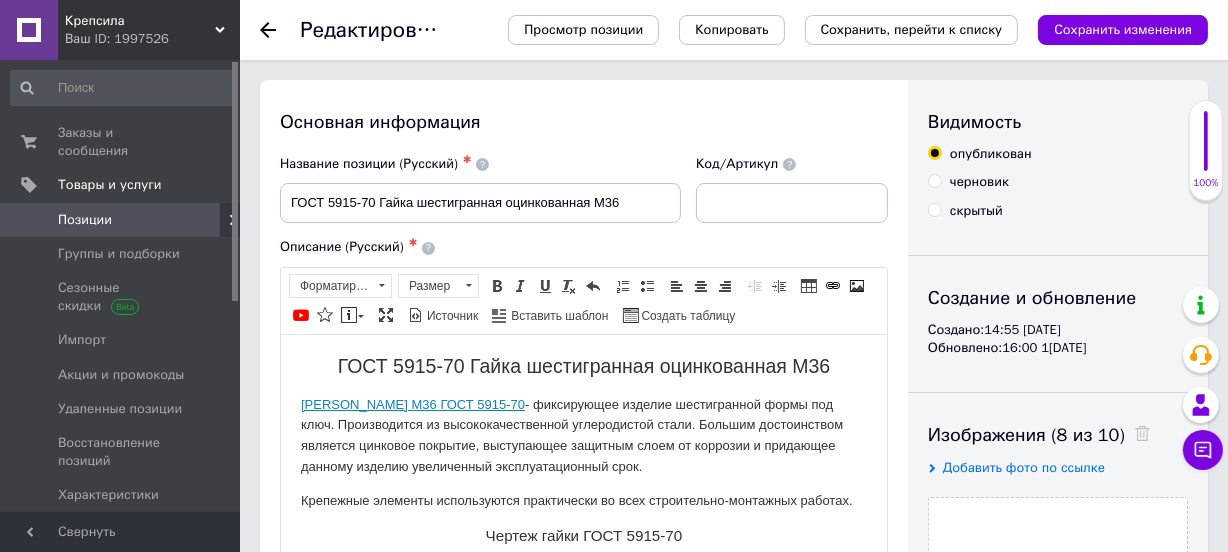 scroll, scrollTop: 0, scrollLeft: 0, axis: both 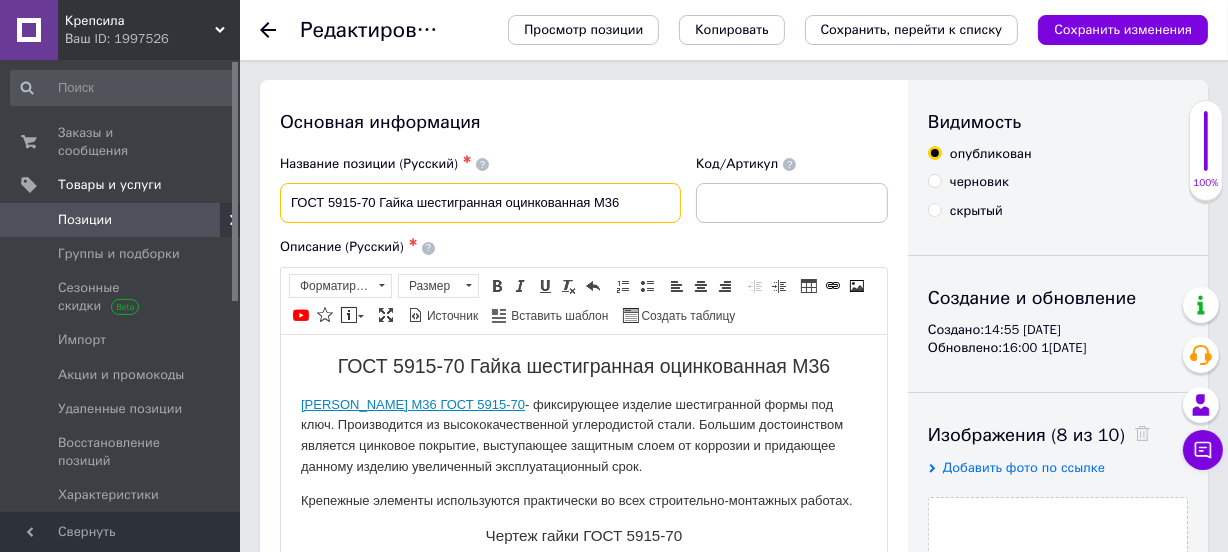 click on "ГОСТ 5915-70 Гайка шестигранная оцинкованная М36" at bounding box center (480, 203) 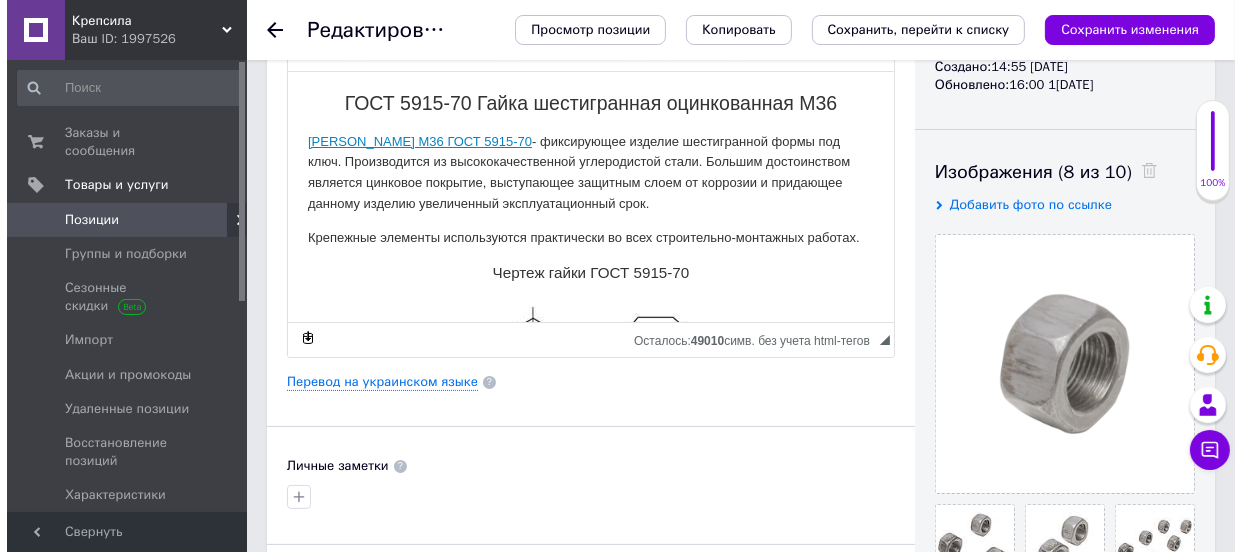 scroll, scrollTop: 272, scrollLeft: 0, axis: vertical 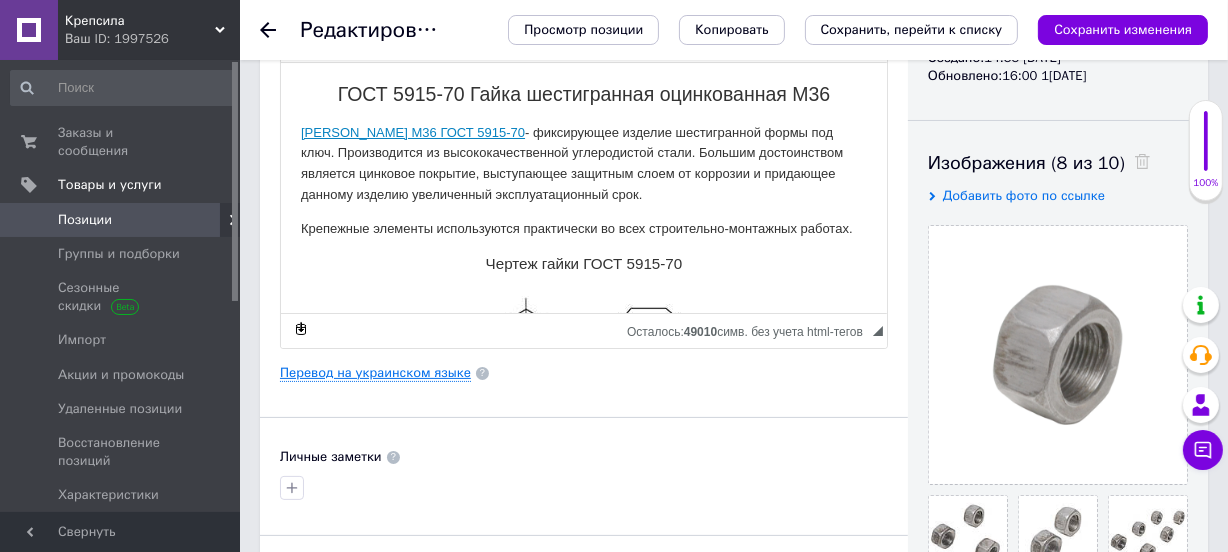 type on "ГОСТ 5915-70 Цинк Гайка шестигранная оцинкованная М36" 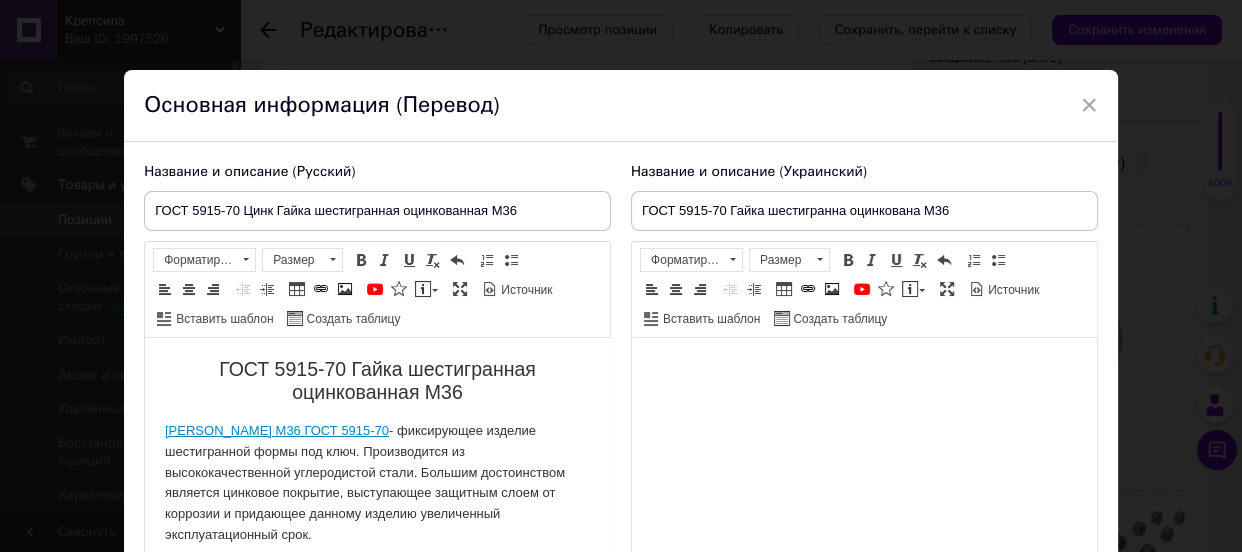 scroll, scrollTop: 0, scrollLeft: 0, axis: both 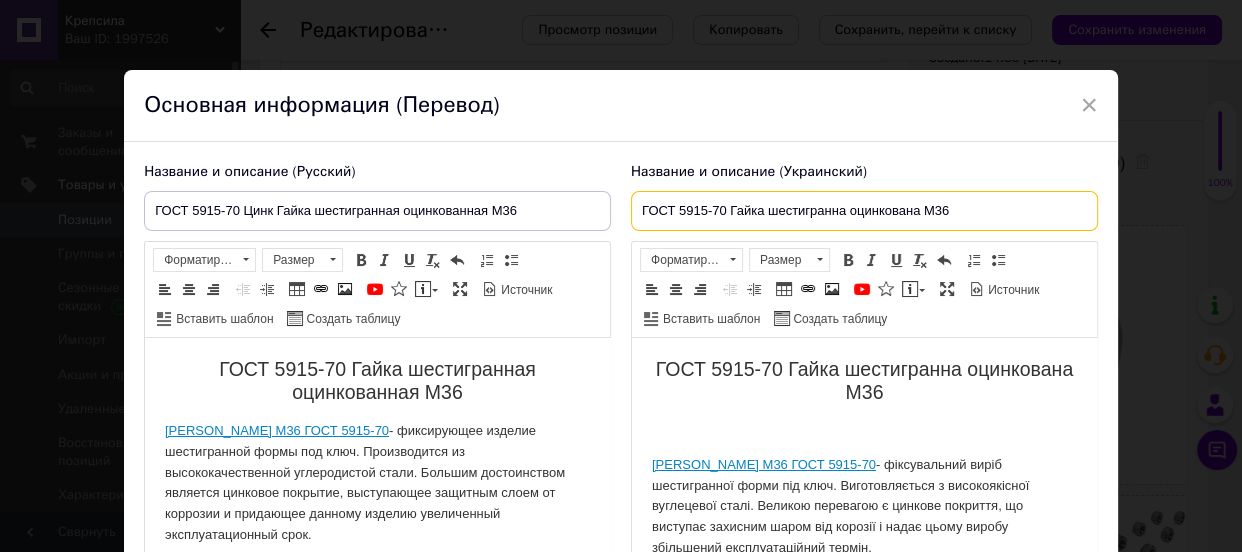 click on "ГОСТ 5915-70 Гайка шестигранна оцинкована М36" at bounding box center (864, 211) 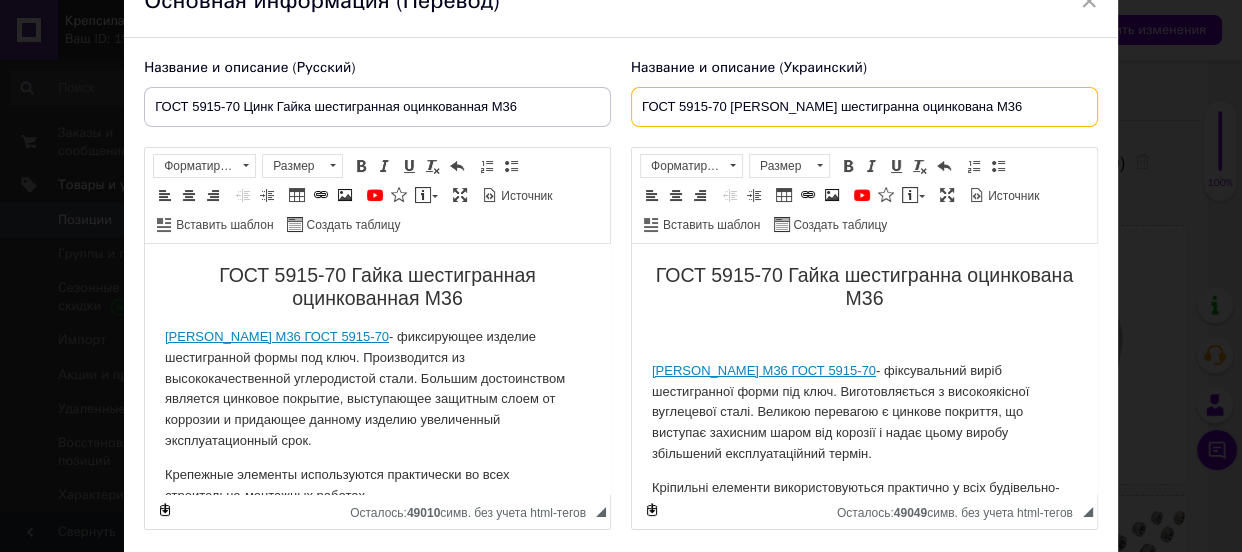 scroll, scrollTop: 181, scrollLeft: 0, axis: vertical 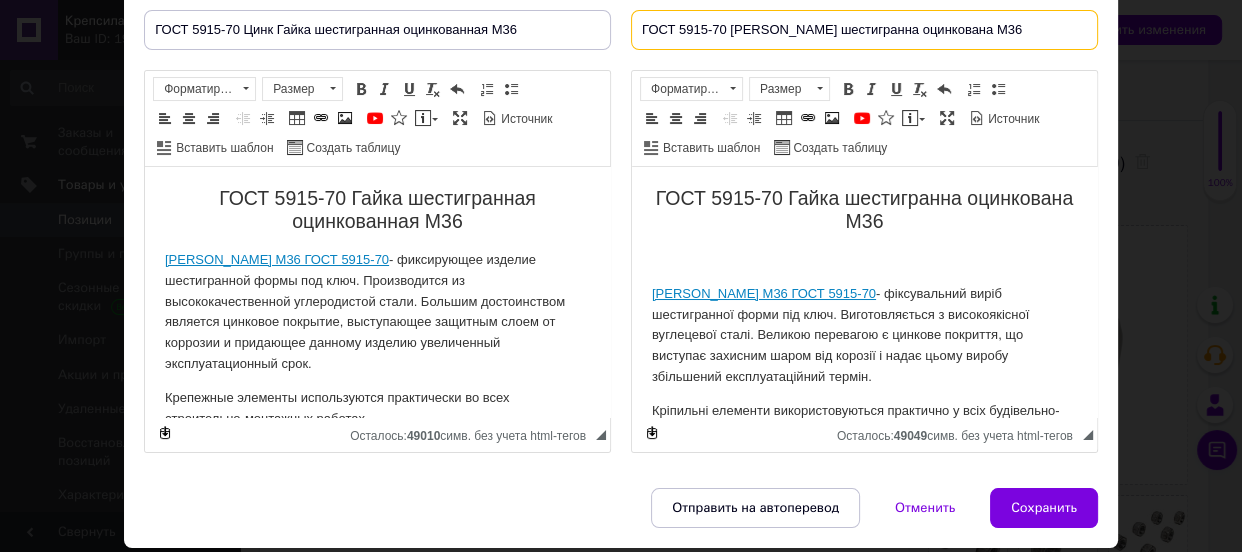 type on "ГОСТ 5915-70 [PERSON_NAME] шестигранна оцинкована М36" 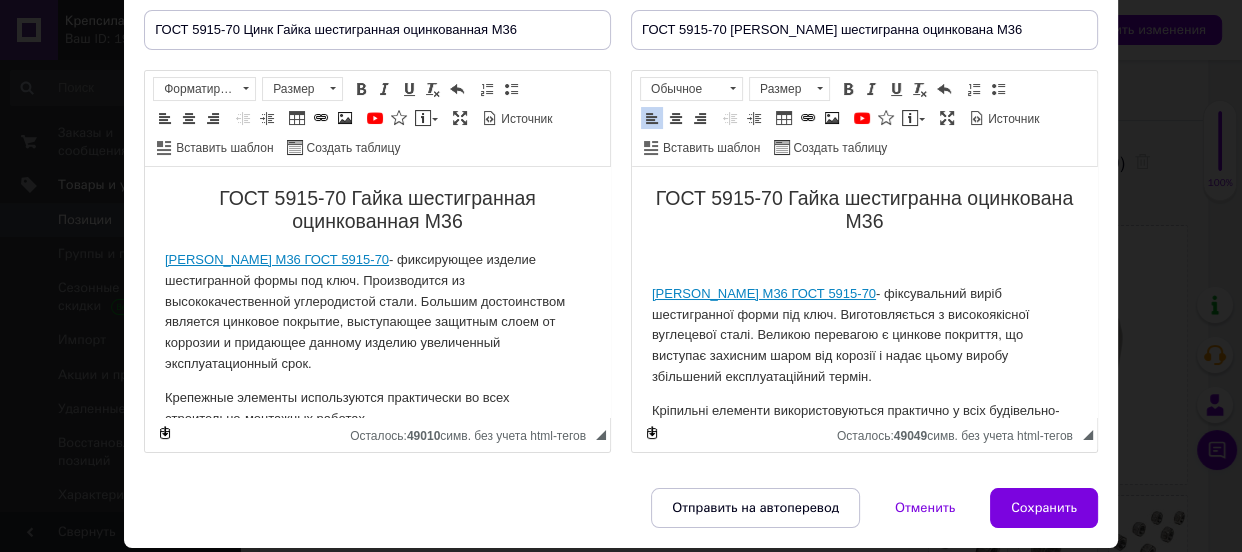 click on "ГОСТ 5915-70 Гайка шестигранна оцинкована М36 Гайка М36 ГОСТ 5915-70  - фіксувальний виріб шестигранної форми під ключ. Виготовляється з високоякісної вуглецевої сталі. Великою перевагою є цинкове покриття, що виступає захисним шаром від корозії і надає цьому виробу збільшений експлуатаційний термін. Кріпильні елементи використовуються практично у всіх будівельно-монтажних роботах. Креслення гайки ГОСТ 5915-70 Технічні характеристики гайки М36 ГОСТ 5915-70 (мм): Діаметр різьби, d  36 Крок різьби, P 4.0 Розмір «під ключ», s 55 Висота, m 31" at bounding box center [864, 634] 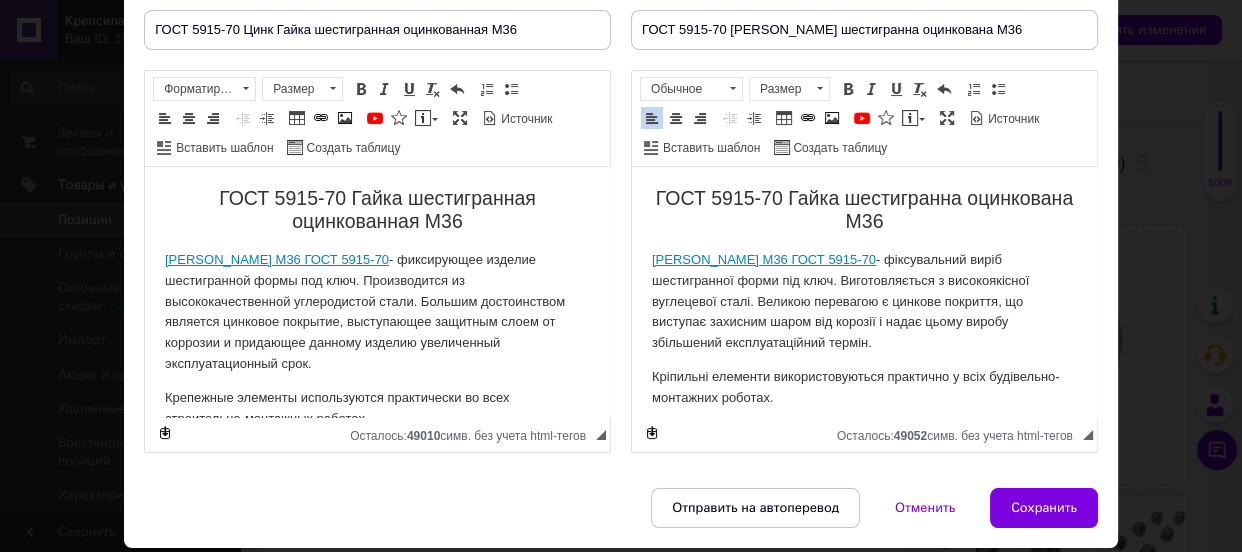 click on "Г[PERSON_NAME]6 ГОСТ 5915-70  - фиксирующее изделие шестигранной формы под ключ. Производится из высококачественной углеродистой стали. Большим достоинством является цинковое покрытие, выступающее защитным слоем от коррозии и придающее данному изделию увеличенный эксплуатационный срок." at bounding box center [377, 312] 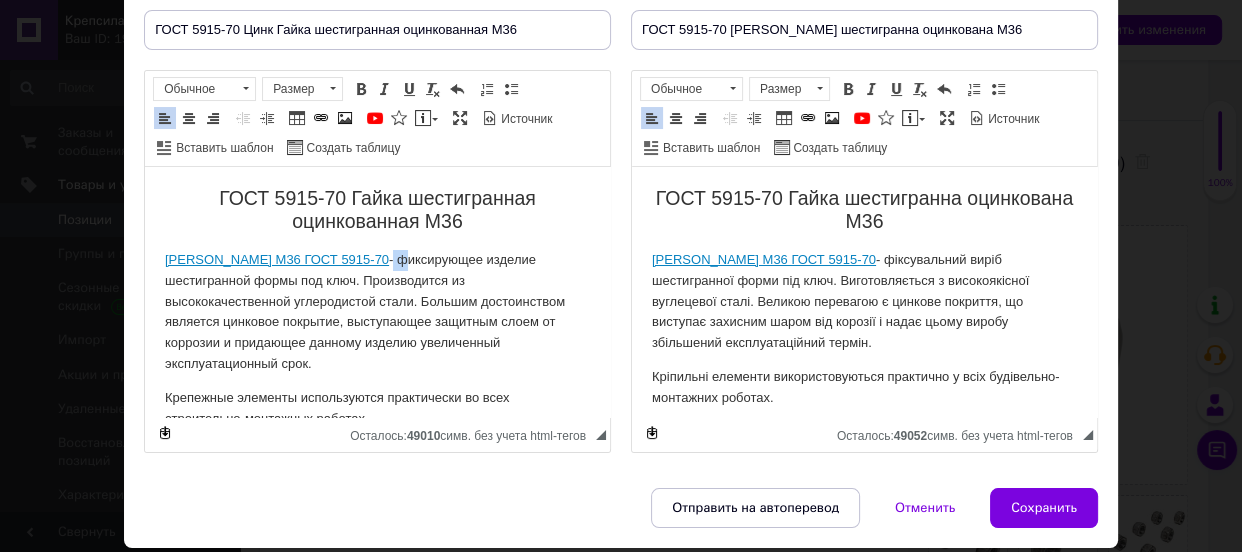 click on "Г[PERSON_NAME]6 ГОСТ 5915-70  - фиксирующее изделие шестигранной формы под ключ. Производится из высококачественной углеродистой стали. Большим достоинством является цинковое покрытие, выступающее защитным слоем от коррозии и придающее данному изделию увеличенный эксплуатационный срок." at bounding box center (377, 312) 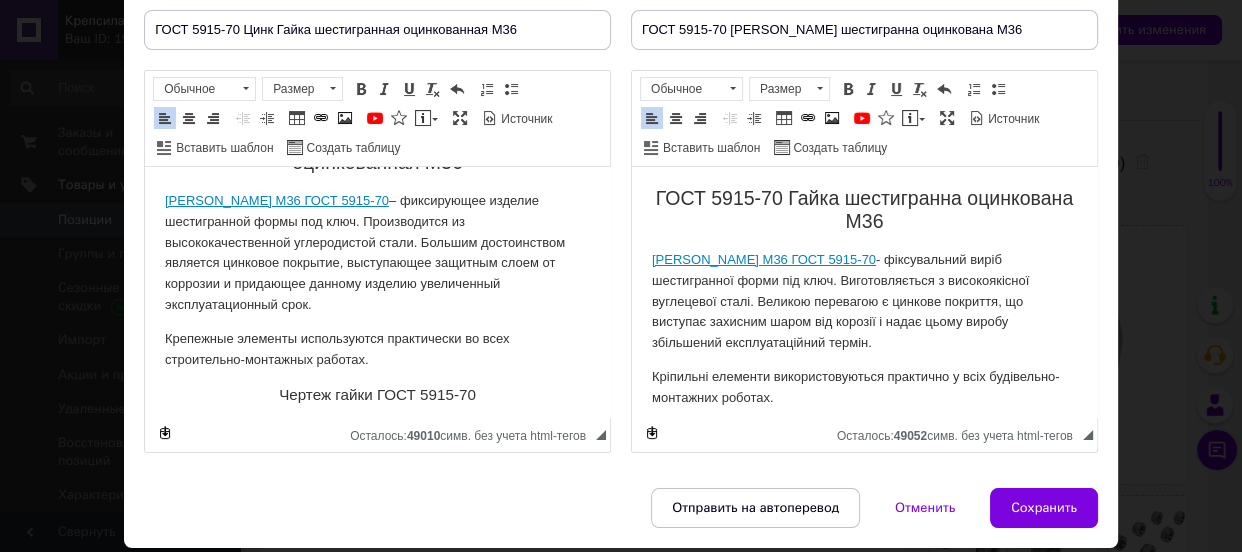 scroll, scrollTop: 90, scrollLeft: 0, axis: vertical 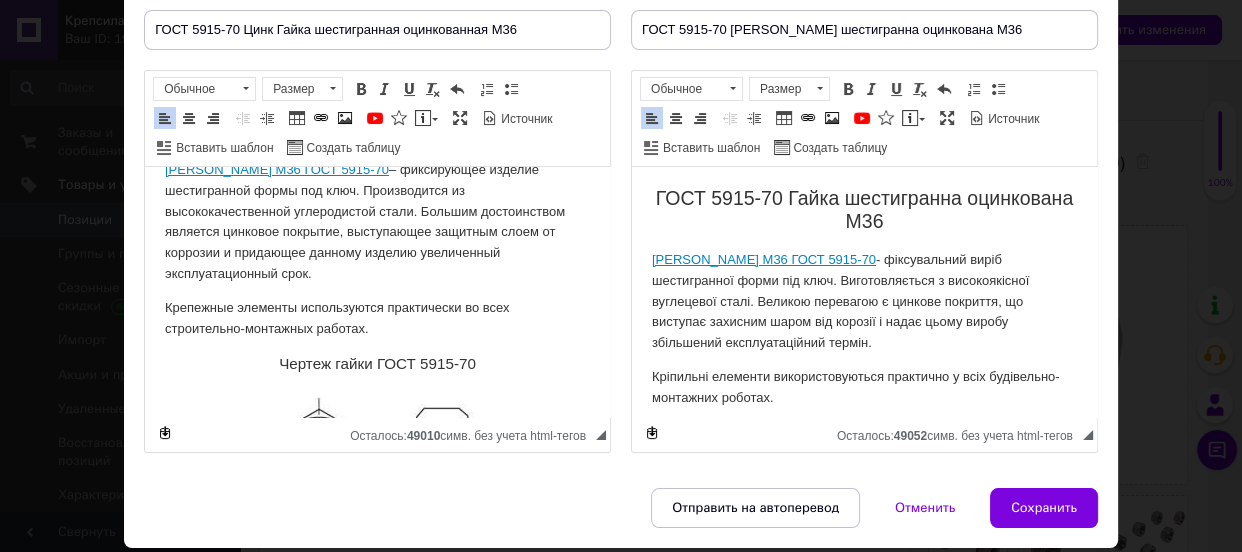 click on "ГОСТ 5915-70 Гайка шестигранная оцинкованная М36 Гайка М36 ГОСТ 5915-70  – фиксирующее изделие шестигранной формы под ключ. Производится из высококачественной углеродистой стали. Большим достоинством является цинковое покрытие, выступающее защитным слоем от коррозии и придающее данному изделию увеличенный эксплуатационный срок. Крепежные элементы используются практически во всех строительно-монтажных работах. Чертеж гайки ГОСТ 5915-70 Технические характеристики гайки М36 ГОСТ 5915-70  (мм): Диаметр резьбы, d  36 Шаг резьбы, P 4.0 Размер «под ключ», s 55 Высота, m 31" at bounding box center [377, 547] 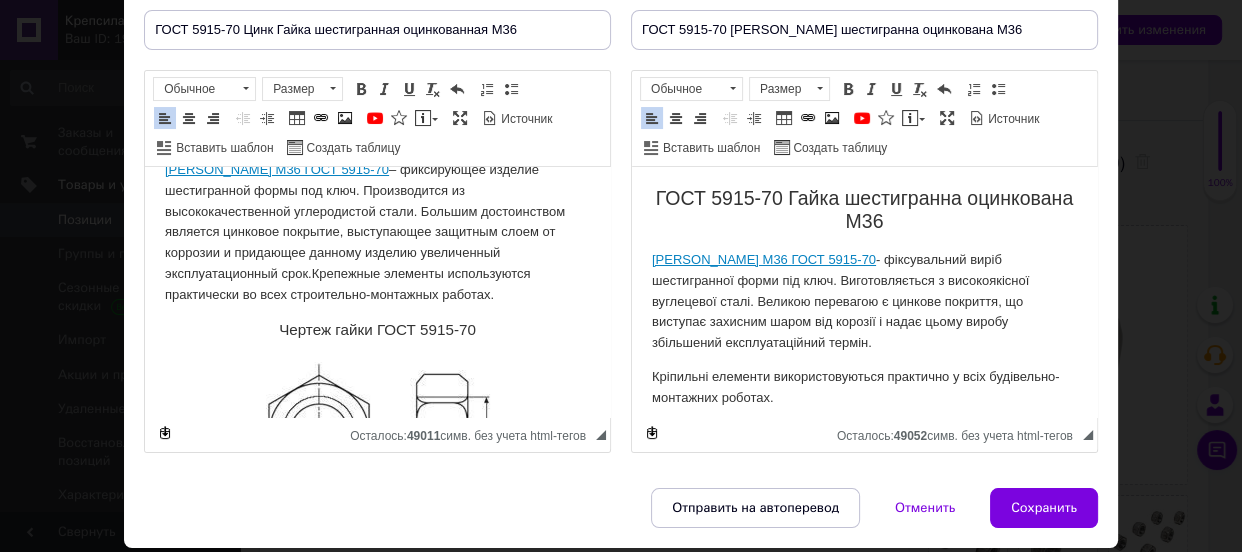 click on "[PERSON_NAME] М36 ГОСТ 5915-70  – фиксирующее изделие шестигранной формы под ключ. Производится из высококачественной углеродистой стали. Большим достоинством является цинковое покрытие, выступающее защитным слоем от коррозии и придающее данному изделию увеличенный эксплуатационный срок.  Крепежные элементы используются практически во всех строительно-монтажных работах." at bounding box center (377, 233) 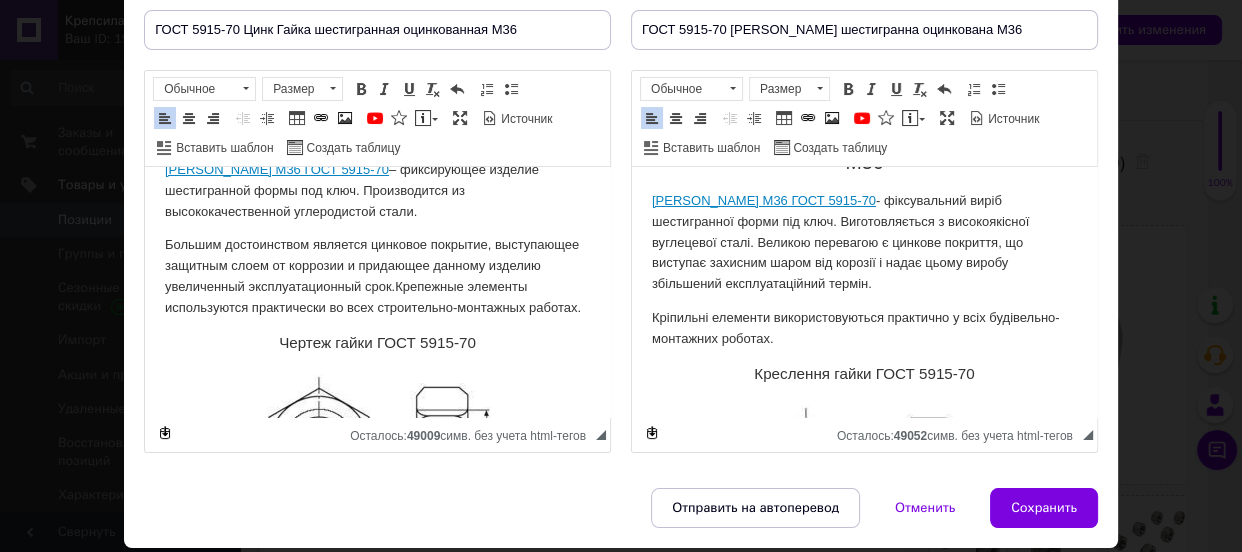 scroll, scrollTop: 90, scrollLeft: 0, axis: vertical 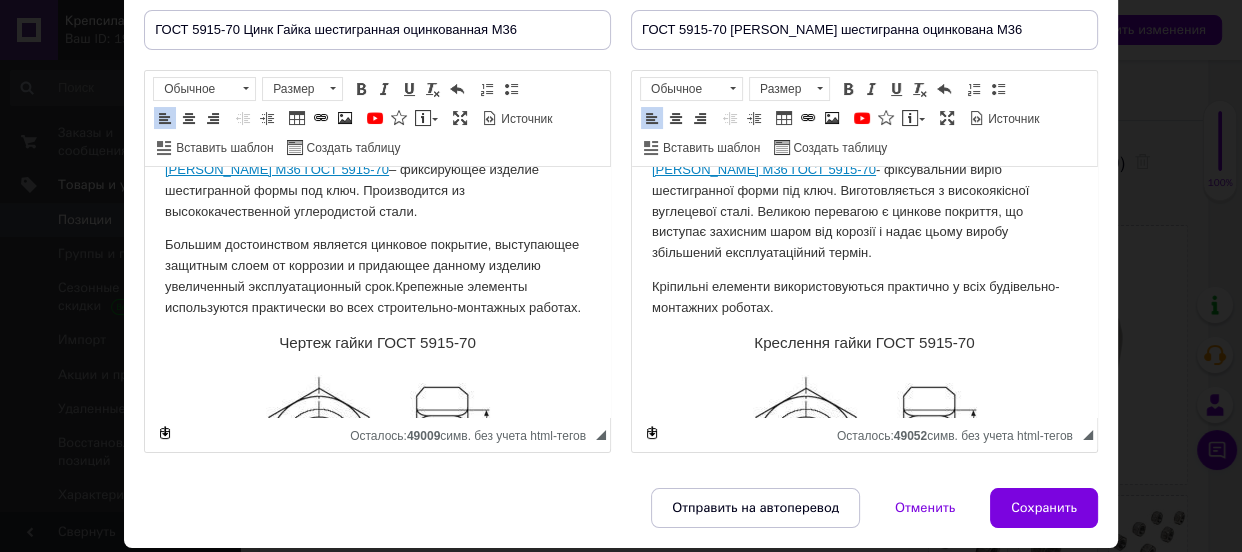 click on "ГОСТ 5915-70 Гайка шестигранна оцинкована М36 Гайка М36 ГОСТ 5915-70  - фіксувальний виріб шестигранної форми під ключ. Виготовляється з високоякісної вуглецевої сталі. Великою перевагою є цинкове покриття, що виступає захисним шаром від корозії і надає цьому виробу збільшений експлуатаційний термін. Кріпильні елементи використовуються практично у всіх будівельно-монтажних роботах. Креслення гайки ГОСТ 5915-70 Технічні характеристики гайки М36 ГОСТ 5915-70 (мм): Діаметр різьби, d  36 Крок різьби, P 4.0 Розмір «під ключ», s 55 Висота, m 31" at bounding box center (864, 527) 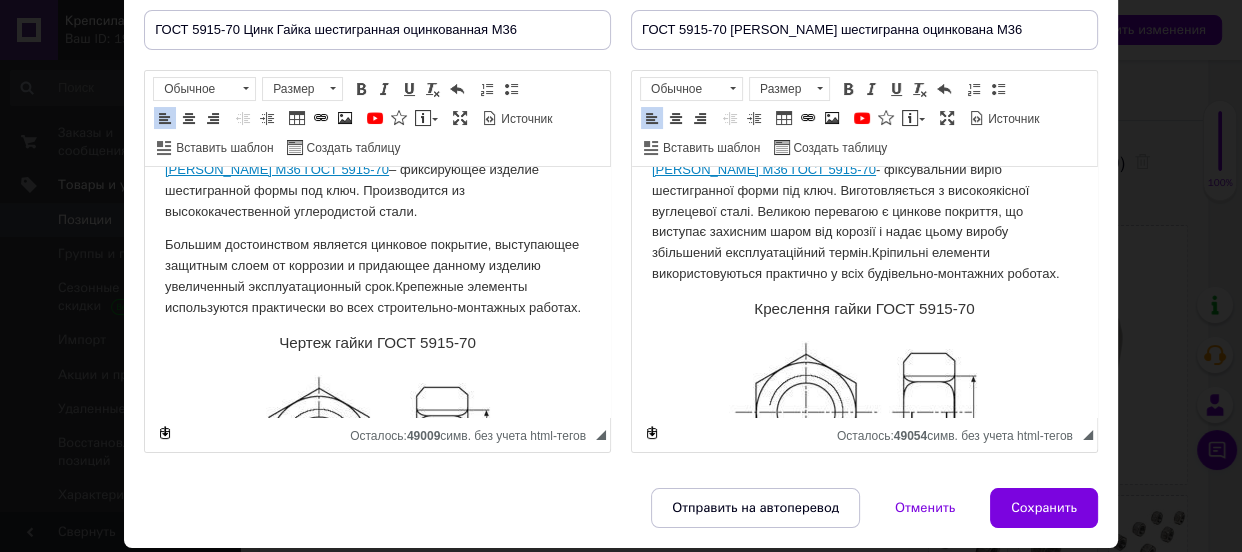type 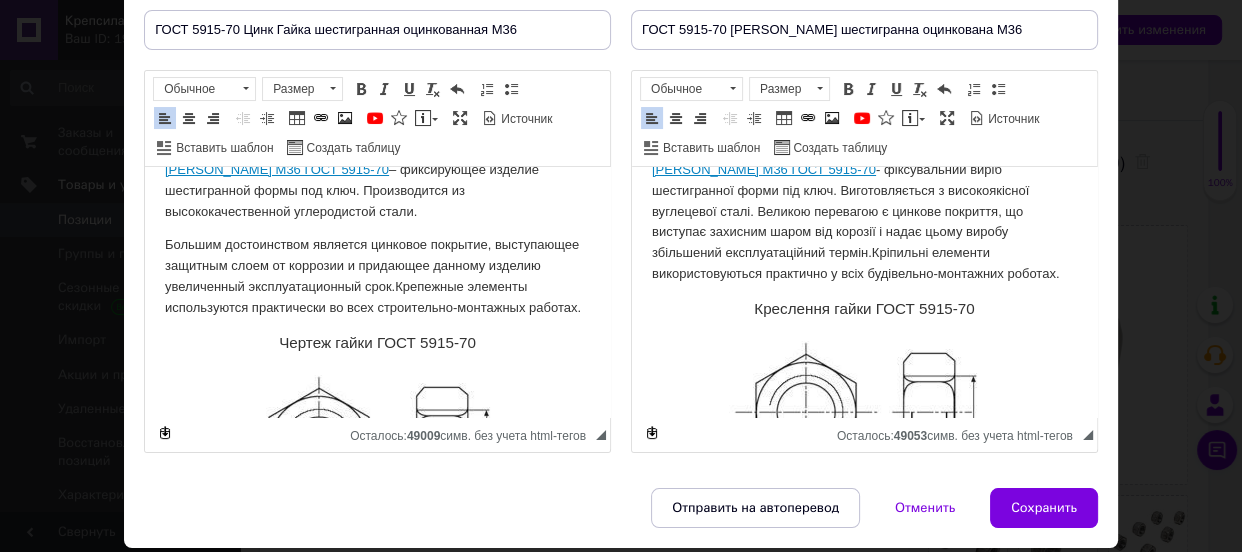 click on "ГОСТ 5915-70 Гайка шестигранна оцинкована М36 Гайка М36 ГОСТ 5915-70  - фіксувальний виріб шестигранної форми під ключ. Виготовляється з високоякісної вуглецевої сталі. Великою перевагою є цинкове покриття, що виступає захисним шаром від корозії і надає цьому виробу збільшений експлуатаційний термін.  Кріпильні елементи використовуються практично у всіх будівельно-монтажних роботах. Креслення гайки ГОСТ 5915-70 Технічні характеристики гайки М36 ГОСТ 5915-70 (мм): Діаметр різьби, d  36 Крок різьби, P 4.0 Розмір «під ключ», s 55 Висота, m 31" at bounding box center (864, 511) 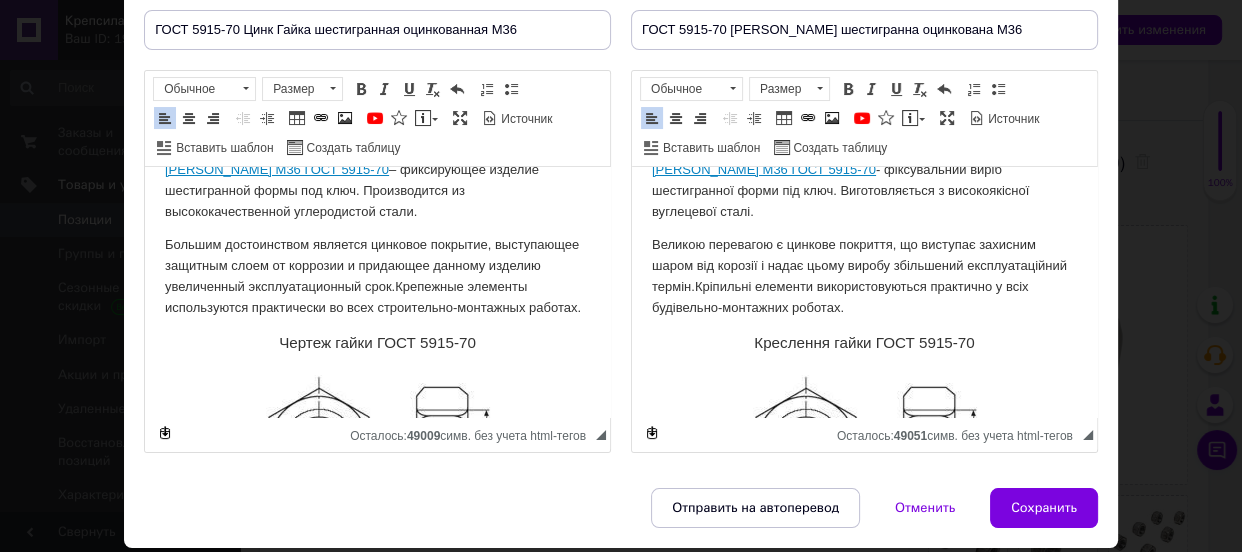 scroll, scrollTop: 0, scrollLeft: 0, axis: both 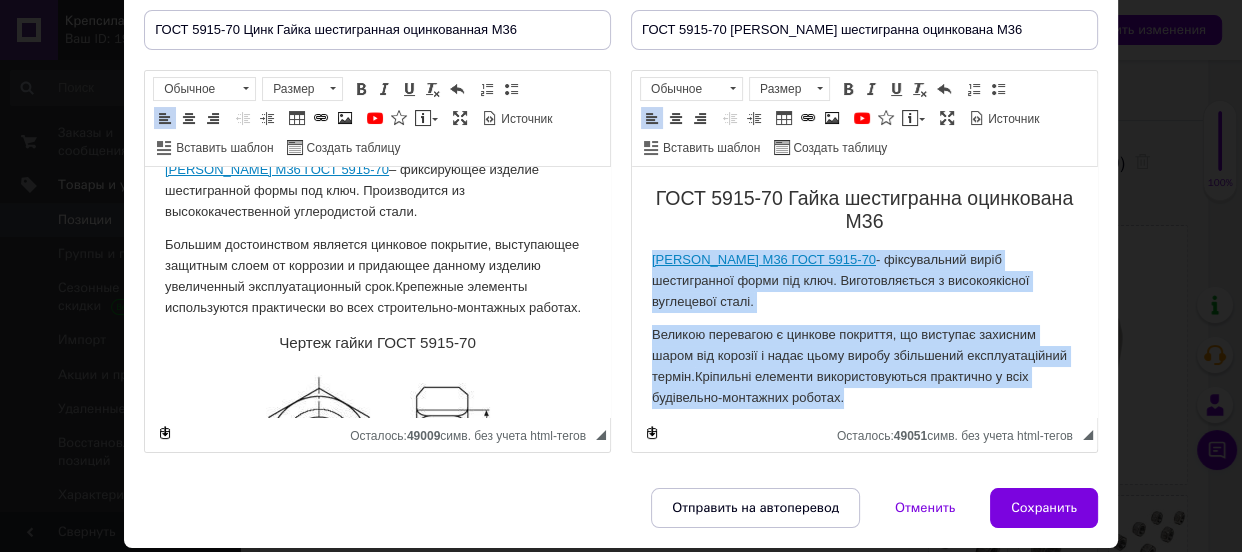 drag, startPoint x: 647, startPoint y: 253, endPoint x: 1037, endPoint y: 380, distance: 410.1573 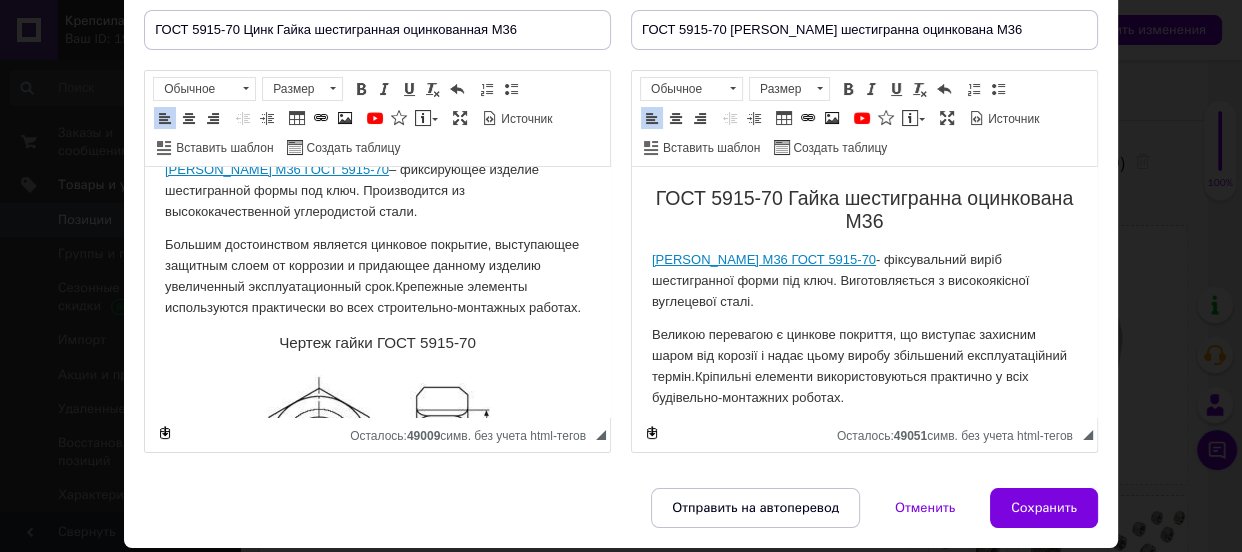 click on "Великою перевагою є цинкове покриття, що виступає захисним шаром від корозії і надає цьому виробу збільшений експлуатаційний термін.  Кріпильні елементи використовуються практично у всіх будівельно-монтажних роботах." at bounding box center [864, 366] 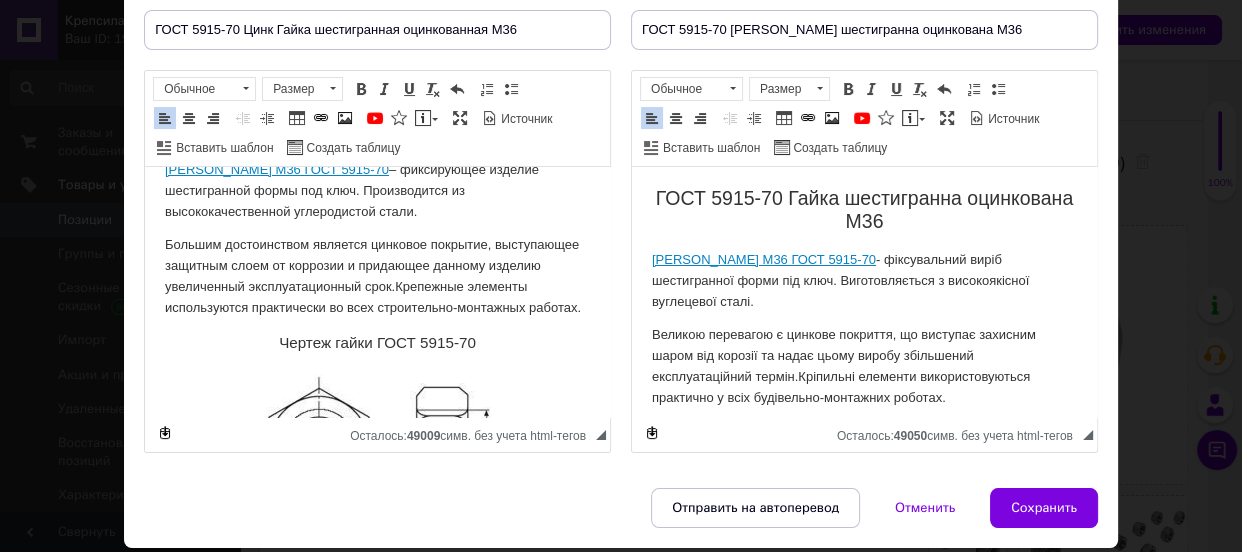 click on "Гайка М36 ГОСТ 5915-70  - фіксувальний виріб шестигранної форми під ключ. Виготовляється з високоякісної вуглецевої сталі." at bounding box center (864, 281) 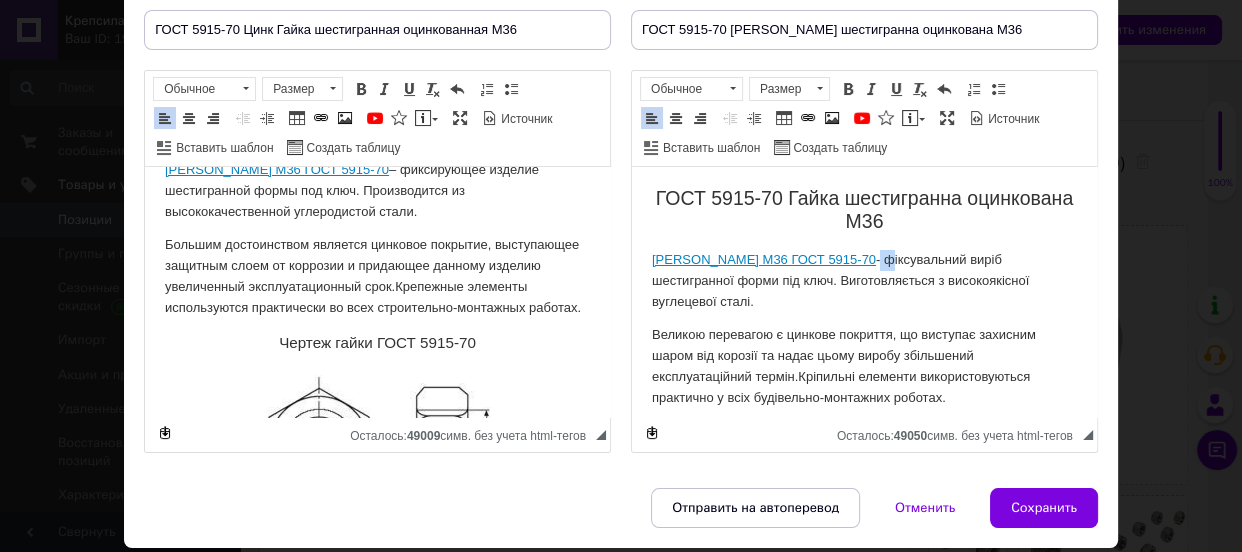 drag, startPoint x: 807, startPoint y: 258, endPoint x: 1540, endPoint y: 628, distance: 821.09015 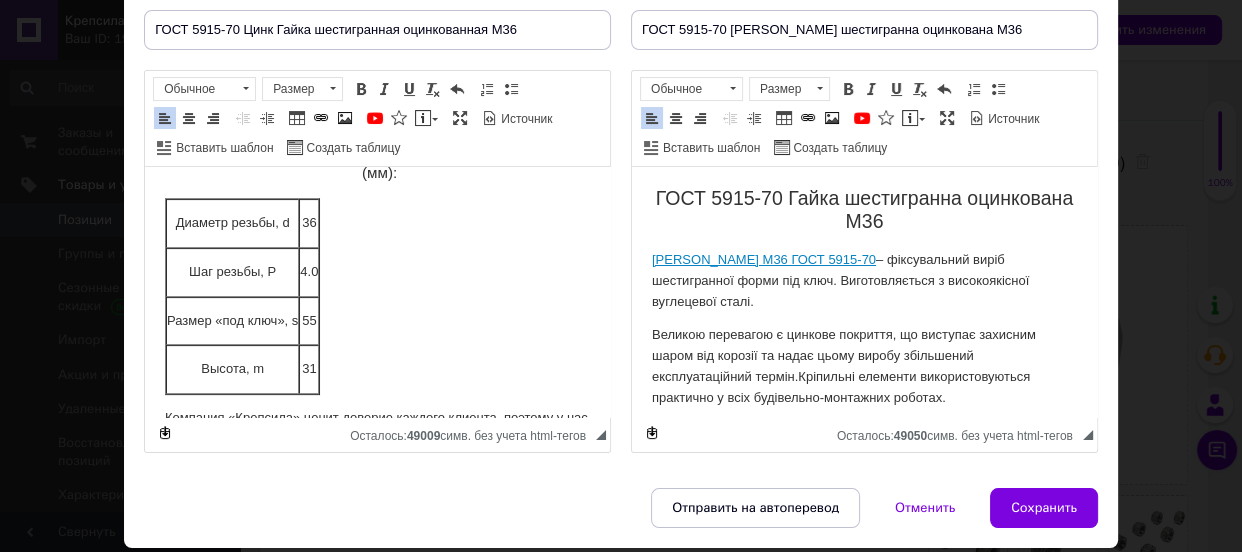 scroll, scrollTop: 545, scrollLeft: 0, axis: vertical 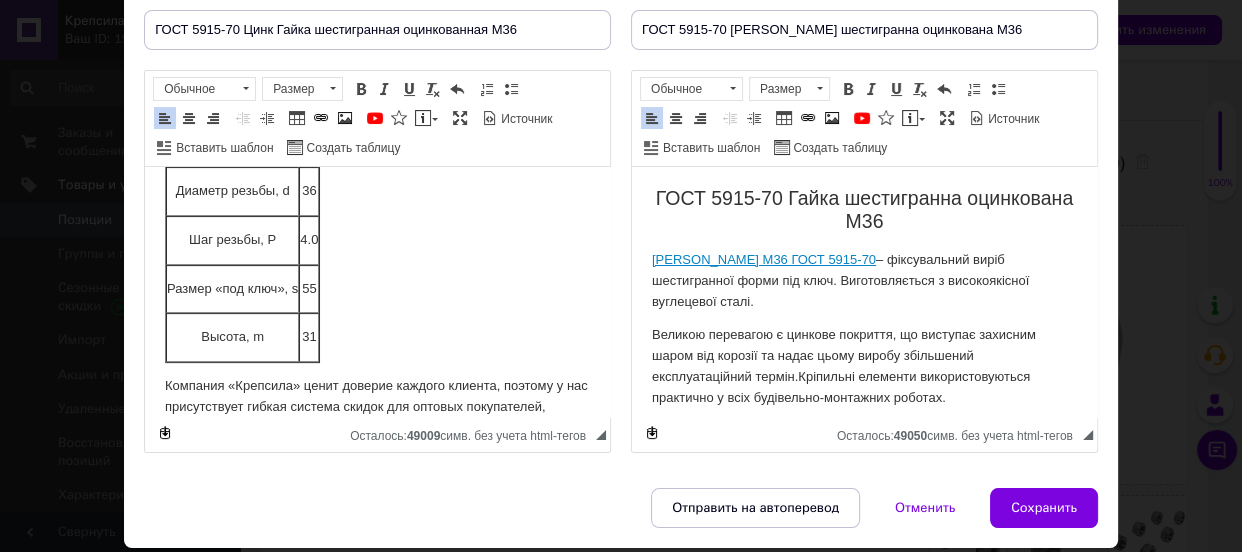 click on "4.0" at bounding box center (309, 240) 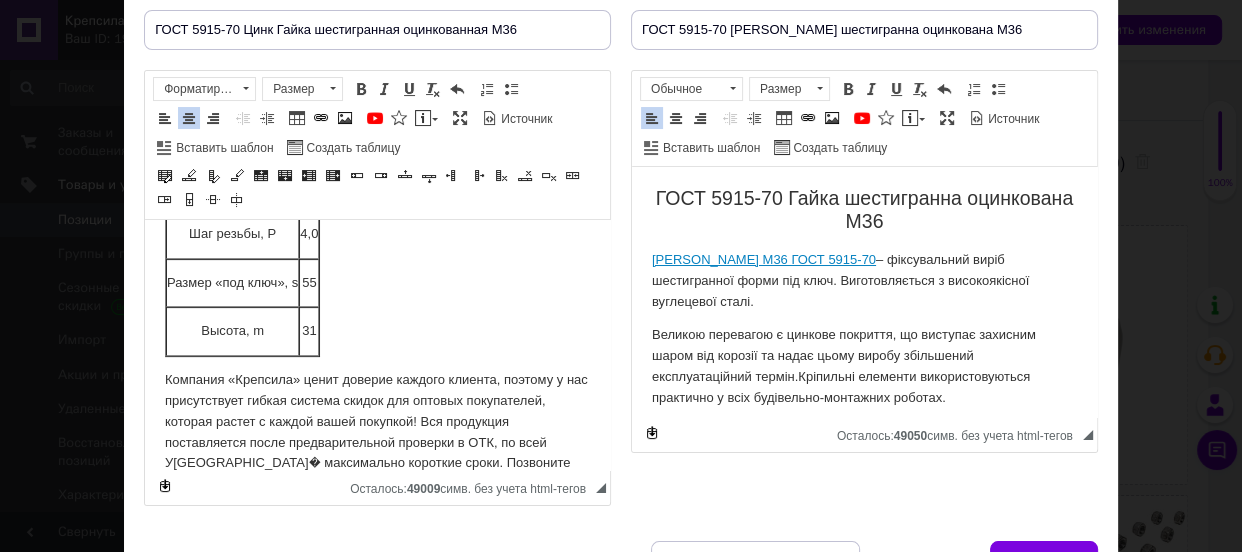 scroll, scrollTop: 689, scrollLeft: 0, axis: vertical 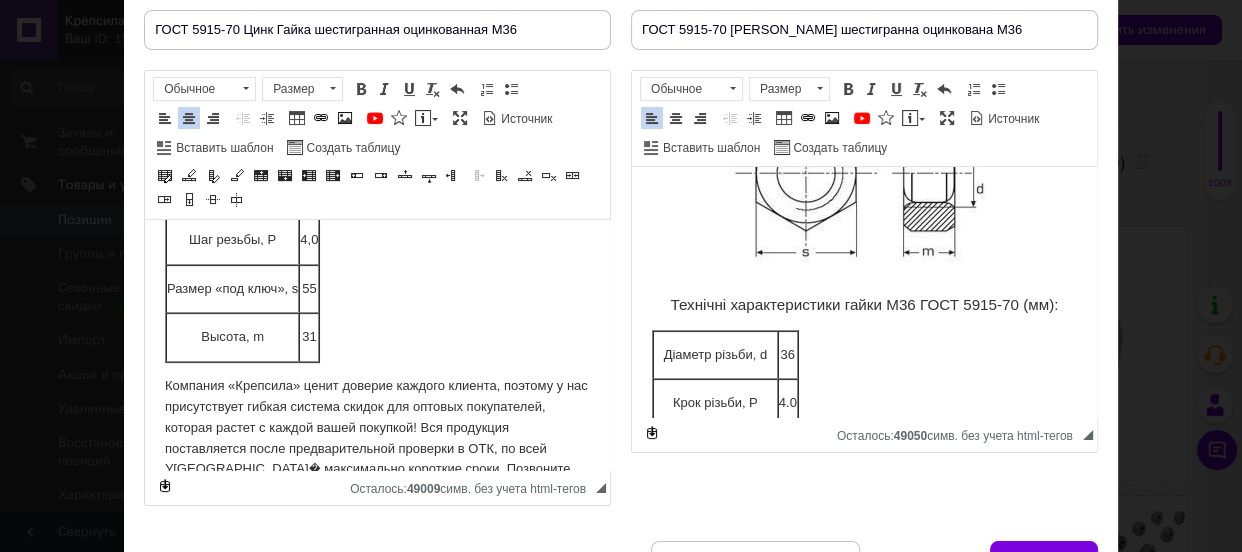click on "Діаметр різьби, d" at bounding box center [715, 355] 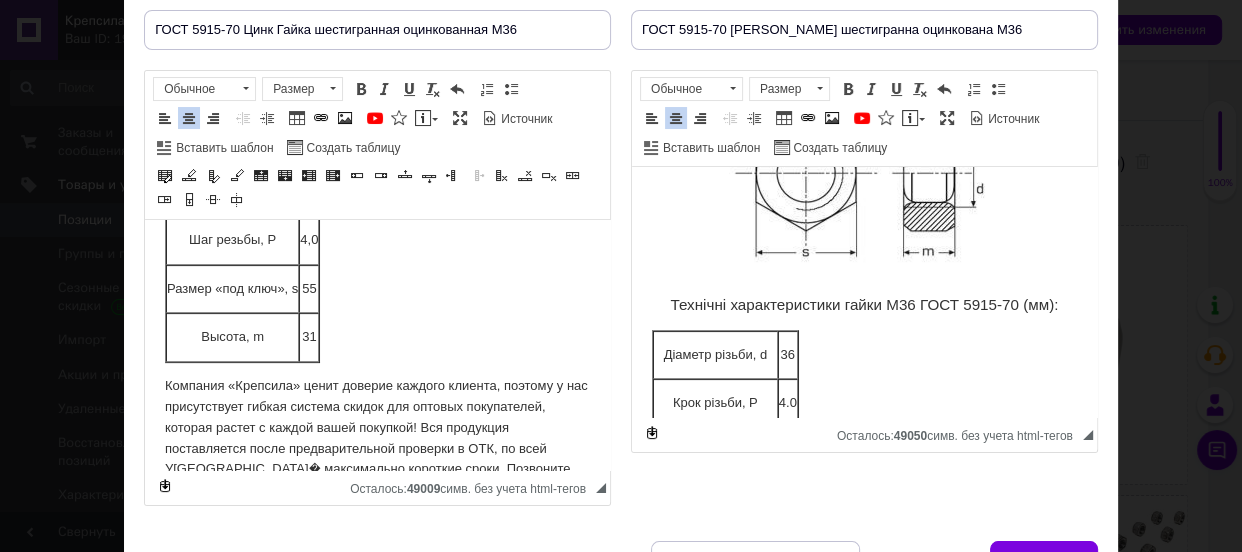 click on "Діаметр різьби, d" at bounding box center [715, 355] 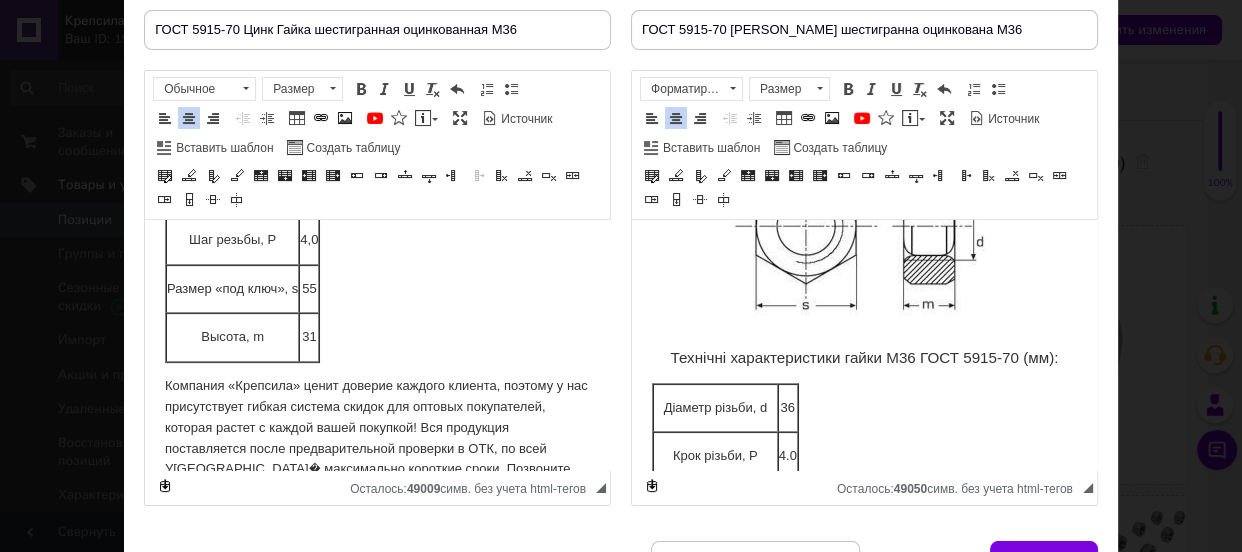click on "Технічні характеристики гайки М36 ГОСТ 5915-70 (мм):" at bounding box center (864, 358) 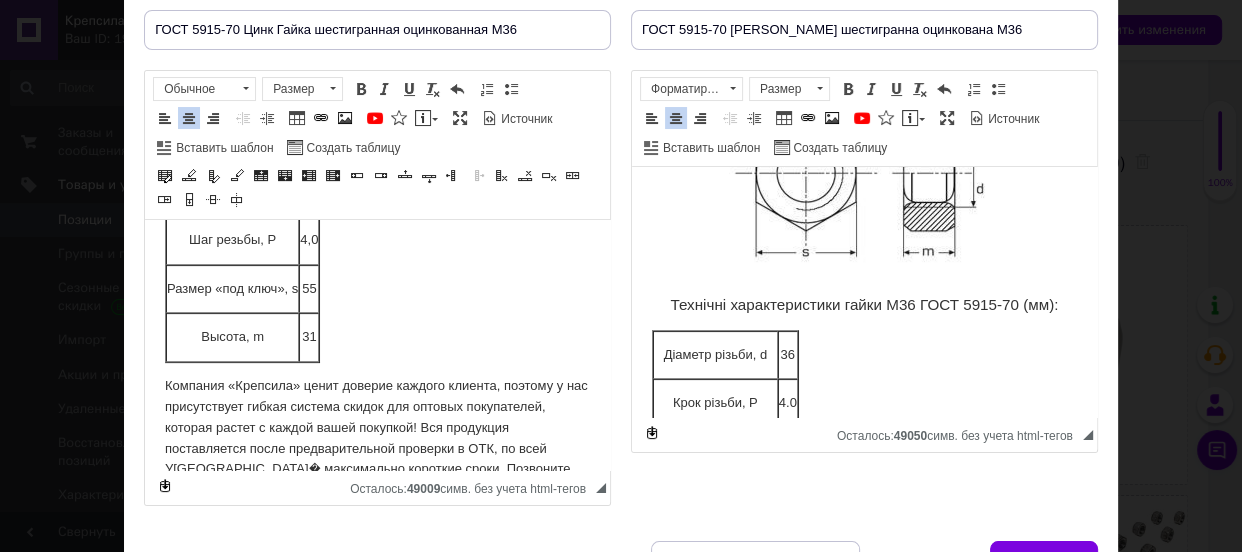 click on "Діаметр різьби, d" at bounding box center (715, 355) 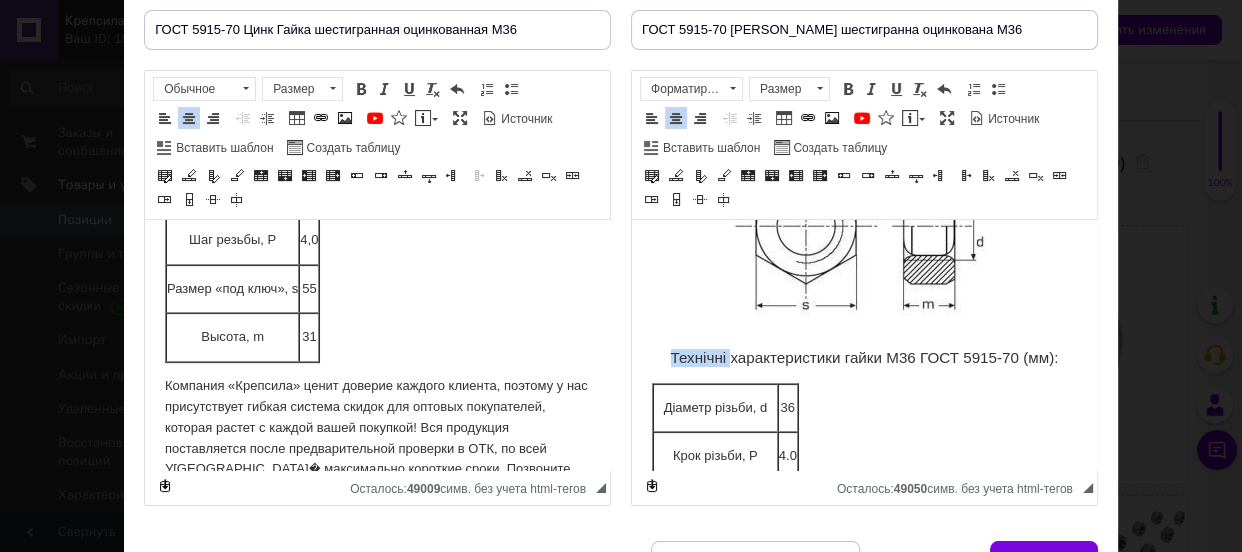 click on "Технічні характеристики гайки М36 ГОСТ 5915-70 (мм):" at bounding box center [864, 358] 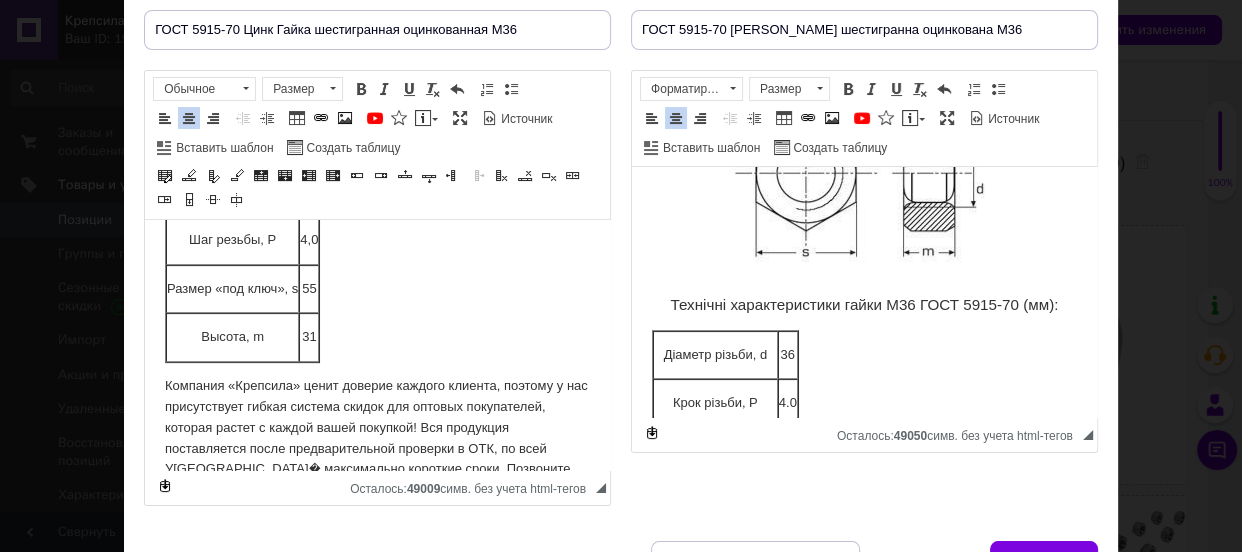 click on "Діаметр різьби, d" at bounding box center [715, 355] 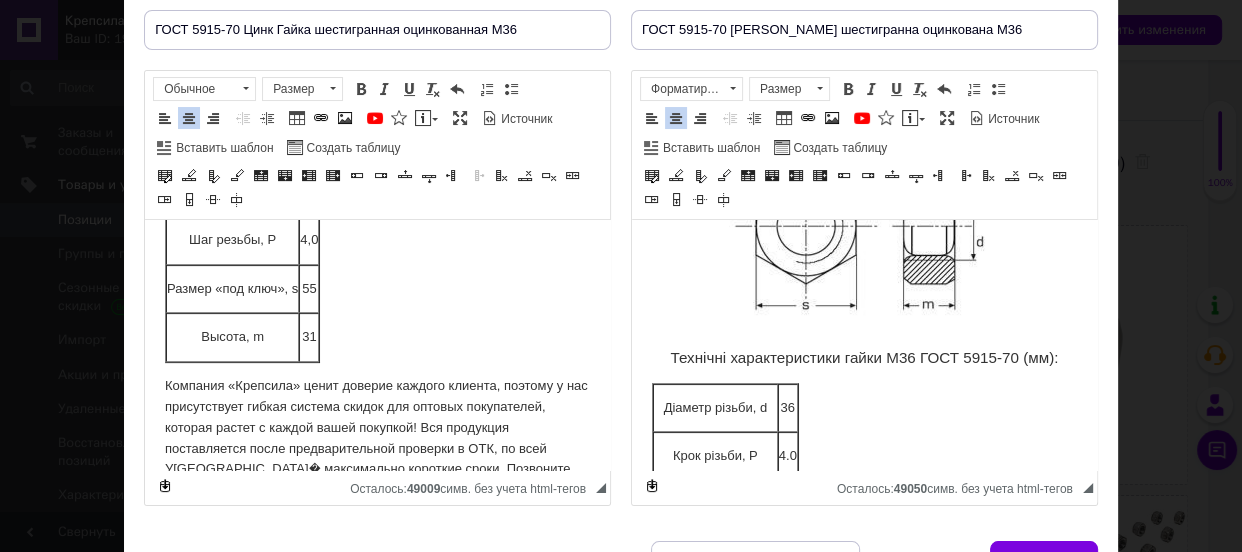 click on "Діаметр різьби, d" at bounding box center [715, 408] 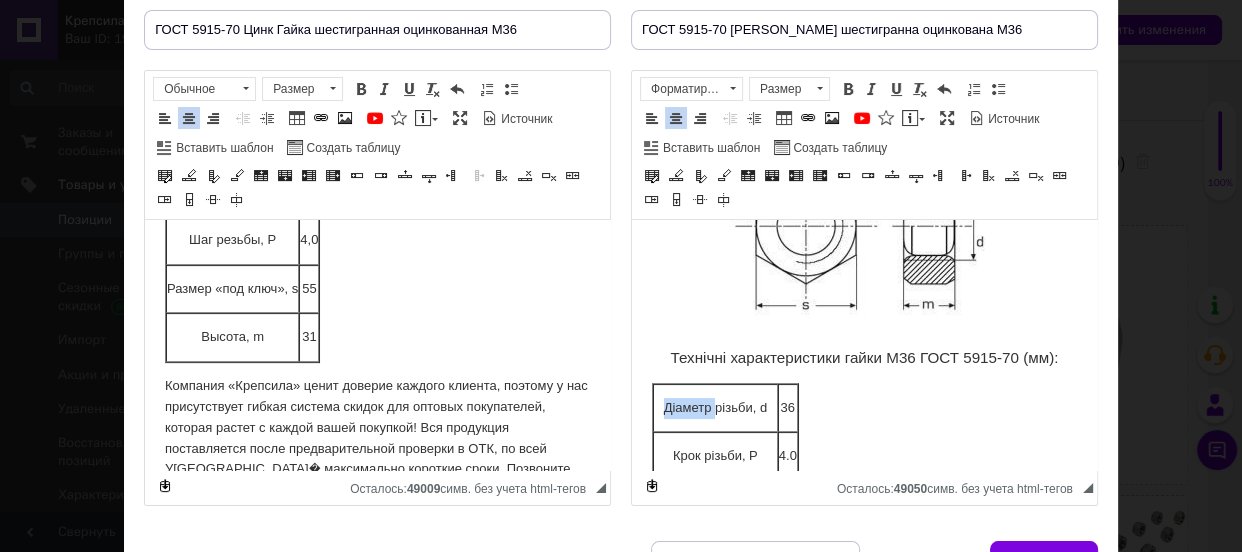 click on "Діаметр різьби, d" at bounding box center (715, 408) 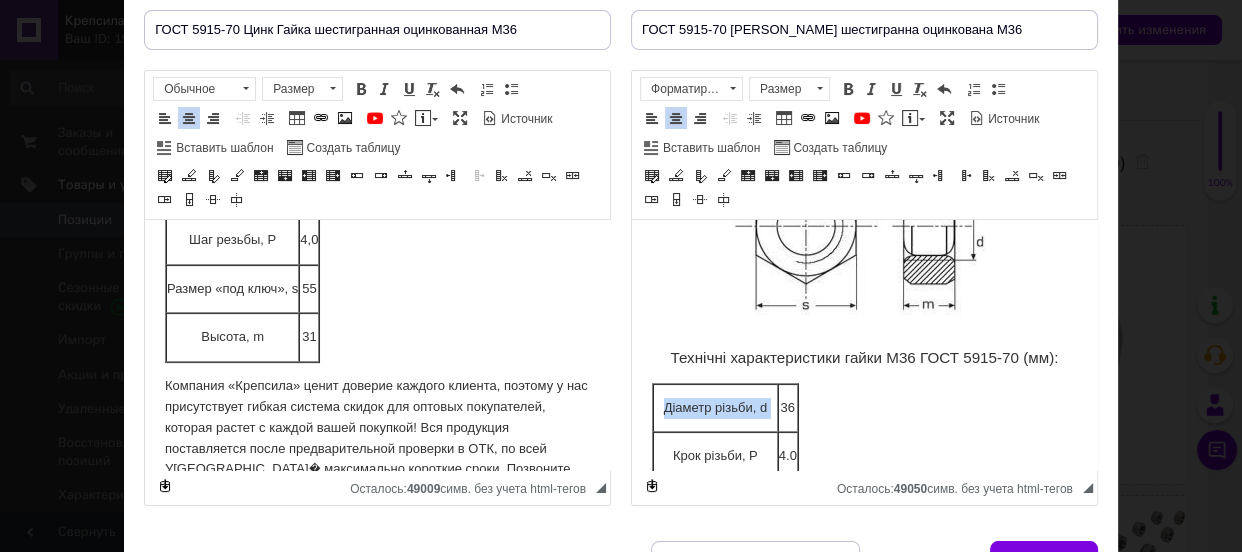 click on "Діаметр різьби, d" at bounding box center (715, 408) 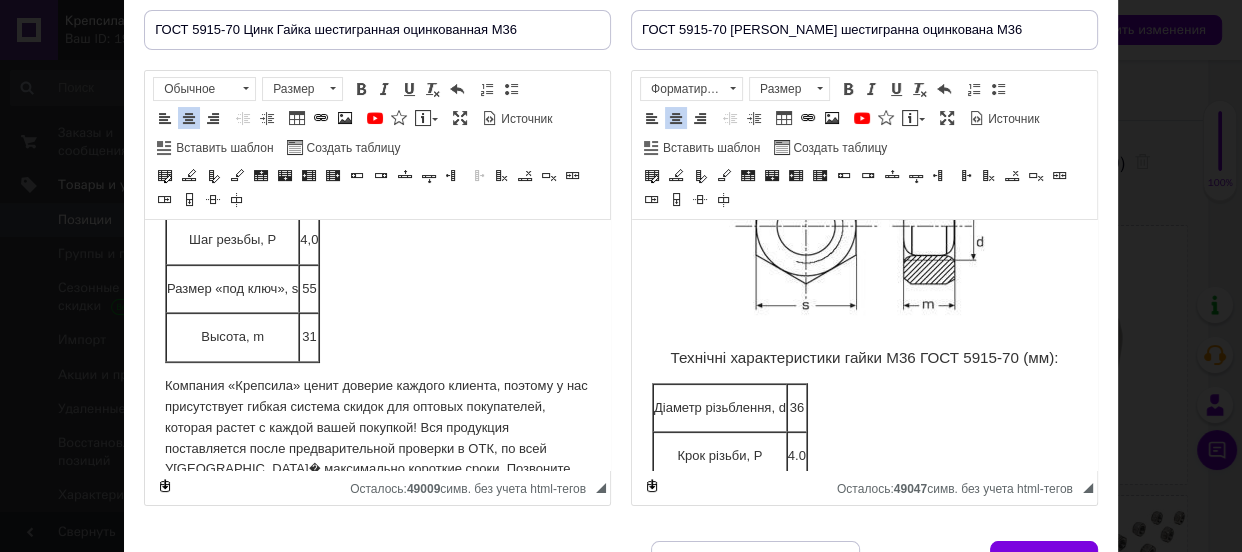scroll, scrollTop: 454, scrollLeft: 0, axis: vertical 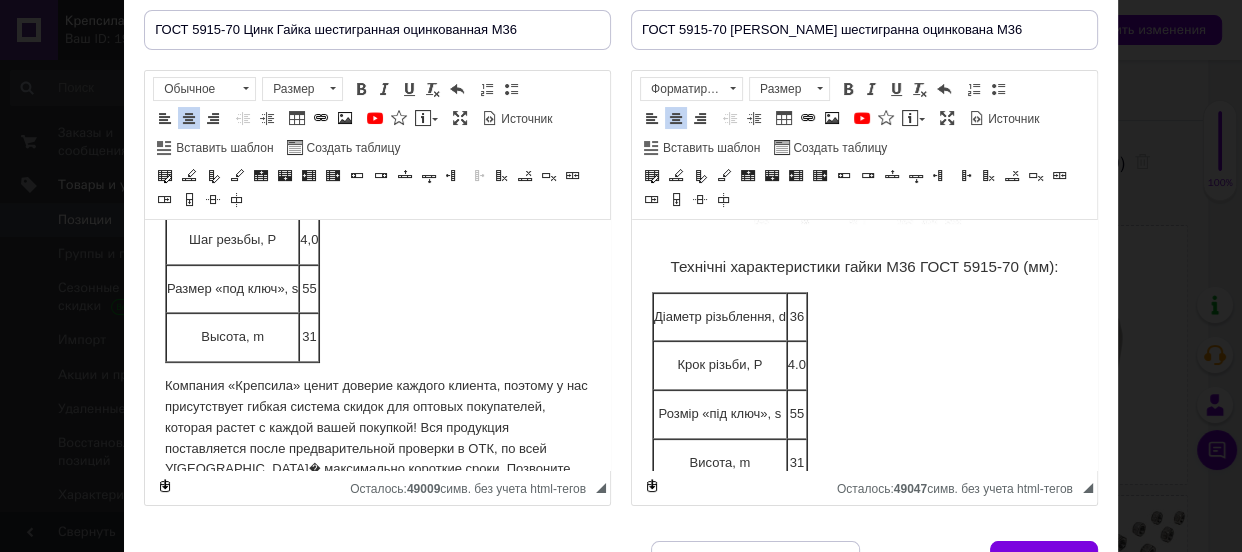 click on "4.0" at bounding box center (797, 365) 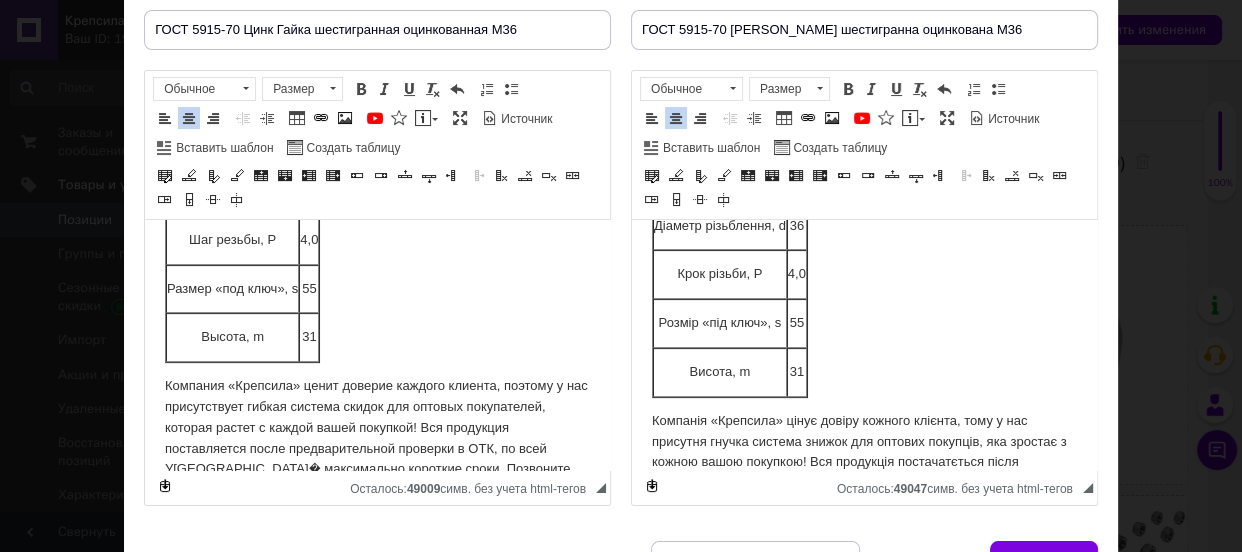 scroll, scrollTop: 608, scrollLeft: 0, axis: vertical 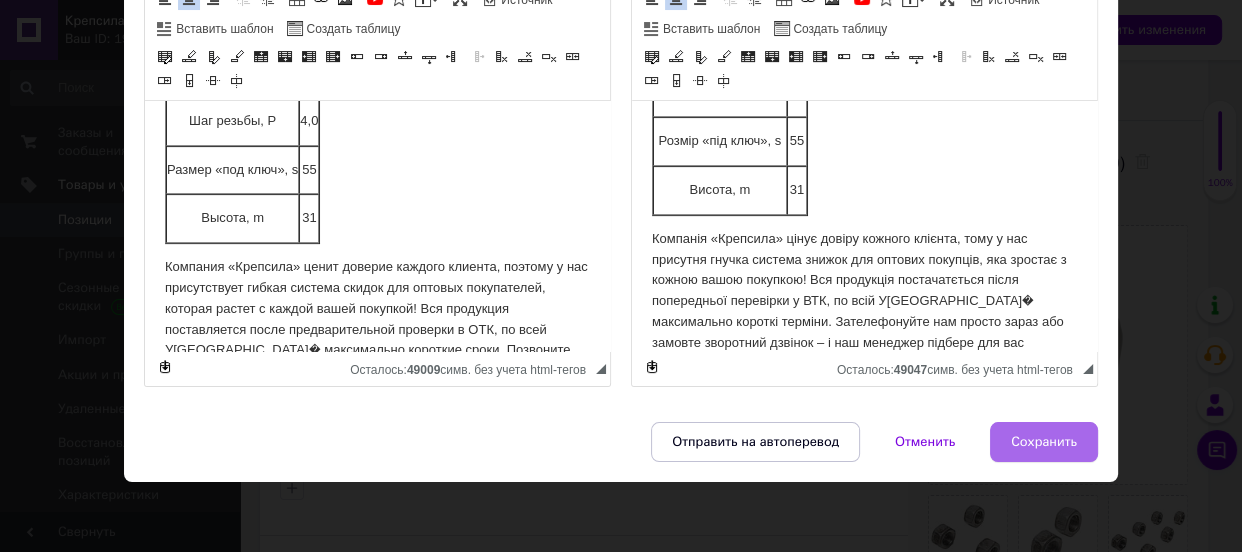 click on "Сохранить" at bounding box center (1044, 442) 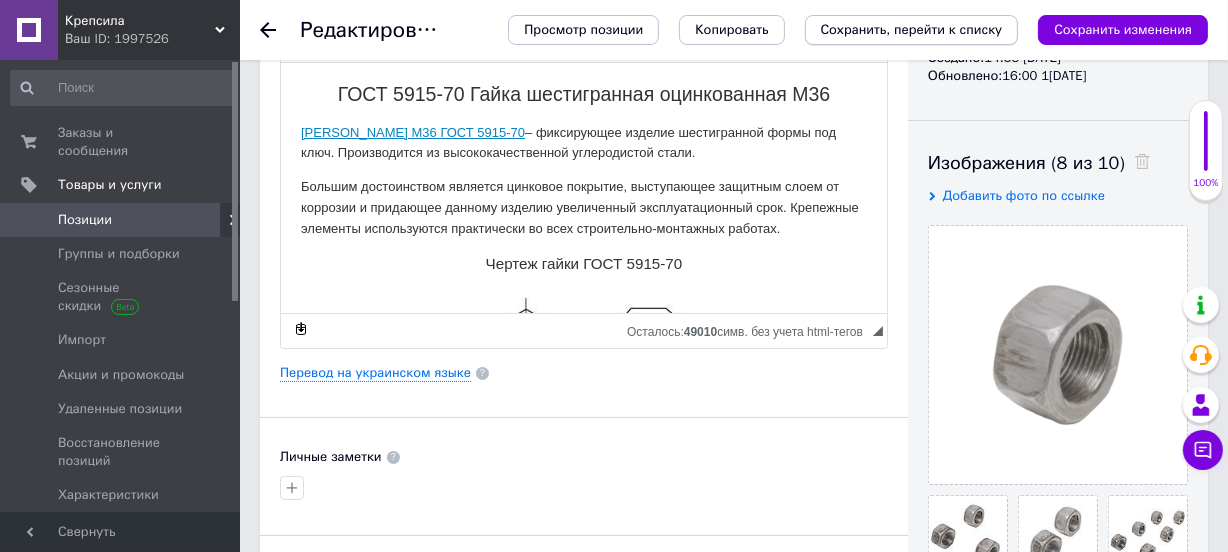 click on "Сохранить, перейти к списку" at bounding box center (912, 29) 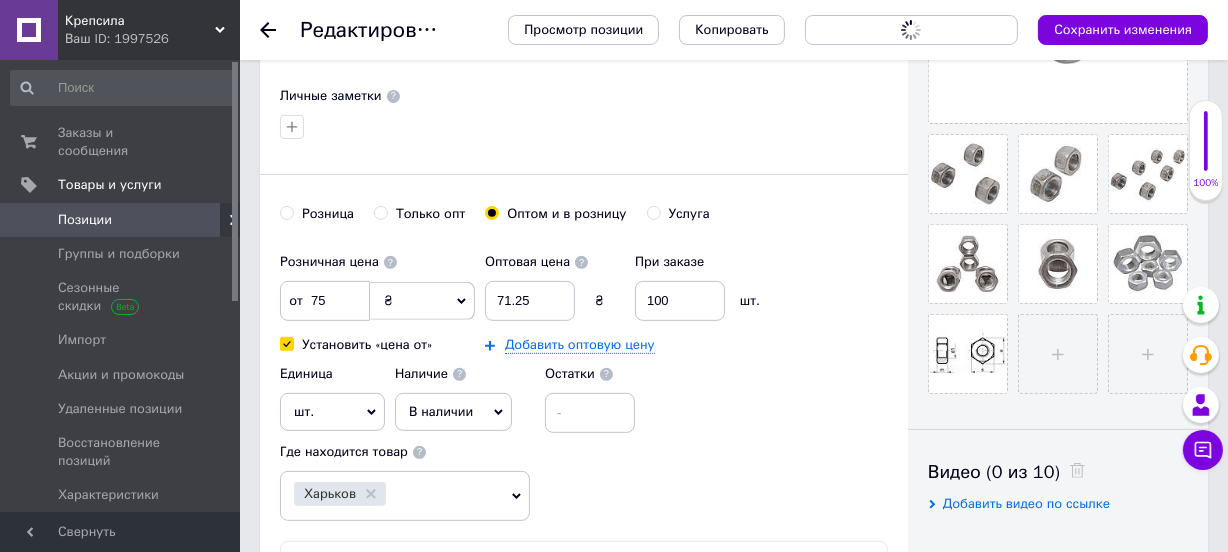 scroll, scrollTop: 636, scrollLeft: 0, axis: vertical 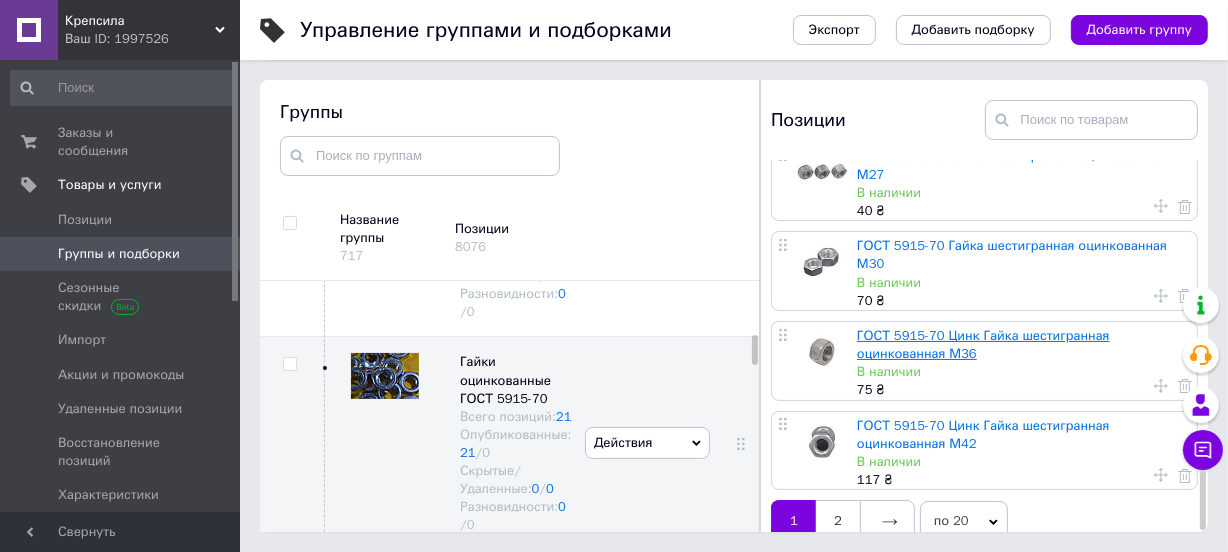 click on "ГОСТ 5915-70 Цинк Гайка шестигранная оцинкованная М36" at bounding box center [983, 344] 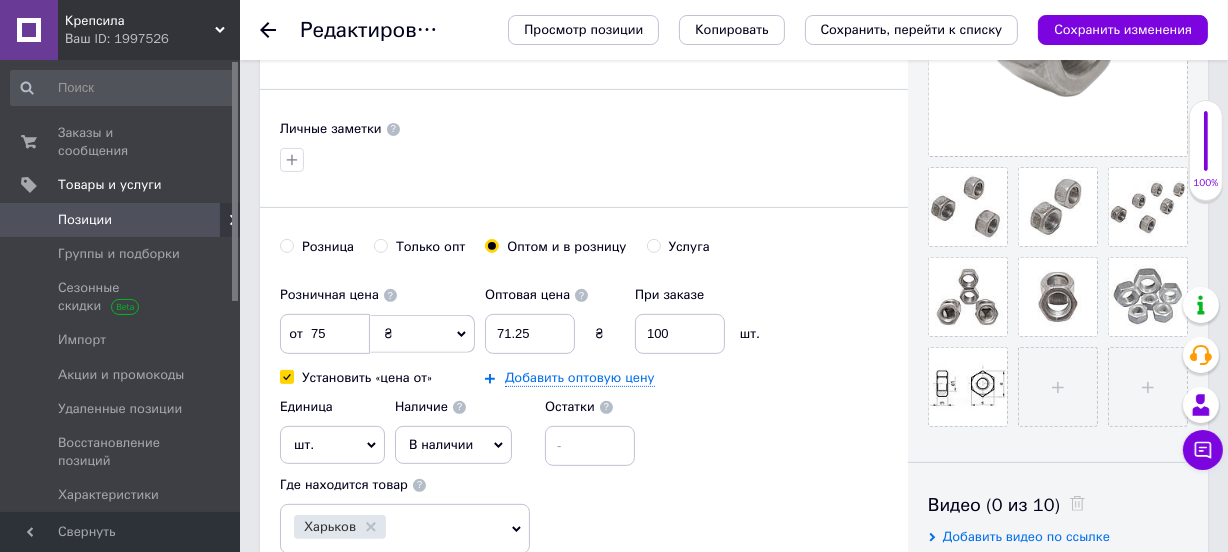 scroll, scrollTop: 727, scrollLeft: 0, axis: vertical 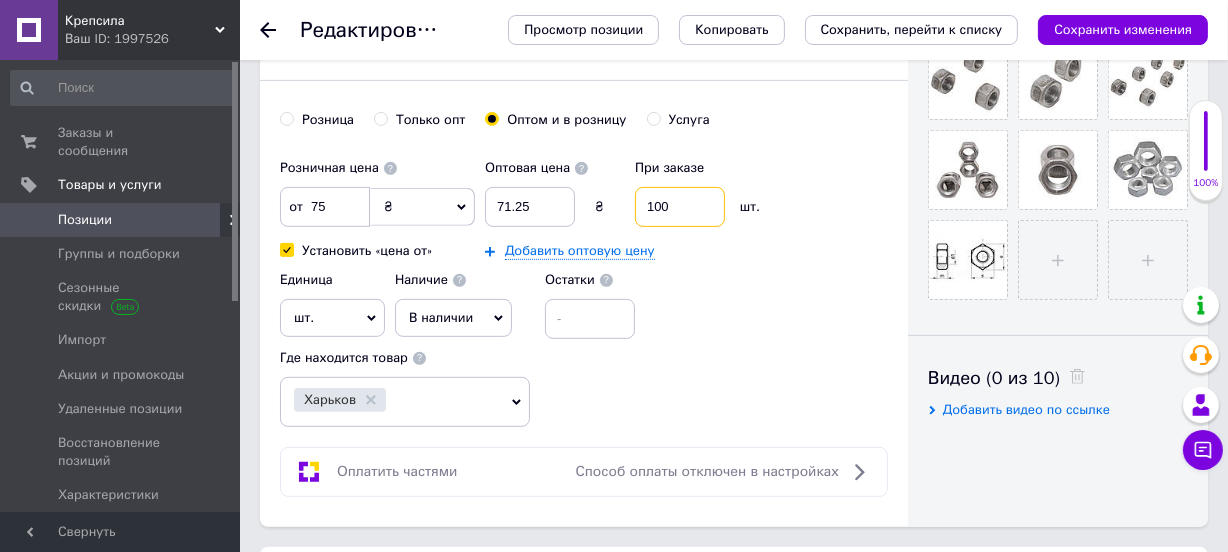 click on "100" at bounding box center (680, 207) 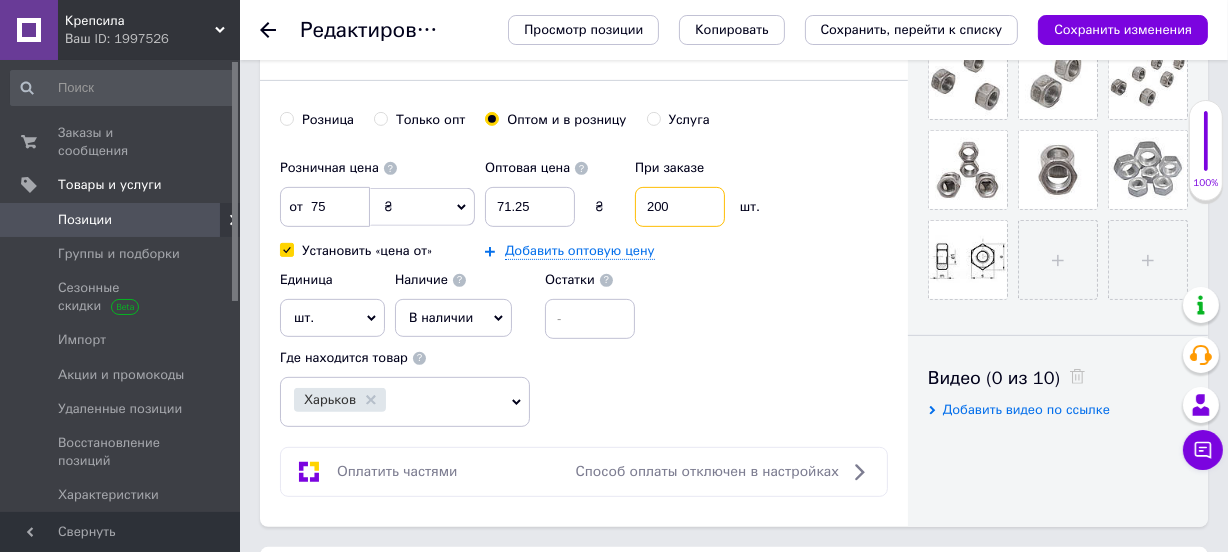 type on "200" 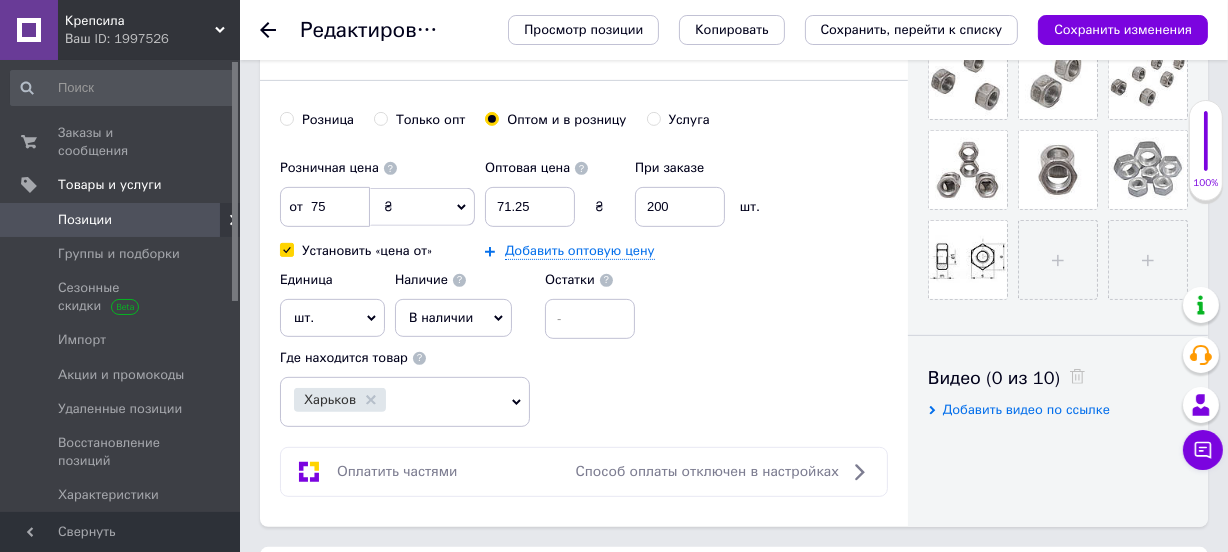 click on "Просмотр позиции Копировать Сохранить, перейти к списку Сохранить изменения" at bounding box center (838, 30) 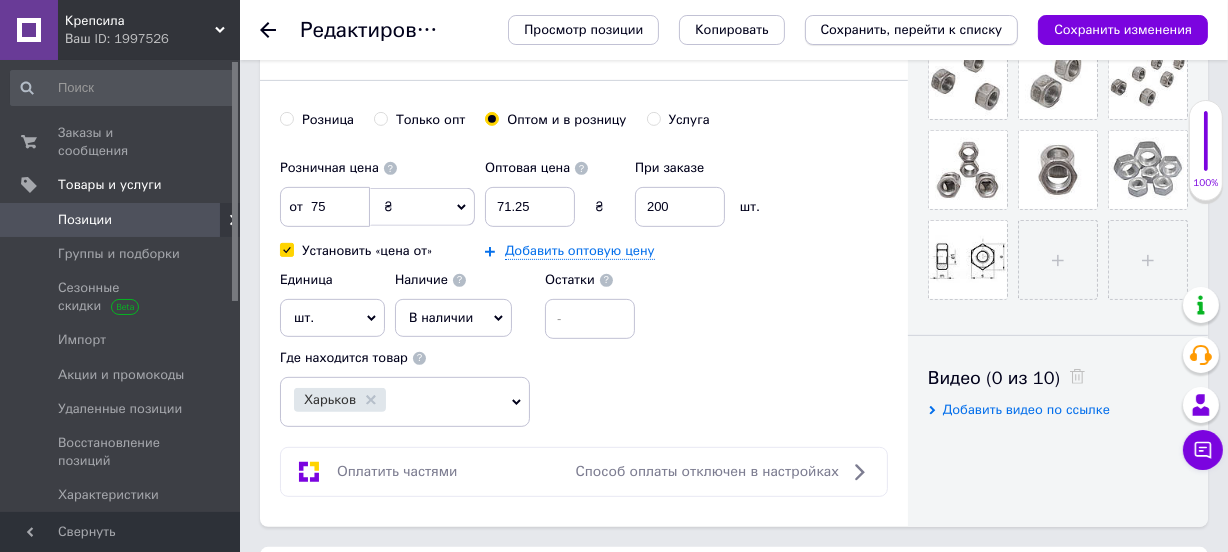 click on "Сохранить, перейти к списку" at bounding box center (912, 29) 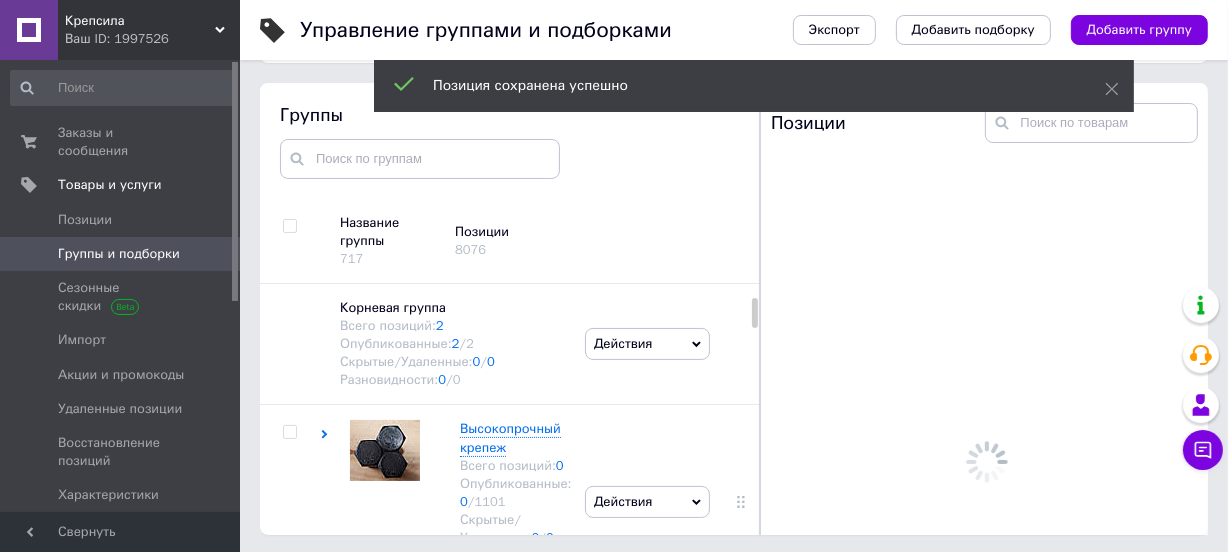 scroll, scrollTop: 113, scrollLeft: 0, axis: vertical 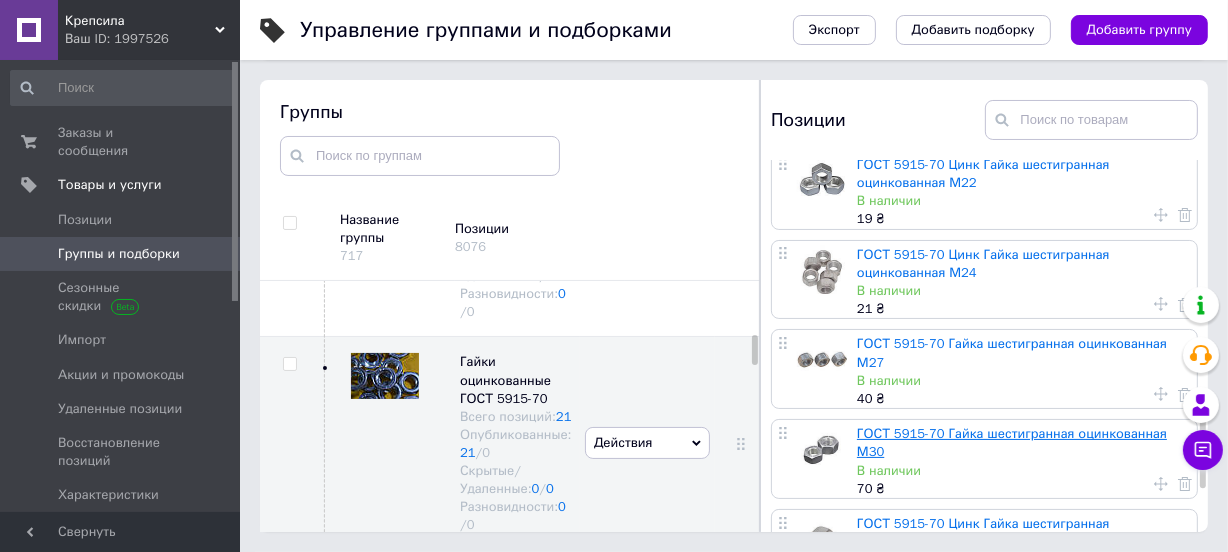 click on "ГОСТ 5915-70 Гайка шестигранная оцинкованная М30" at bounding box center [1012, 442] 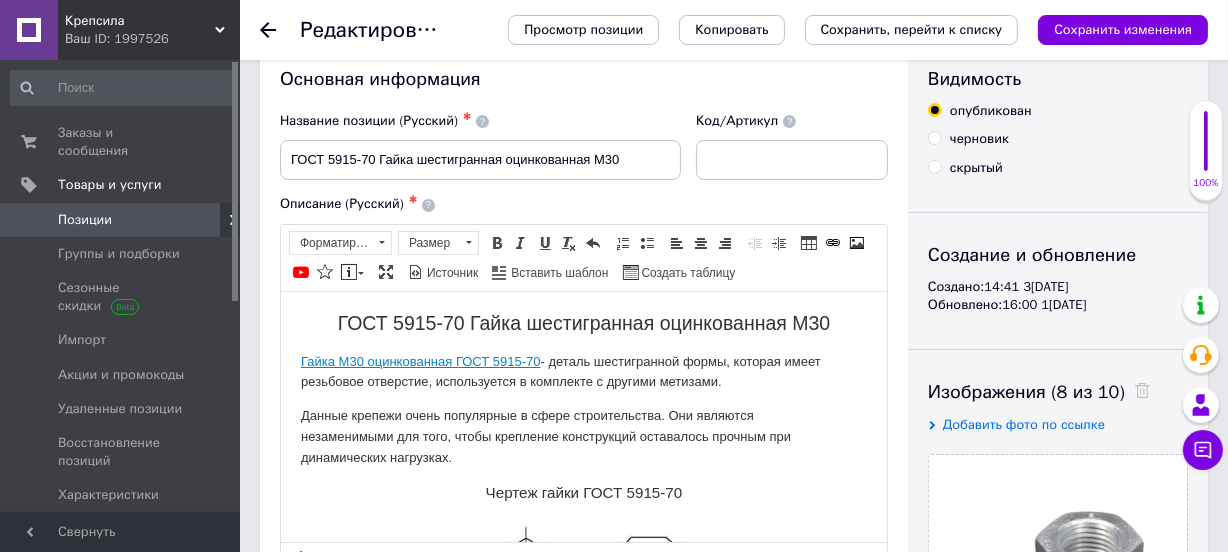 scroll, scrollTop: 0, scrollLeft: 0, axis: both 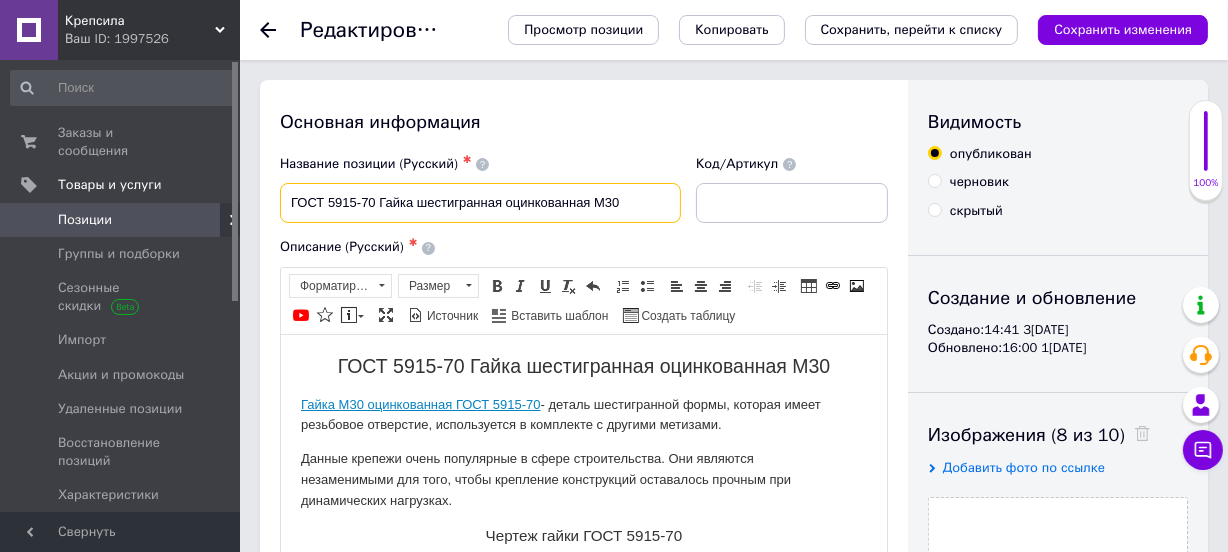 click on "ГОСТ 5915-70 Гайка шестигранная оцинкованная М30" at bounding box center (480, 203) 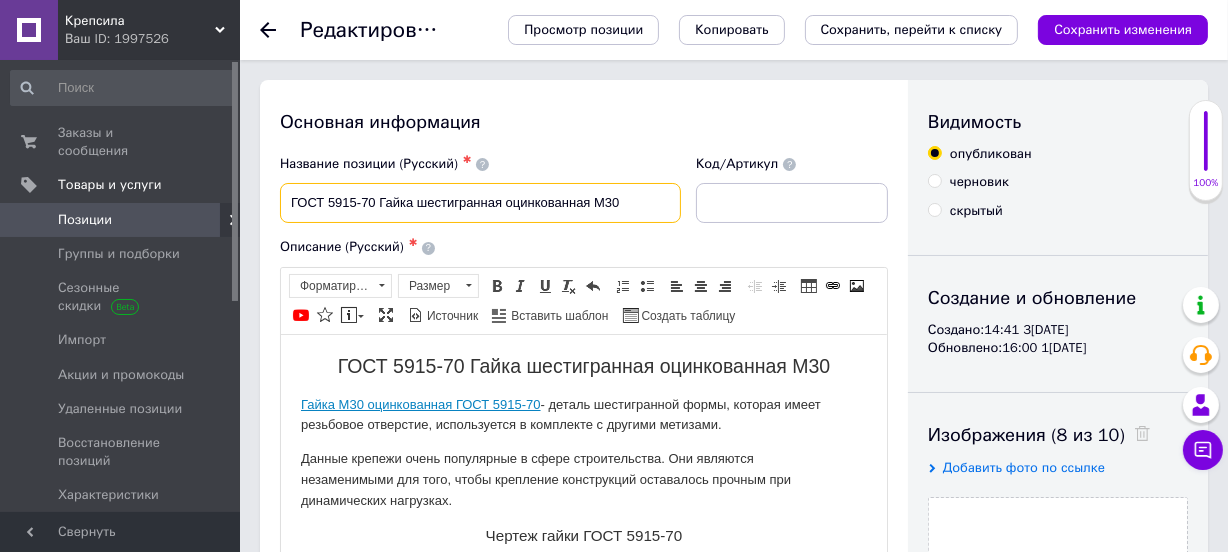 paste on "инк Гайка шестигранная оцинкованная М18" 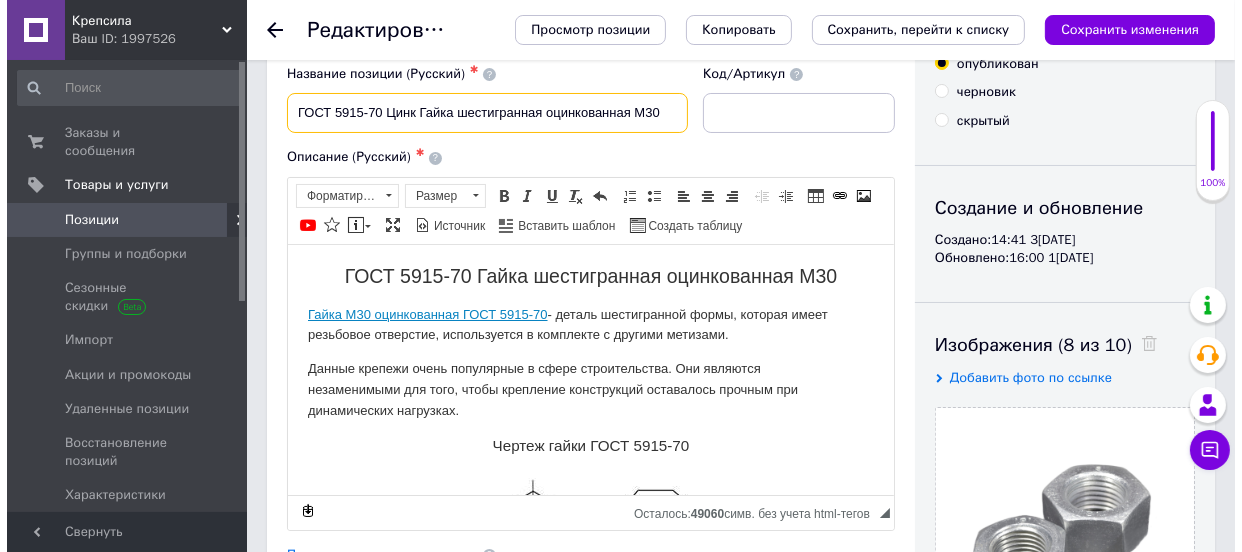 scroll, scrollTop: 272, scrollLeft: 0, axis: vertical 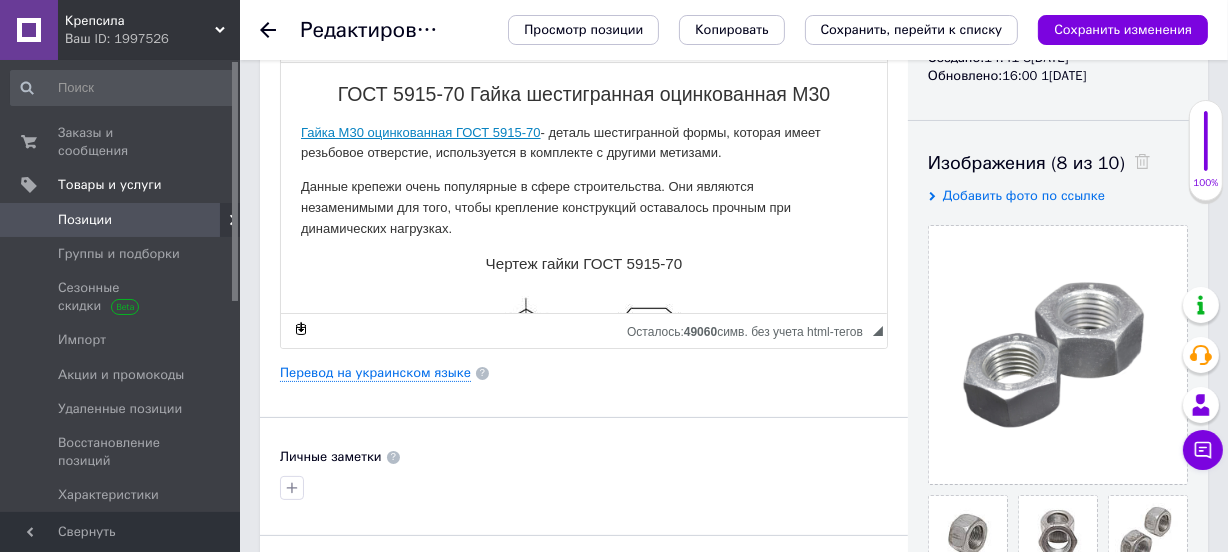 type on "ГОСТ 5915-70 Цинк Гайка шестигранная оцинкованная М30" 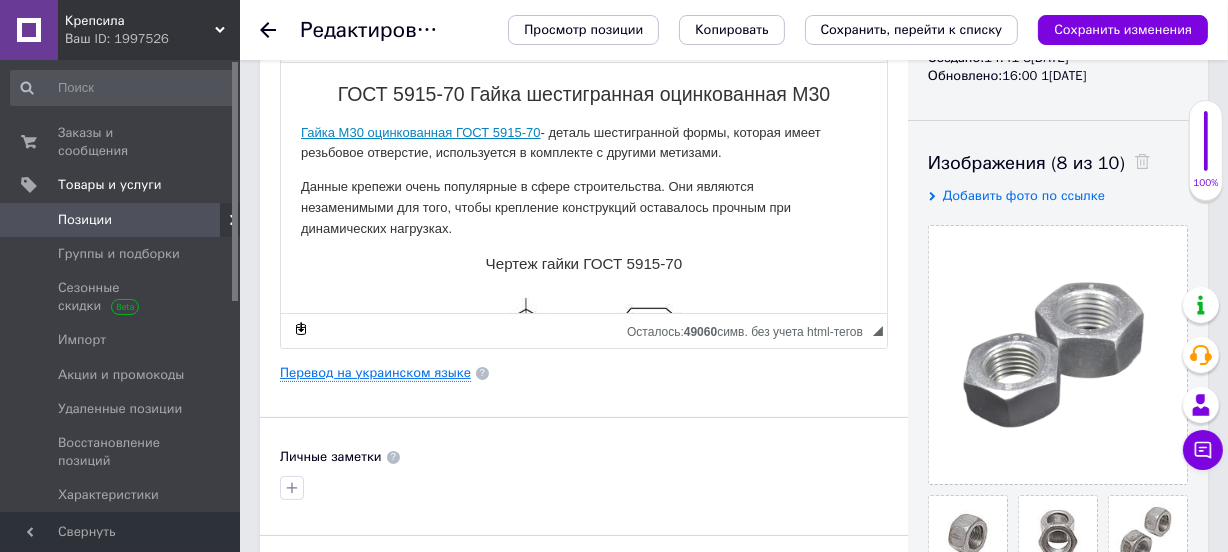 click on "Перевод на украинском языке" at bounding box center (375, 373) 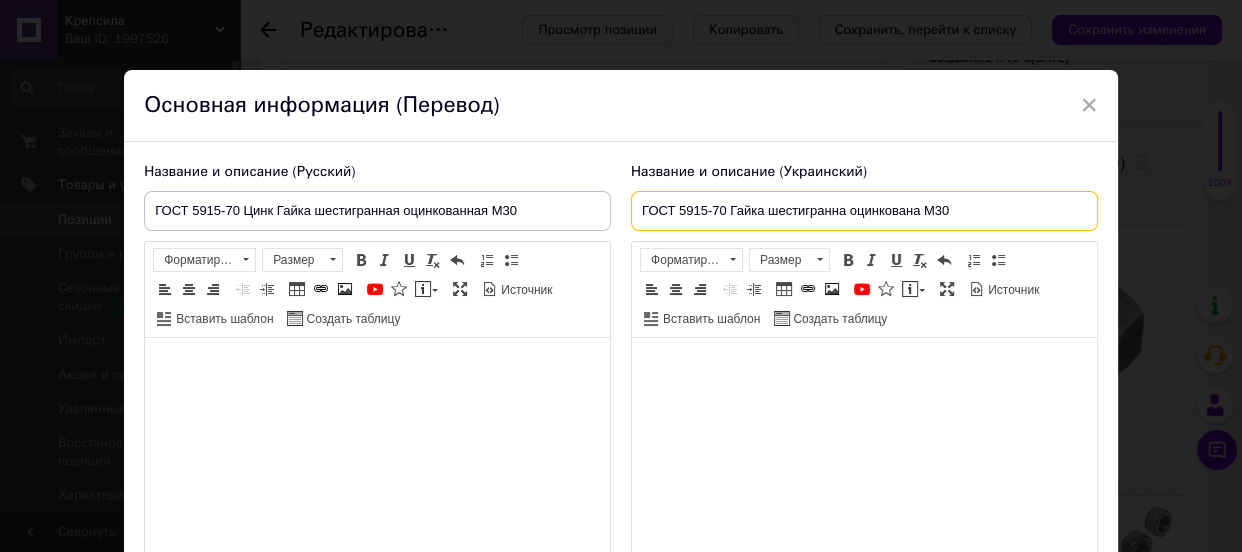 click on "ГОСТ 5915-70 Гайка шестигранна оцинкована М30" at bounding box center (864, 211) 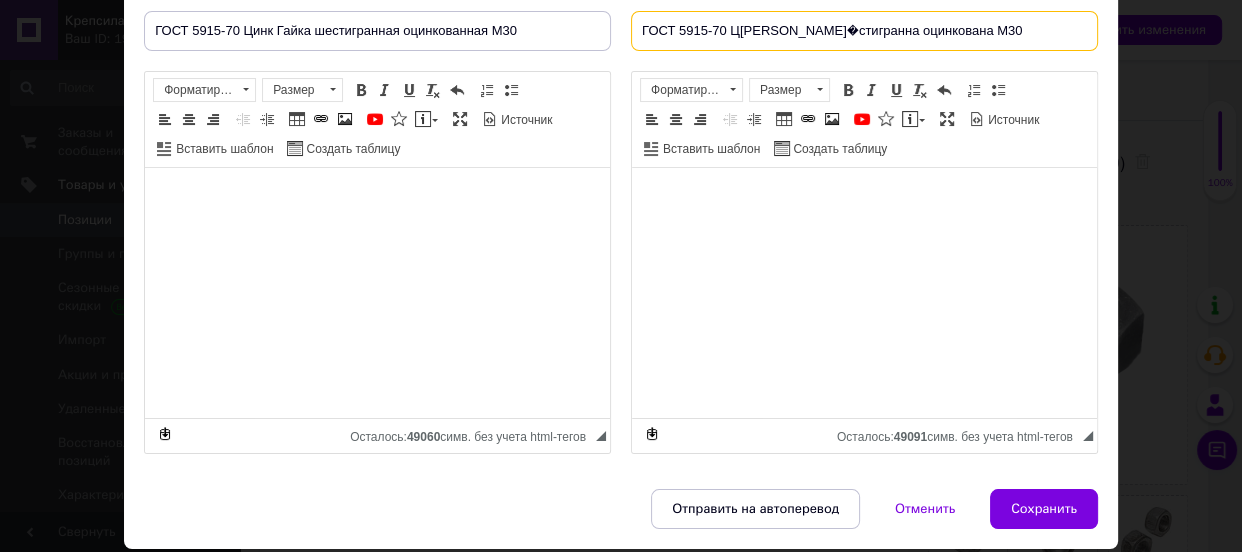 scroll, scrollTop: 181, scrollLeft: 0, axis: vertical 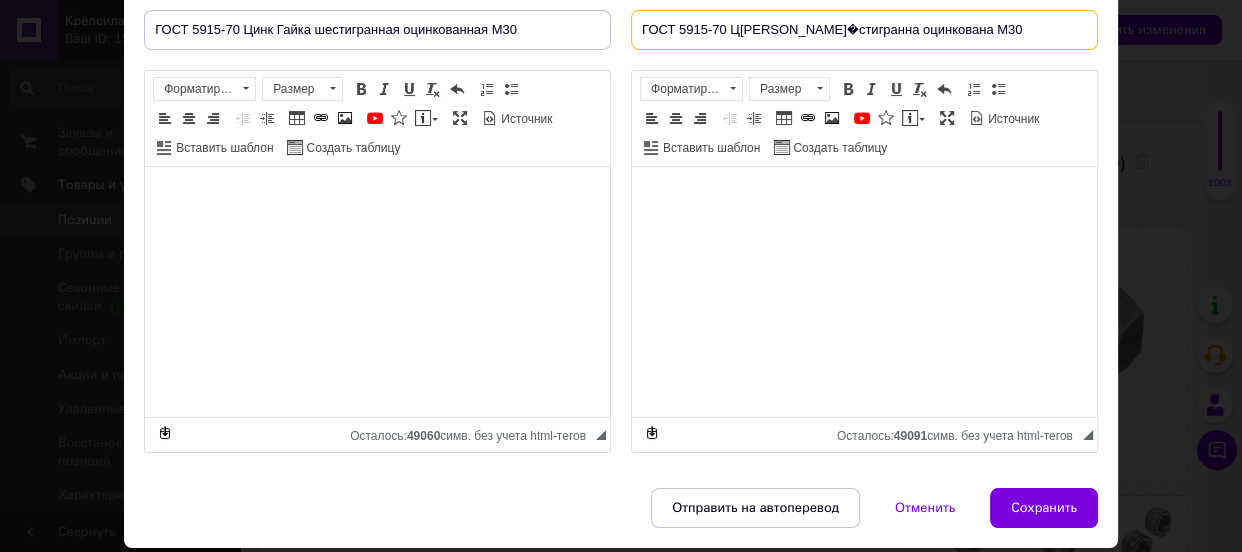 type on "ГОСТ 5915-70 Ц[PERSON_NAME]�стигранна оцинкована М30" 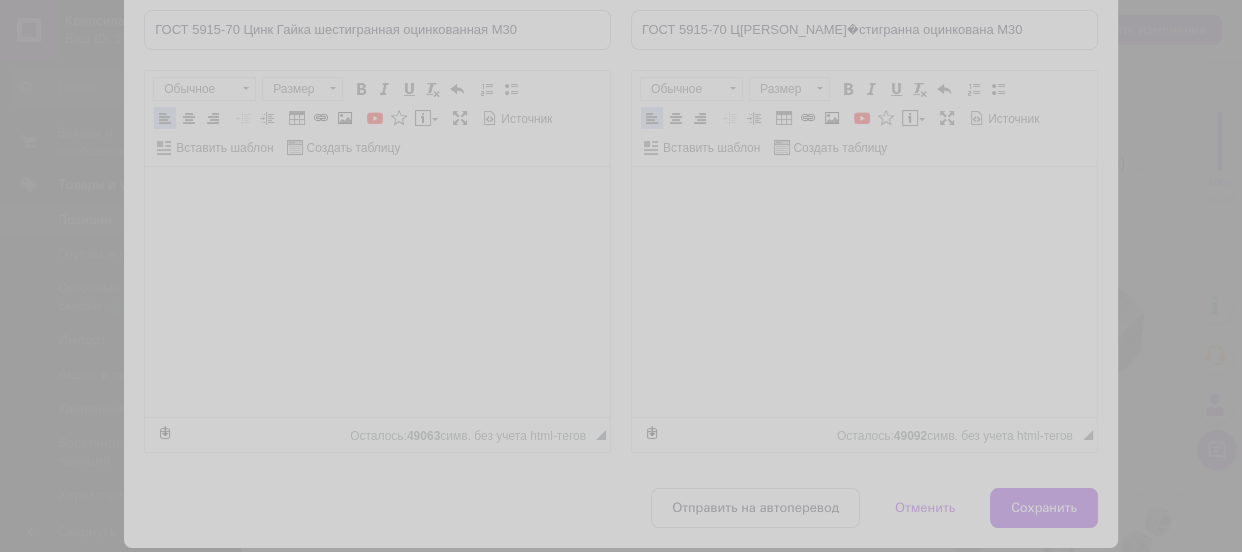 checkbox on "false" 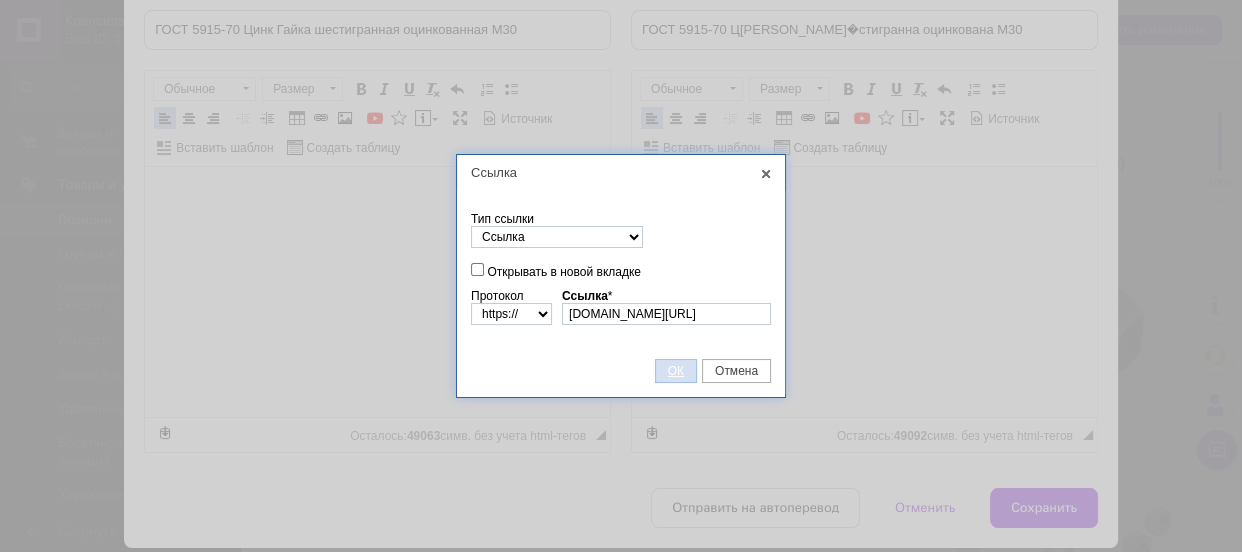 click on "ОК" at bounding box center [676, 371] 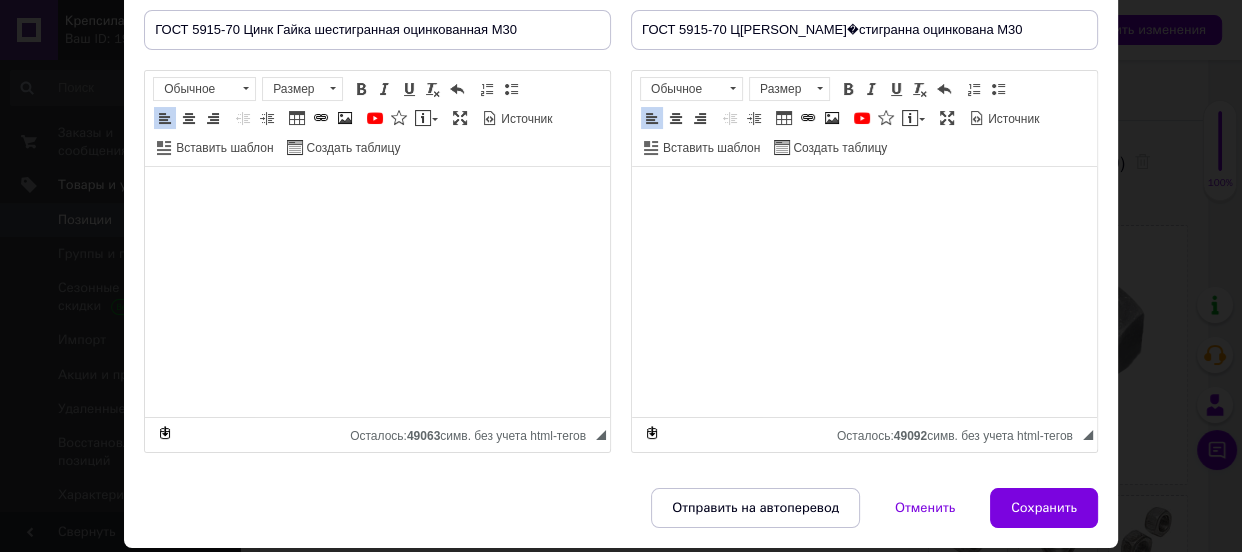 scroll, scrollTop: 0, scrollLeft: 0, axis: both 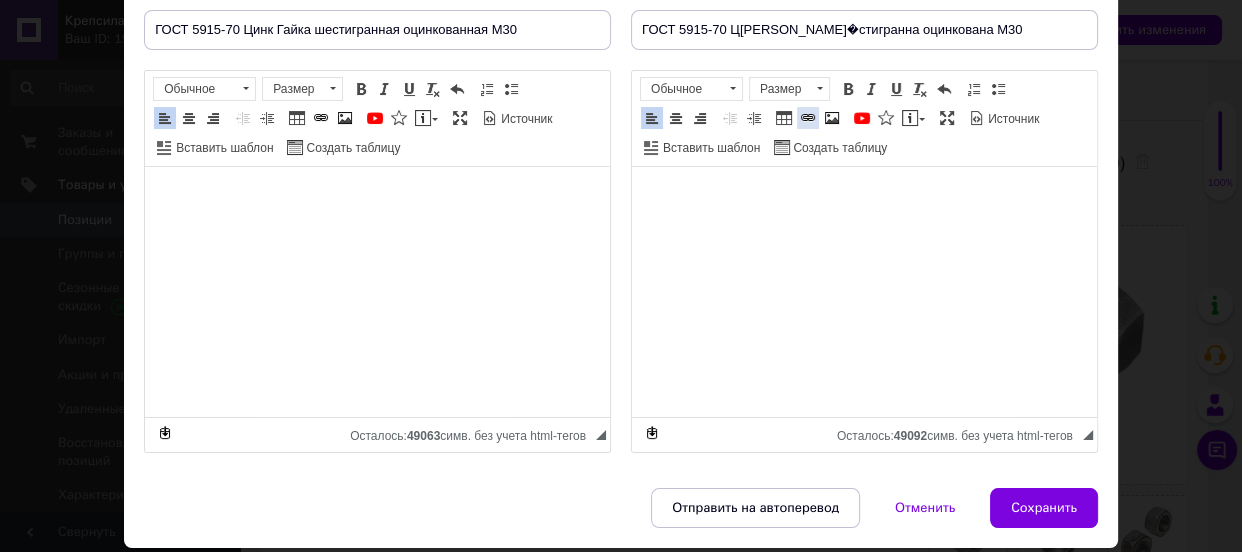click at bounding box center (808, 118) 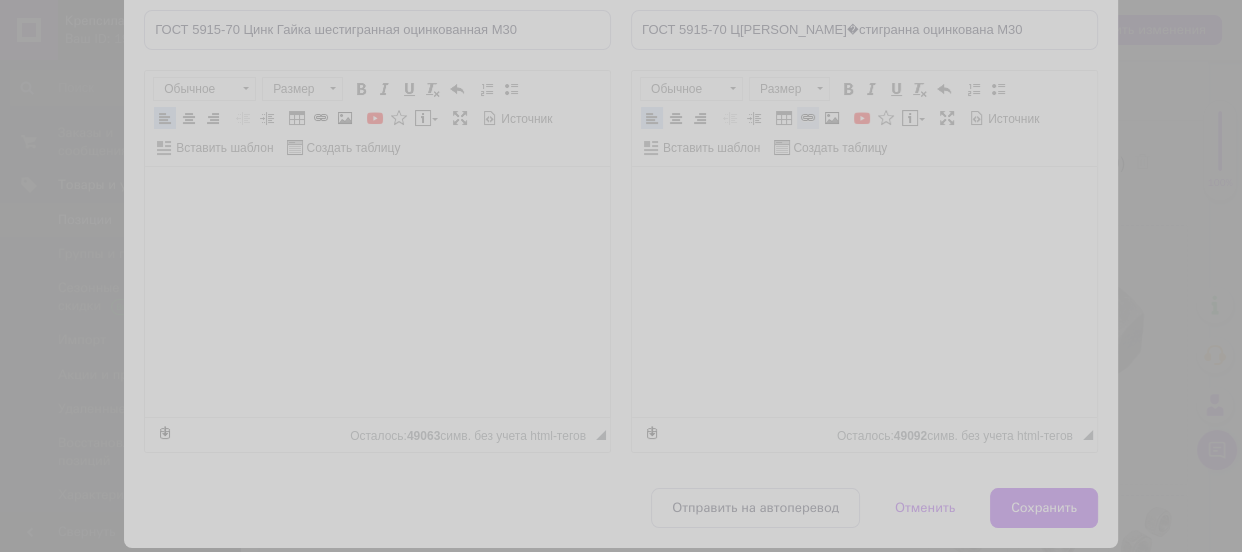paste on "[DOMAIN_NAME][URL]" 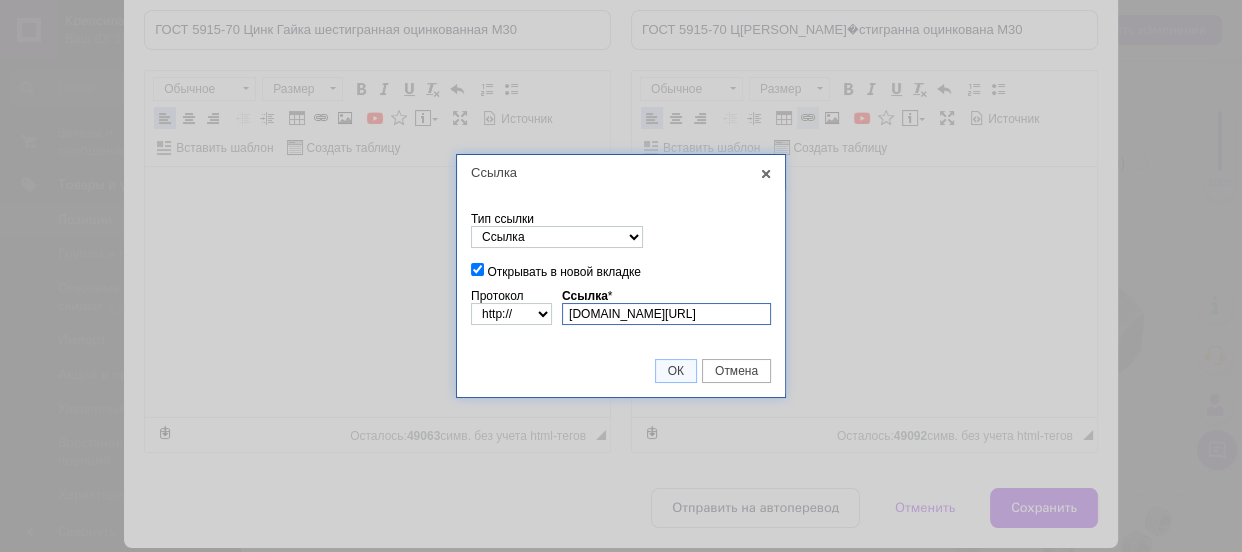 scroll, scrollTop: 0, scrollLeft: 87, axis: horizontal 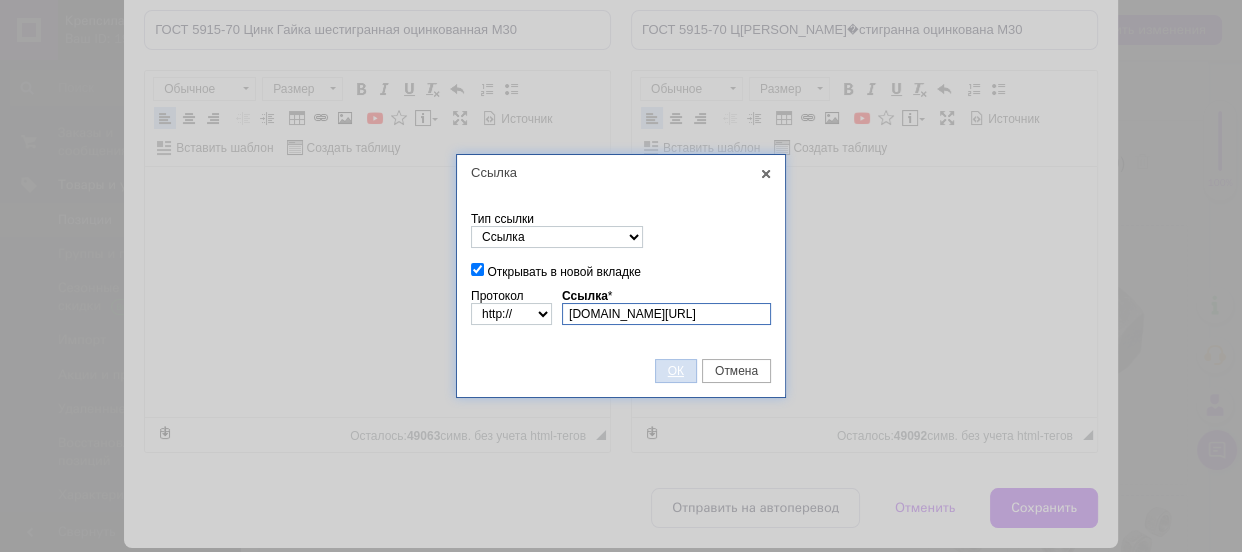 type on "[DOMAIN_NAME][URL]" 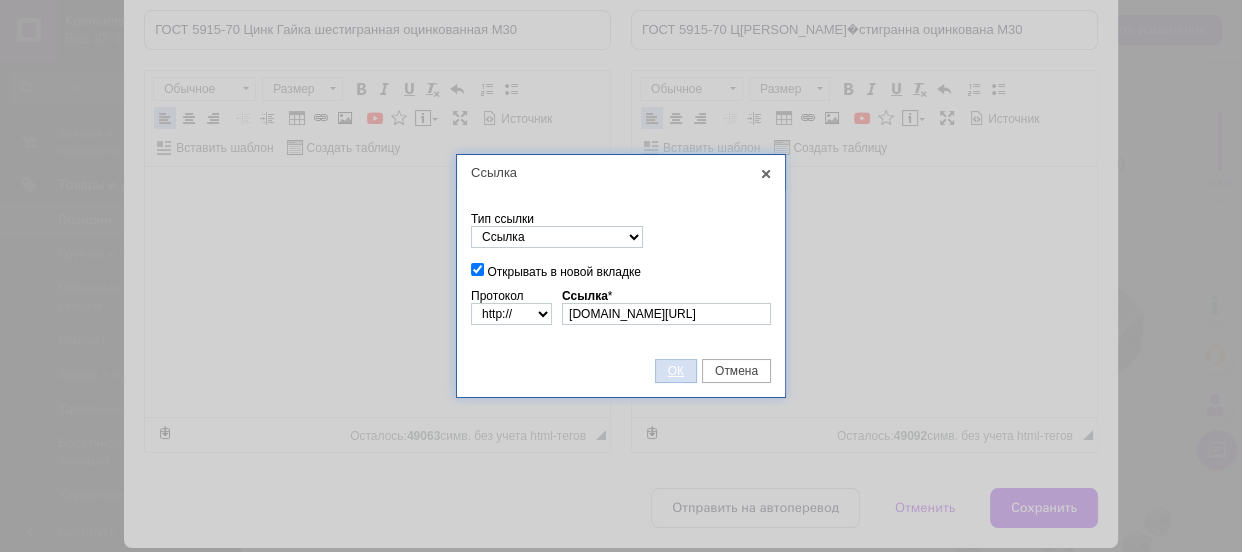 click on "ОК" at bounding box center [676, 371] 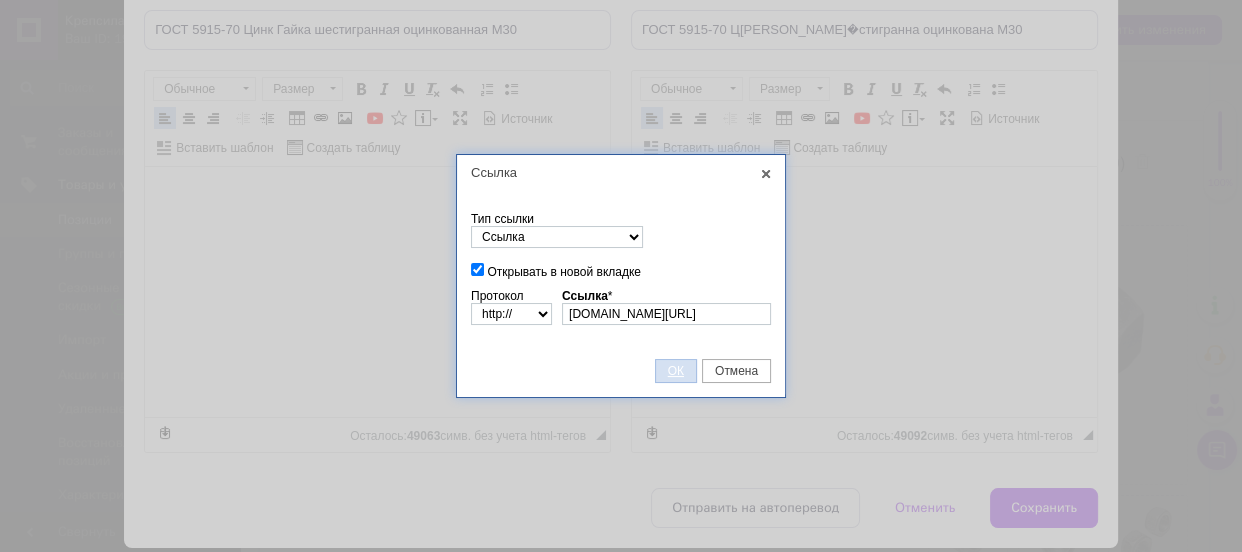 scroll, scrollTop: 0, scrollLeft: 0, axis: both 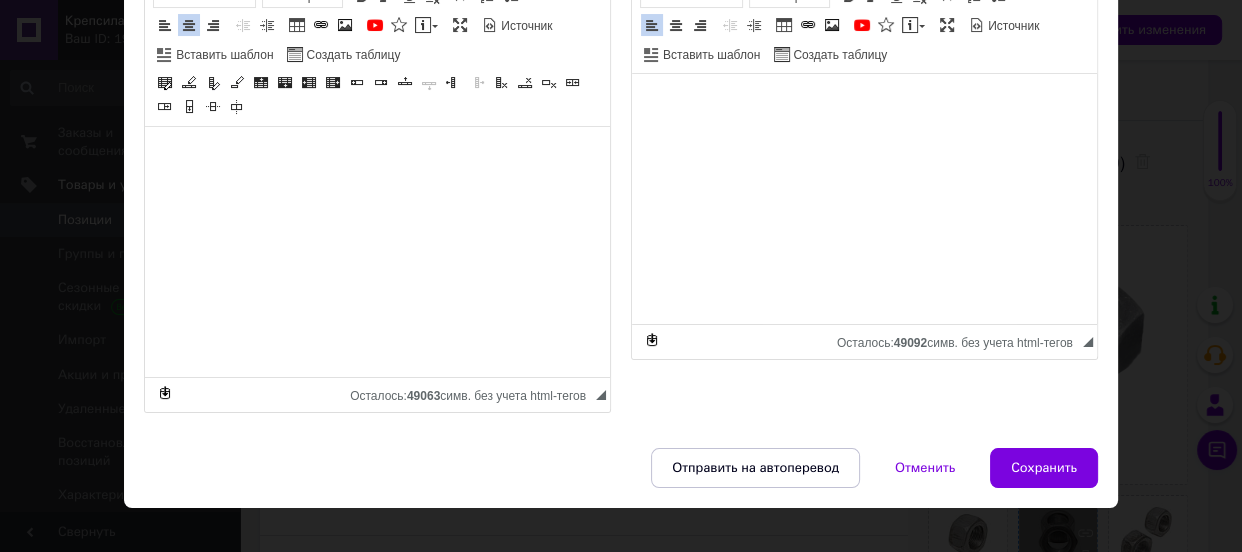 click on "Сохранить" at bounding box center [1044, 468] 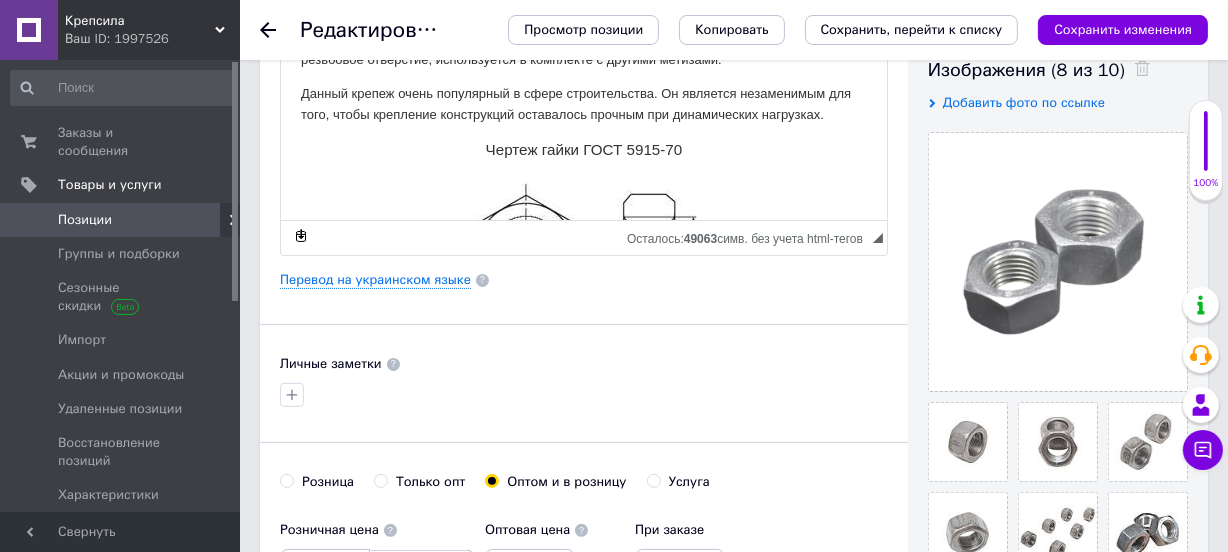 scroll, scrollTop: 727, scrollLeft: 0, axis: vertical 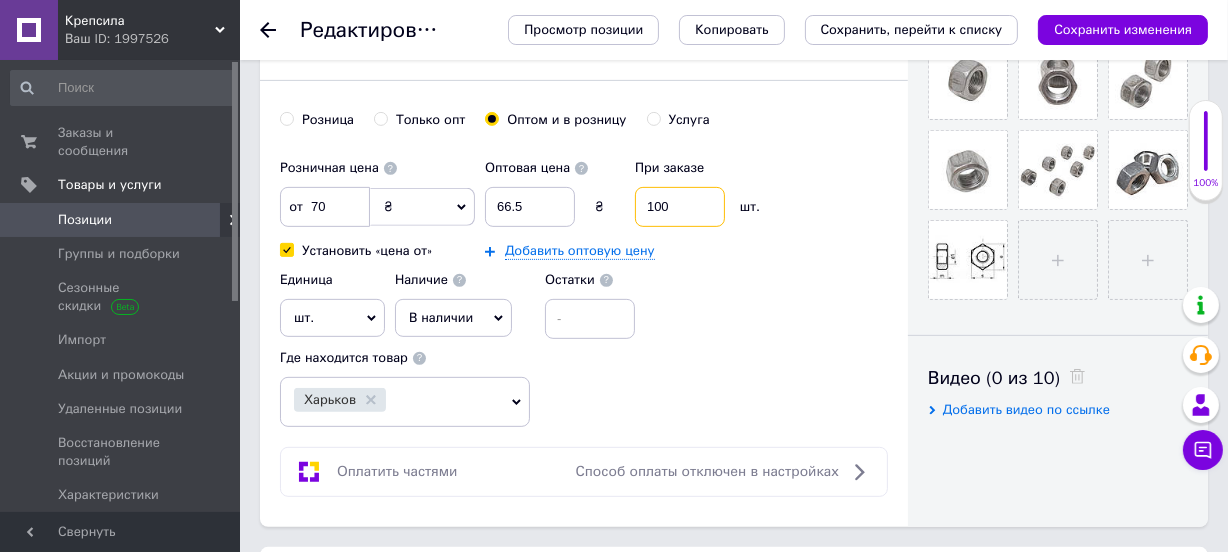 click on "100" at bounding box center [680, 207] 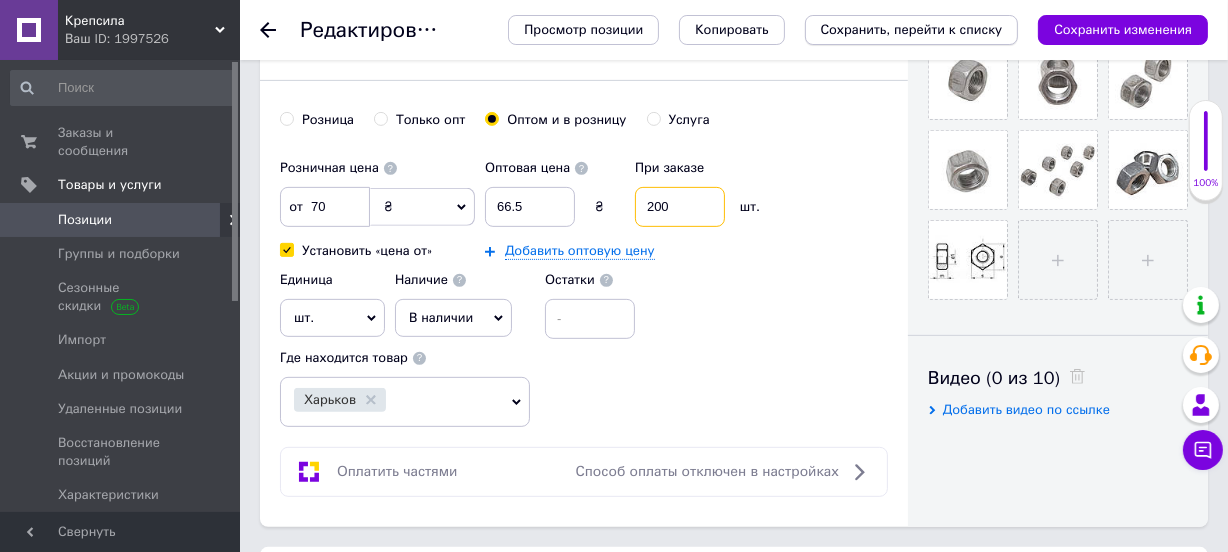 type on "200" 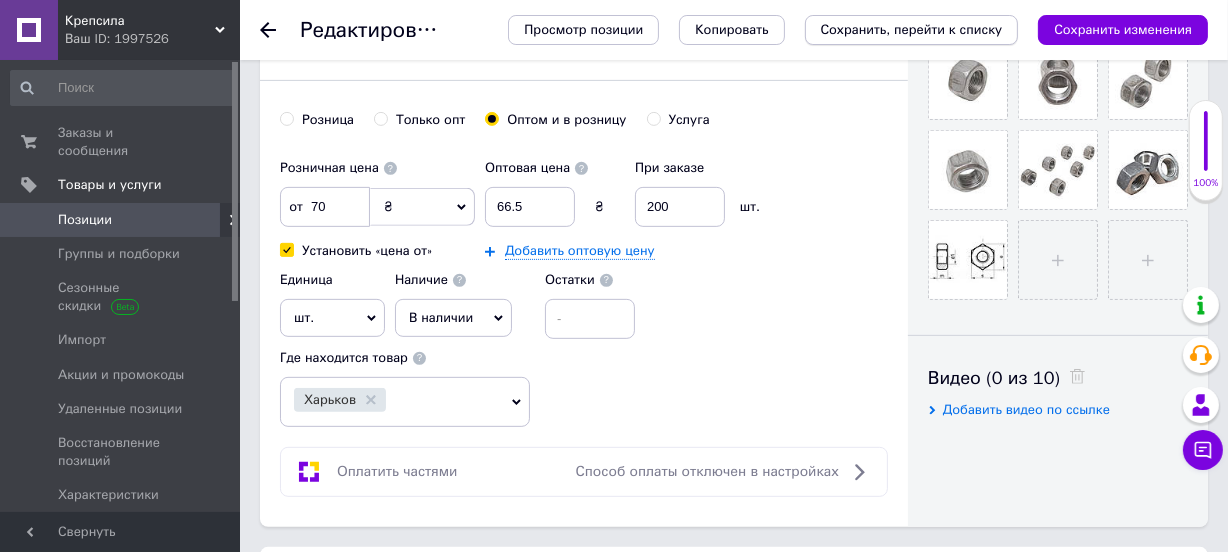 click on "Сохранить, перейти к списку" at bounding box center (912, 29) 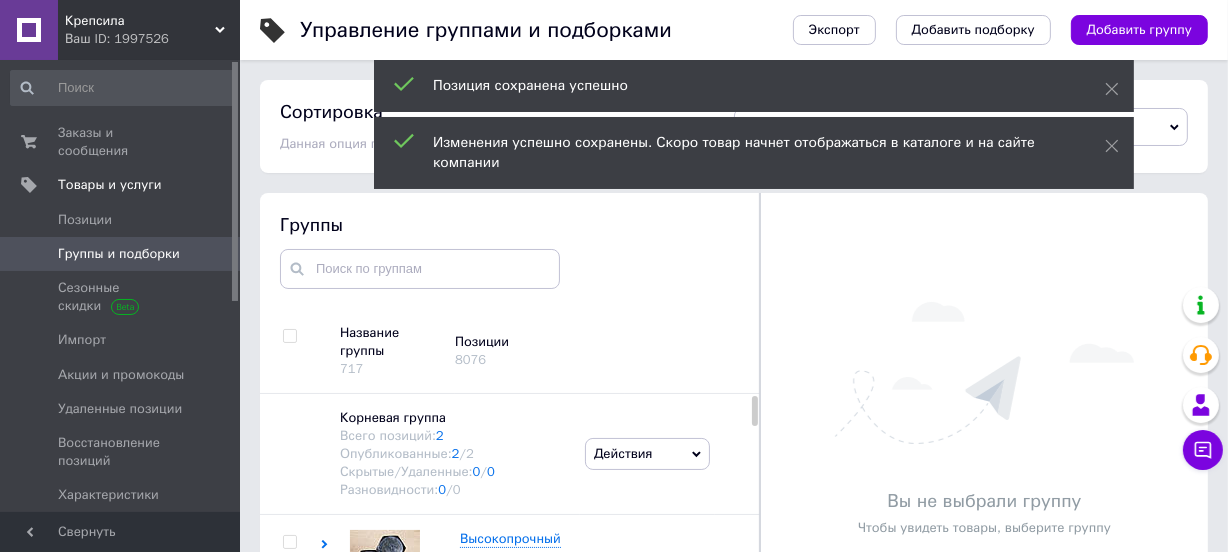 scroll, scrollTop: 113, scrollLeft: 0, axis: vertical 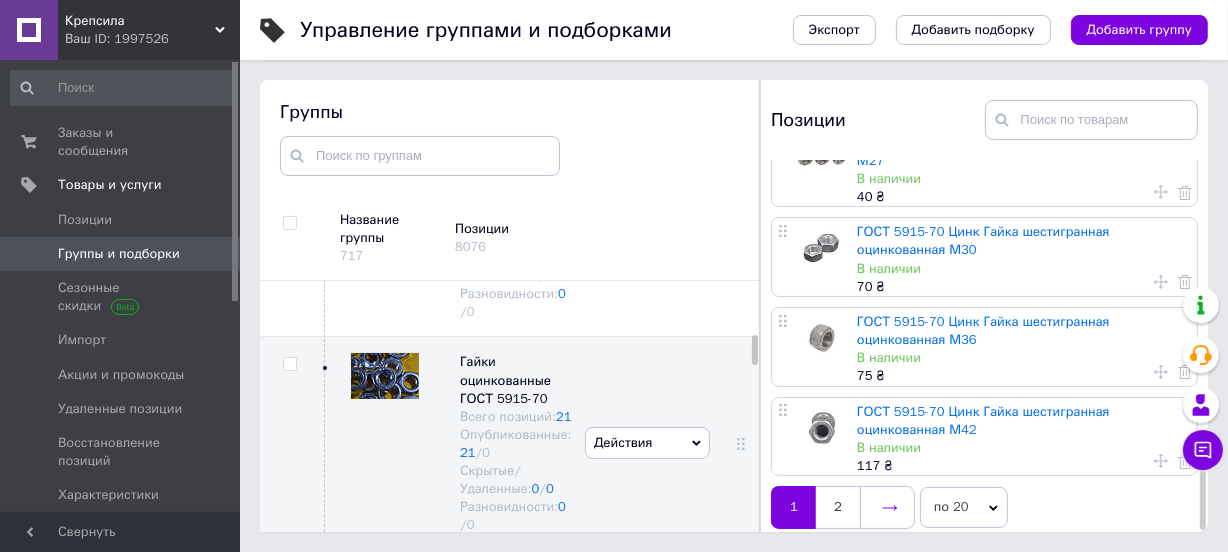 click 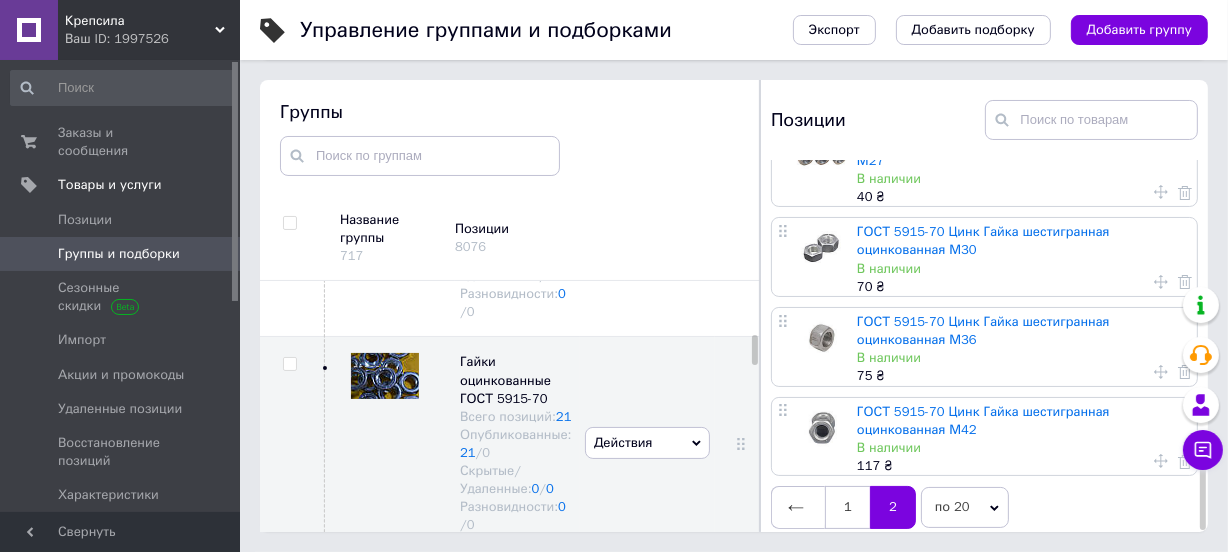 scroll, scrollTop: 0, scrollLeft: 0, axis: both 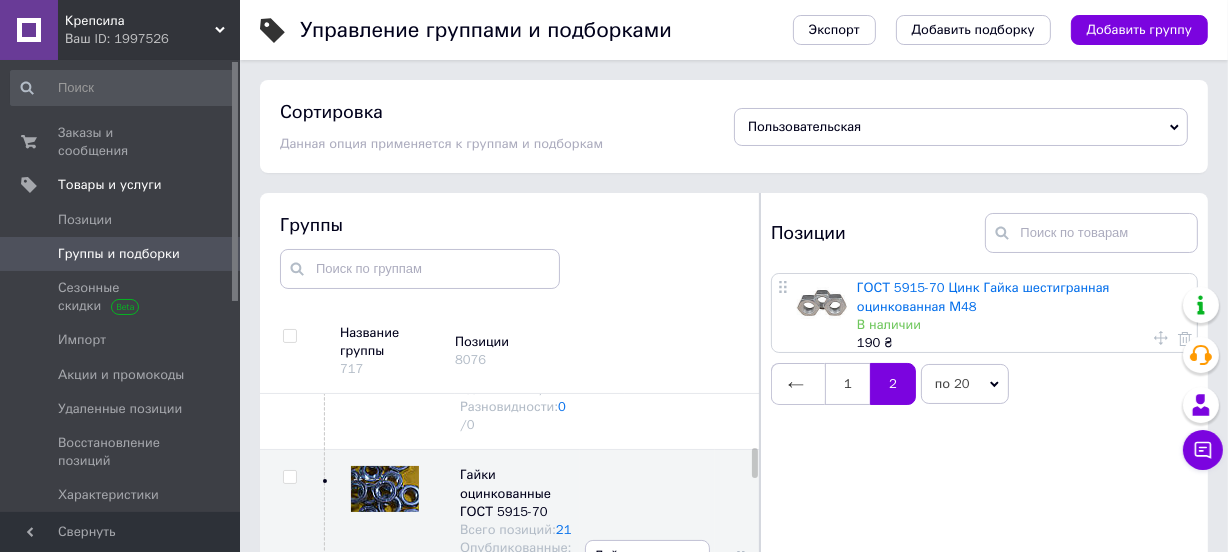 click on "ГОСТ 5915-70 Цинк Гайка шестигранная оцинкованная М48 В наличии 190   ₴" at bounding box center [1024, 313] 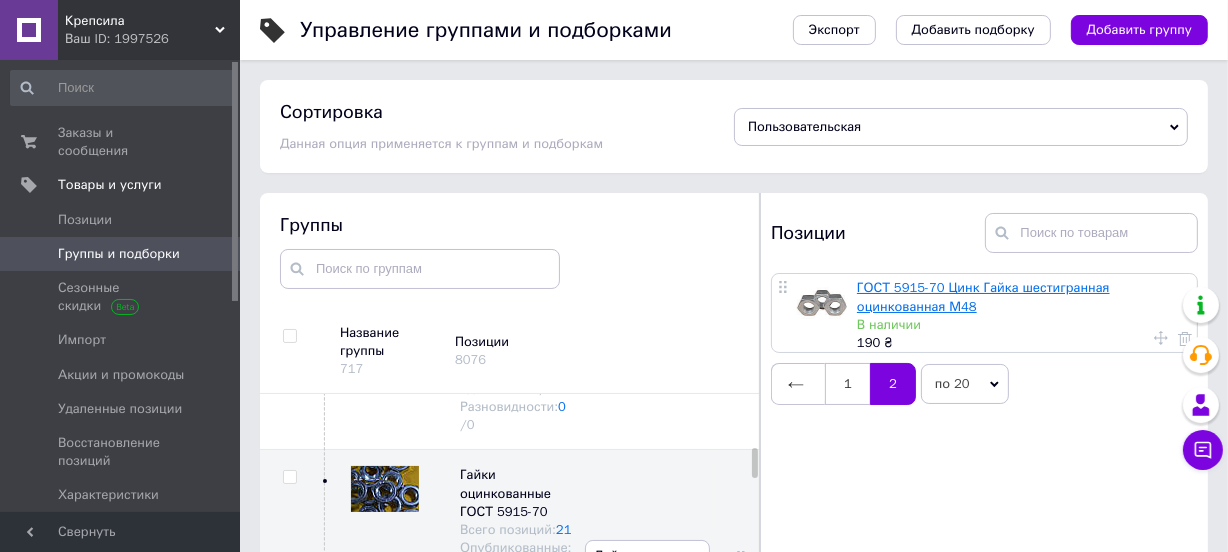 click on "ГОСТ 5915-70 Цинк Гайка шестигранная оцинкованная М48" at bounding box center [983, 296] 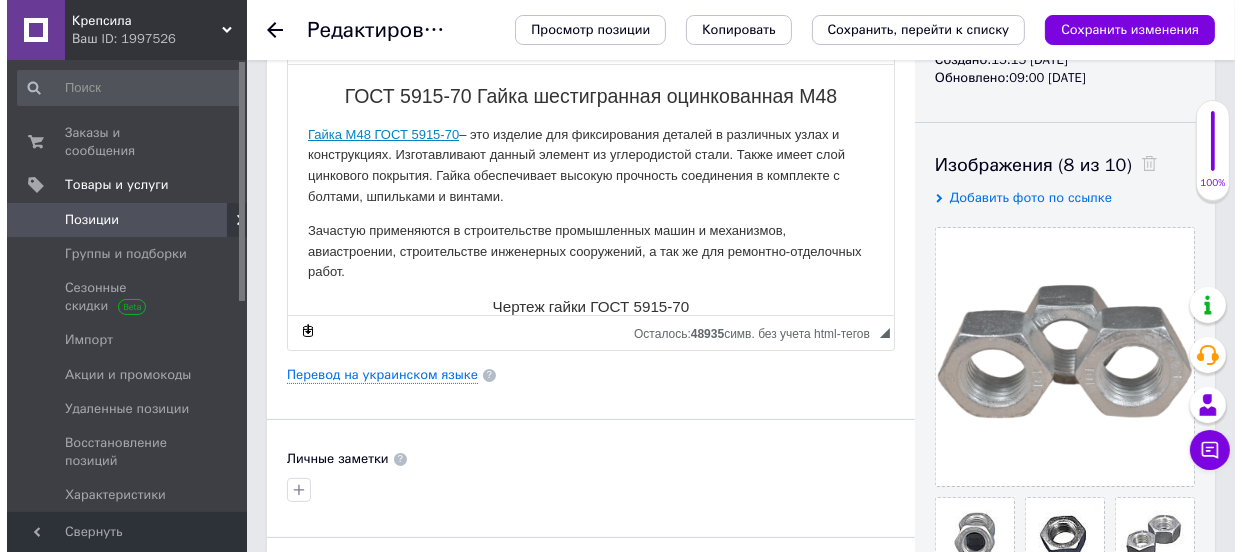 scroll, scrollTop: 272, scrollLeft: 0, axis: vertical 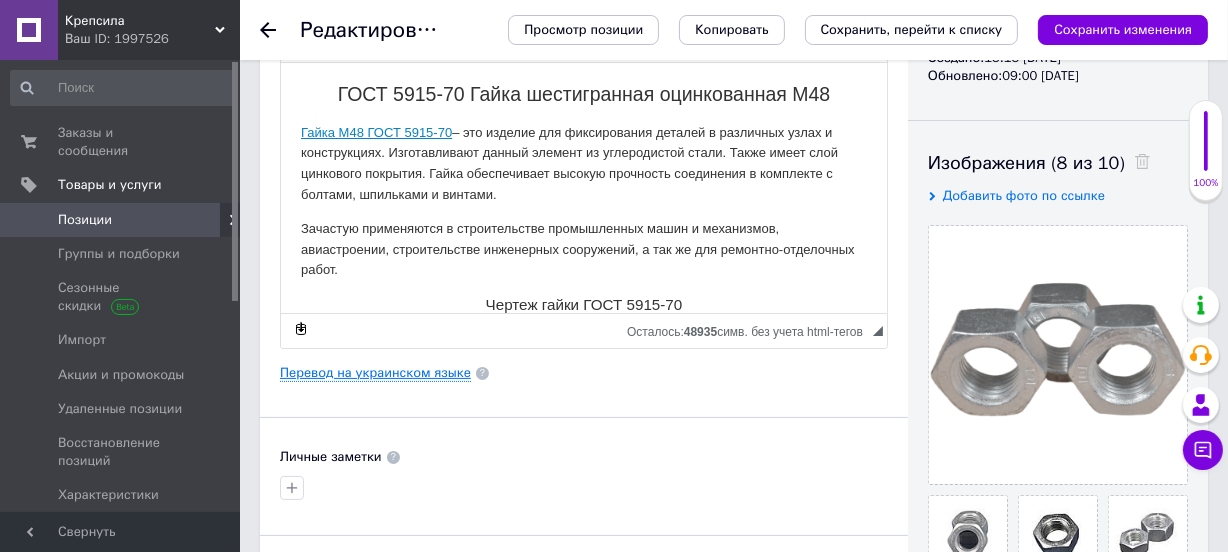 click on "Перевод на украинском языке" at bounding box center (375, 373) 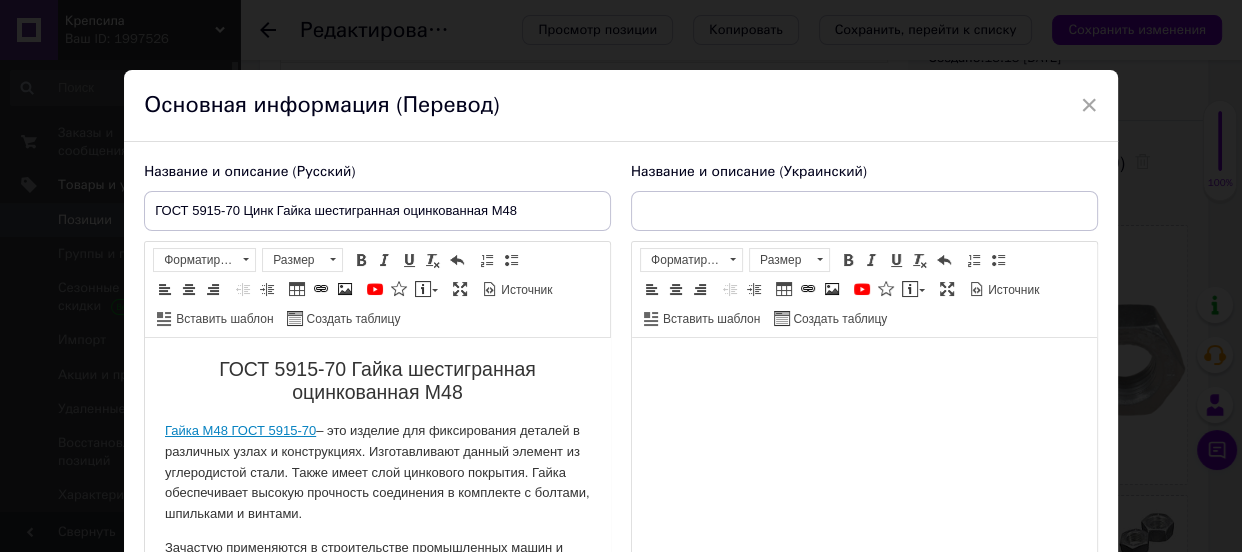 scroll, scrollTop: 0, scrollLeft: 0, axis: both 